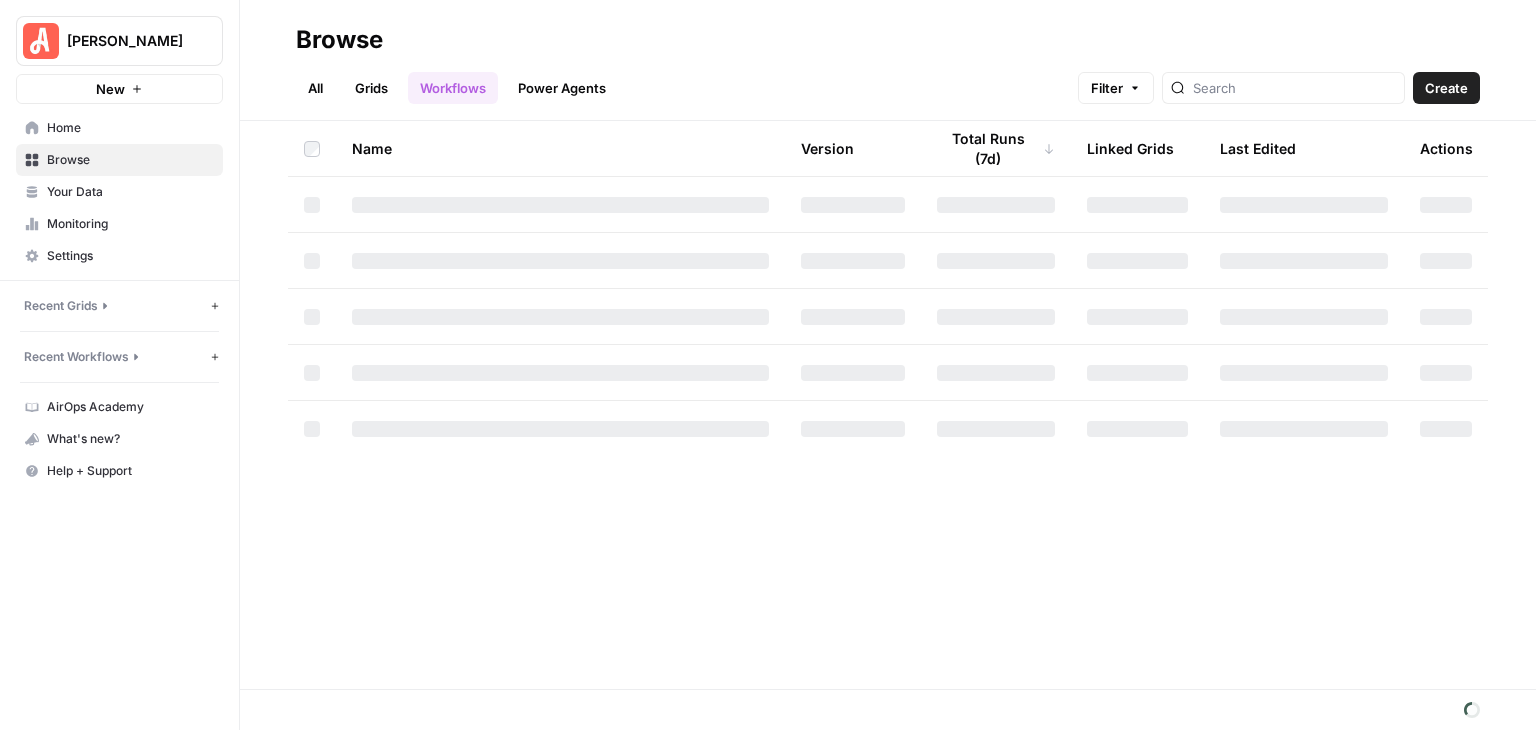 scroll, scrollTop: 0, scrollLeft: 0, axis: both 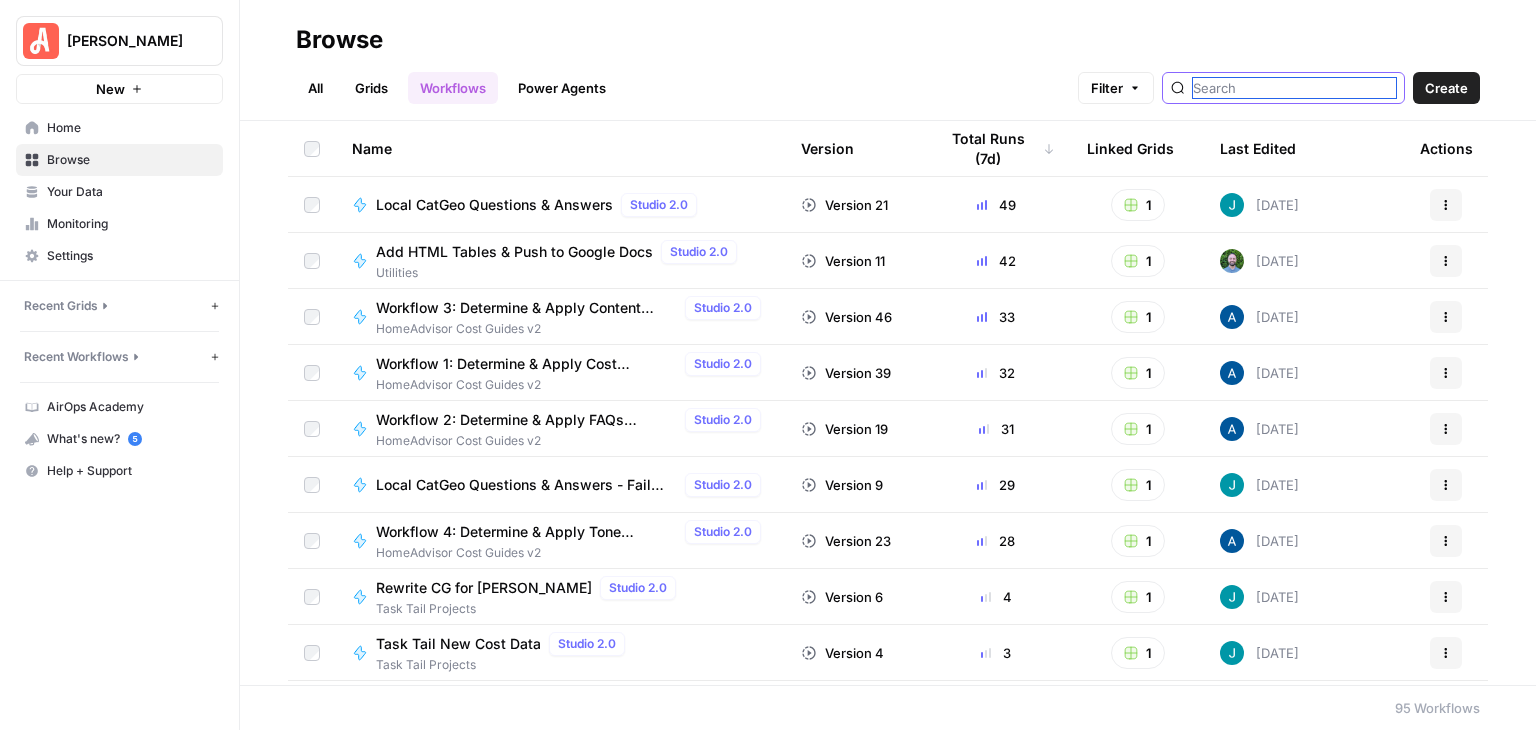 click at bounding box center [1294, 88] 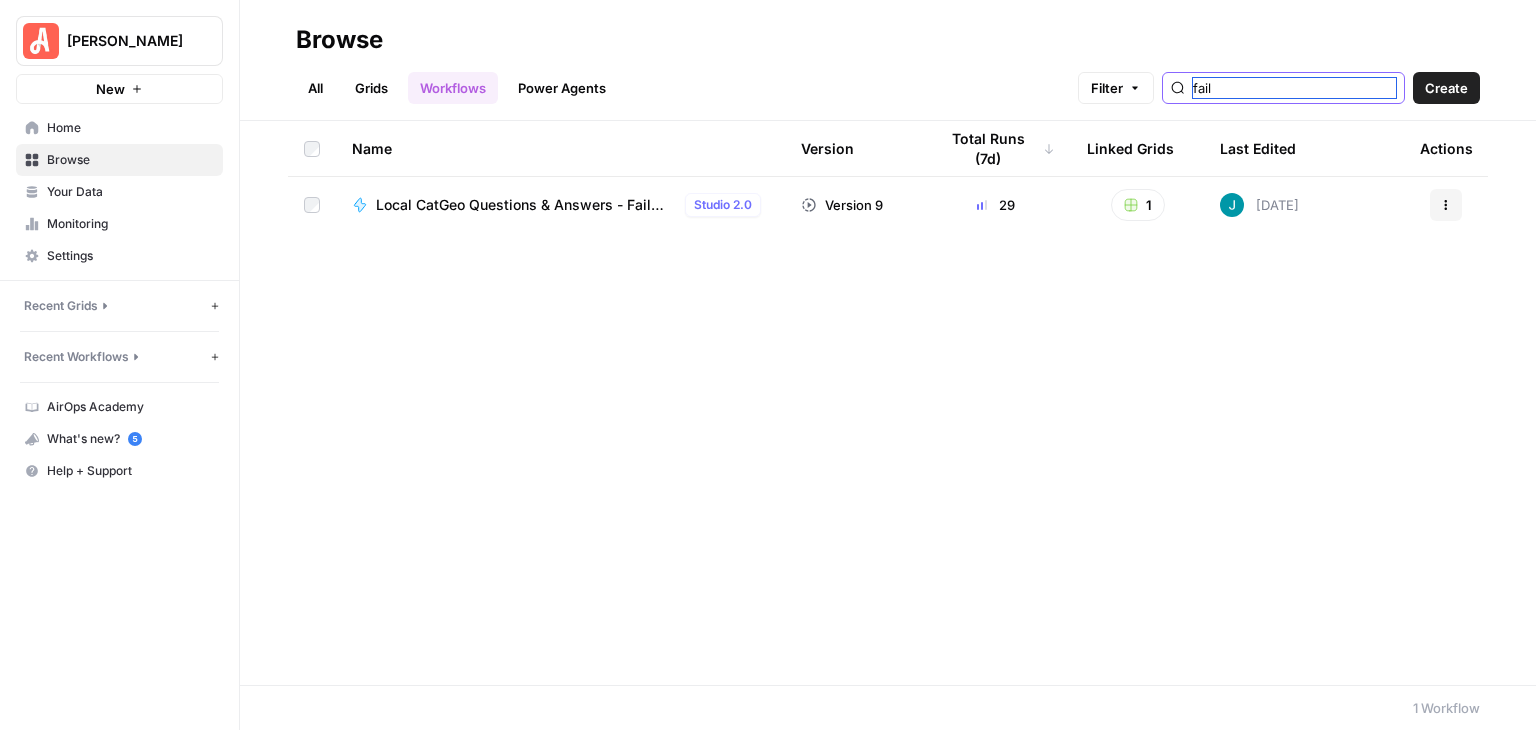 type on "fail" 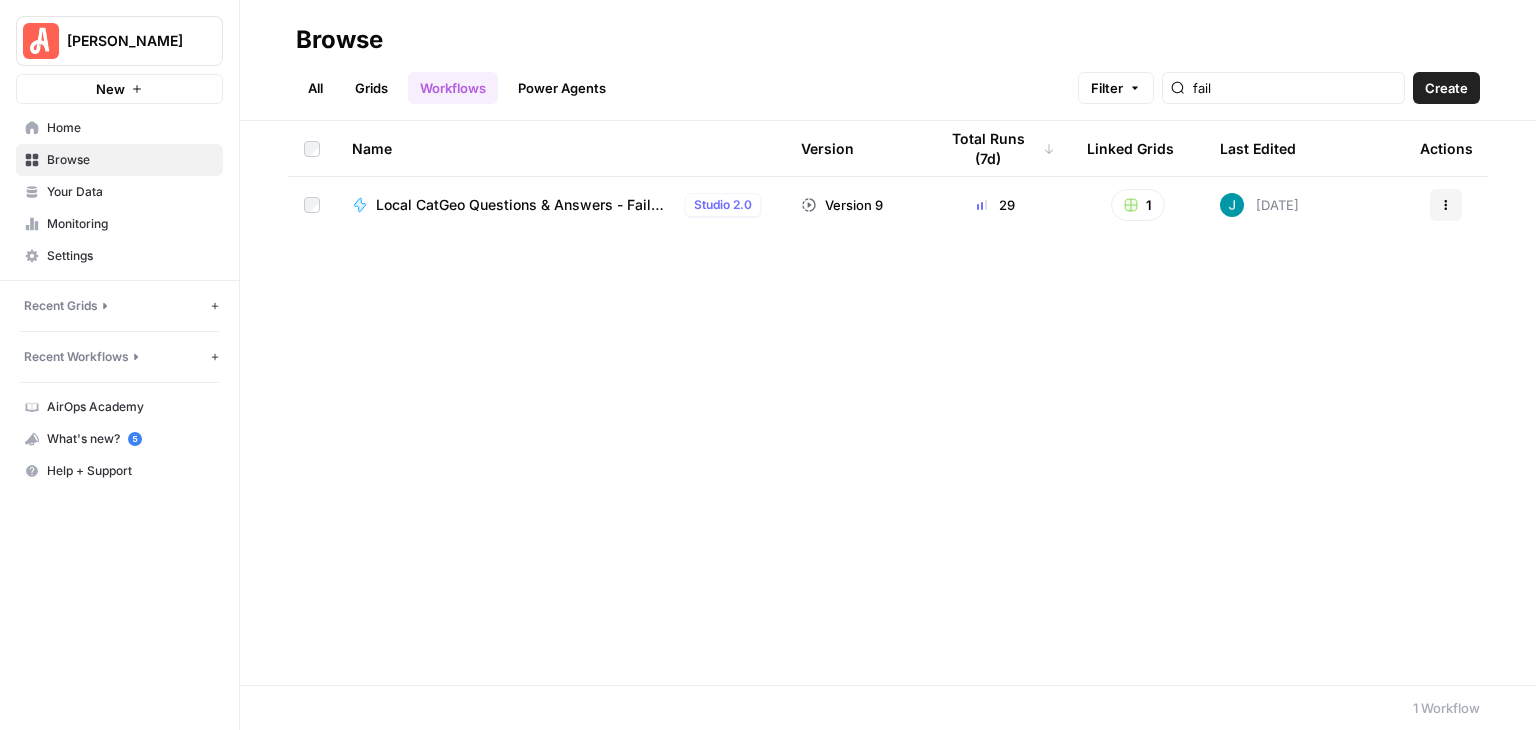 click on "Local CatGeo Questions & Answers - Fail Version" at bounding box center (526, 205) 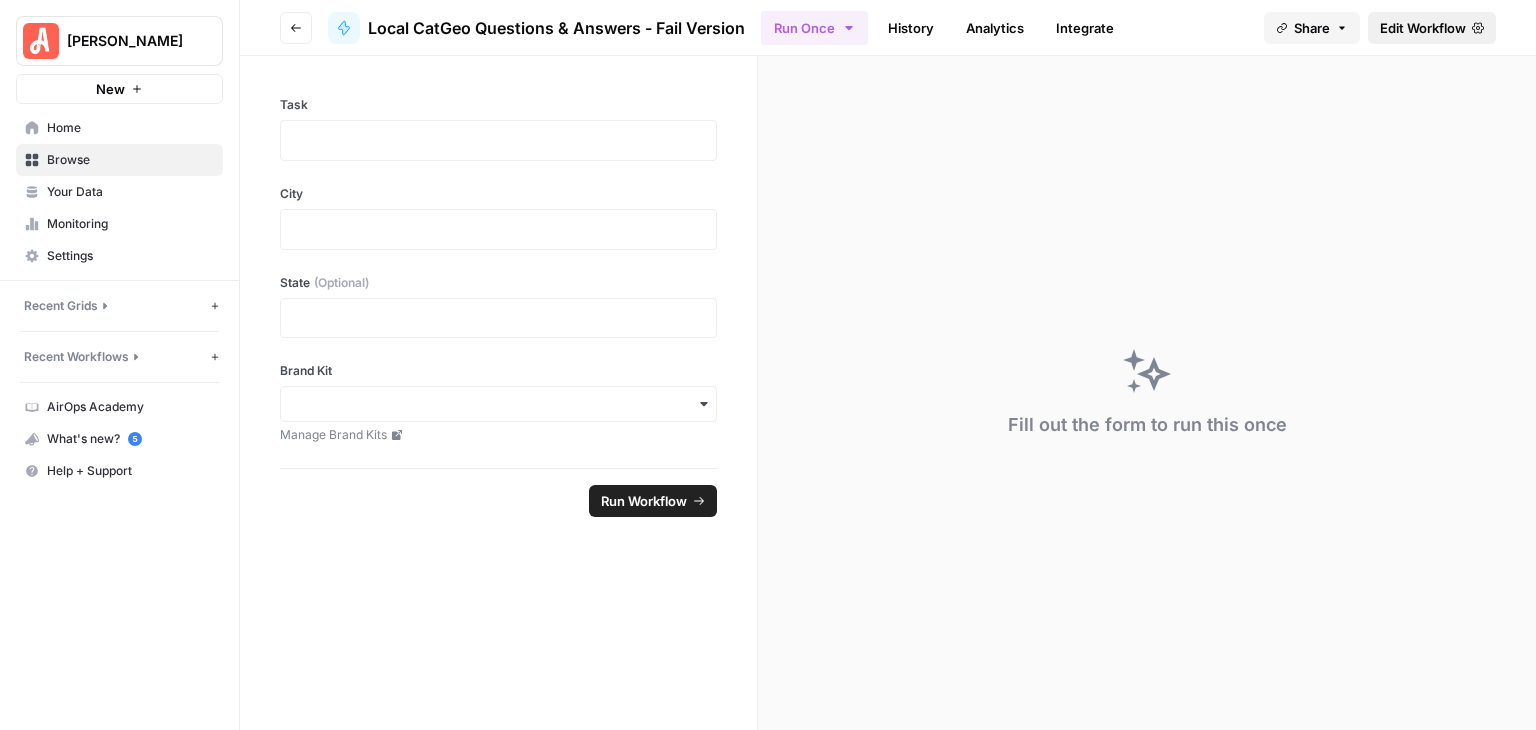 click on "Edit Workflow" at bounding box center (1423, 28) 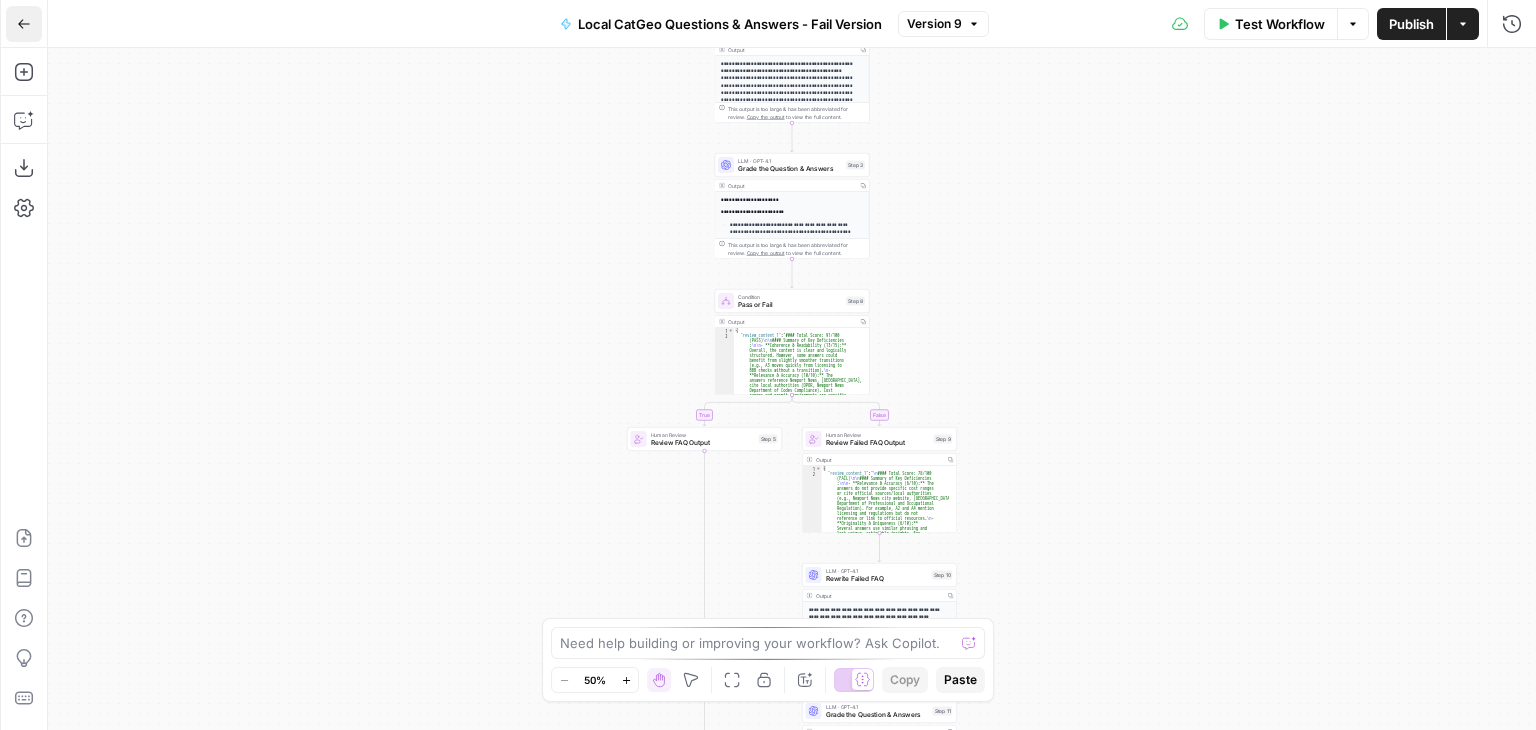 click 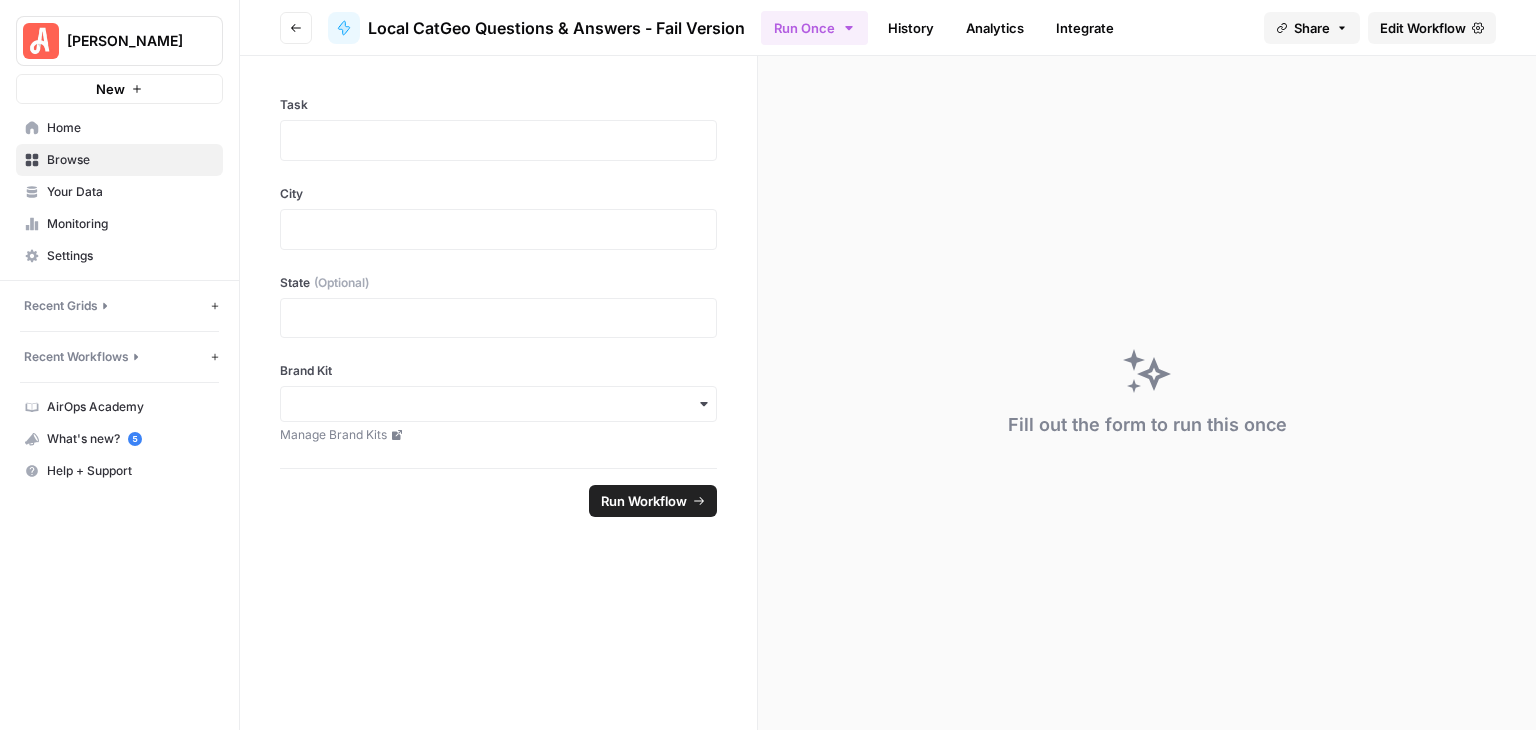 click on "Go back Local CatGeo Questions & Answers - Fail Version Run Once History Analytics Integrate Share Edit Workflow" at bounding box center (888, 28) 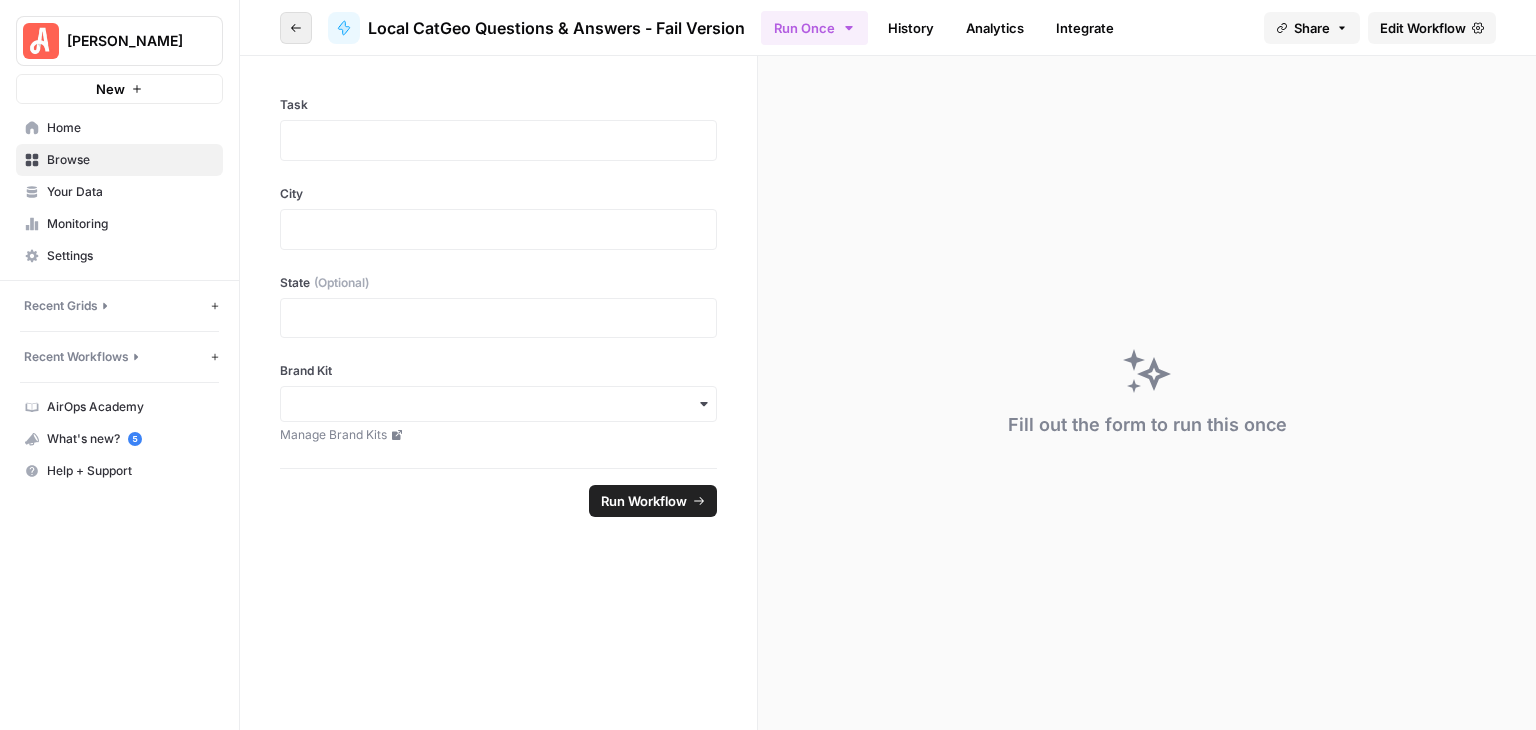 click on "Go back" at bounding box center (296, 28) 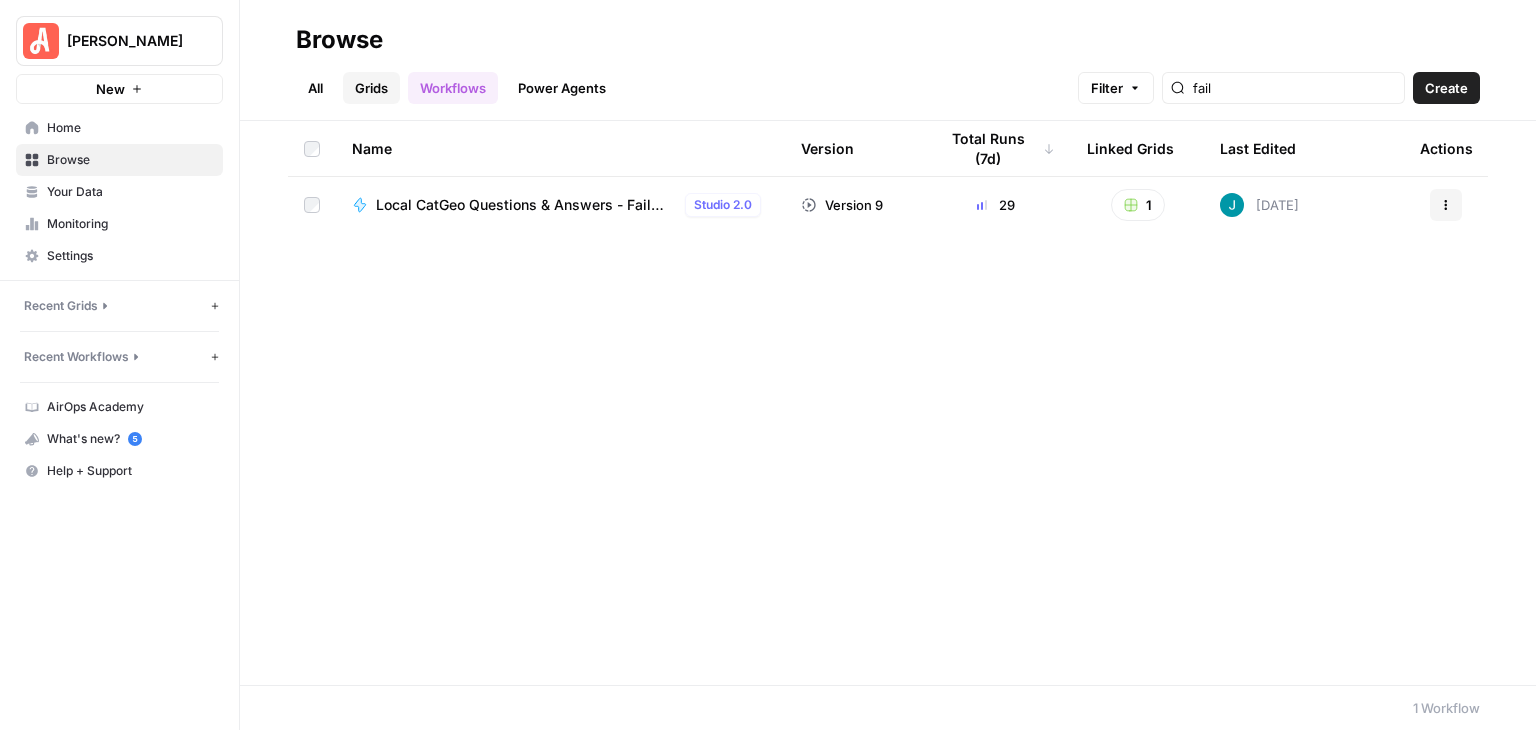 click on "Grids" at bounding box center (371, 88) 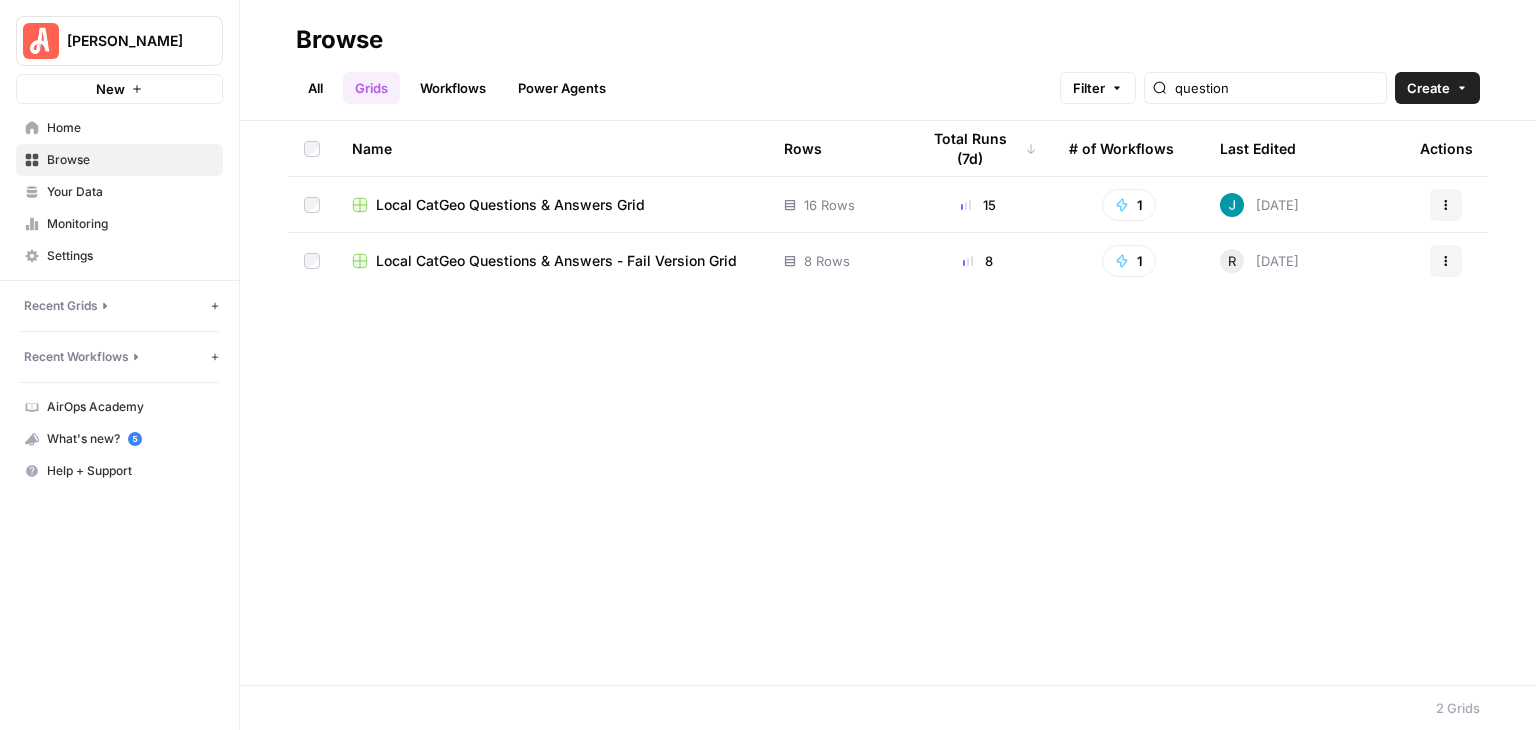 click on "Local CatGeo Questions & Answers - Fail Version Grid" at bounding box center (556, 261) 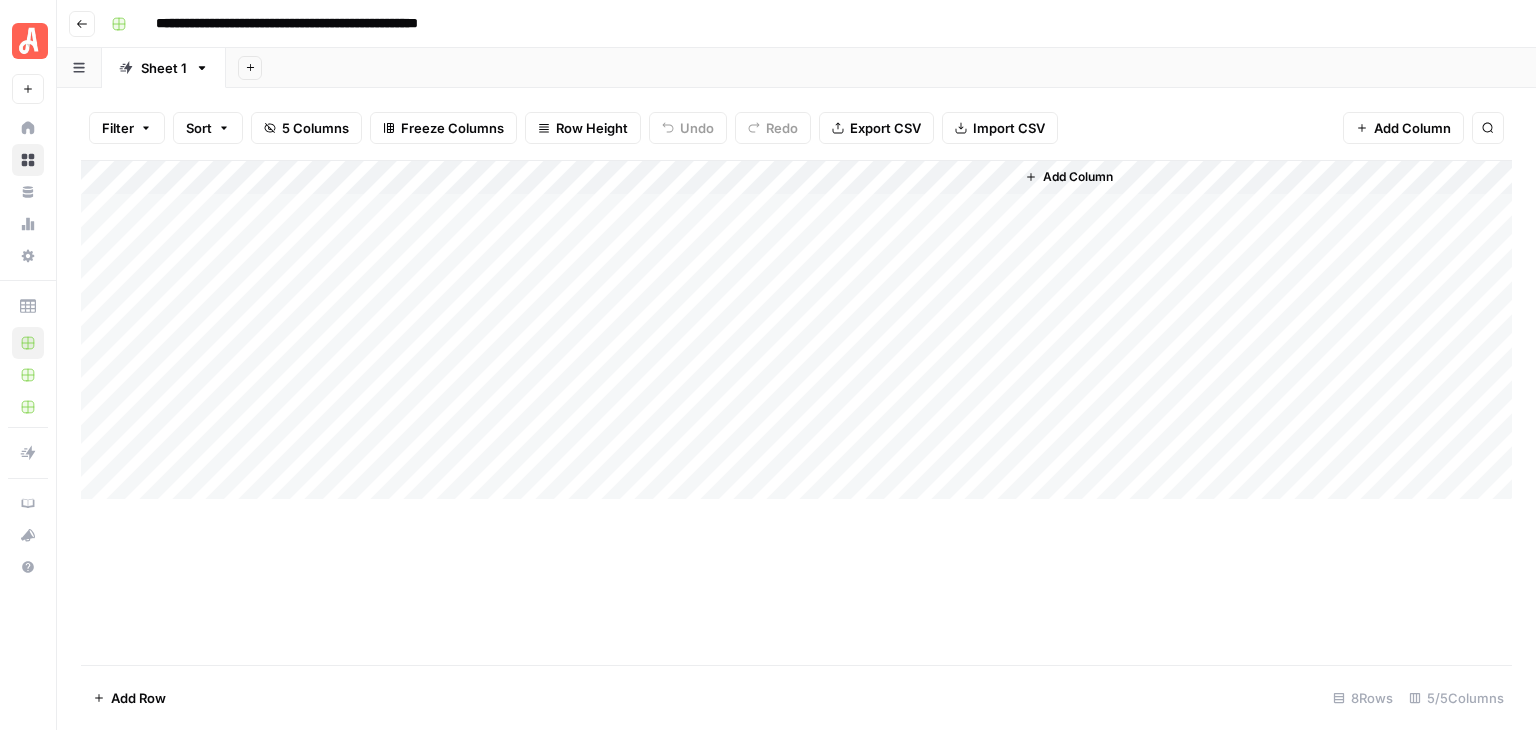 click on "Add Column" at bounding box center (796, 330) 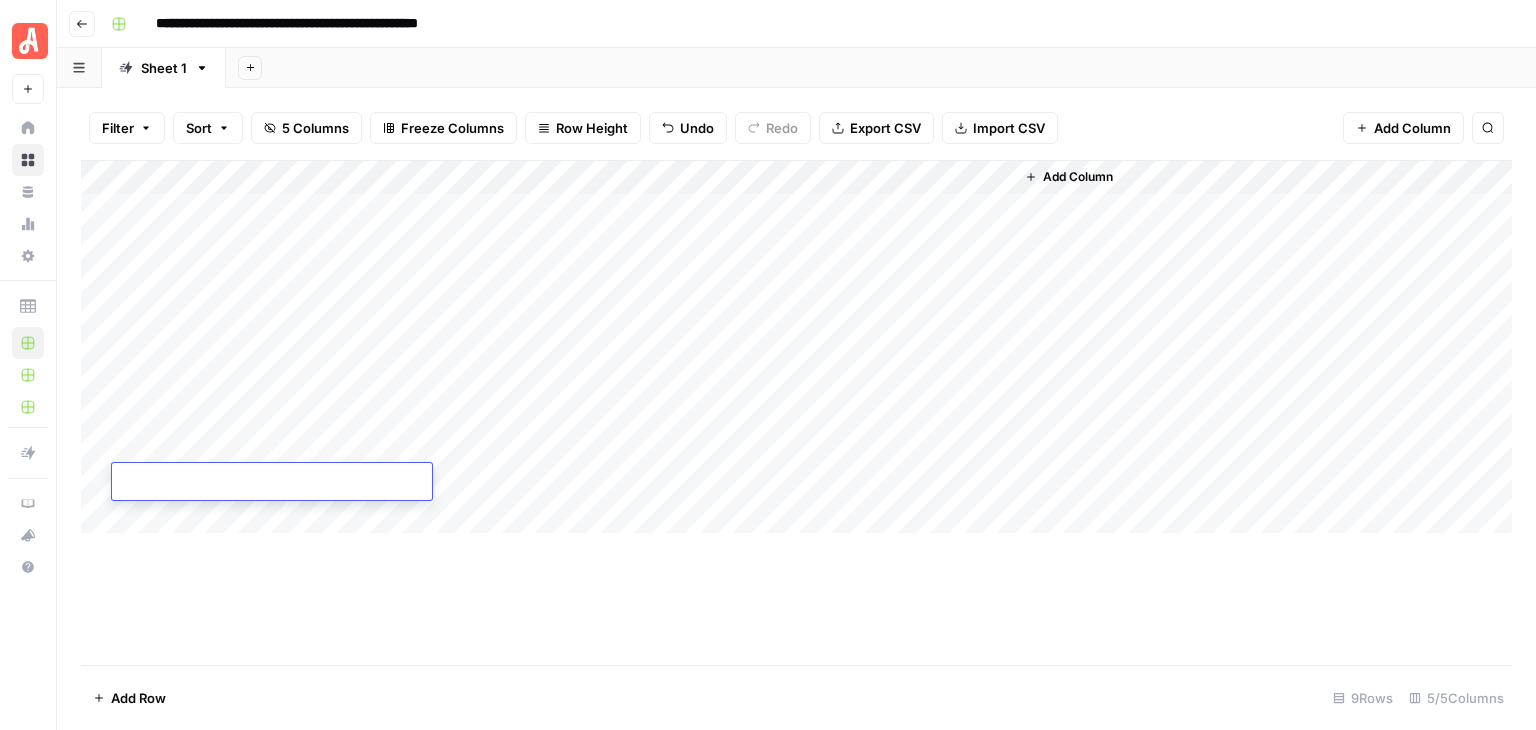 click on "Add Column" at bounding box center (796, 347) 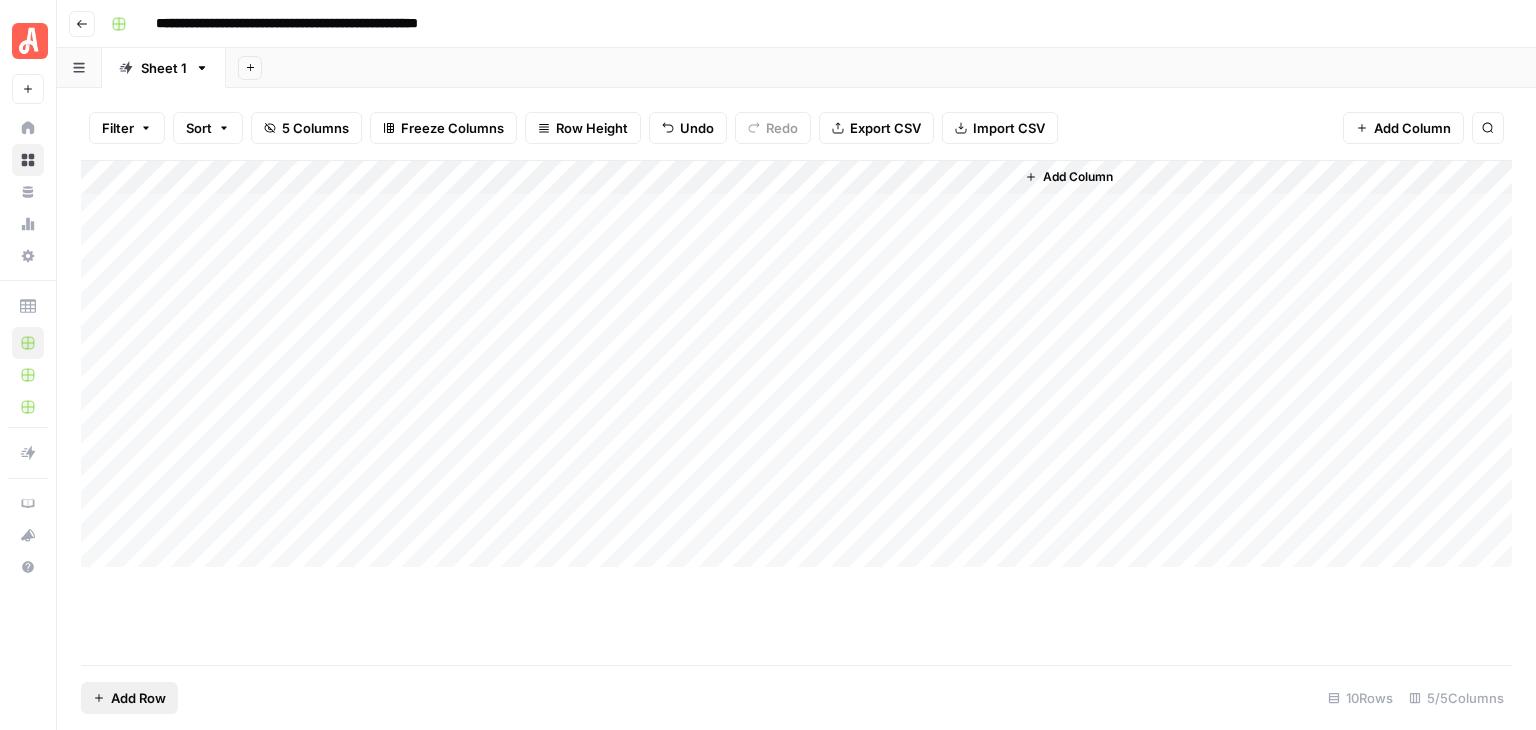 click on "Add Row" at bounding box center [138, 698] 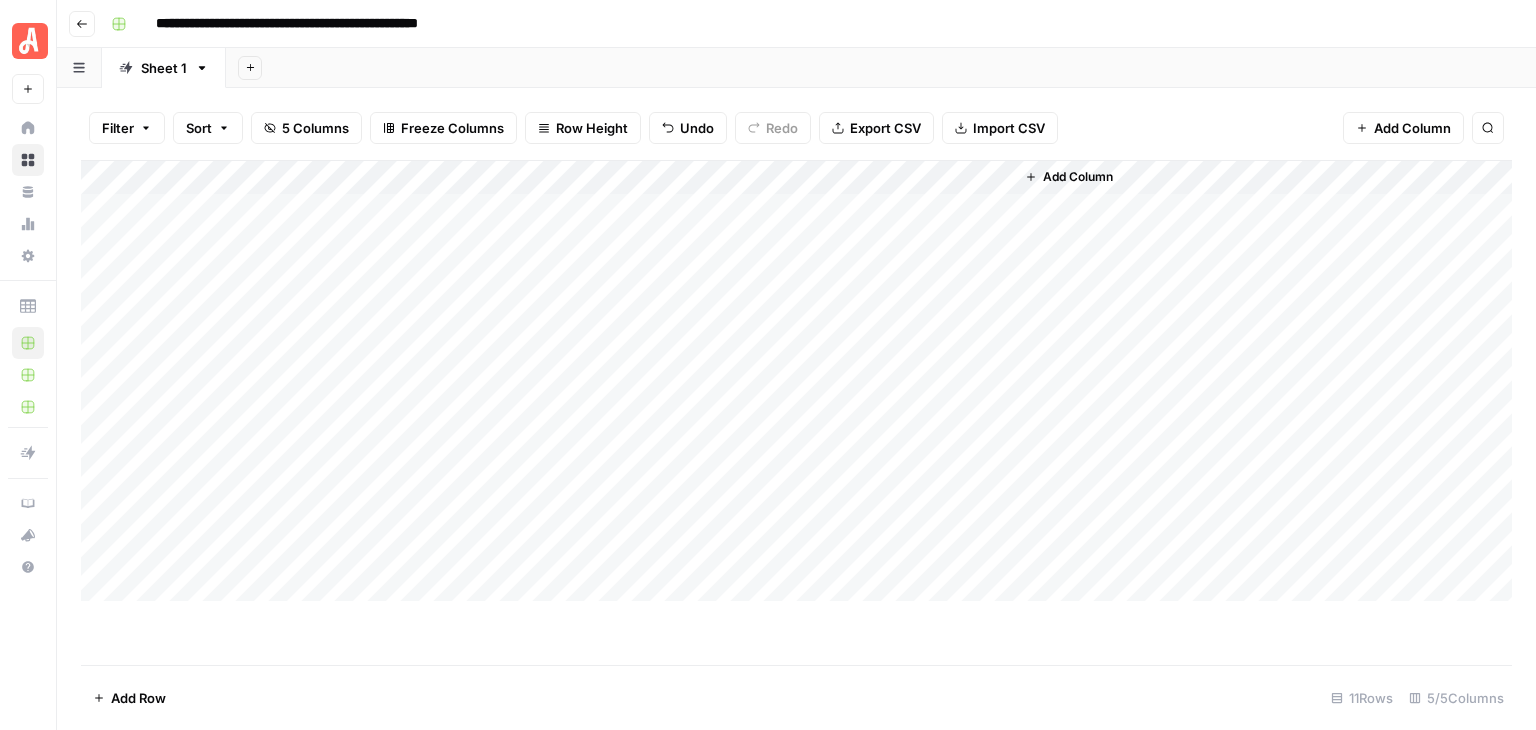drag, startPoint x: 157, startPoint y: 693, endPoint x: 143, endPoint y: 679, distance: 19.79899 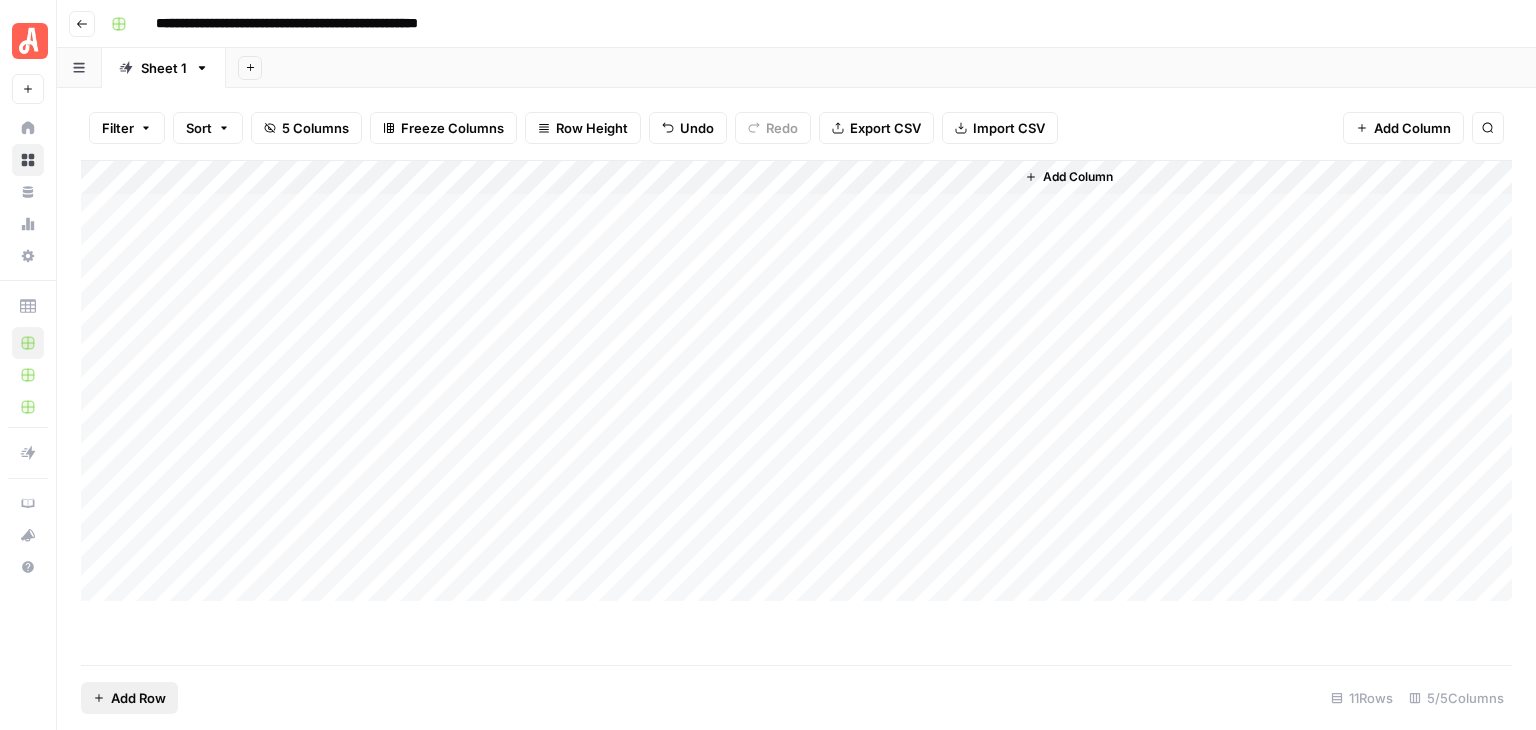 type 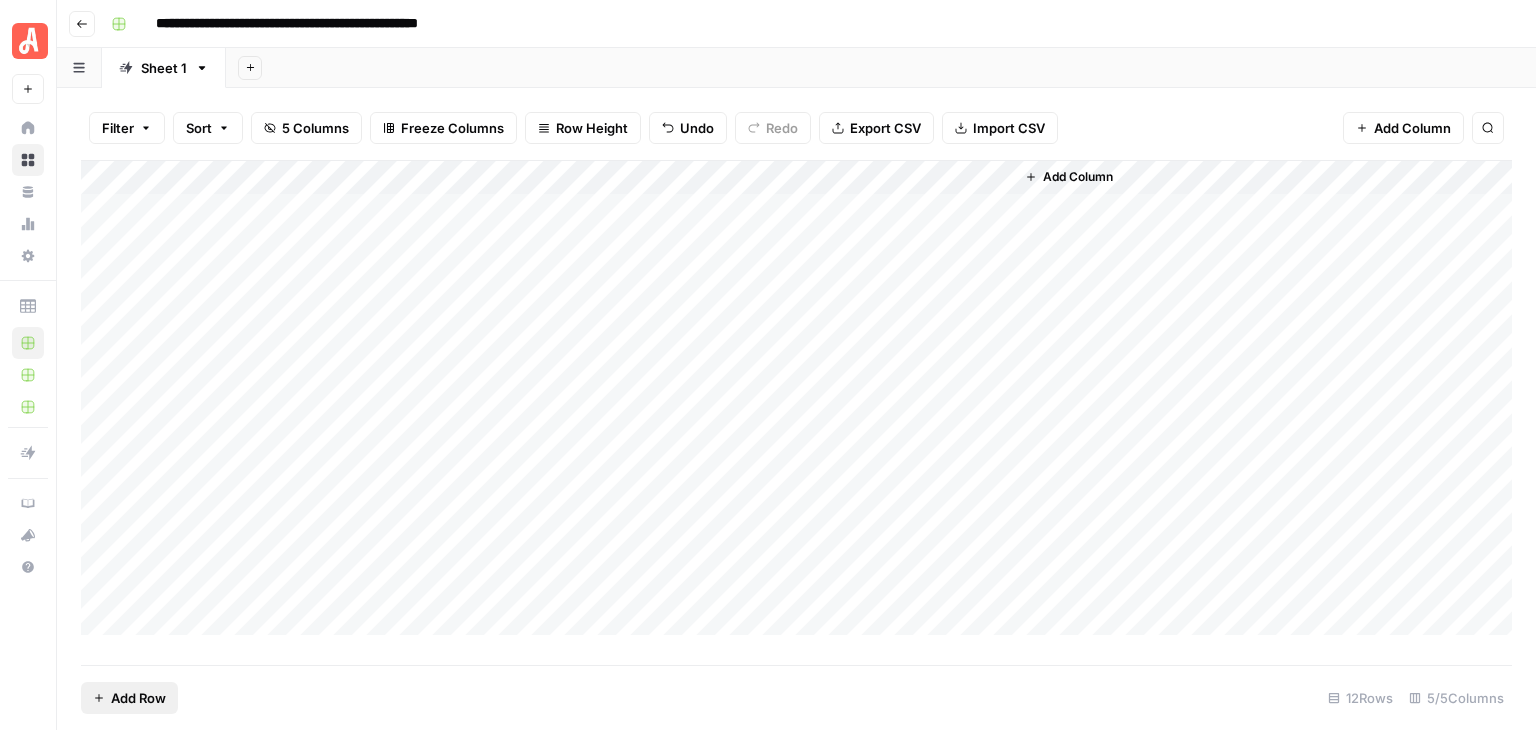 click on "Add Row" at bounding box center (138, 698) 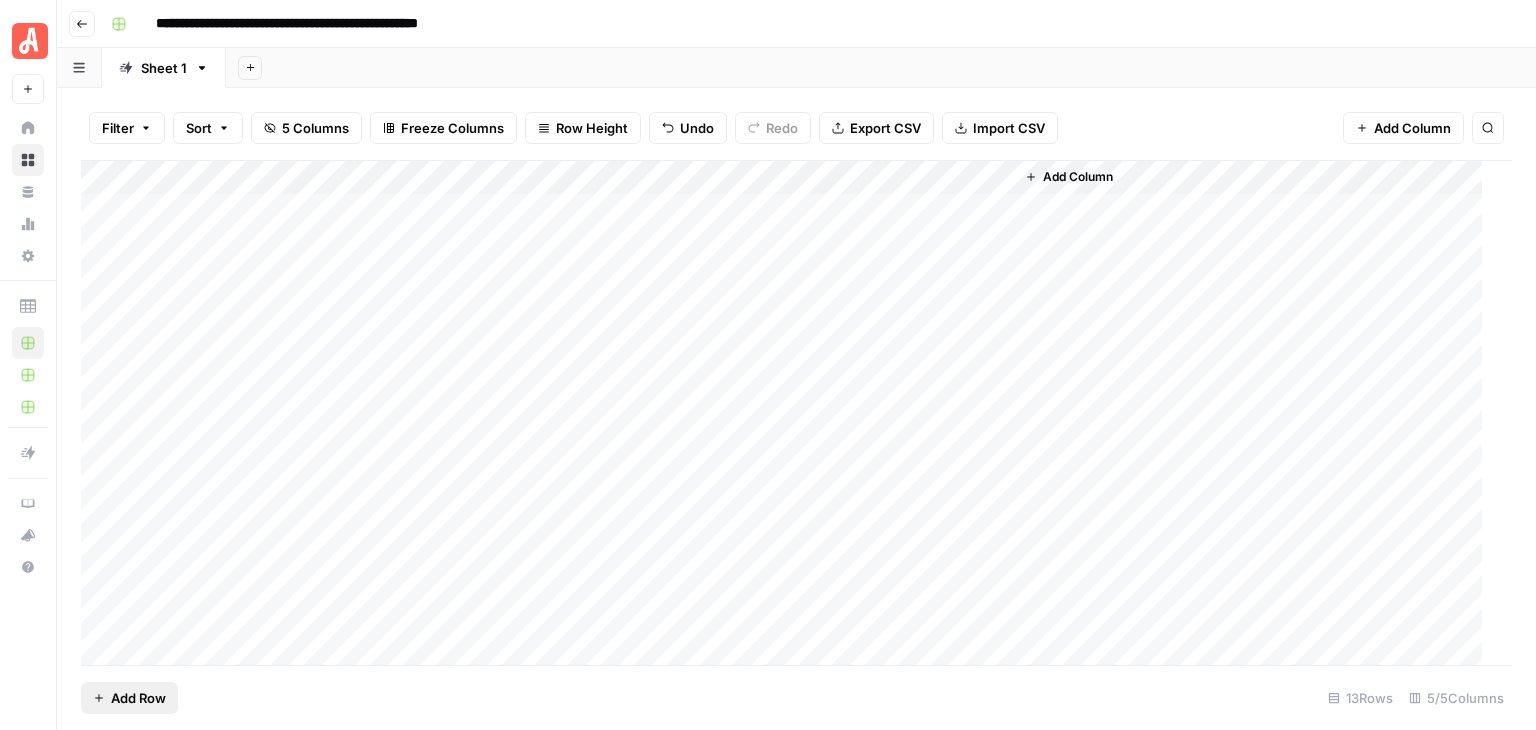 click on "Add Row" at bounding box center (138, 698) 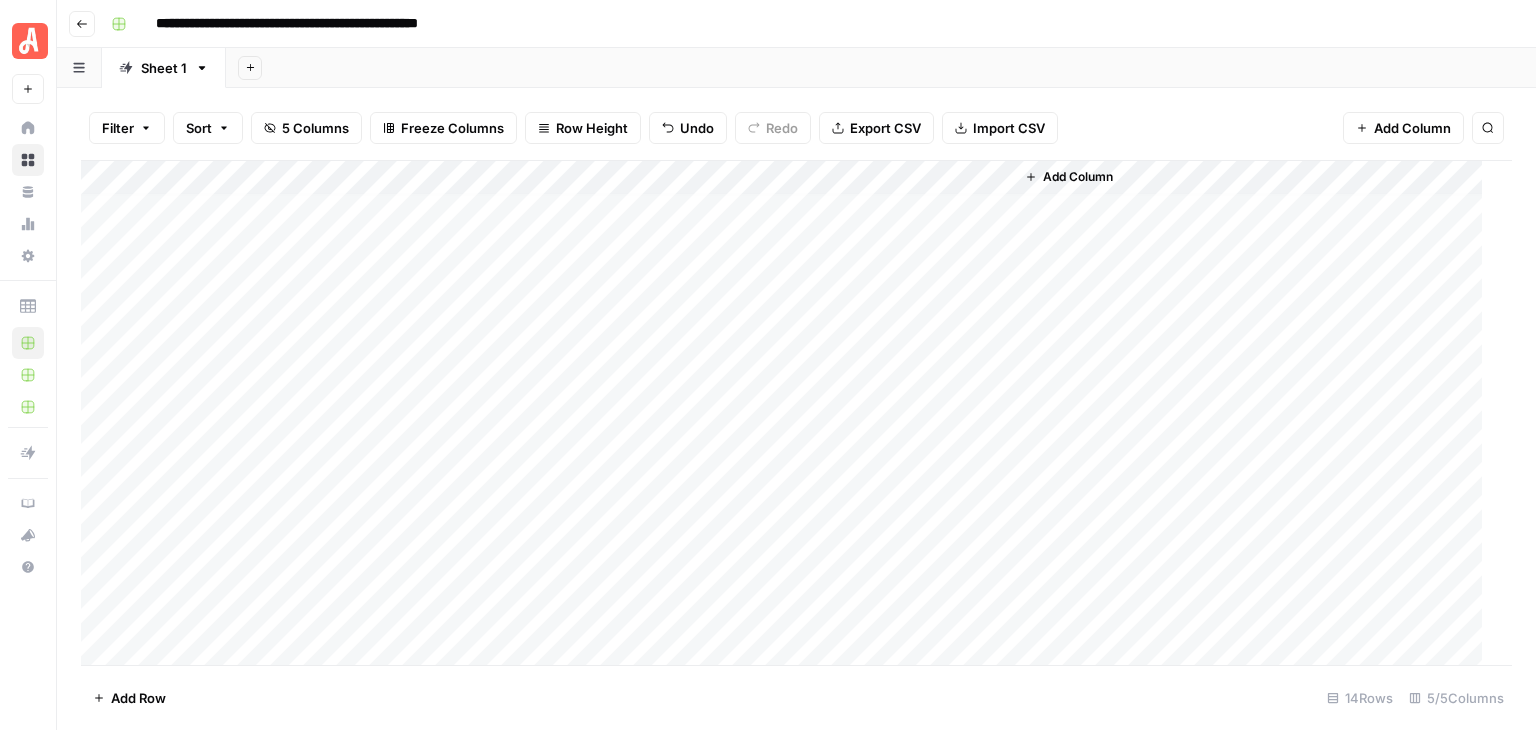 scroll, scrollTop: 37, scrollLeft: 0, axis: vertical 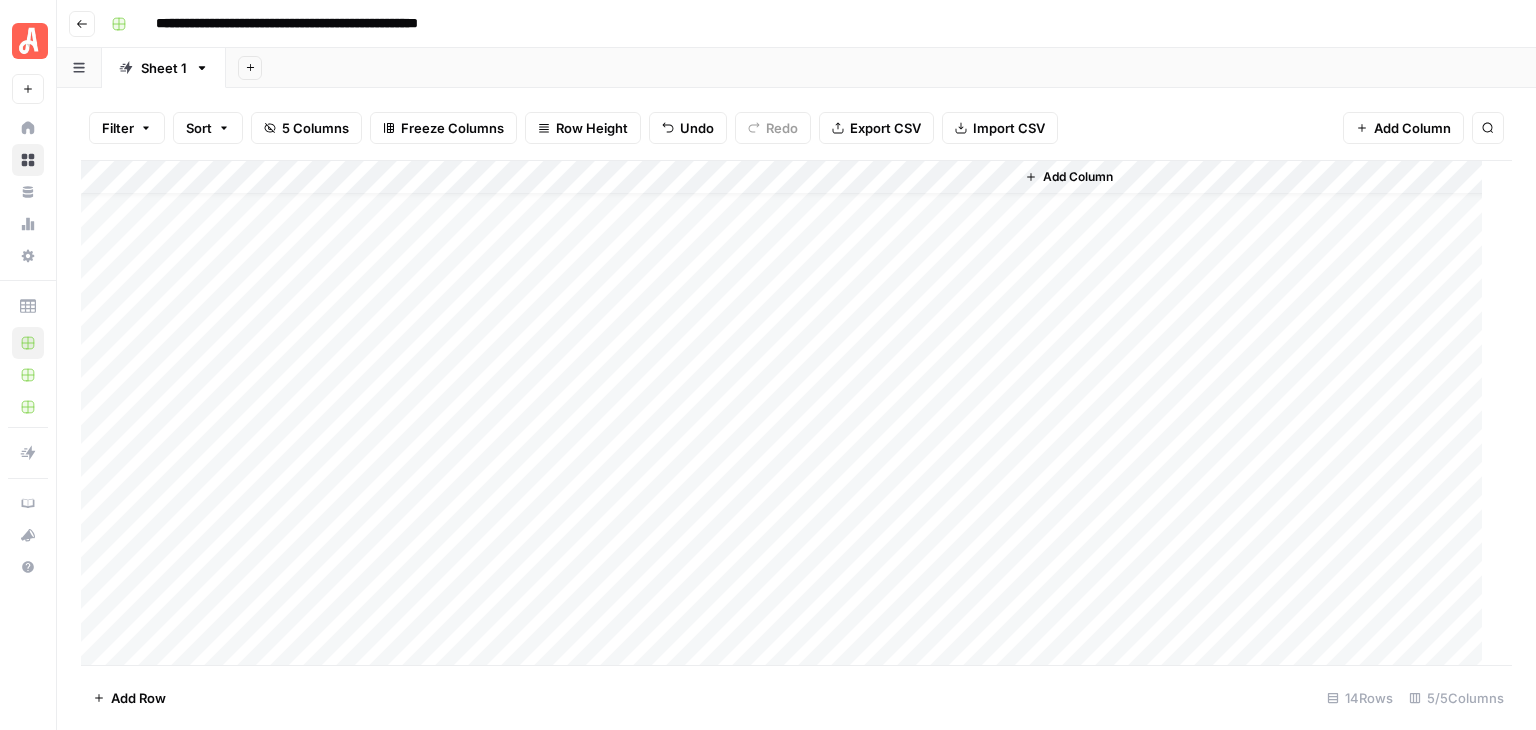click on "Add Column" at bounding box center [789, 413] 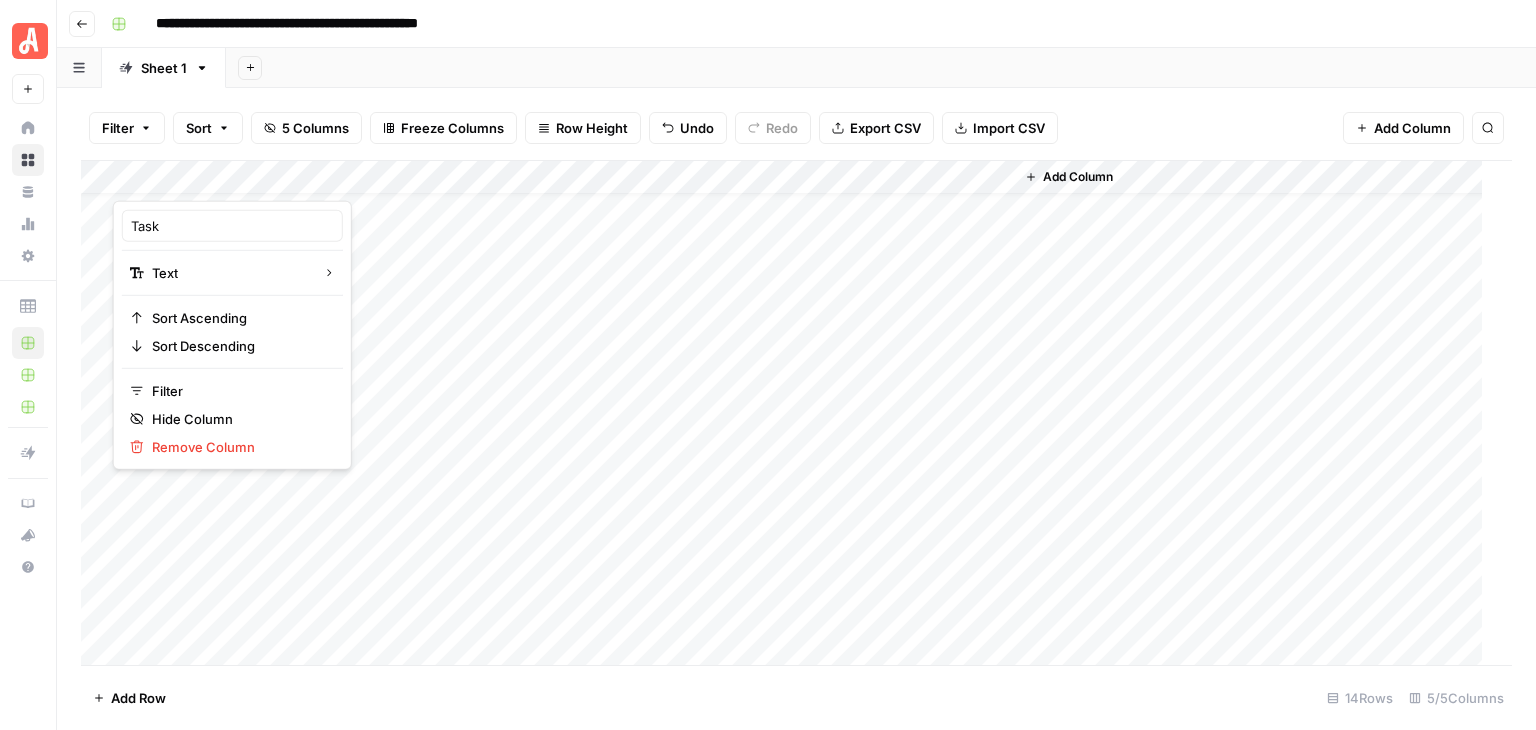 click on "Add Column" at bounding box center [789, 413] 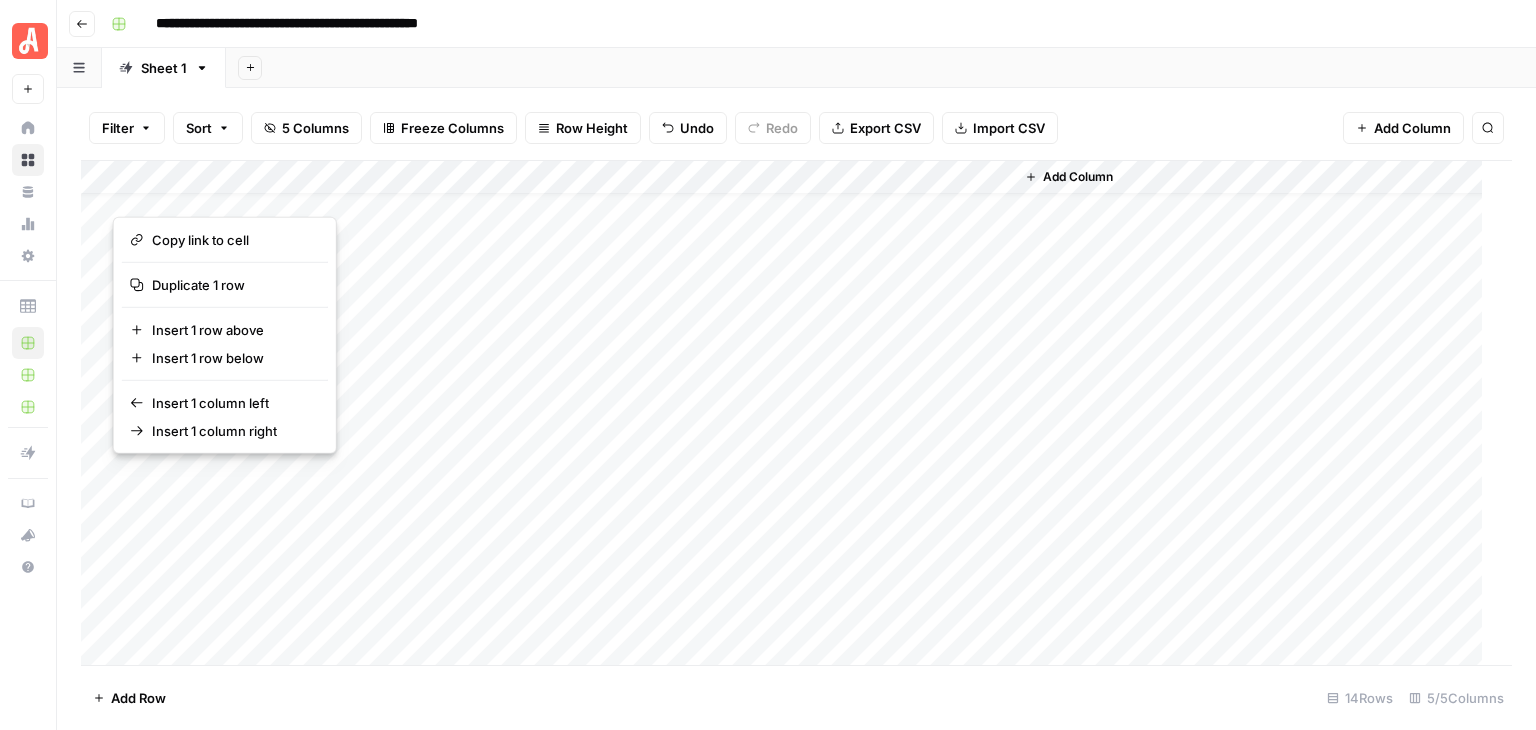 click on "Add Column" at bounding box center [789, 413] 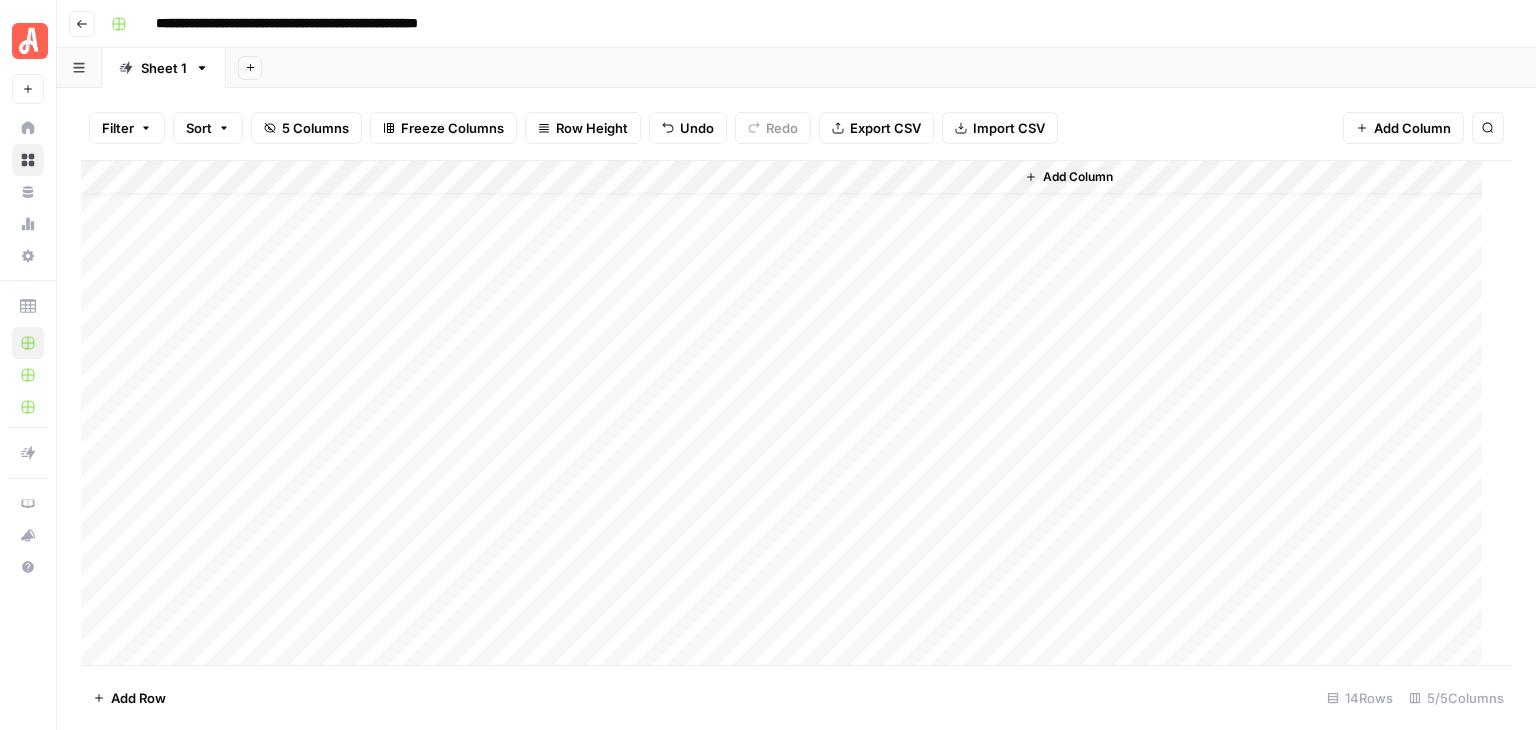 scroll, scrollTop: 0, scrollLeft: 0, axis: both 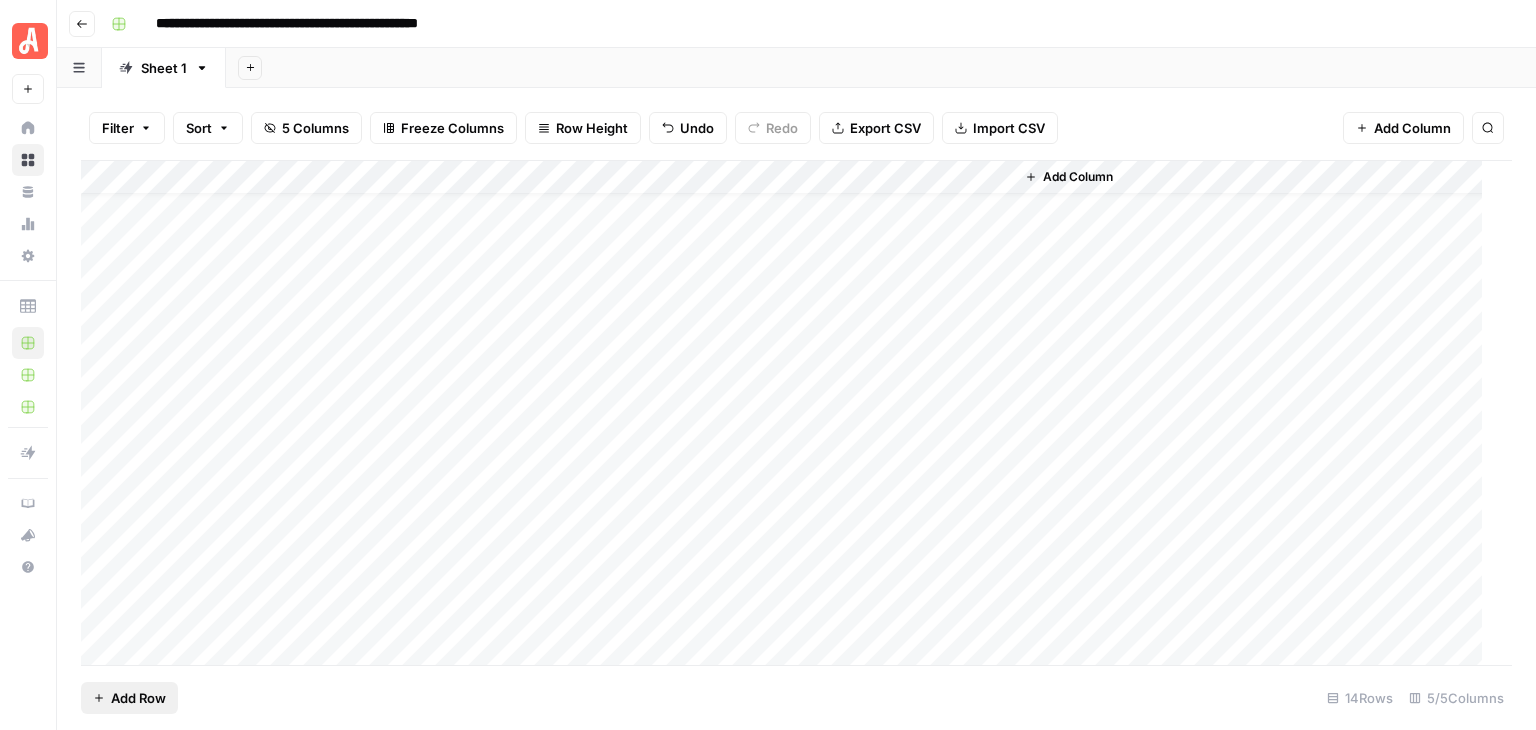 click on "Add Row" at bounding box center (138, 698) 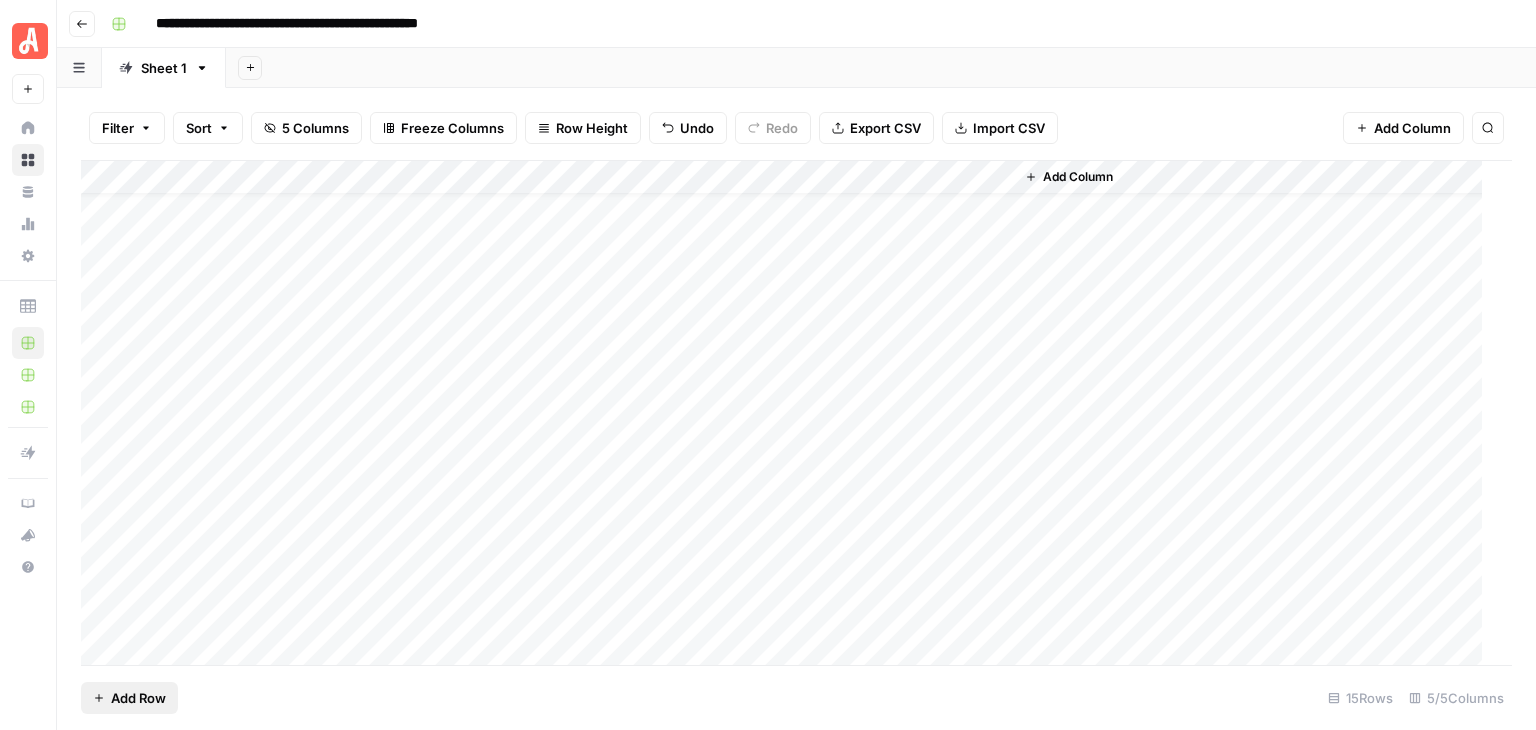 scroll, scrollTop: 38, scrollLeft: 0, axis: vertical 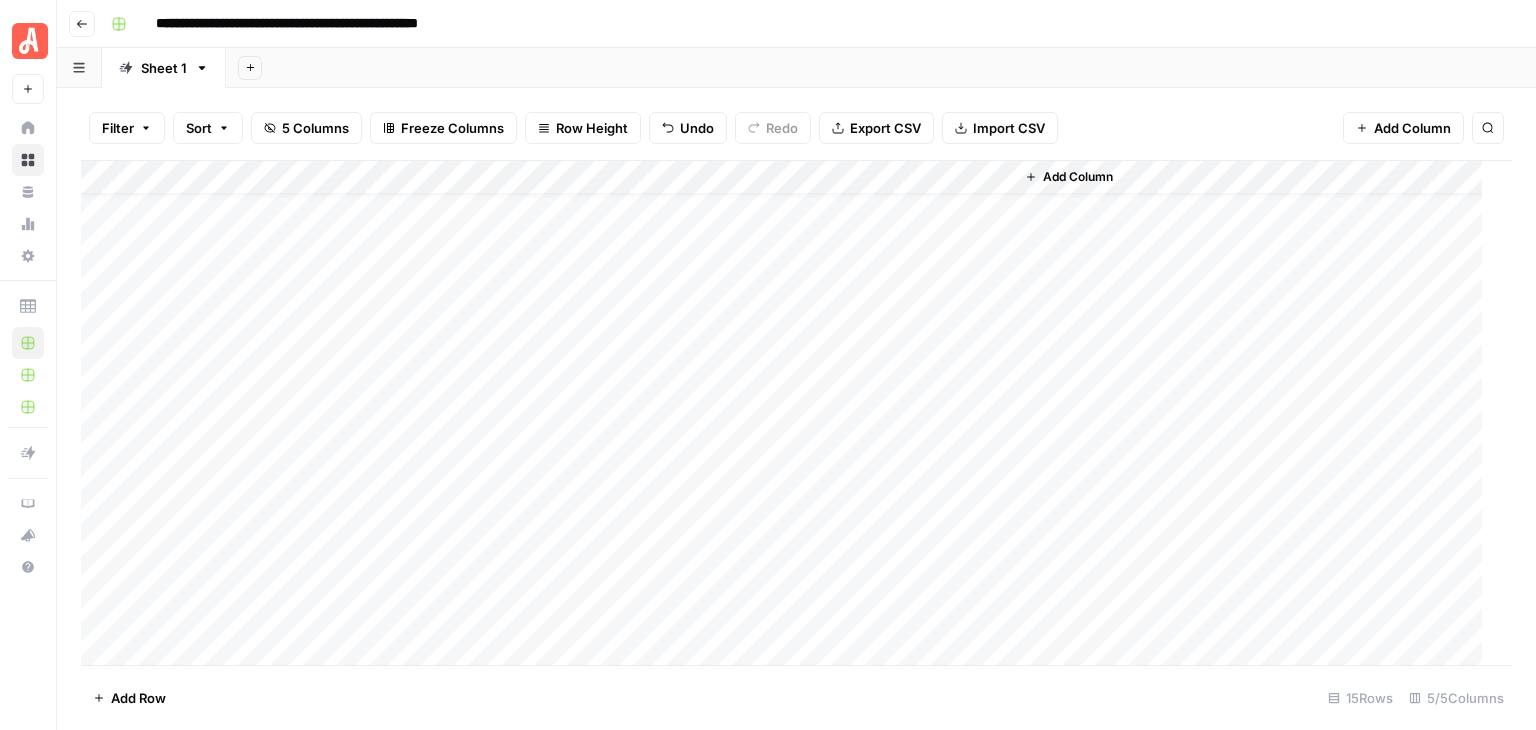 drag, startPoint x: 160, startPoint y: 692, endPoint x: 233, endPoint y: 699, distance: 73.33485 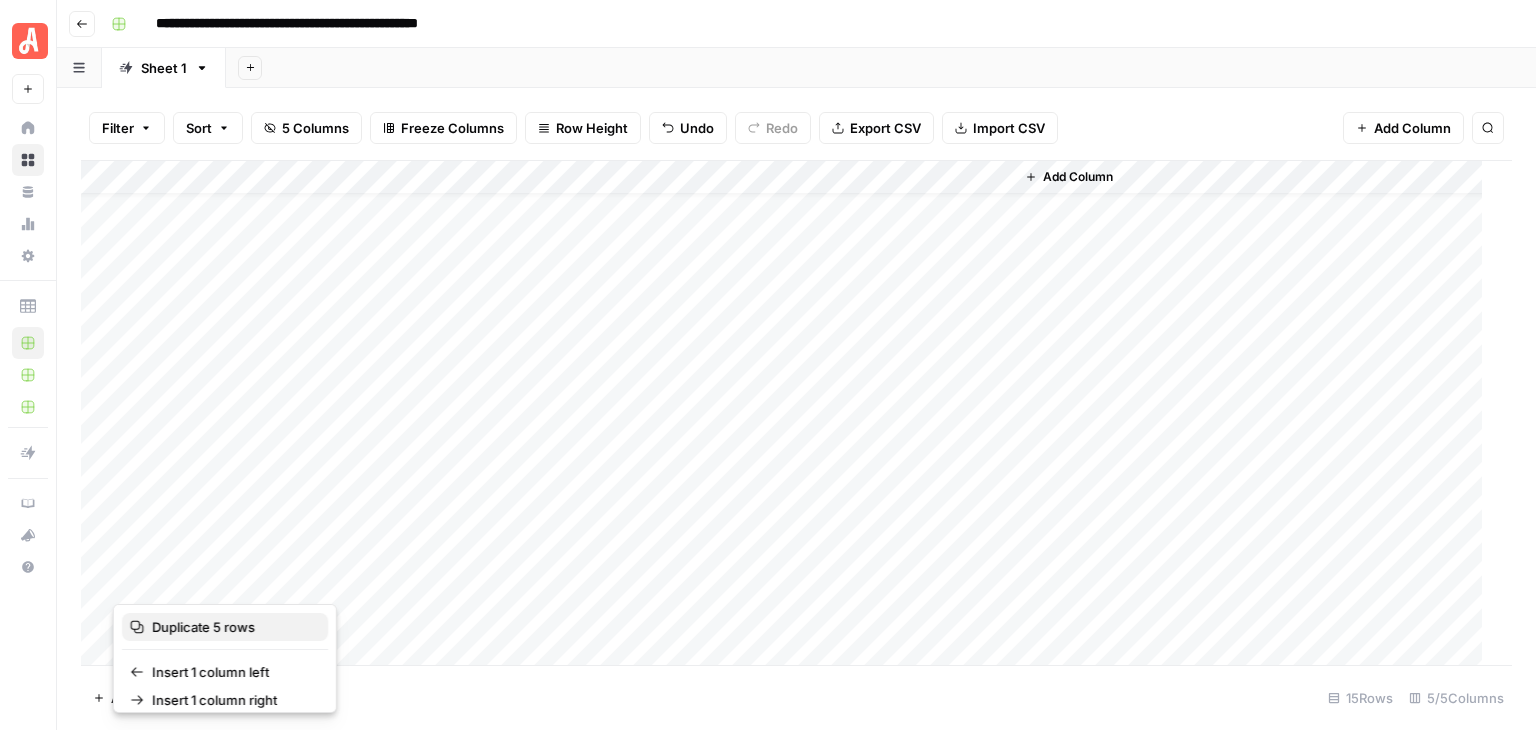 click on "Duplicate 5 rows" at bounding box center (203, 627) 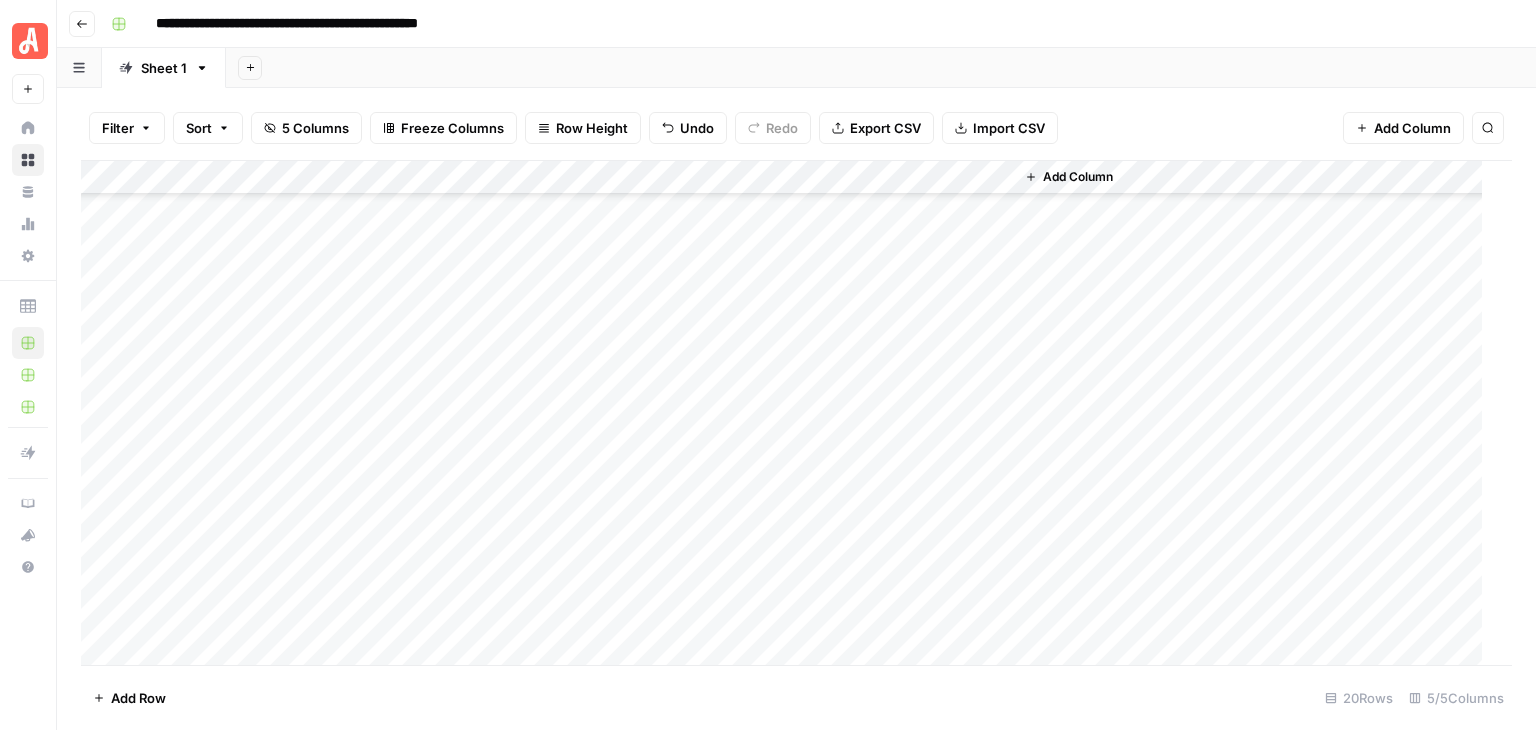 scroll, scrollTop: 241, scrollLeft: 0, axis: vertical 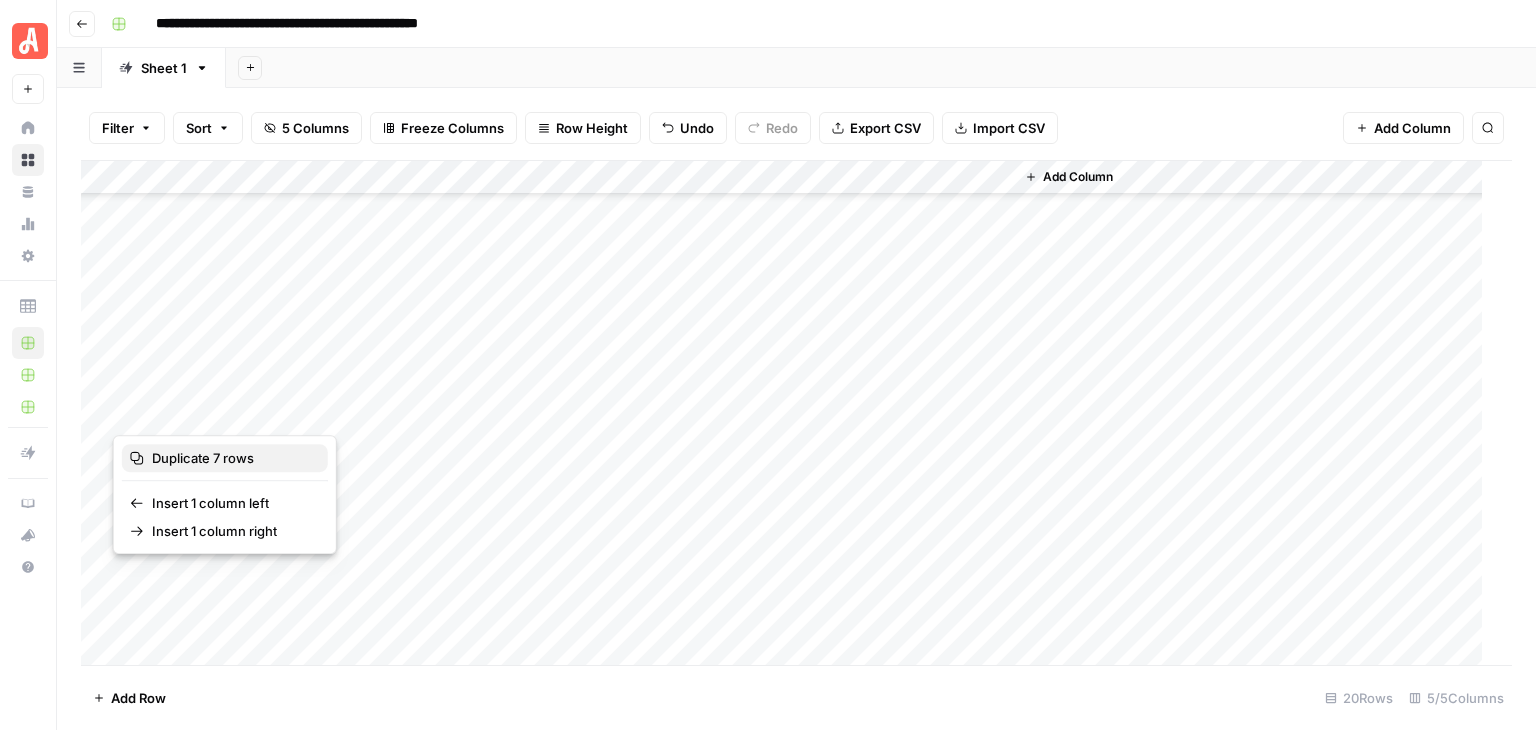 click on "Duplicate 7 rows" at bounding box center (203, 458) 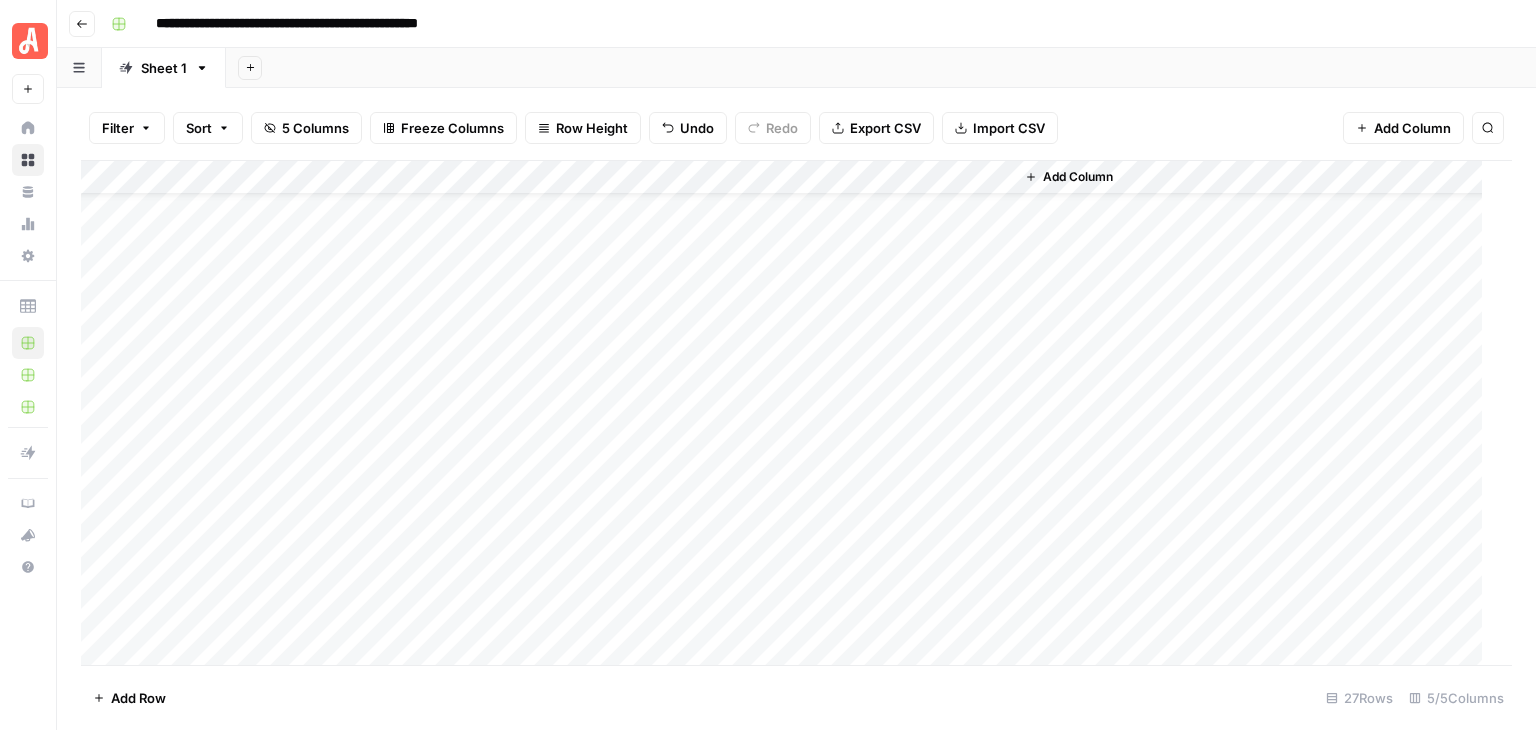 scroll, scrollTop: 0, scrollLeft: 0, axis: both 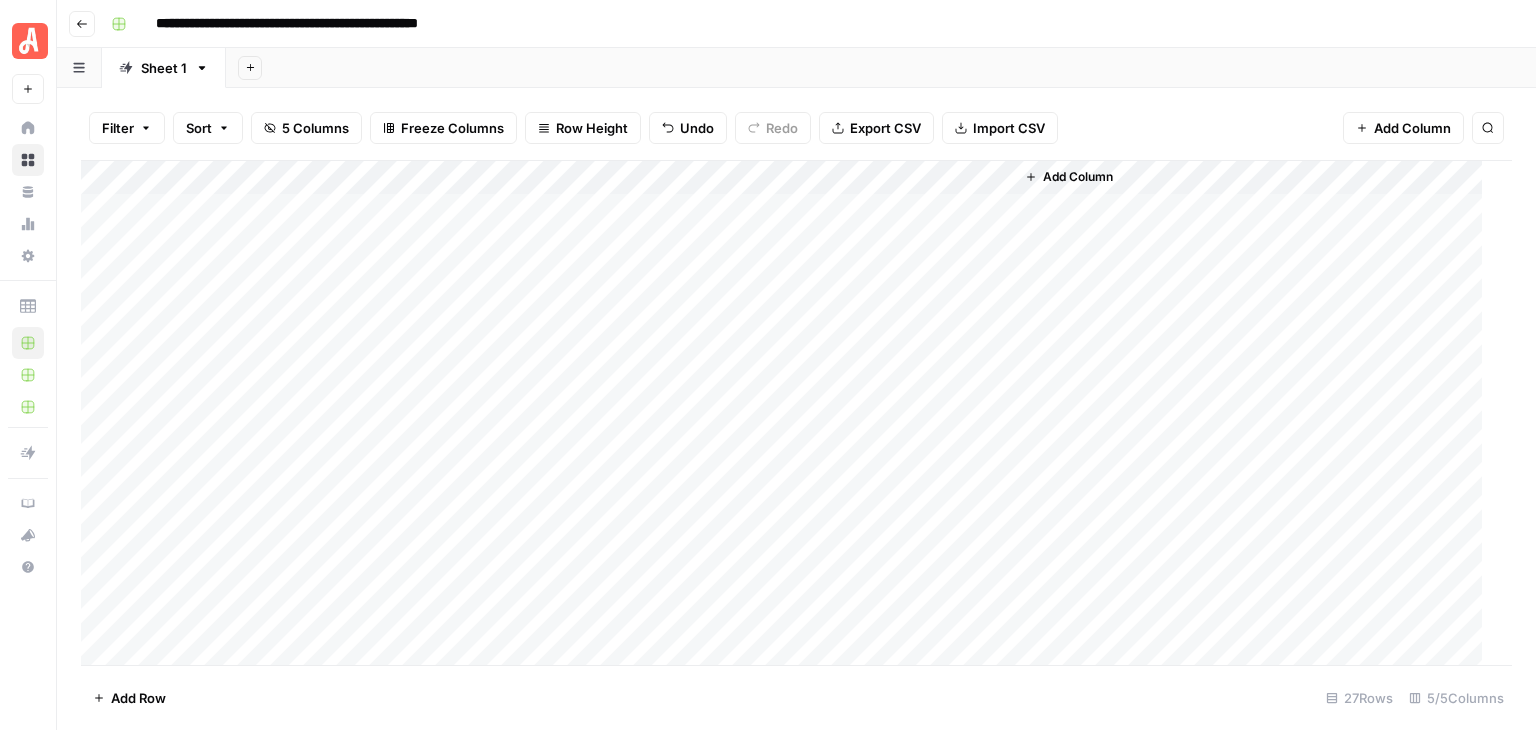 click on "Add Column" at bounding box center [789, 413] 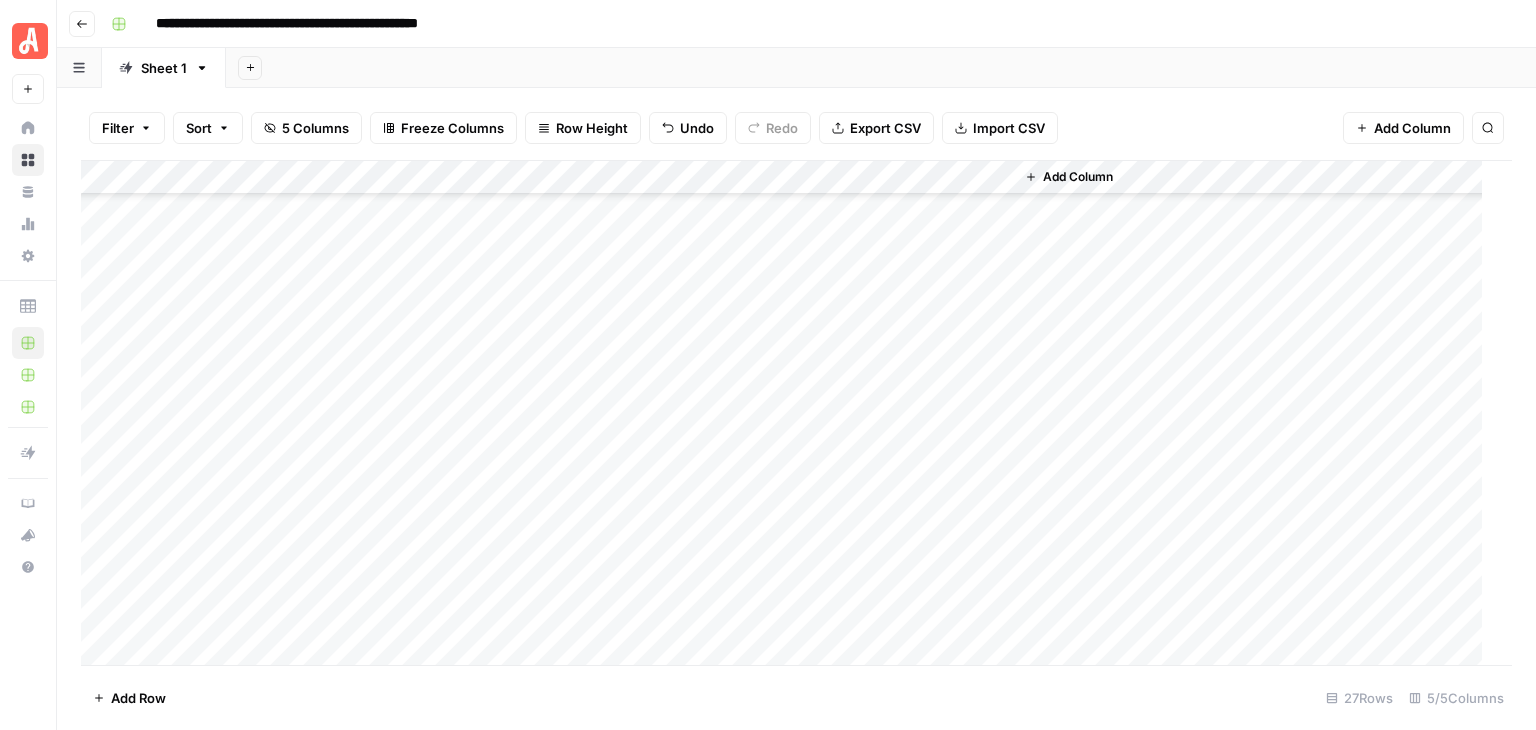 scroll, scrollTop: 100, scrollLeft: 0, axis: vertical 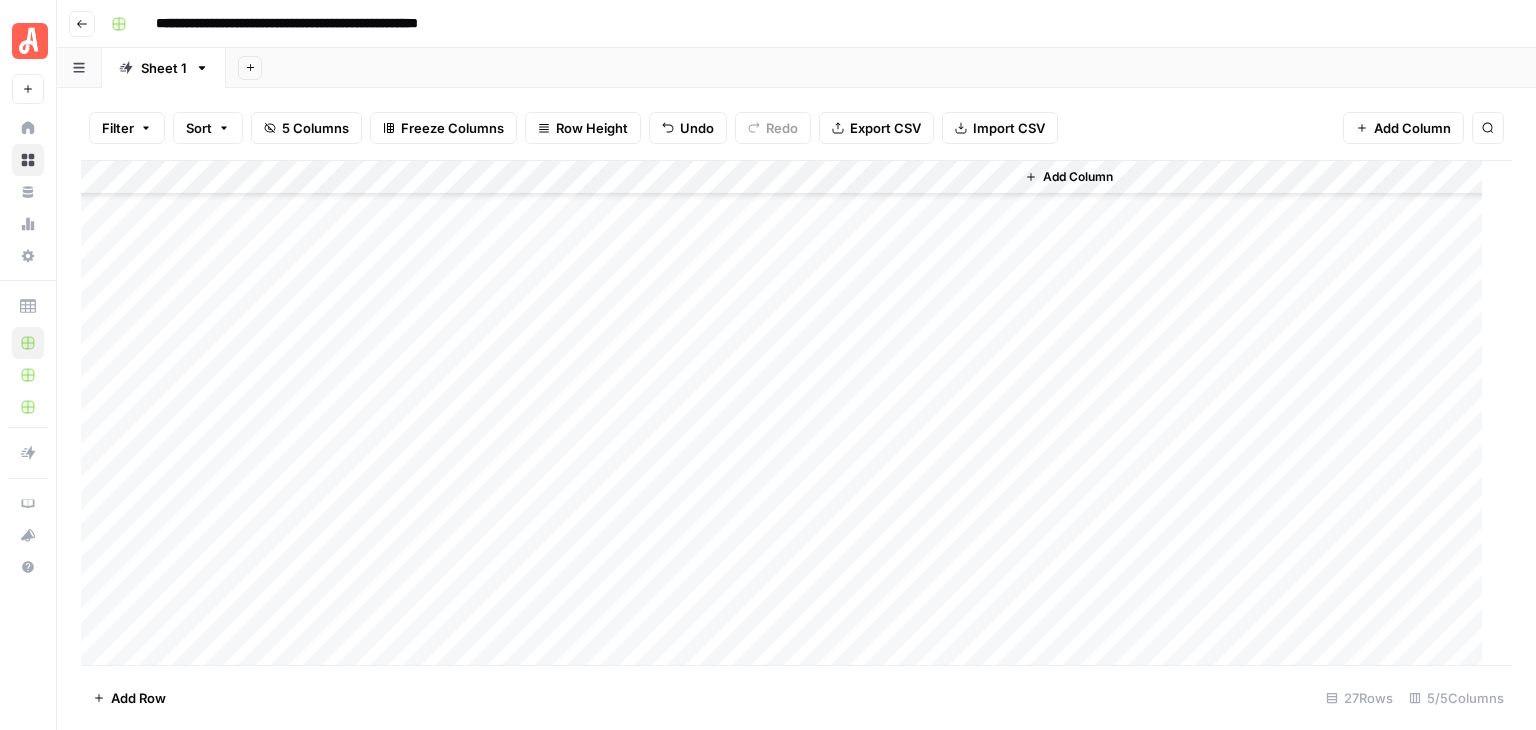 click on "Add Column" at bounding box center [789, 413] 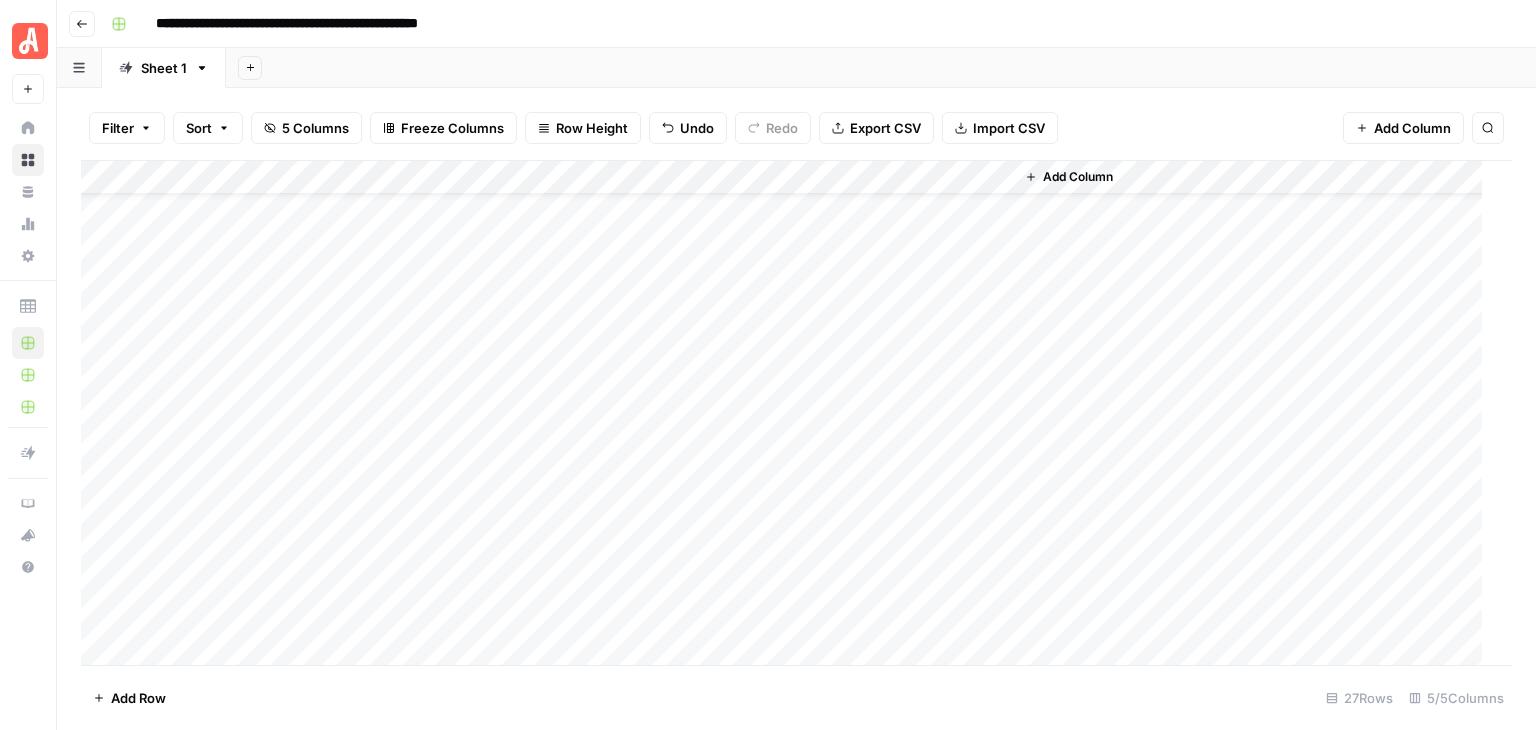 scroll, scrollTop: 0, scrollLeft: 0, axis: both 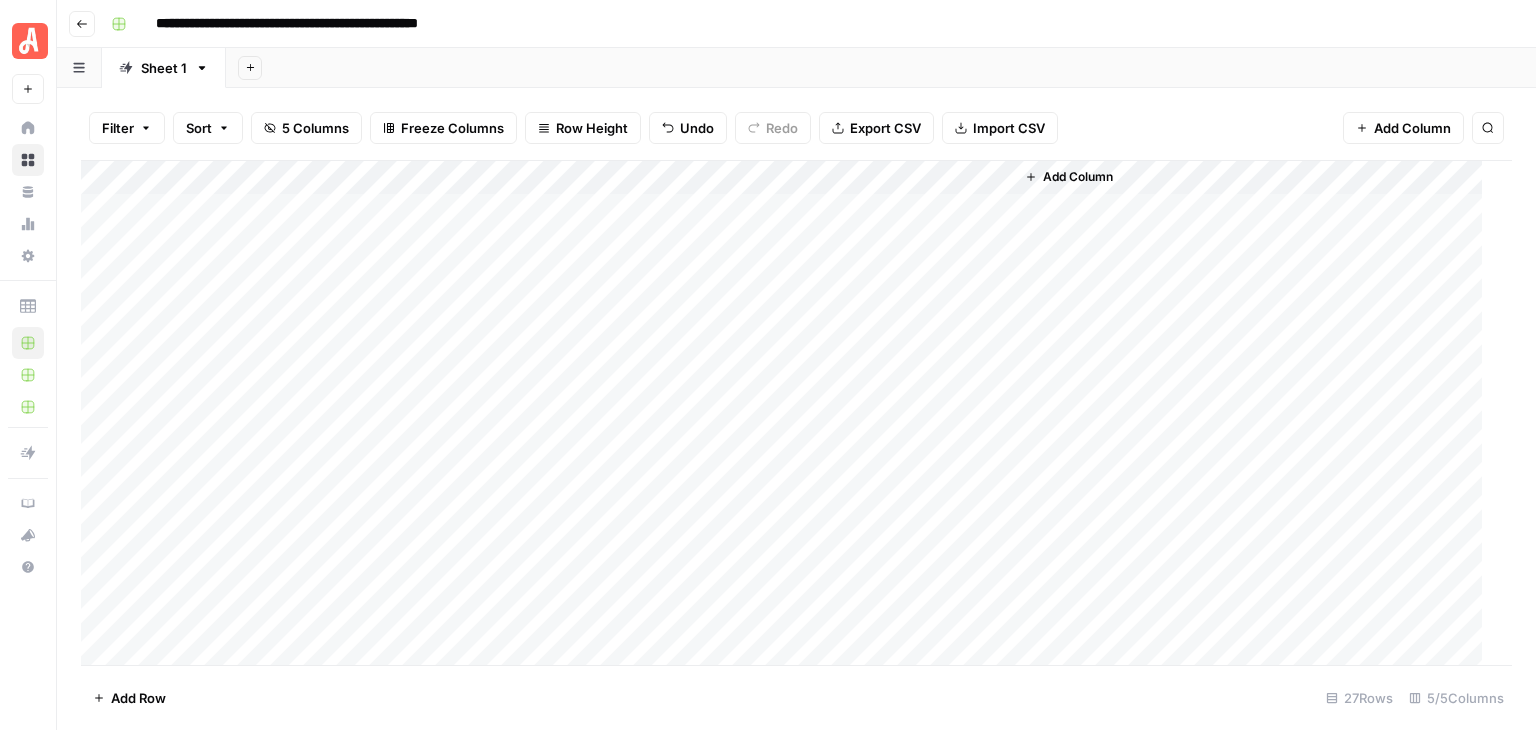 click on "Add Column" at bounding box center (789, 413) 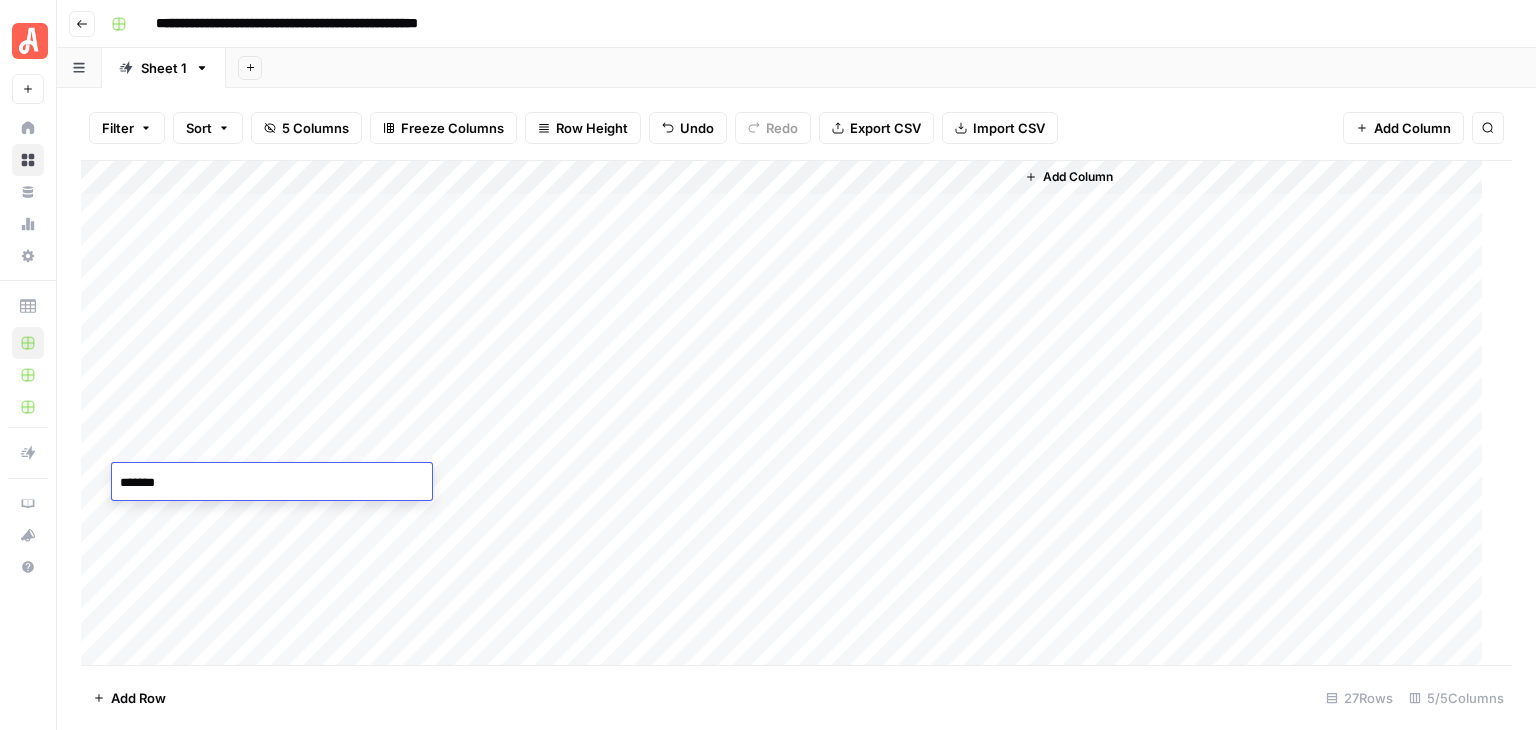 type on "********" 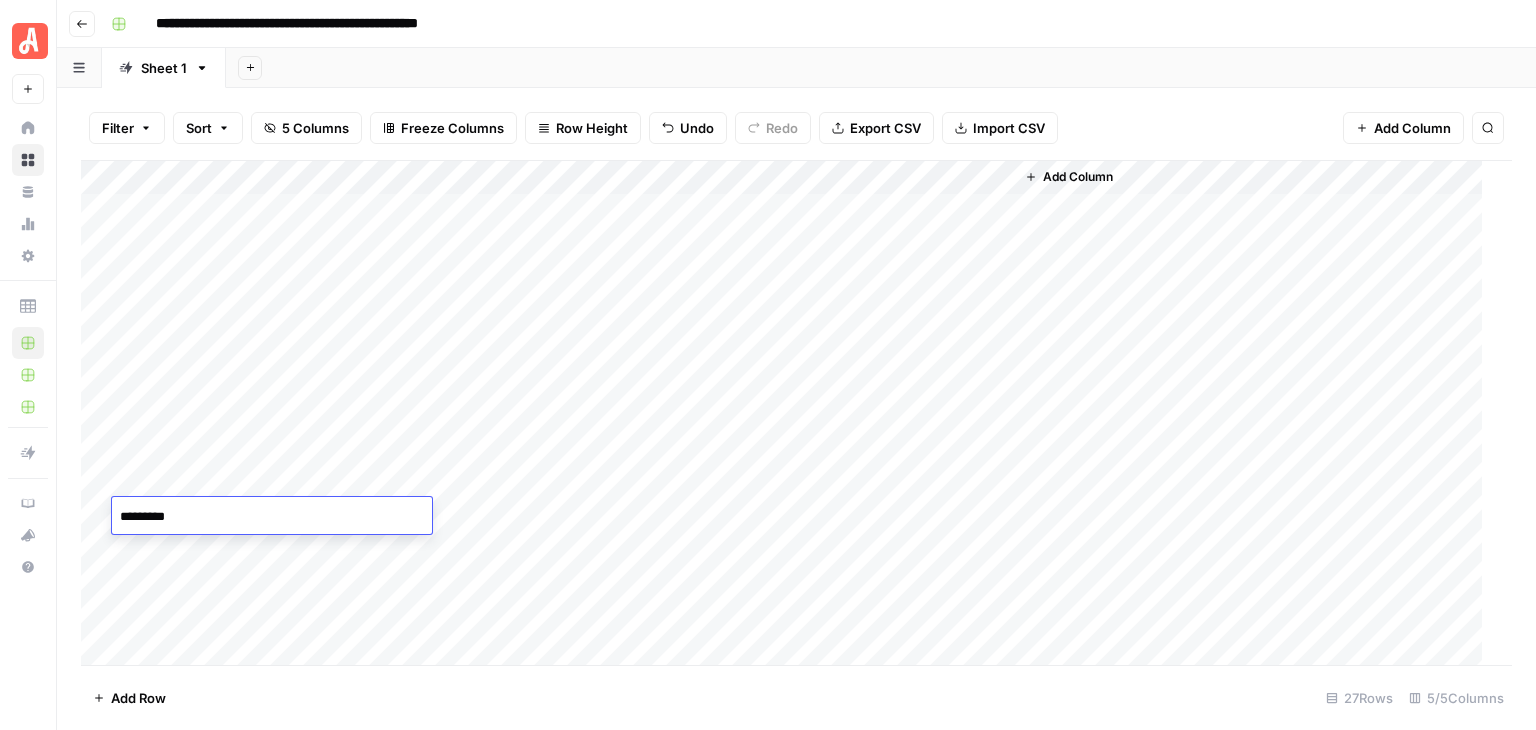 type on "**********" 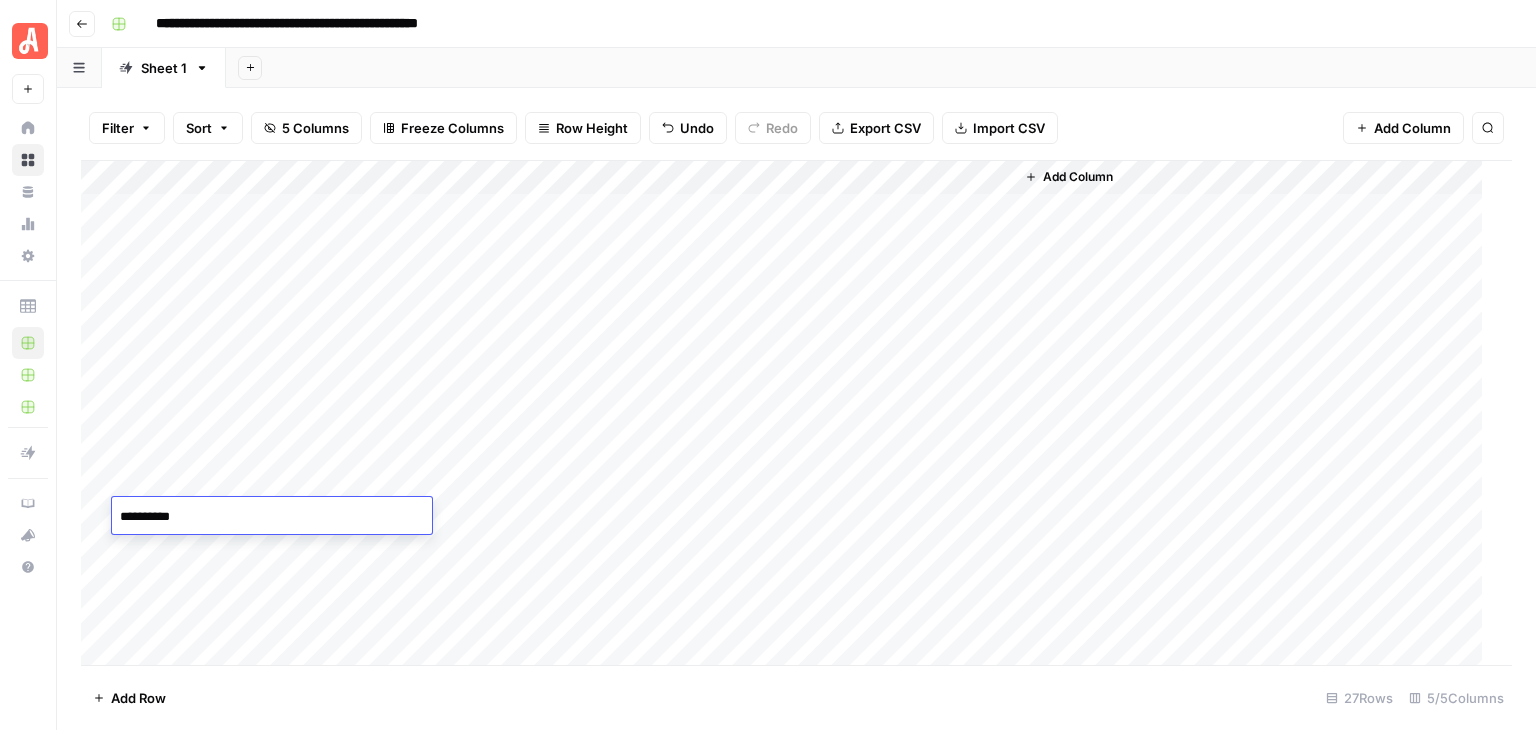 click on "Add Column" at bounding box center [789, 413] 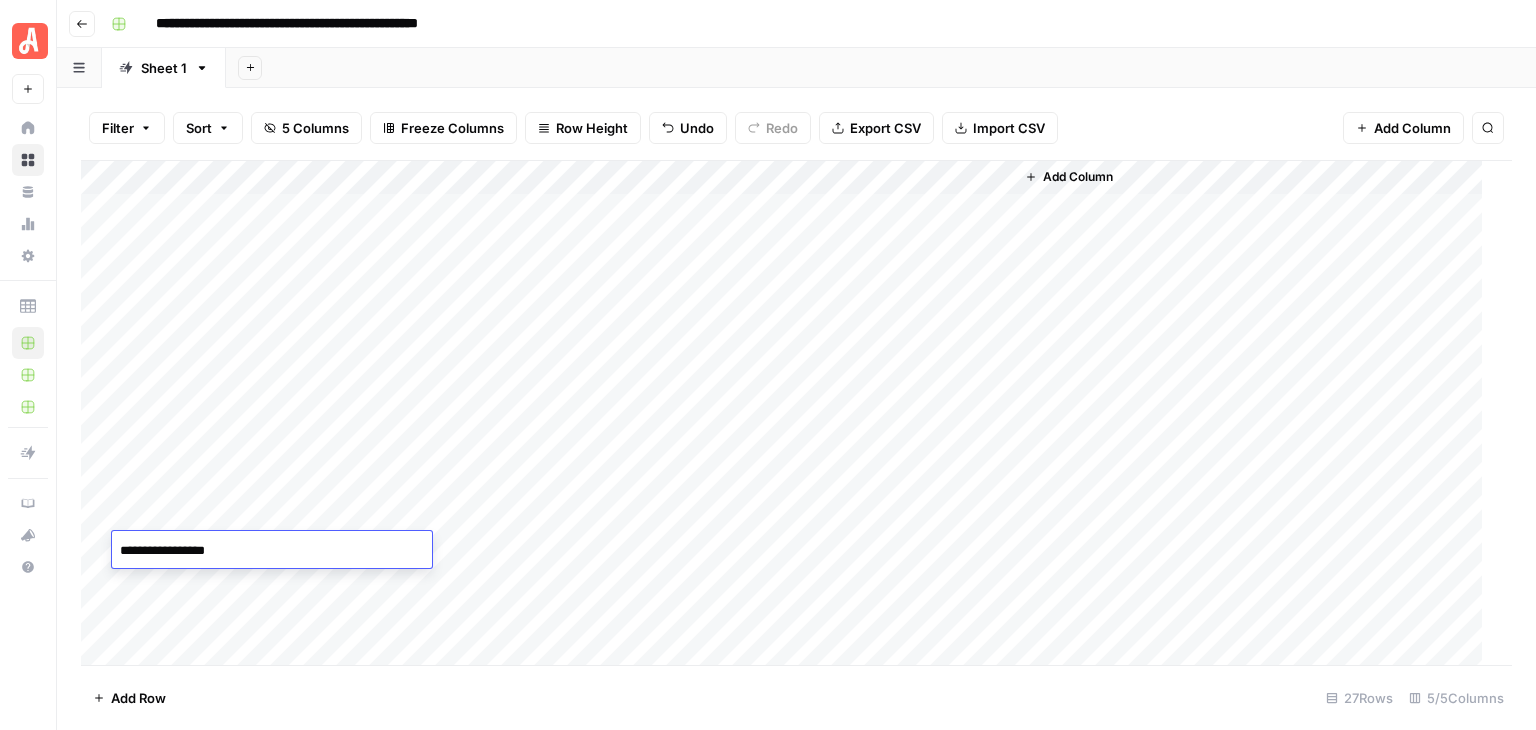 type on "**********" 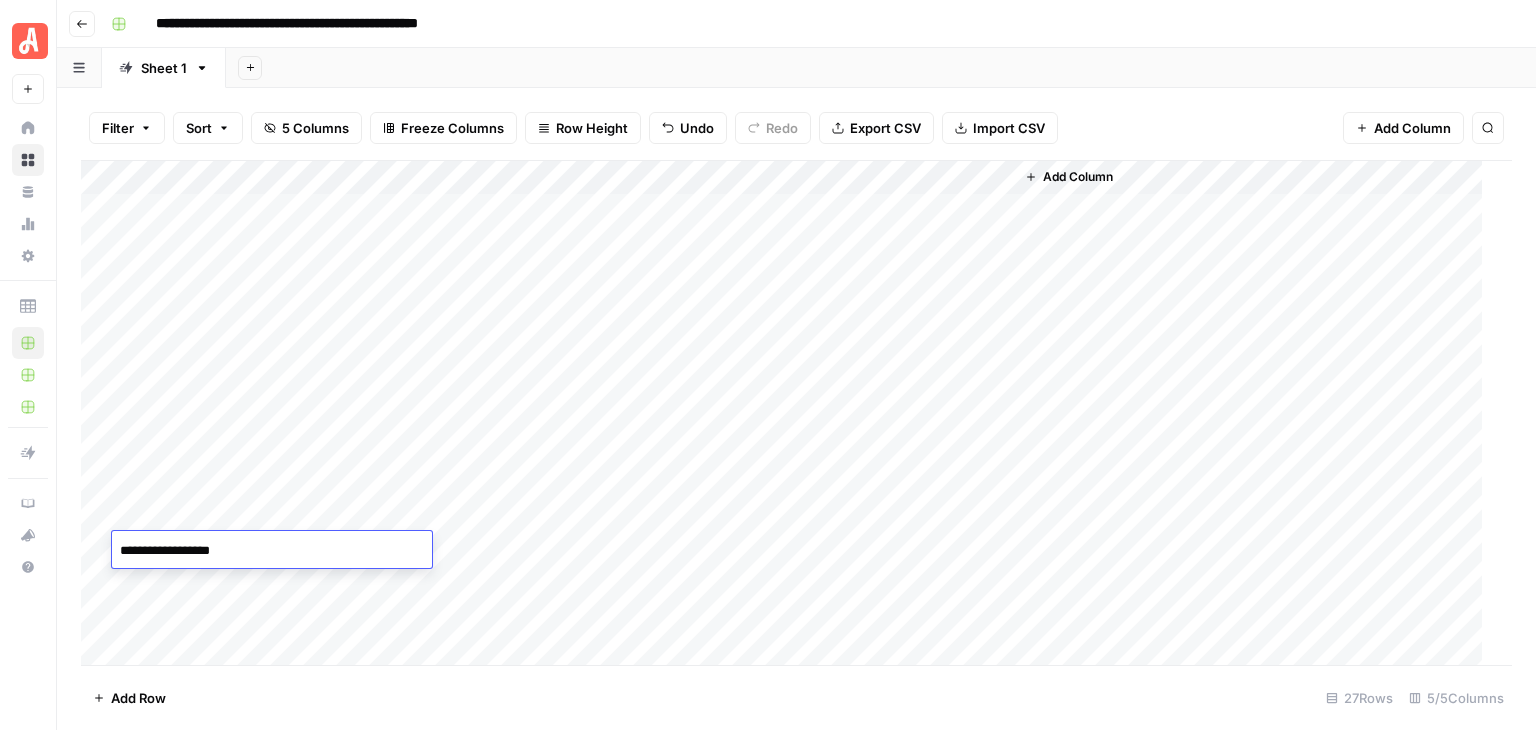 click on "Add Column" at bounding box center (789, 413) 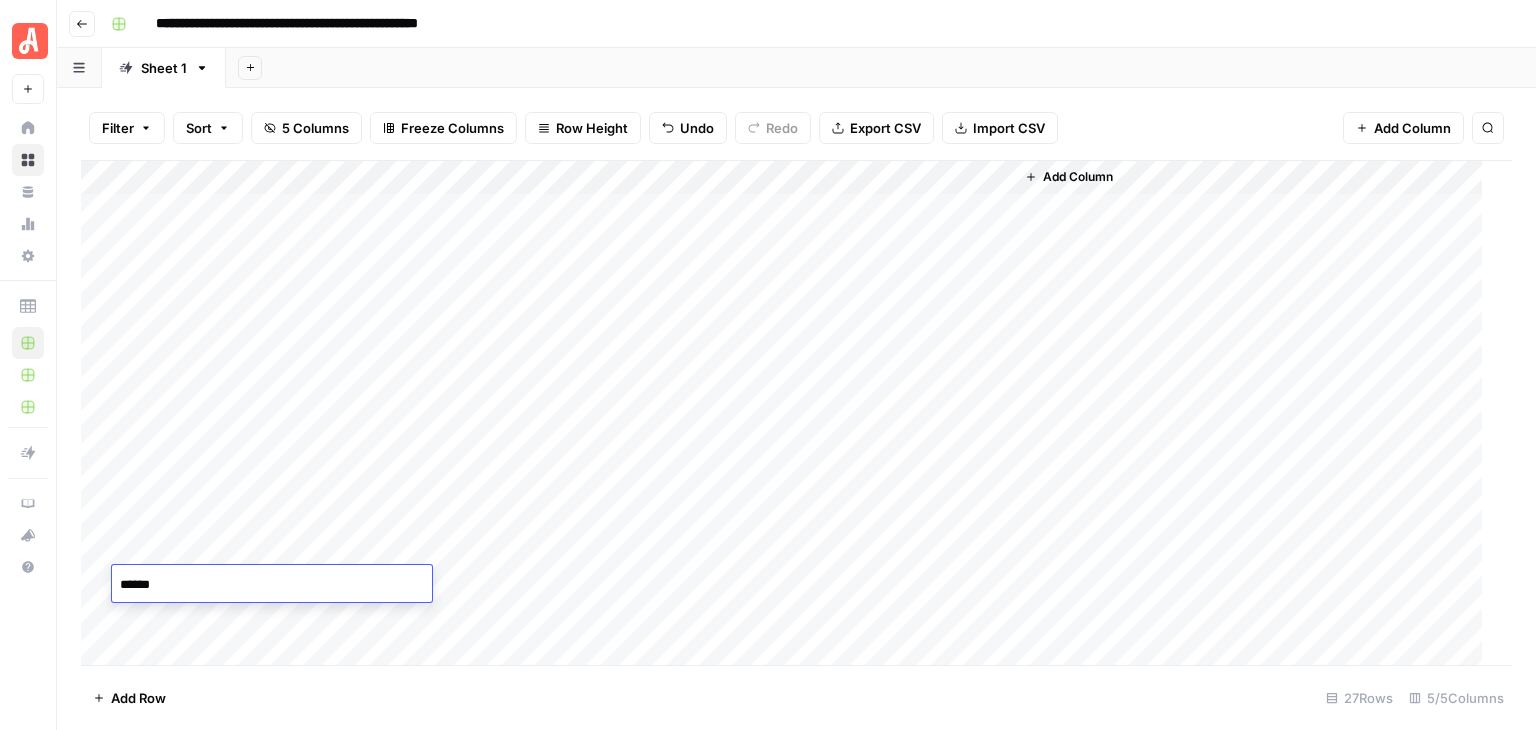 type on "*******" 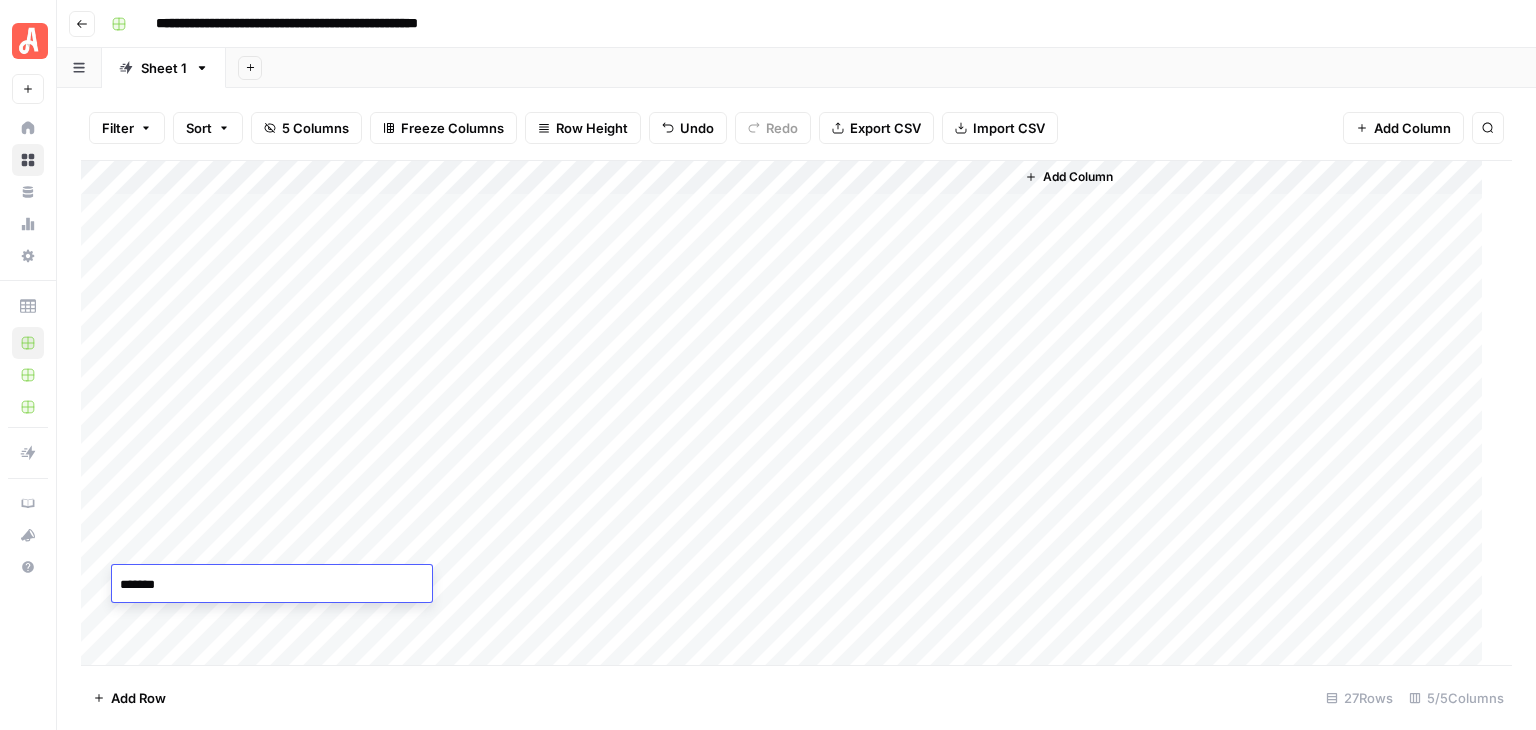 click on "Add Column" at bounding box center (789, 413) 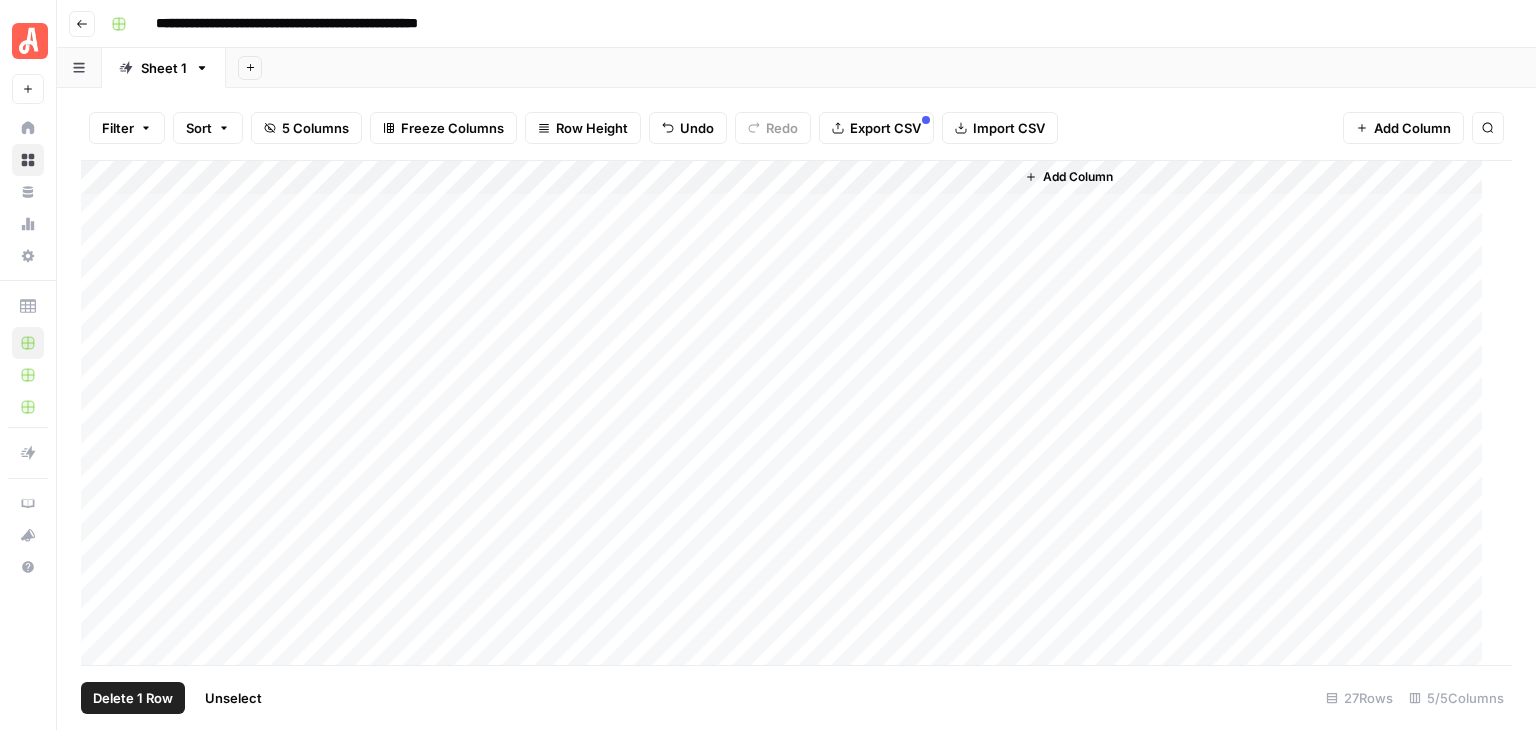 click on "Add Column" at bounding box center (789, 413) 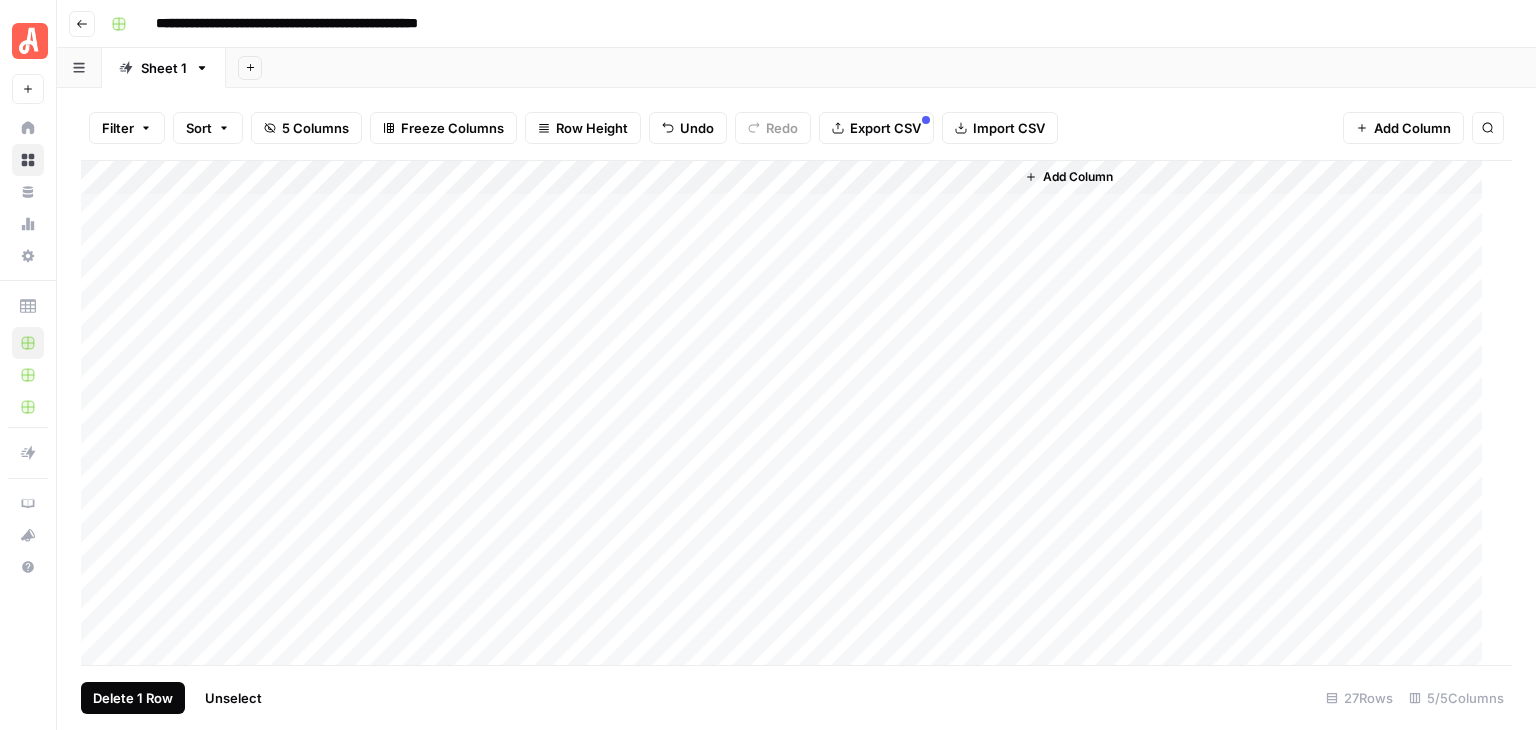click on "Delete 1 Row" at bounding box center [133, 698] 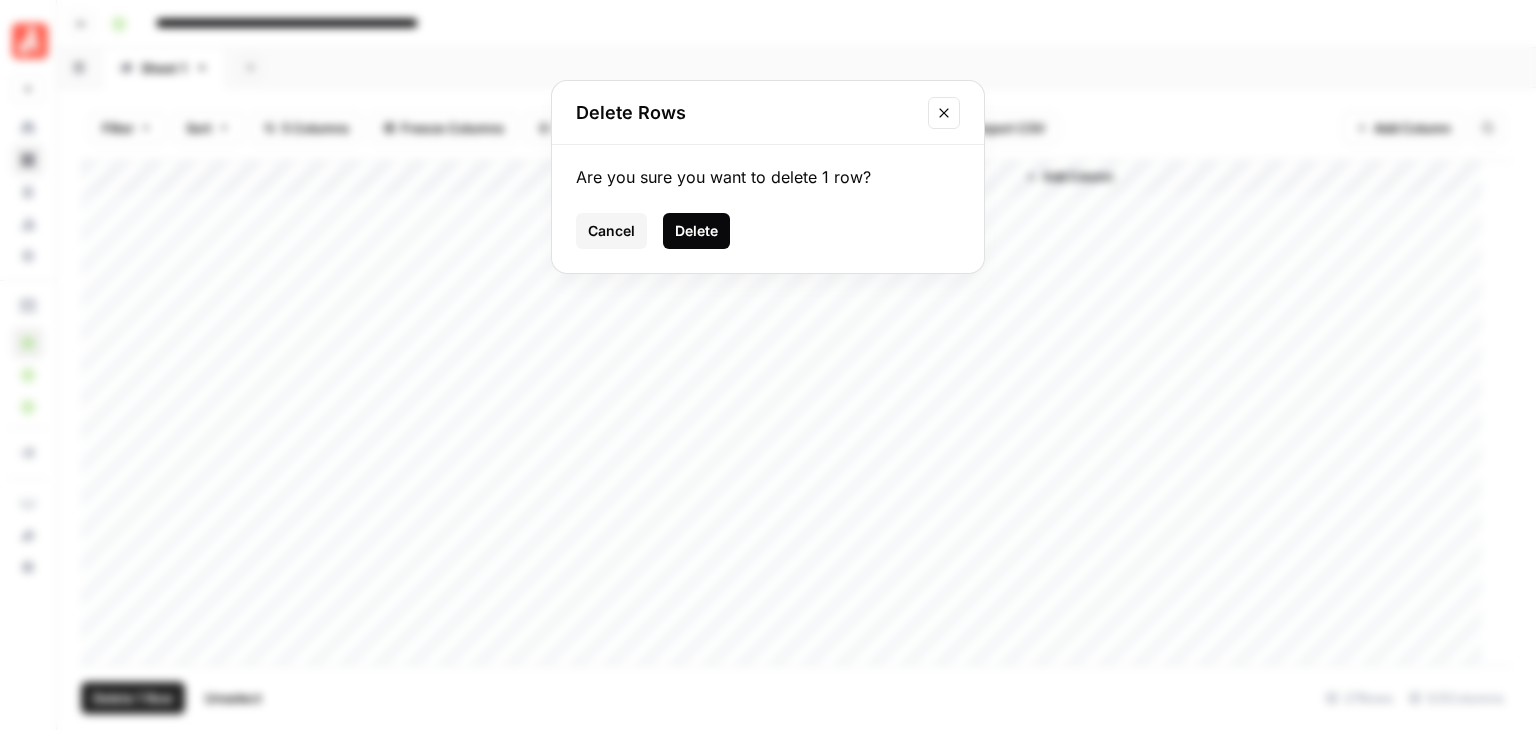 click on "Delete" at bounding box center (696, 231) 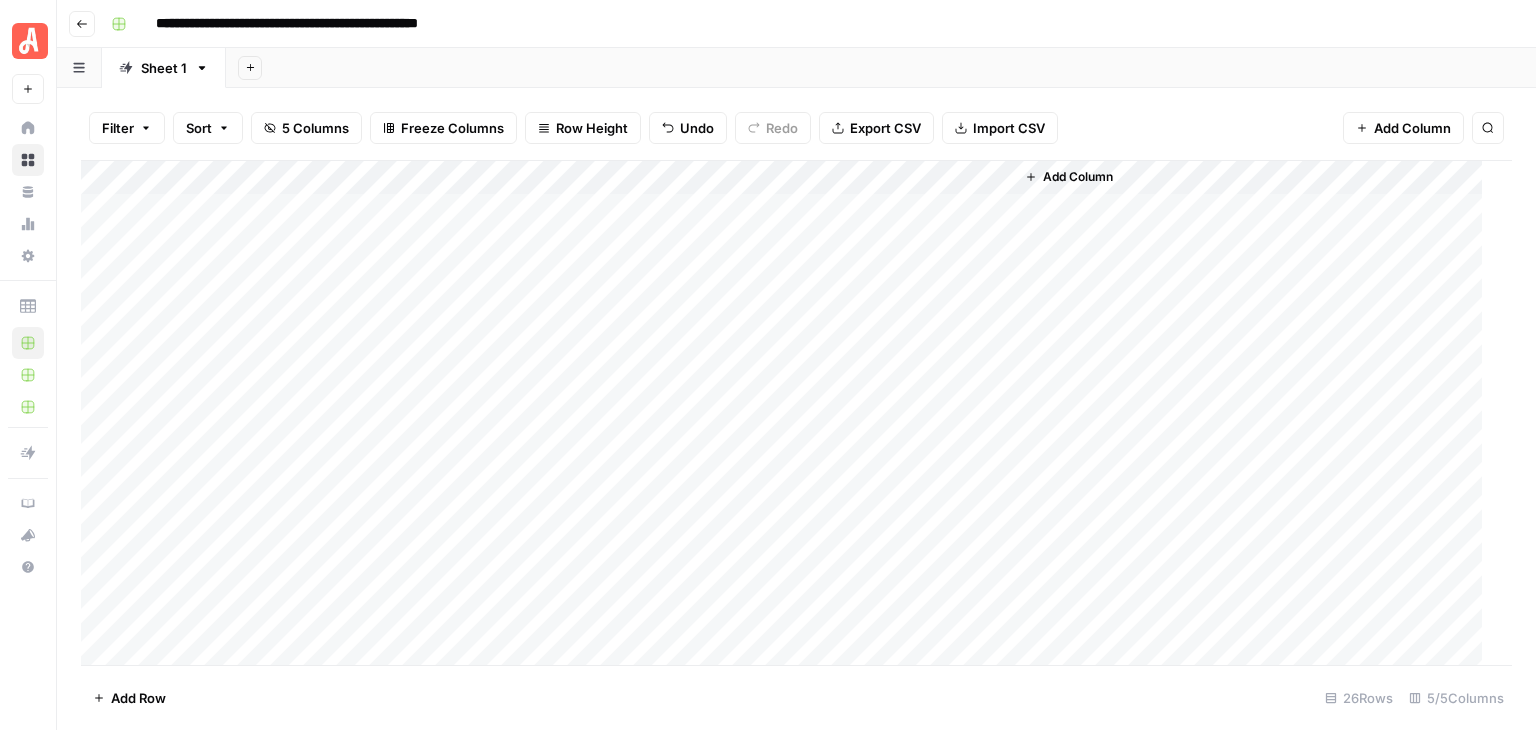 click on "Add Column" at bounding box center (789, 413) 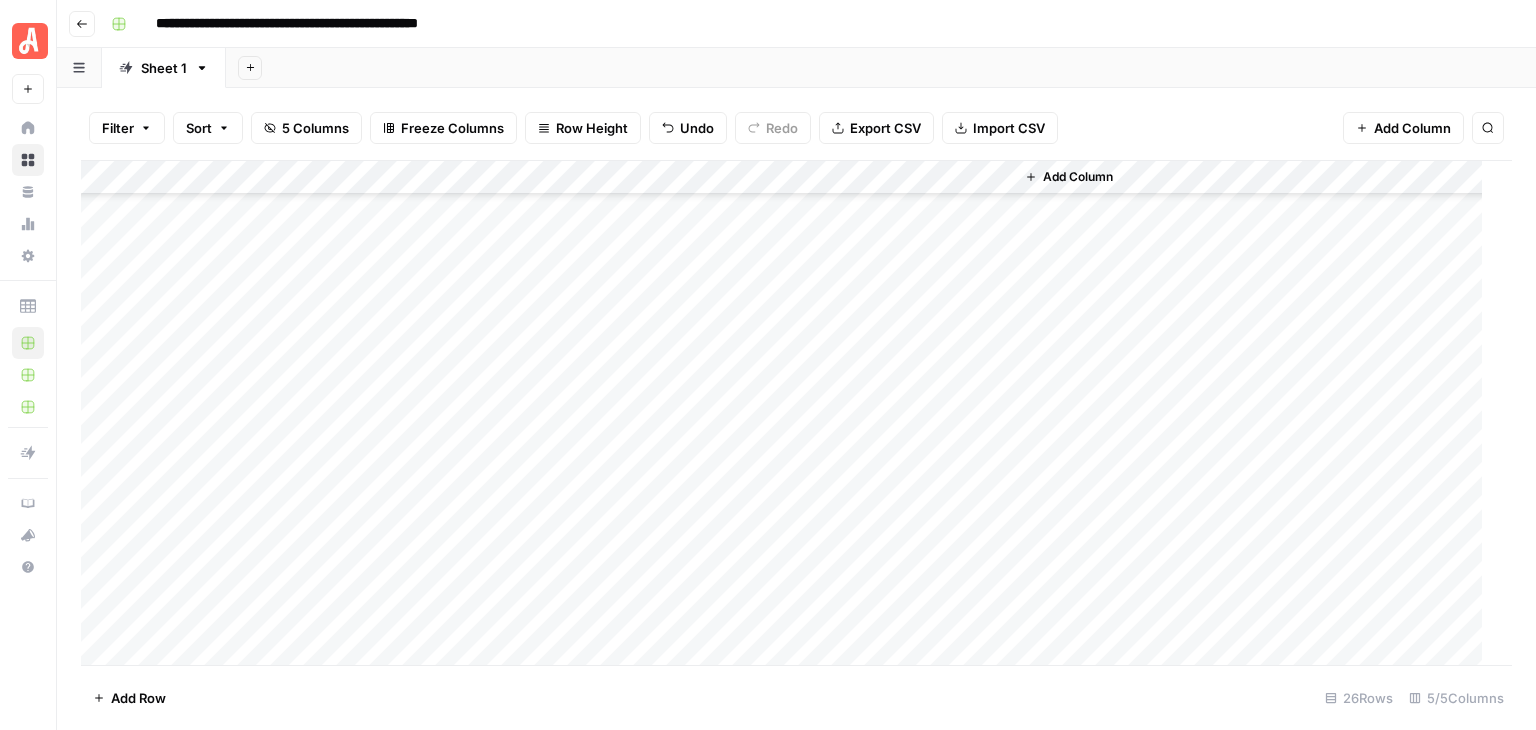 scroll, scrollTop: 200, scrollLeft: 0, axis: vertical 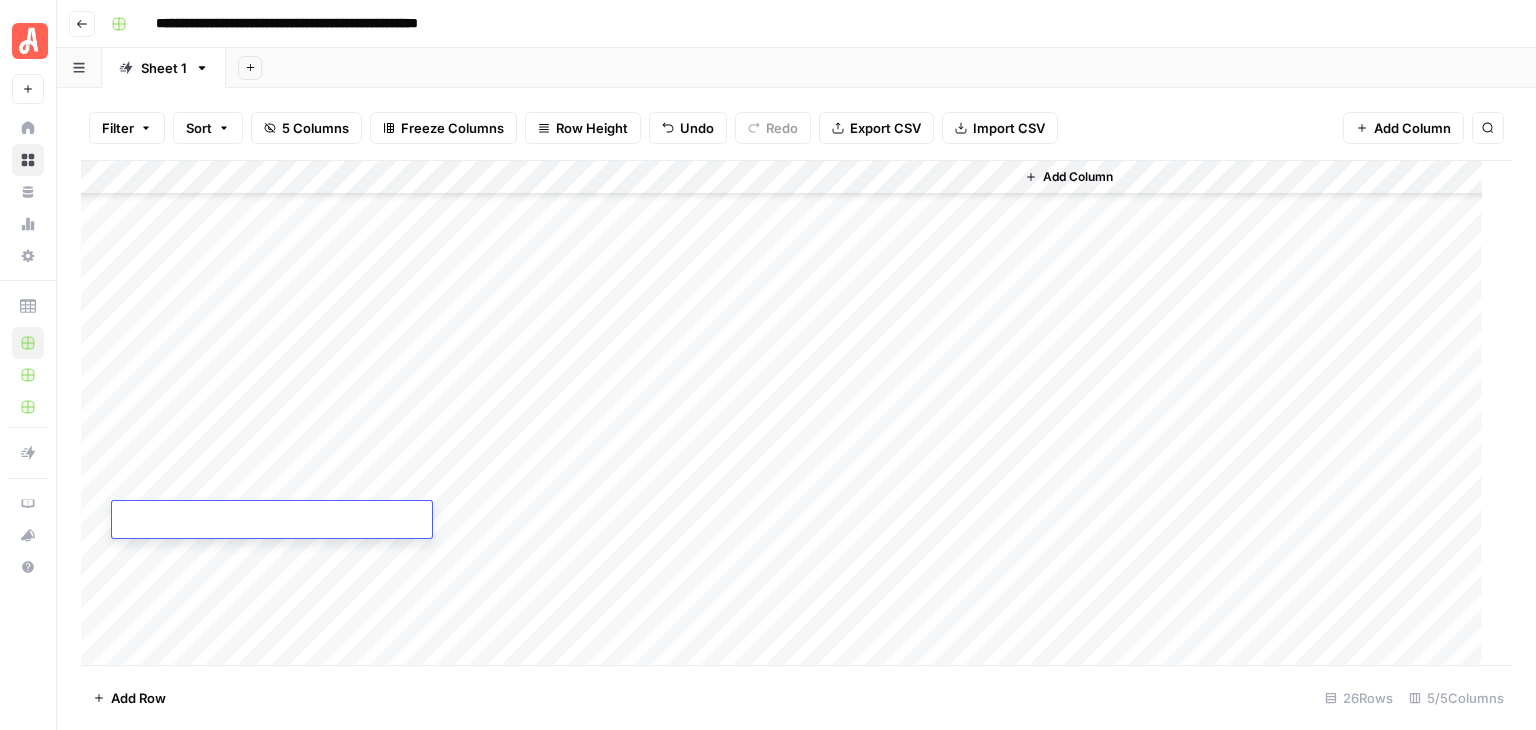 type on "**********" 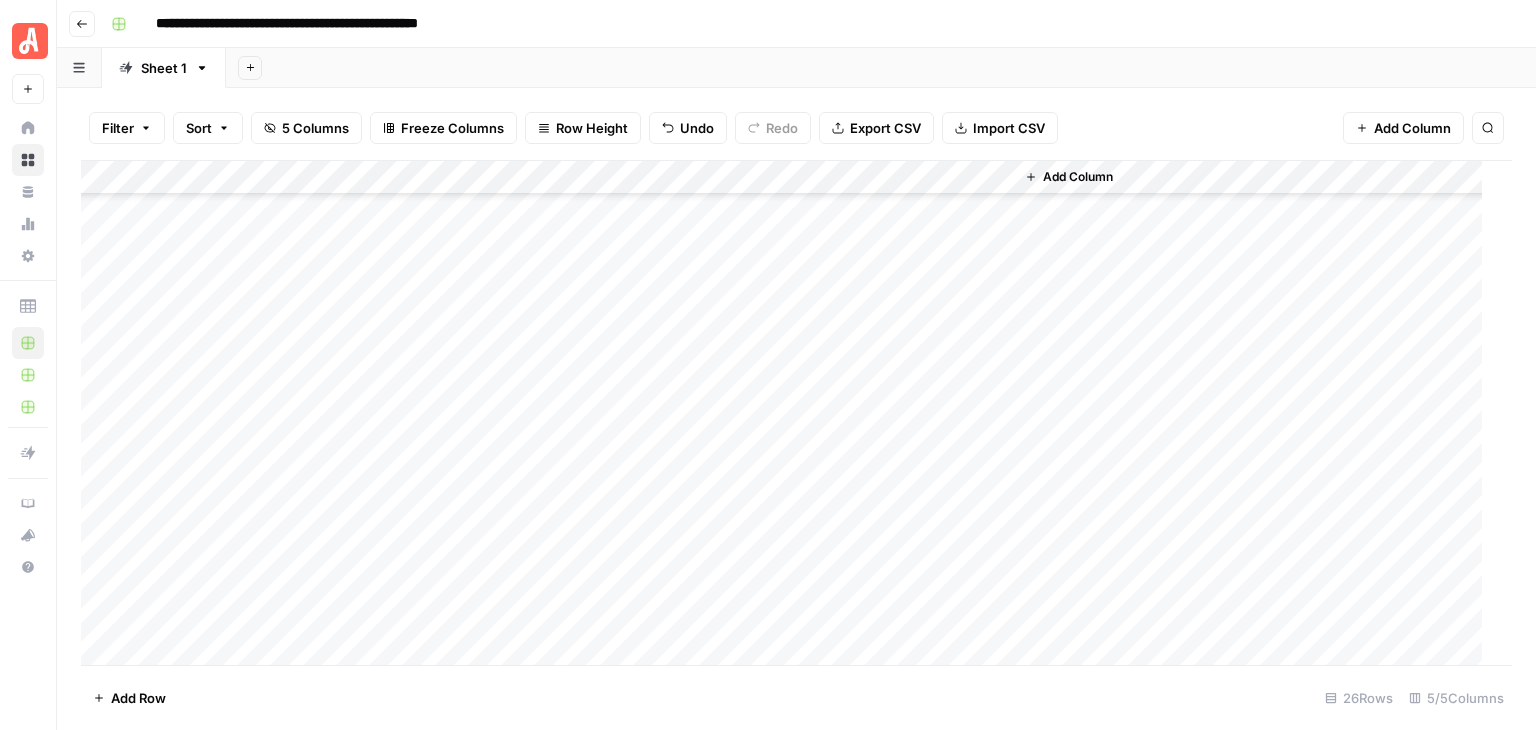 click on "Add Column" at bounding box center [789, 413] 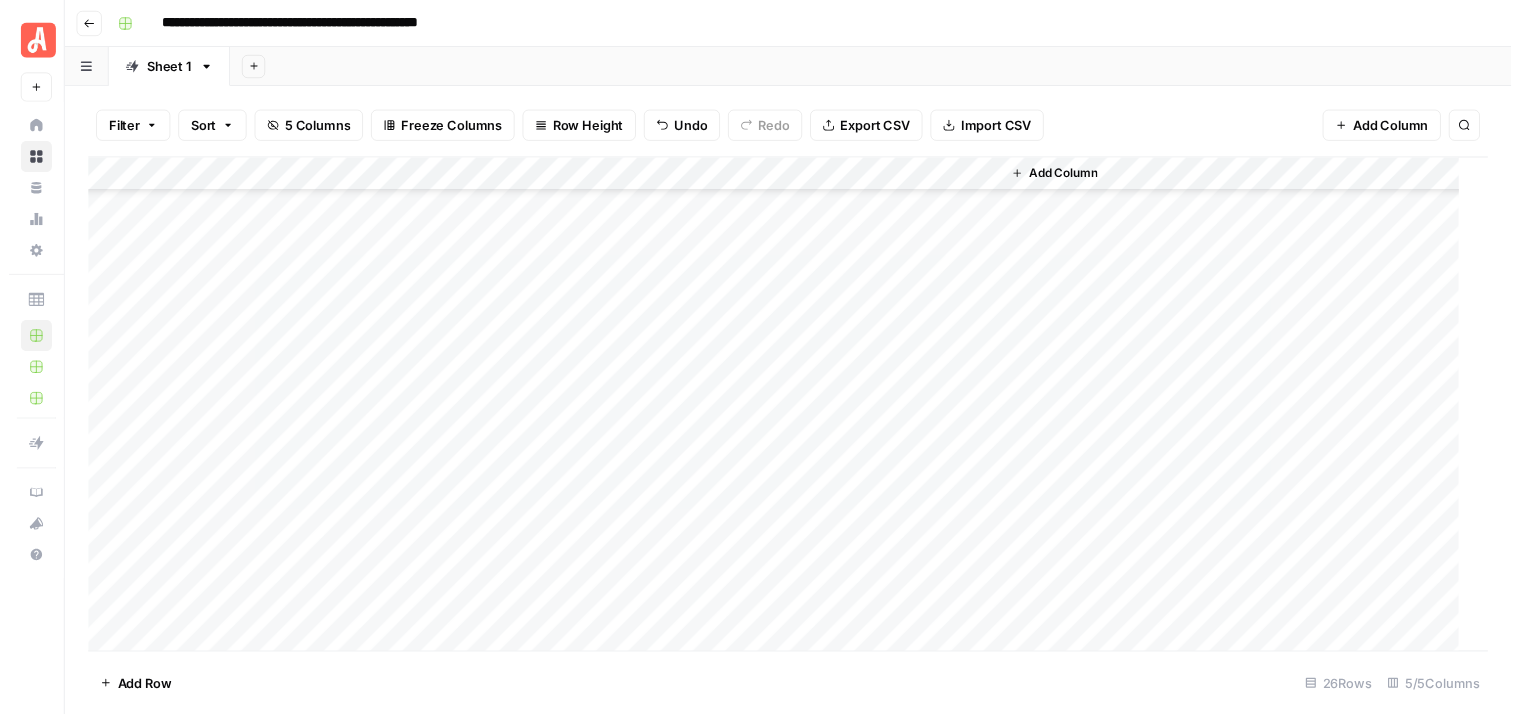 scroll, scrollTop: 100, scrollLeft: 0, axis: vertical 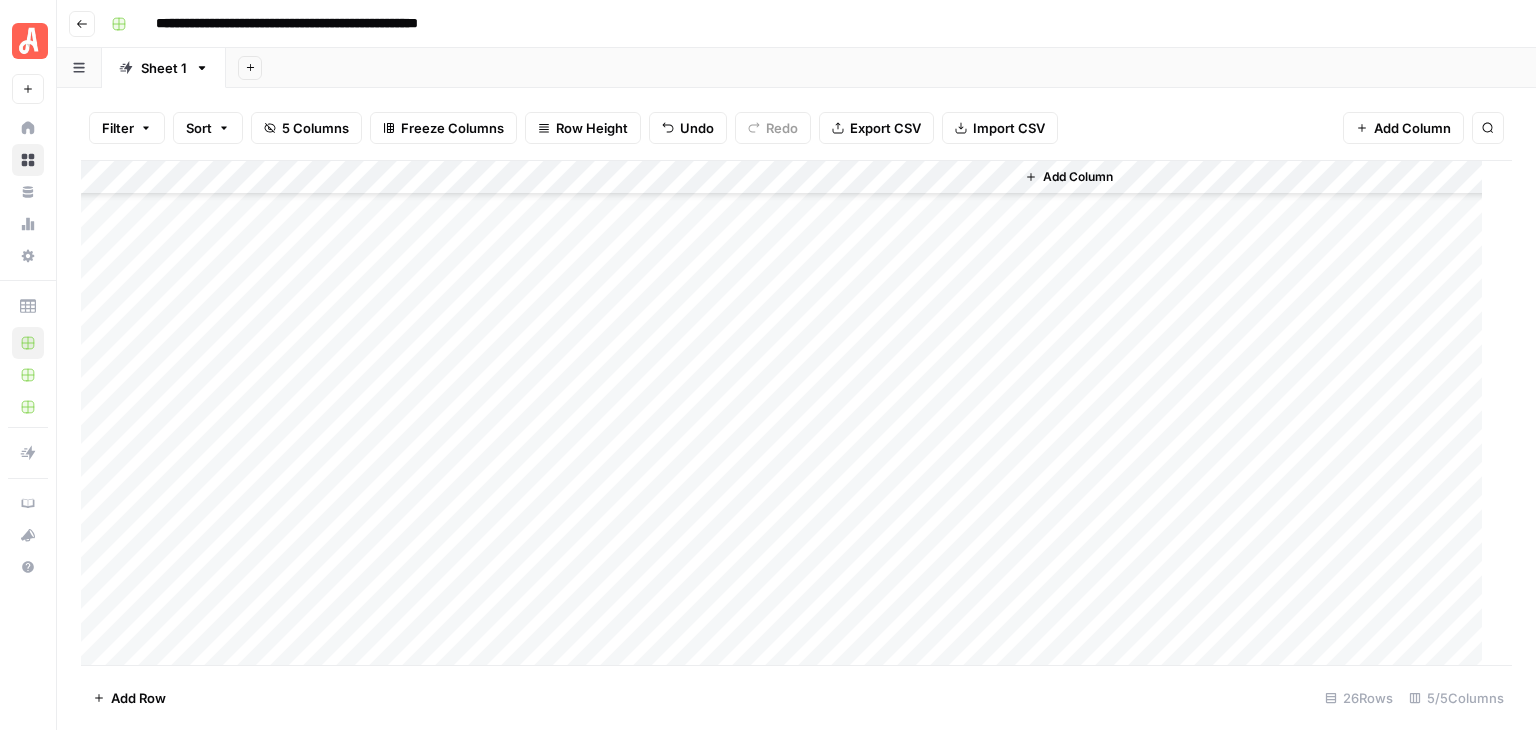 click on "Add Column" at bounding box center [789, 413] 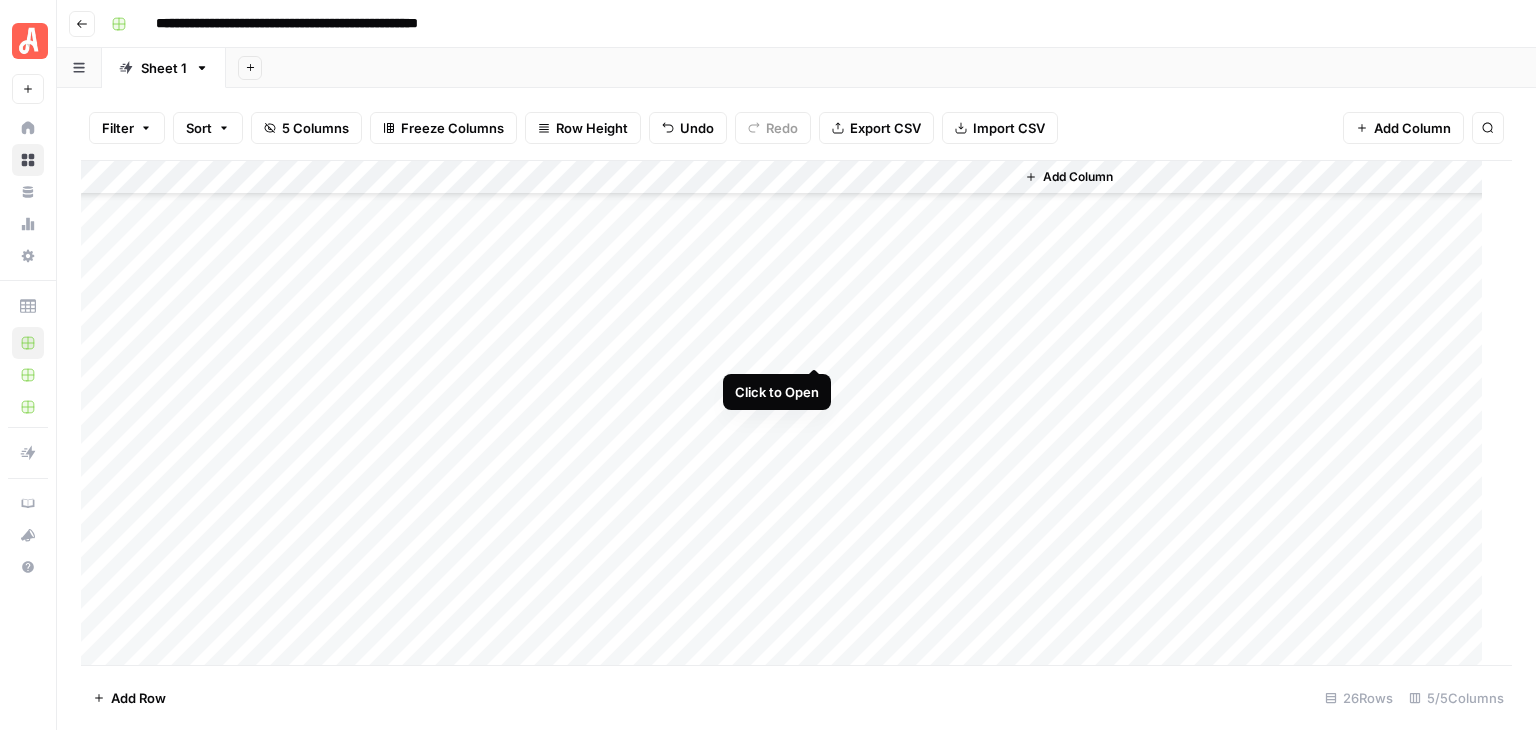 click on "Add Column" at bounding box center [789, 413] 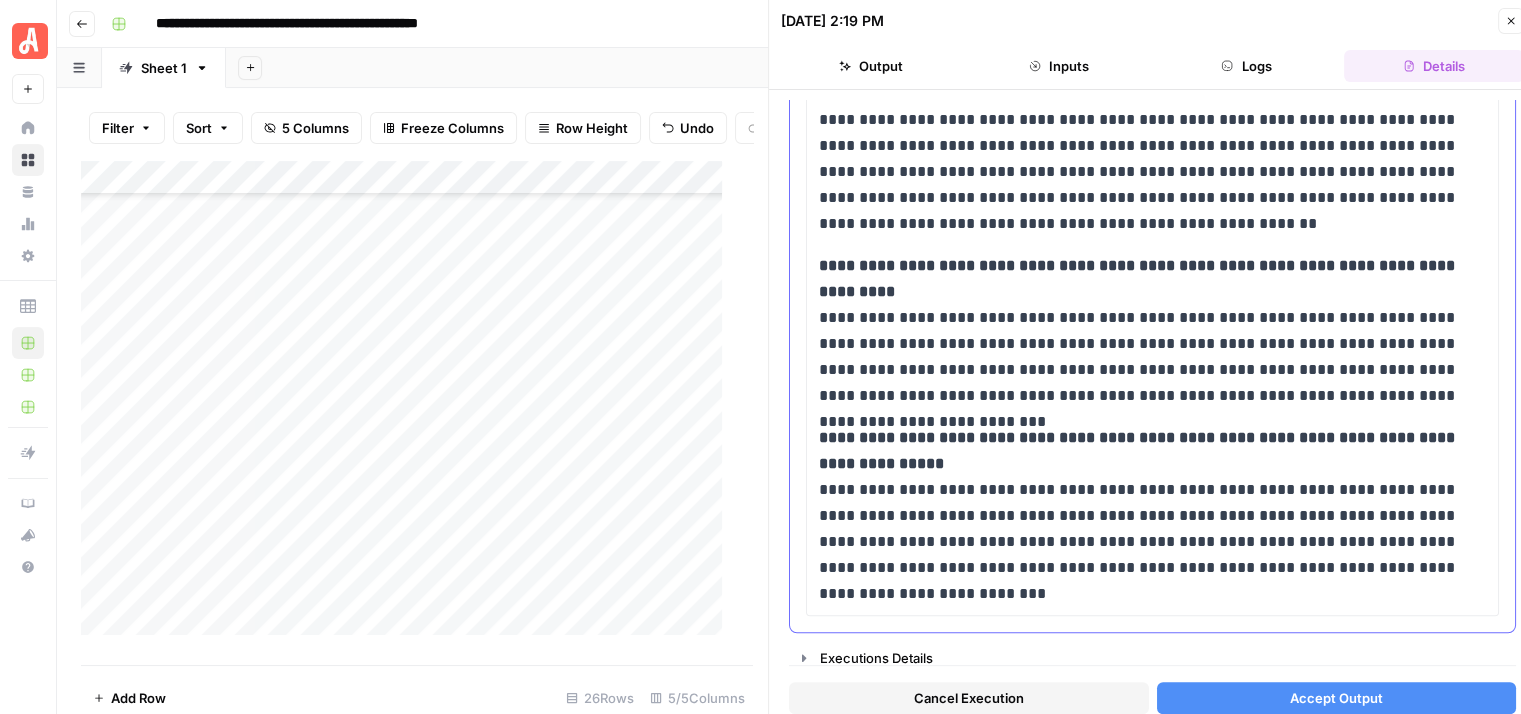 scroll, scrollTop: 1727, scrollLeft: 0, axis: vertical 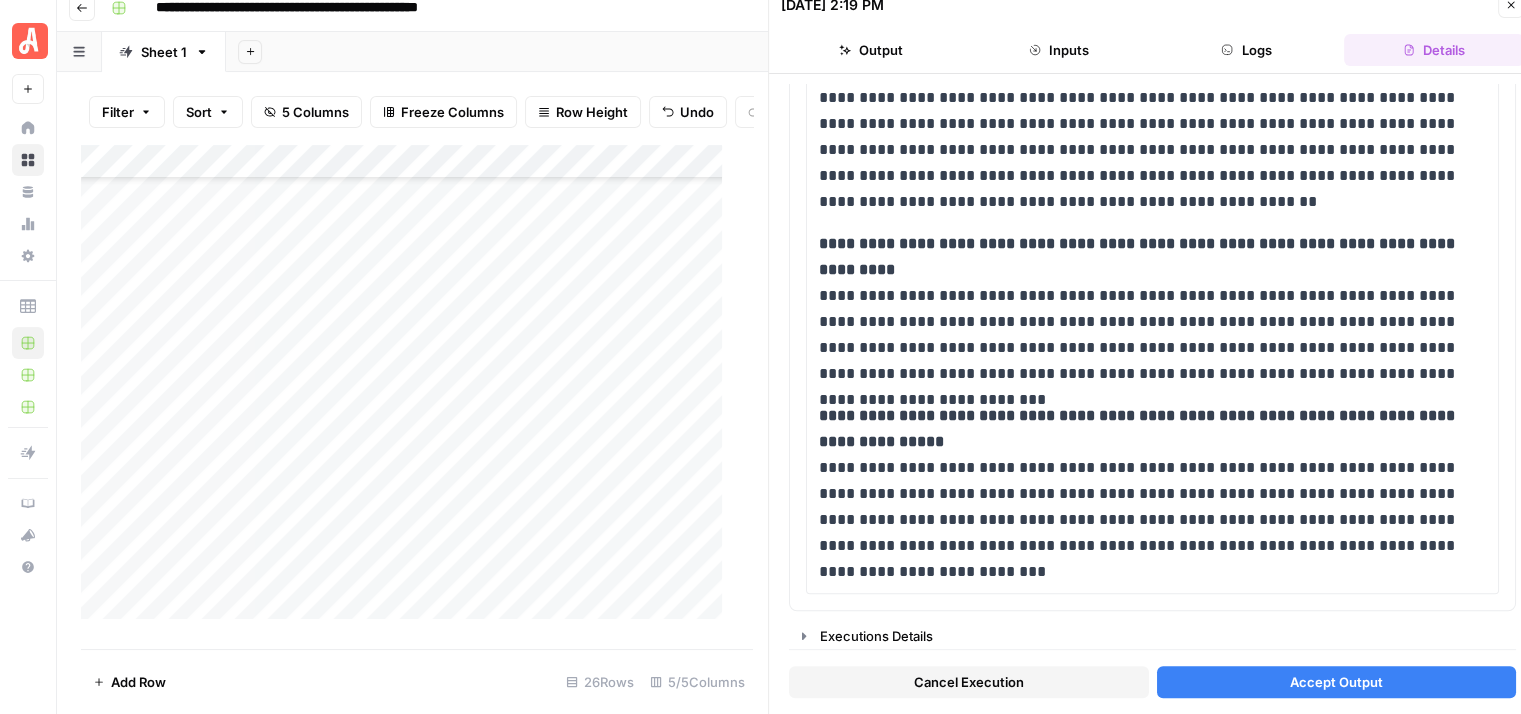 click on "Accept Output" at bounding box center [1336, 682] 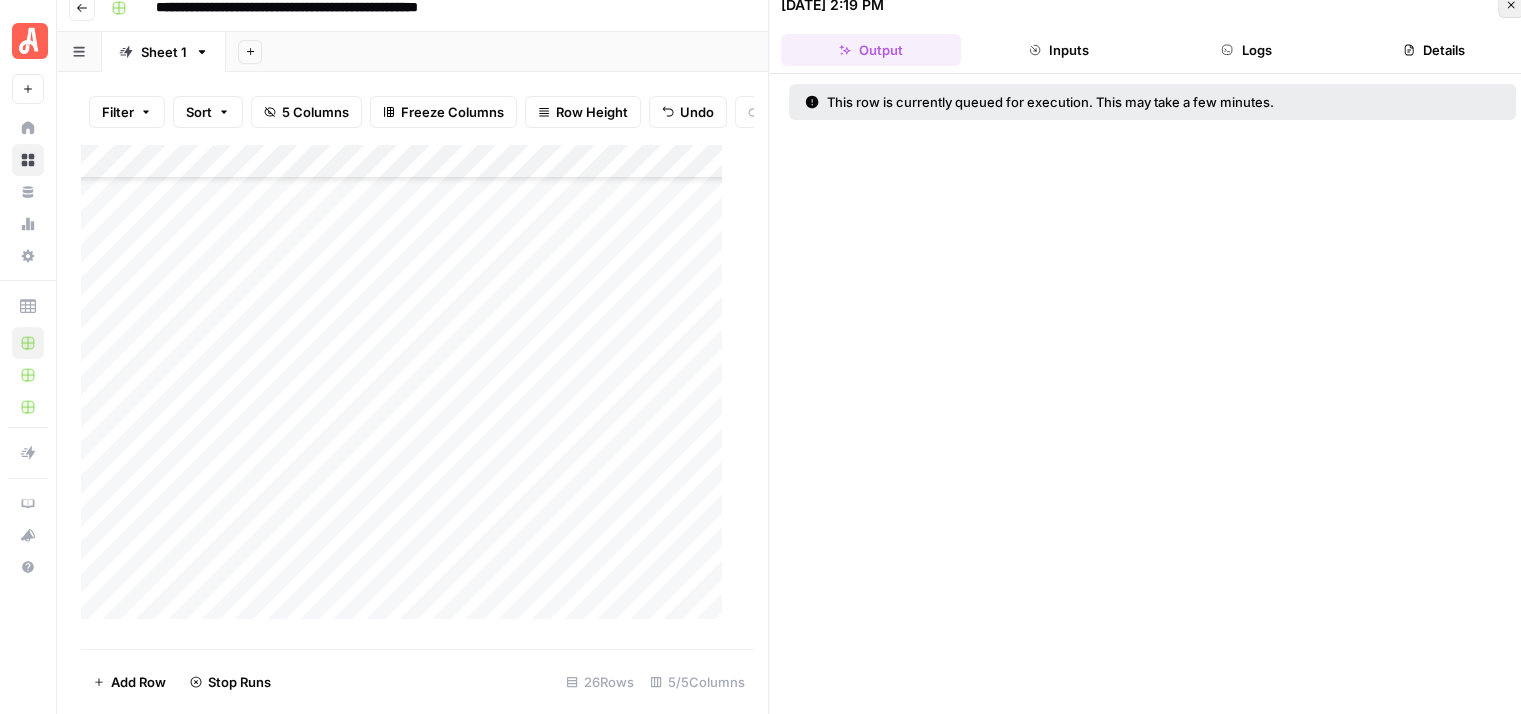 click 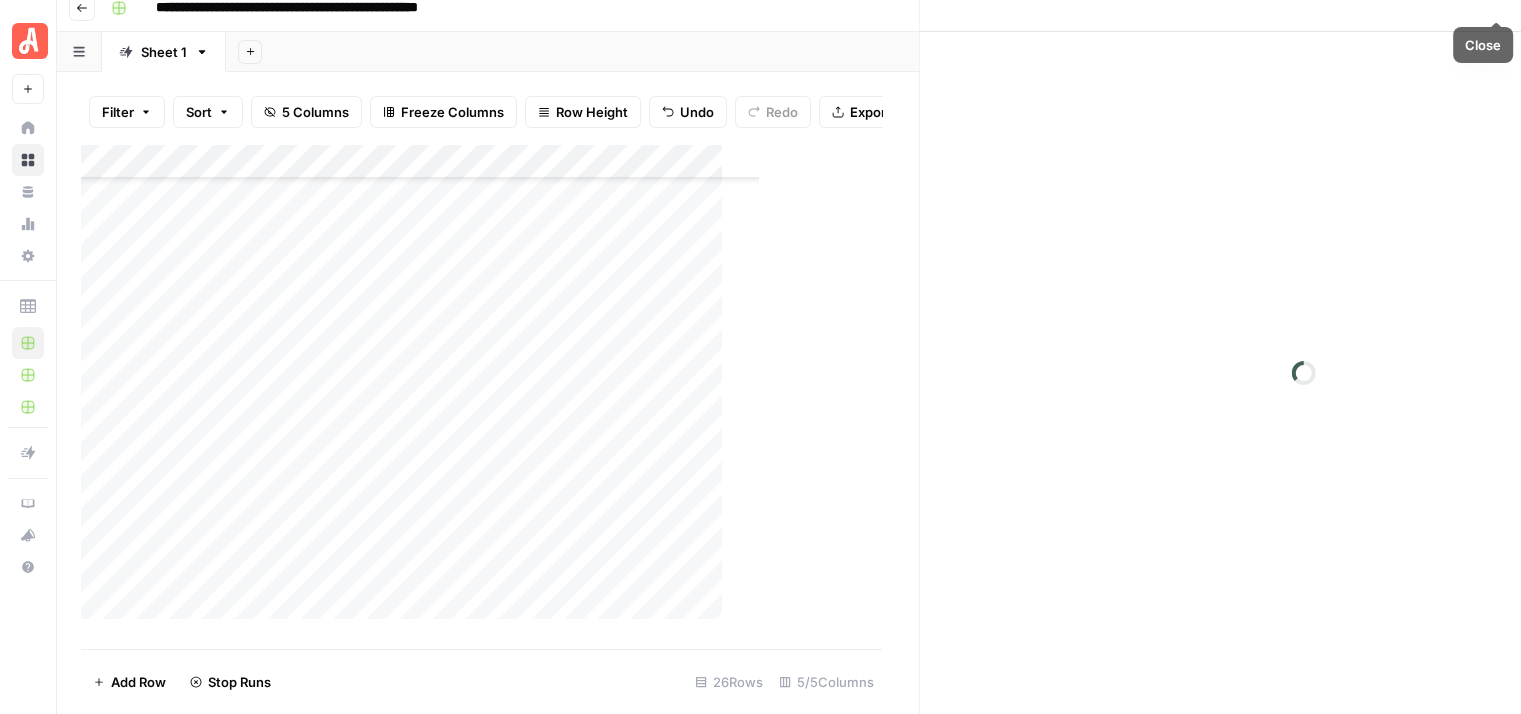 scroll, scrollTop: 0, scrollLeft: 0, axis: both 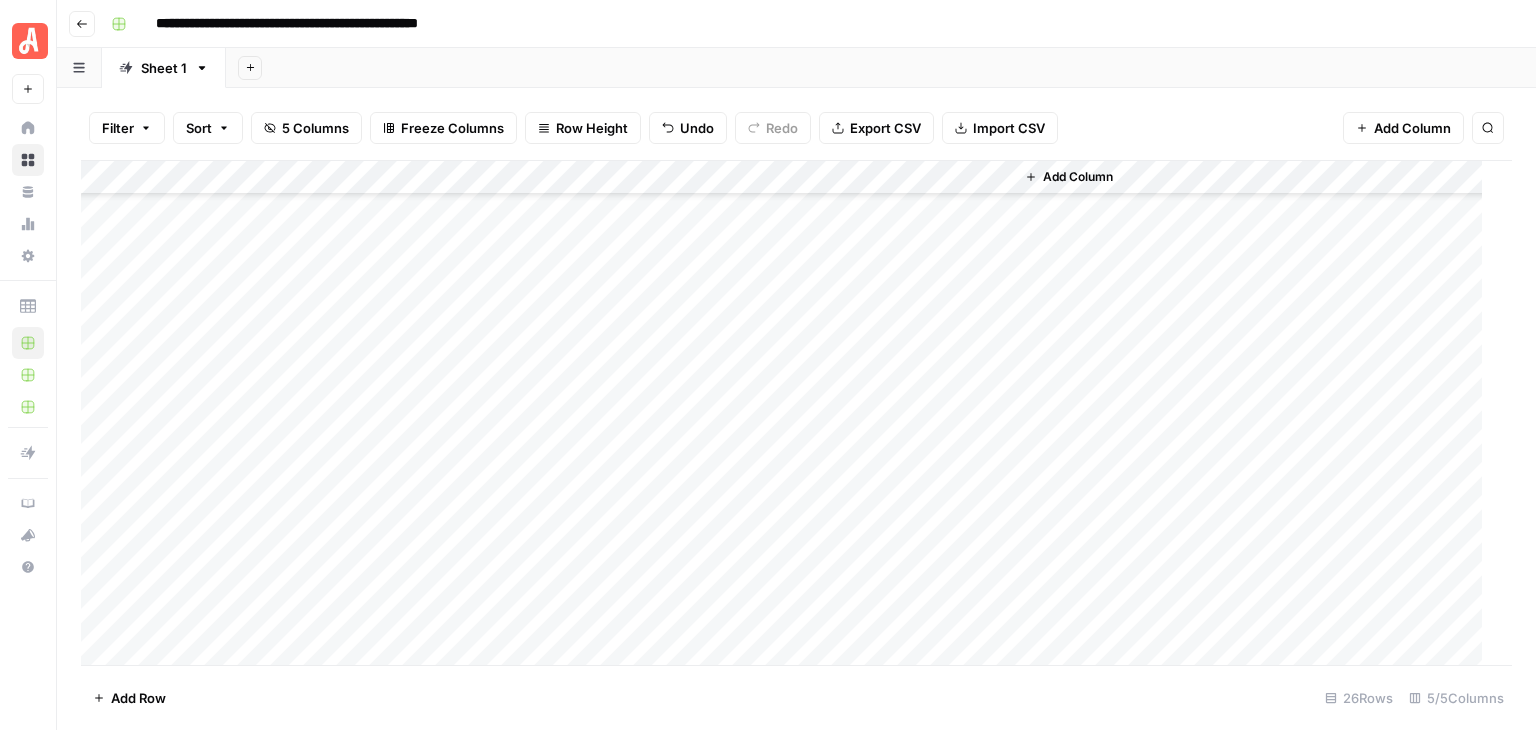click on "Add Column" at bounding box center [789, 413] 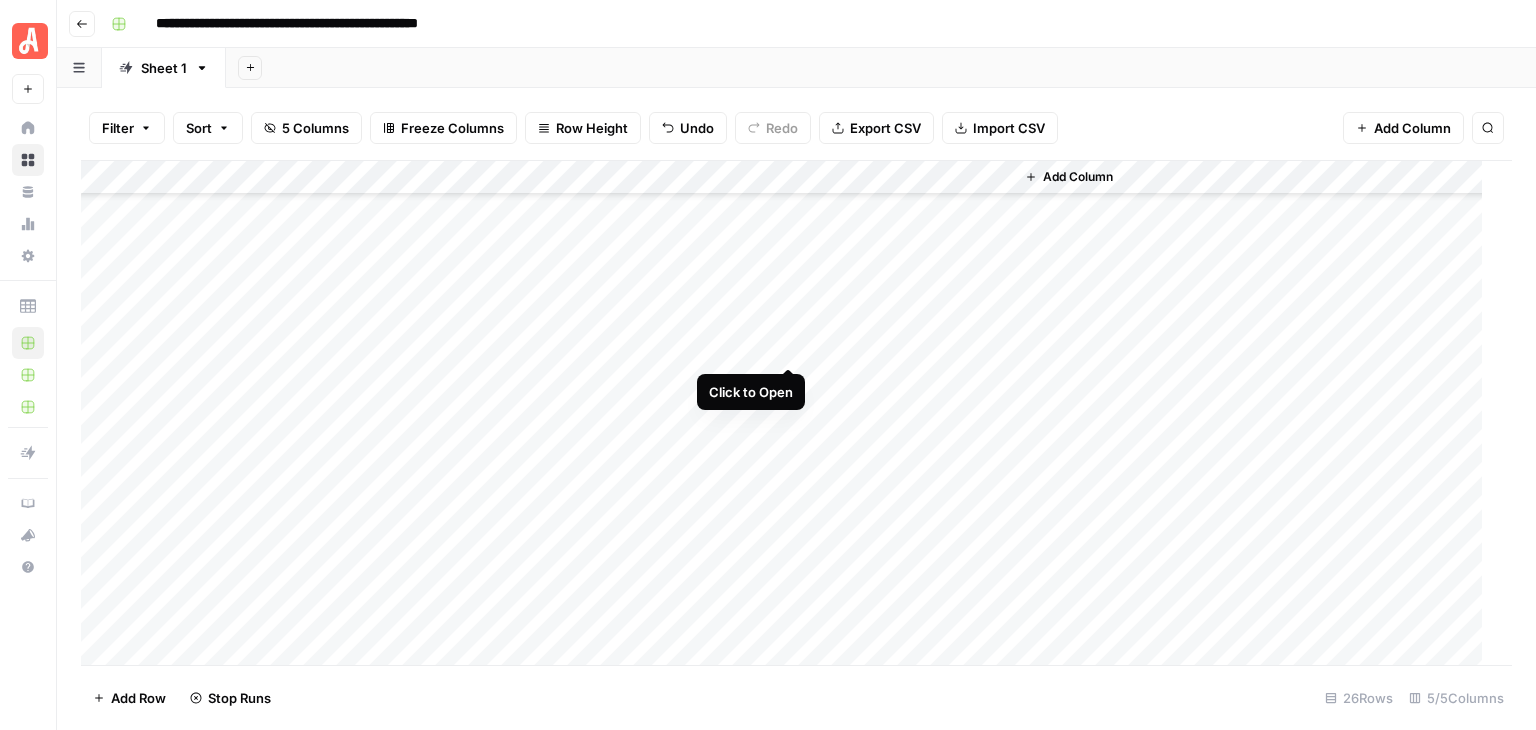 click on "Add Column" at bounding box center (789, 413) 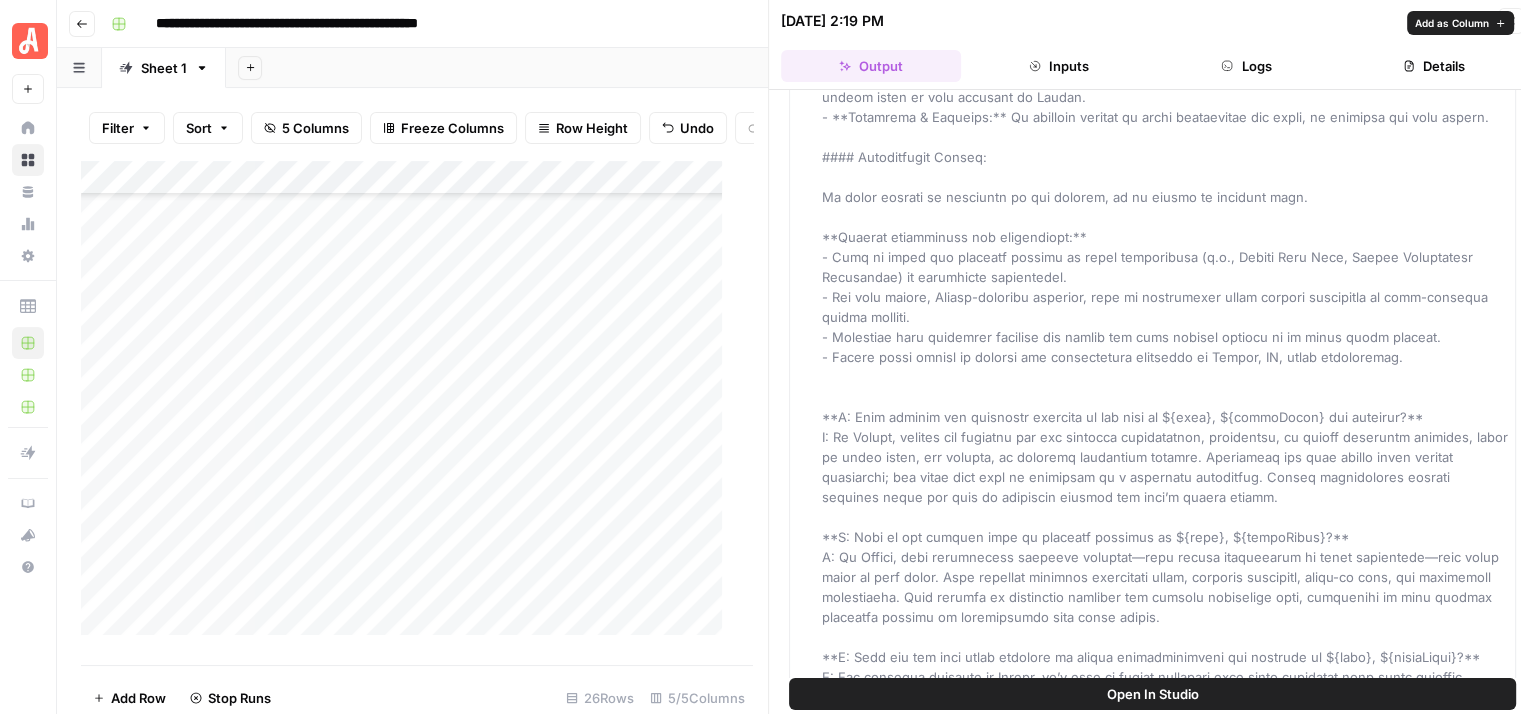 scroll, scrollTop: 0, scrollLeft: 0, axis: both 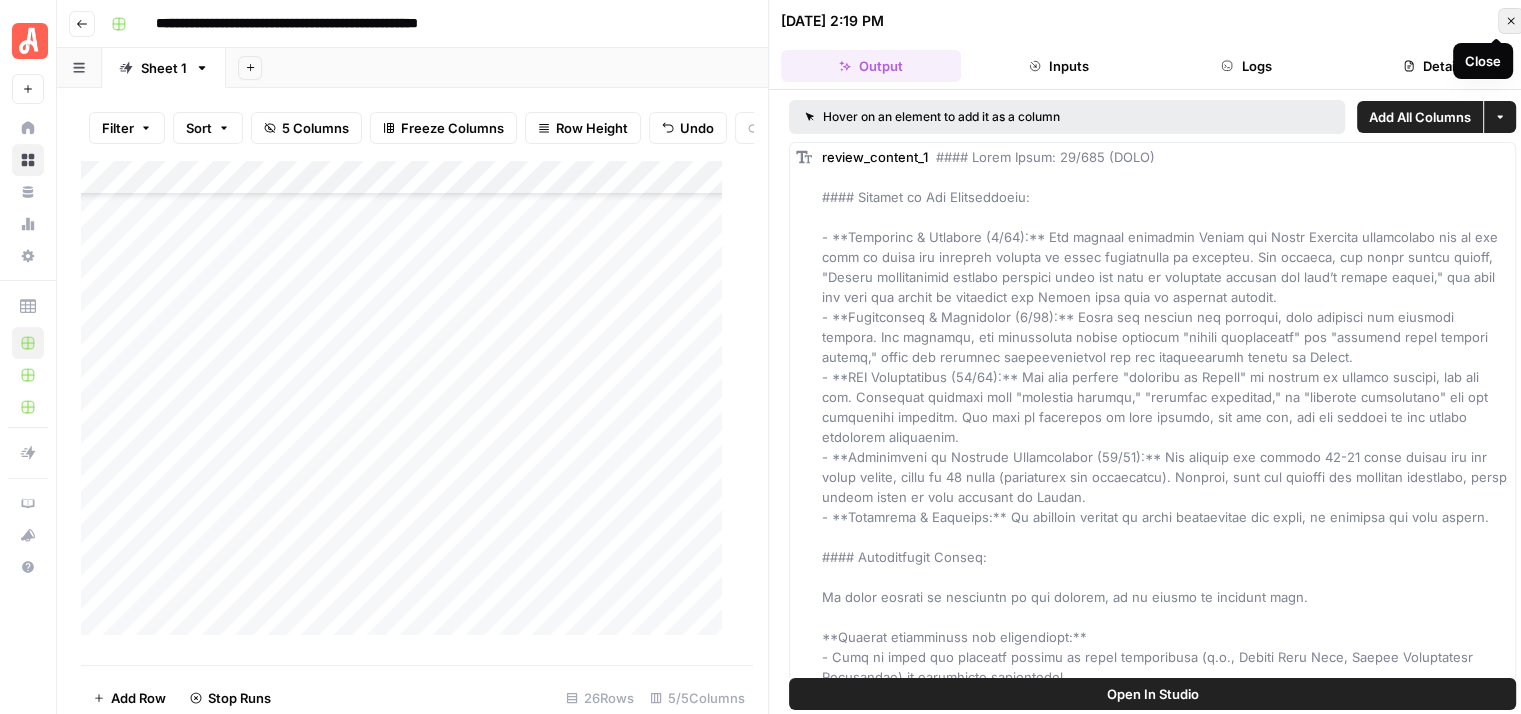 click 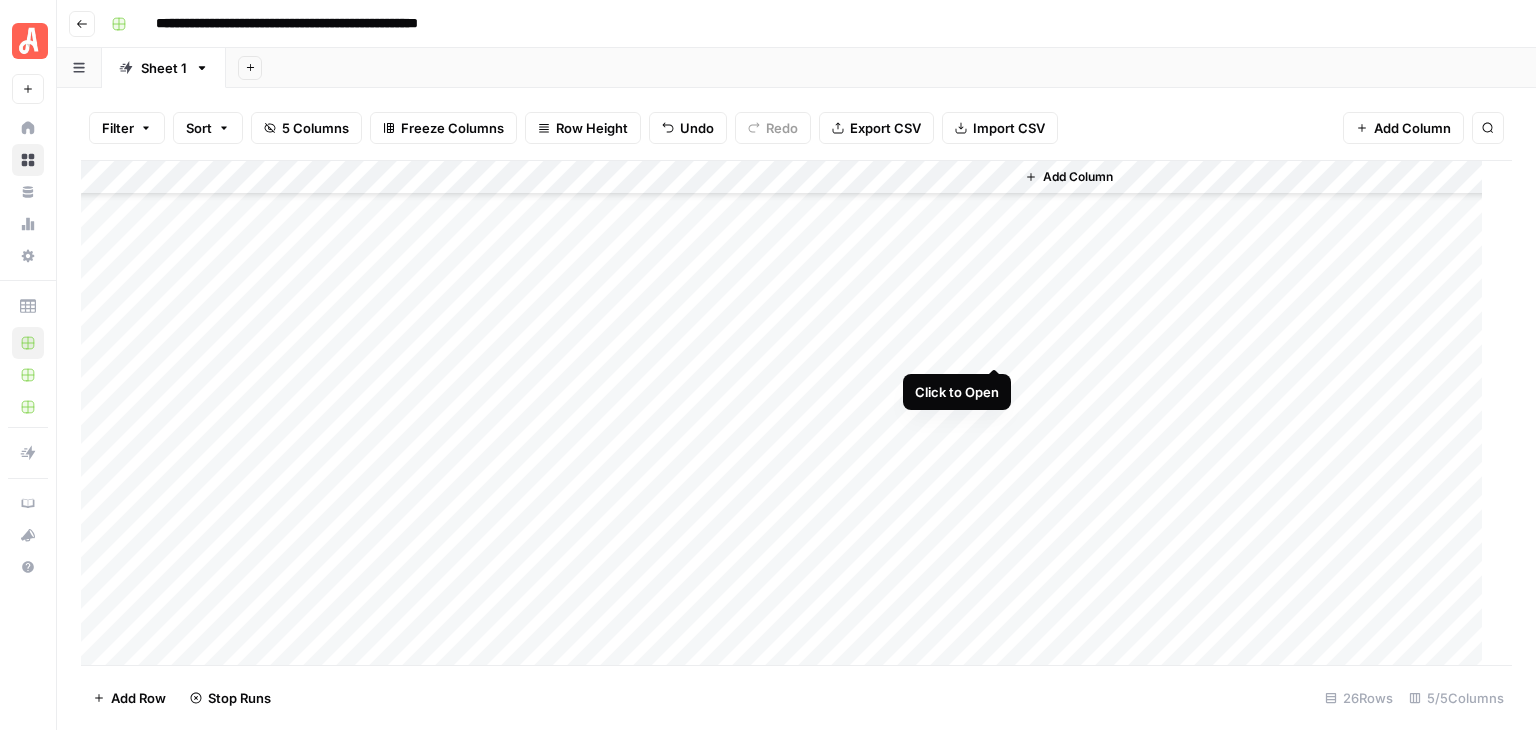 click on "Add Column" at bounding box center [789, 413] 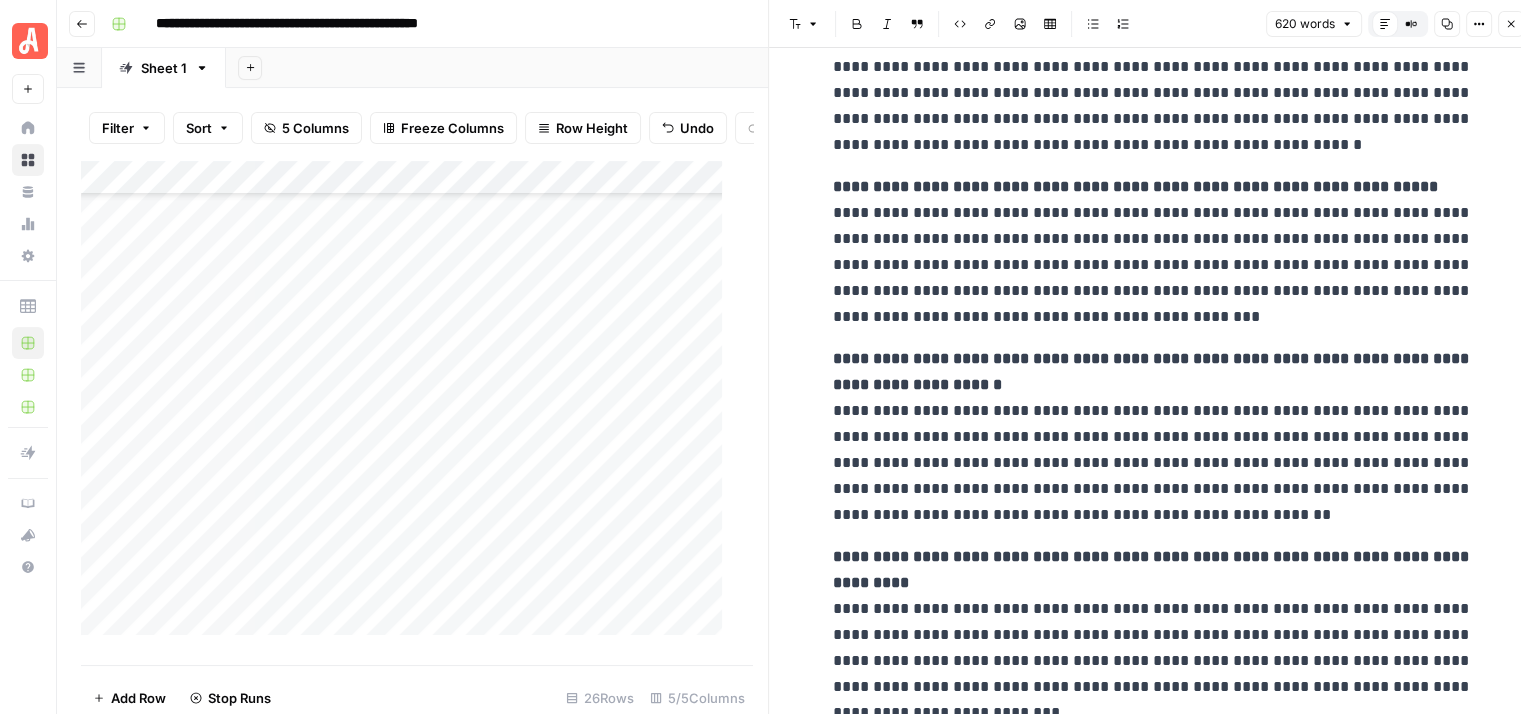 scroll, scrollTop: 1459, scrollLeft: 0, axis: vertical 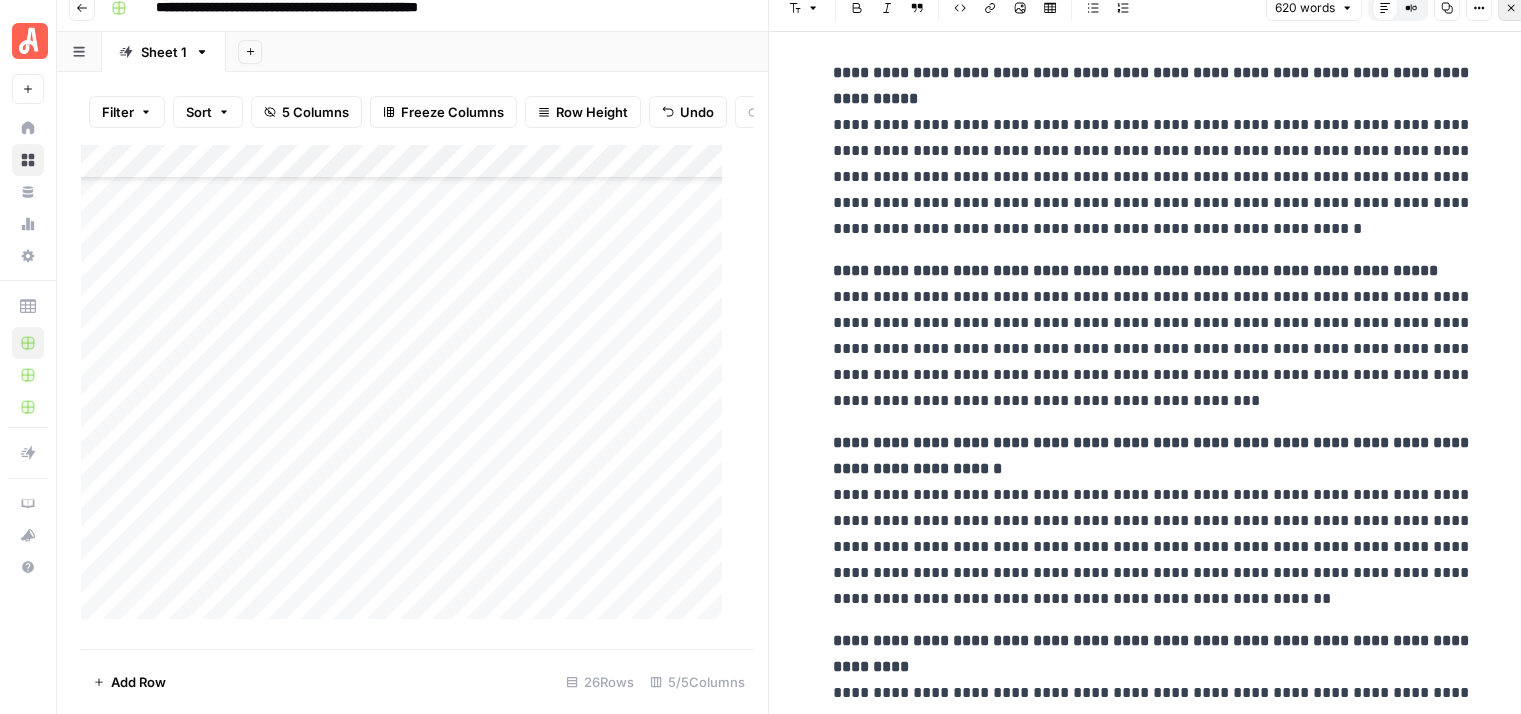 click 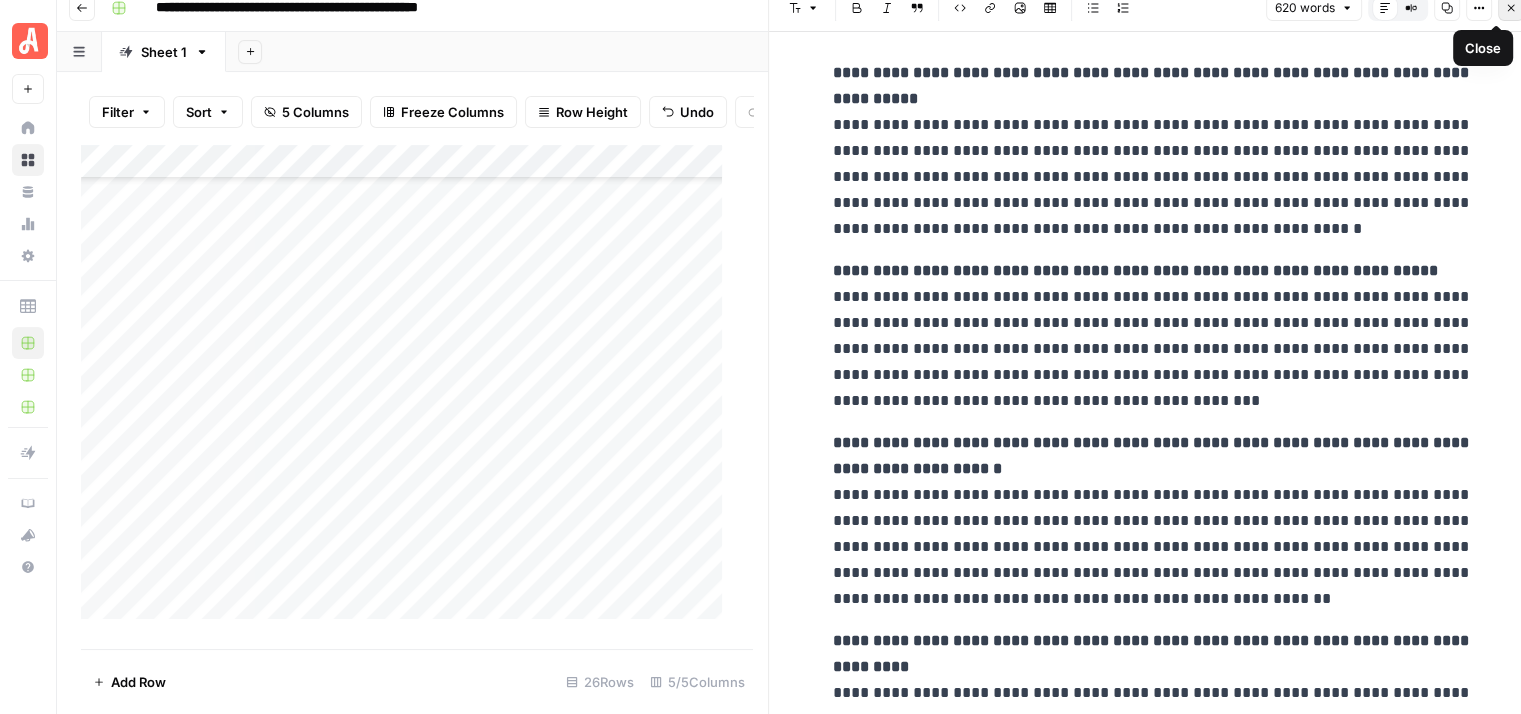 scroll, scrollTop: 0, scrollLeft: 0, axis: both 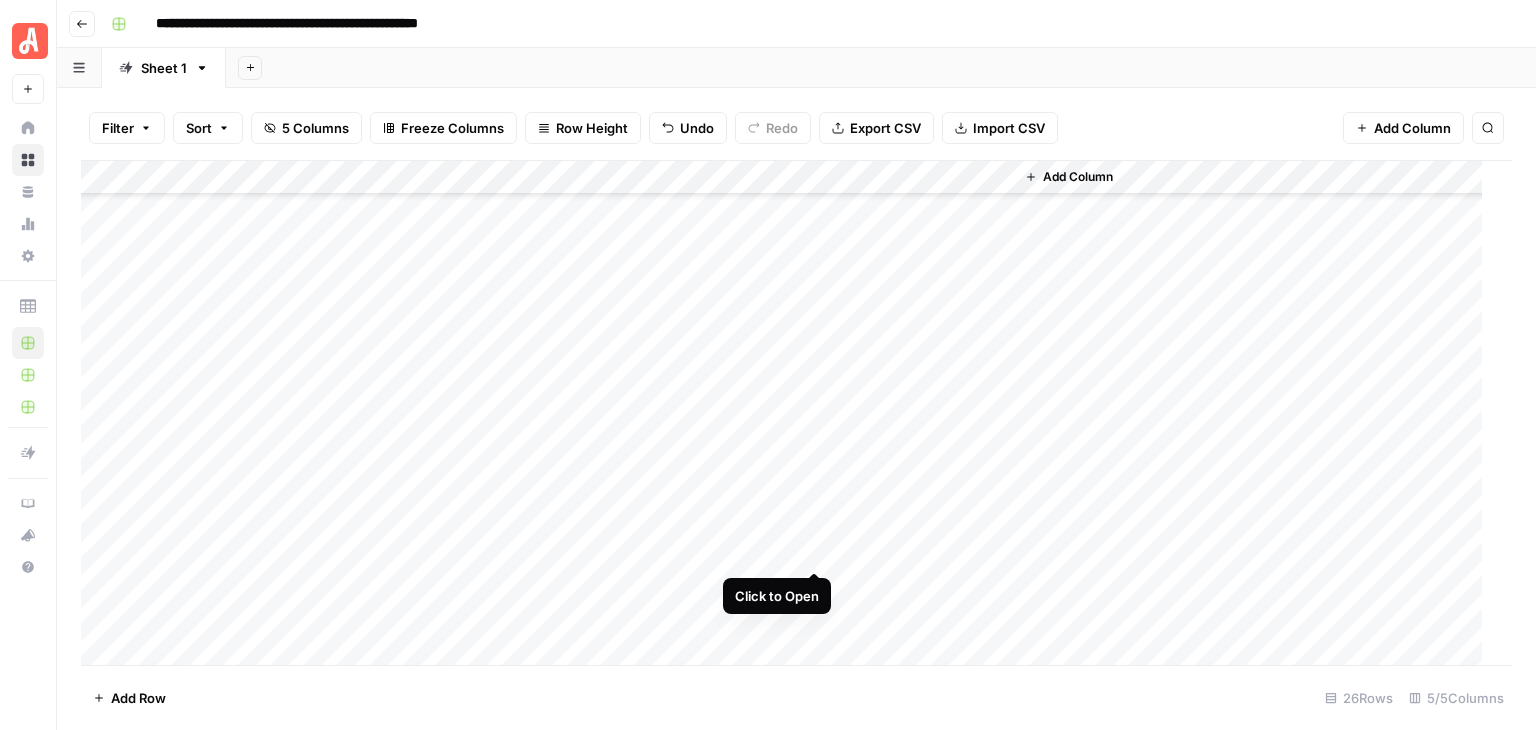 click on "Add Column" at bounding box center [789, 413] 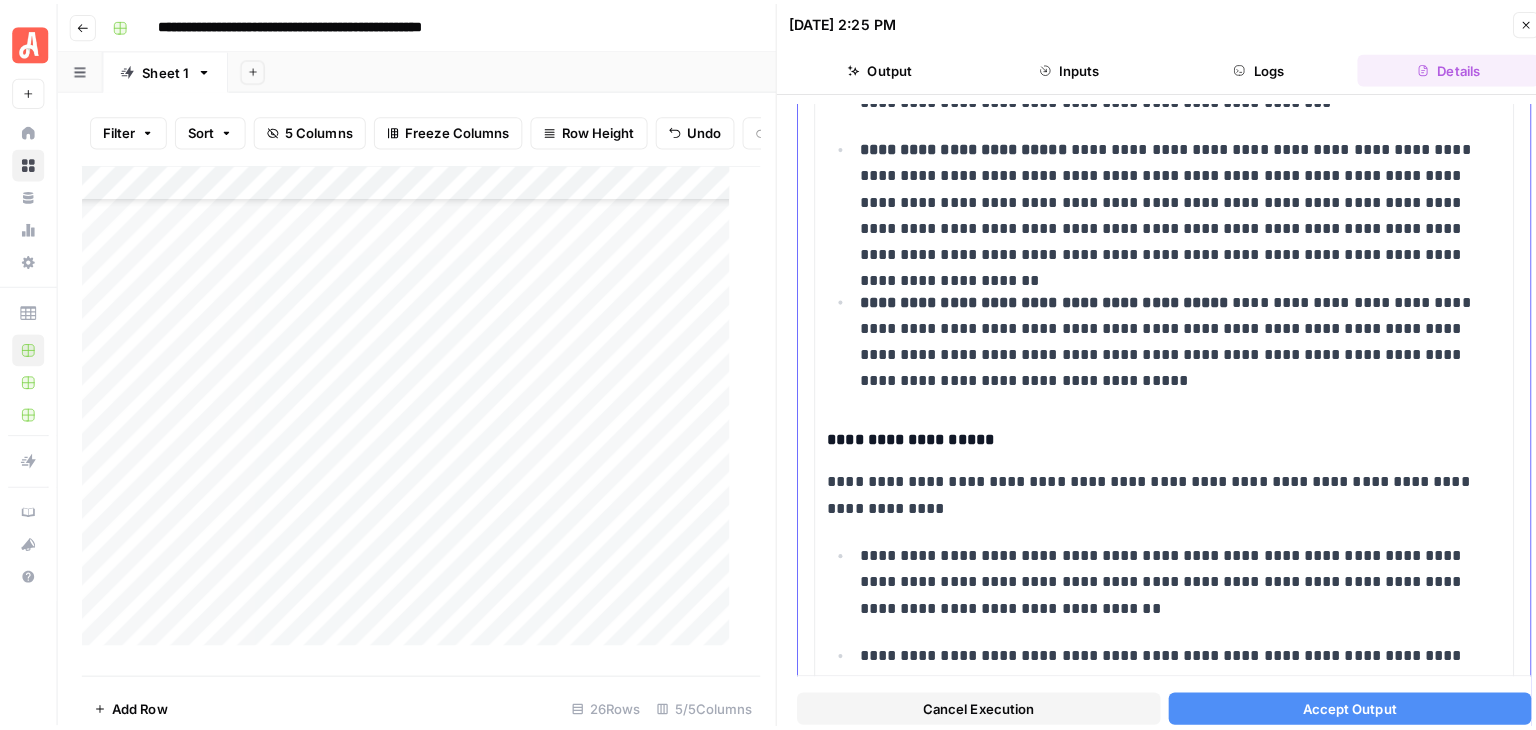 scroll, scrollTop: 500, scrollLeft: 0, axis: vertical 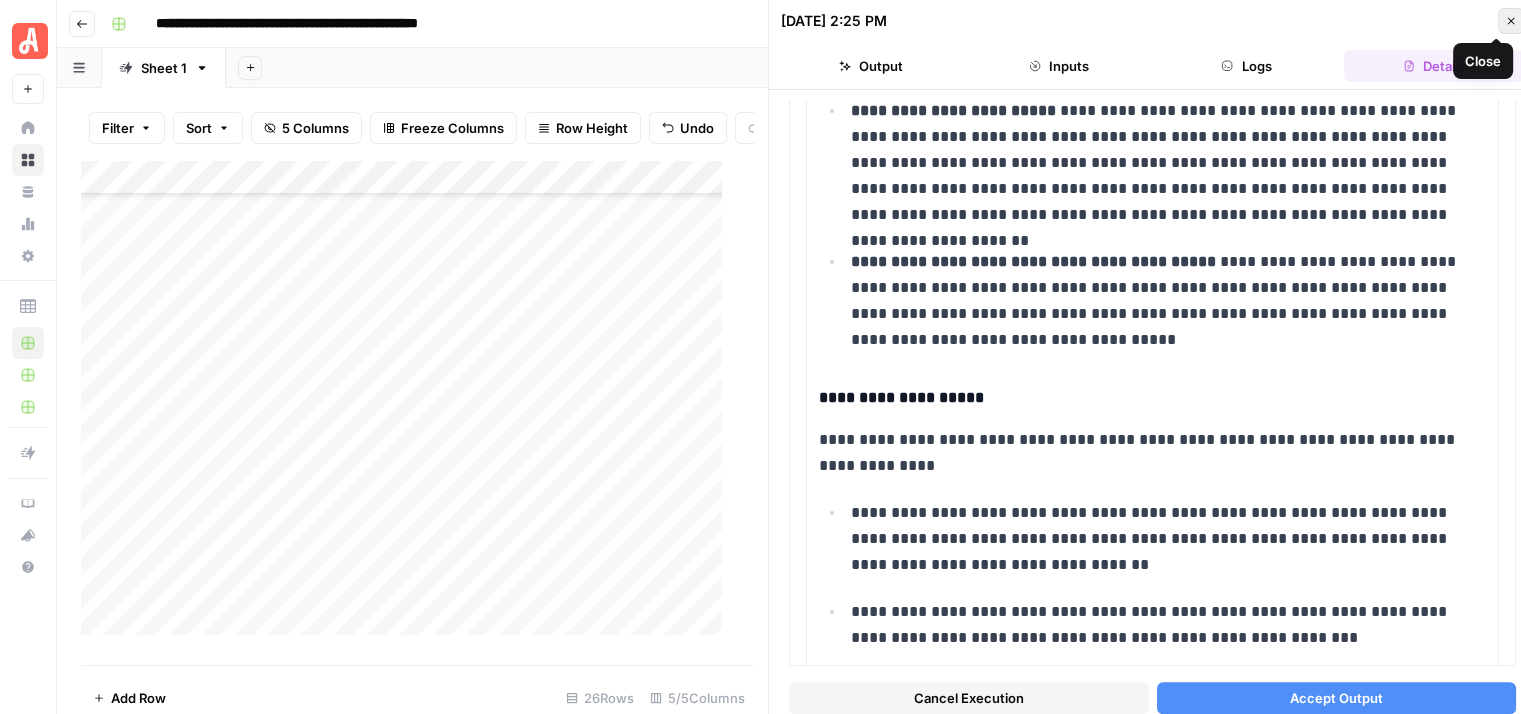 click on "Close" at bounding box center [1511, 21] 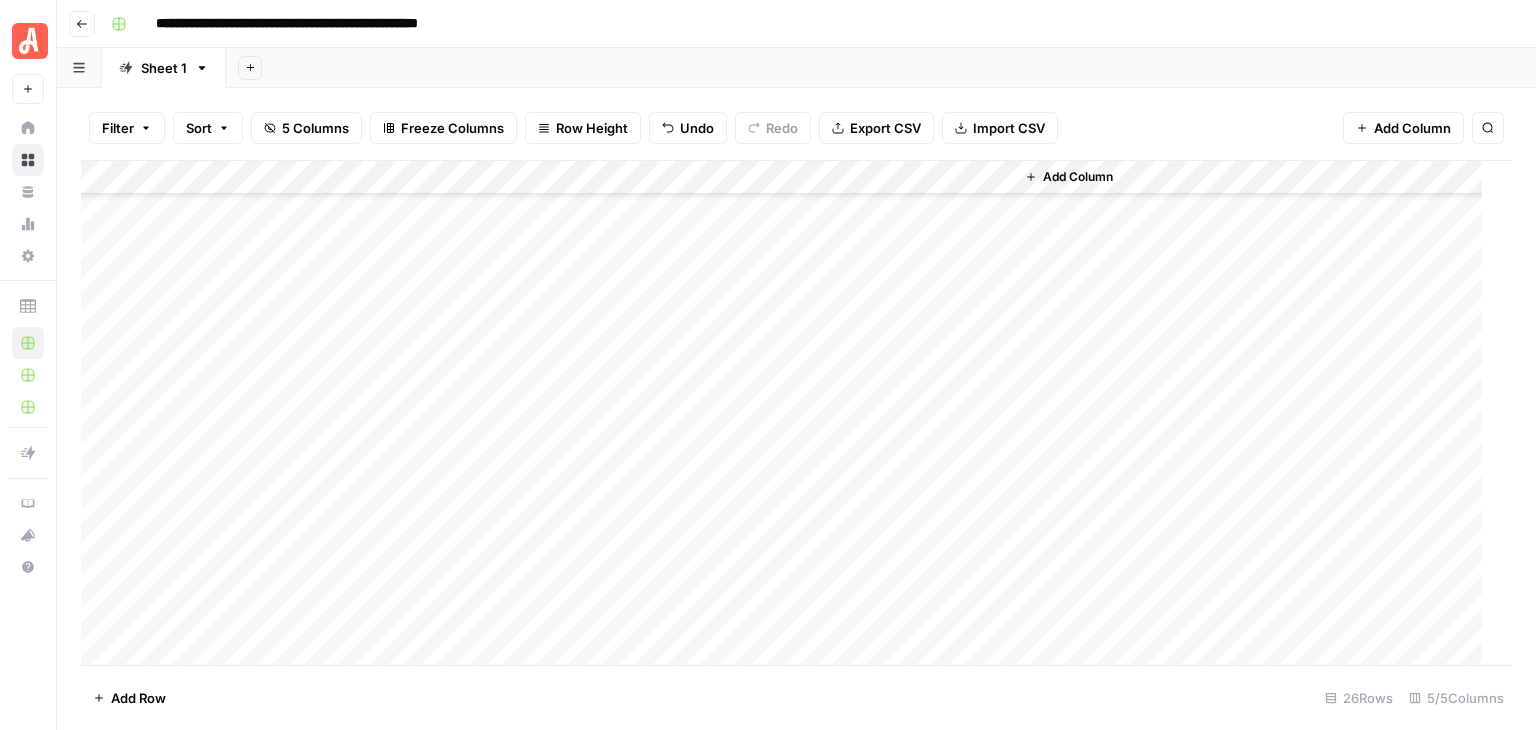 click on "Add Column" at bounding box center (789, 413) 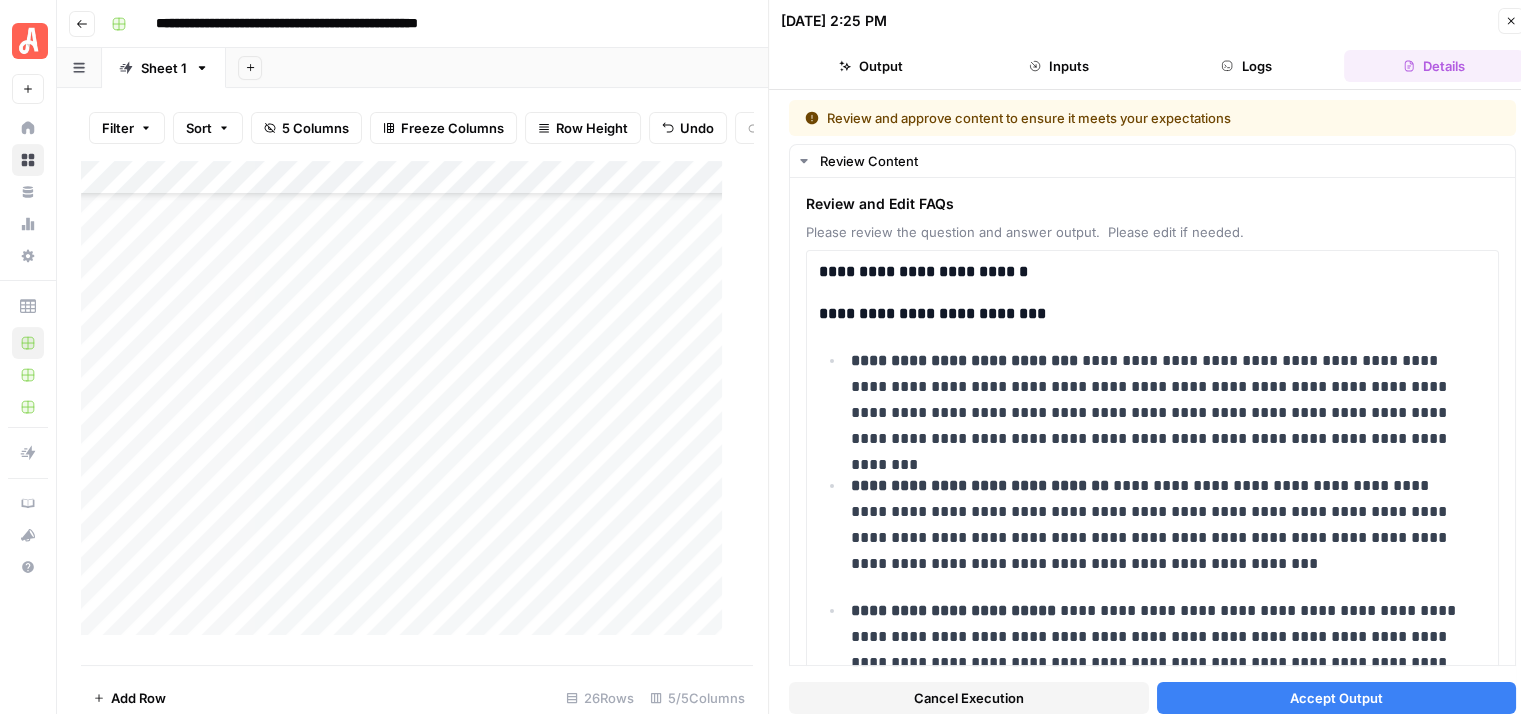 click on "Accept Output" at bounding box center (1336, 698) 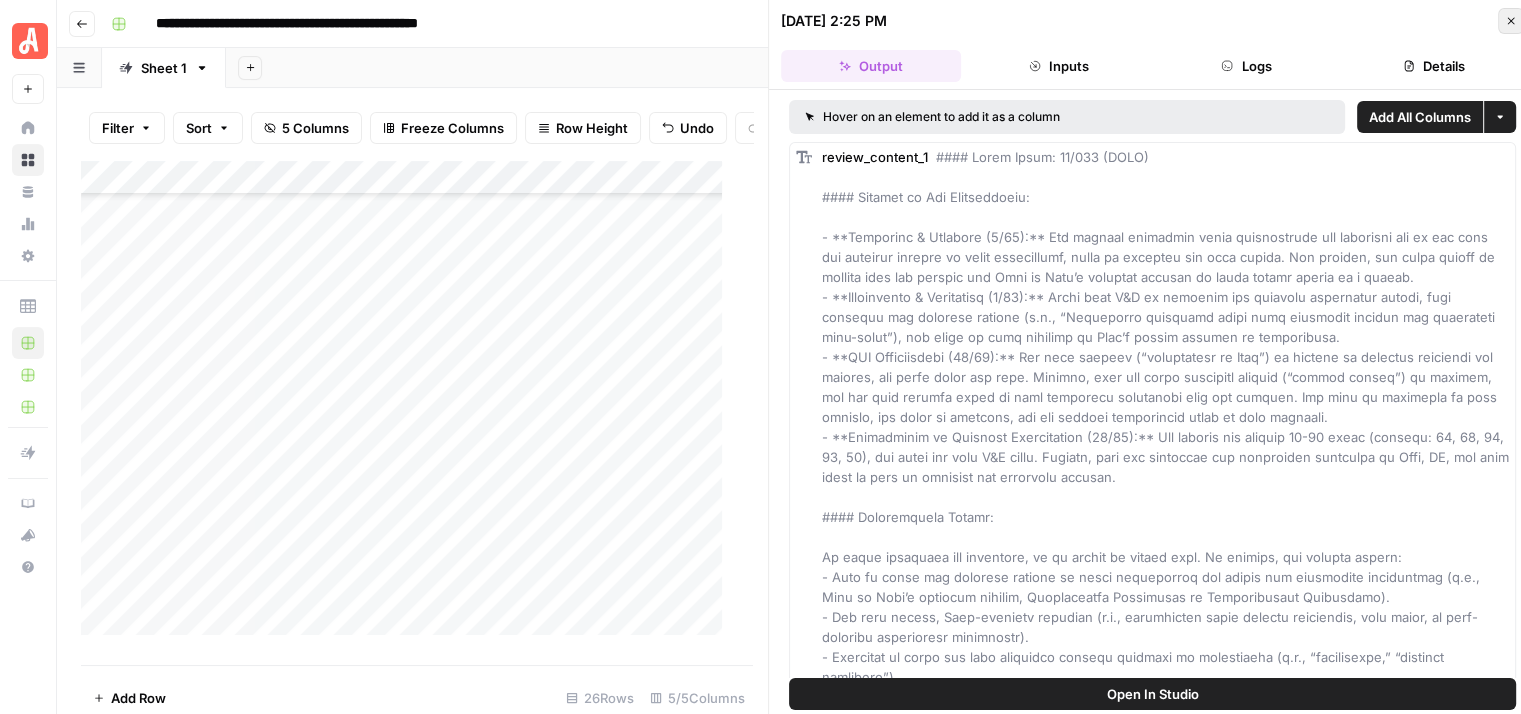 click 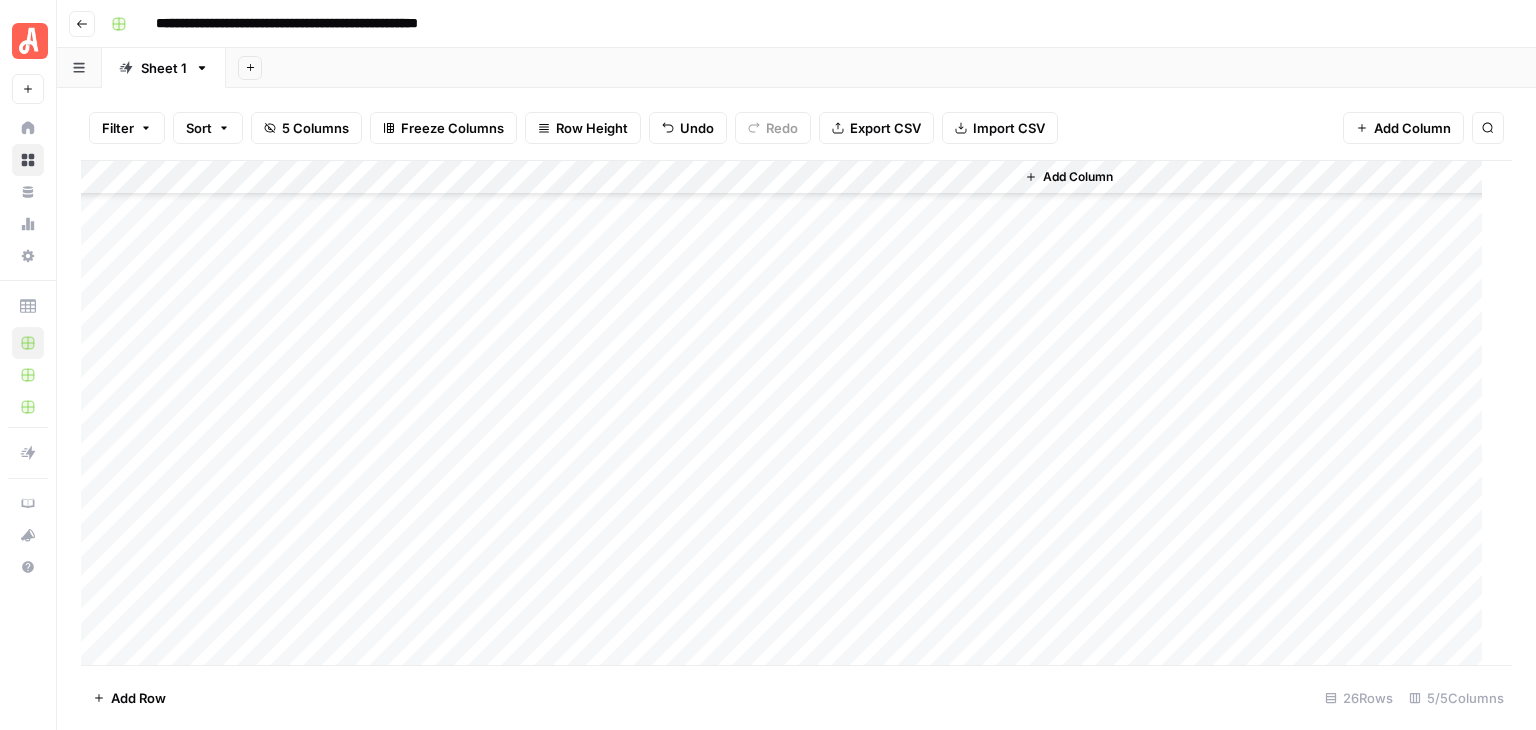 click on "Add Column" at bounding box center [789, 413] 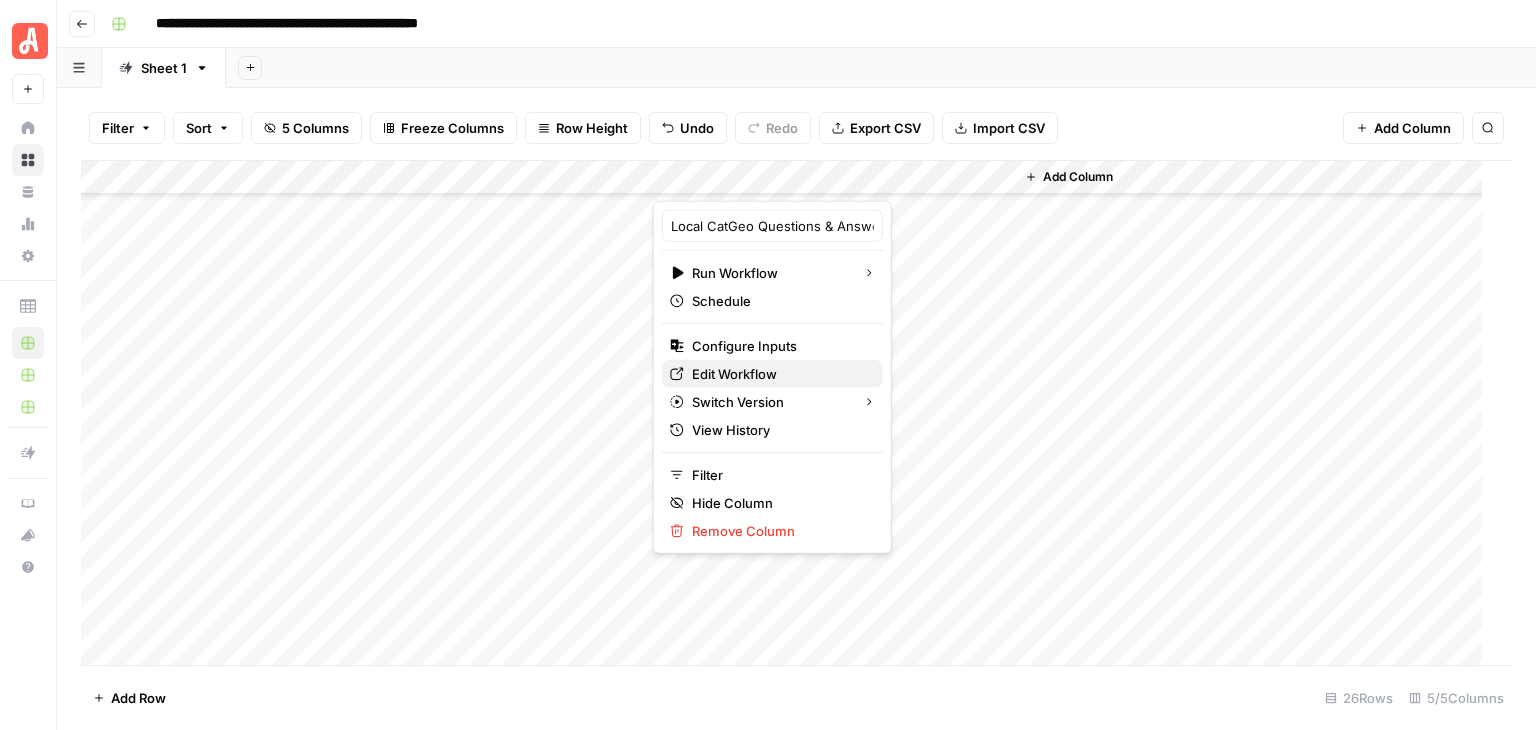 click on "Edit Workflow" at bounding box center [734, 374] 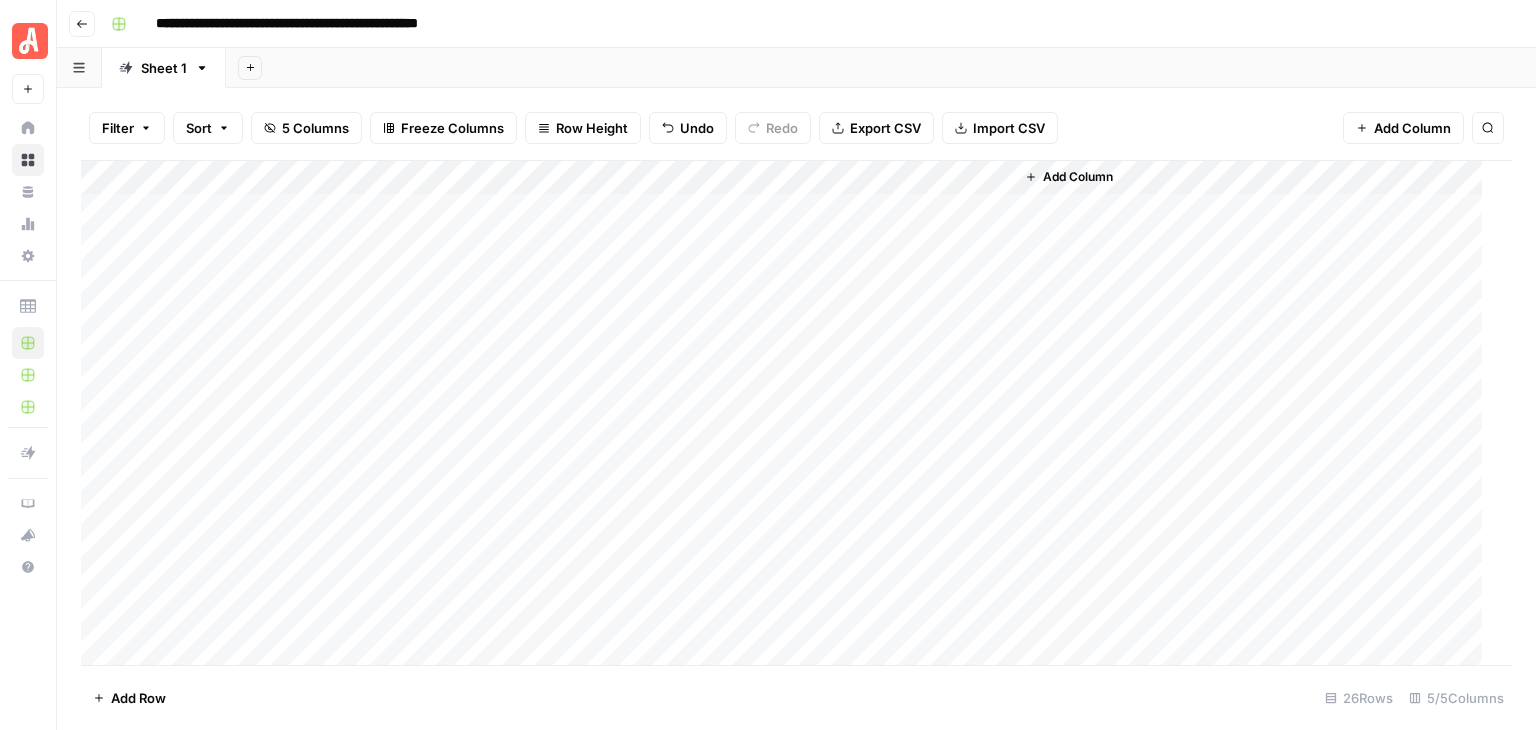 scroll, scrollTop: 0, scrollLeft: 0, axis: both 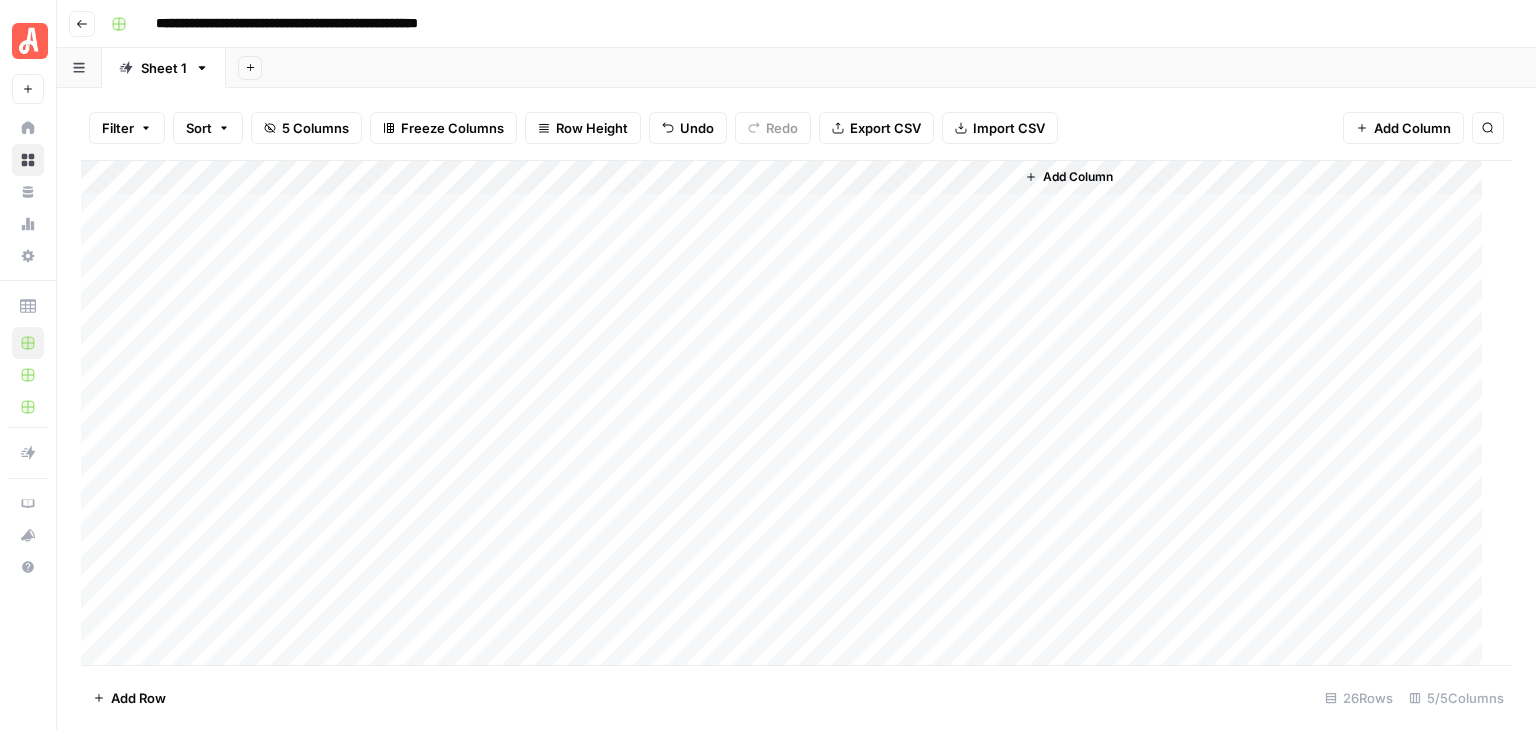 click on "Add Column" at bounding box center [789, 413] 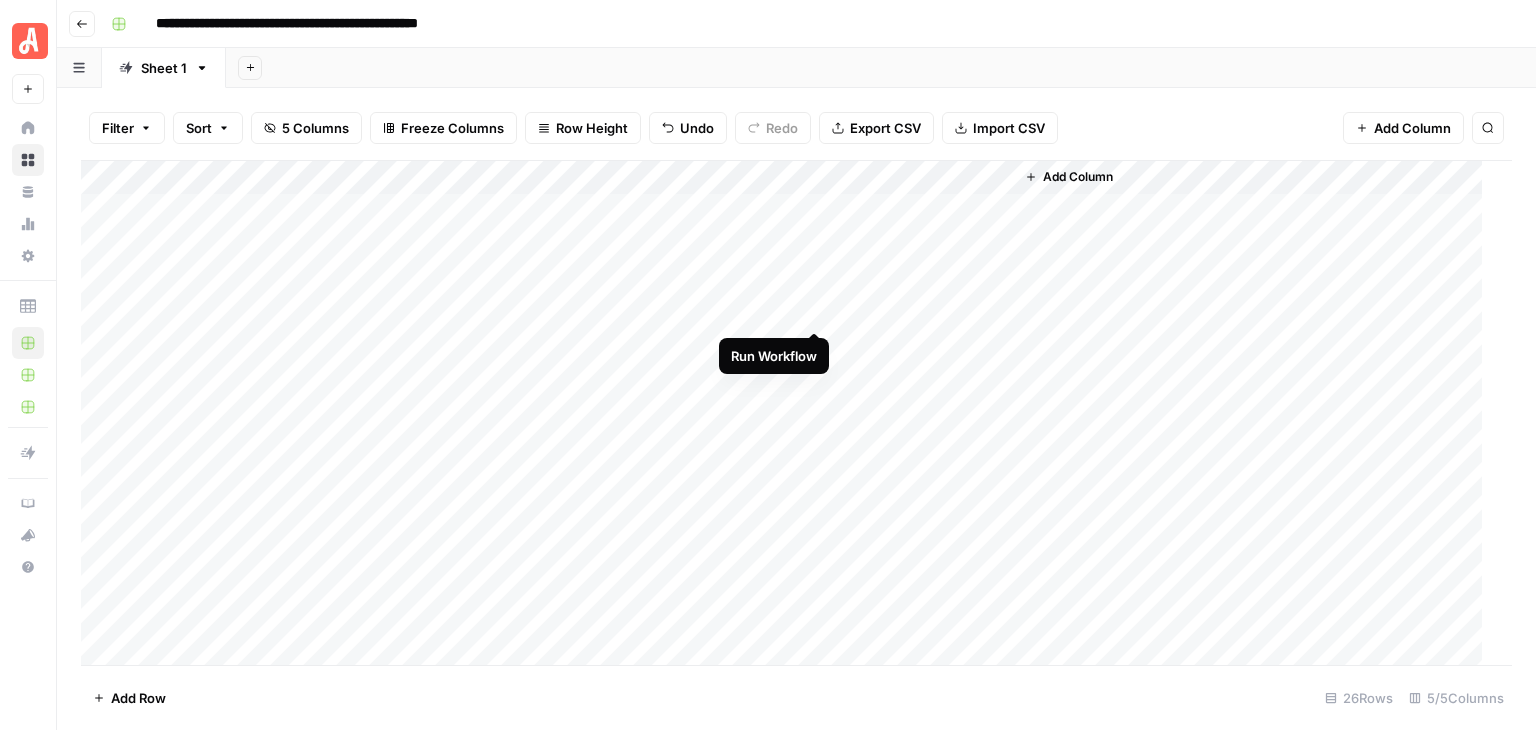 click on "Add Column" at bounding box center [789, 413] 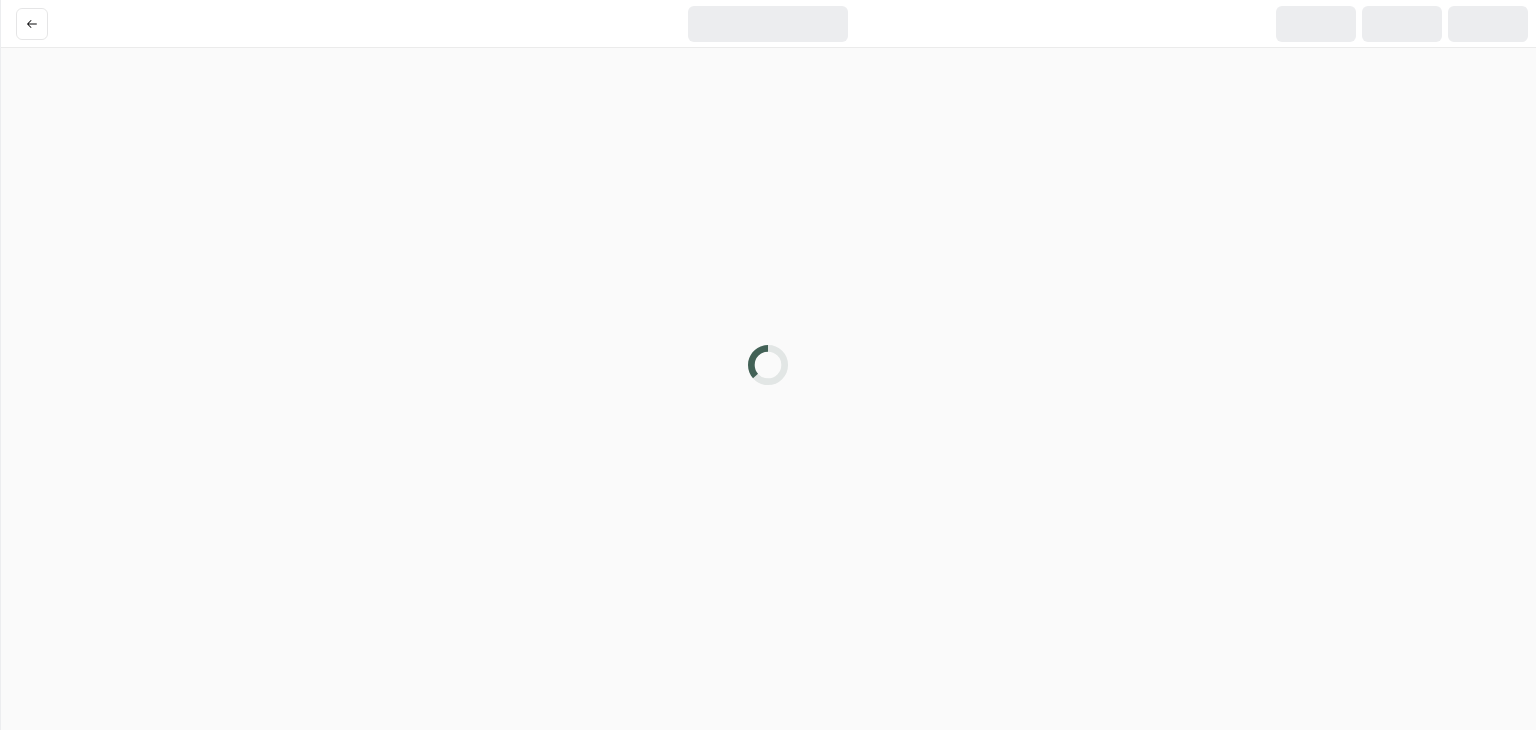 scroll, scrollTop: 0, scrollLeft: 0, axis: both 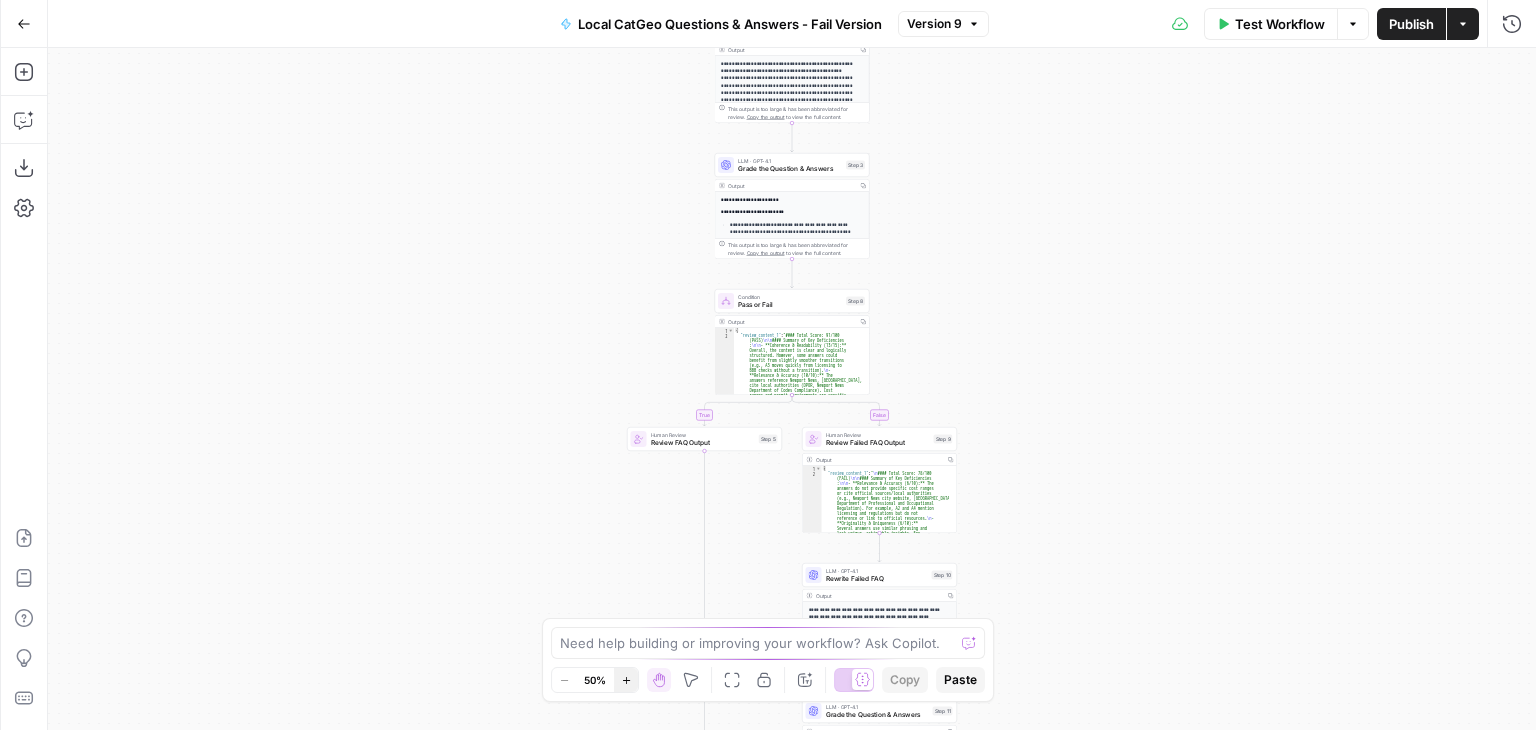 click 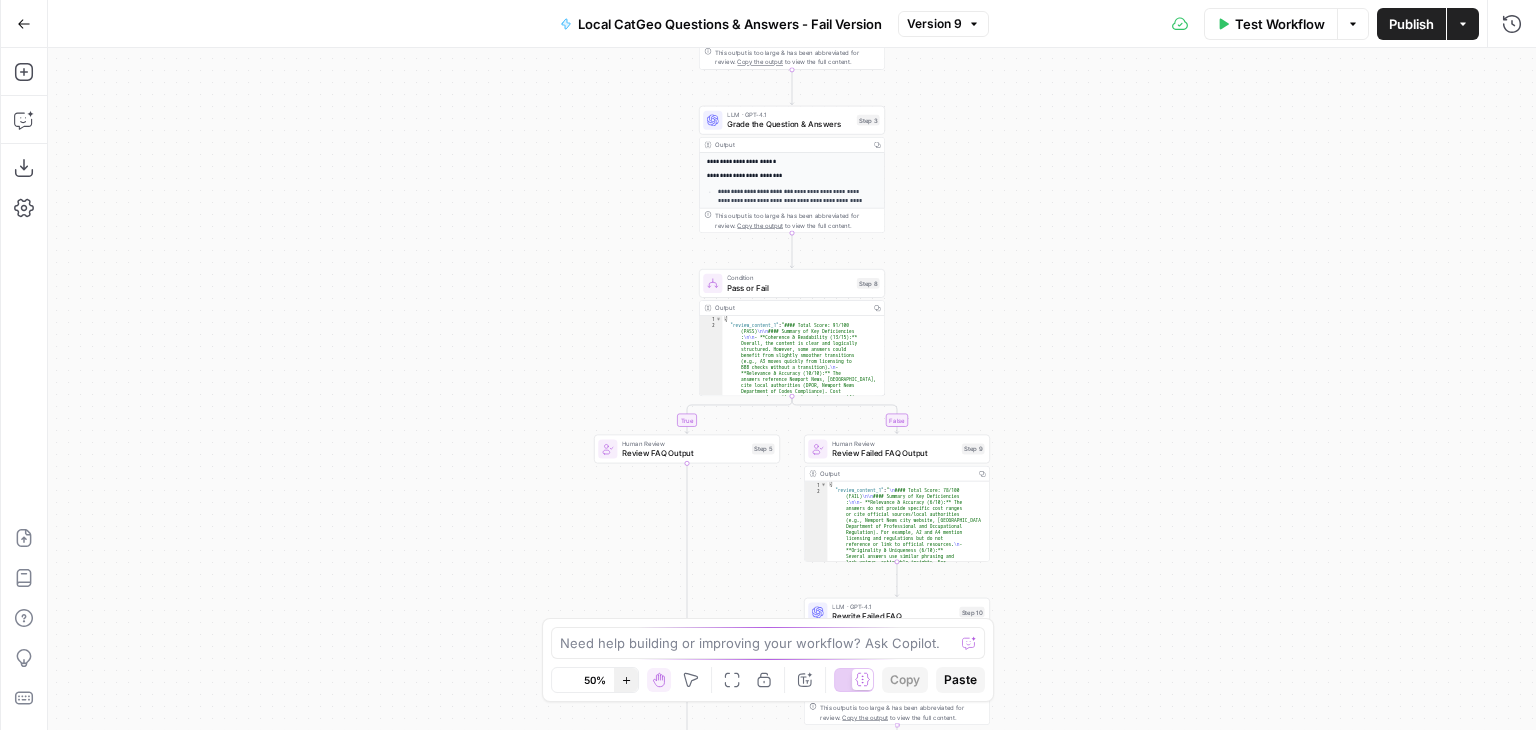 click 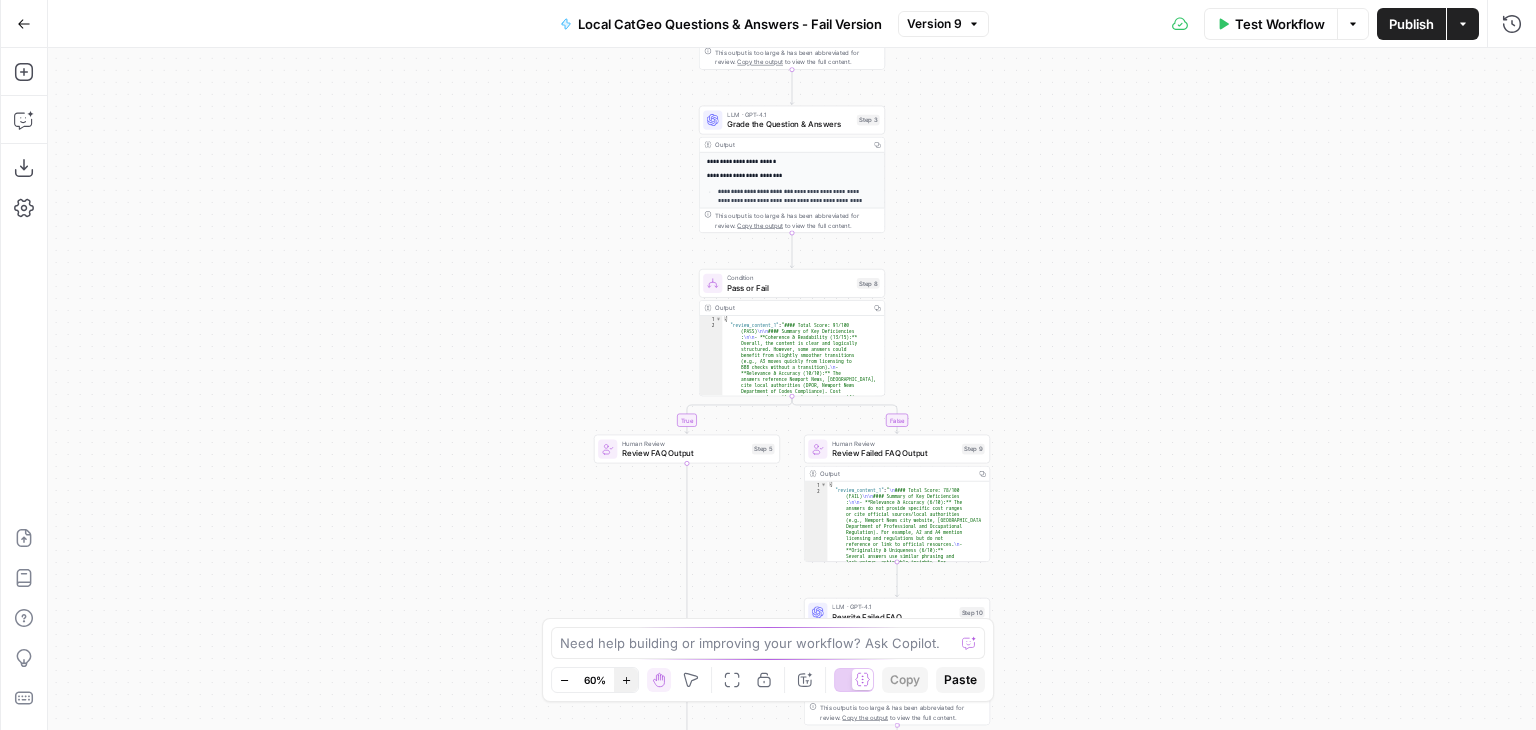 click 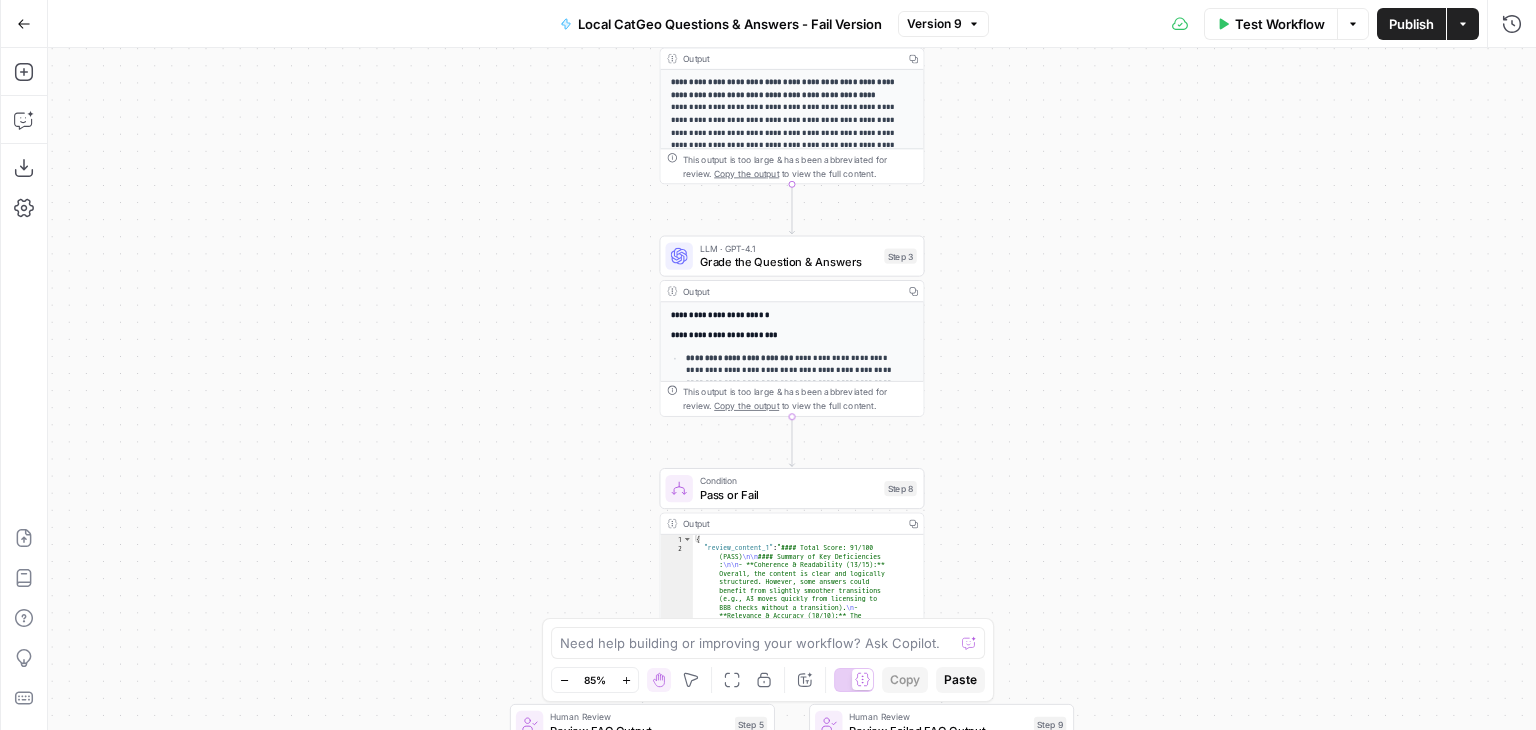 click on "Grade the Question & Answers" at bounding box center [789, 262] 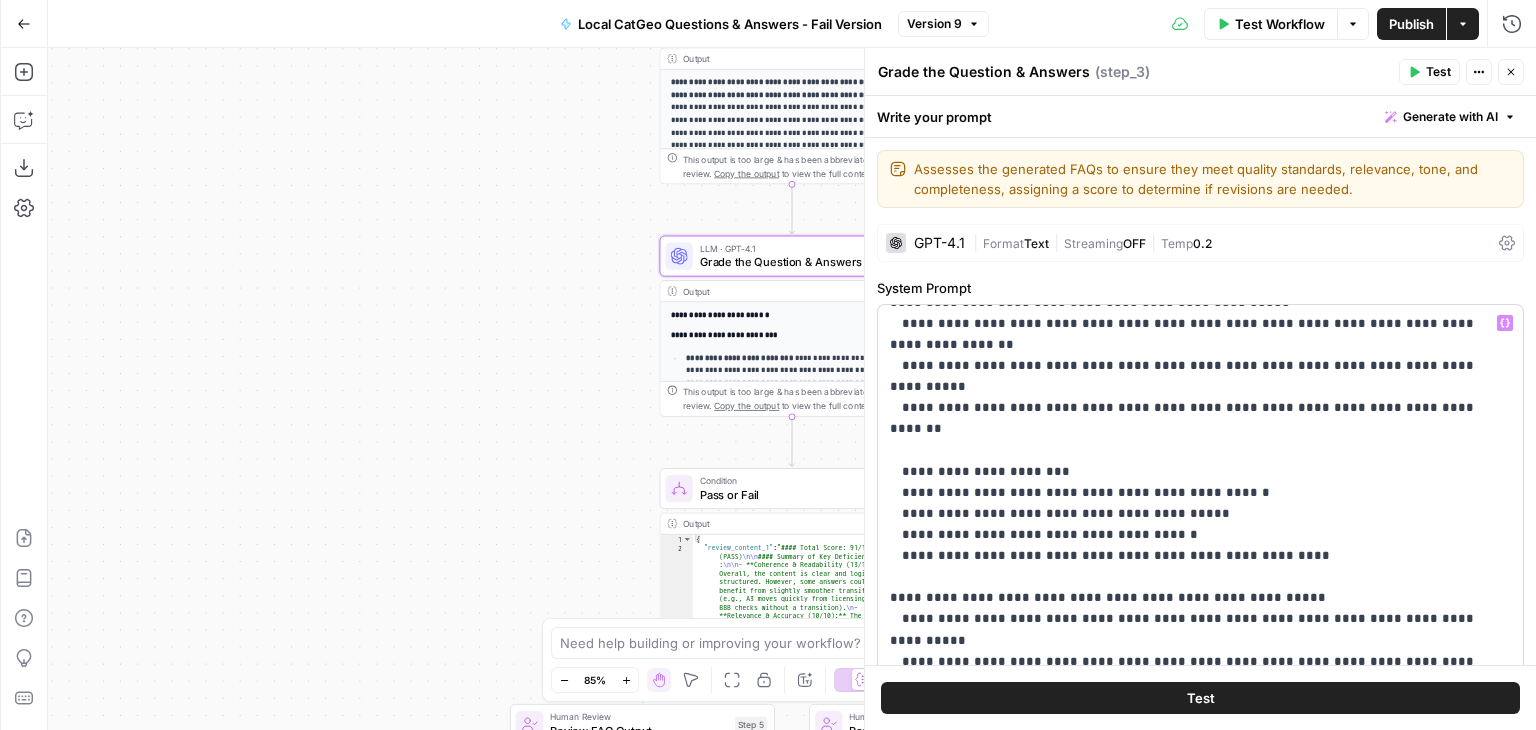 scroll, scrollTop: 1642, scrollLeft: 0, axis: vertical 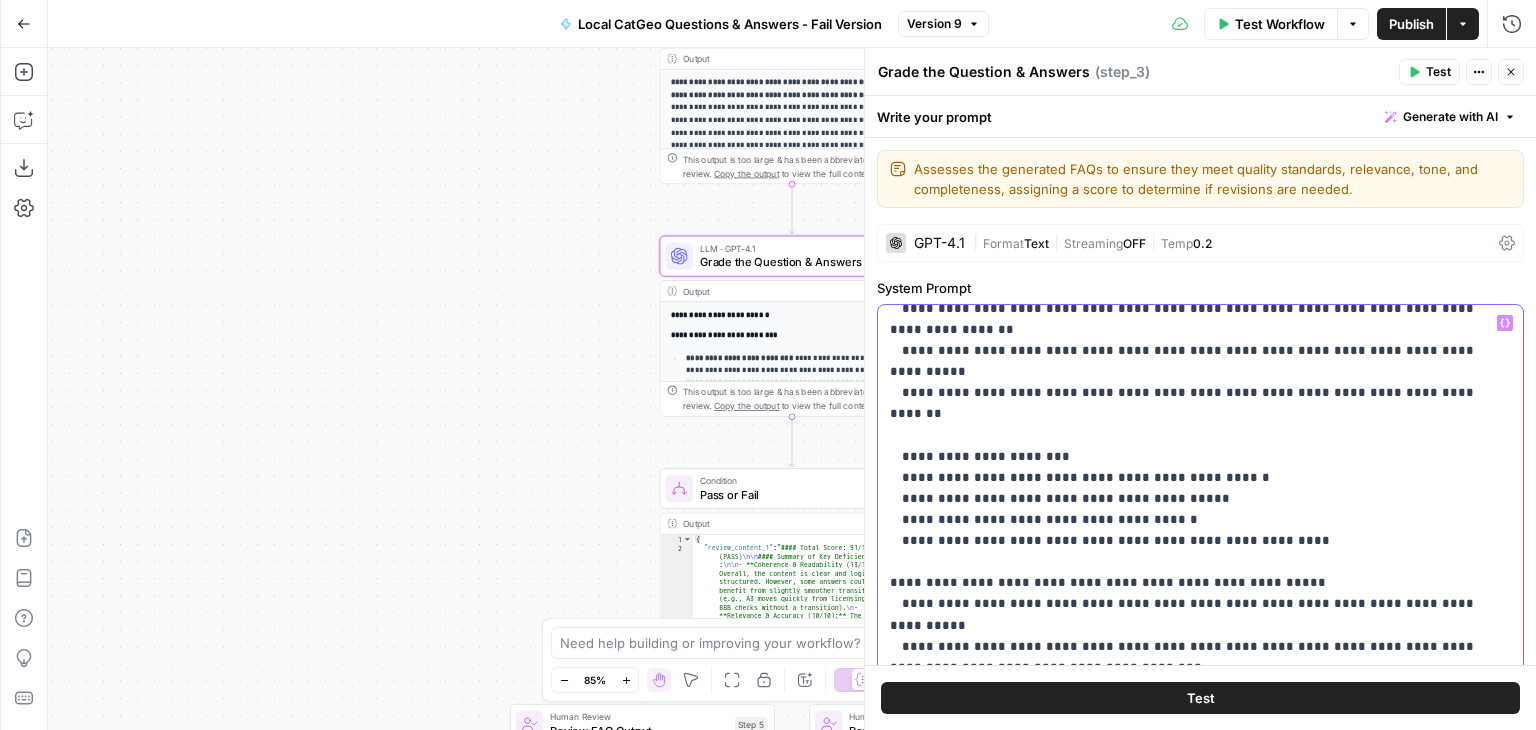 click on "**********" at bounding box center (1185, -9) 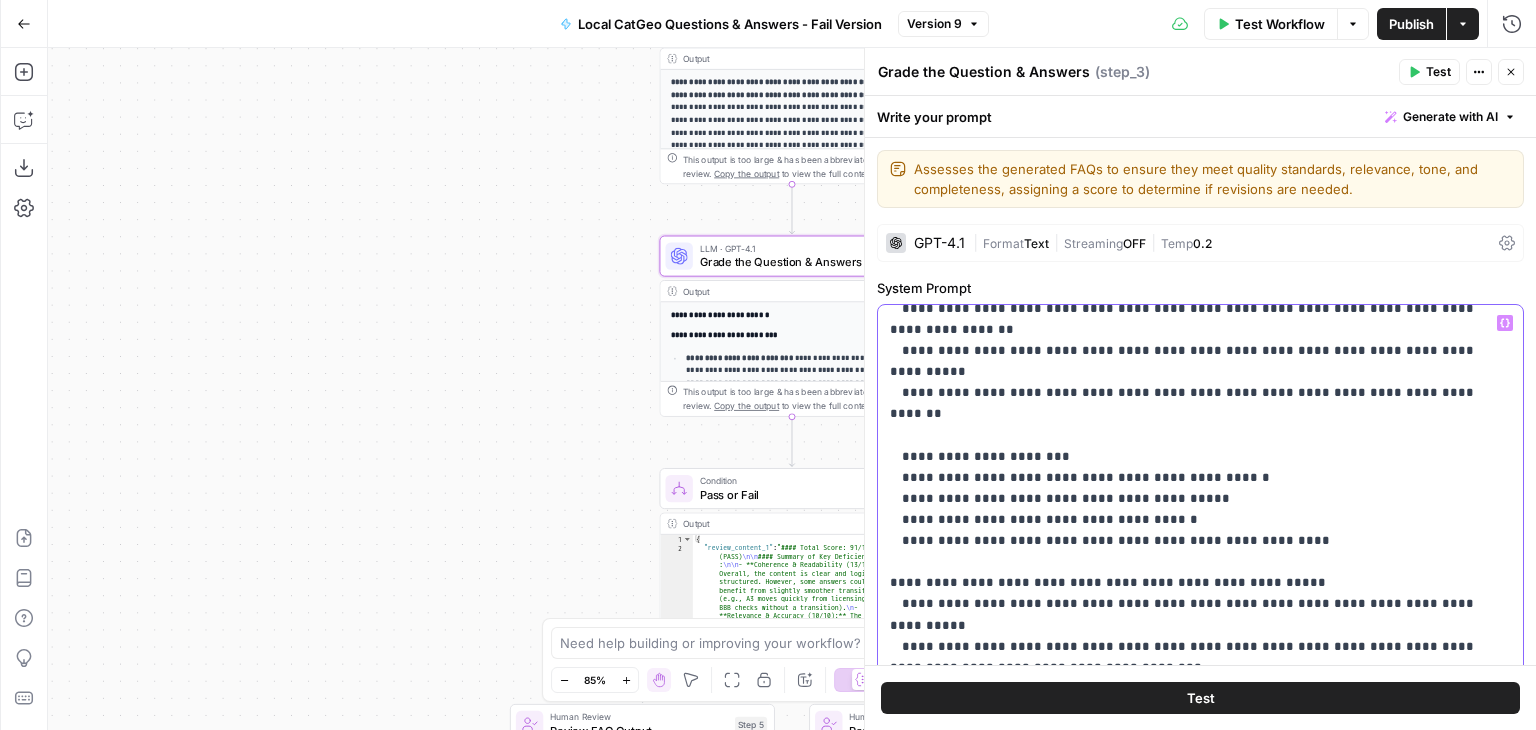 type 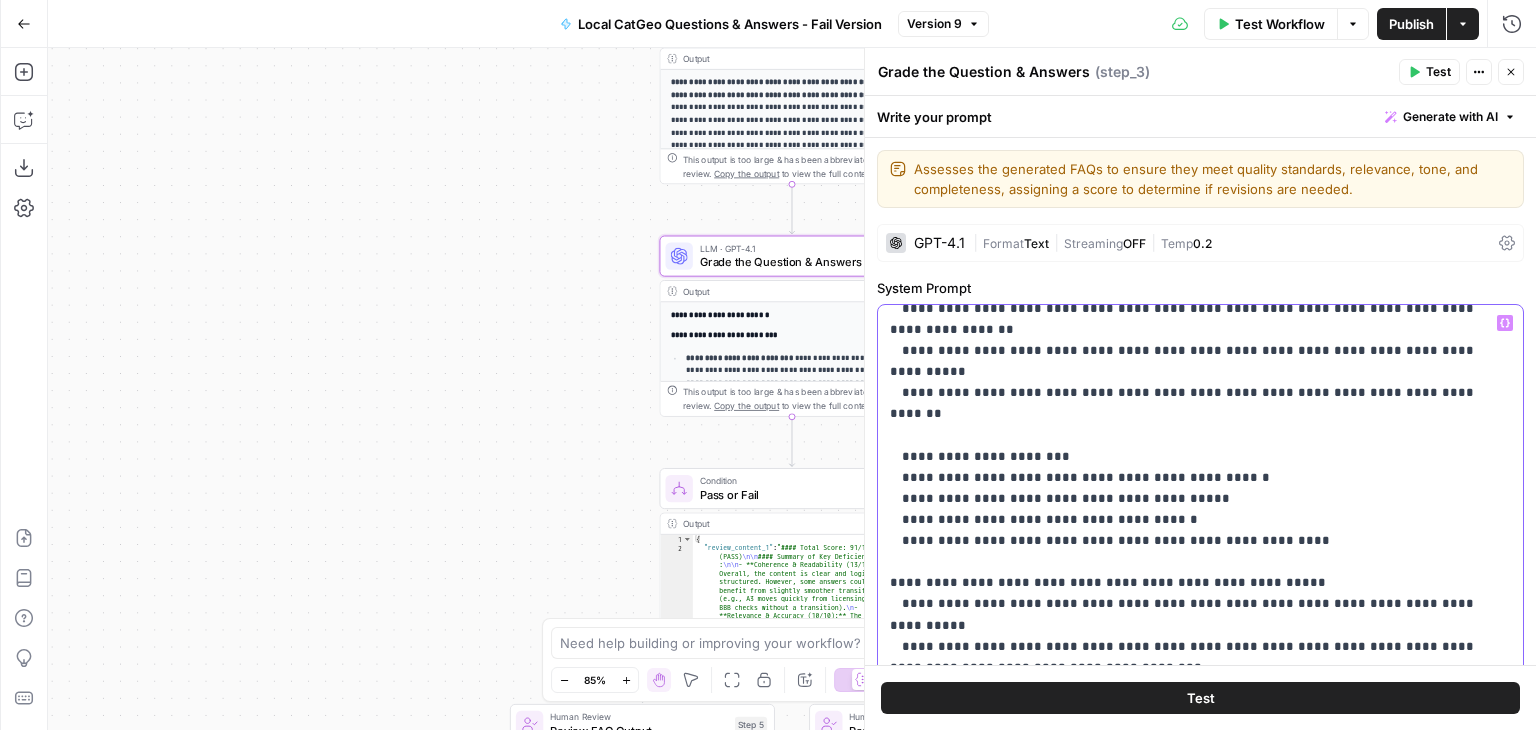 scroll, scrollTop: 1642, scrollLeft: 0, axis: vertical 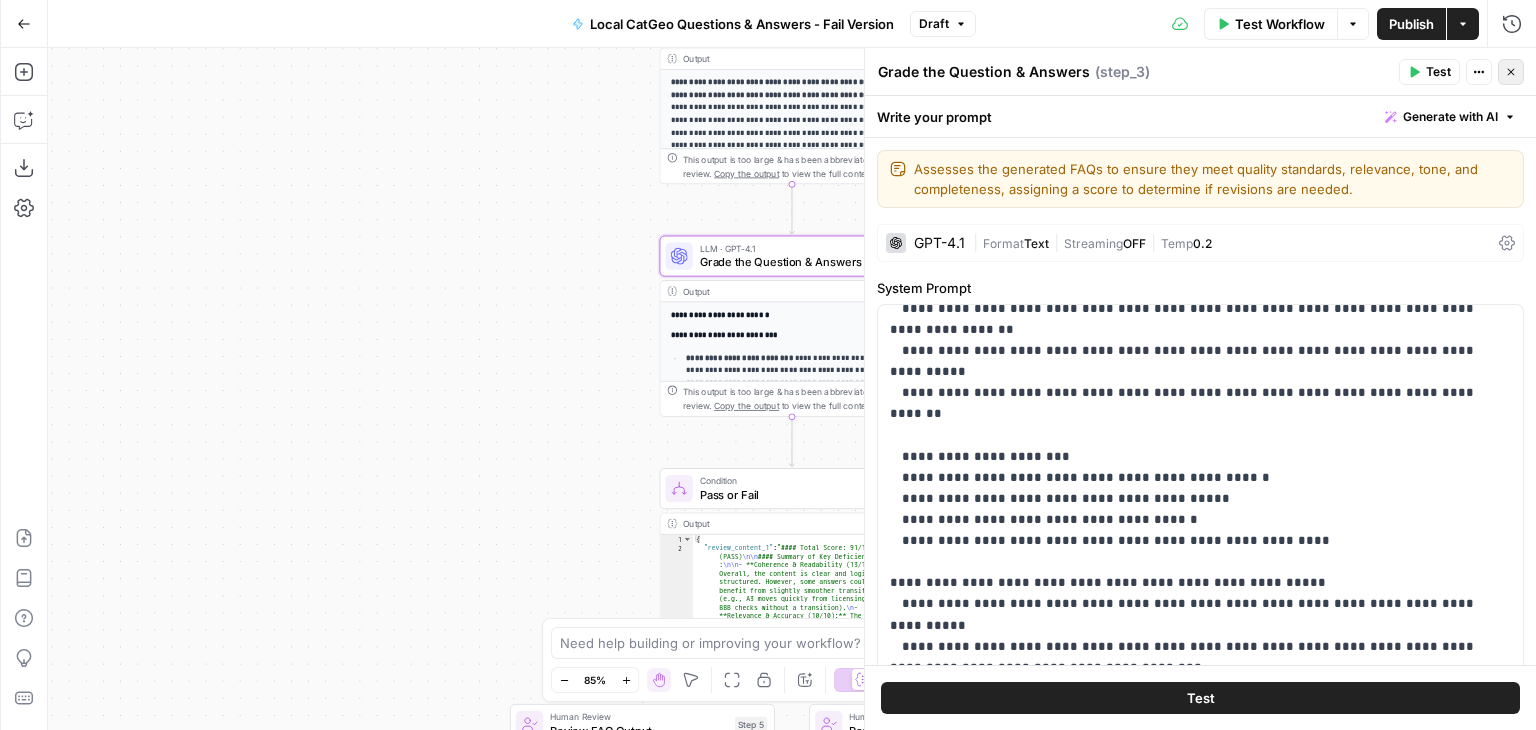 click 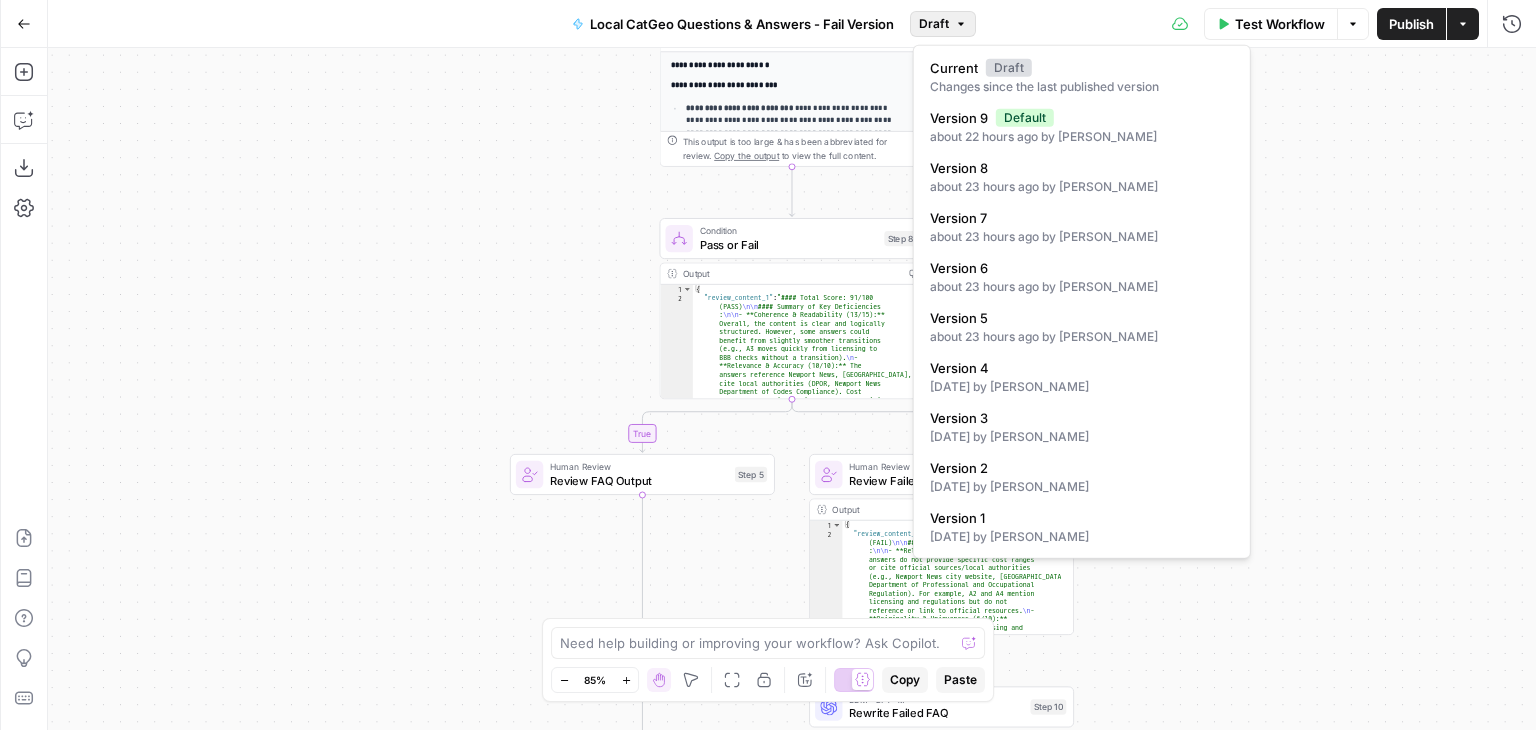click on "Draft" at bounding box center (934, 24) 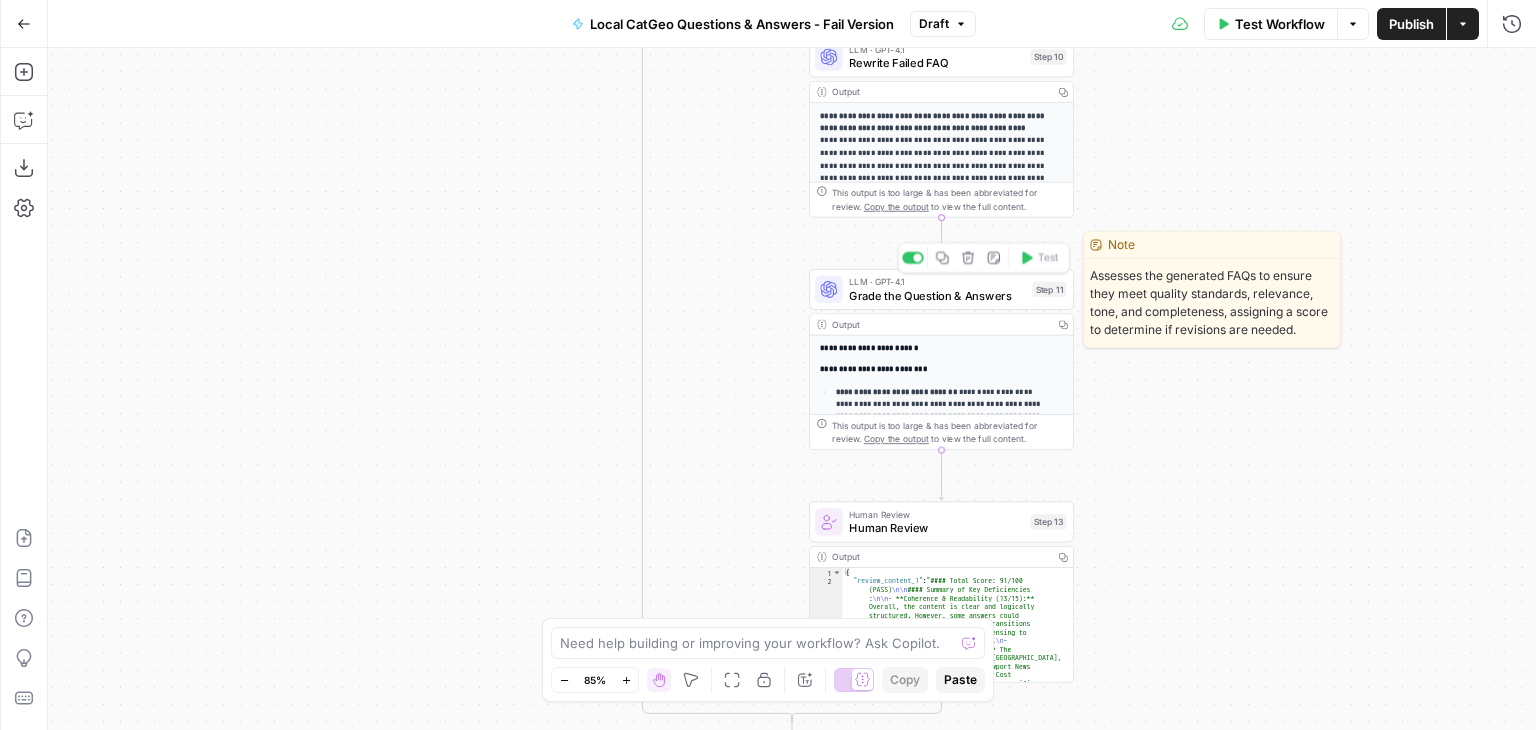 click on "LLM · GPT-4.1" at bounding box center [937, 282] 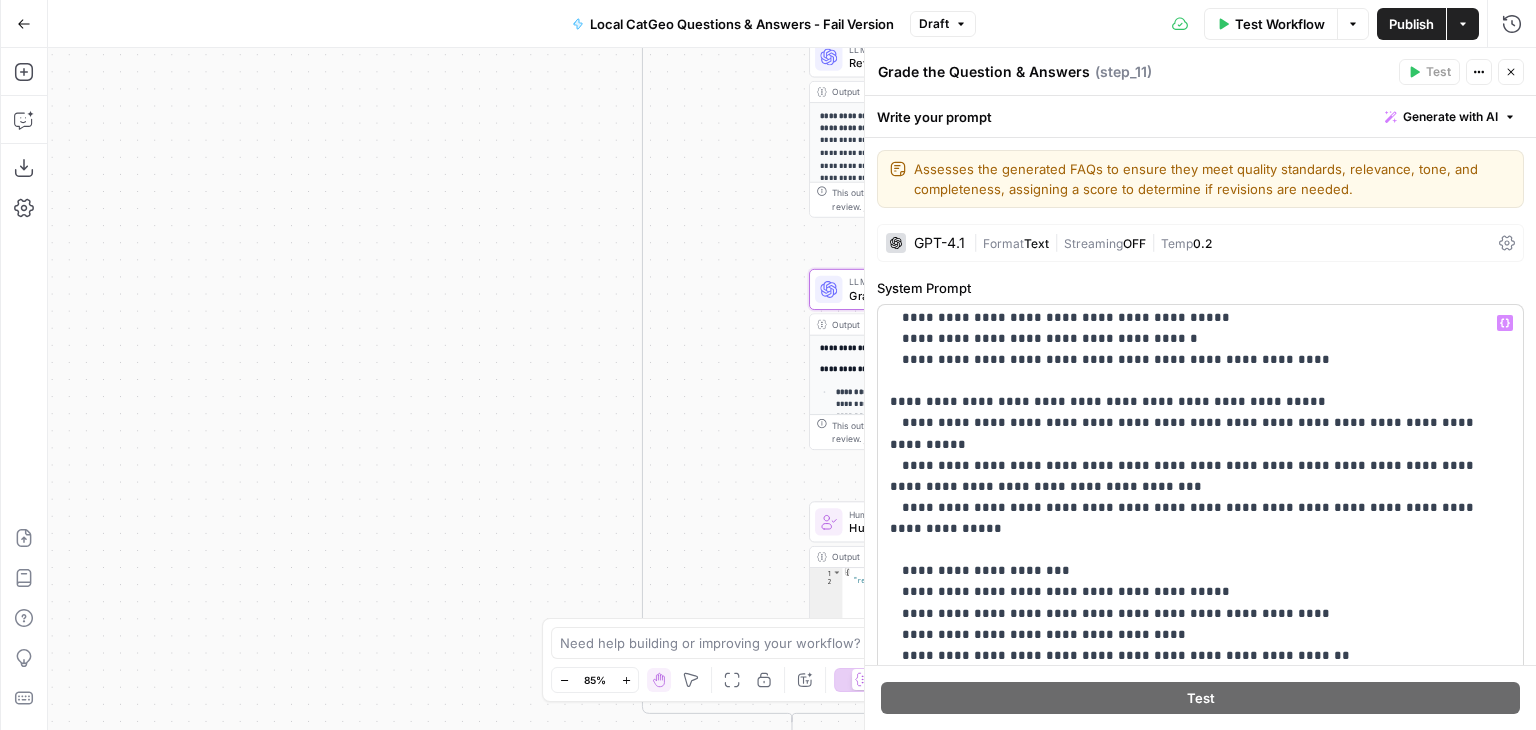 scroll, scrollTop: 1842, scrollLeft: 0, axis: vertical 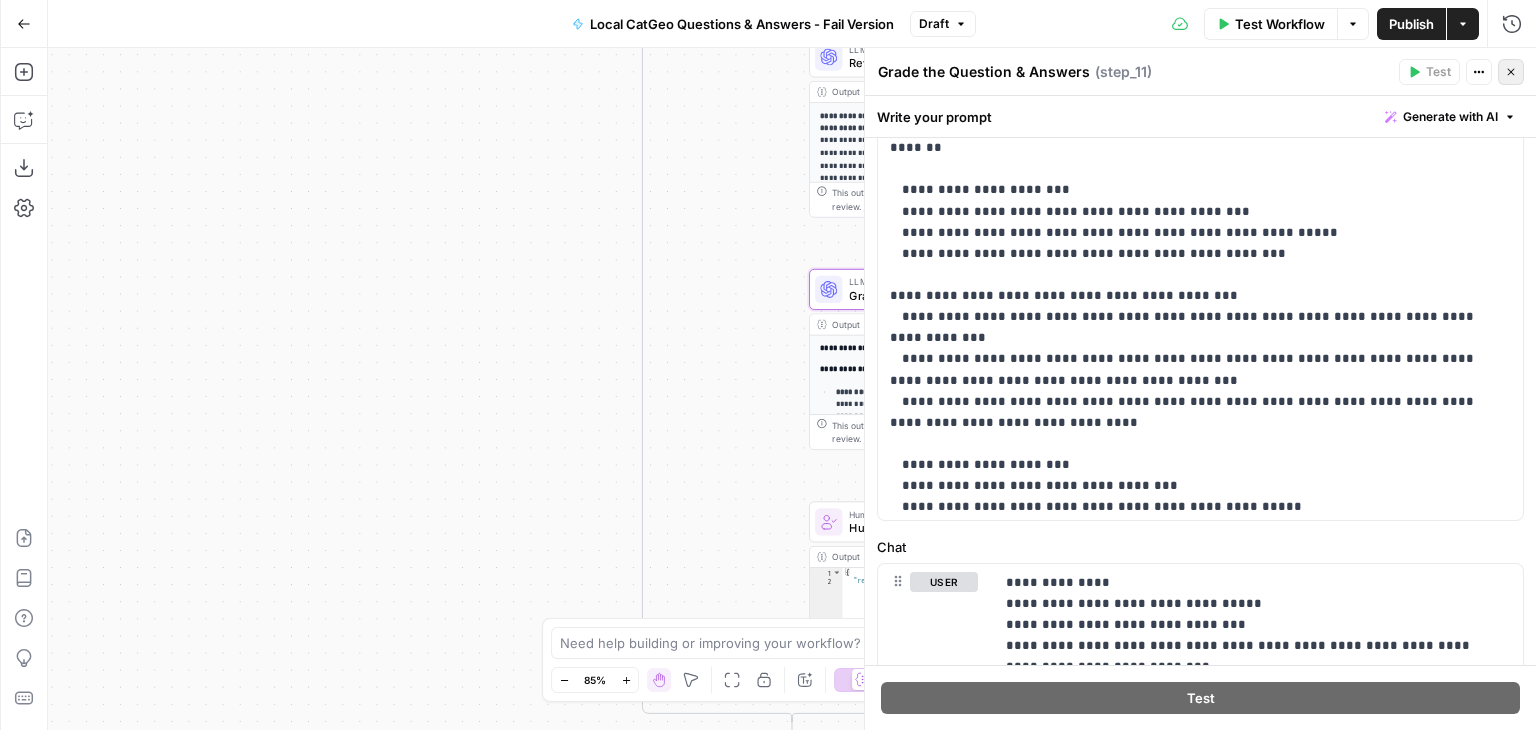 click 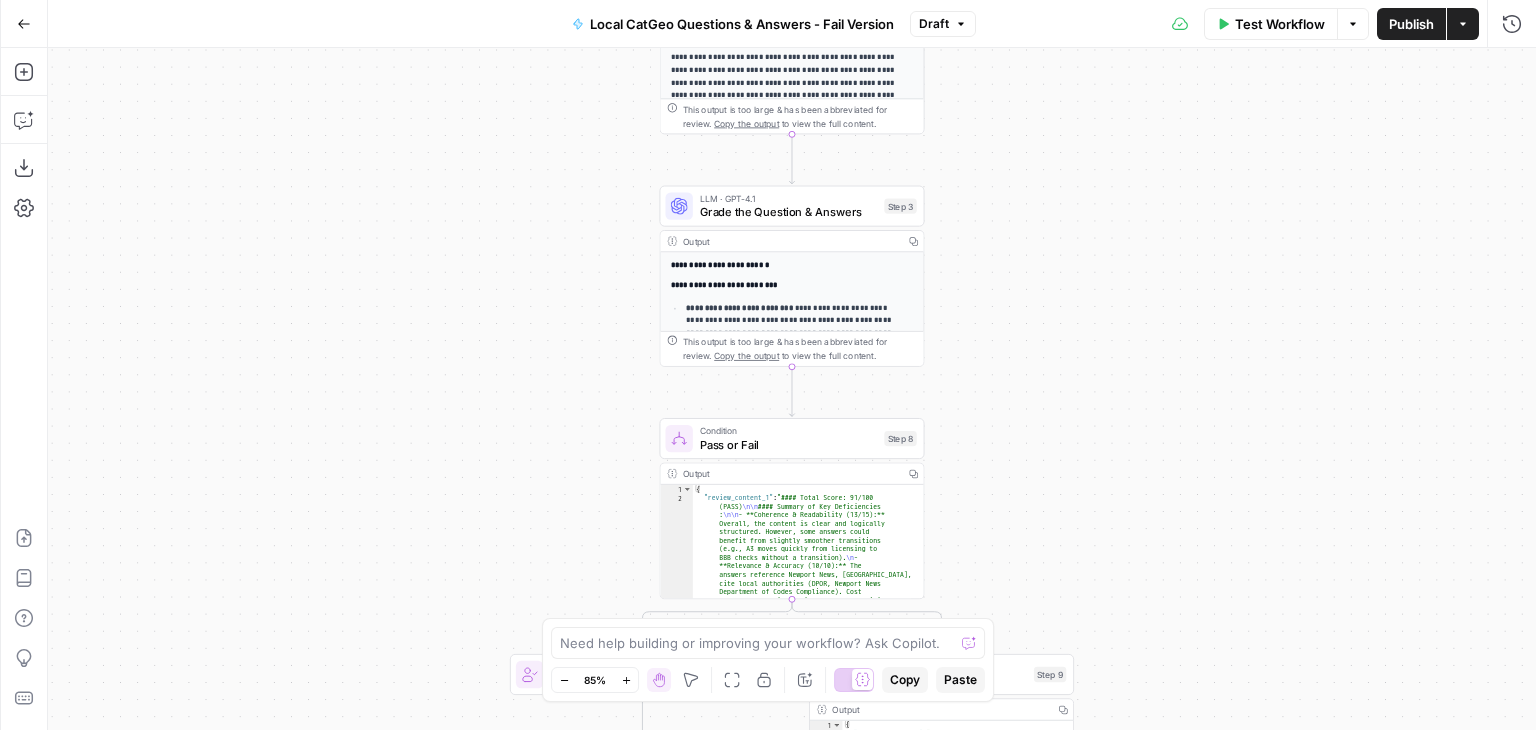 click on "Output" at bounding box center (790, 241) 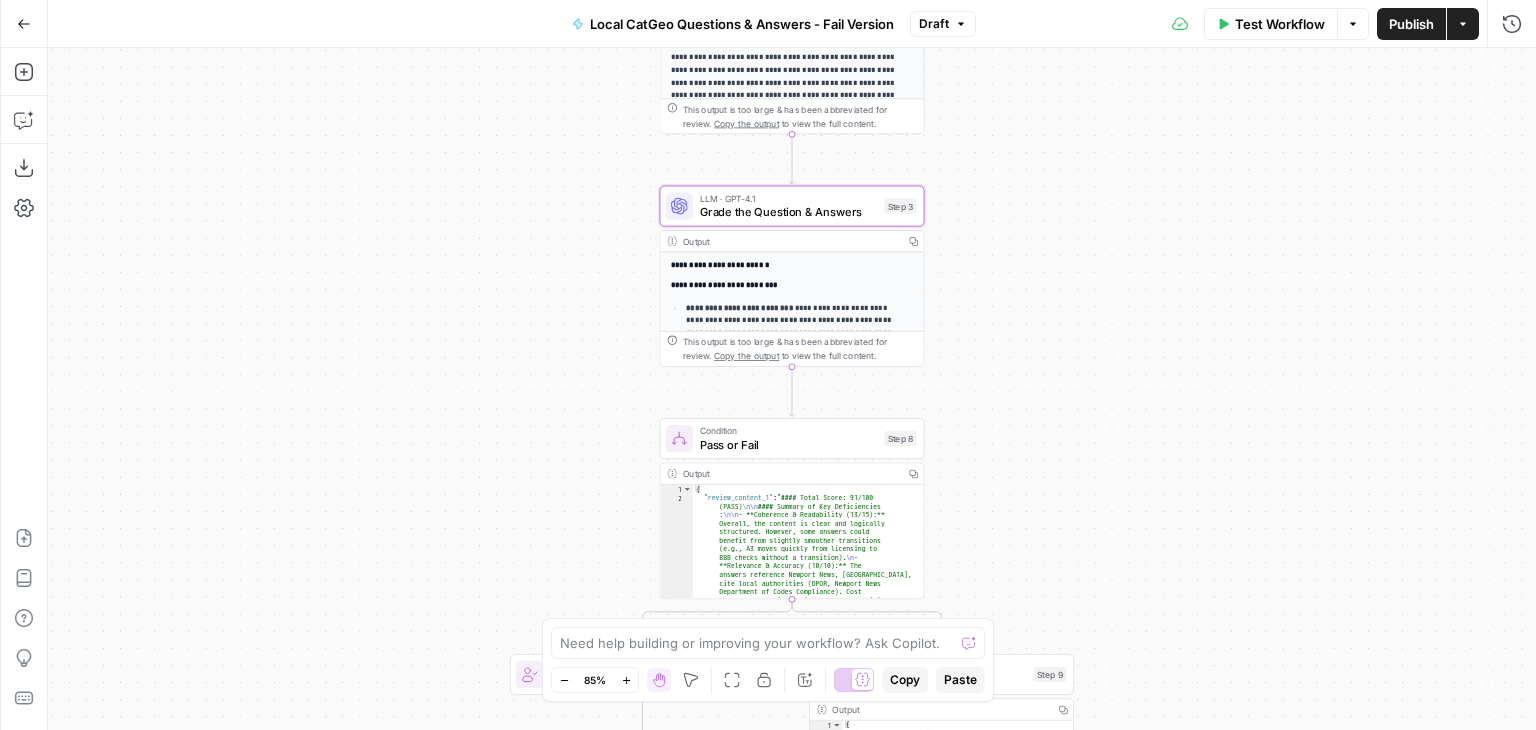click on "Grade the Question & Answers" at bounding box center [789, 212] 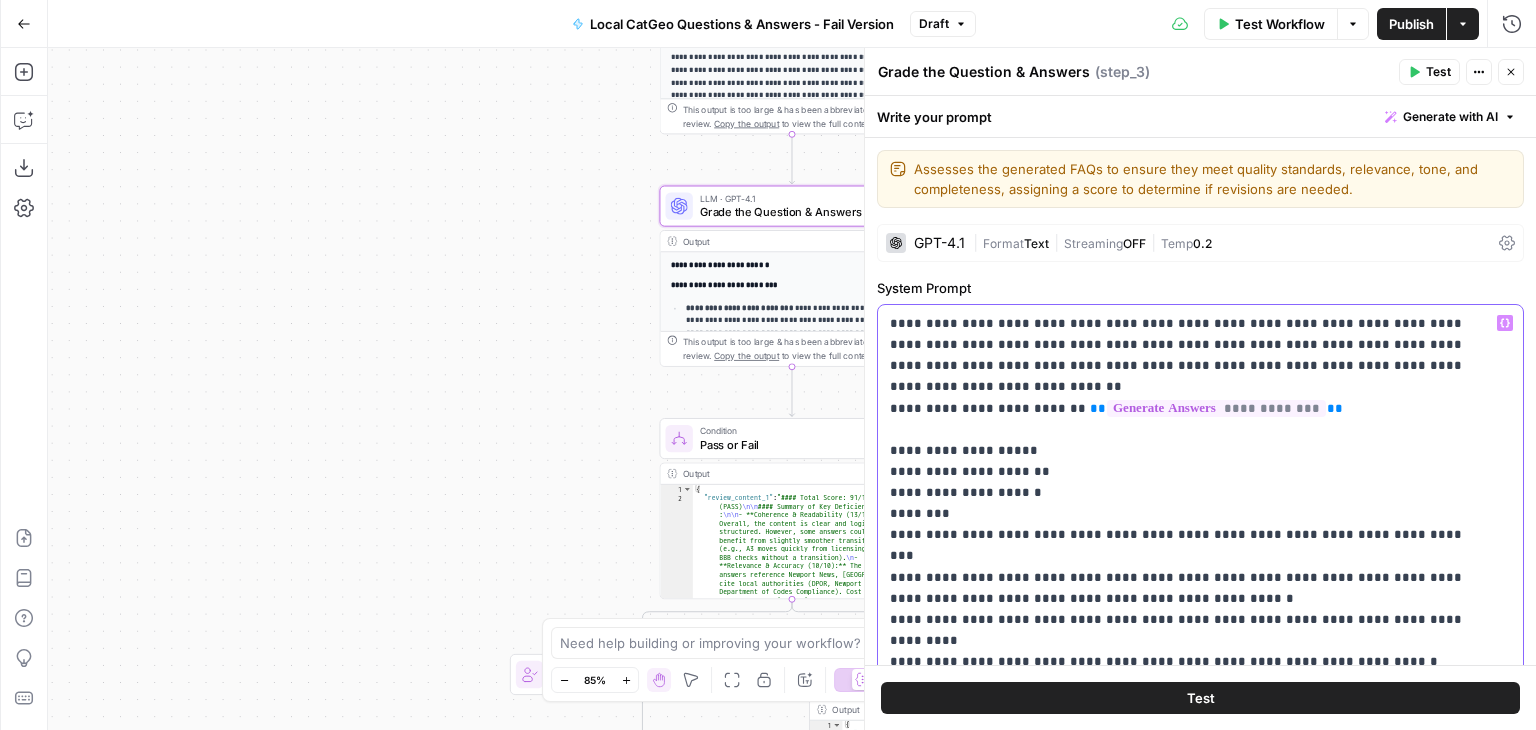 click on "**********" at bounding box center [1185, 1633] 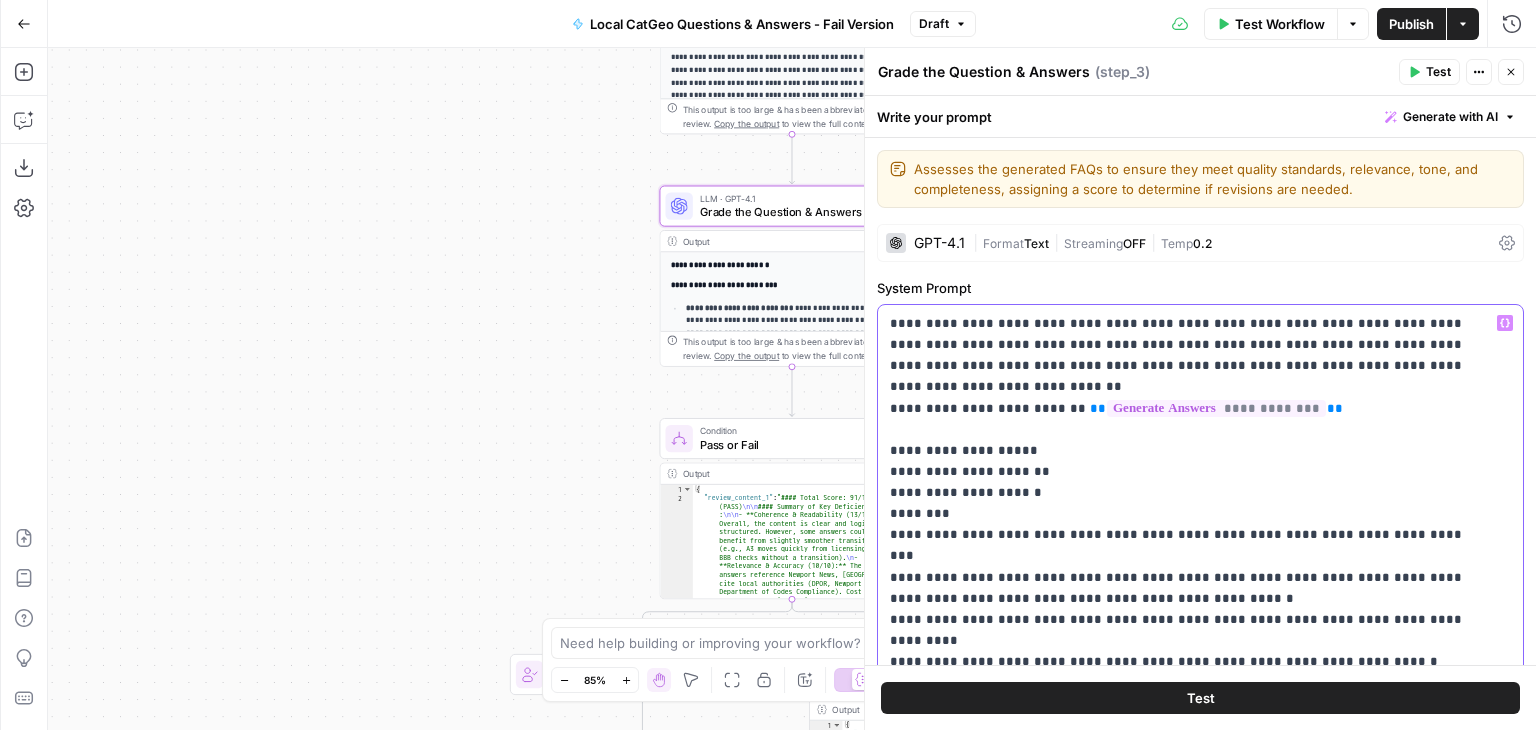 click on "**********" at bounding box center [1185, 1633] 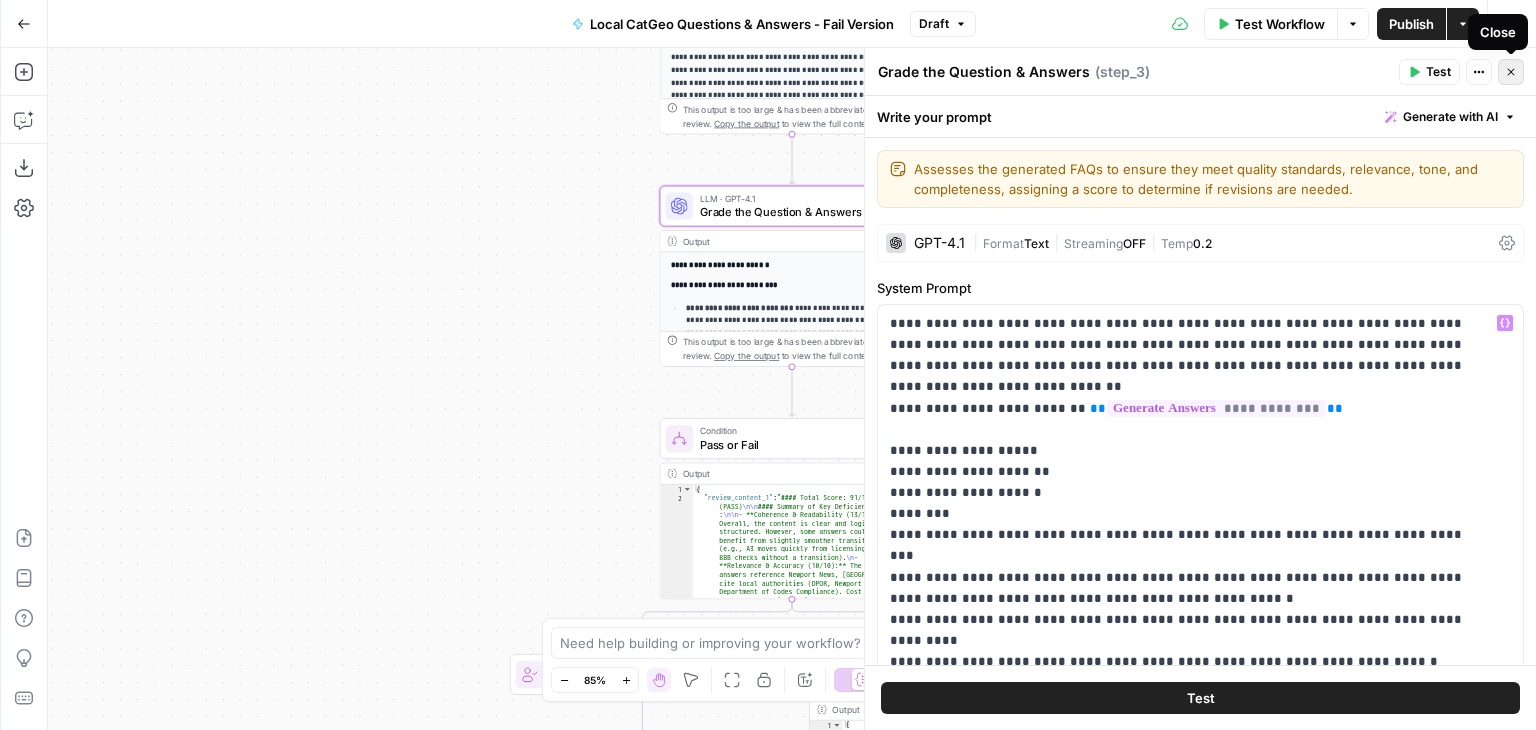click 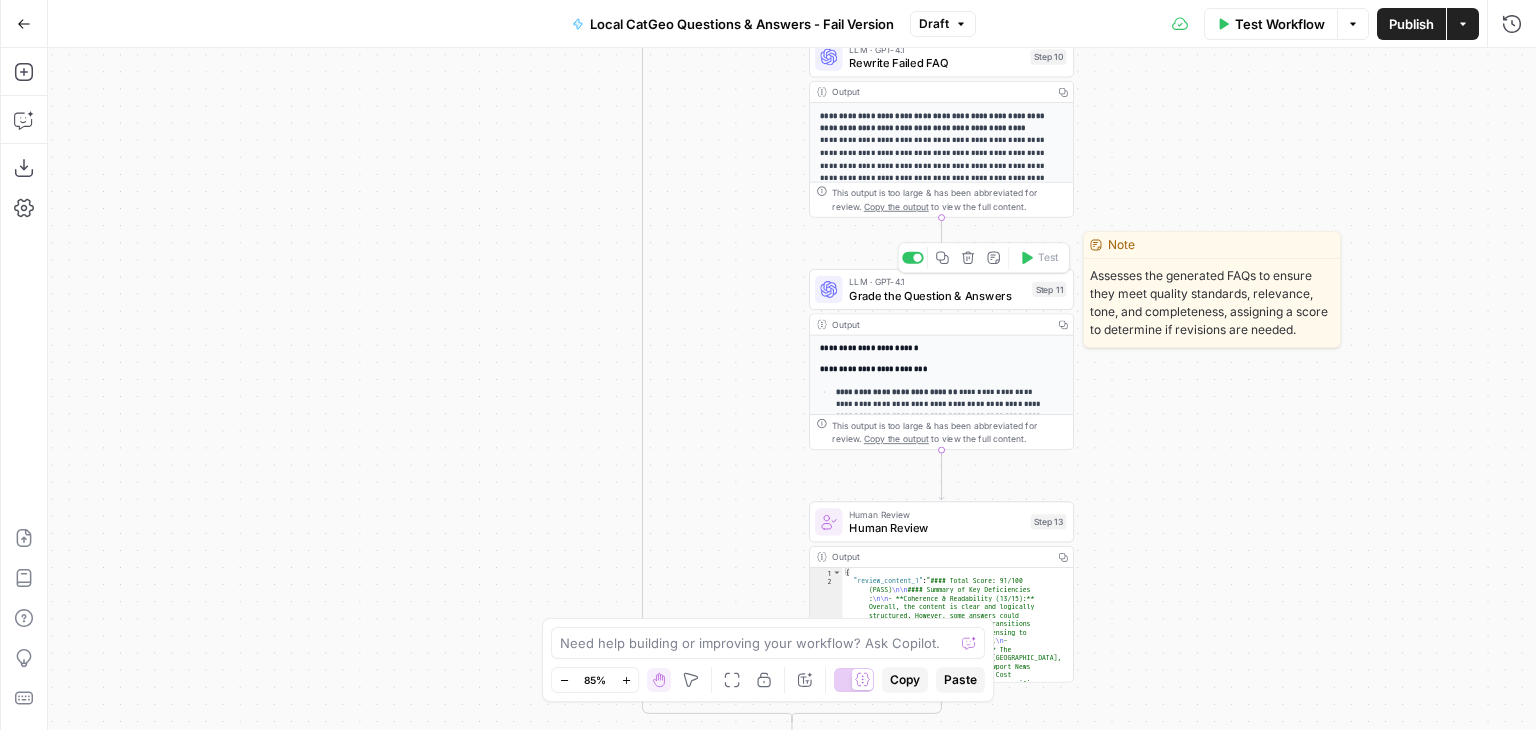 click on "Grade the Question & Answers" at bounding box center [937, 295] 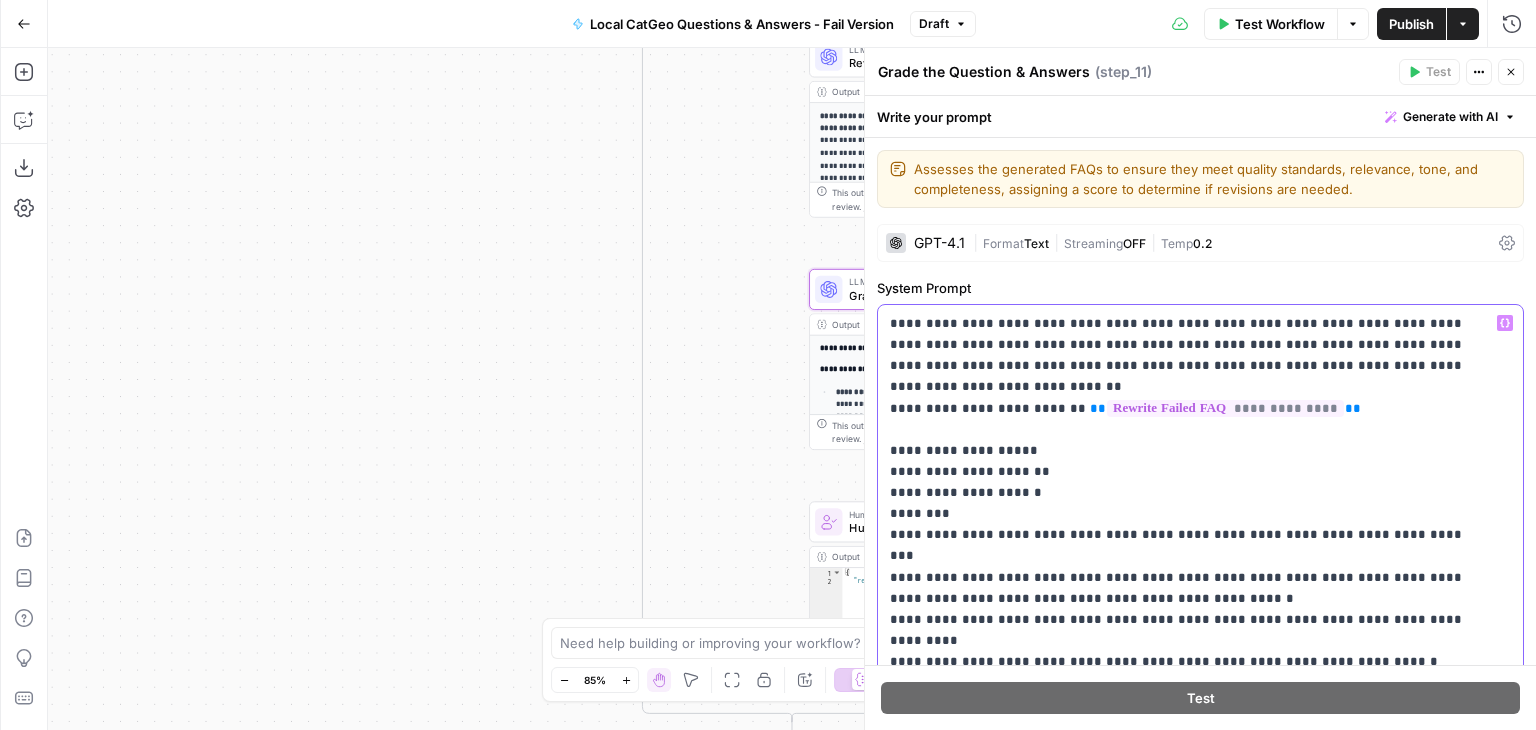click on "**********" at bounding box center [1185, 1633] 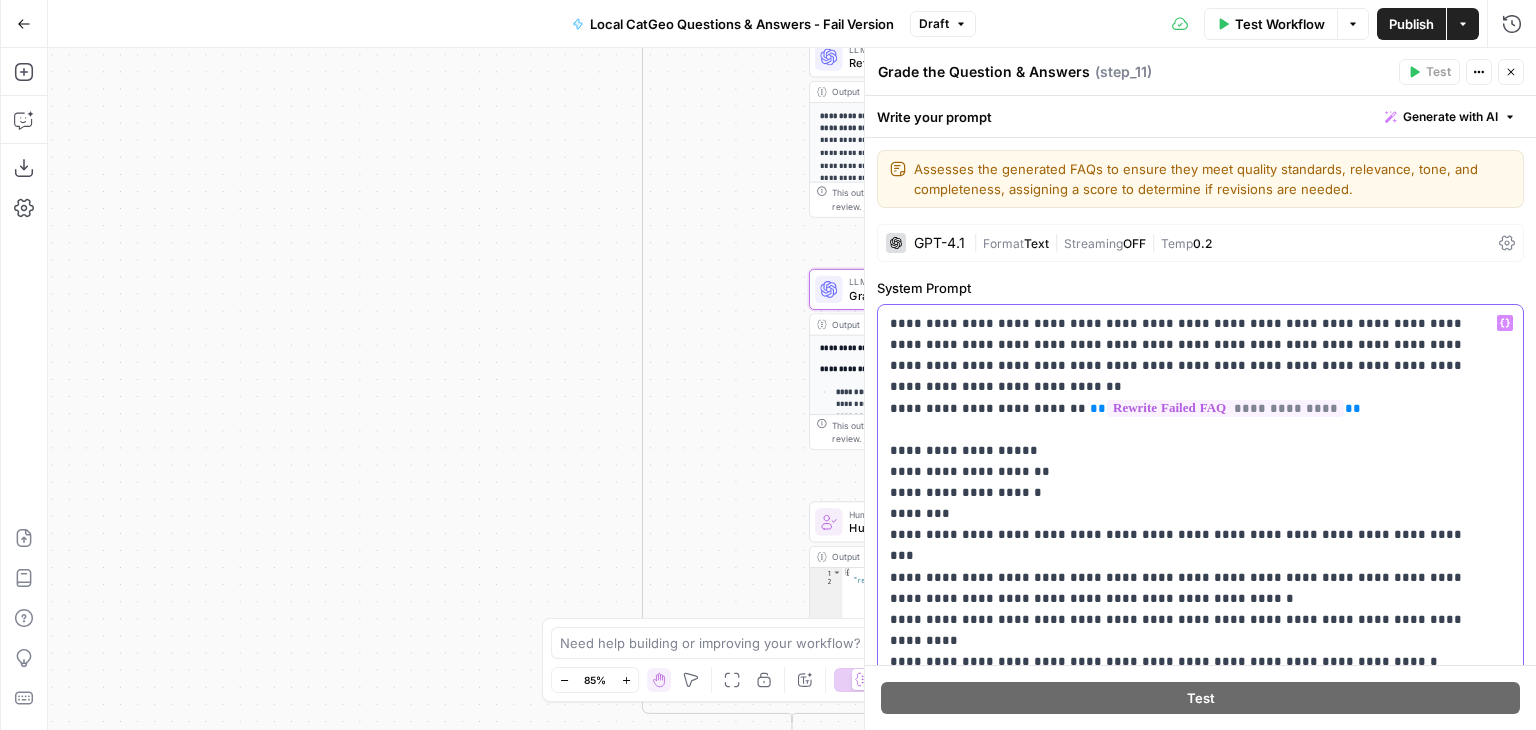 scroll, scrollTop: 522, scrollLeft: 0, axis: vertical 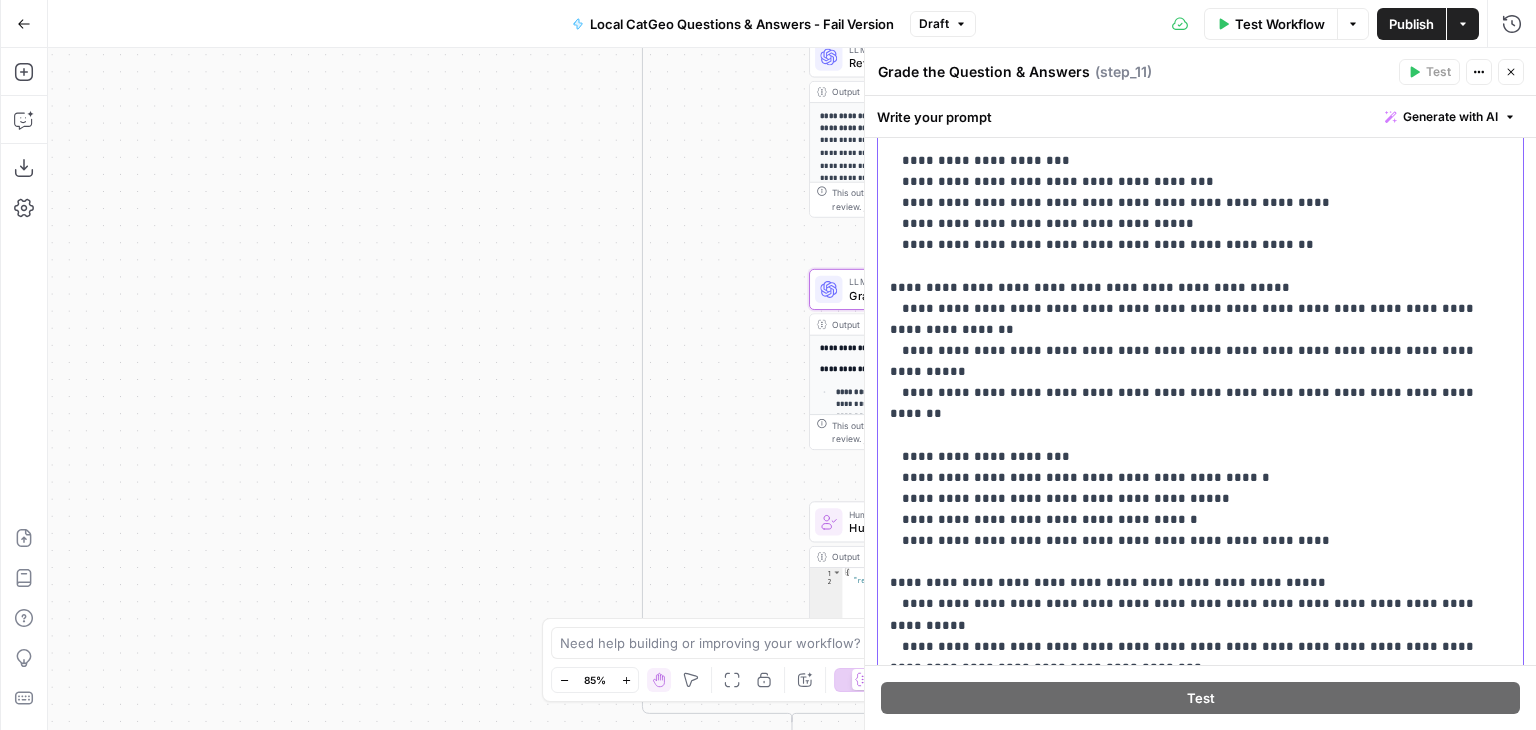 click on "**********" at bounding box center [1185, -9] 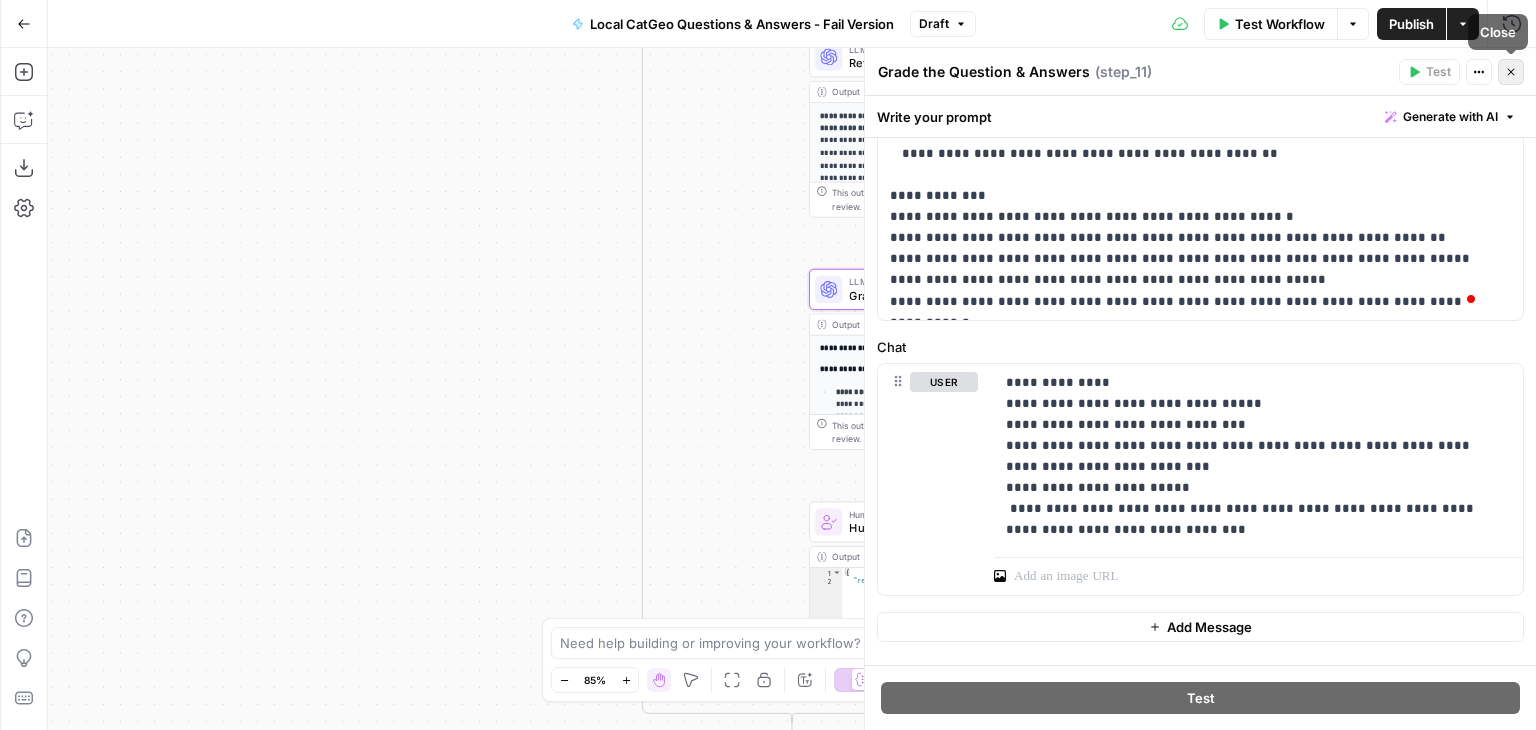 click 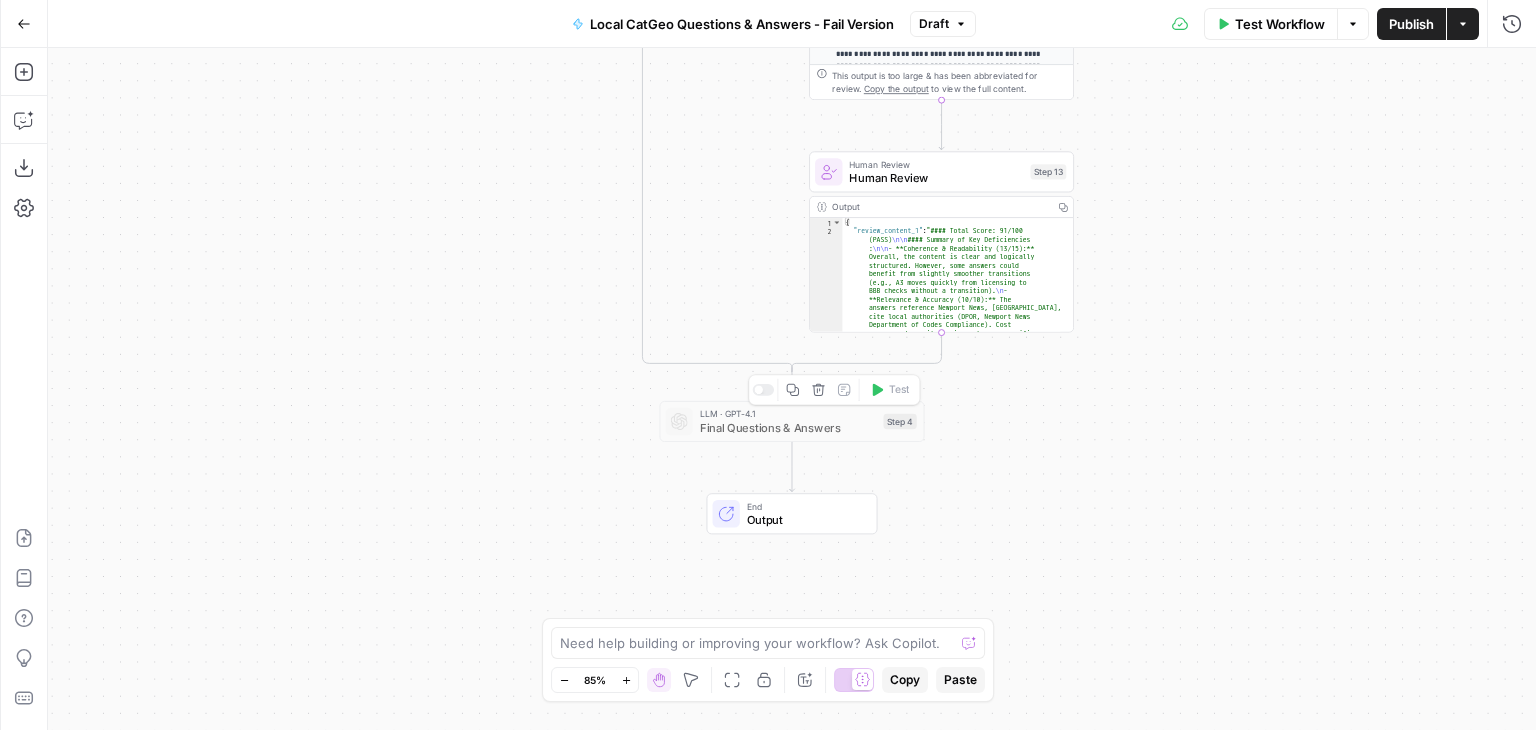 click on "Copy step Delete step Add Note Test" at bounding box center [834, 389] 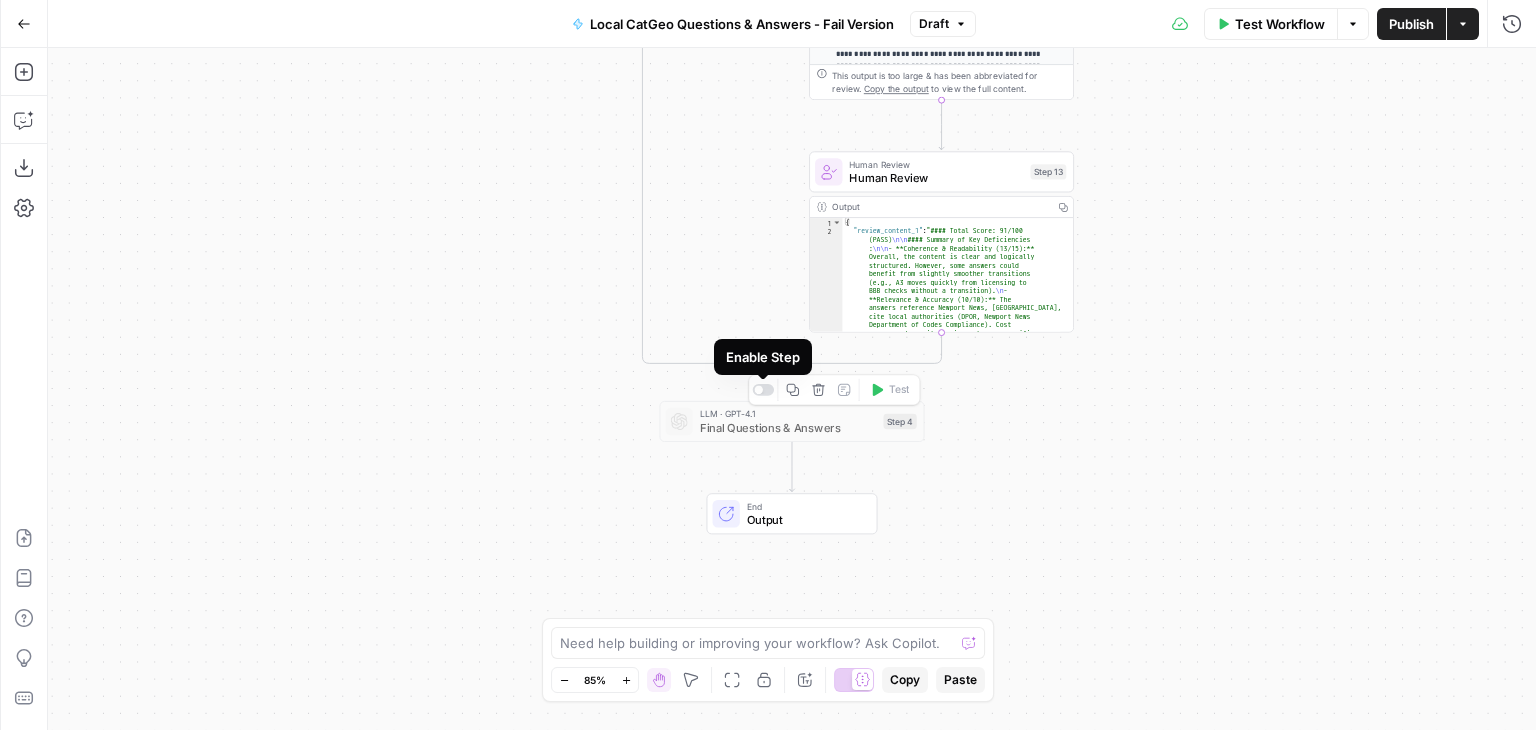 click at bounding box center [758, 390] 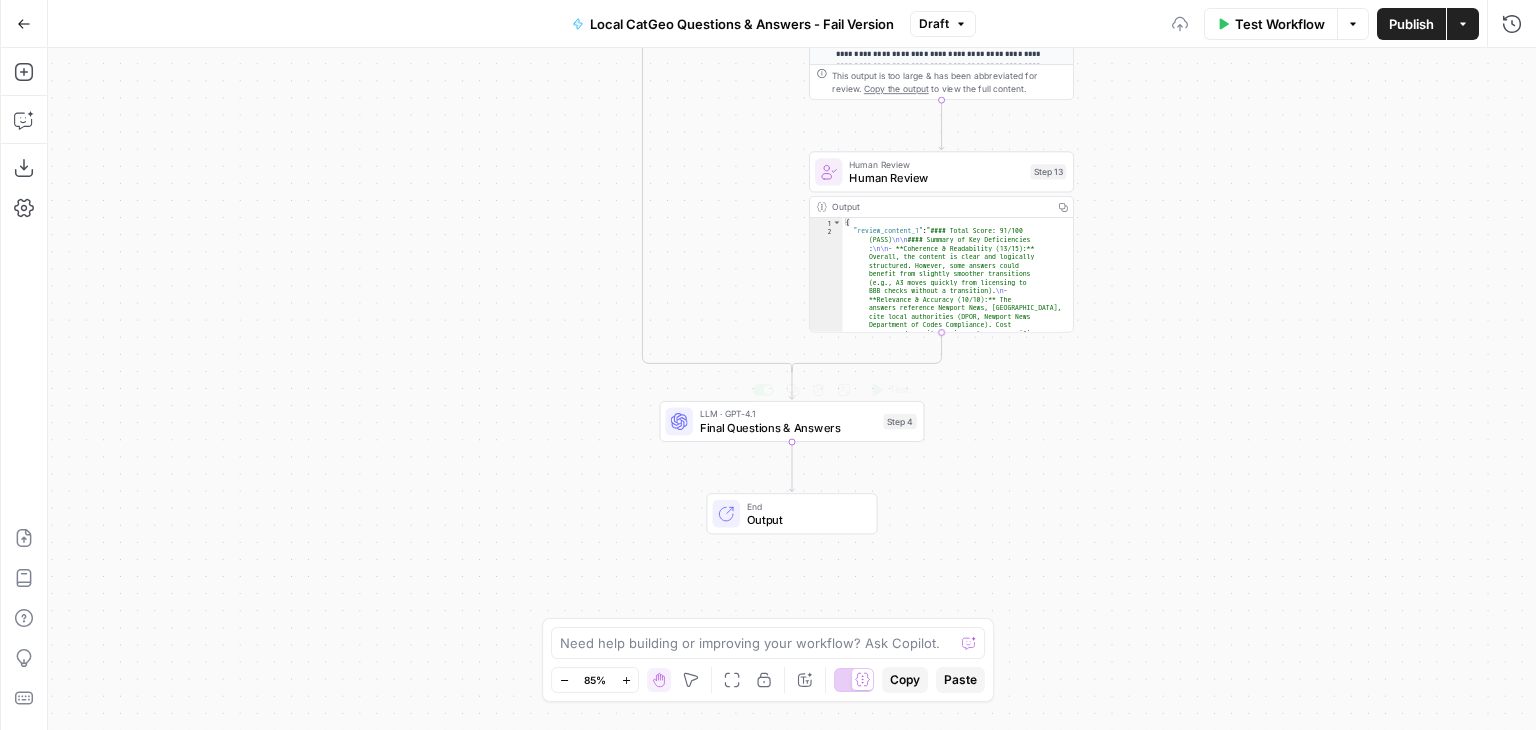 click on "Final Questions & Answers" at bounding box center [788, 427] 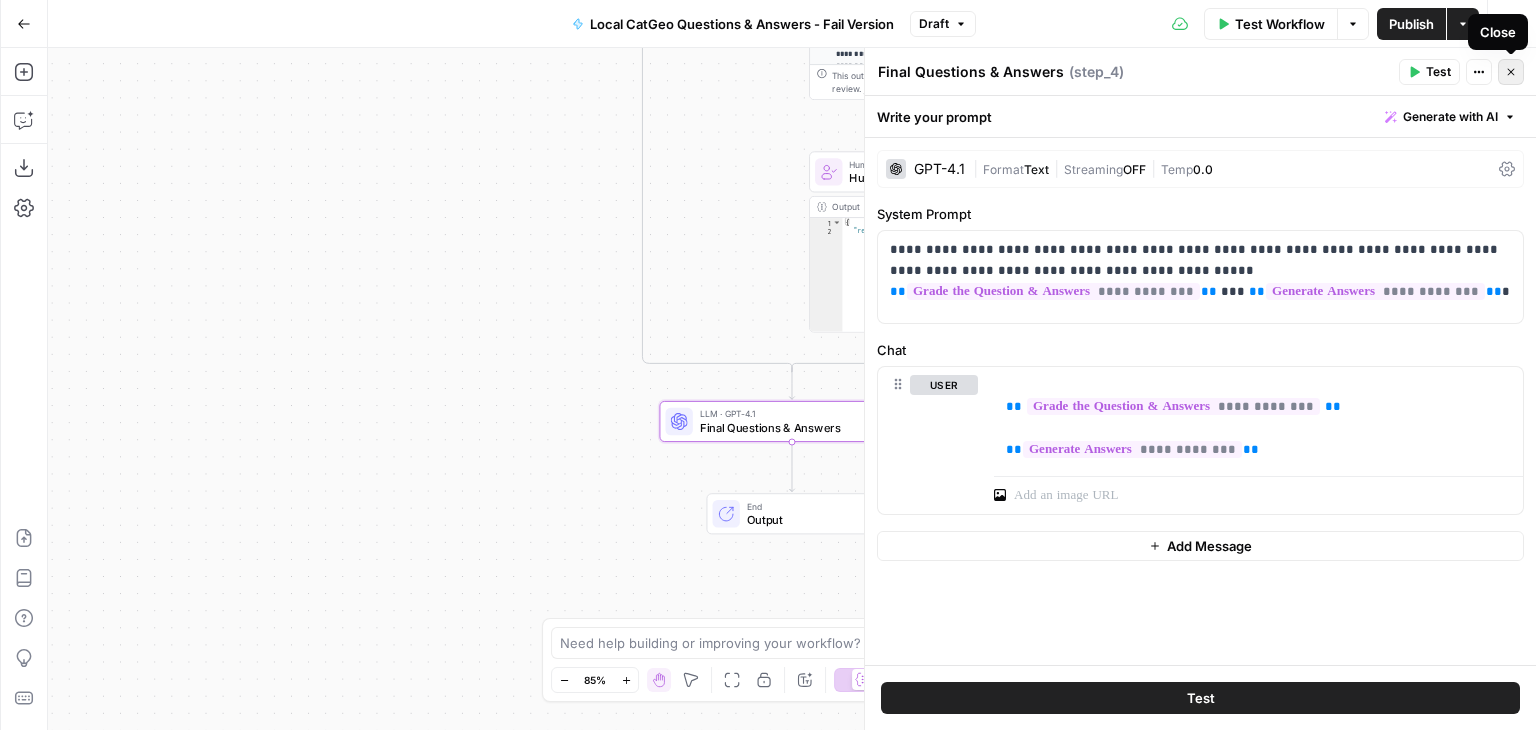 click on "Close" at bounding box center [1516, 72] 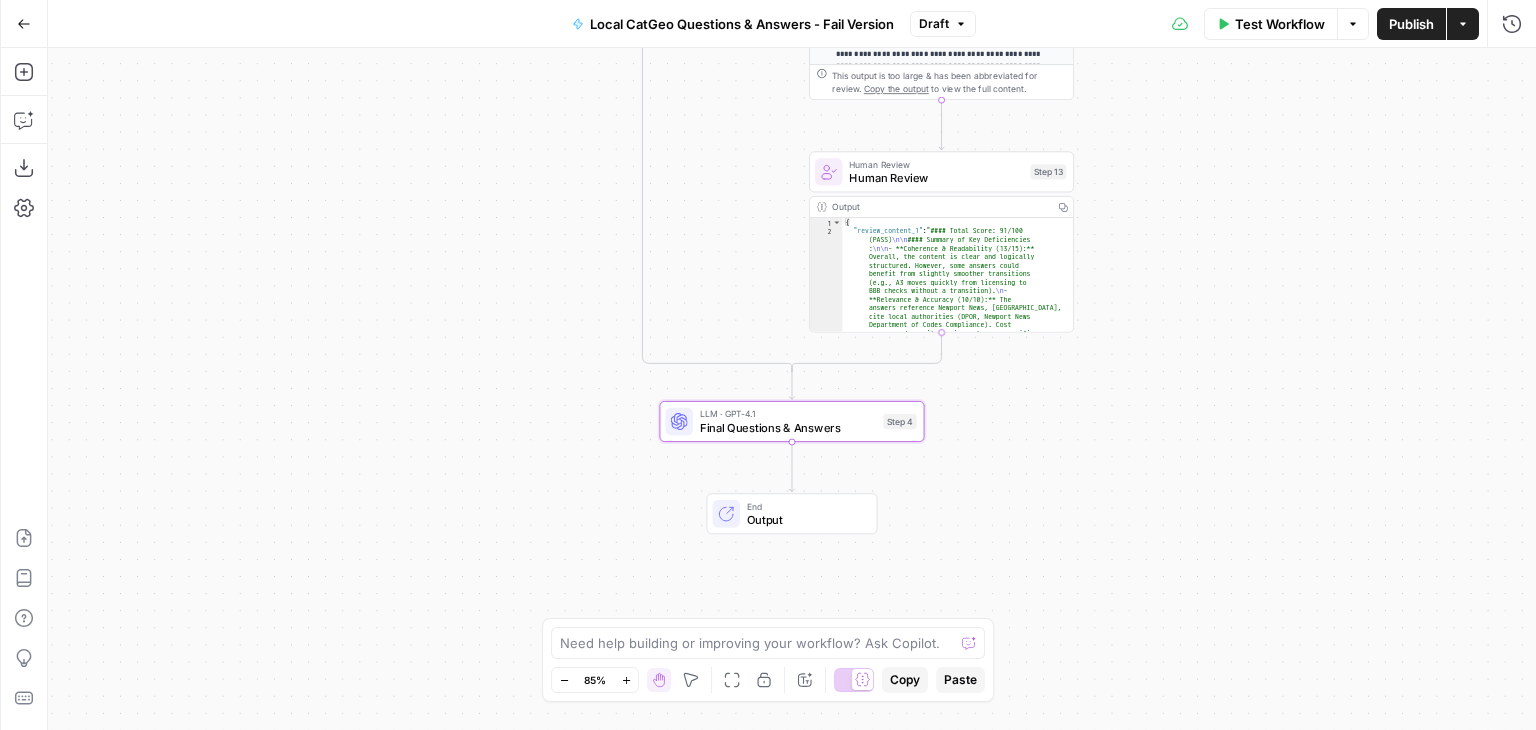 click on "LLM · GPT-4.1 Final Questions & Answers  Step 4 Copy step Delete step Add Note Test" at bounding box center [792, 421] 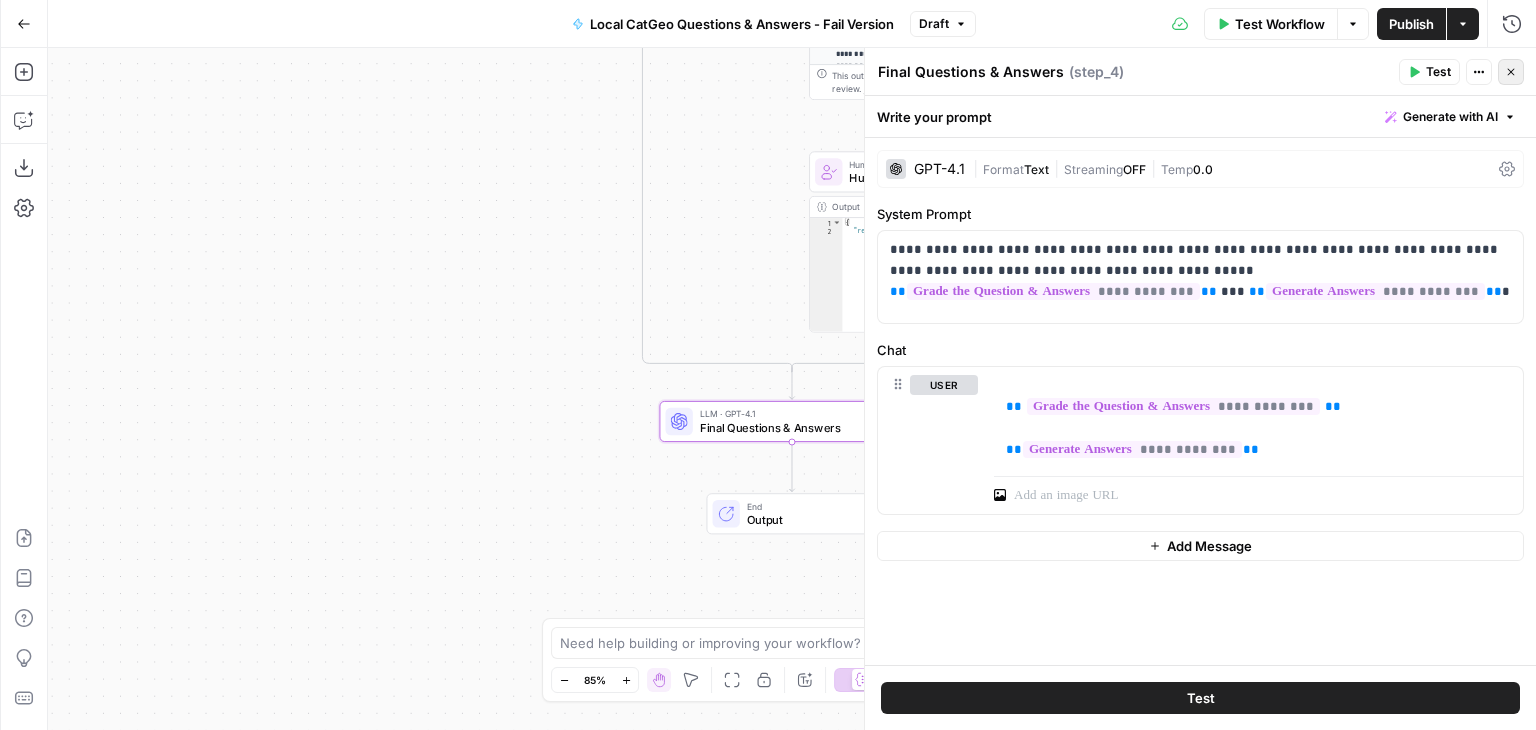 click 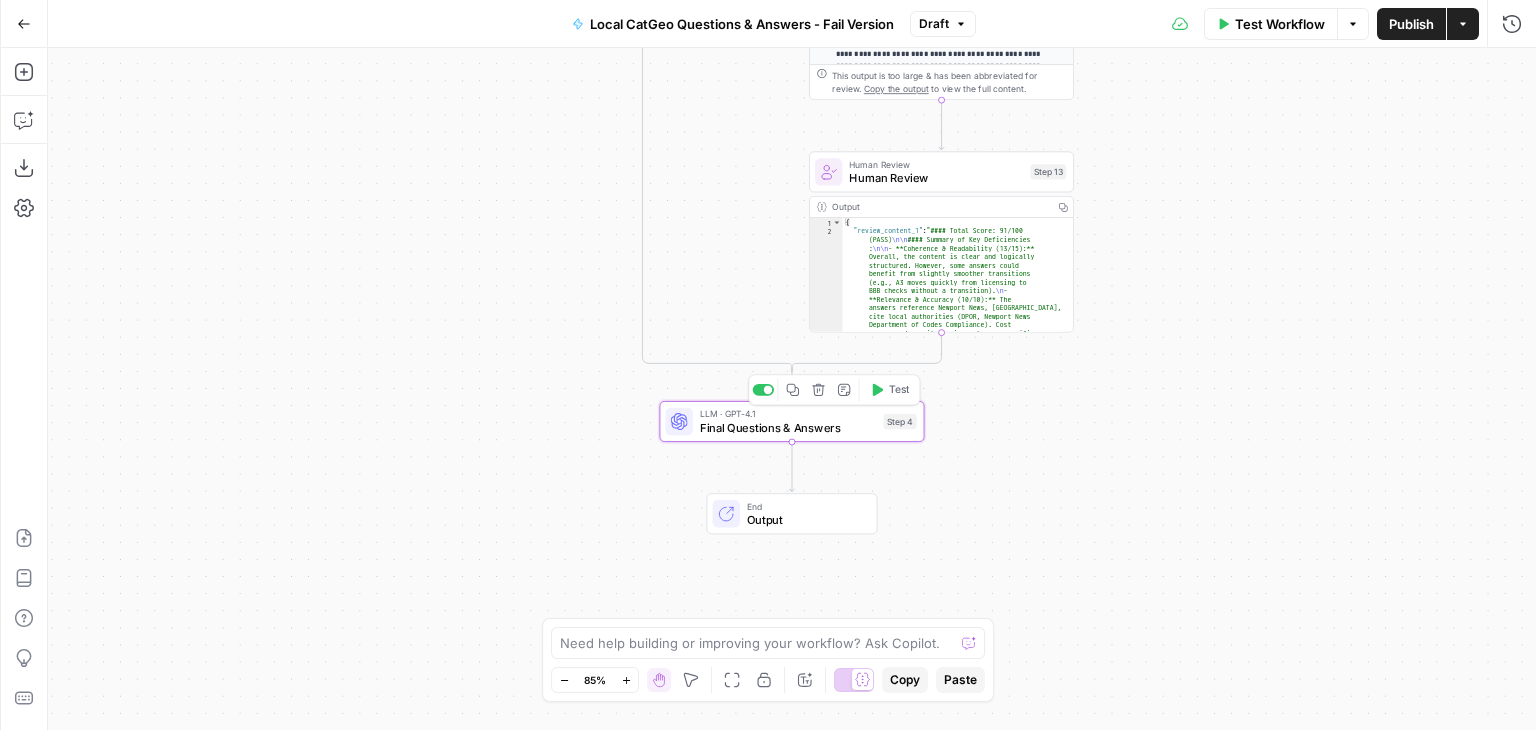 click on "LLM · GPT-4.1" at bounding box center (788, 414) 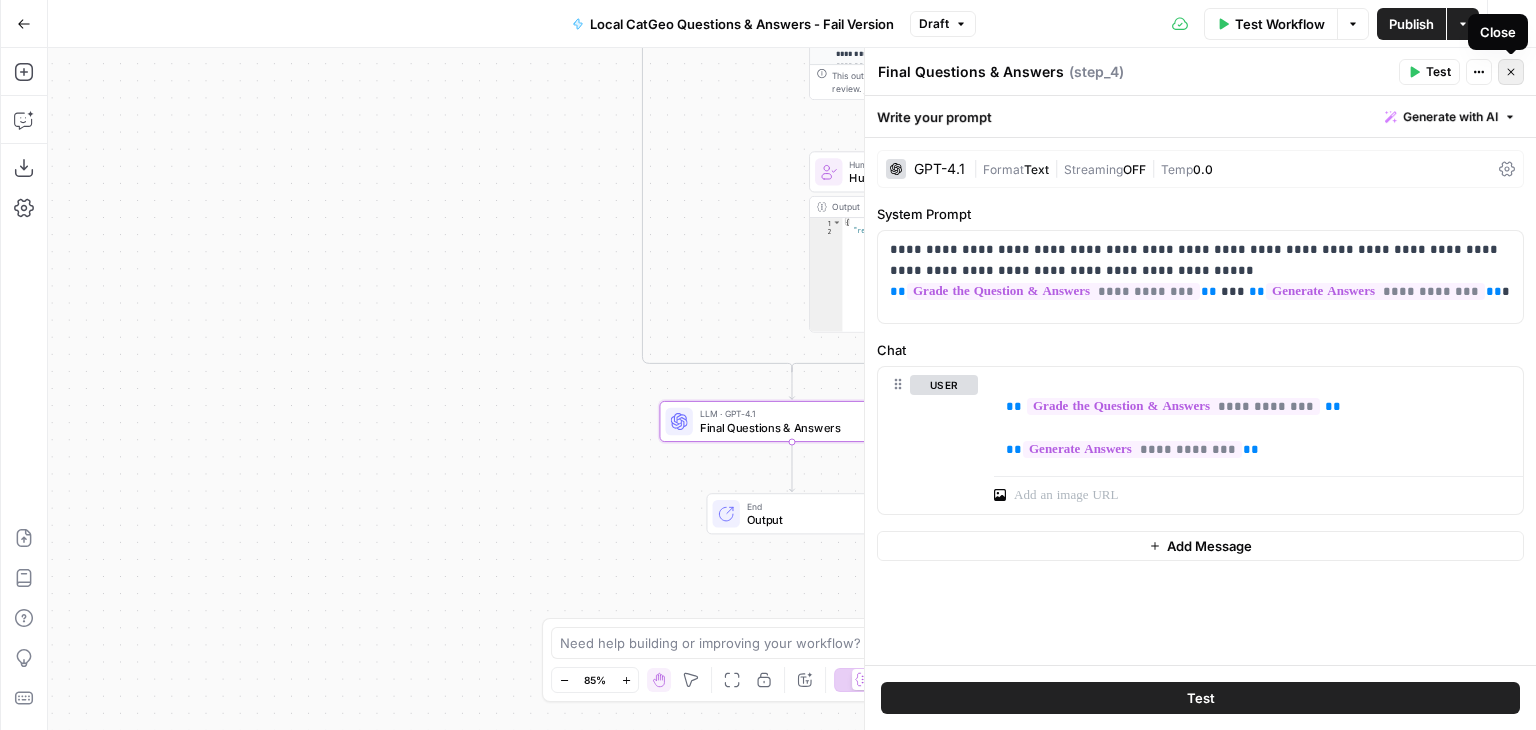 click 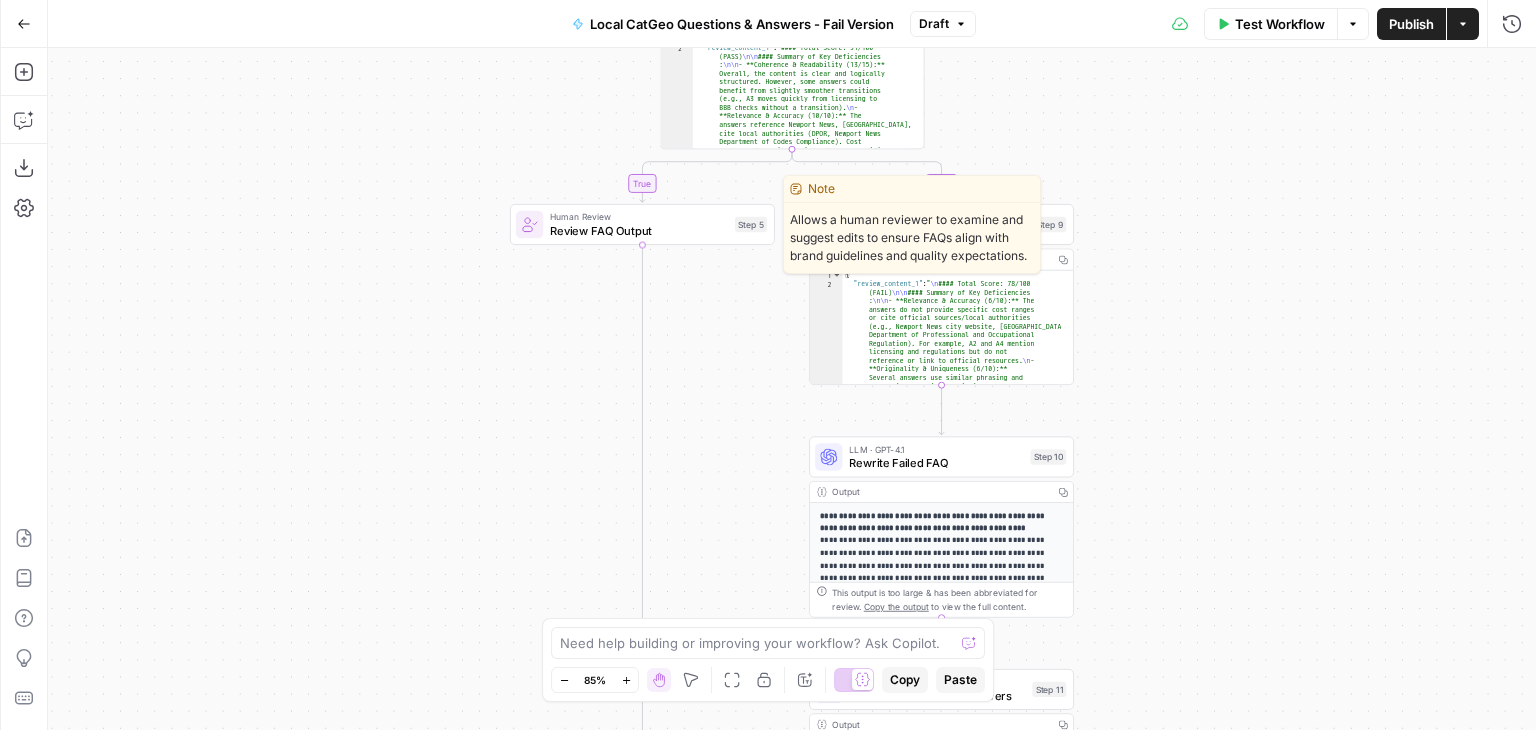 click on "Review FAQ Output" at bounding box center (639, 230) 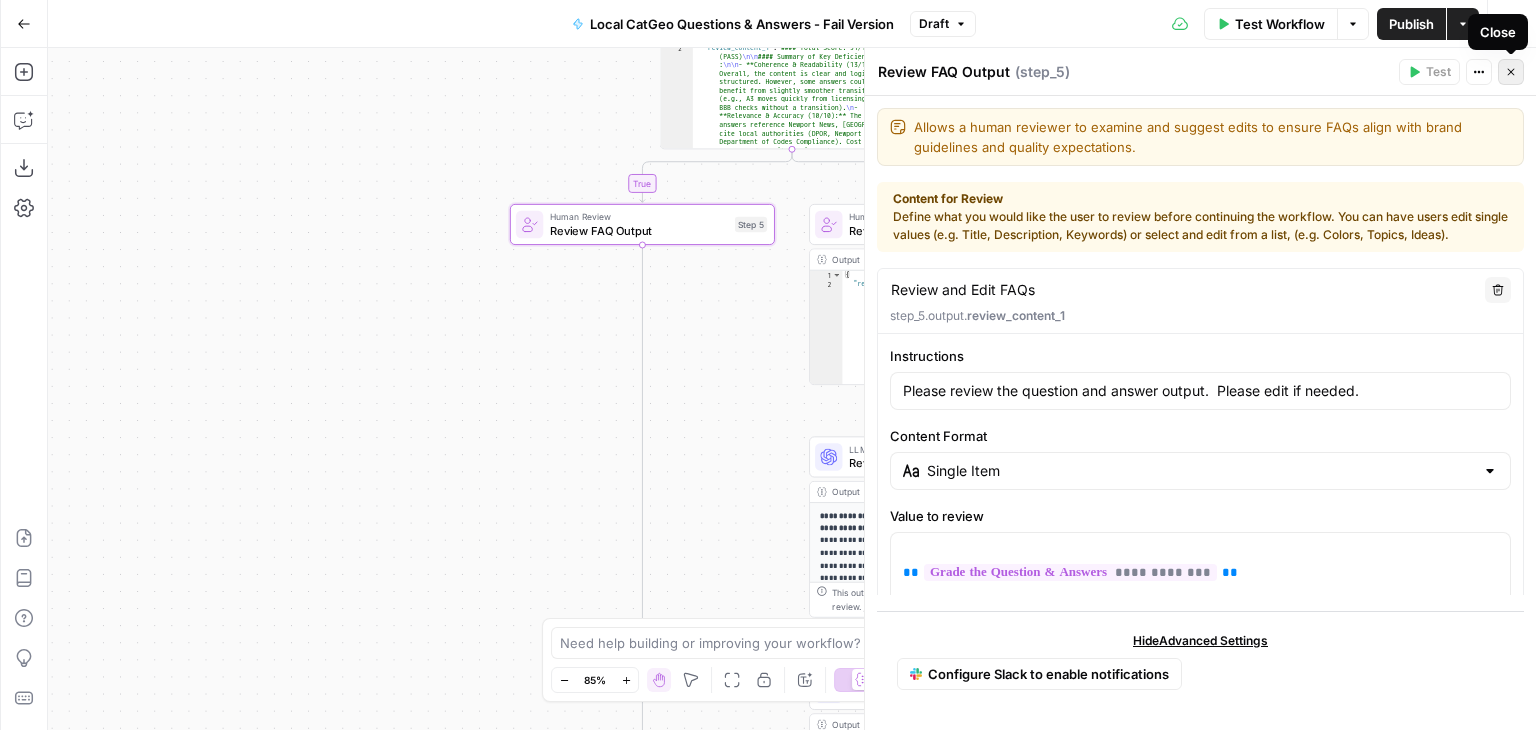 click 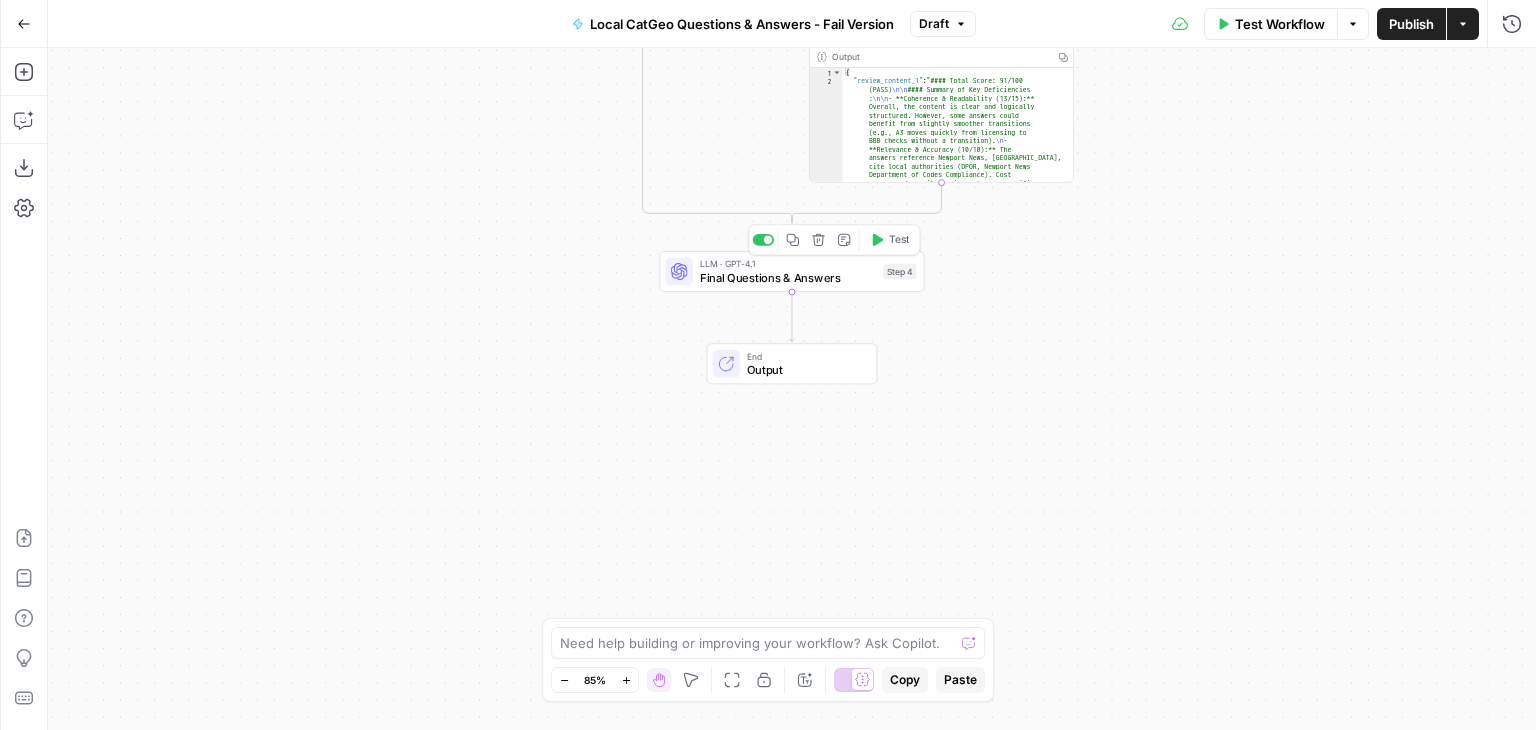 click on "Final Questions & Answers" at bounding box center [788, 277] 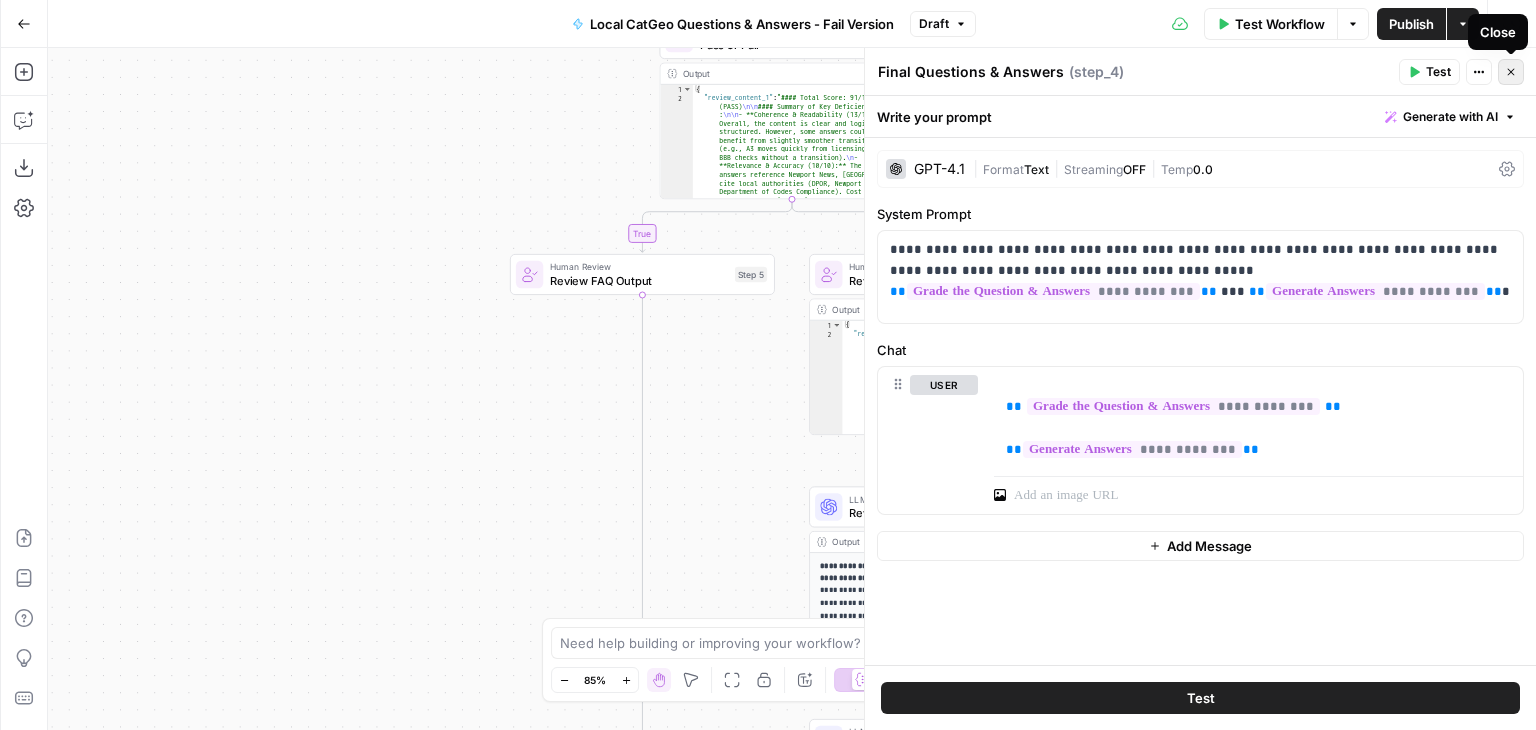 click on "Close" at bounding box center [1511, 72] 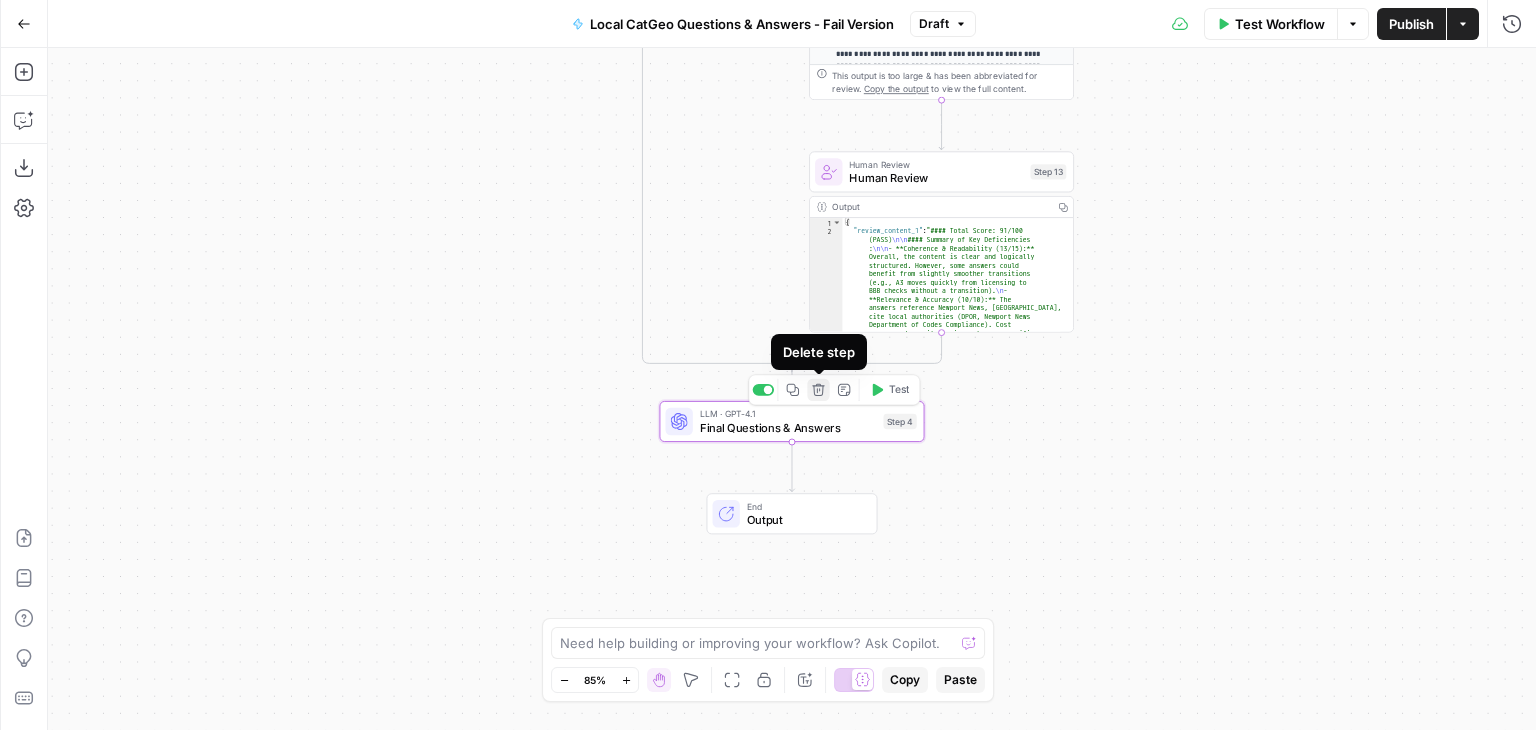 click 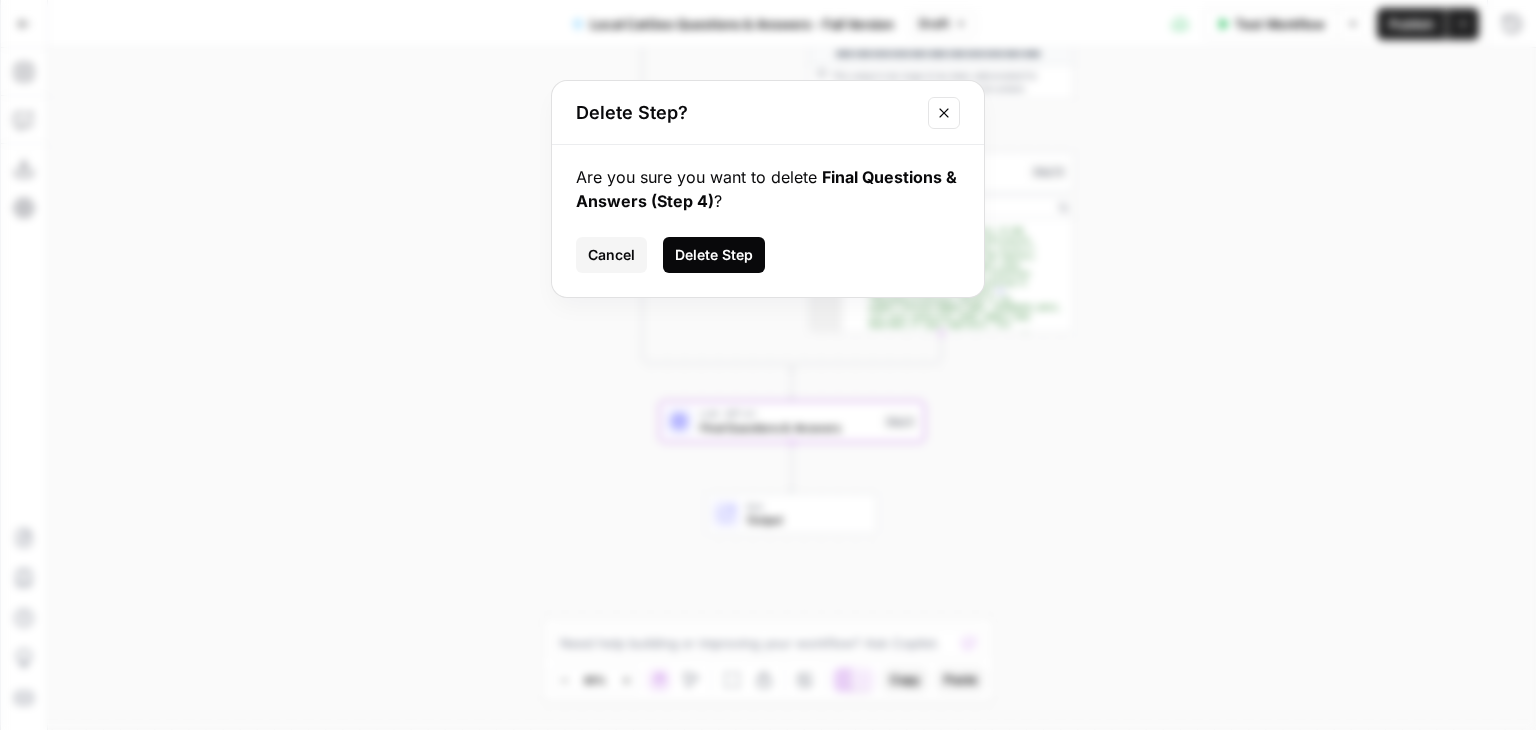 click on "Delete Step" at bounding box center (714, 255) 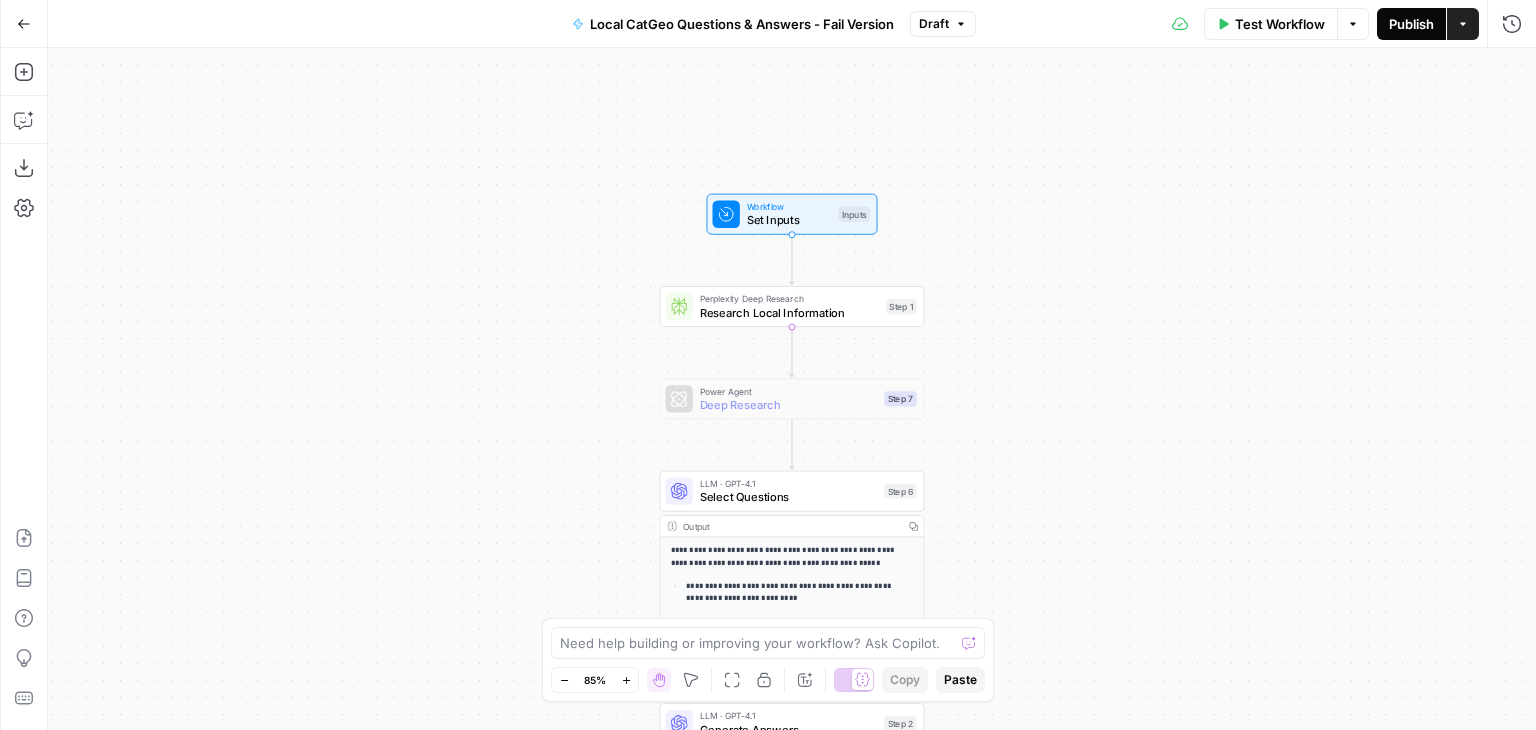 click on "Publish" at bounding box center [1411, 24] 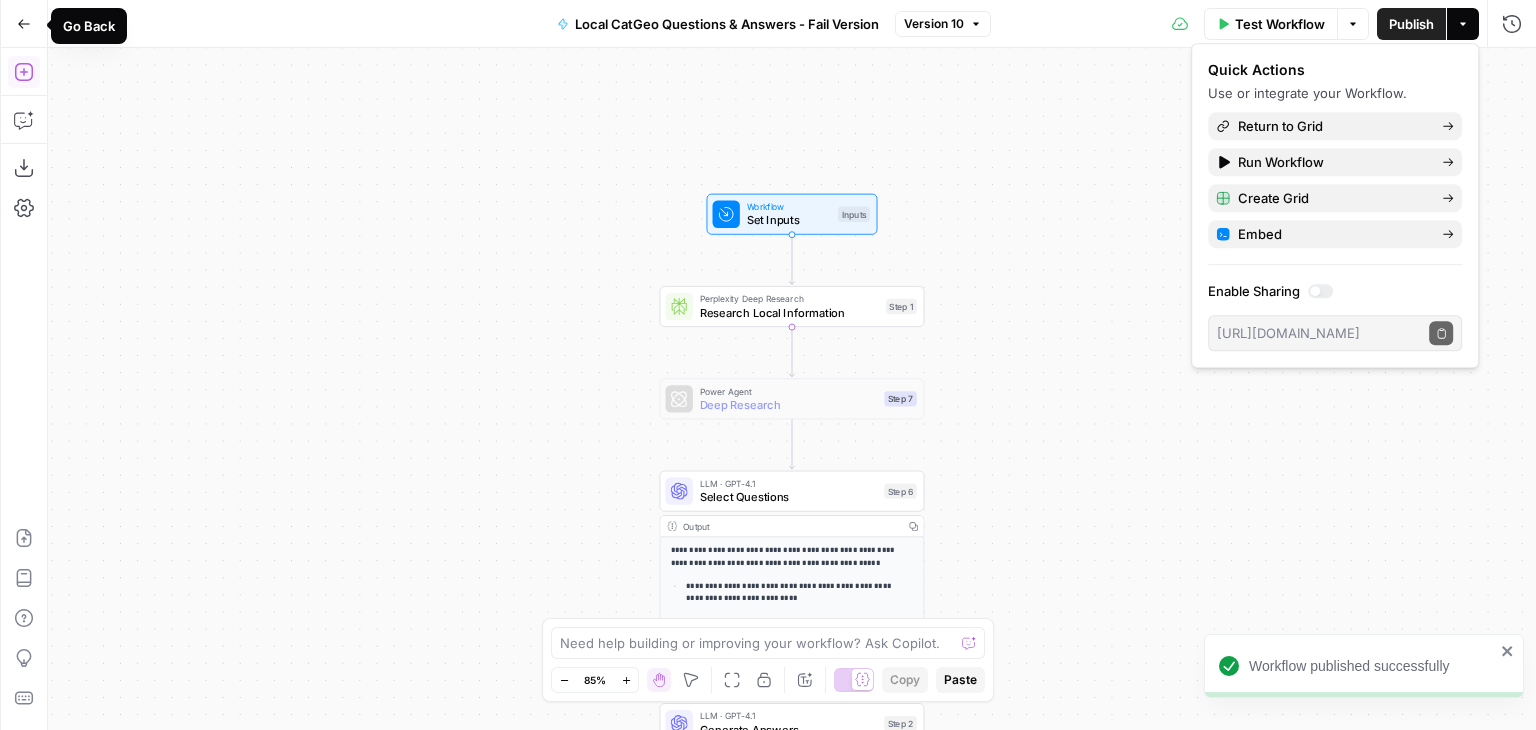 click on "Add Steps" at bounding box center [24, 72] 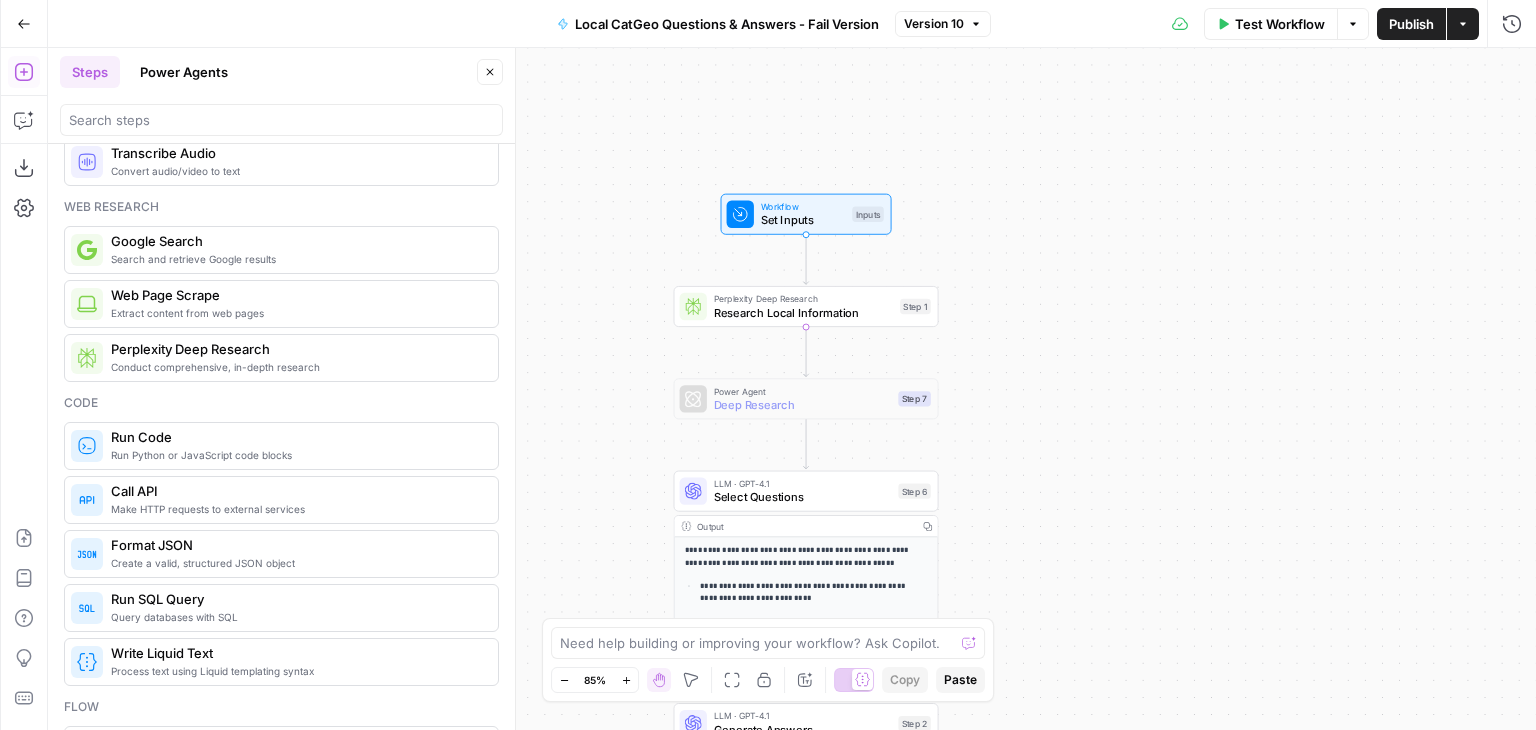 scroll, scrollTop: 0, scrollLeft: 0, axis: both 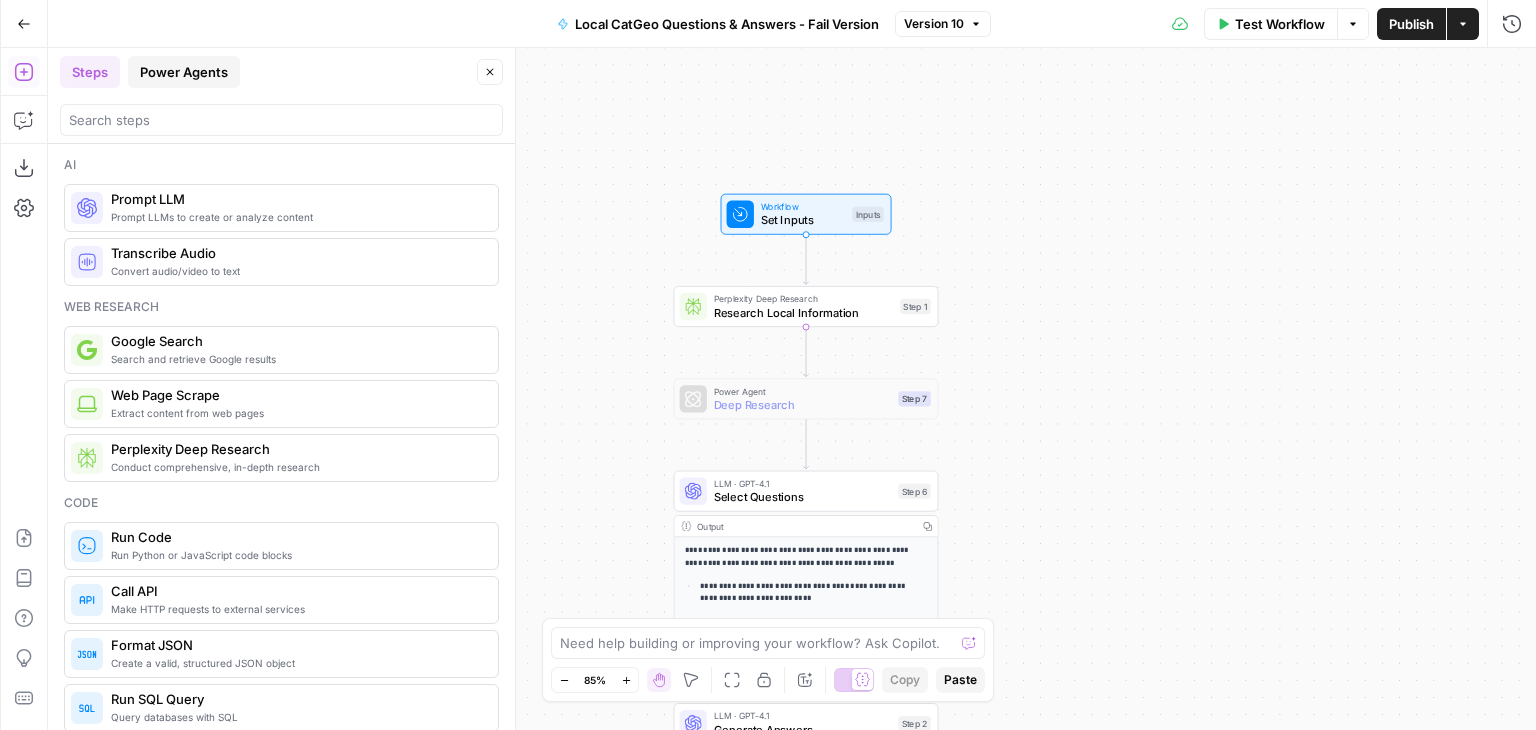click on "Power Agents" at bounding box center [184, 72] 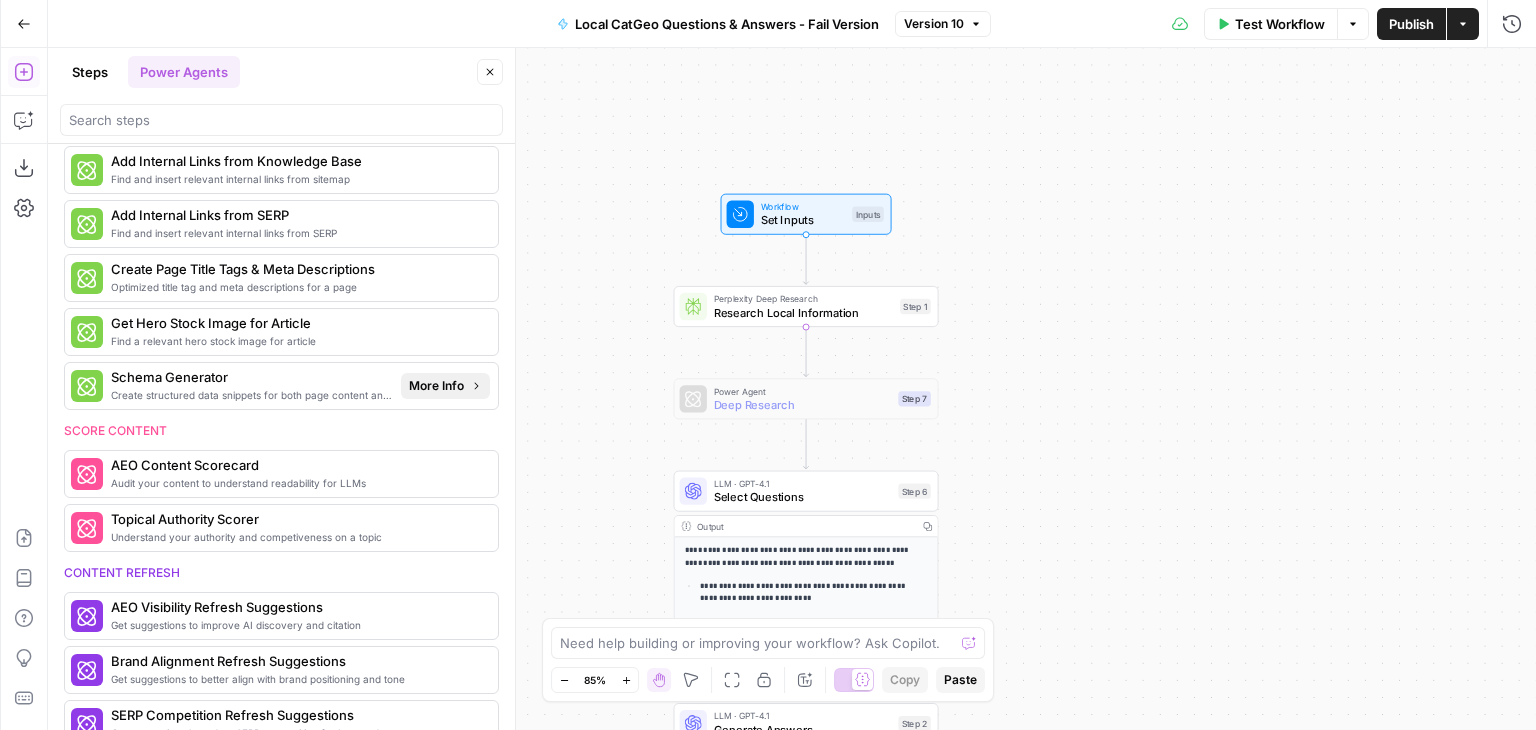 scroll, scrollTop: 330, scrollLeft: 0, axis: vertical 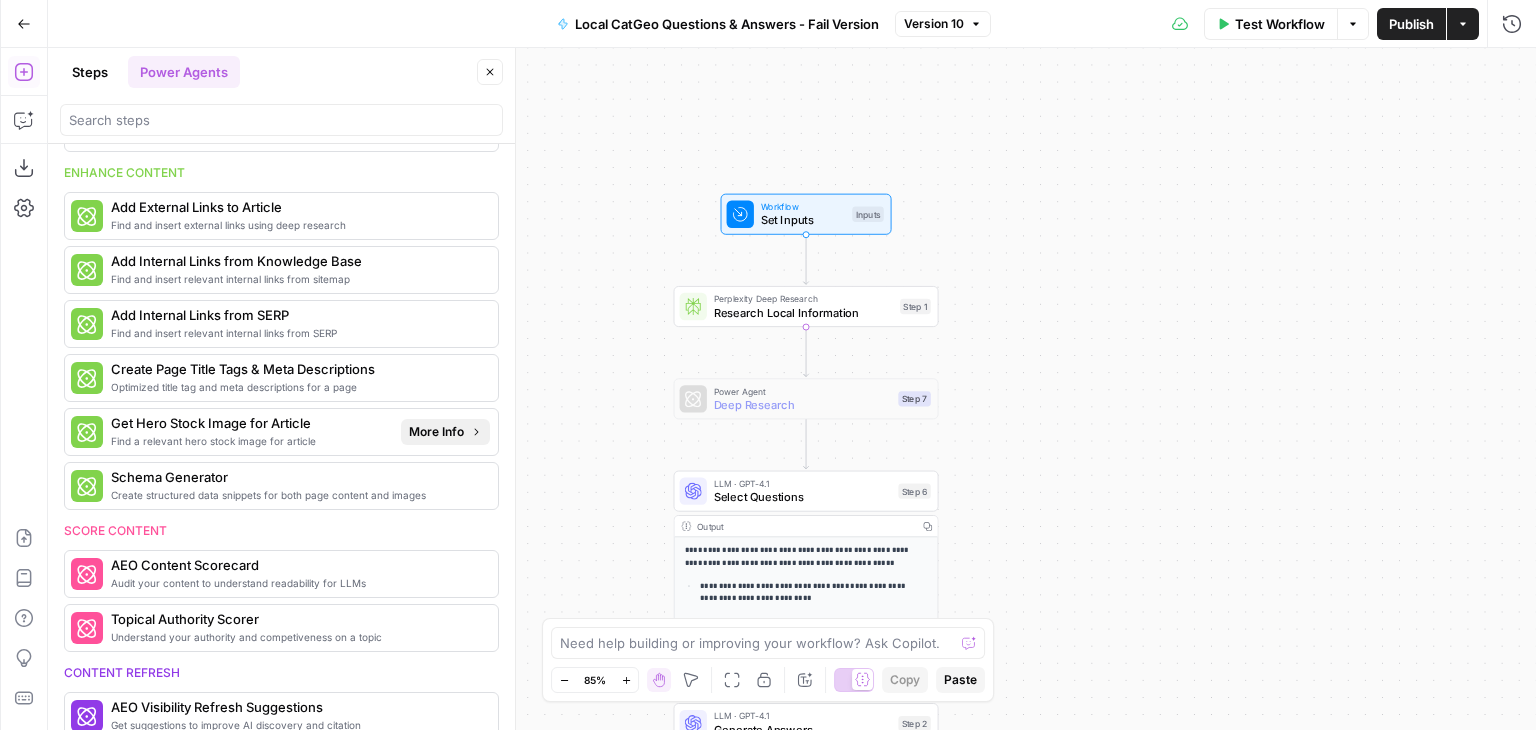 click on "More Info" at bounding box center [436, 432] 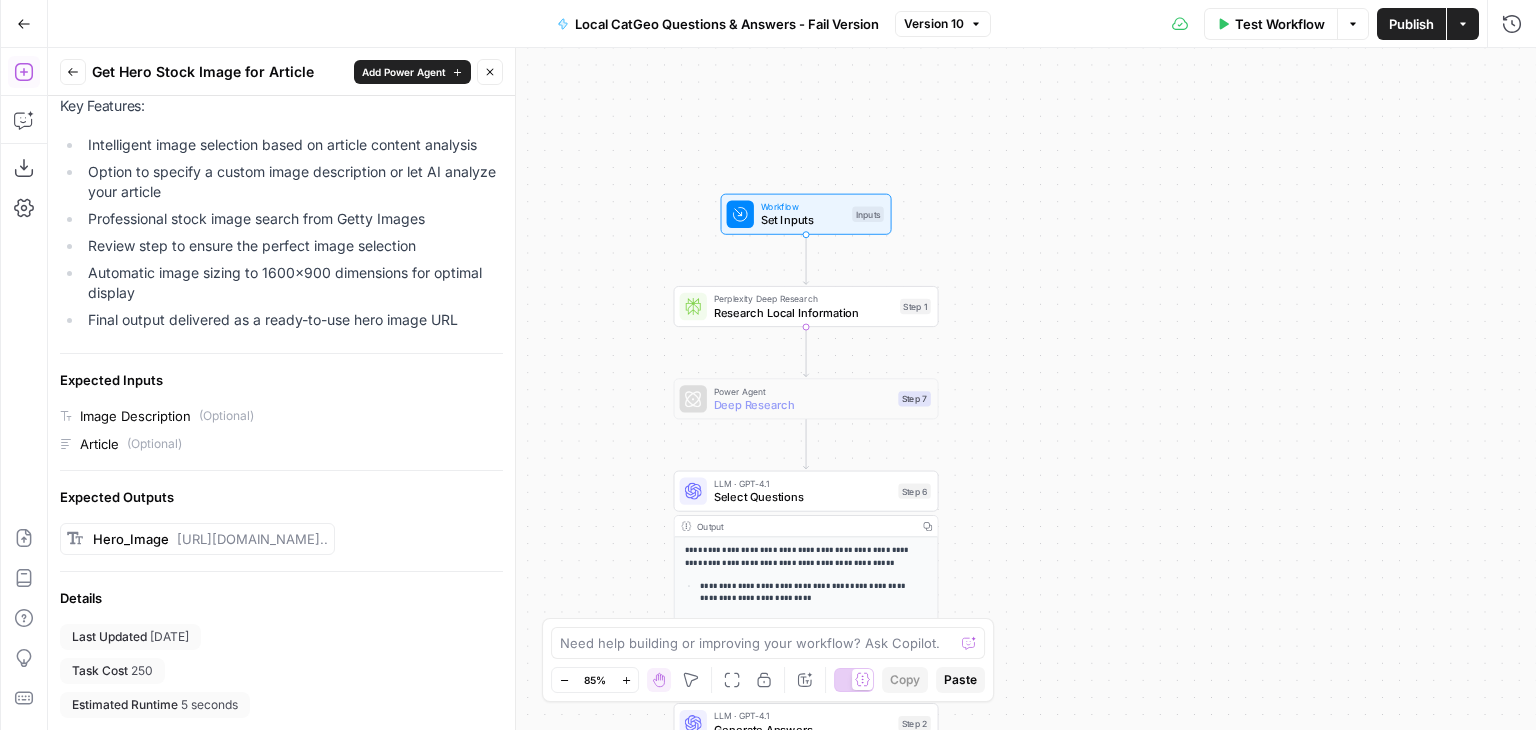 scroll, scrollTop: 0, scrollLeft: 0, axis: both 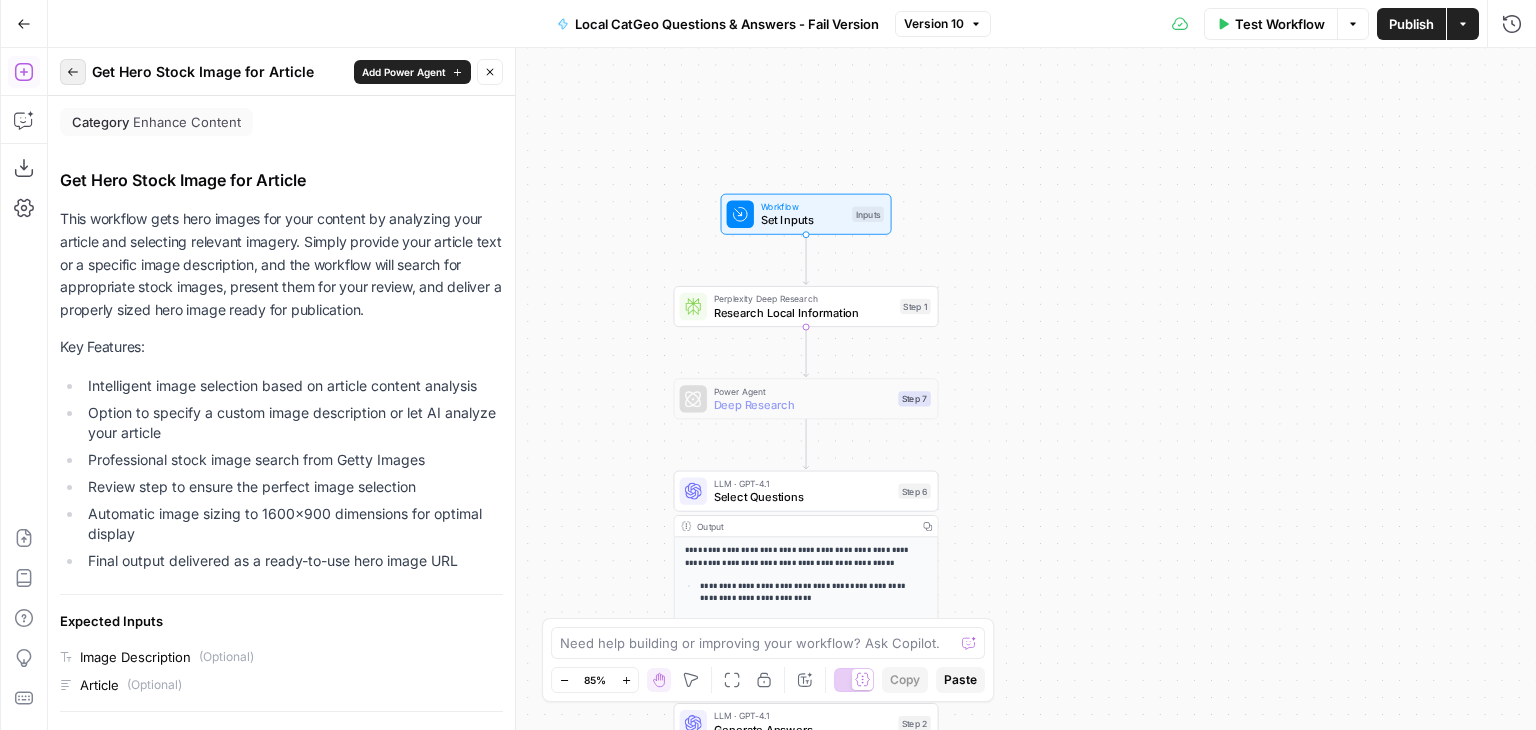 click 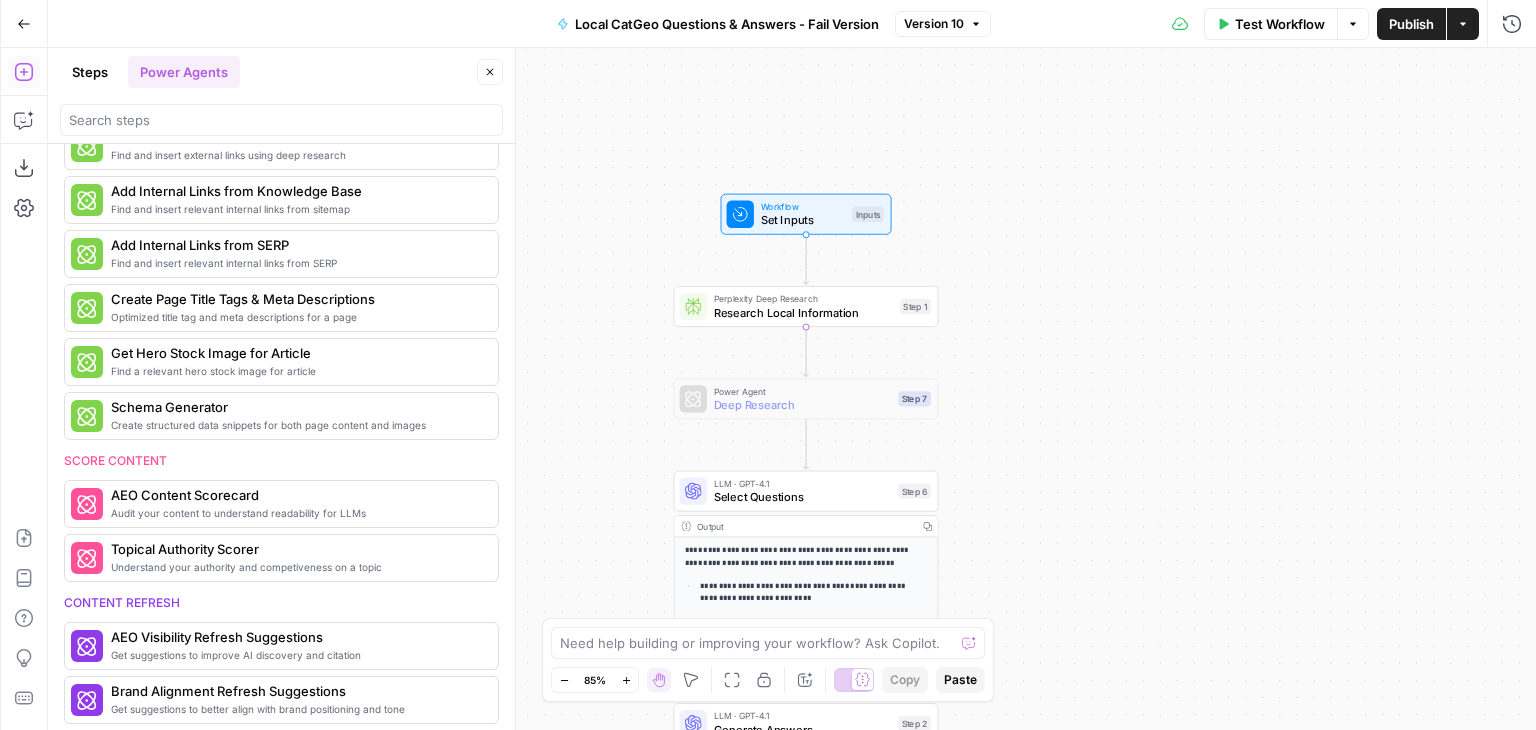 scroll, scrollTop: 430, scrollLeft: 0, axis: vertical 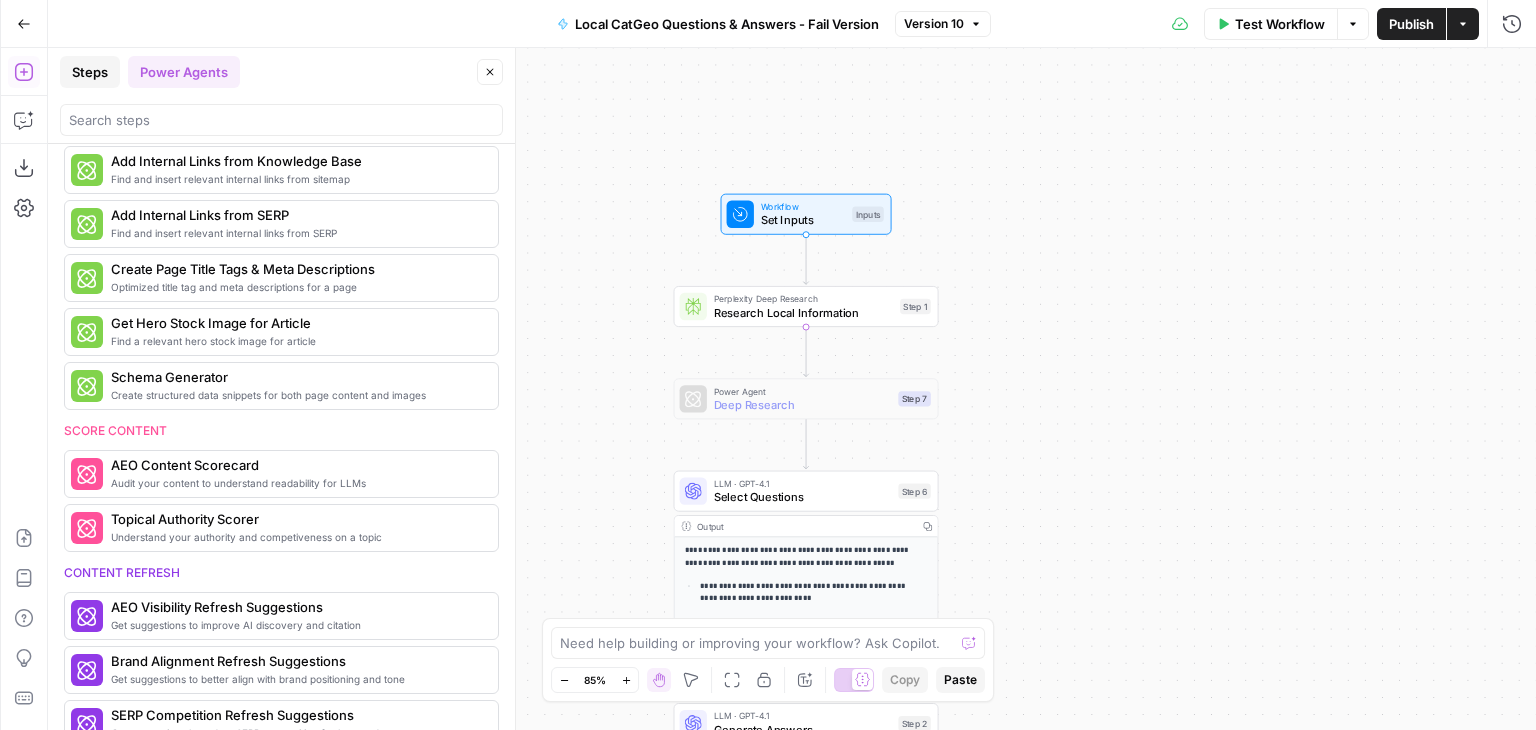 click on "Steps" at bounding box center [90, 72] 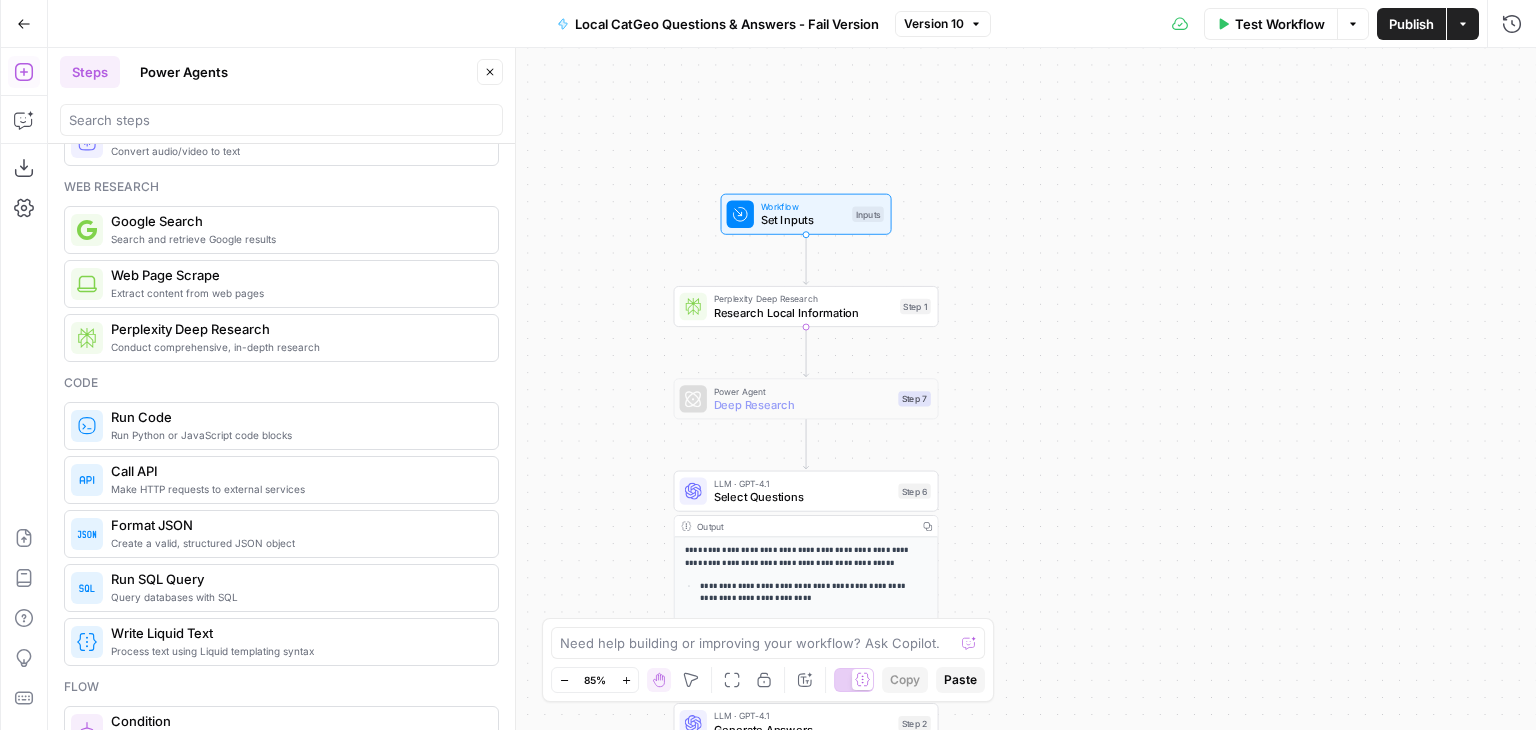 scroll, scrollTop: 0, scrollLeft: 0, axis: both 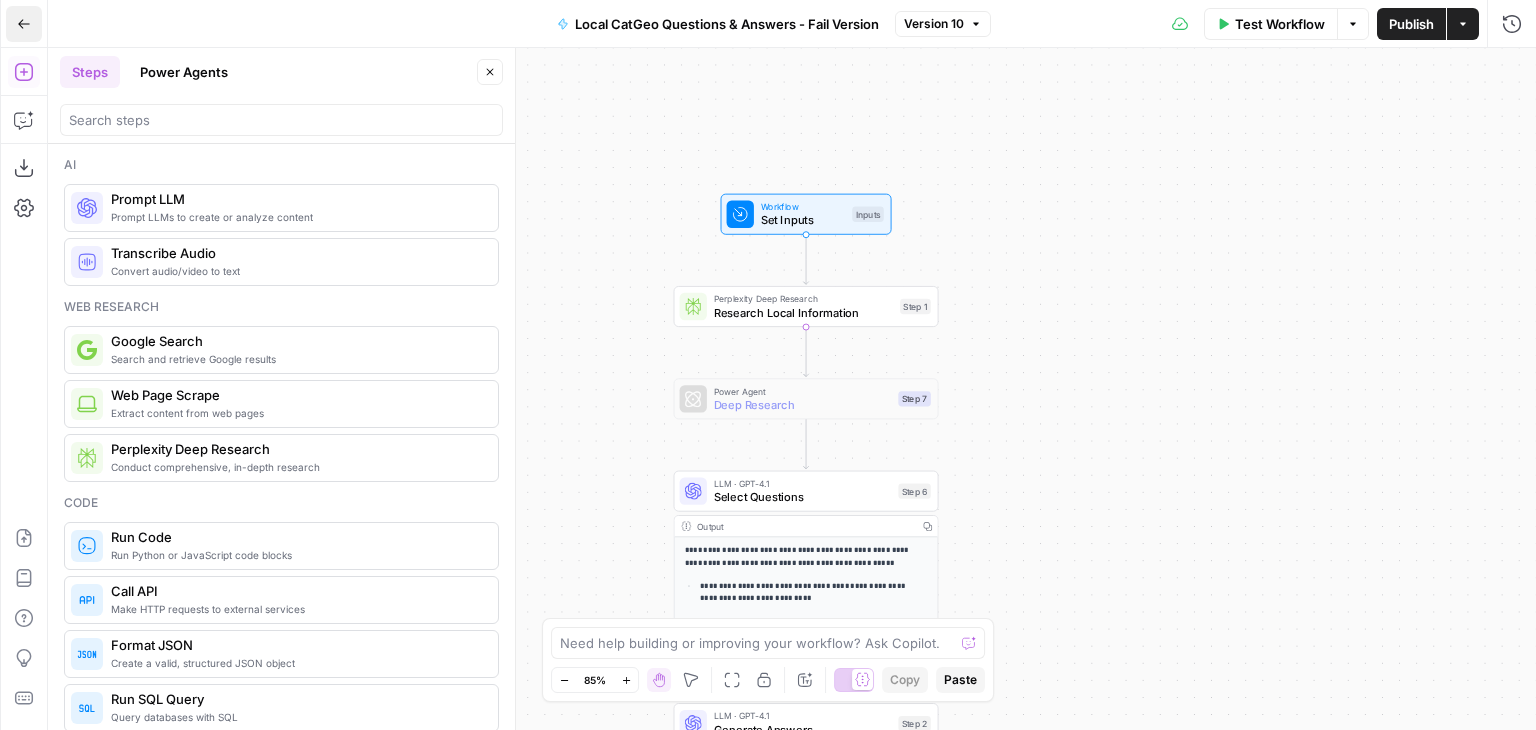 click on "Go Back" at bounding box center (24, 24) 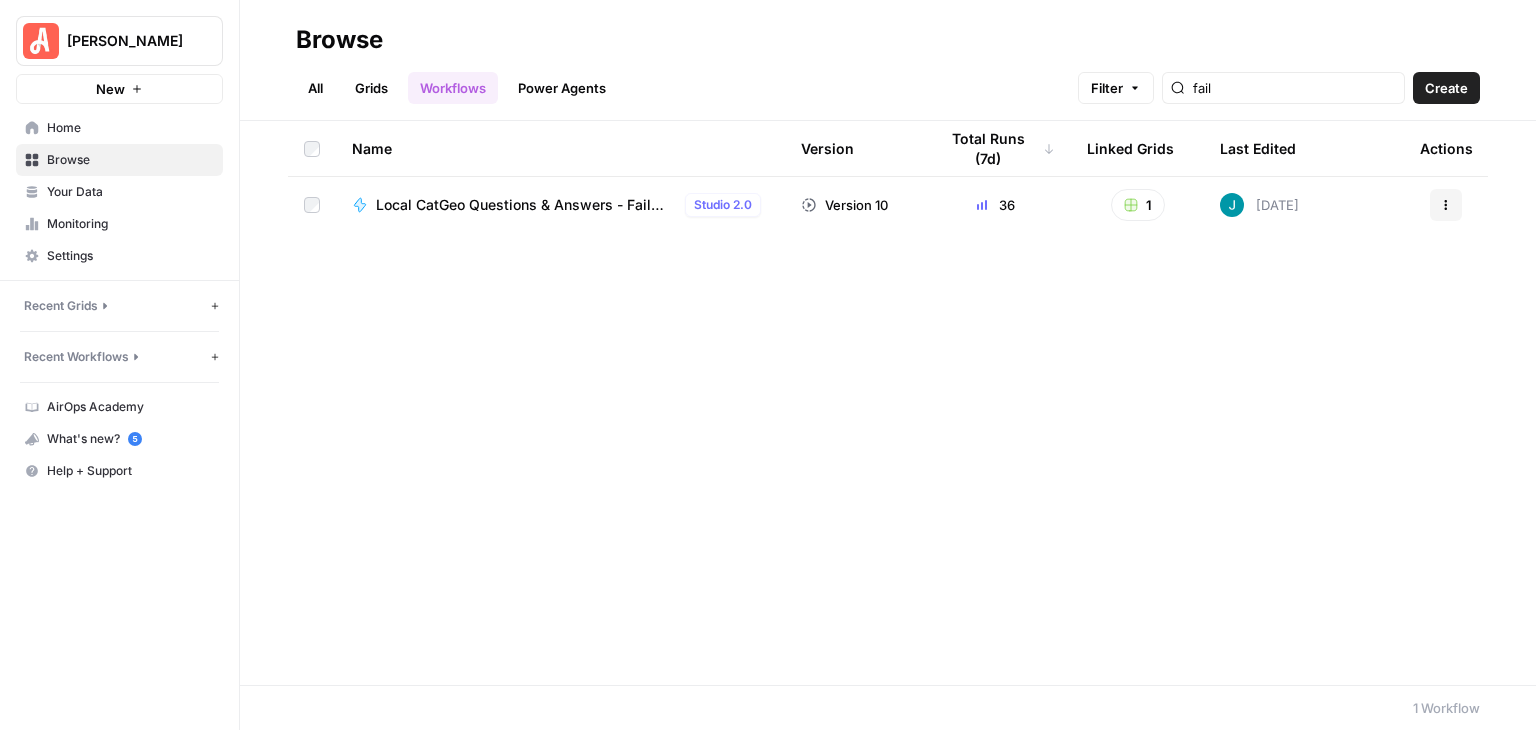 click on "Local CatGeo Questions & Answers - Fail Version" at bounding box center (526, 205) 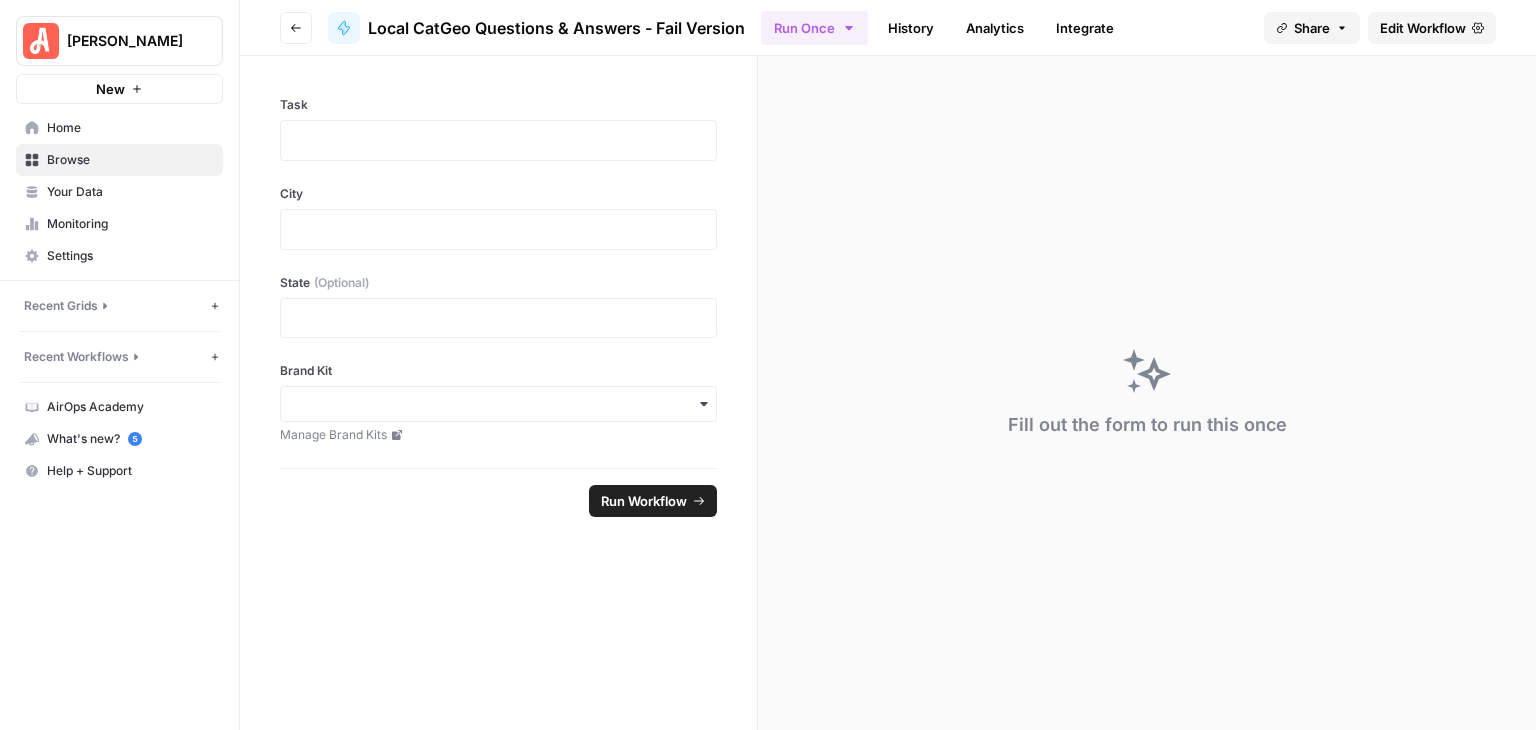 click on "Go back Local CatGeo Questions & Answers - Fail Version Run Once History Analytics Integrate Share Edit Workflow" at bounding box center (888, 28) 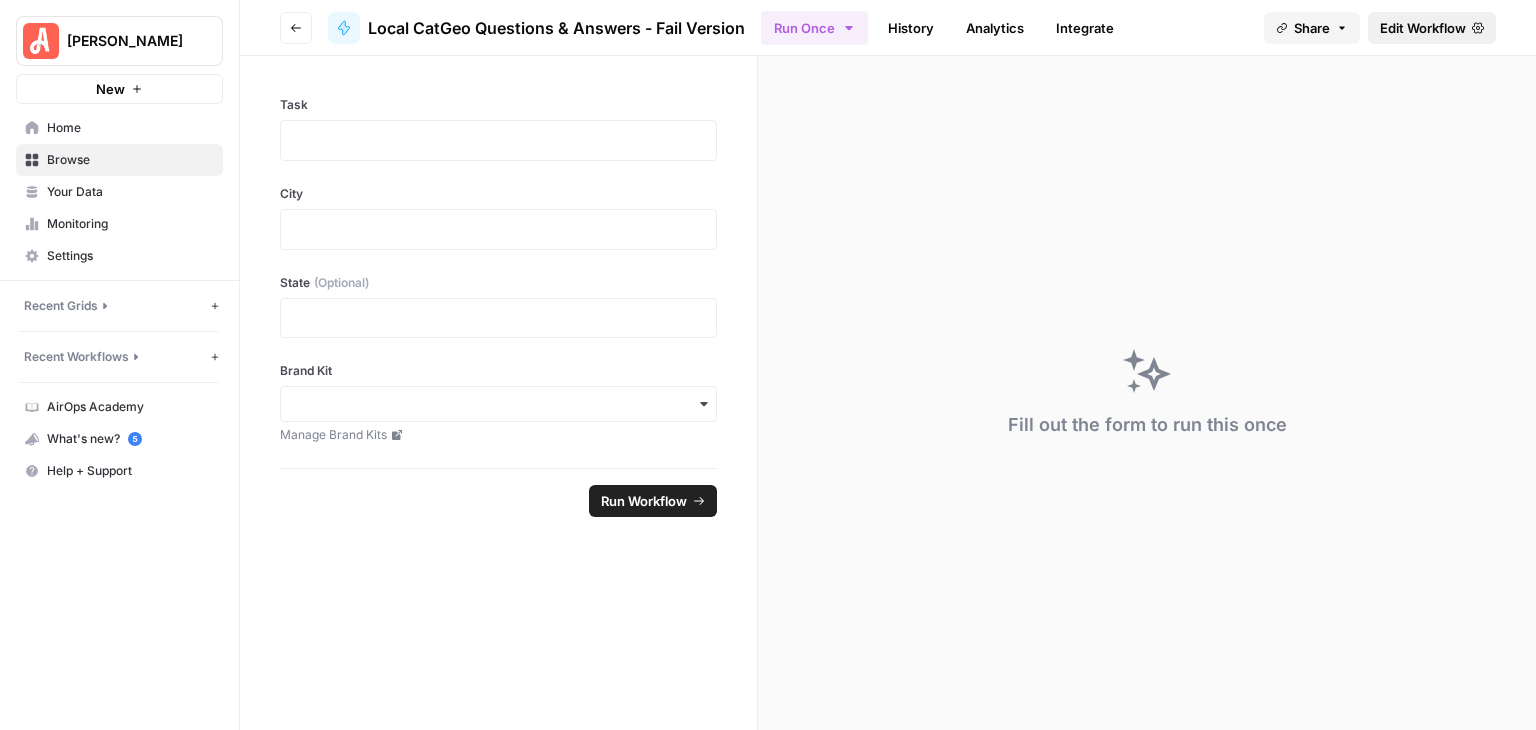 click on "Edit Workflow" at bounding box center (1423, 28) 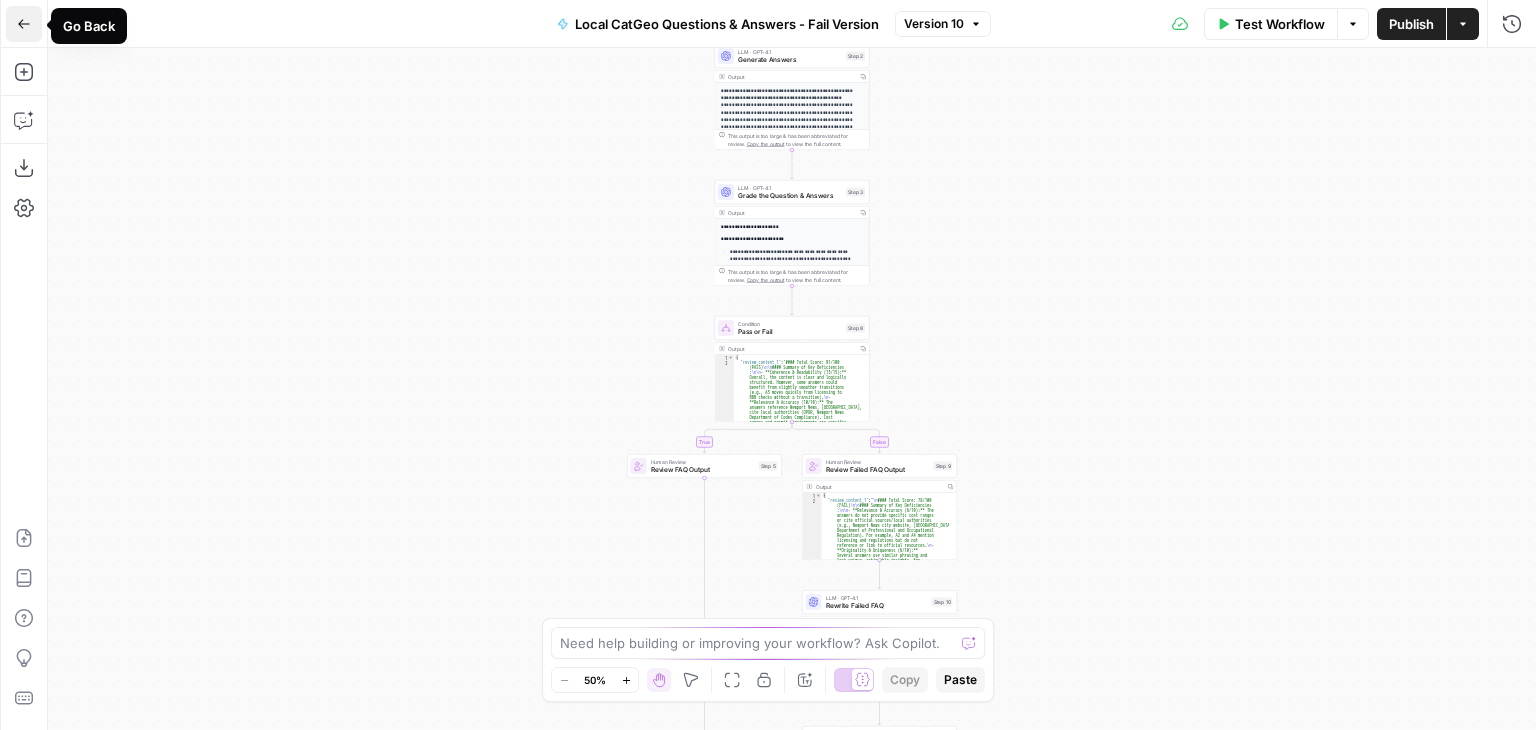 click 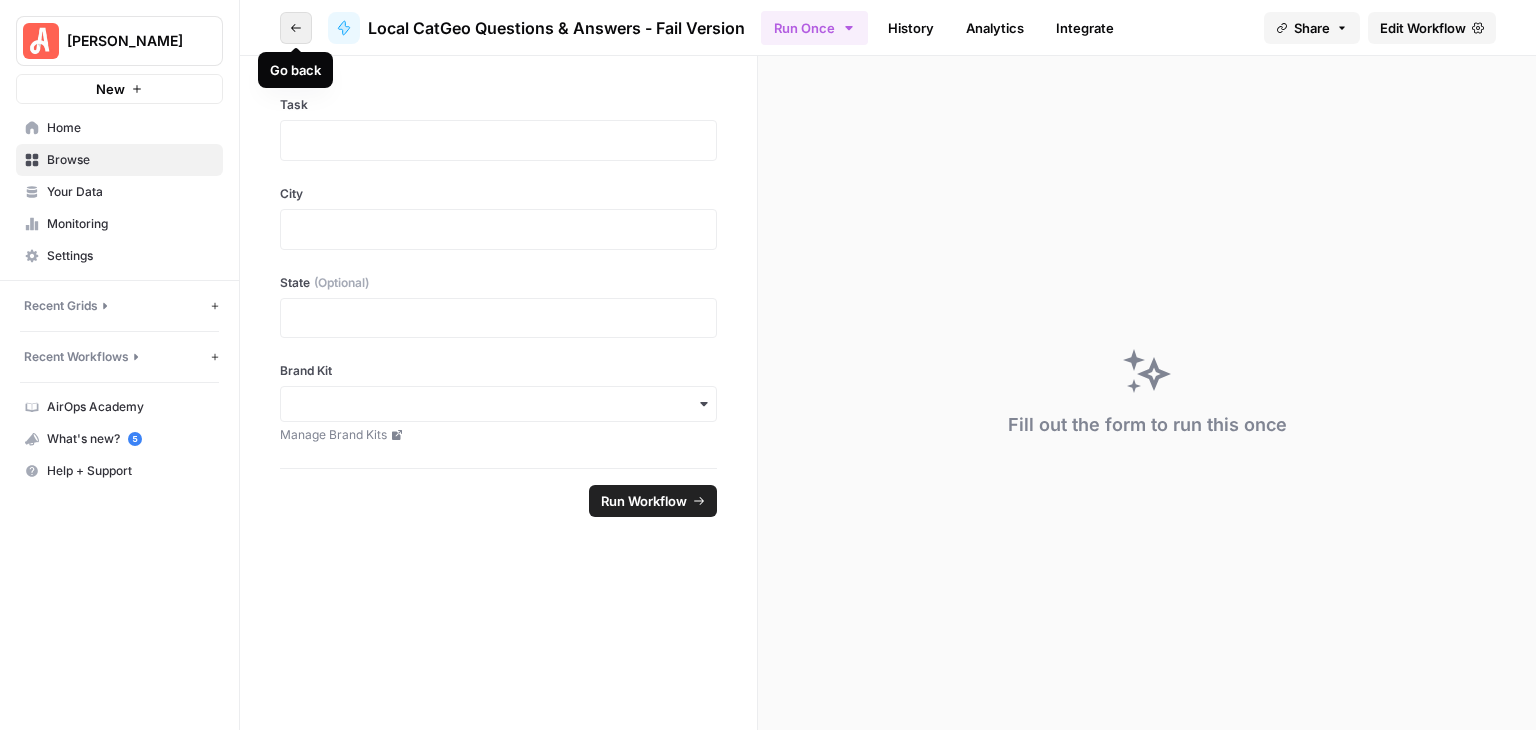 click on "Go back" at bounding box center [296, 28] 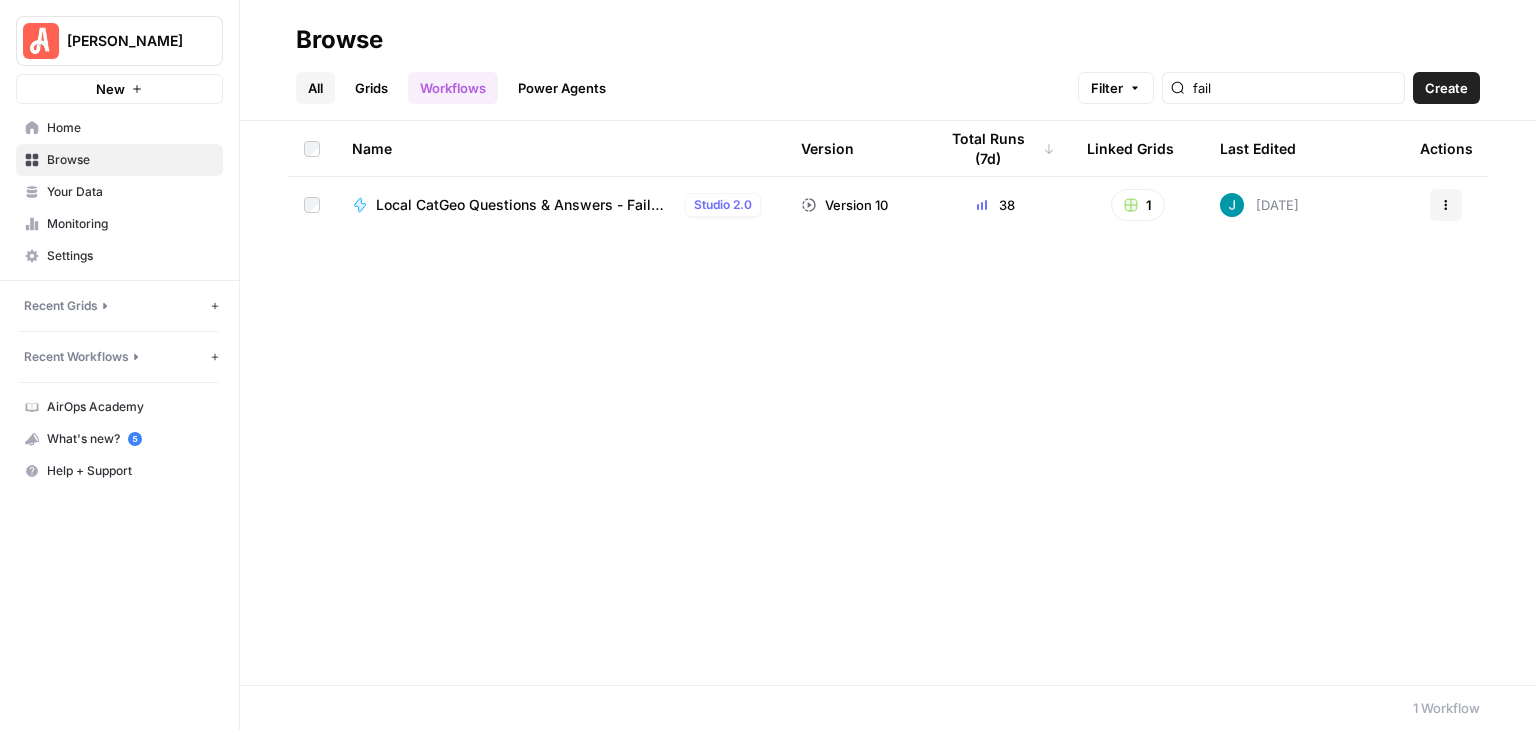 click on "All" at bounding box center (315, 88) 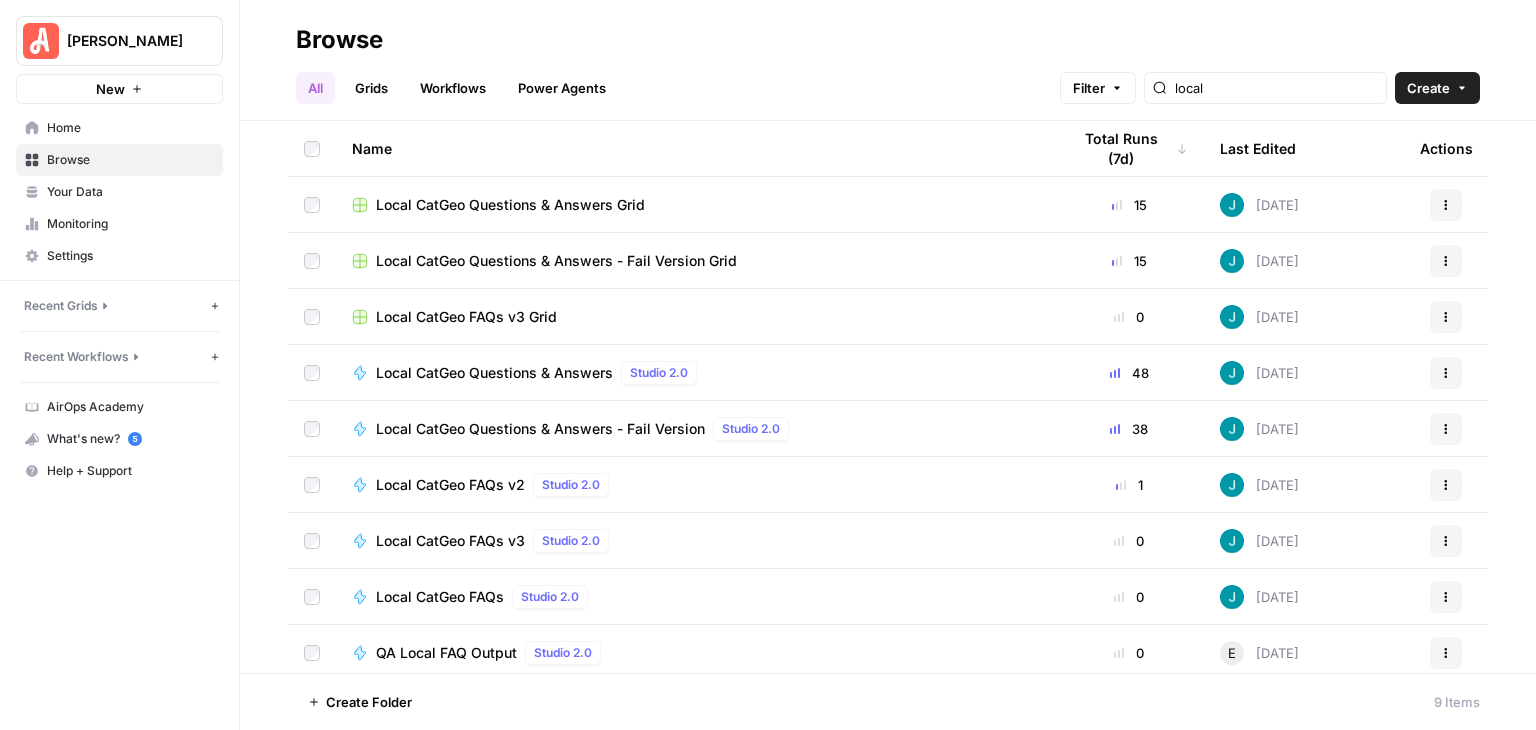scroll, scrollTop: 7, scrollLeft: 0, axis: vertical 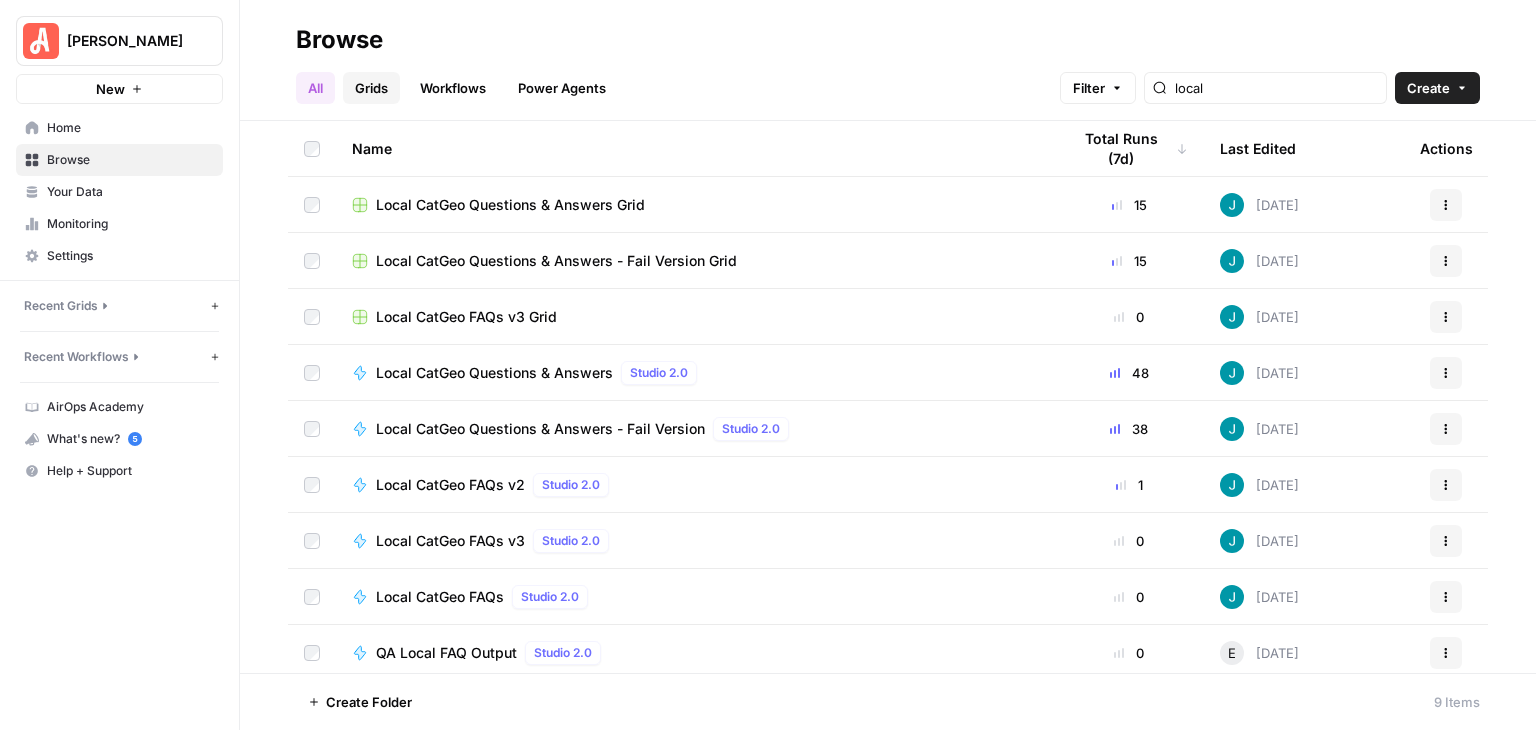 click on "Grids" at bounding box center [371, 88] 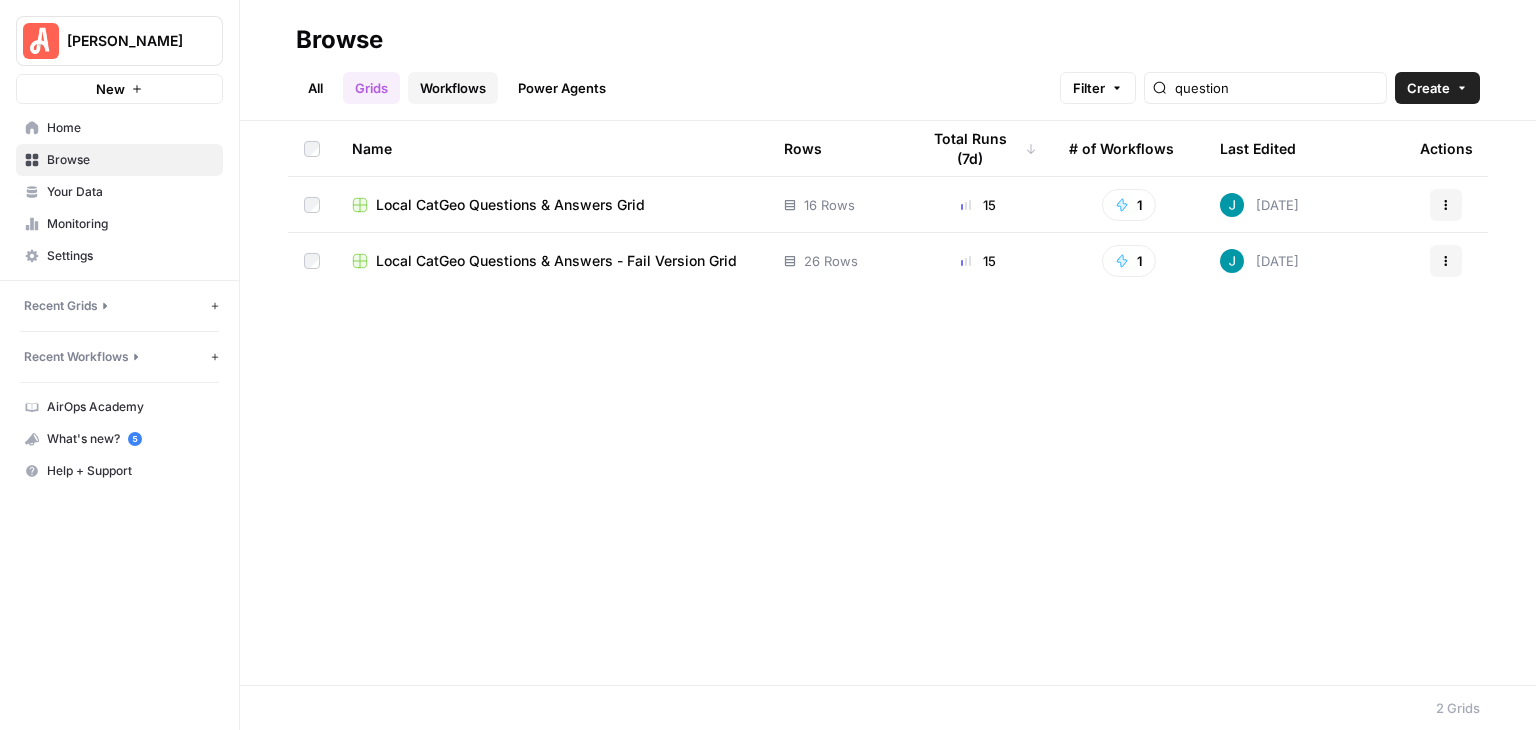 click on "Workflows" at bounding box center [453, 88] 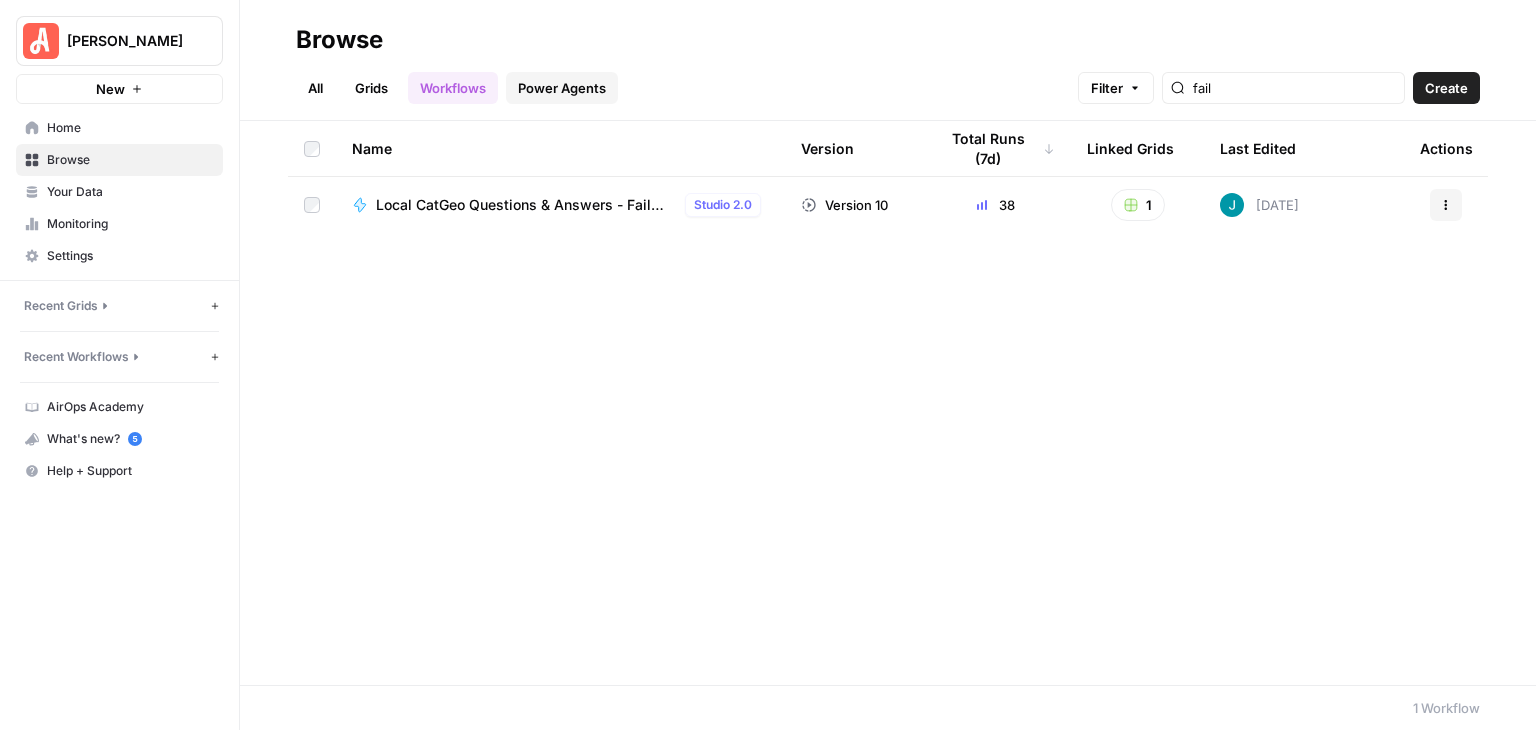 click on "Power Agents" at bounding box center [562, 88] 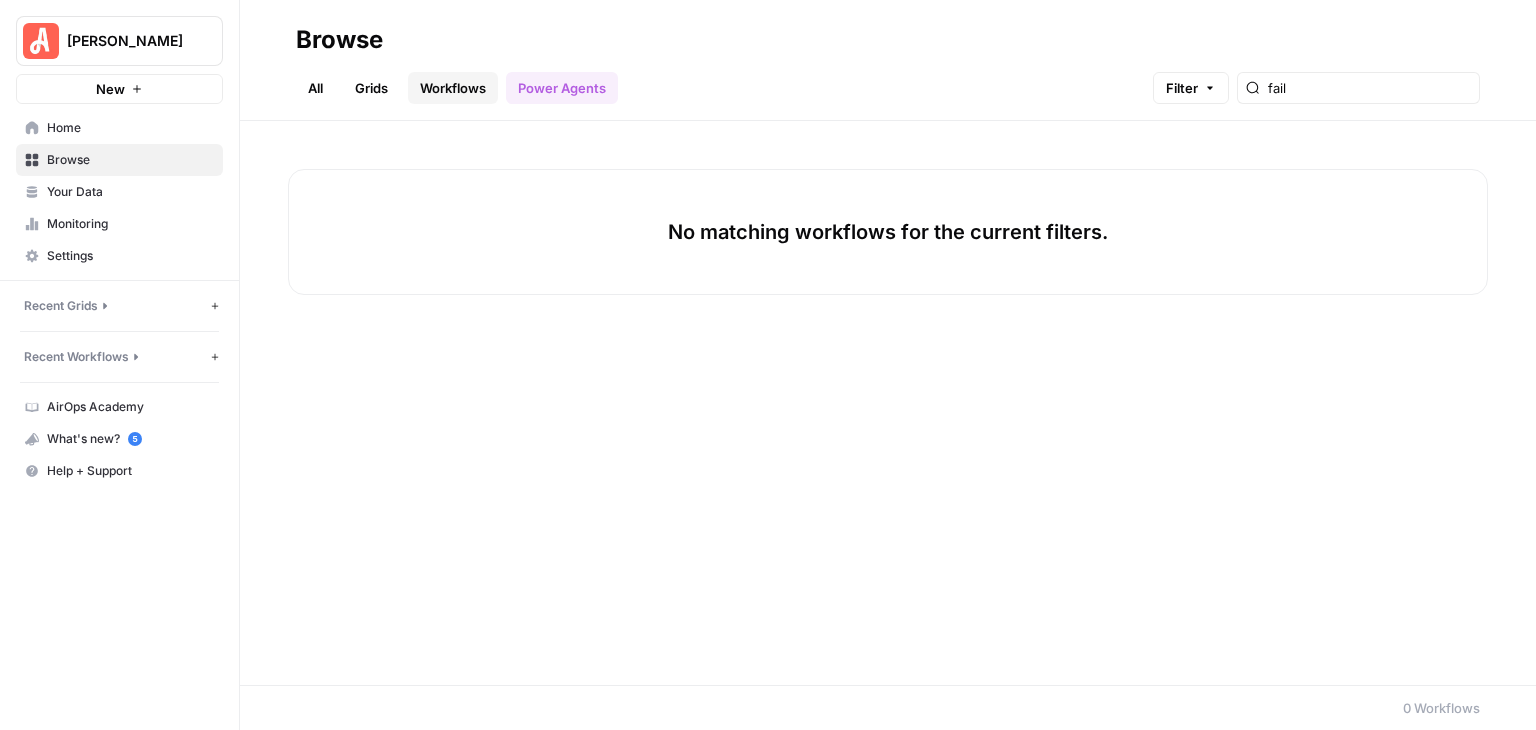 click on "Workflows" at bounding box center (453, 88) 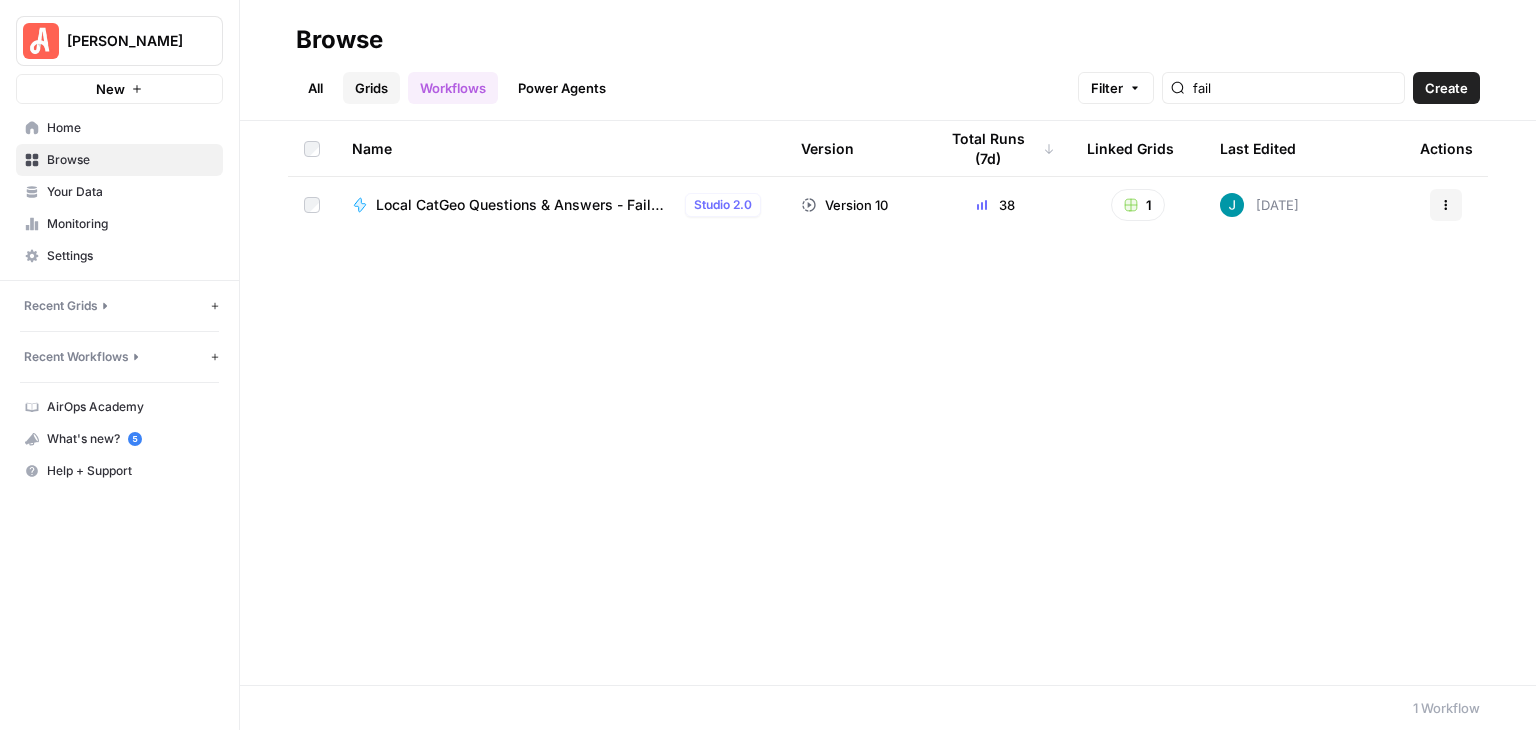 click on "Grids" at bounding box center [371, 88] 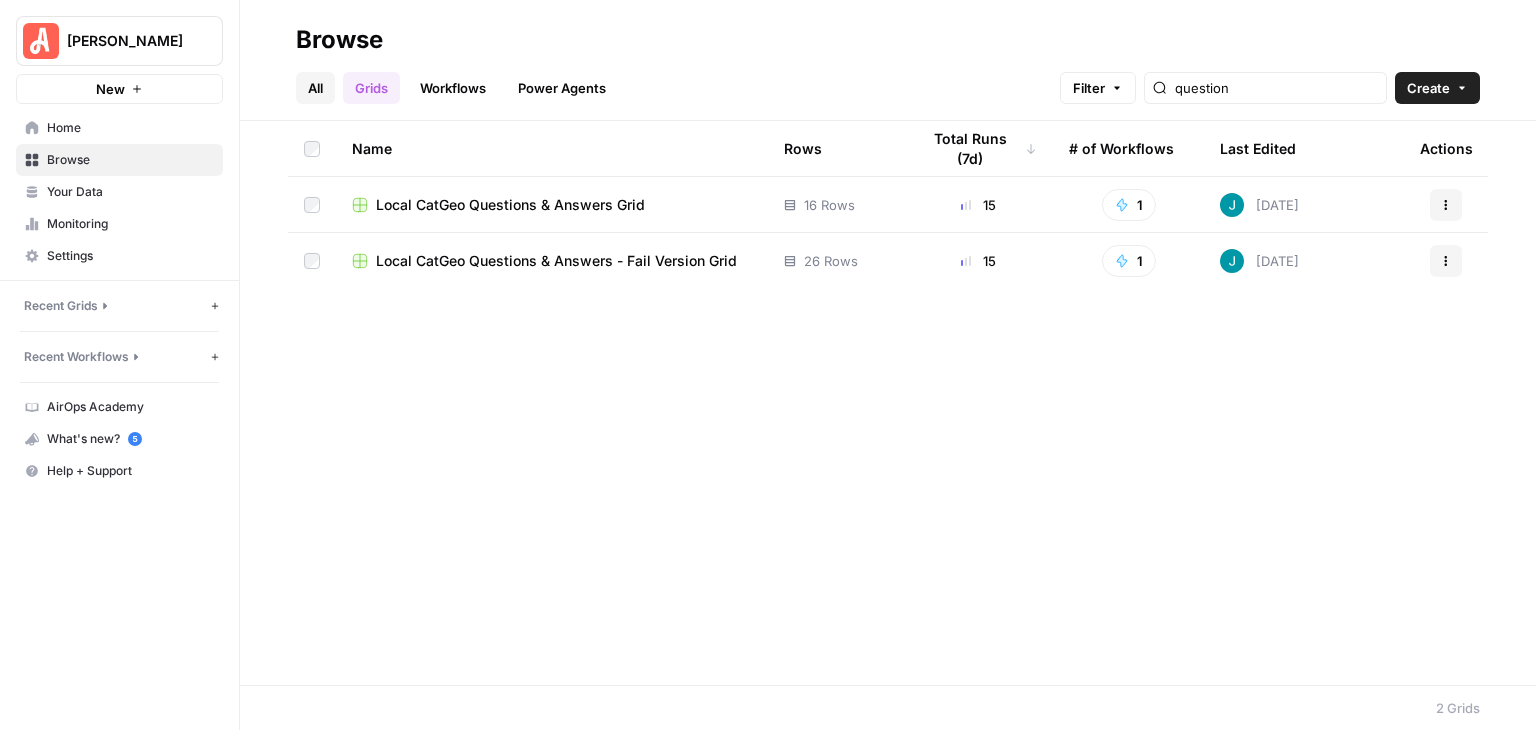 click on "All" at bounding box center [315, 88] 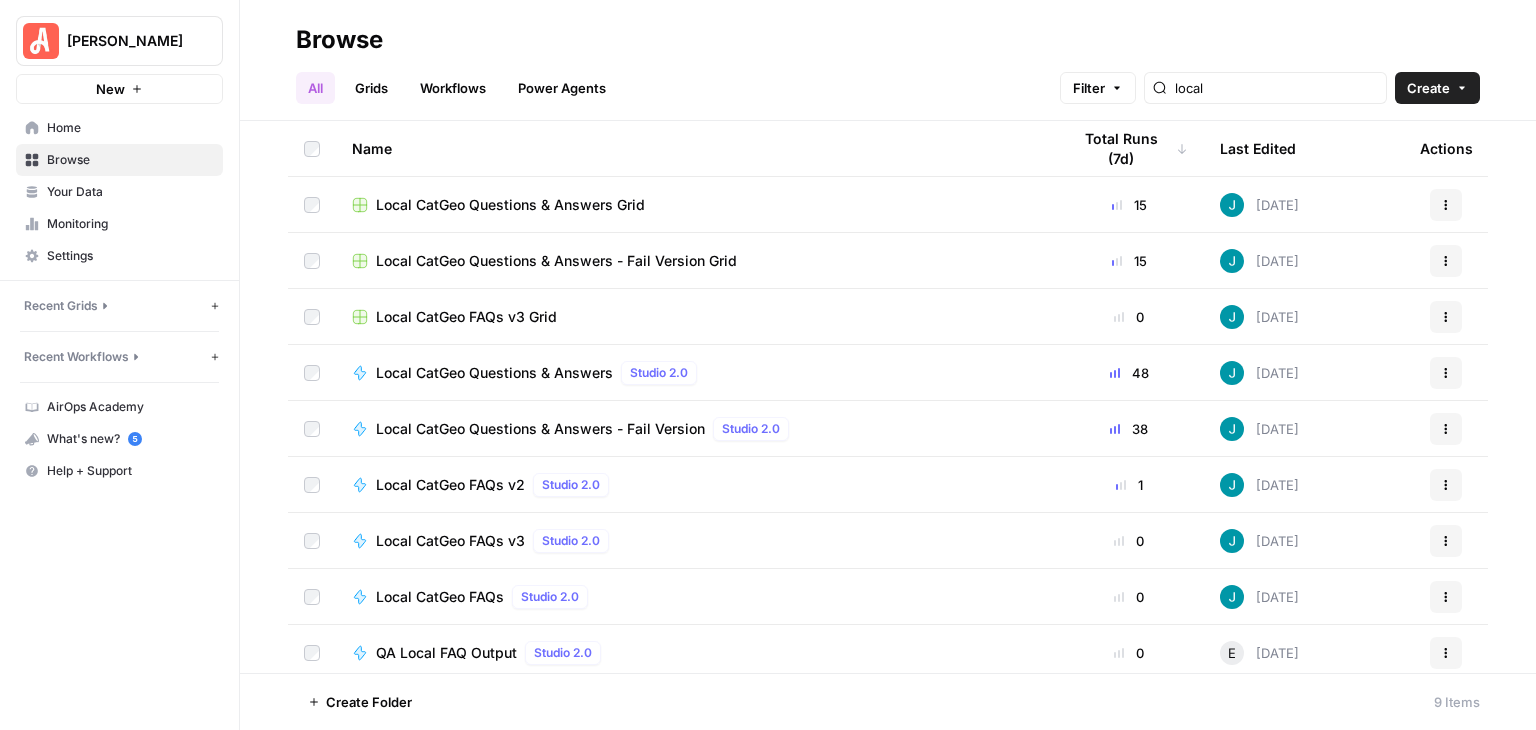 scroll, scrollTop: 0, scrollLeft: 0, axis: both 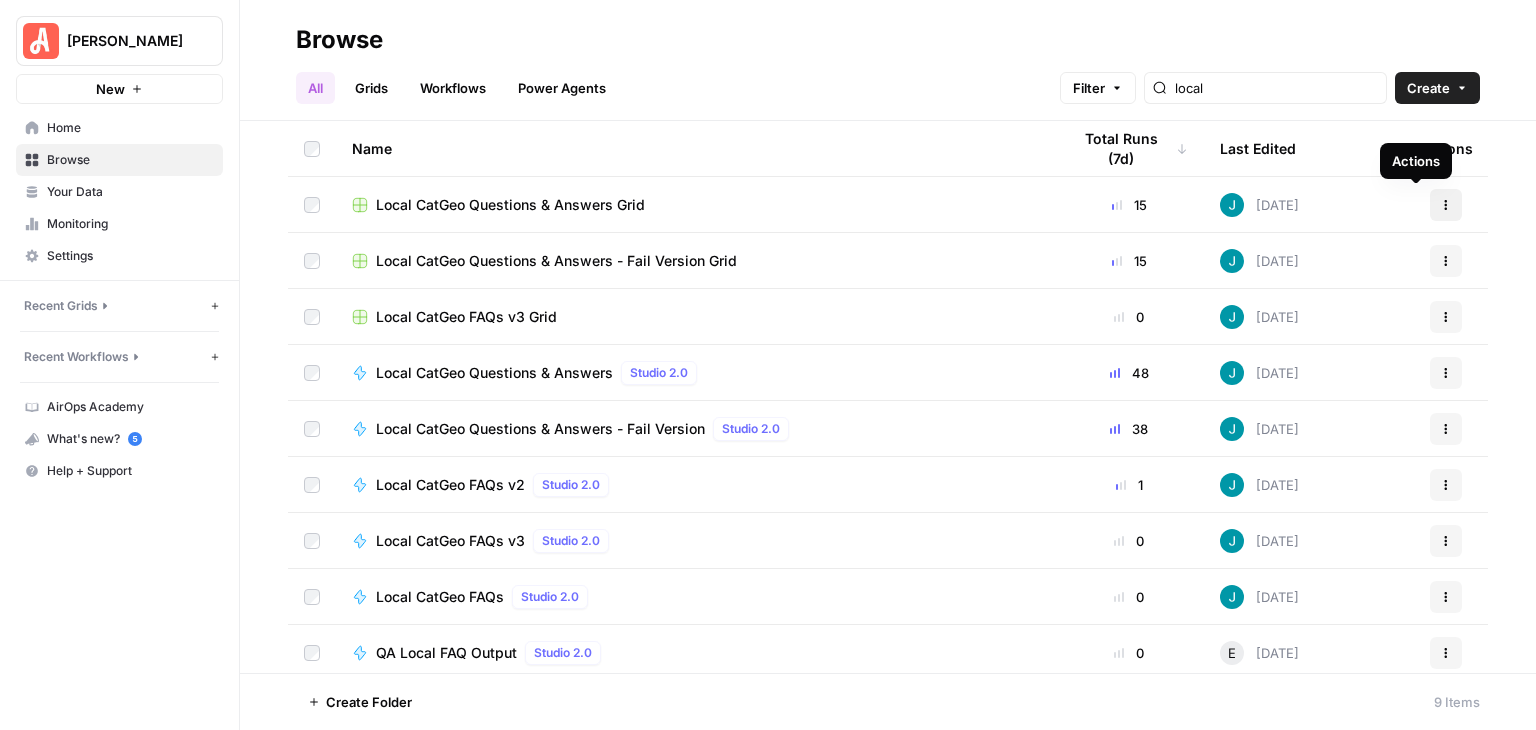 click 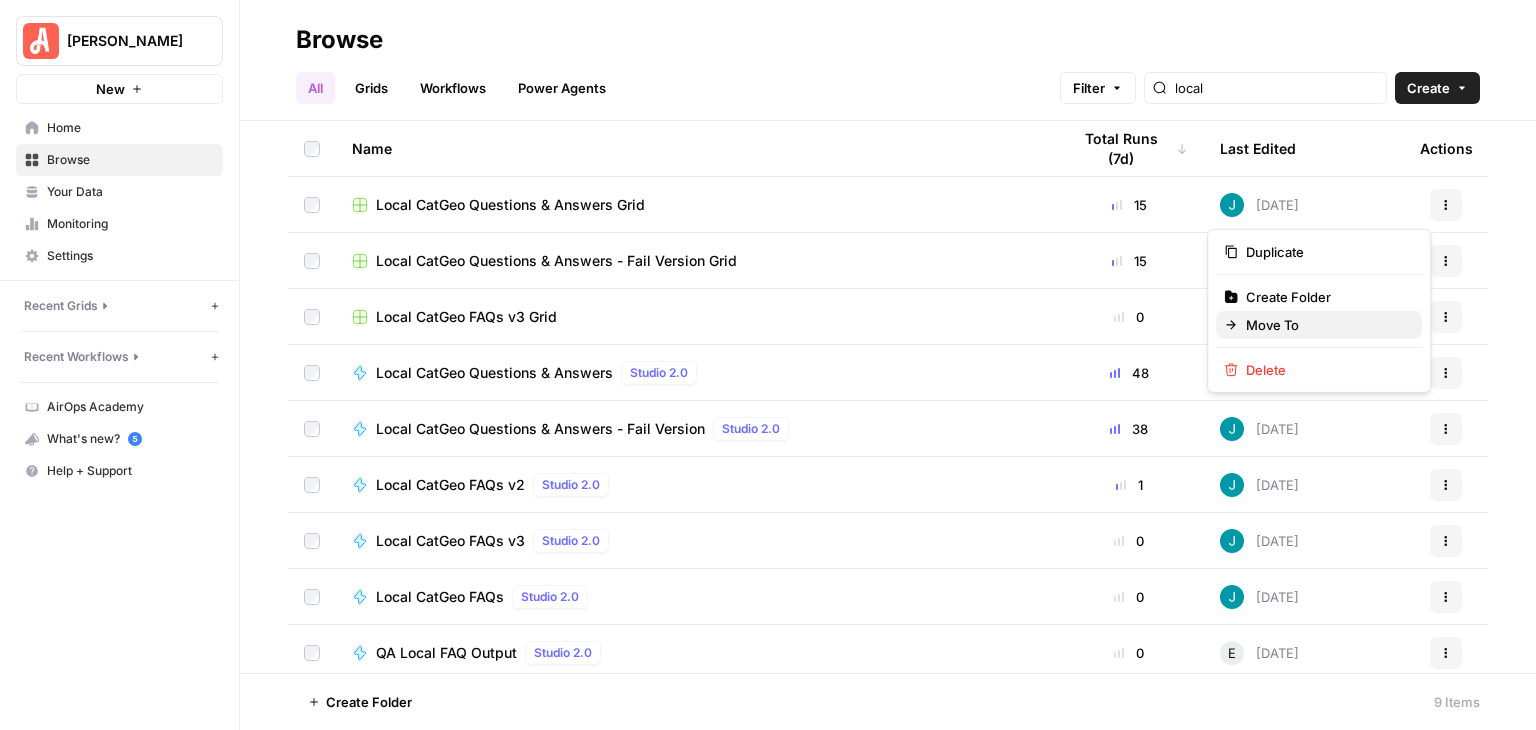 click on "Move To" at bounding box center (1319, 325) 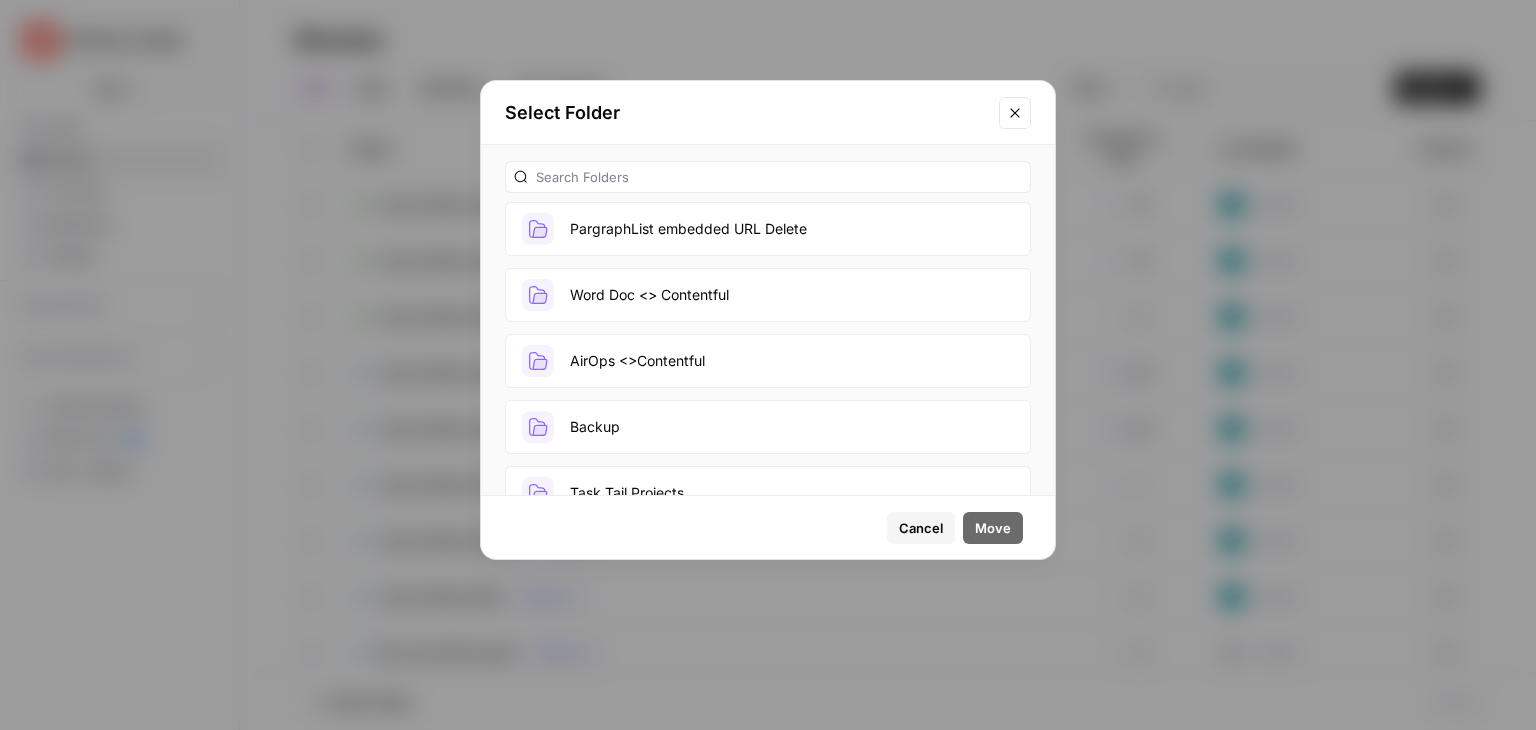 scroll, scrollTop: 0, scrollLeft: 0, axis: both 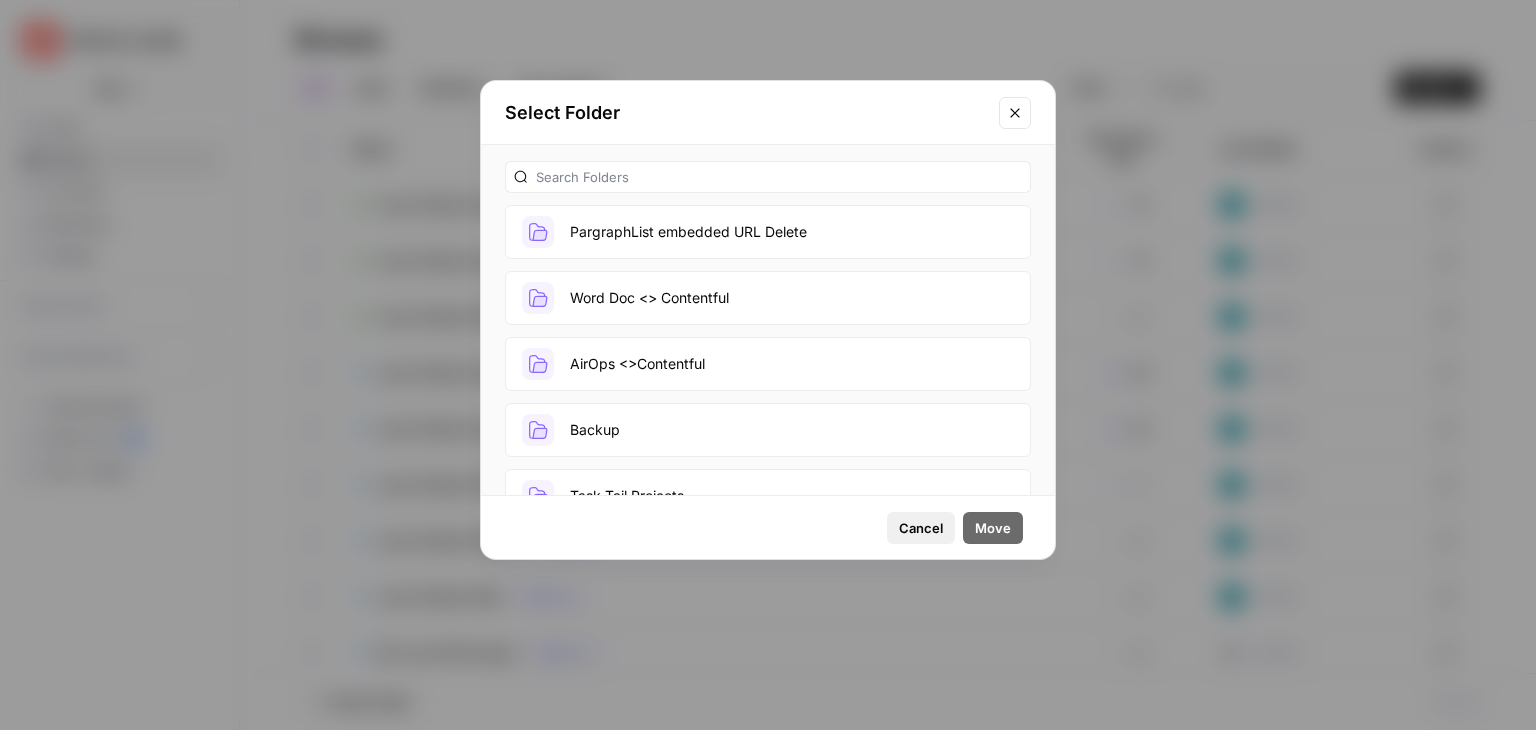click on "Cancel" at bounding box center [921, 528] 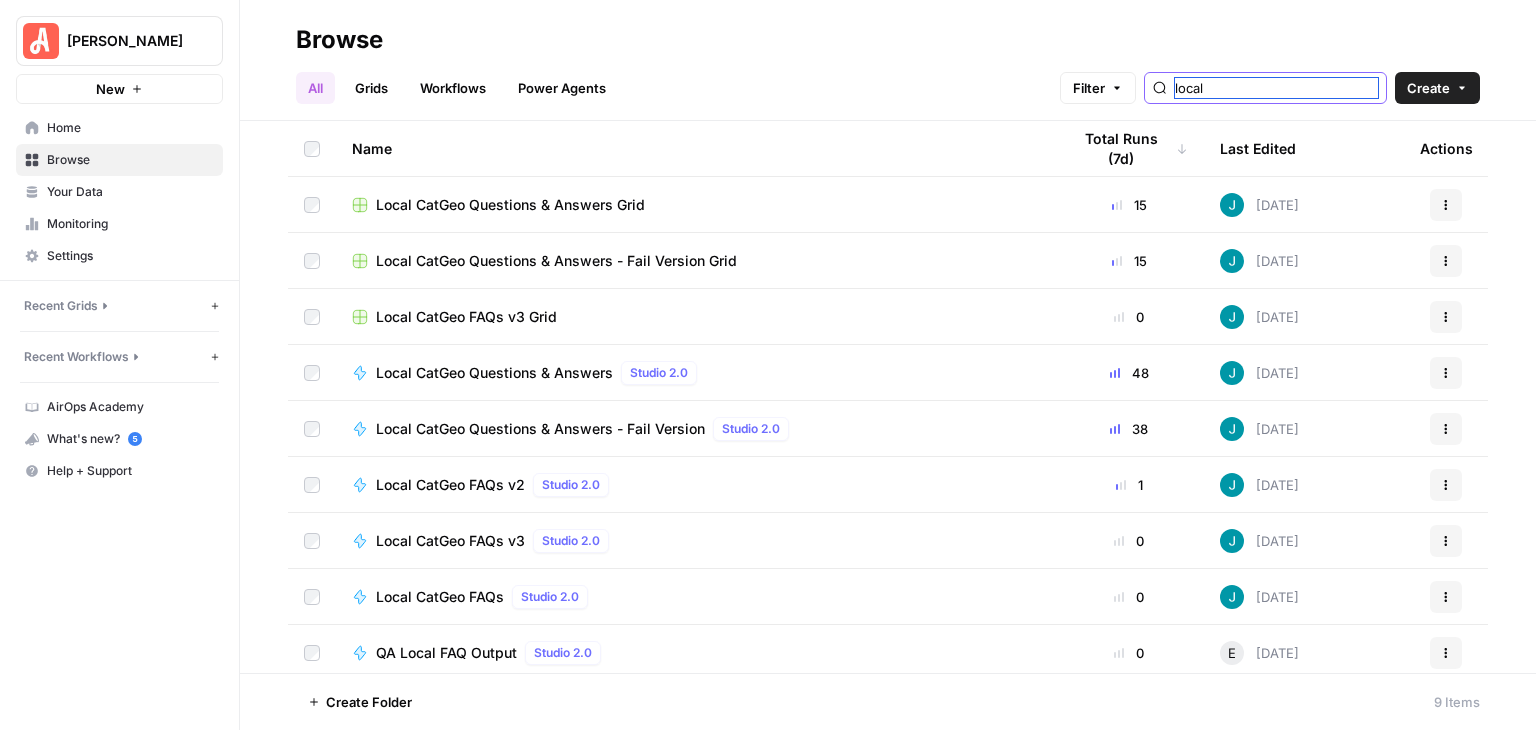 drag, startPoint x: 1232, startPoint y: 89, endPoint x: 1176, endPoint y: 87, distance: 56.0357 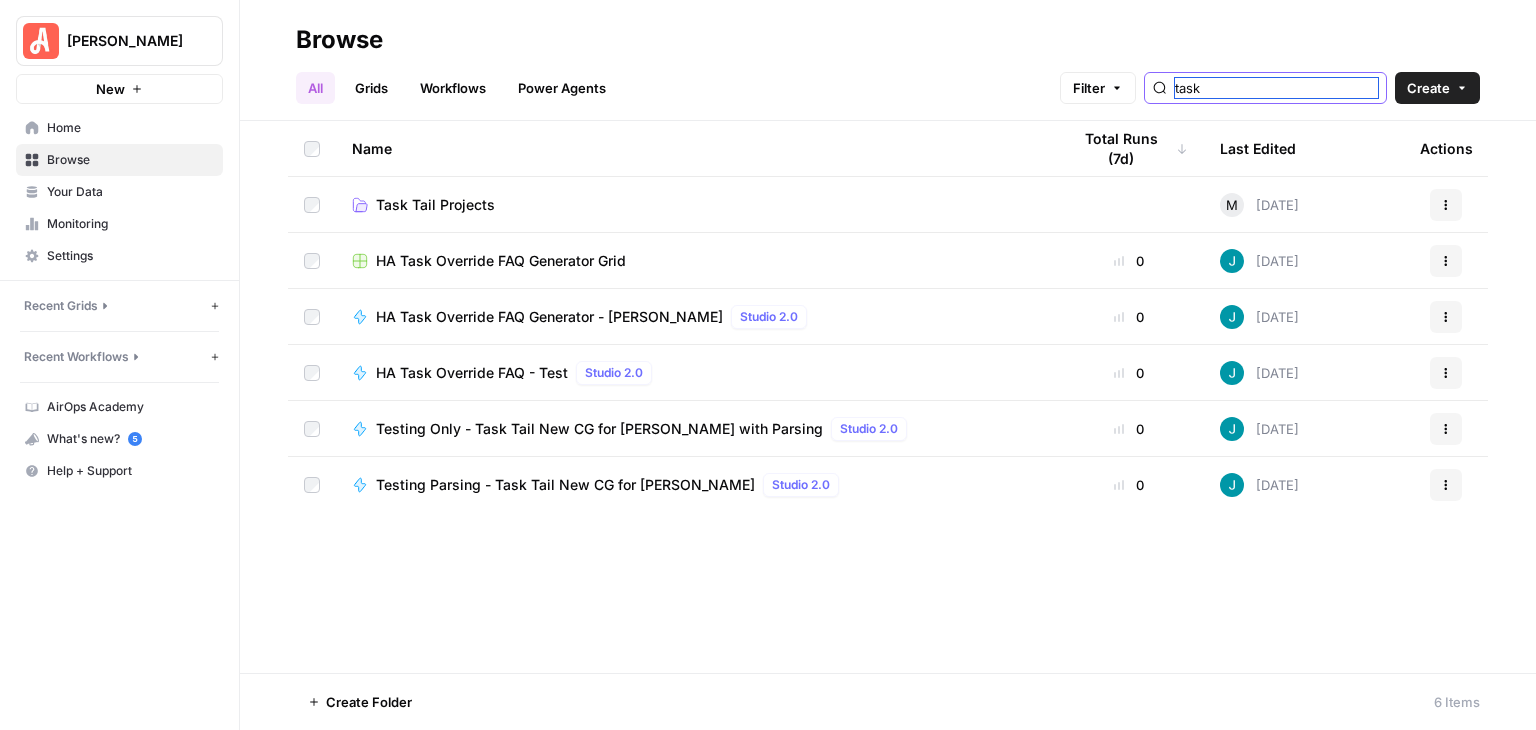 type on "task" 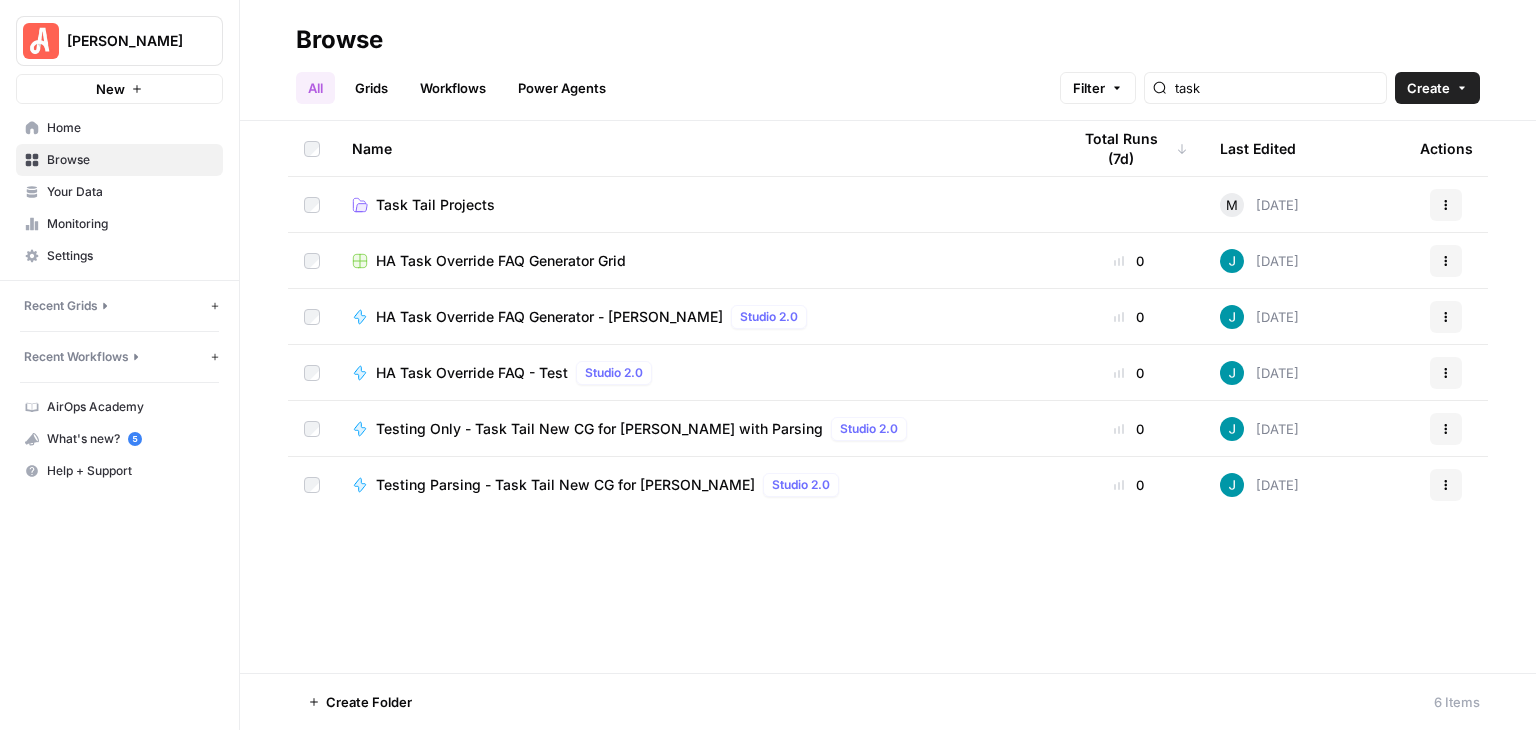 click on "Task Tail Projects" at bounding box center (435, 205) 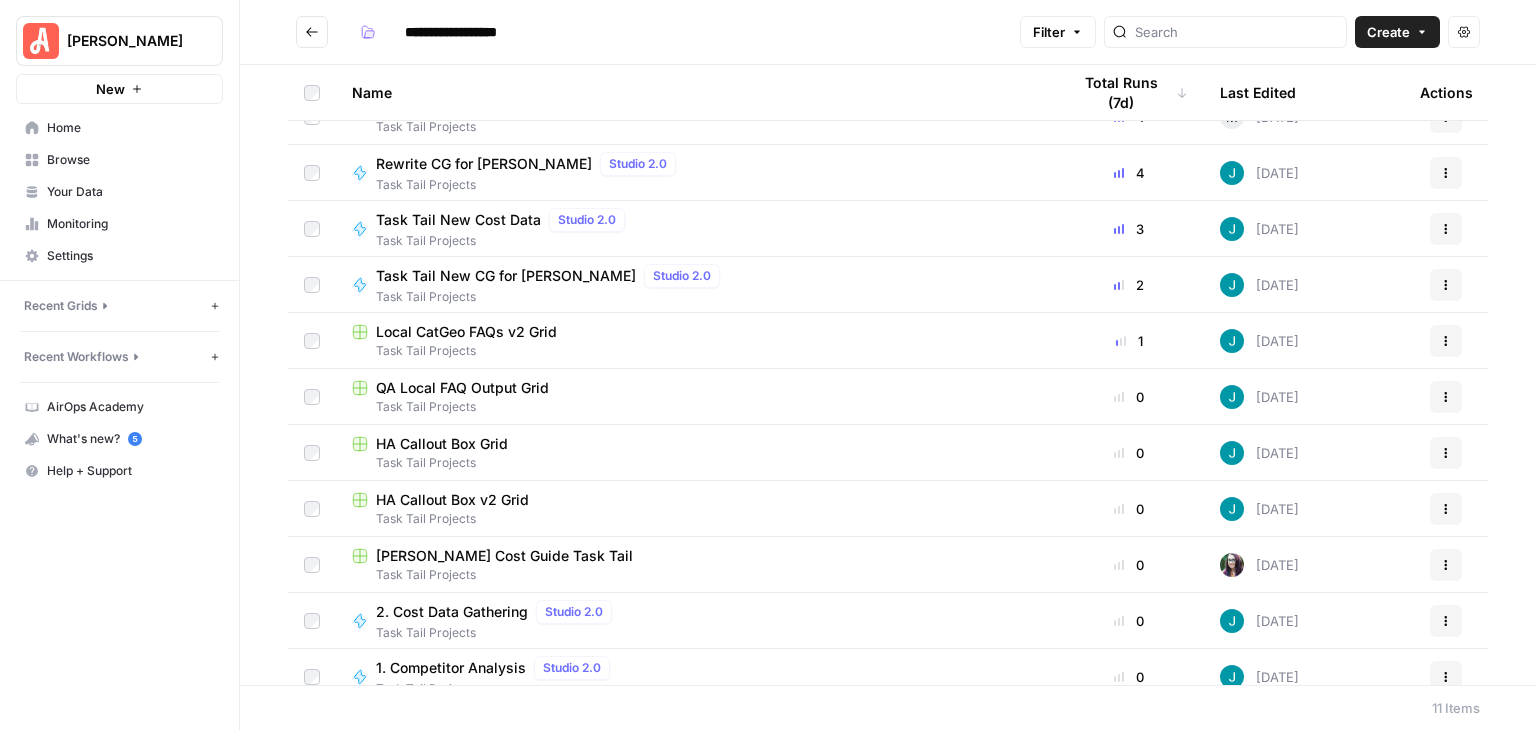 scroll, scrollTop: 51, scrollLeft: 0, axis: vertical 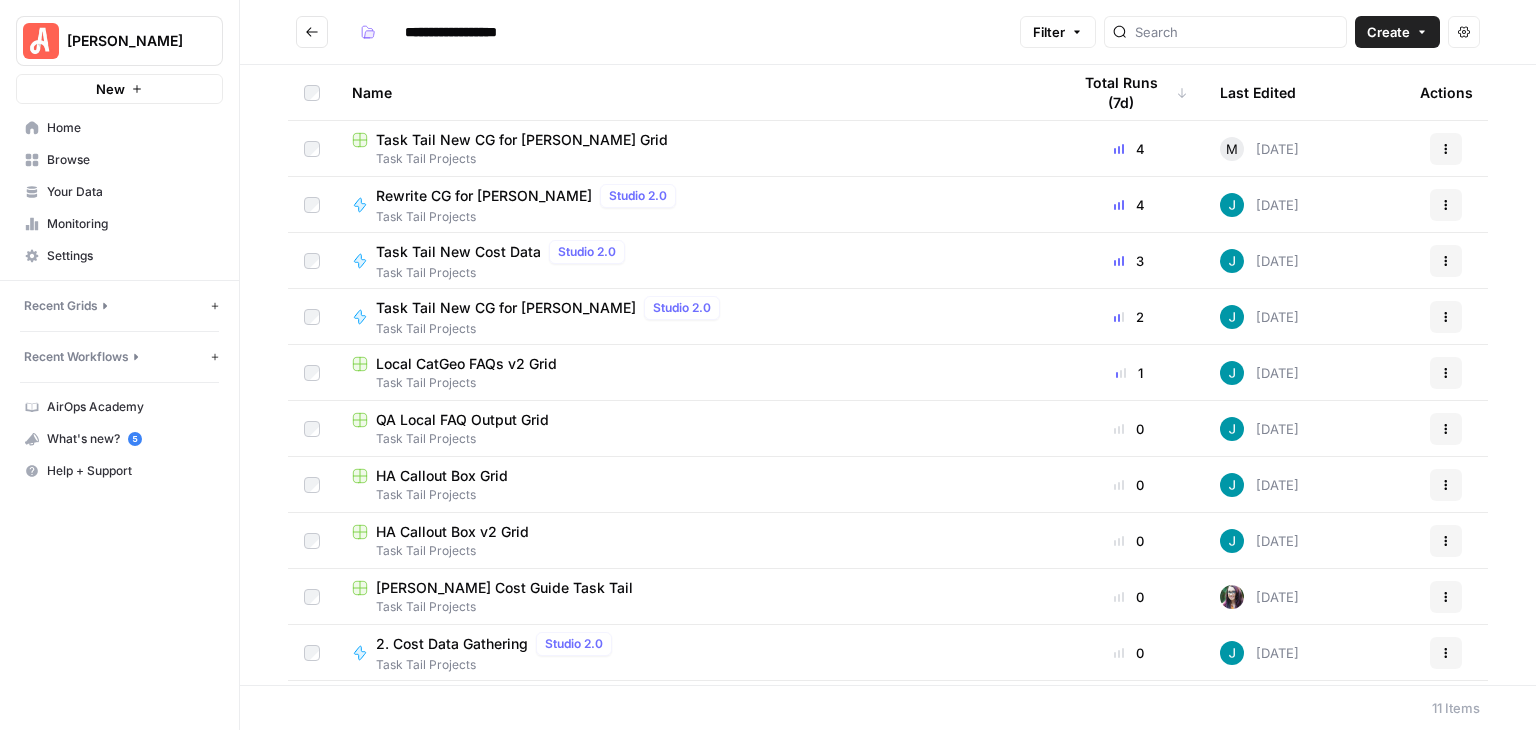 click 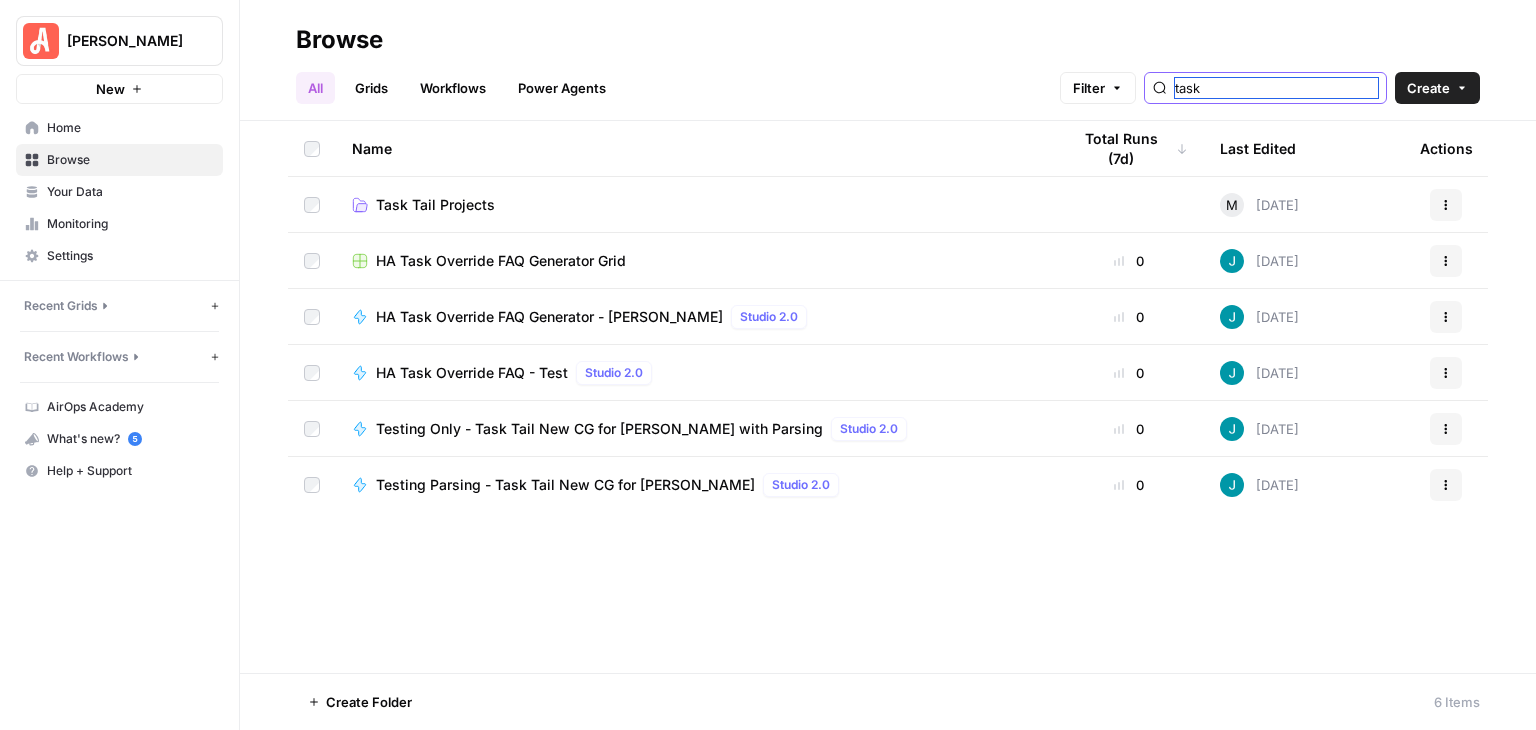drag, startPoint x: 1283, startPoint y: 93, endPoint x: 1202, endPoint y: 88, distance: 81.154175 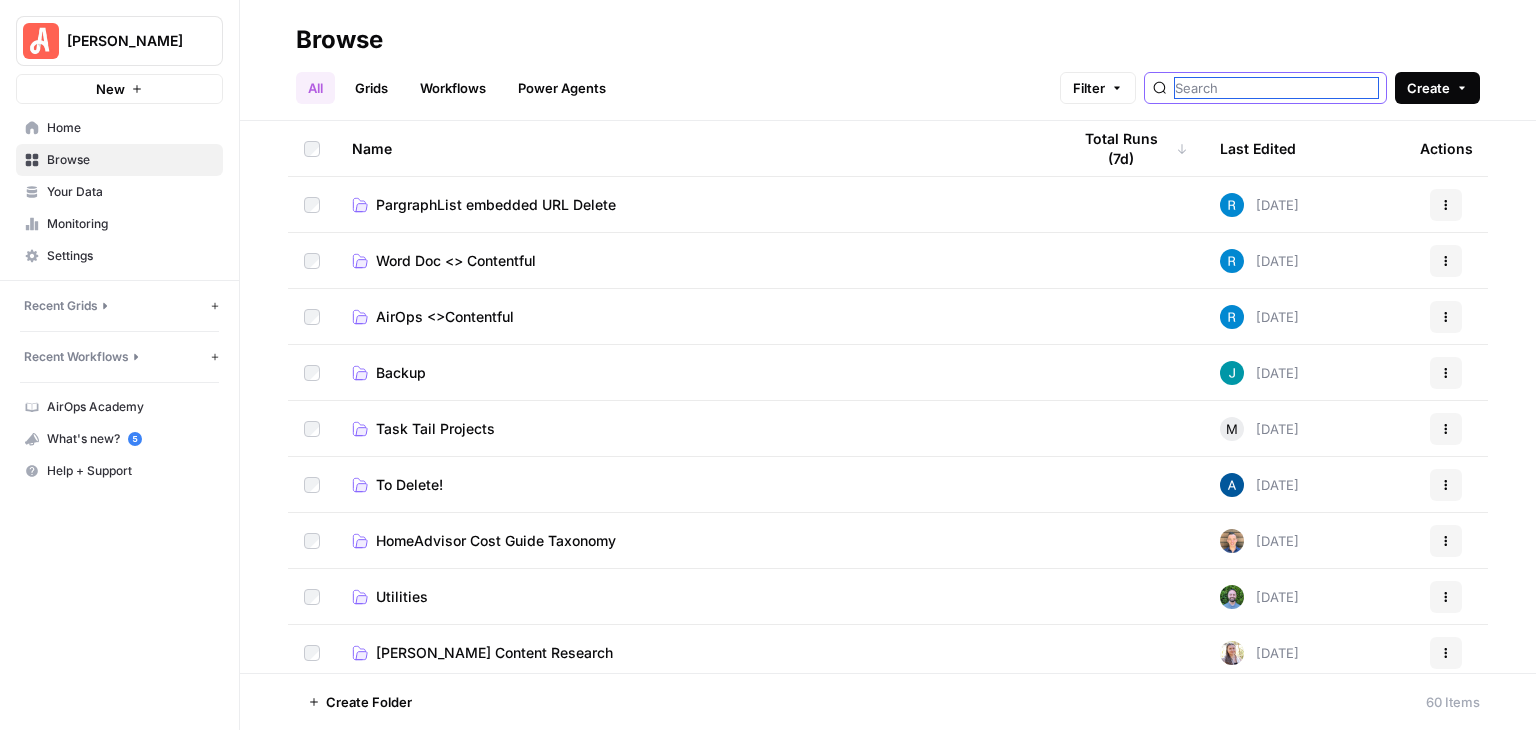 type 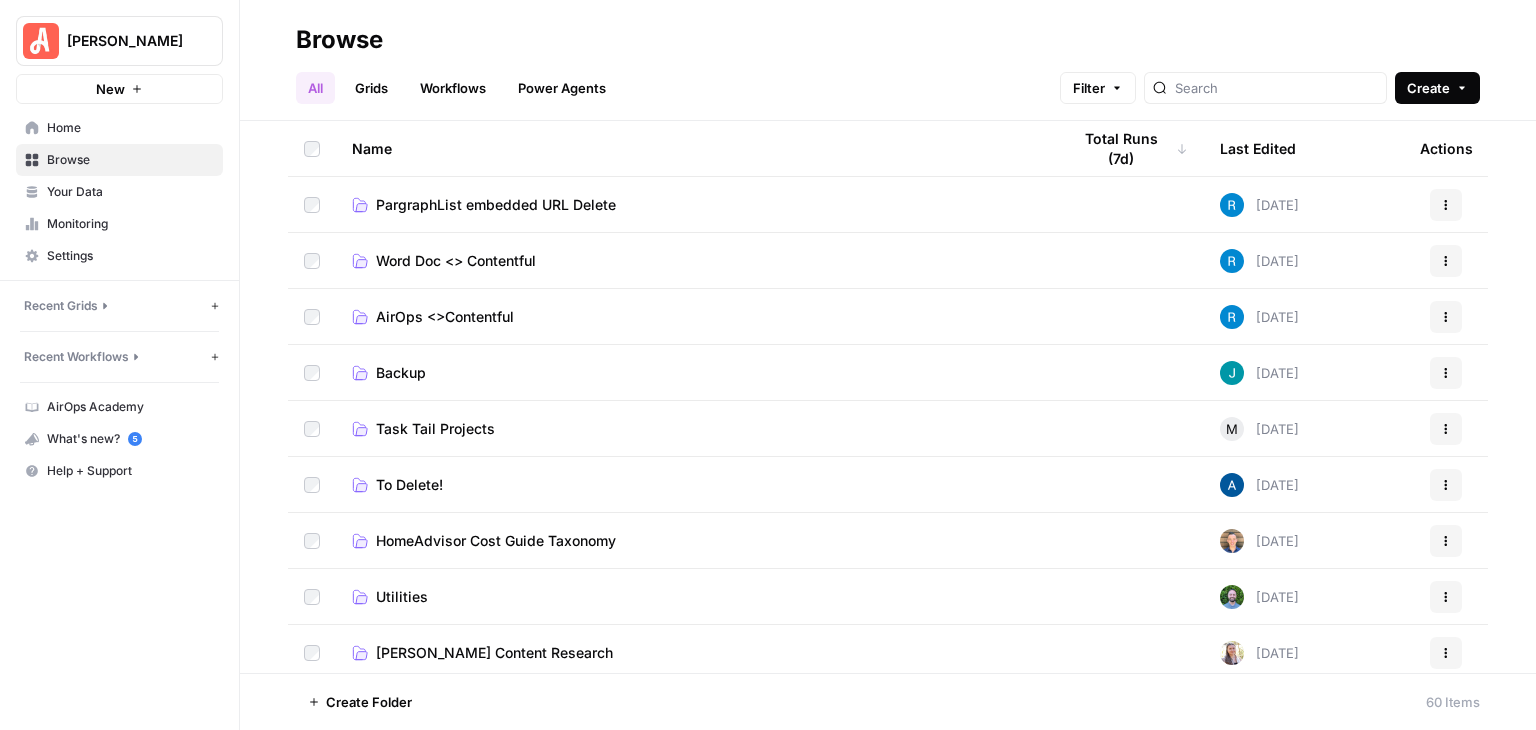 click on "Create" at bounding box center (1428, 88) 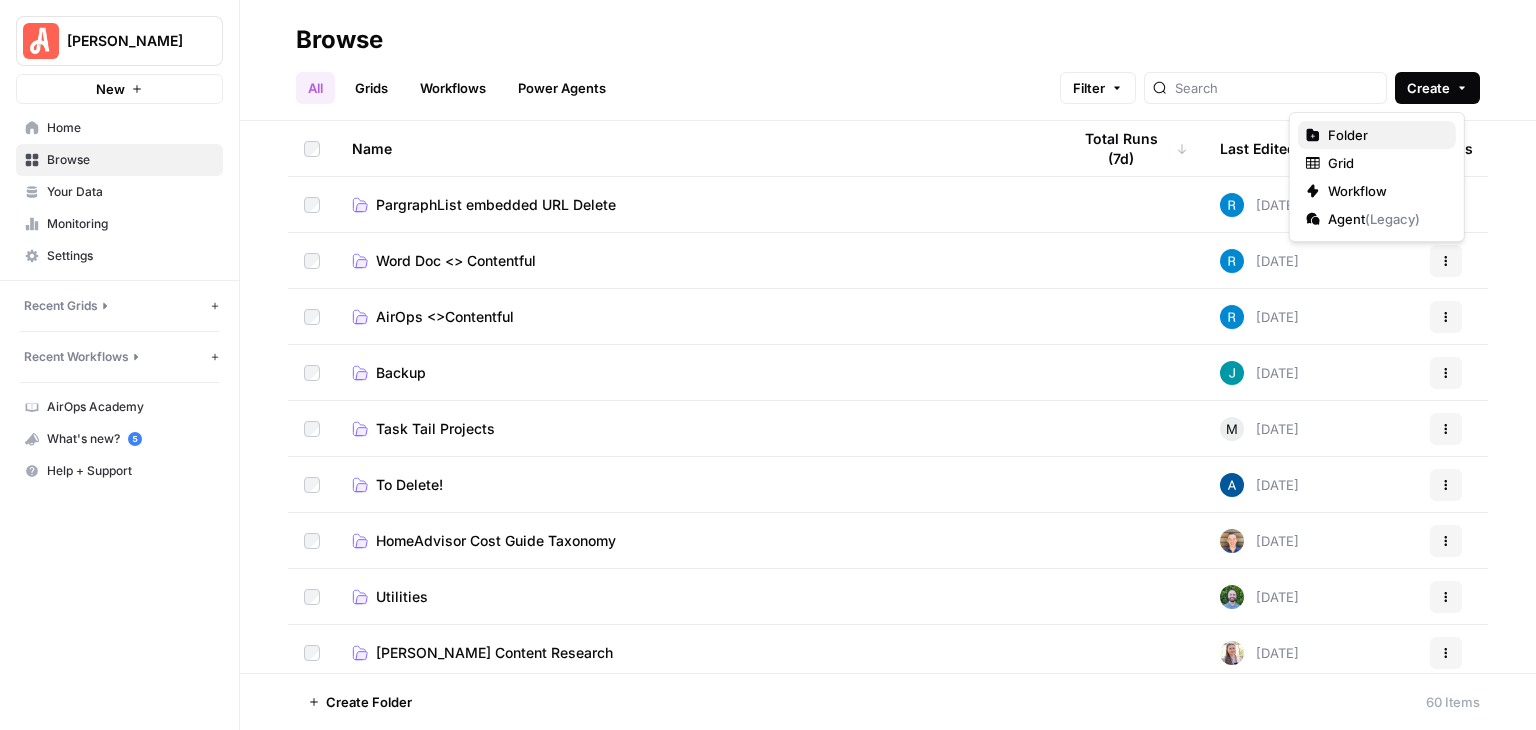 click on "Folder" at bounding box center [1377, 135] 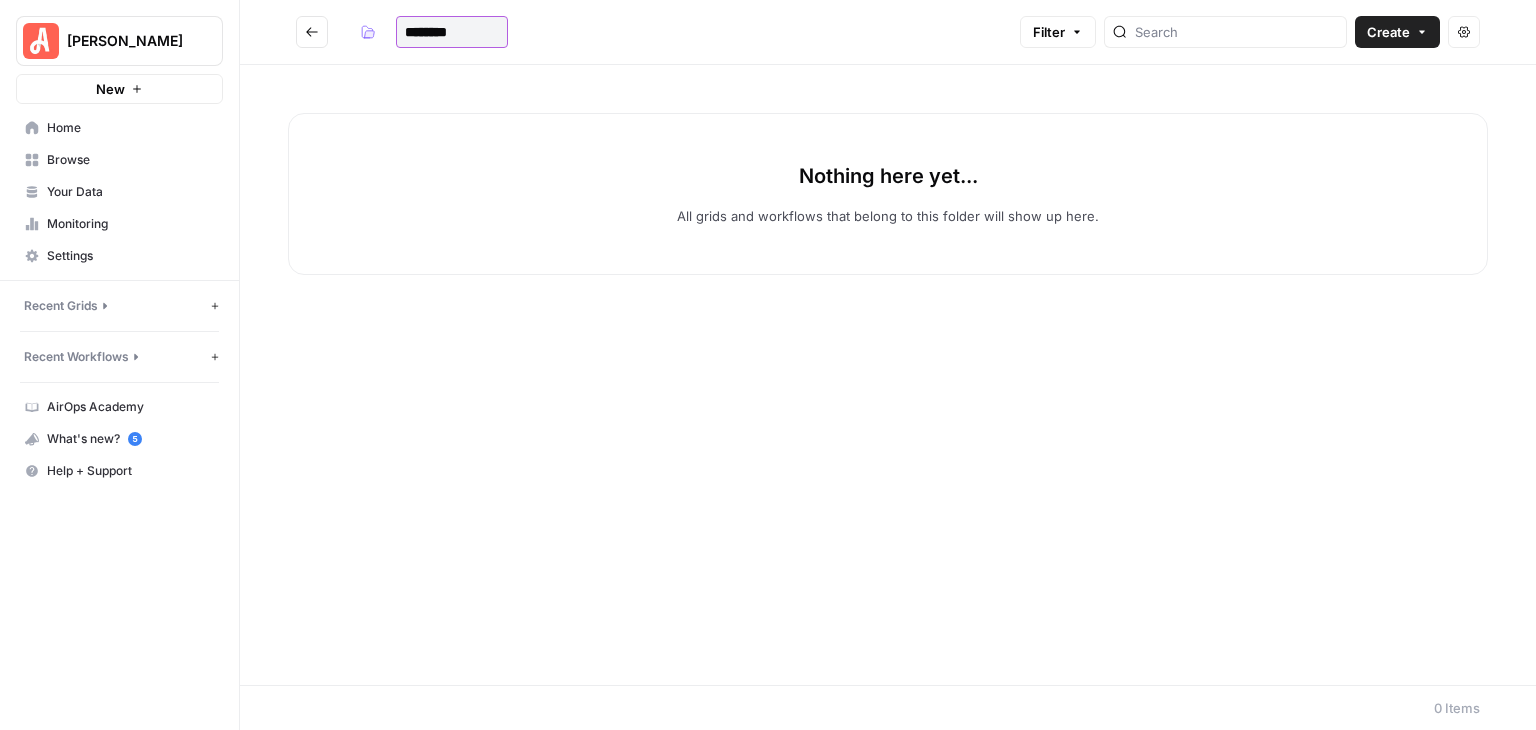 click on "********" at bounding box center [452, 32] 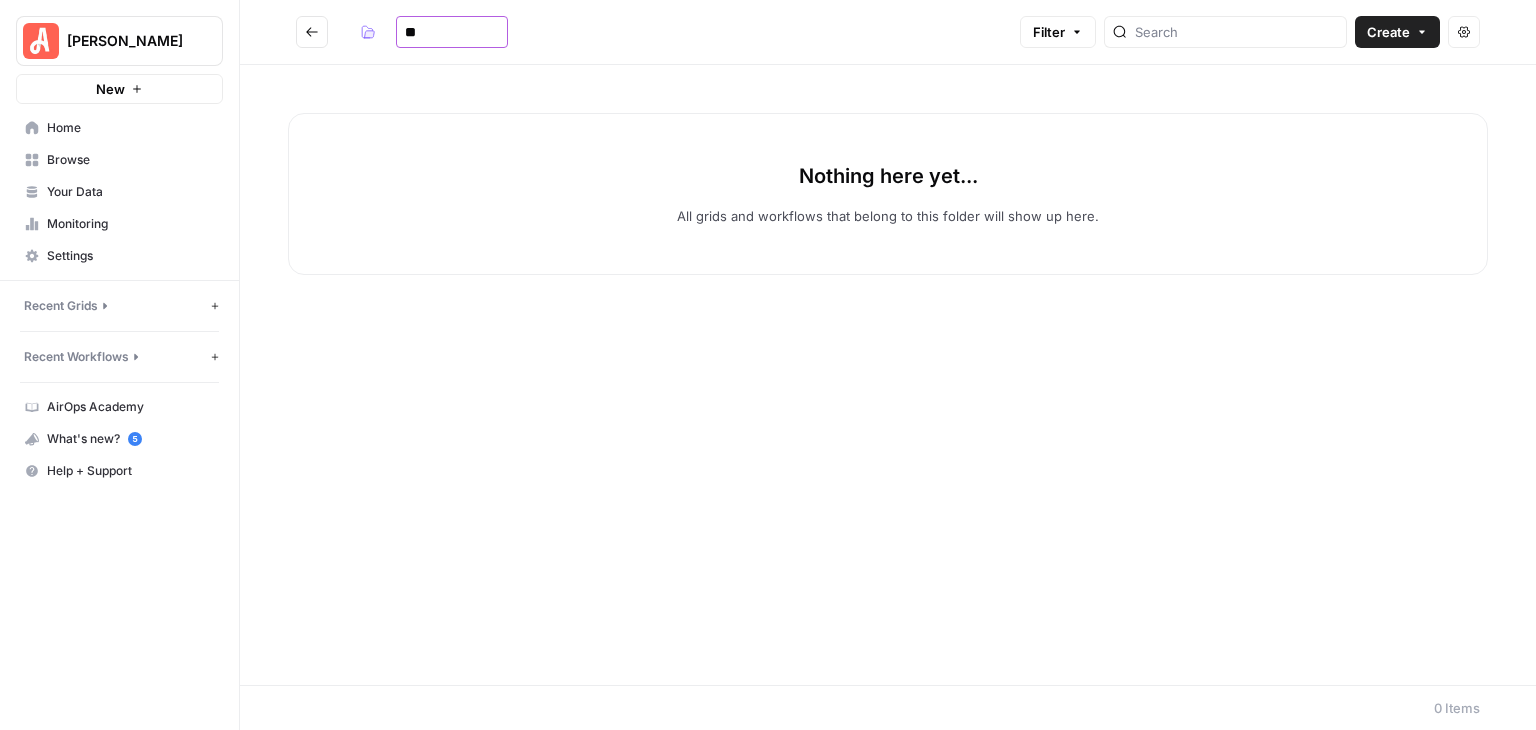 type on "*" 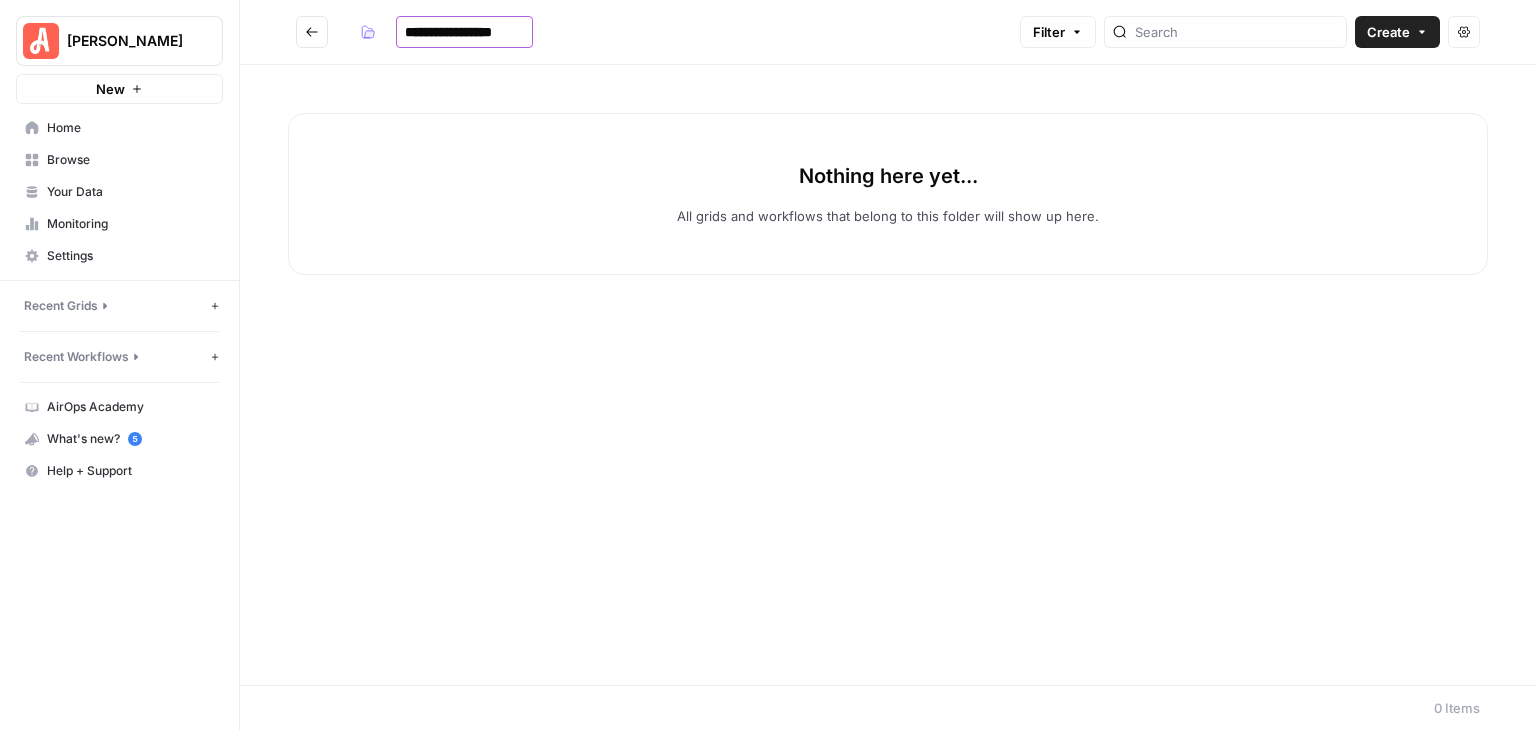 type on "**********" 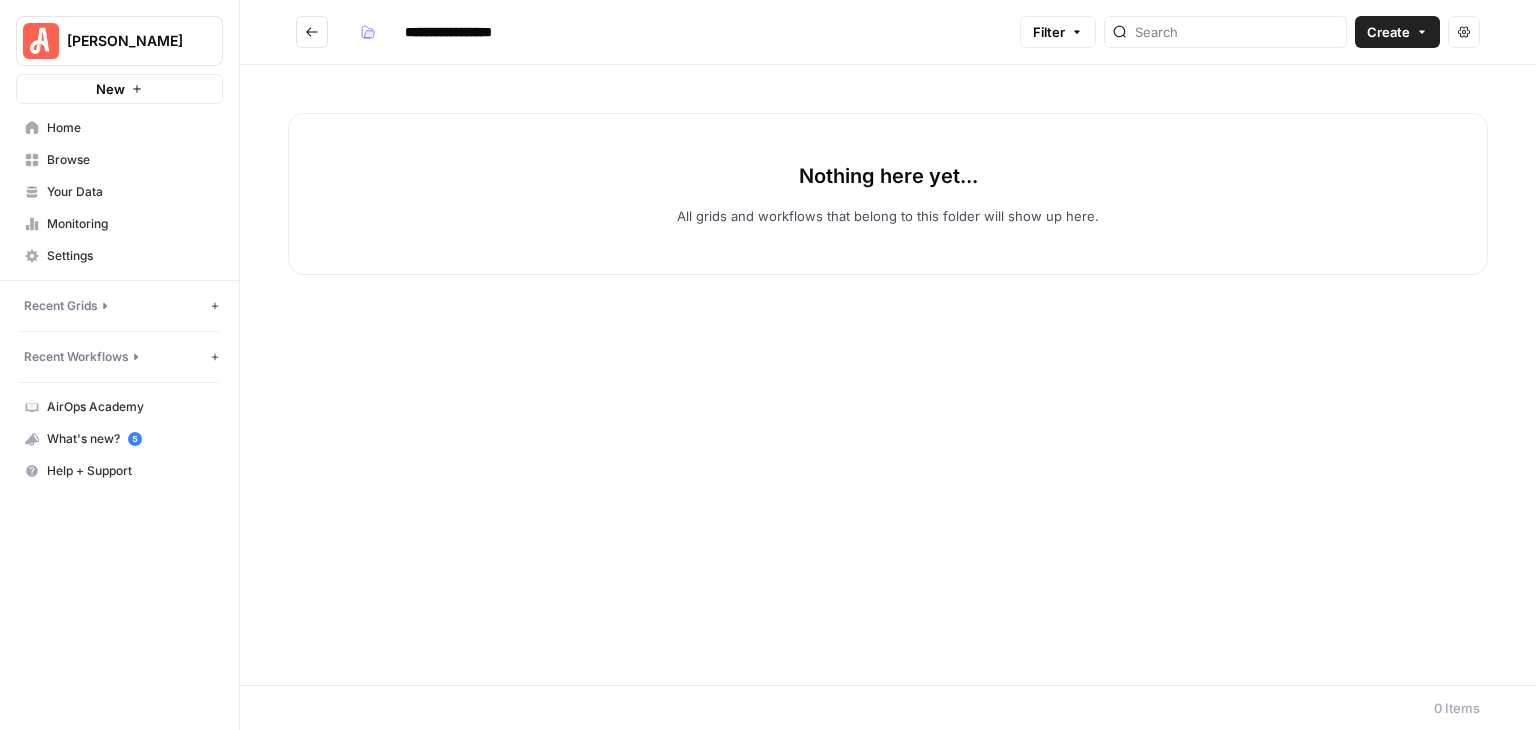 click on "Nothing here yet... All grids and workflows that belong to this folder will show up here." at bounding box center [888, 194] 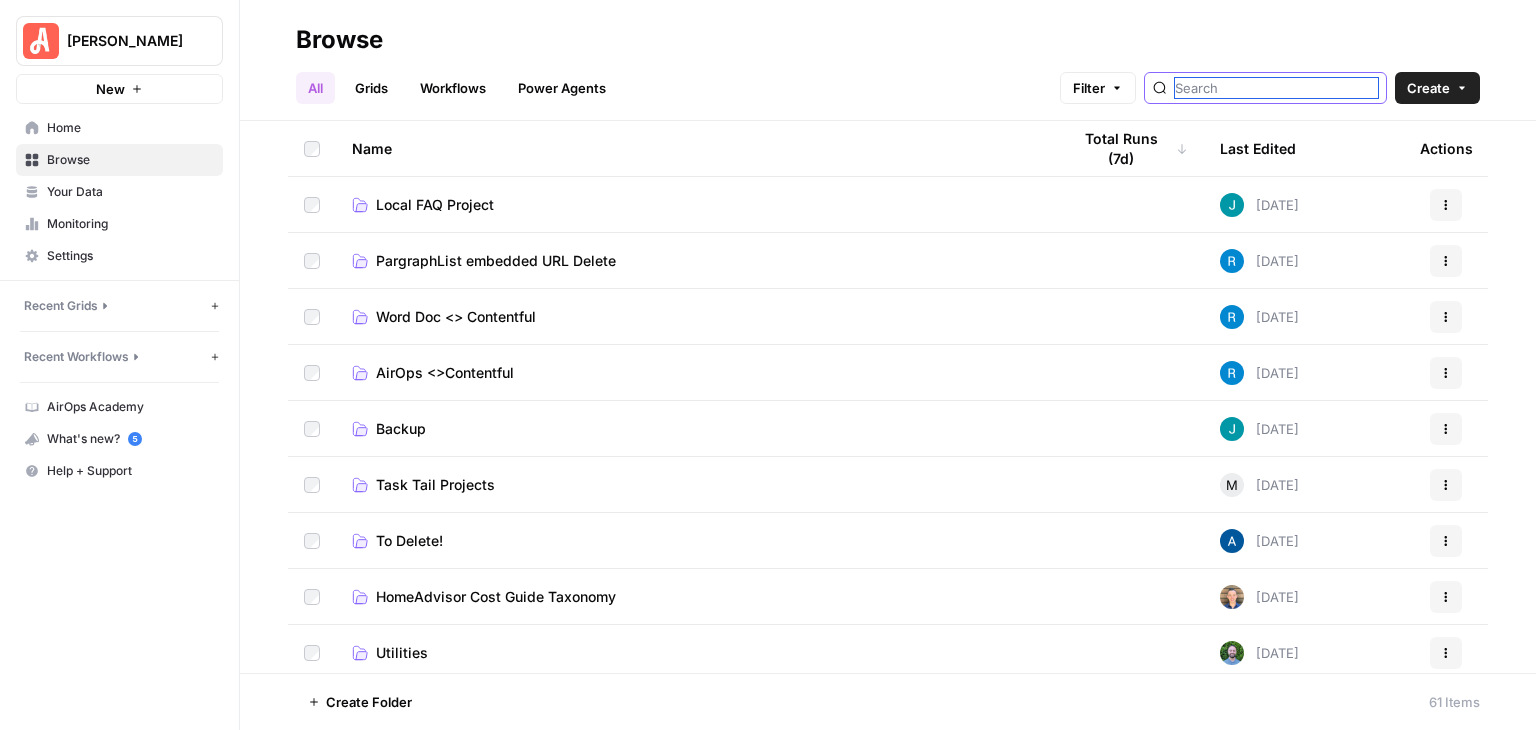 click at bounding box center [1276, 88] 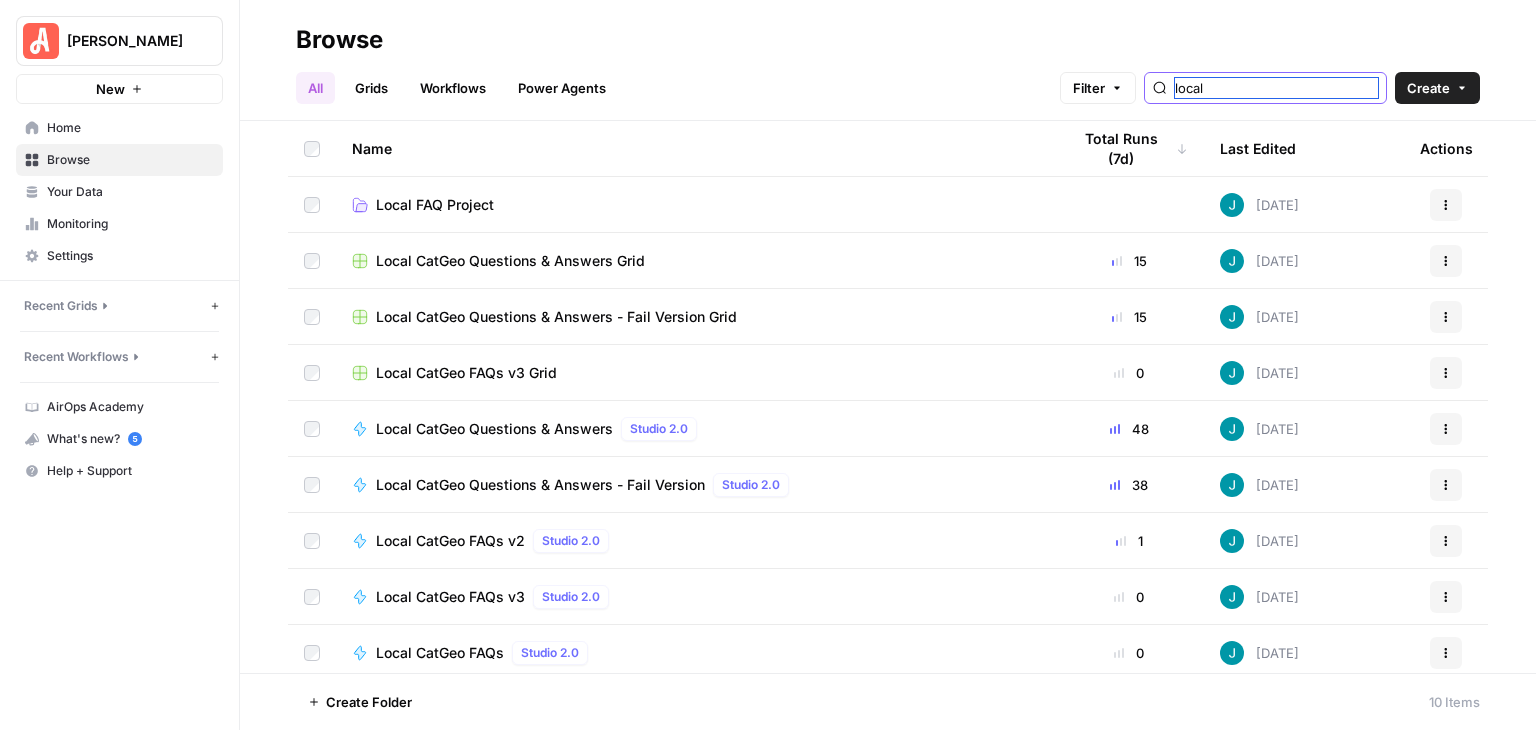 type on "local" 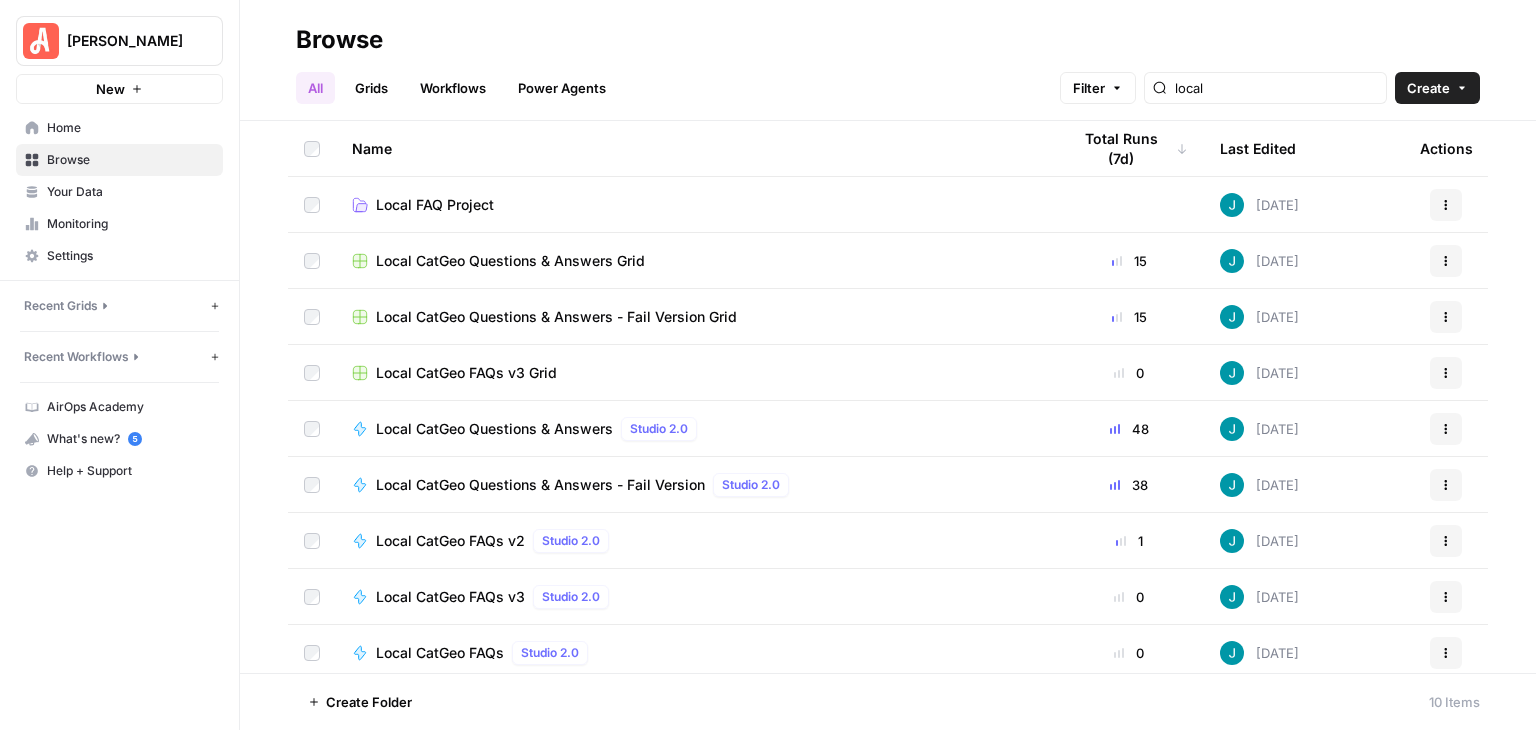 click on "Browse" at bounding box center [888, 40] 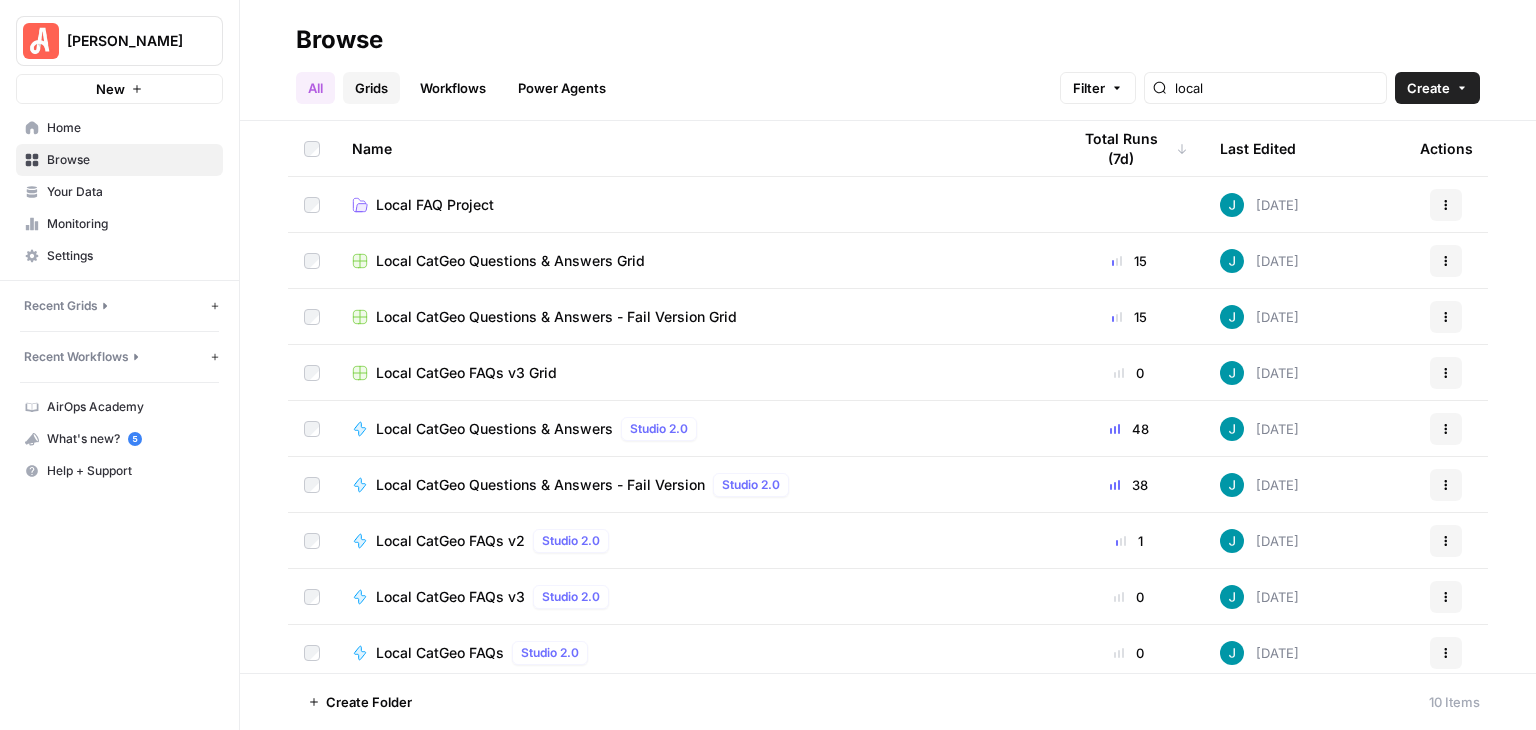 click on "Grids" at bounding box center (371, 88) 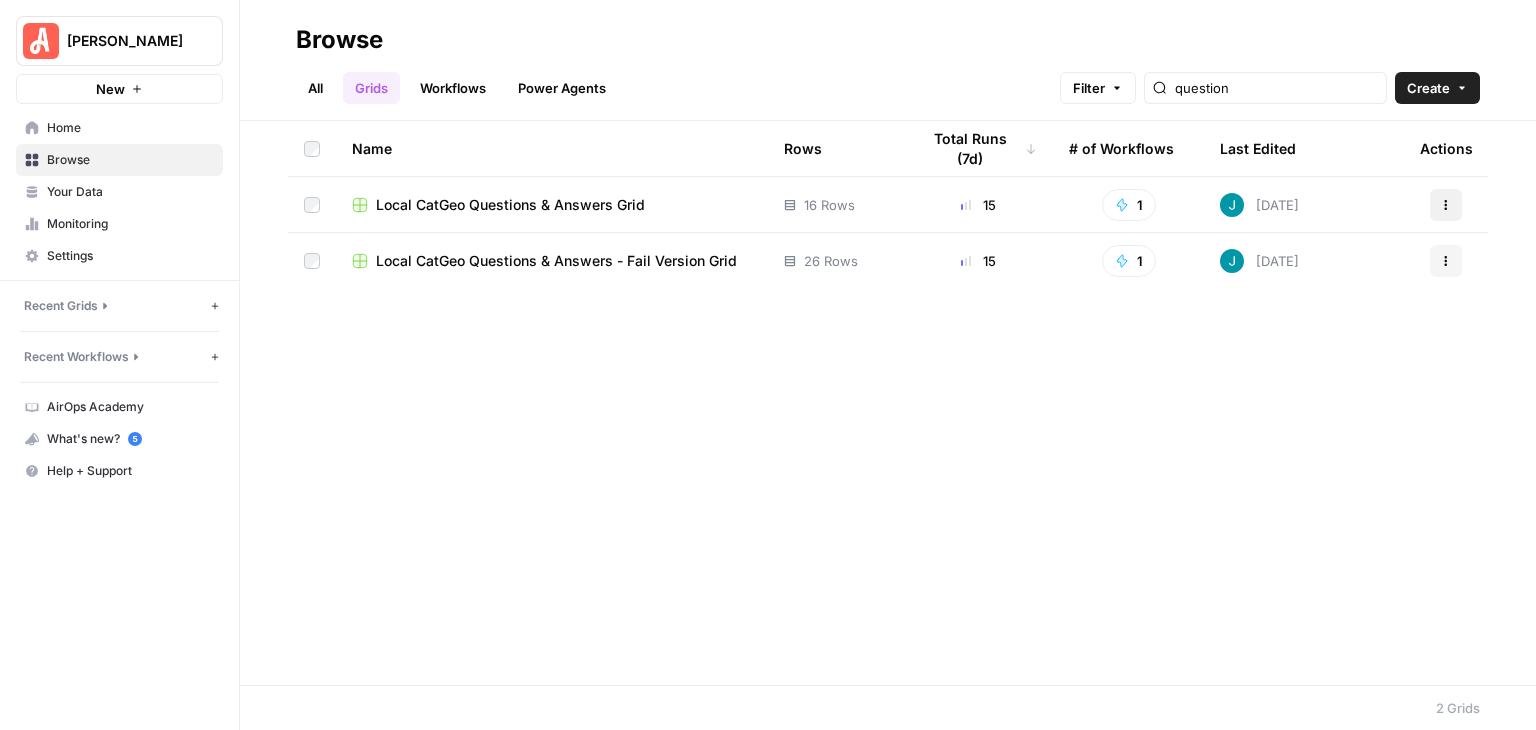 click 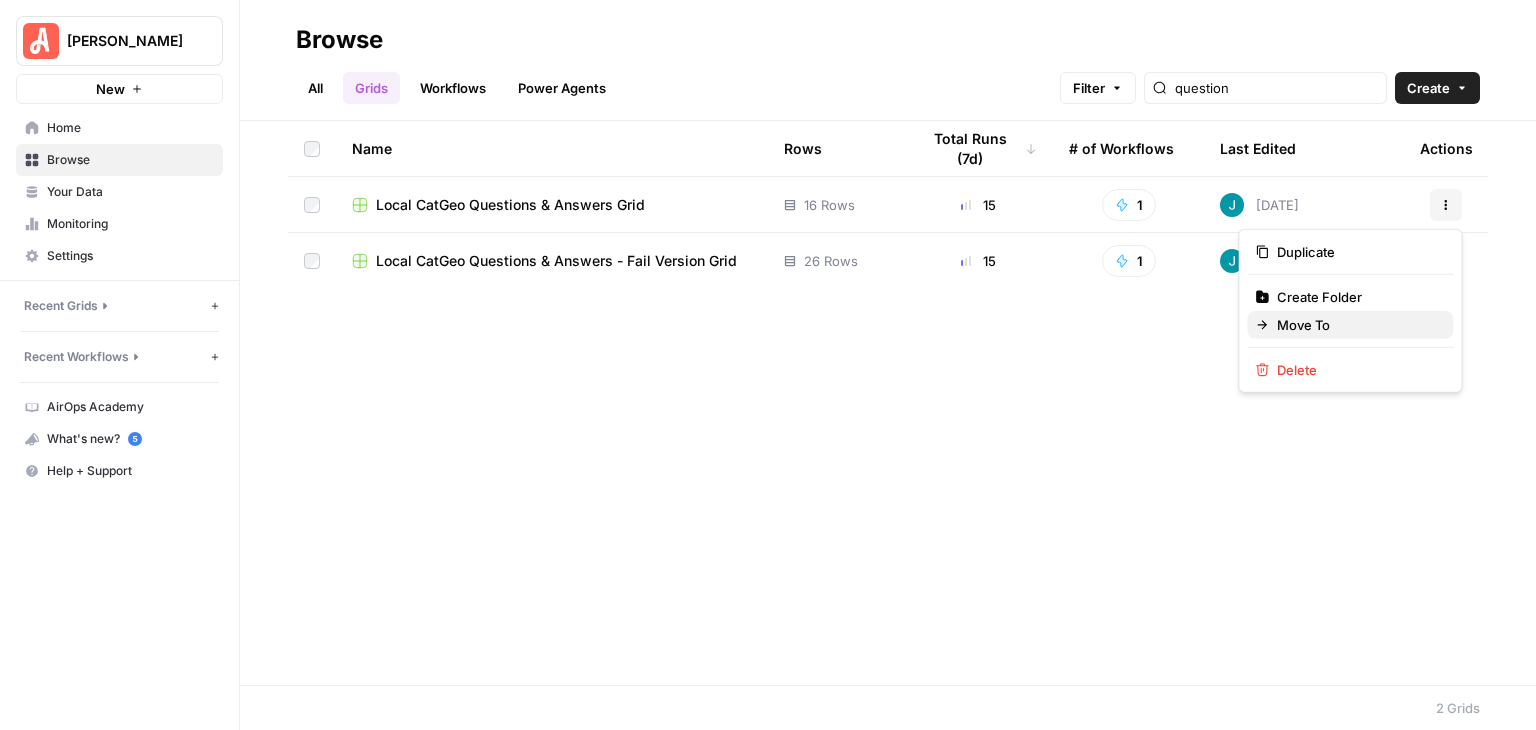 click on "Move To" at bounding box center [1350, 325] 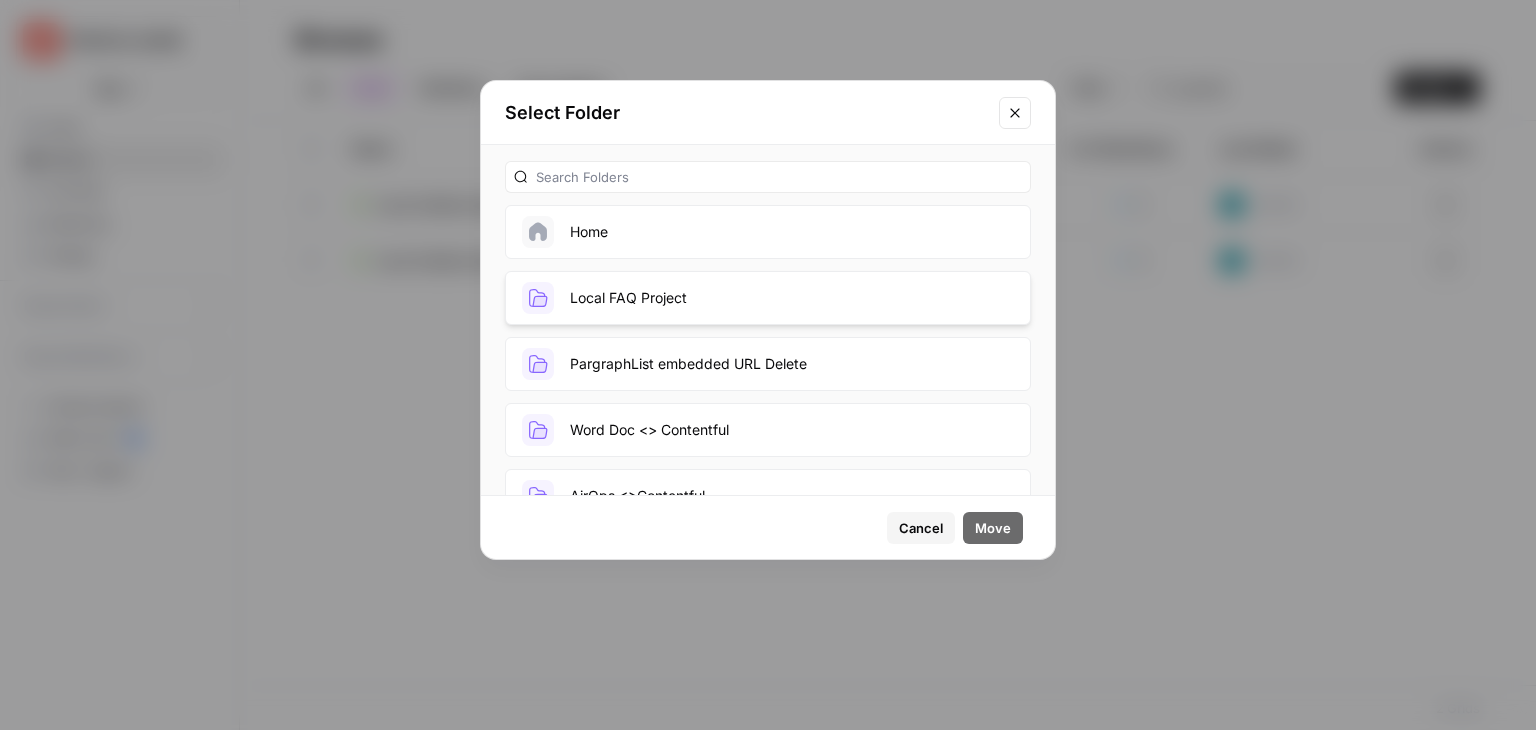 click on "Local FAQ Project" at bounding box center (768, 298) 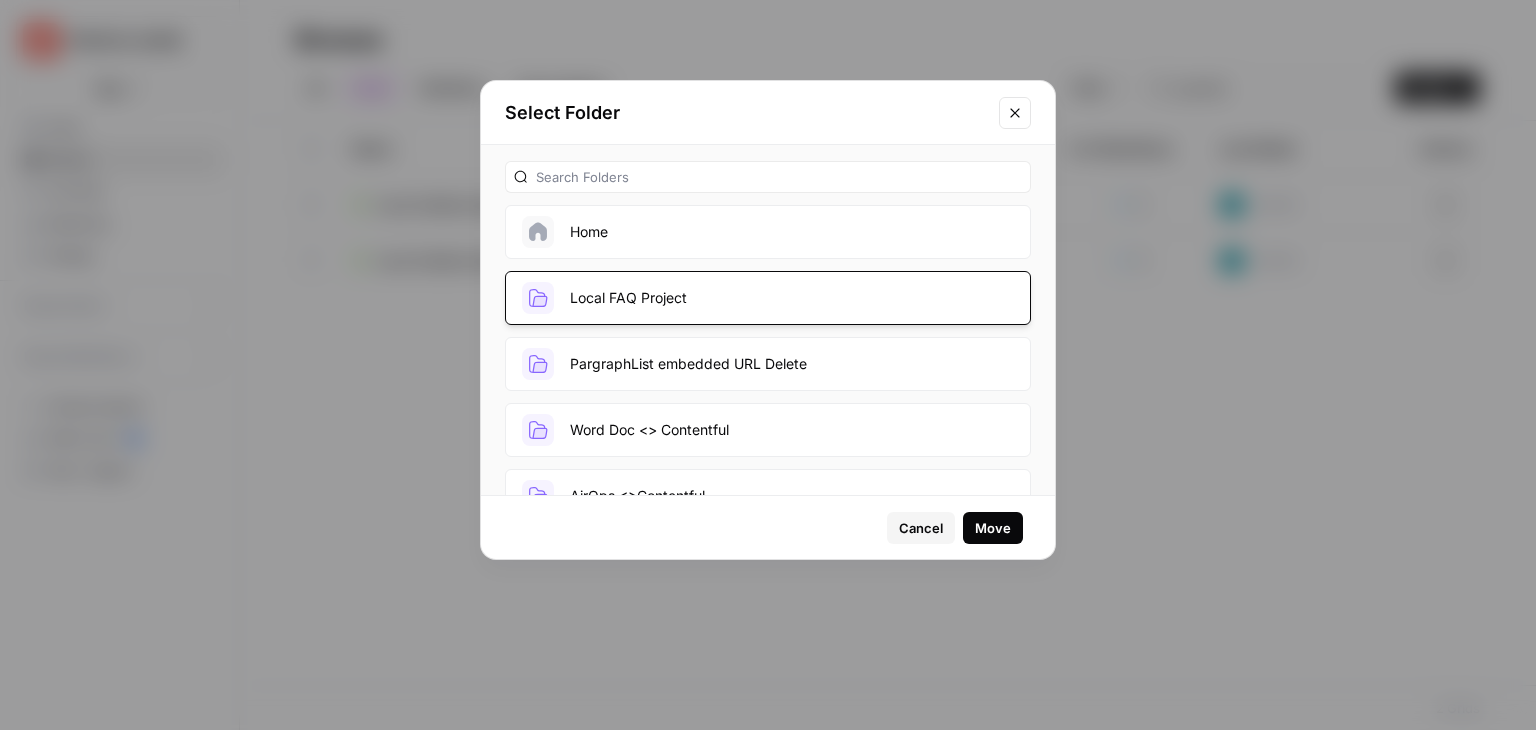 click on "Move" at bounding box center (993, 528) 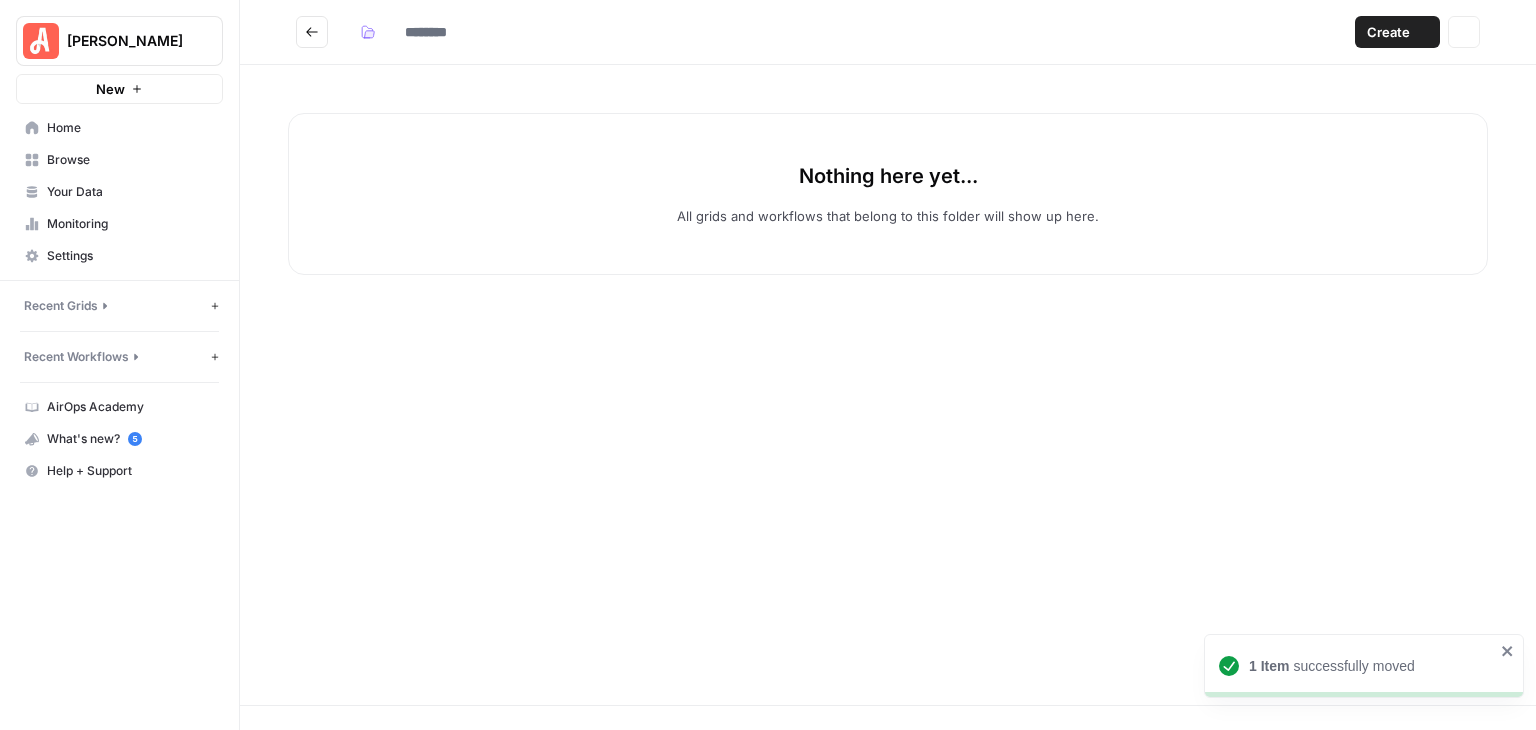 type on "**********" 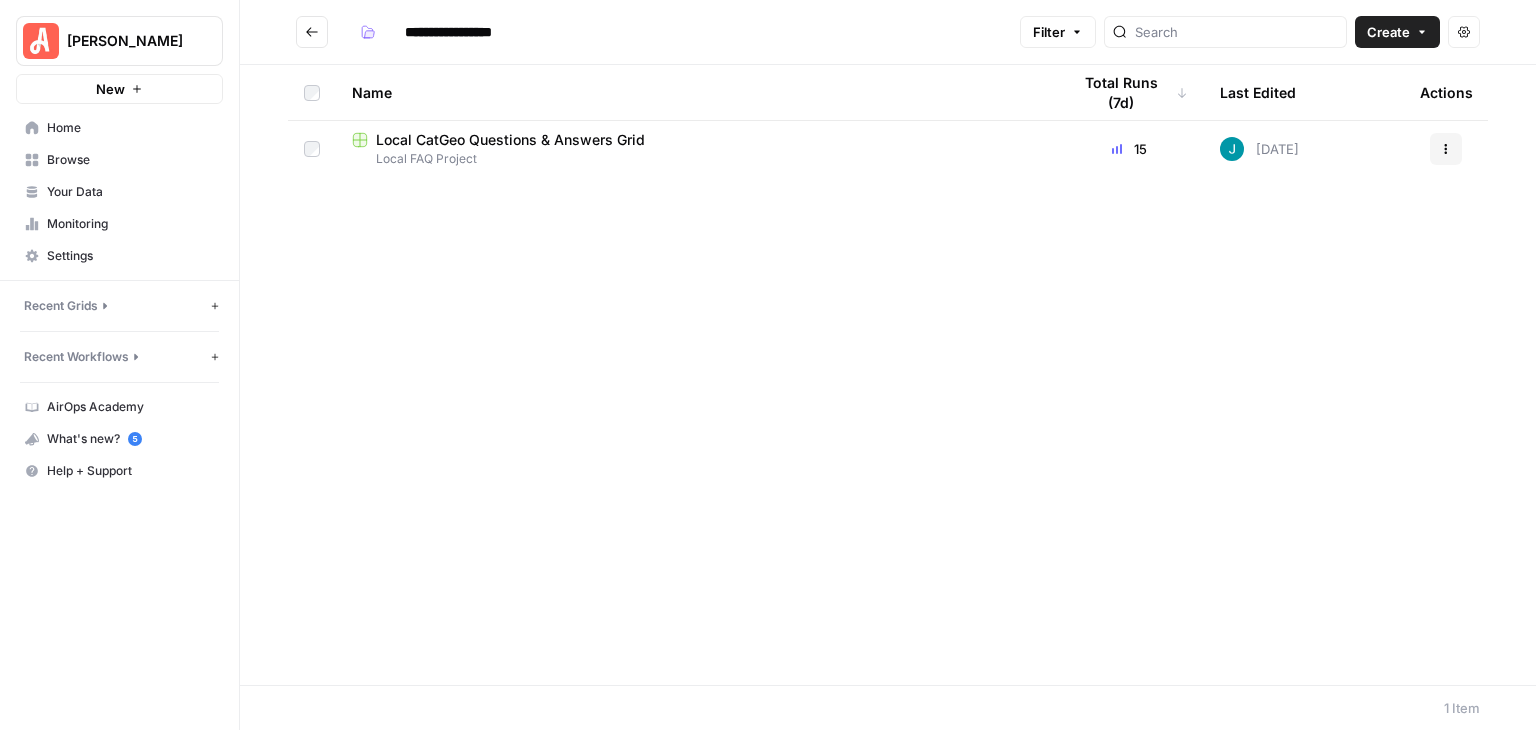 click at bounding box center (312, 32) 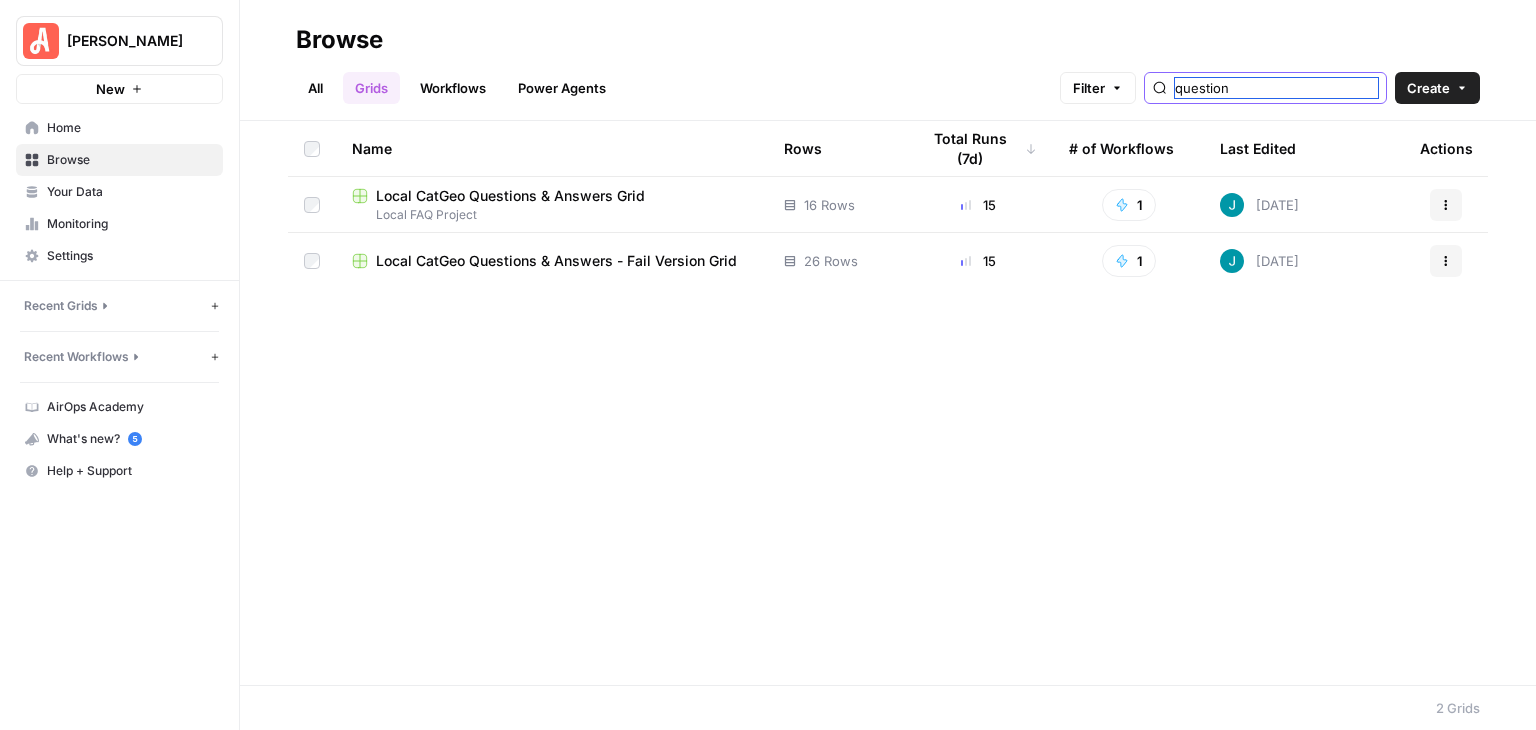 click on "question" at bounding box center [1276, 88] 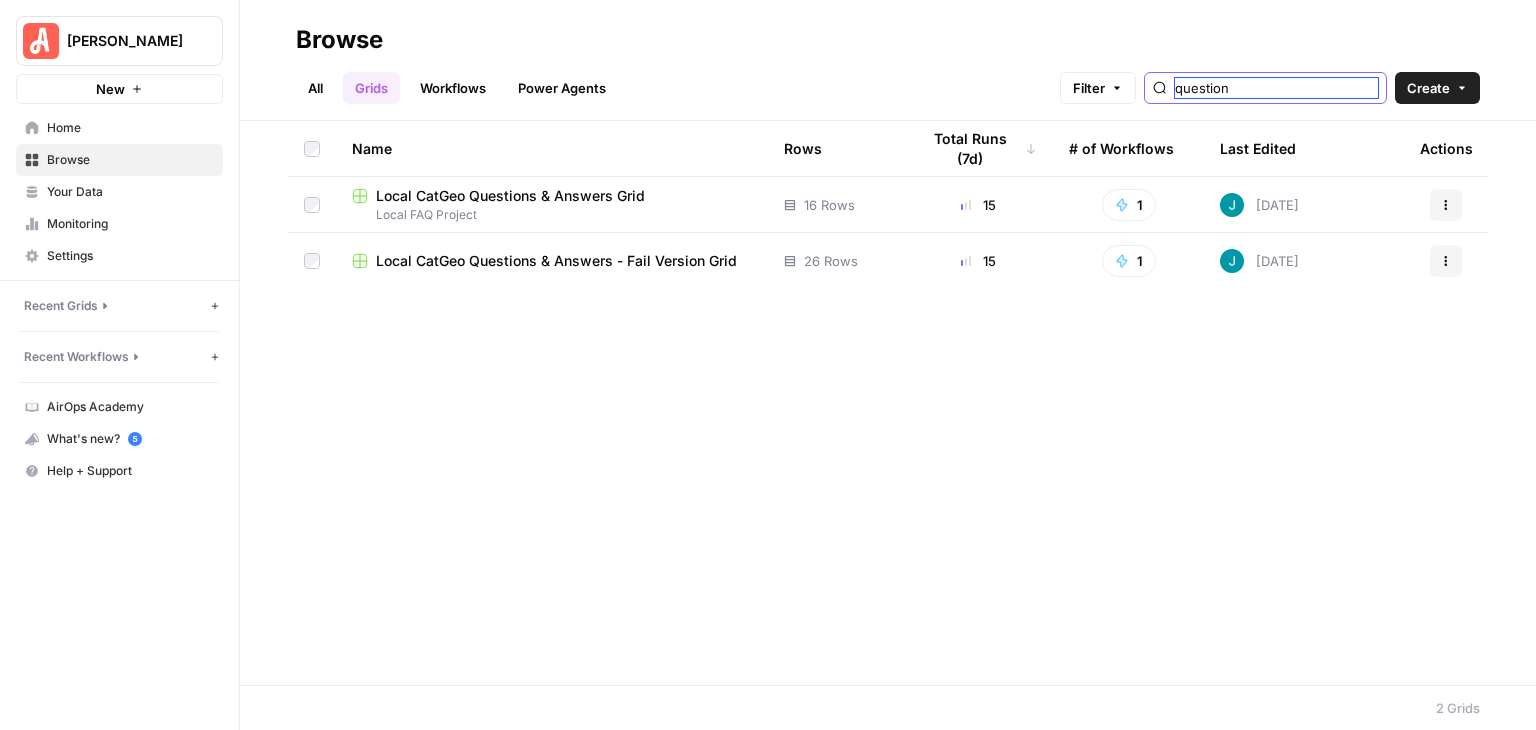 drag, startPoint x: 1280, startPoint y: 81, endPoint x: 1168, endPoint y: 86, distance: 112.11155 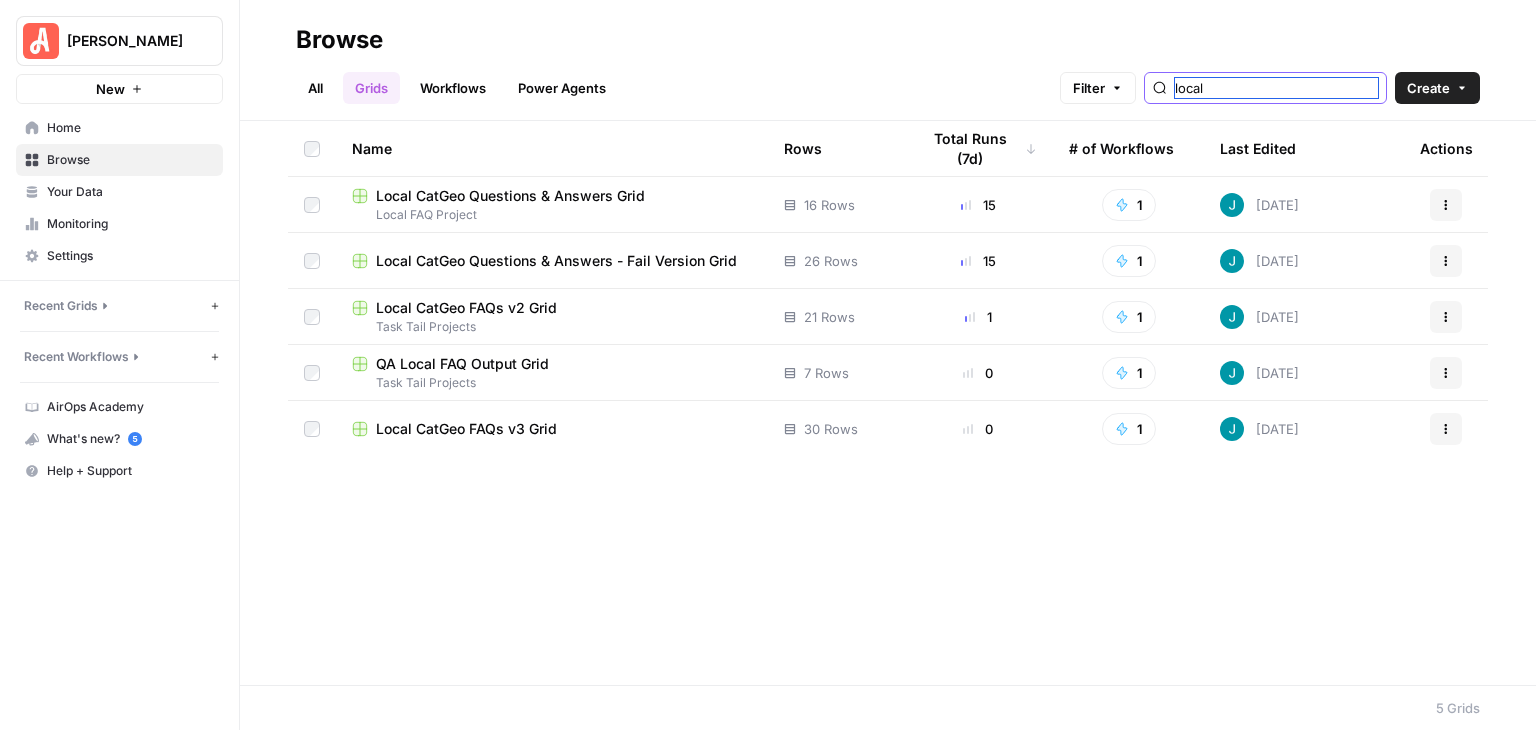 type on "local" 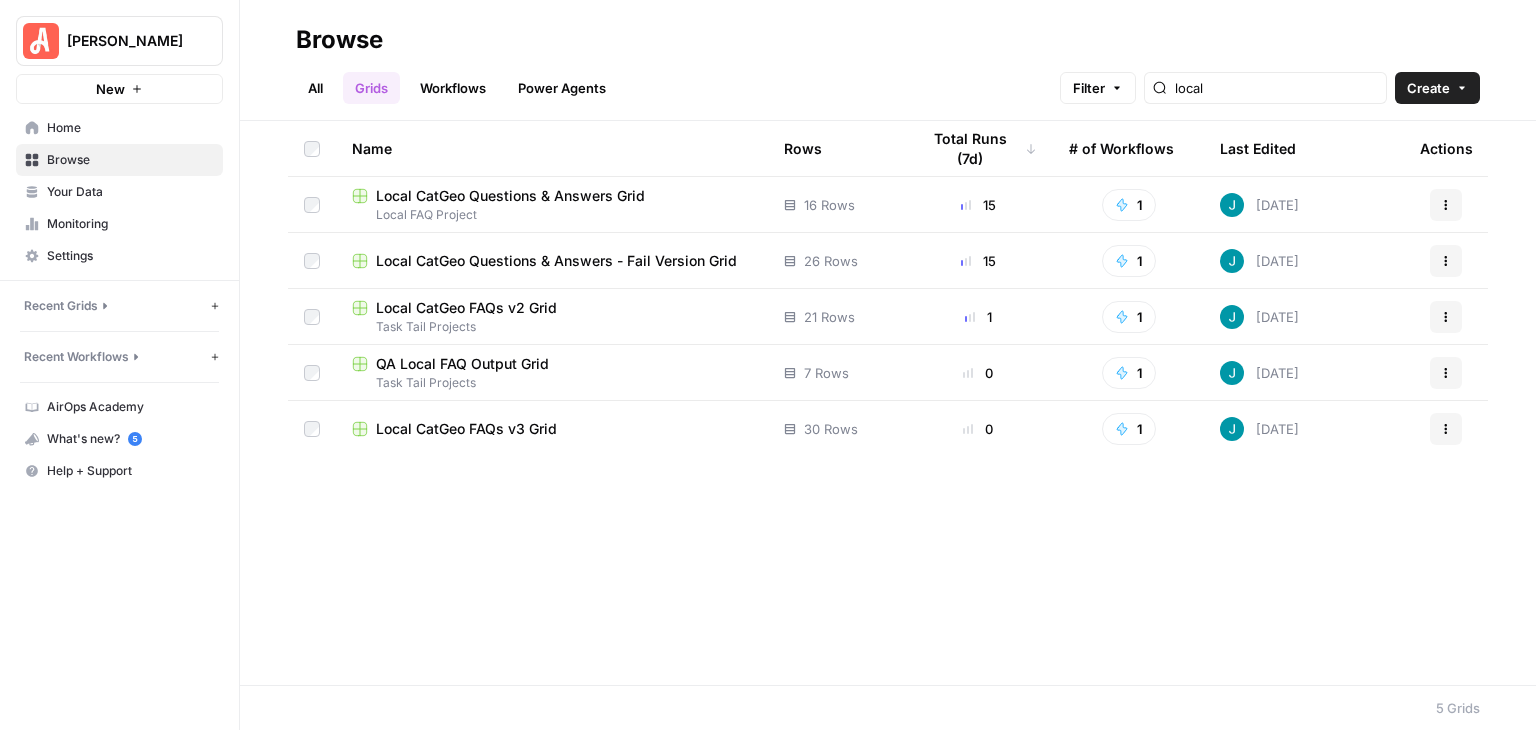 click on "Browse" at bounding box center (888, 40) 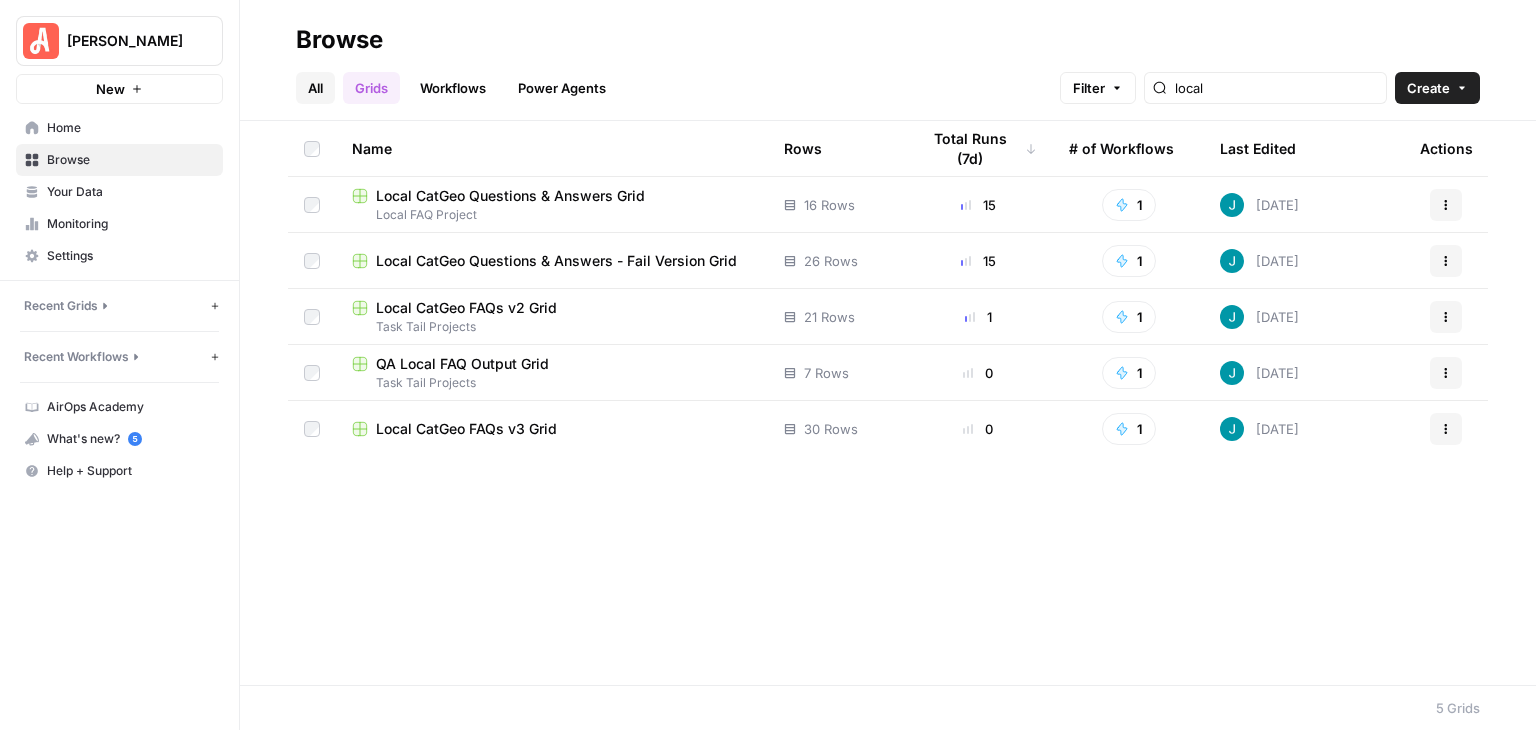 click on "All" at bounding box center [315, 88] 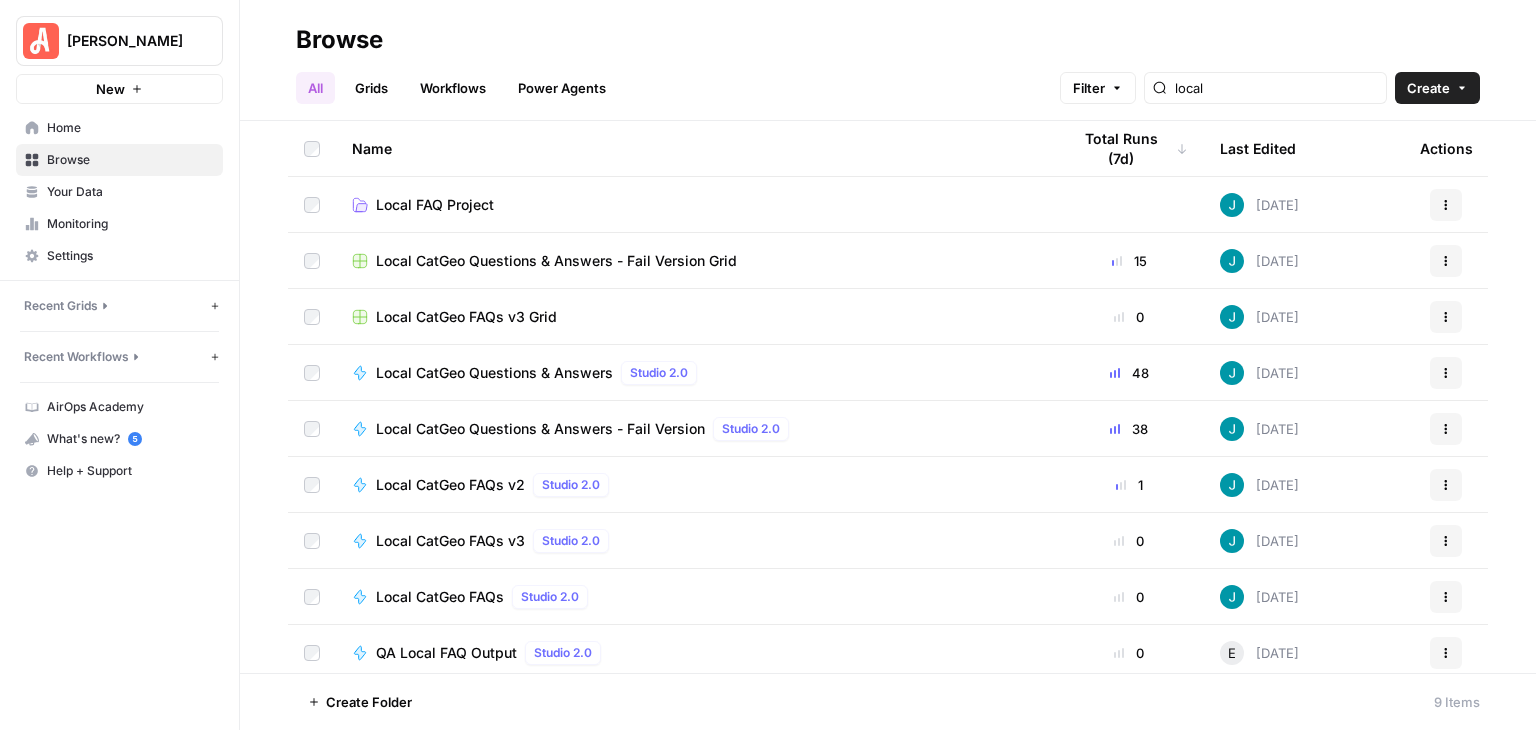 scroll, scrollTop: 7, scrollLeft: 0, axis: vertical 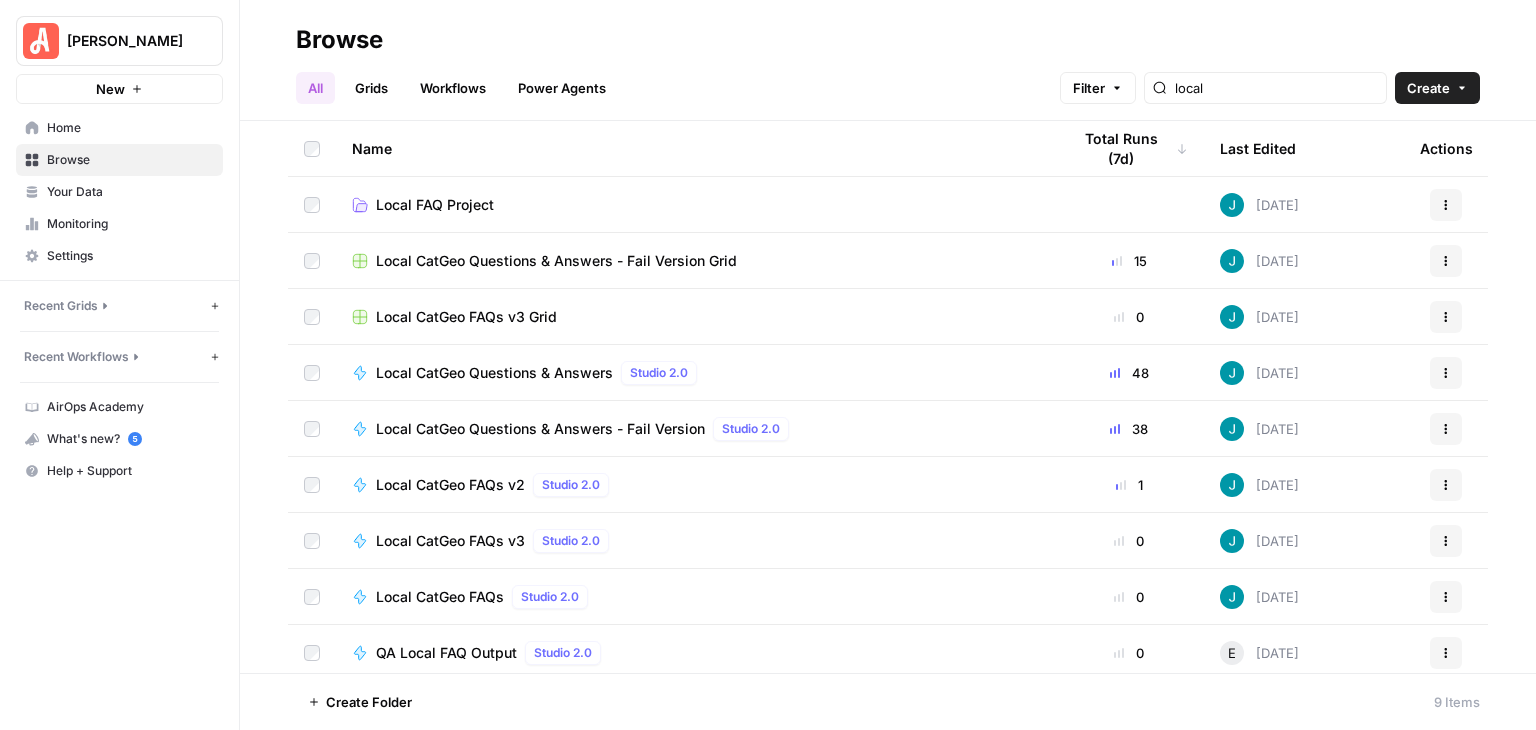 click on "Local FAQ Project" at bounding box center [435, 205] 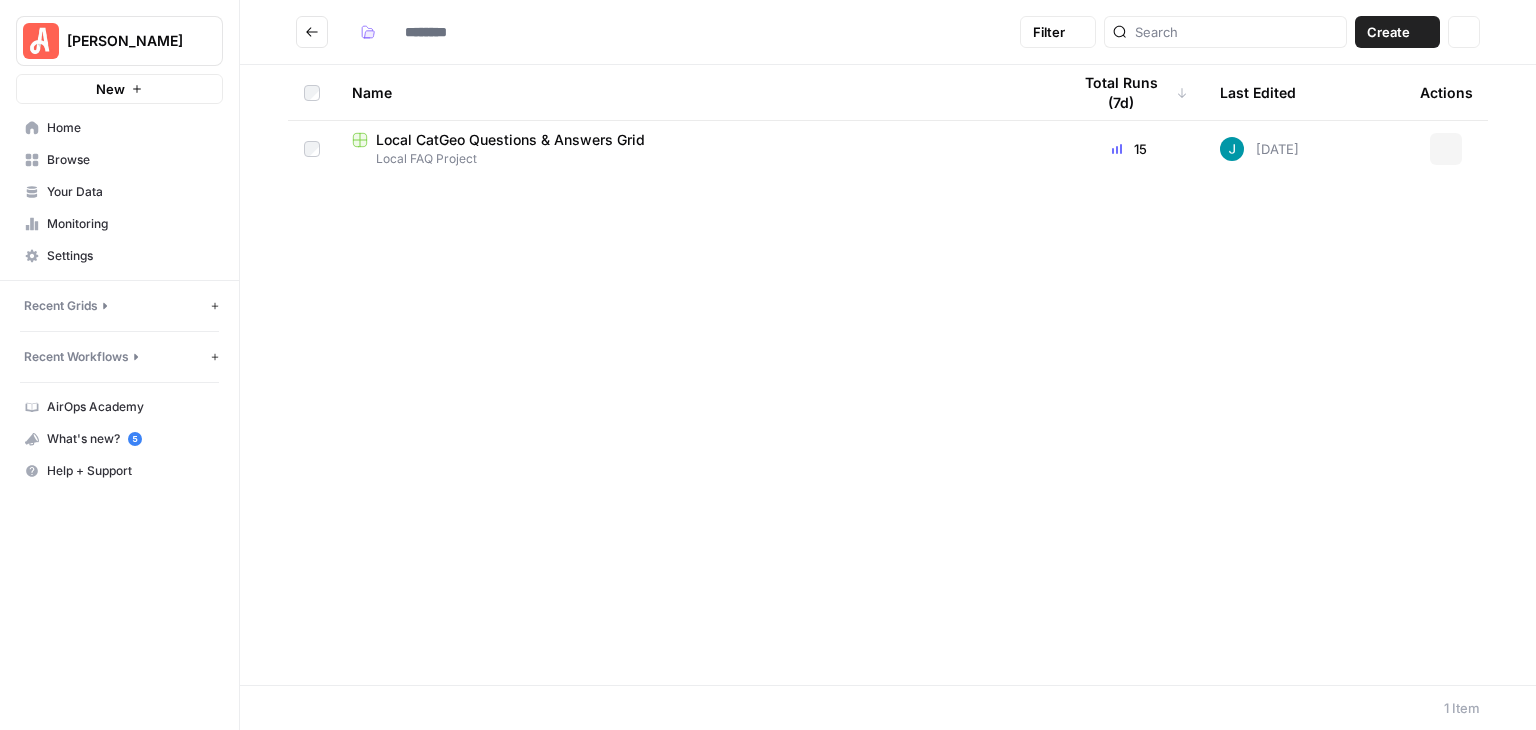 type on "**********" 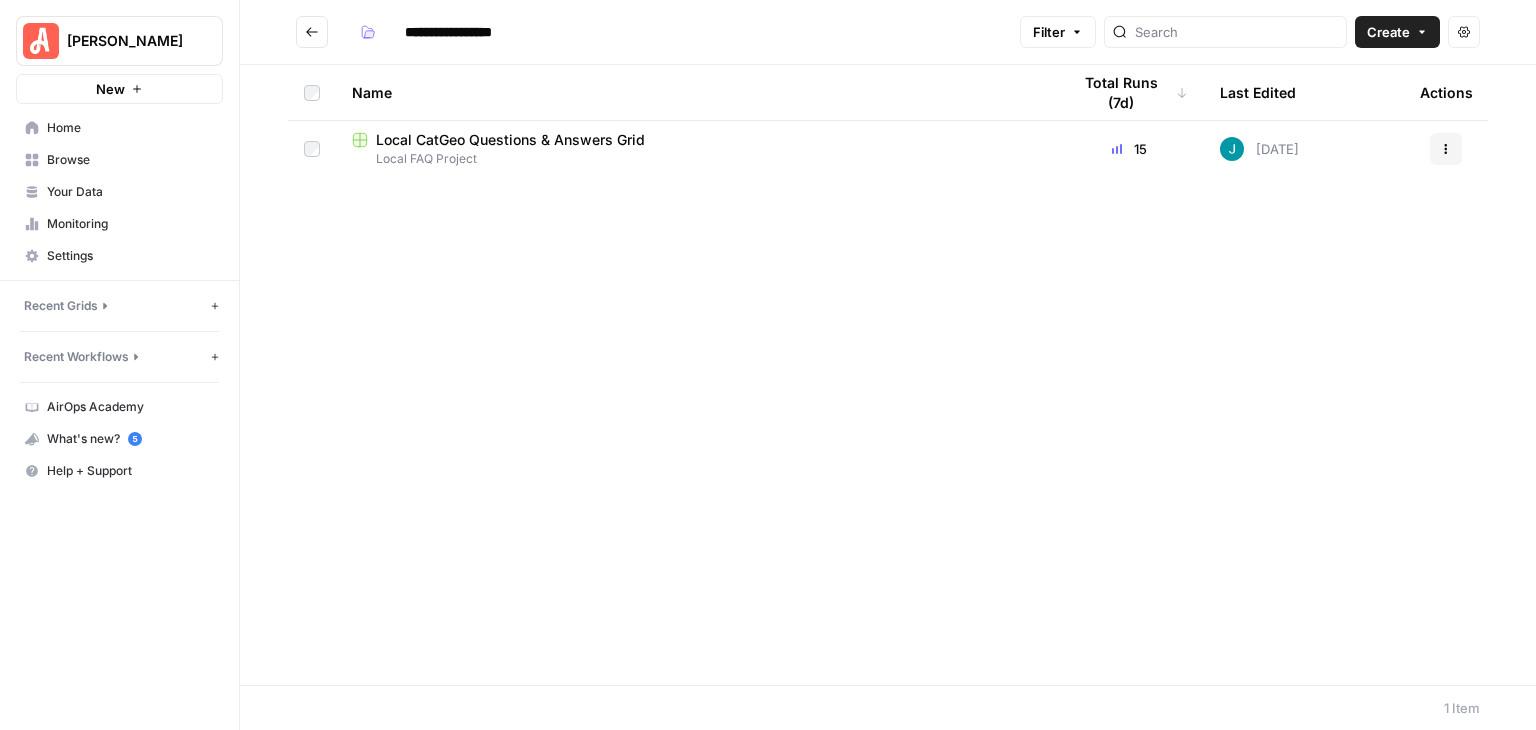click at bounding box center [312, 32] 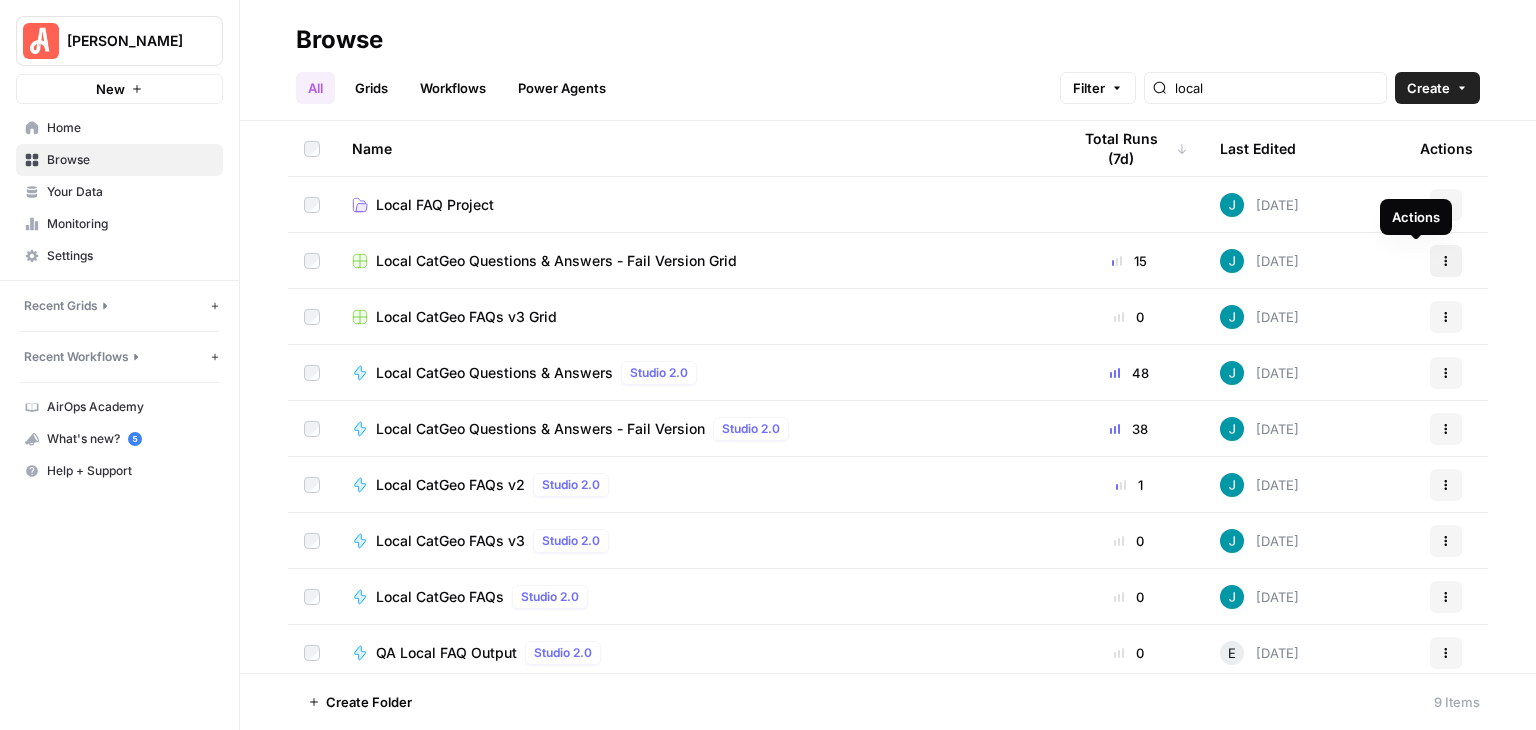 click 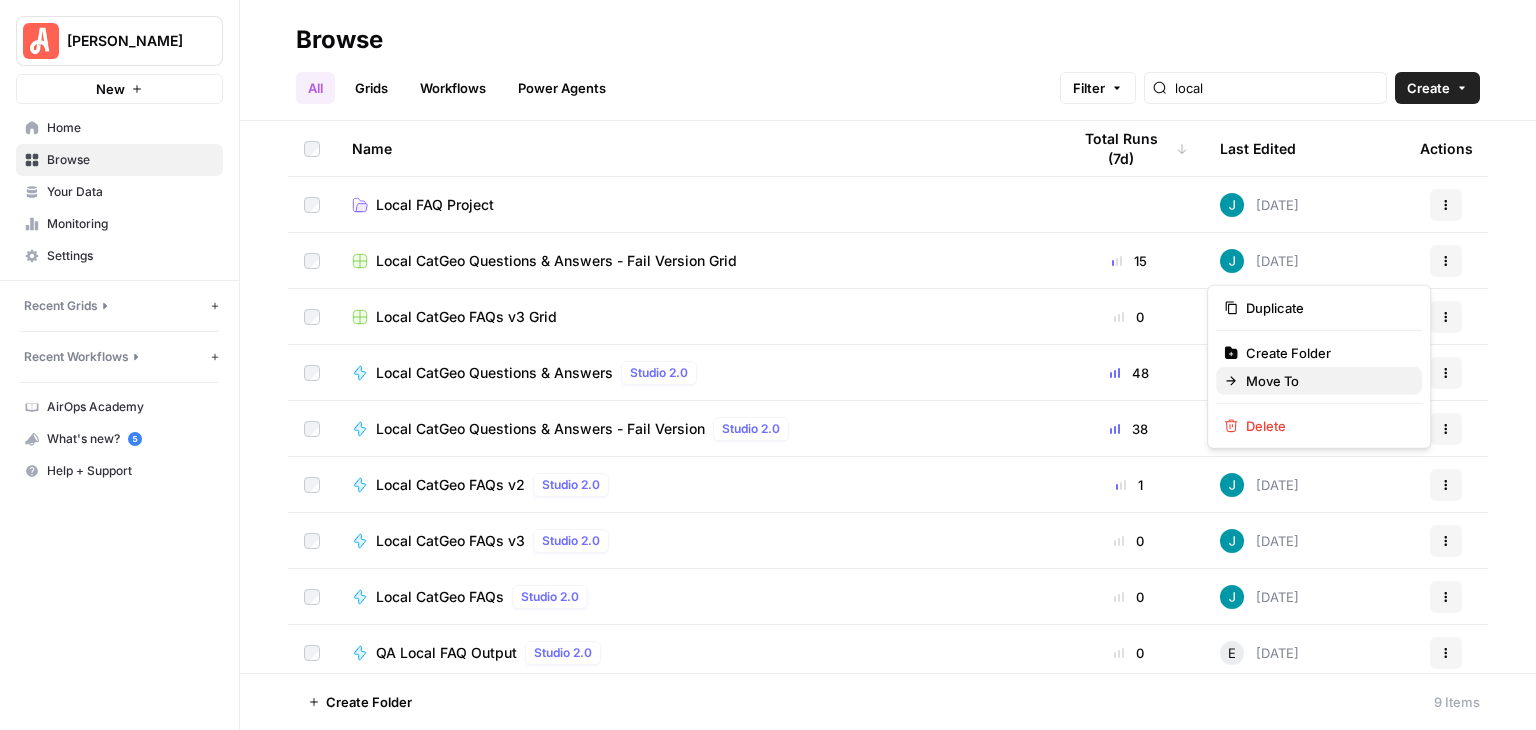 click on "Move To" at bounding box center [1319, 381] 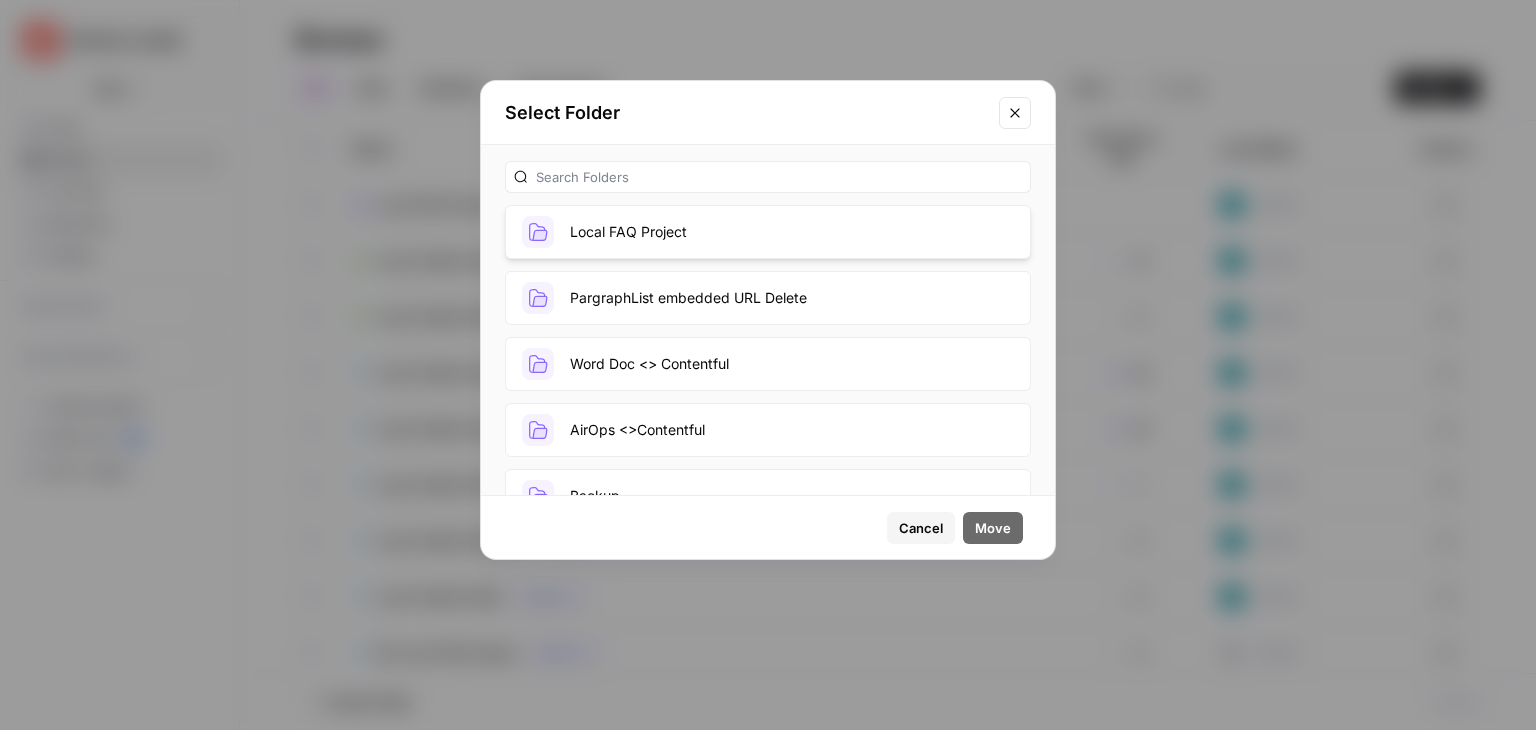 click on "Local FAQ Project" at bounding box center (768, 232) 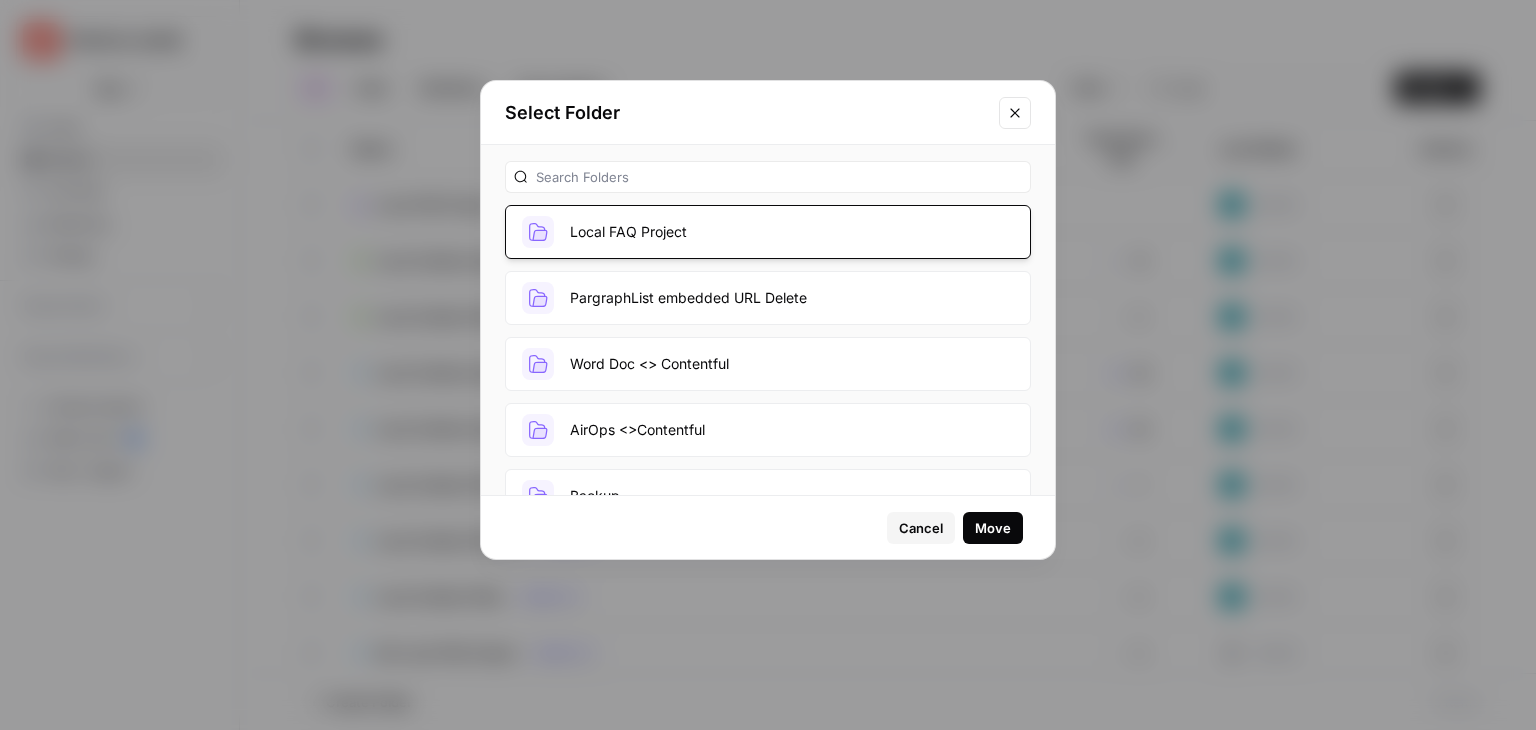 click on "Move" at bounding box center (993, 528) 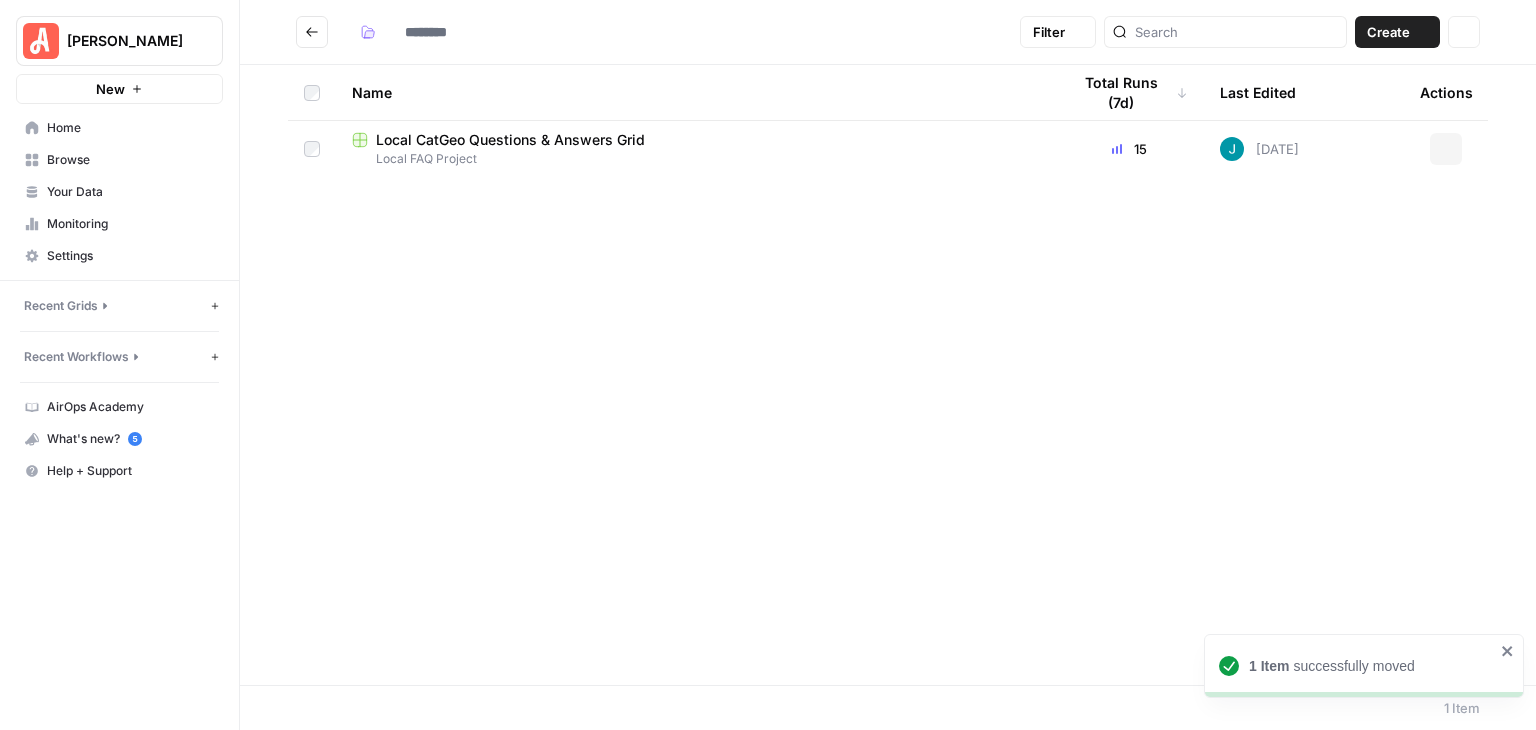 type on "**********" 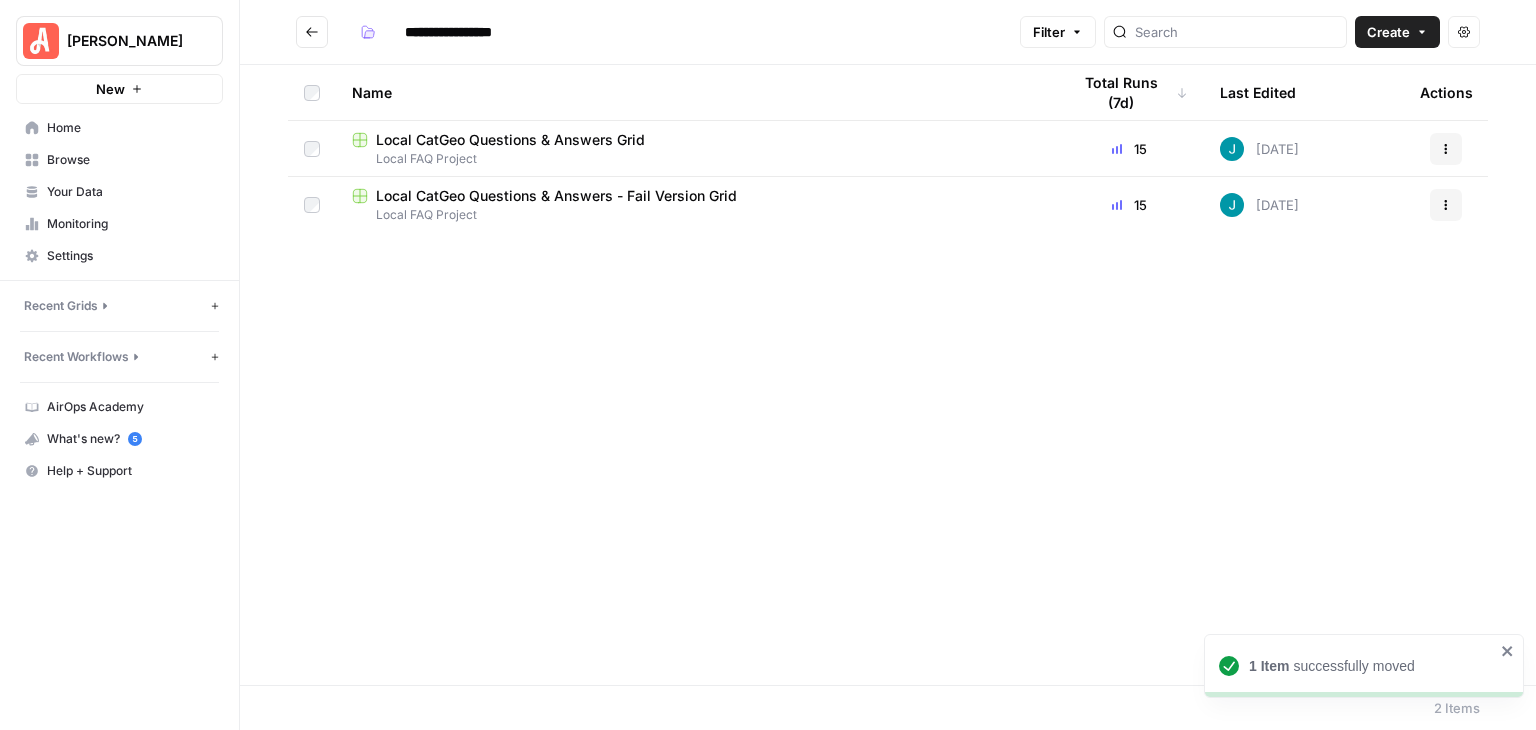 click at bounding box center (312, 32) 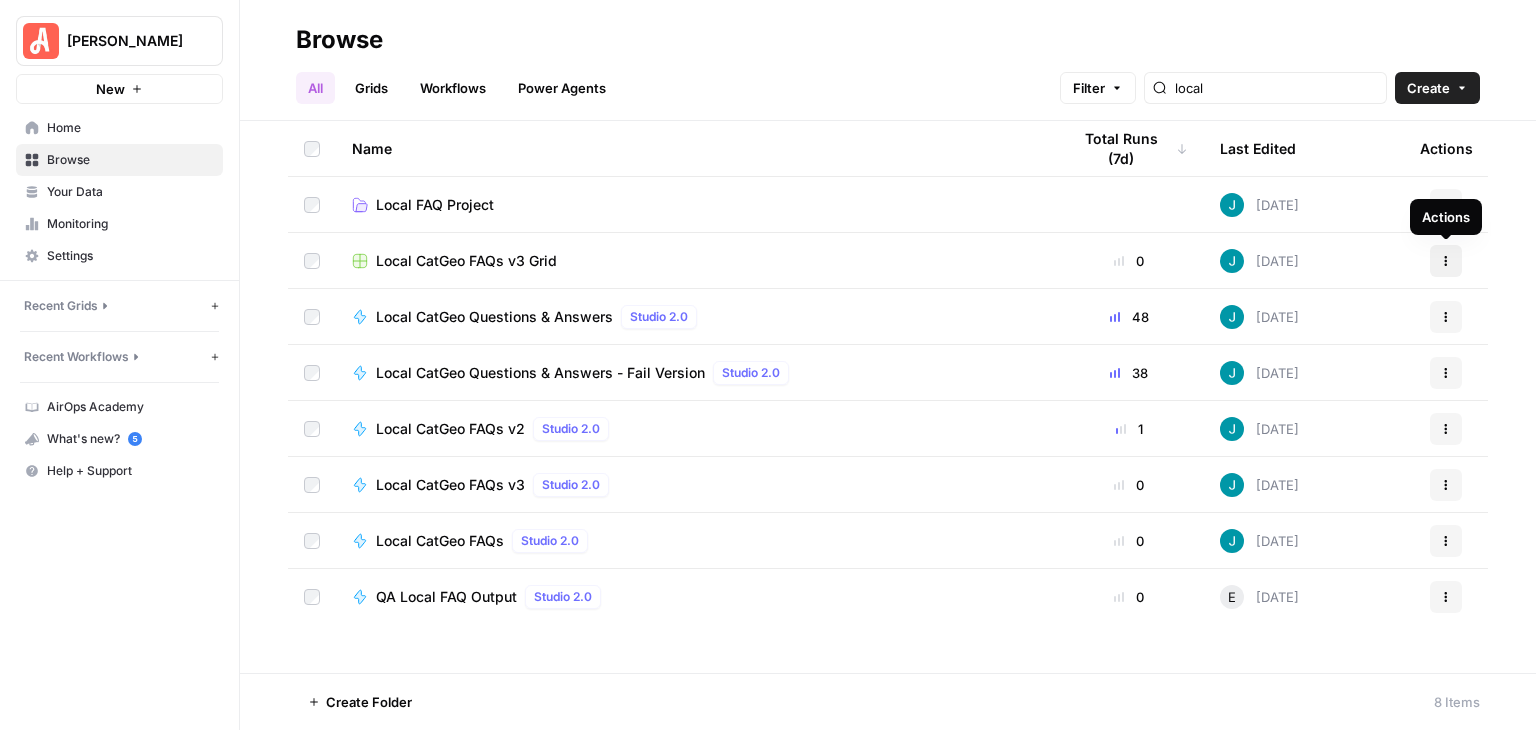 click on "Actions" at bounding box center [1446, 261] 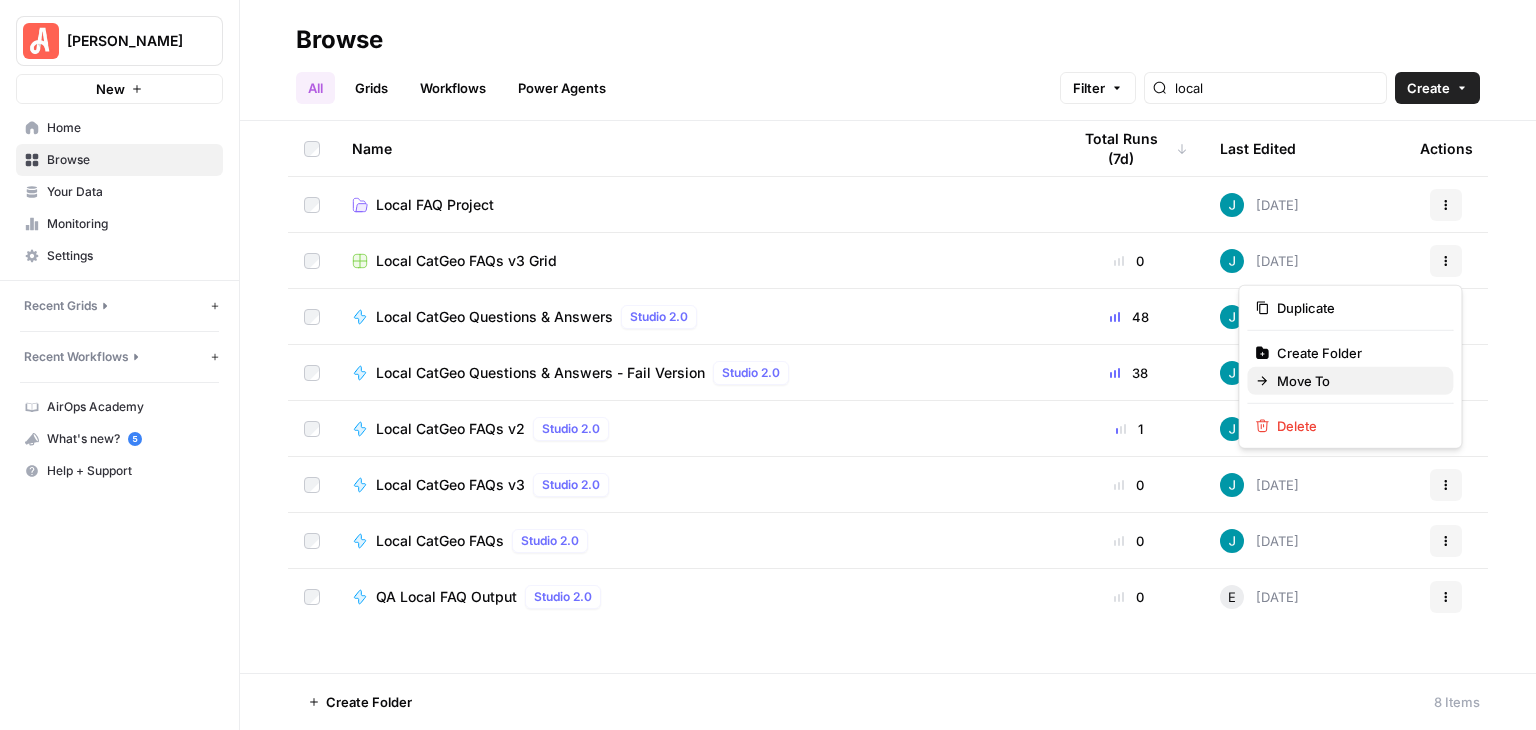 click on "Move To" at bounding box center (1350, 381) 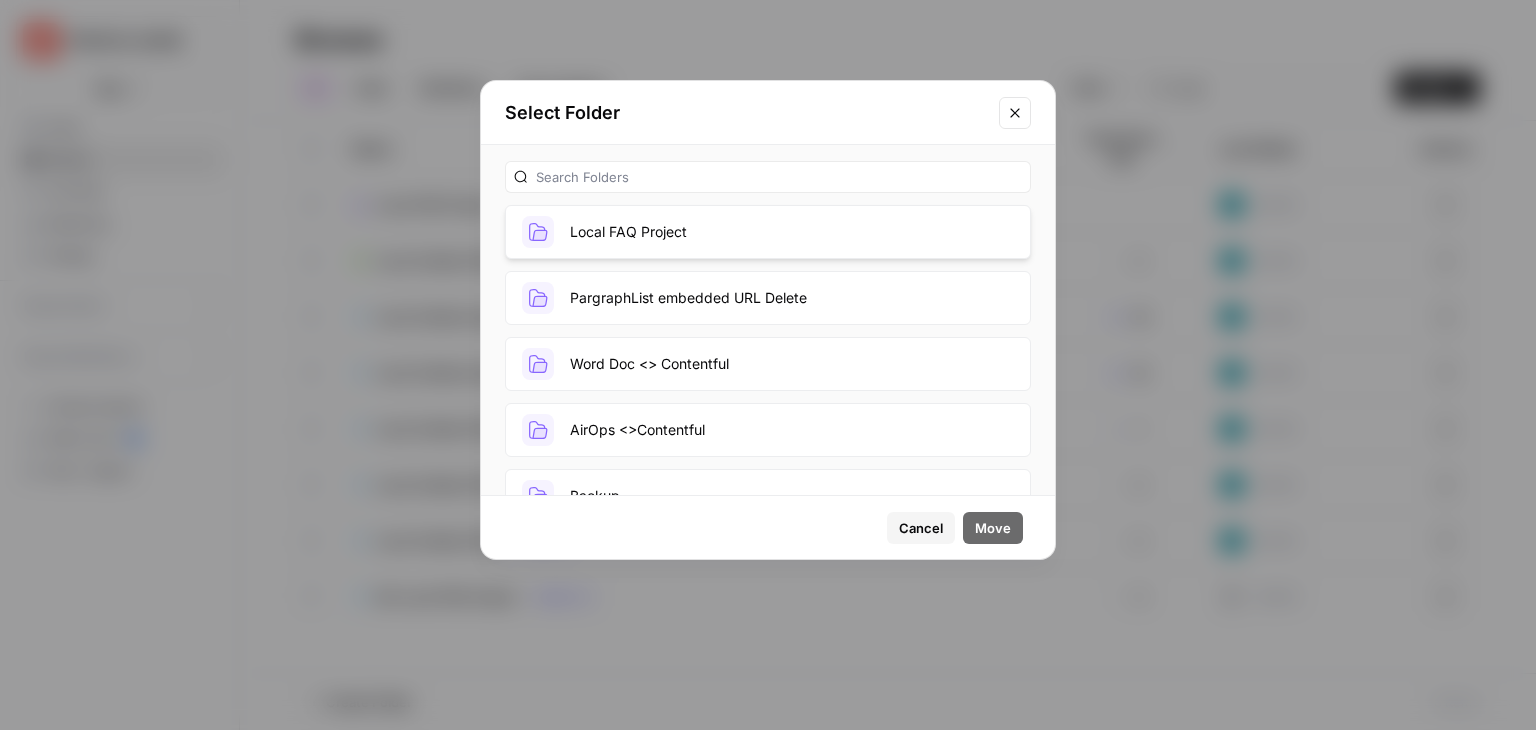click on "Local FAQ Project" at bounding box center (768, 232) 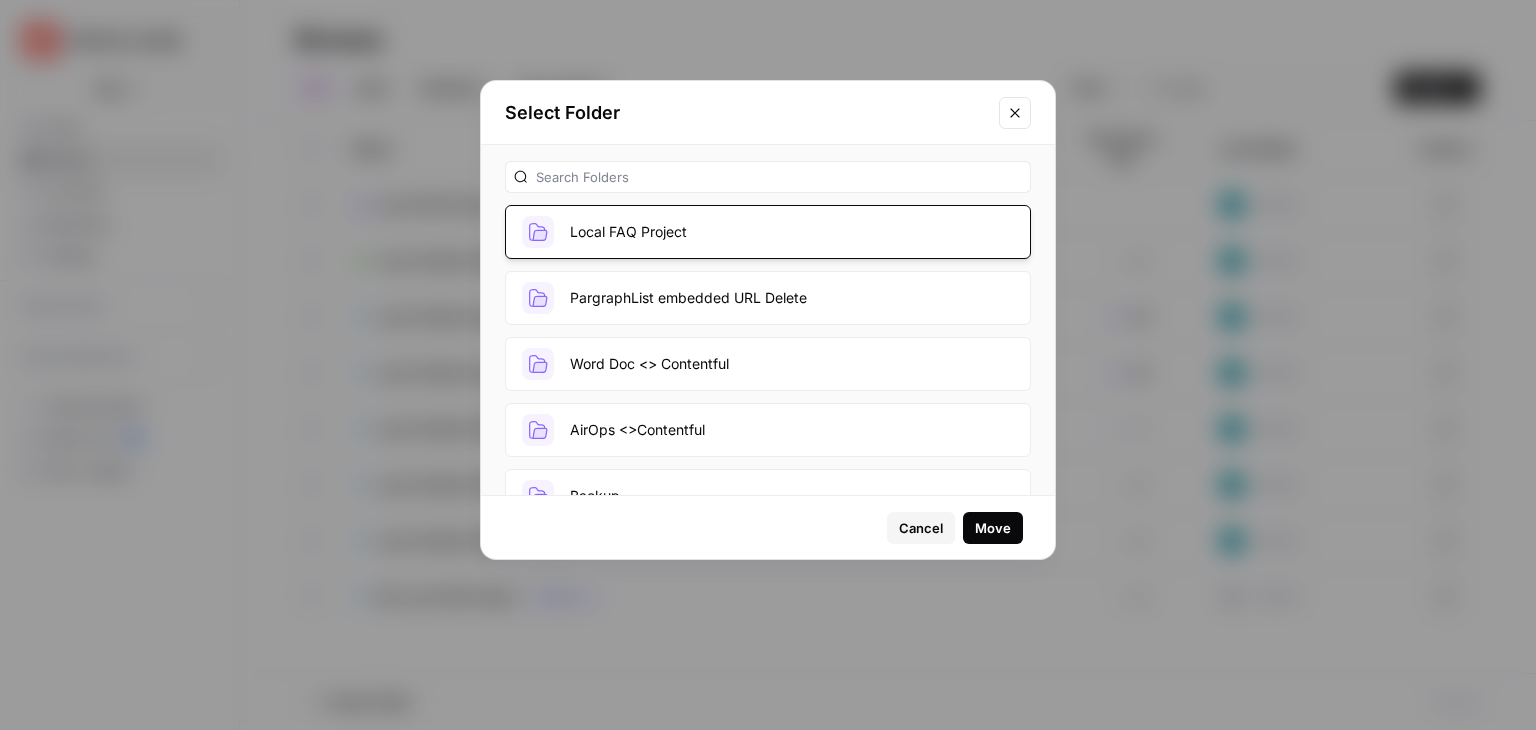click on "Move" at bounding box center (993, 528) 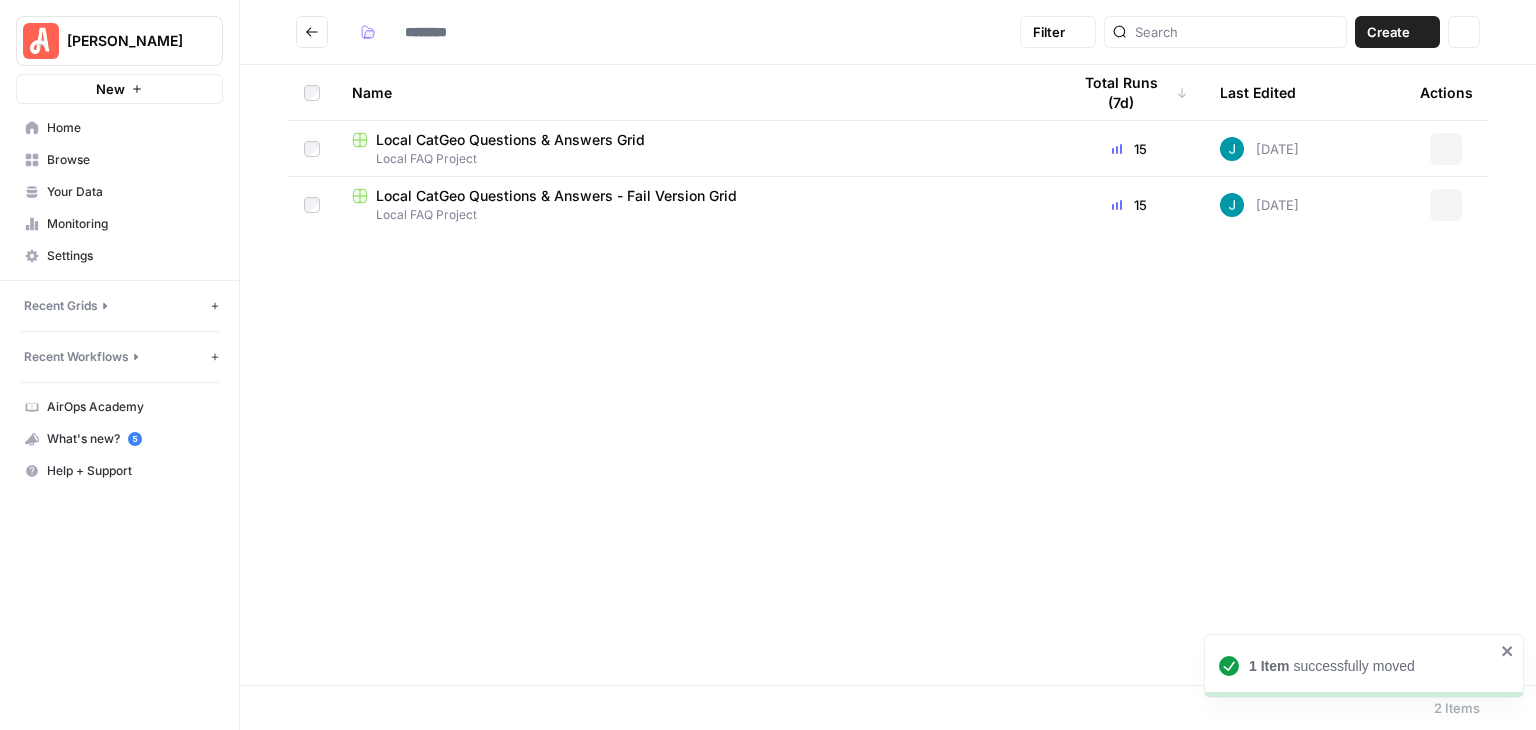 type on "**********" 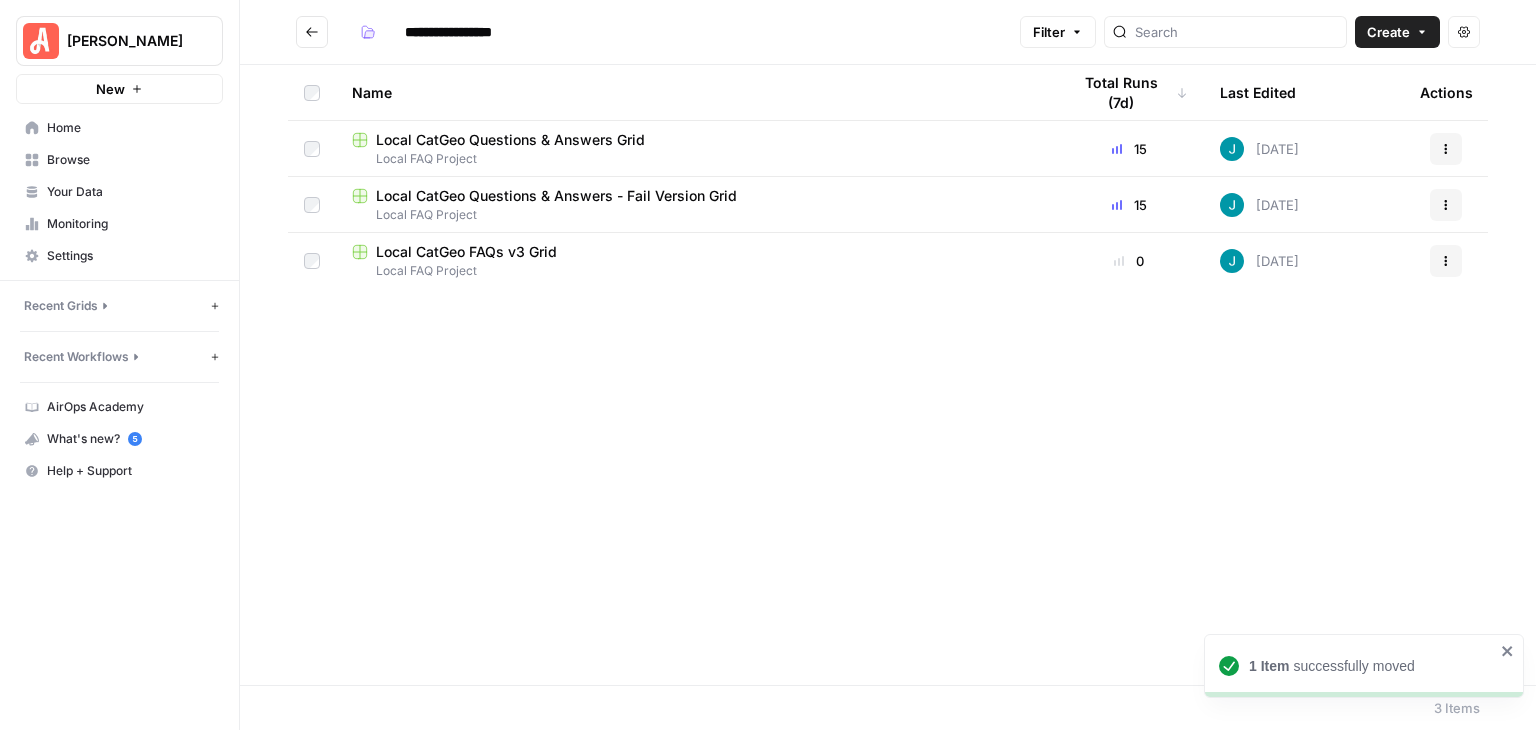 click 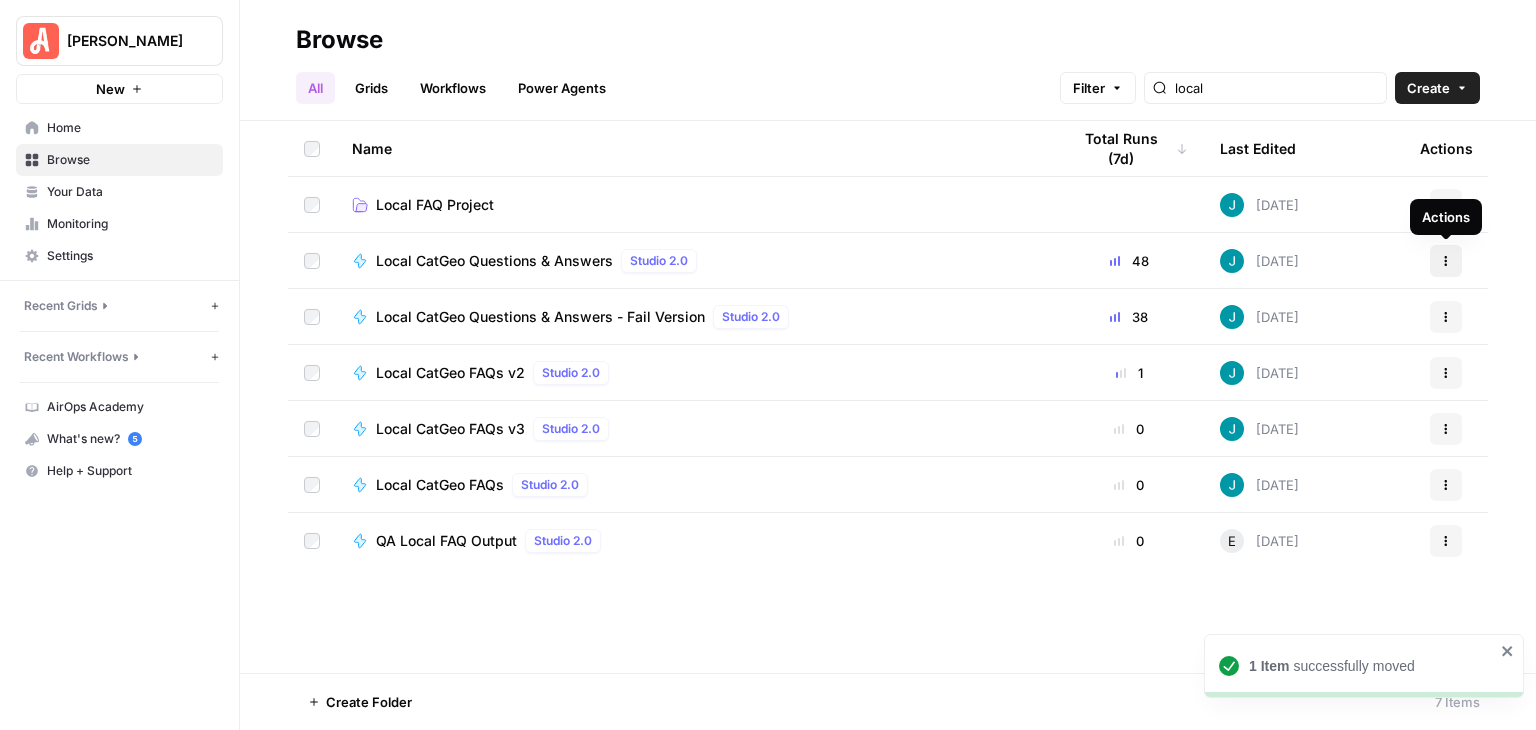 click on "Actions" at bounding box center (1446, 261) 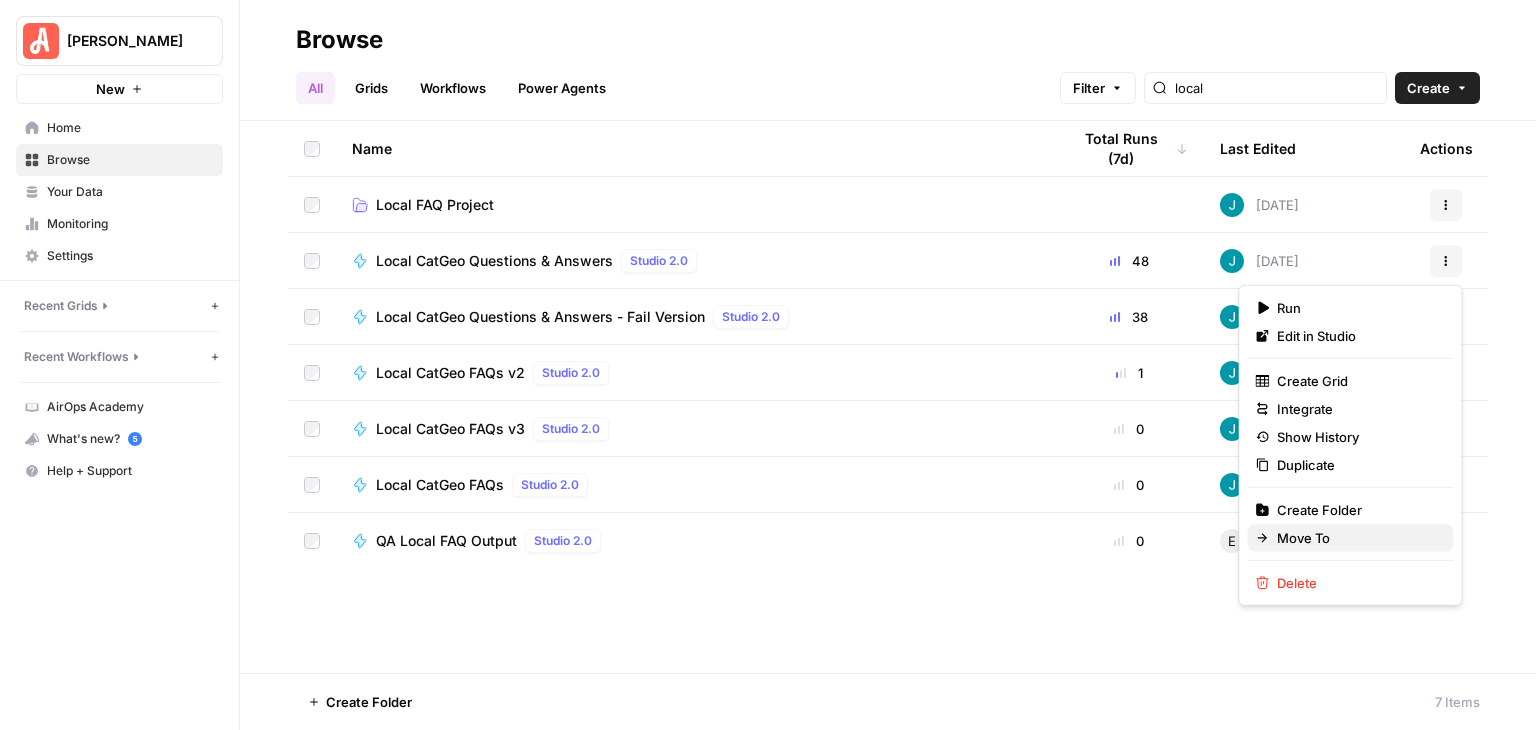 click on "Move To" at bounding box center (1350, 538) 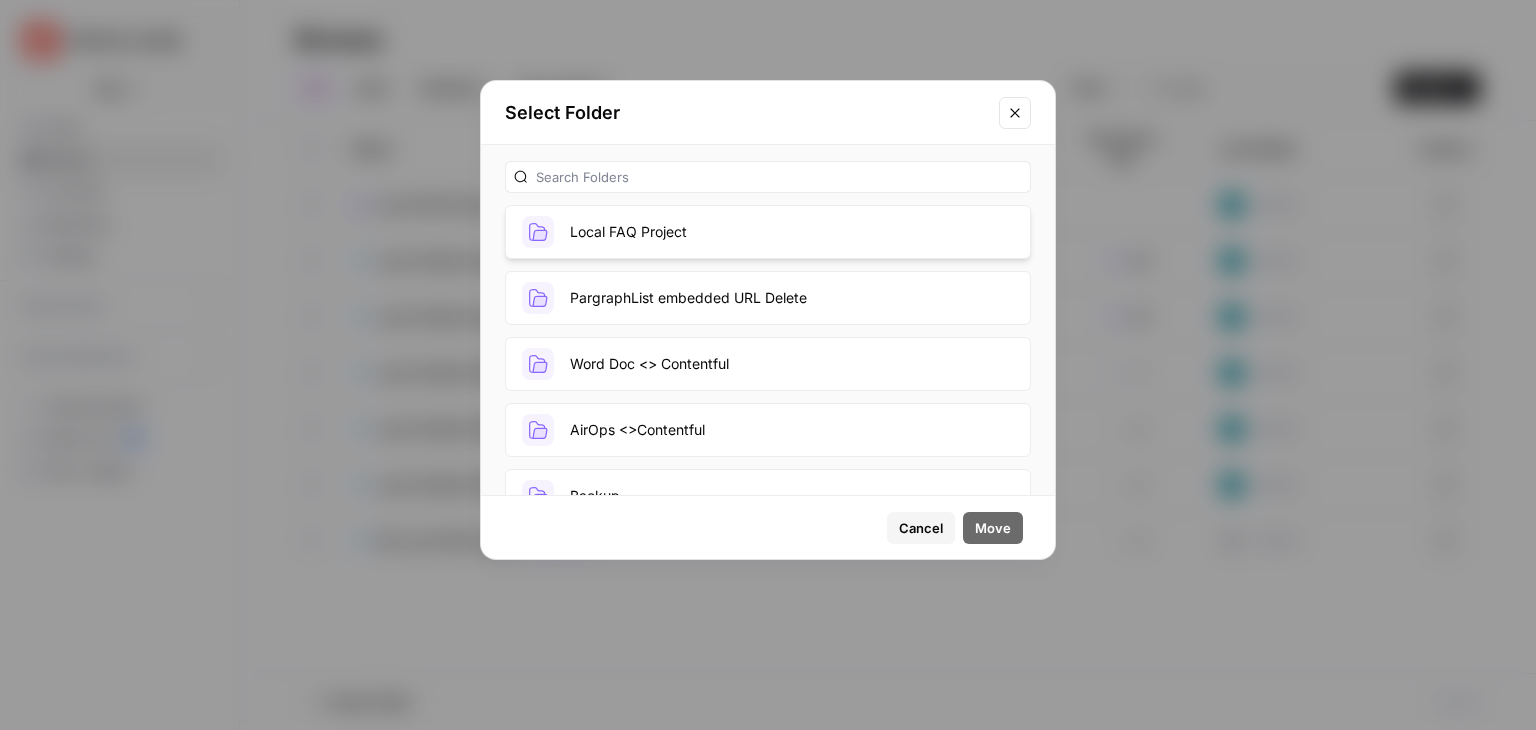click on "Local FAQ Project" at bounding box center [768, 232] 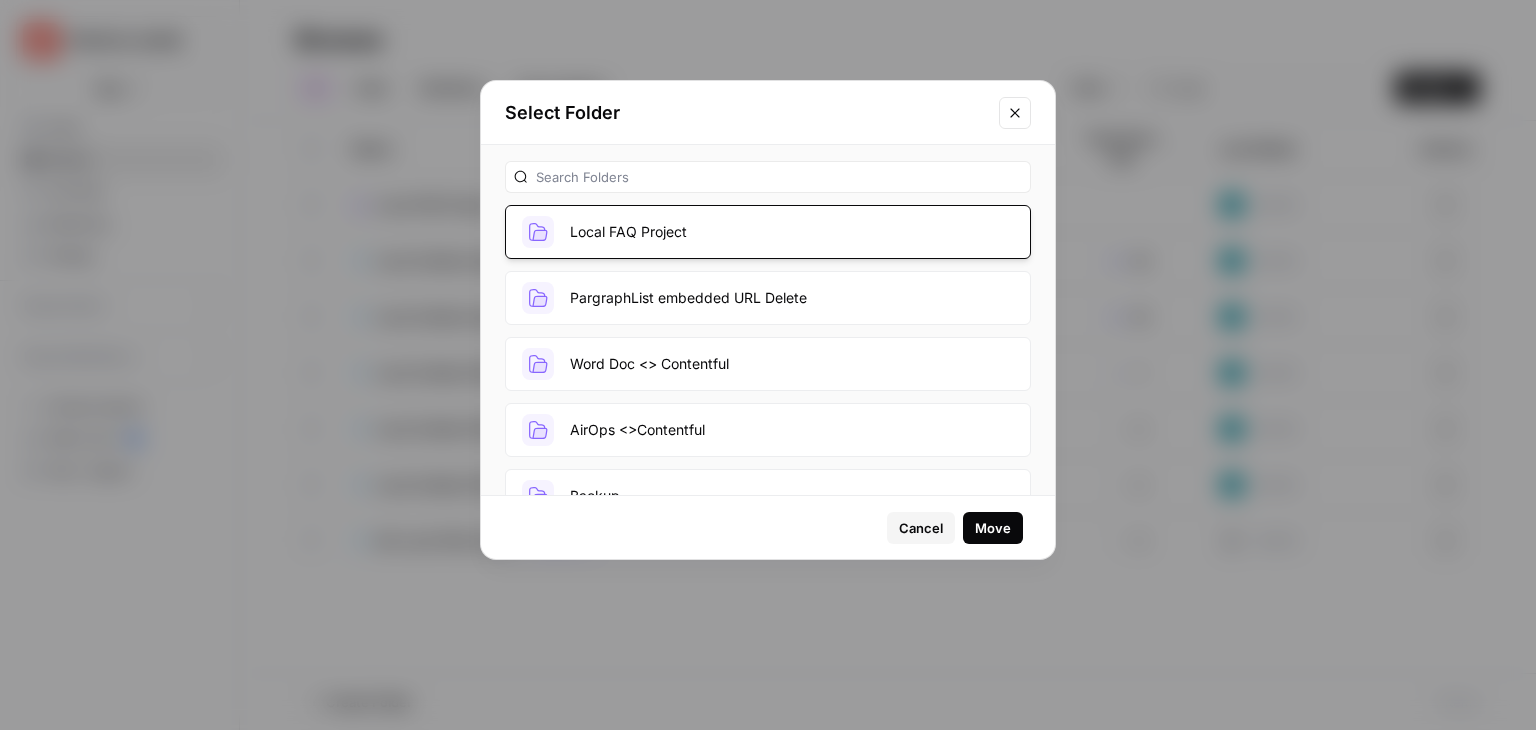 click on "Move" at bounding box center (993, 528) 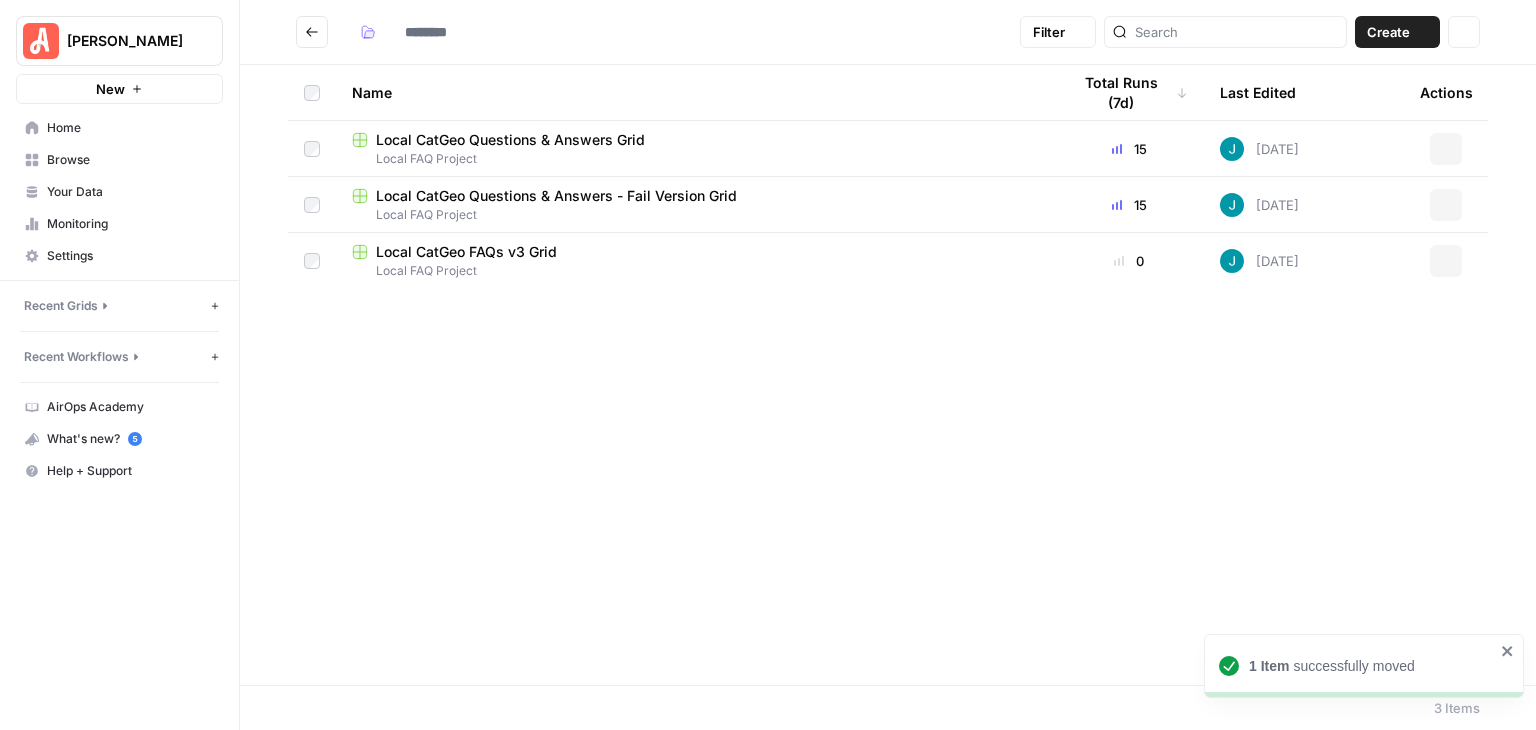 type on "**********" 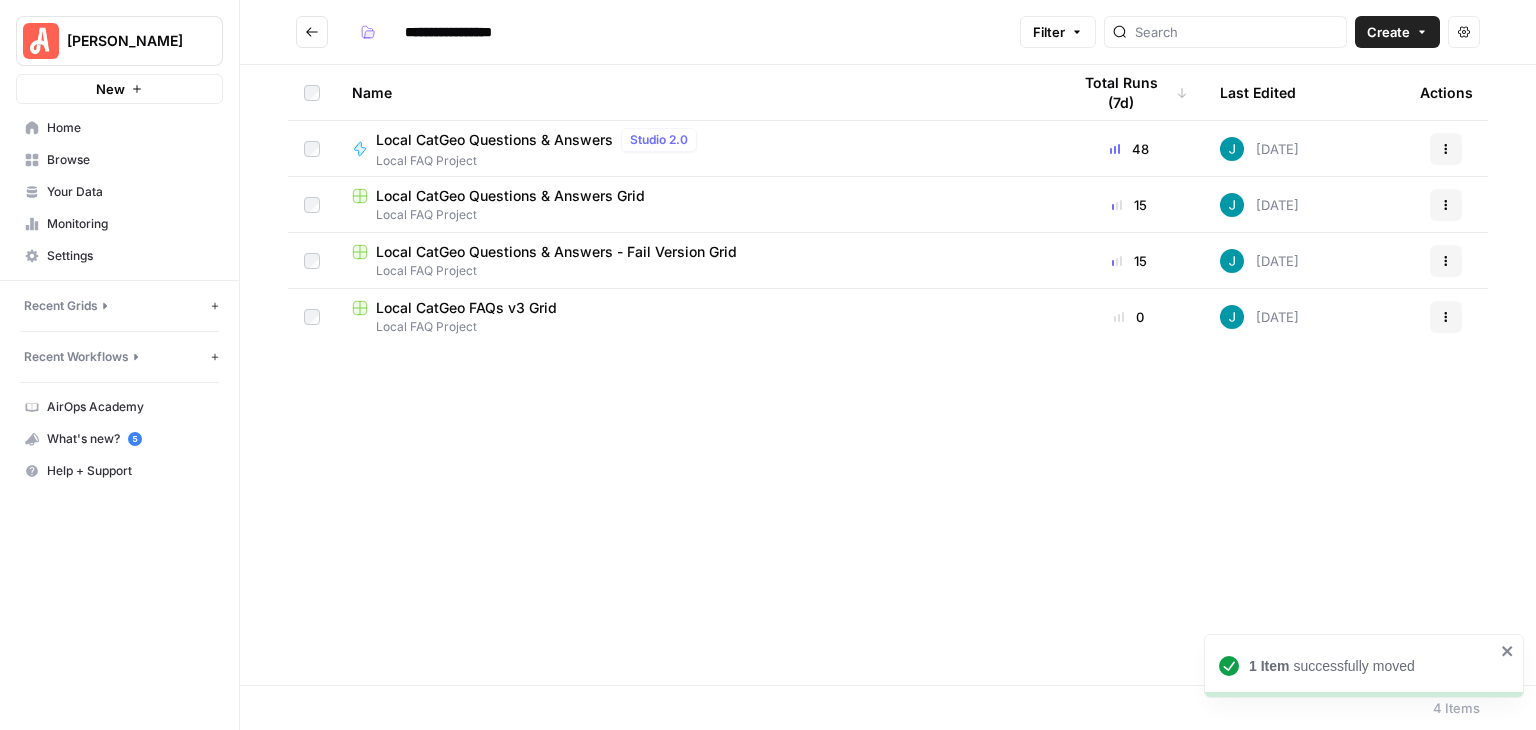 click on "**********" at bounding box center [888, 32] 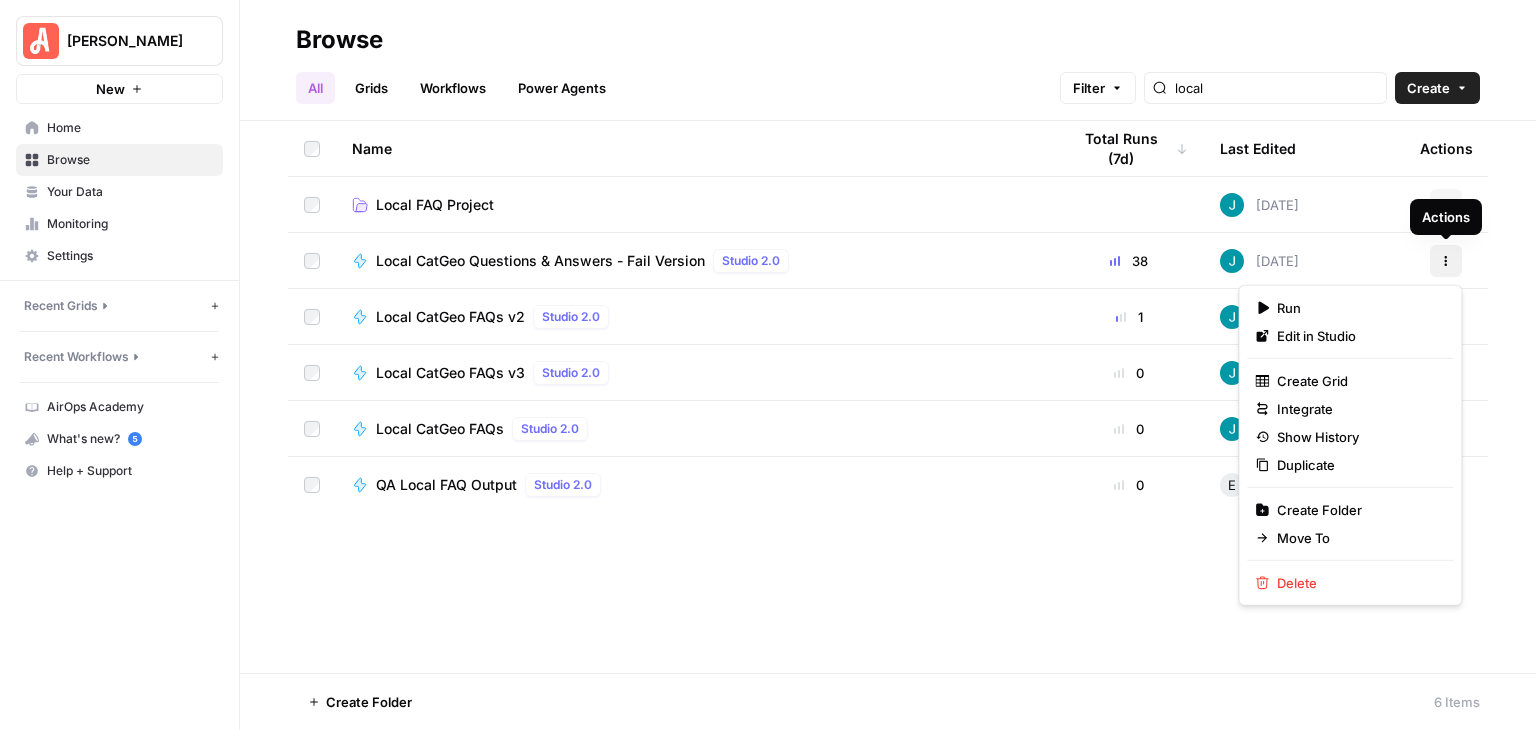 click on "Actions" at bounding box center [1446, 261] 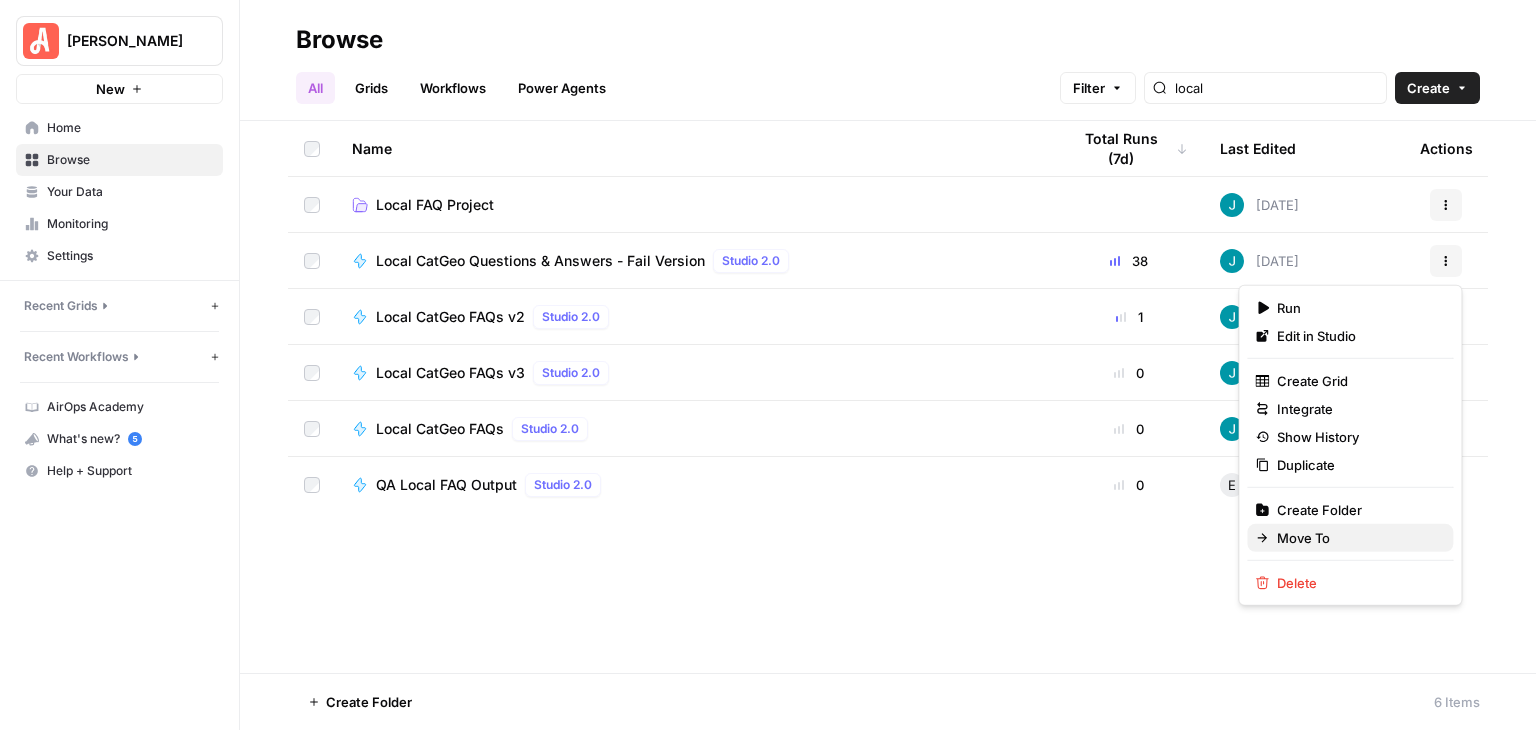 click on "Move To" at bounding box center (1303, 538) 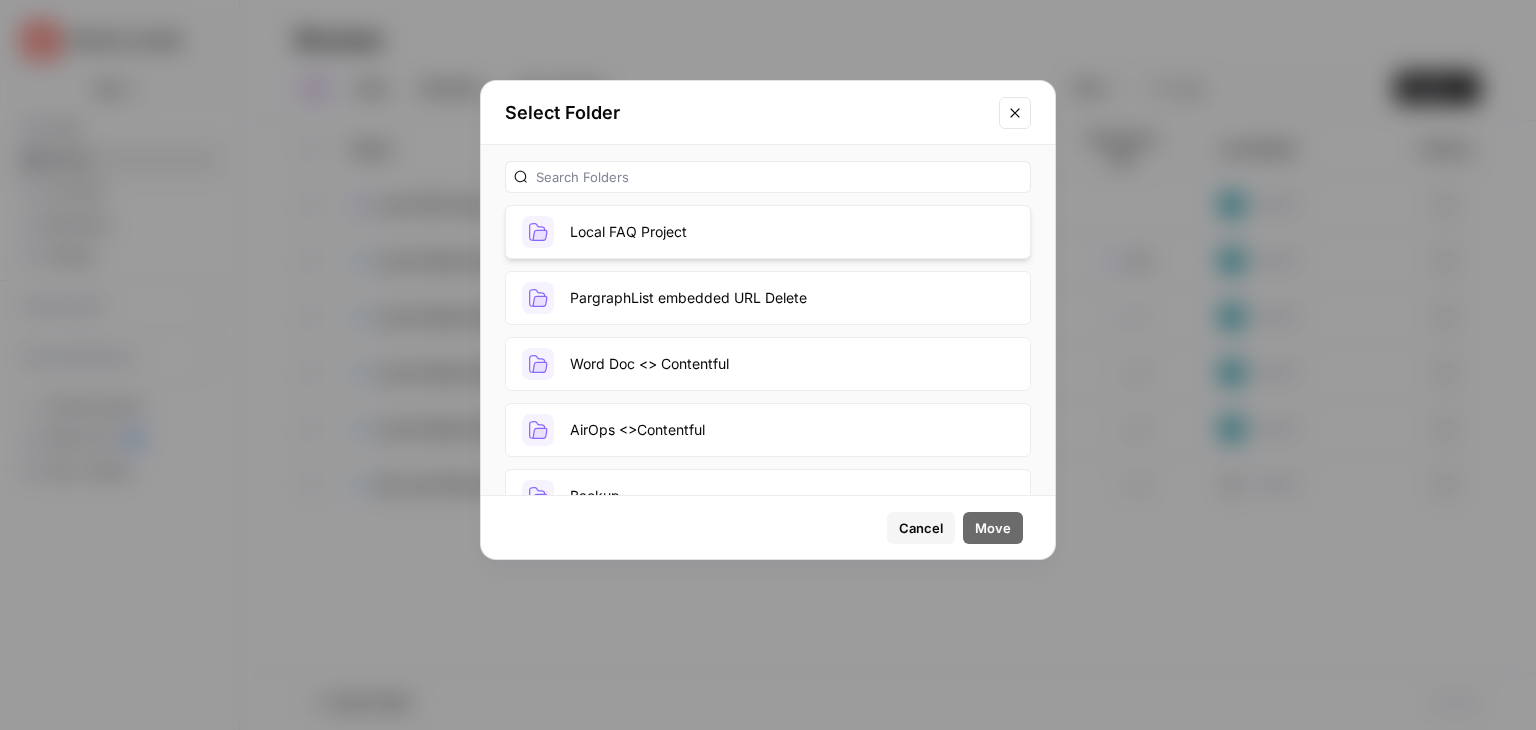 click on "Local FAQ Project" at bounding box center (768, 232) 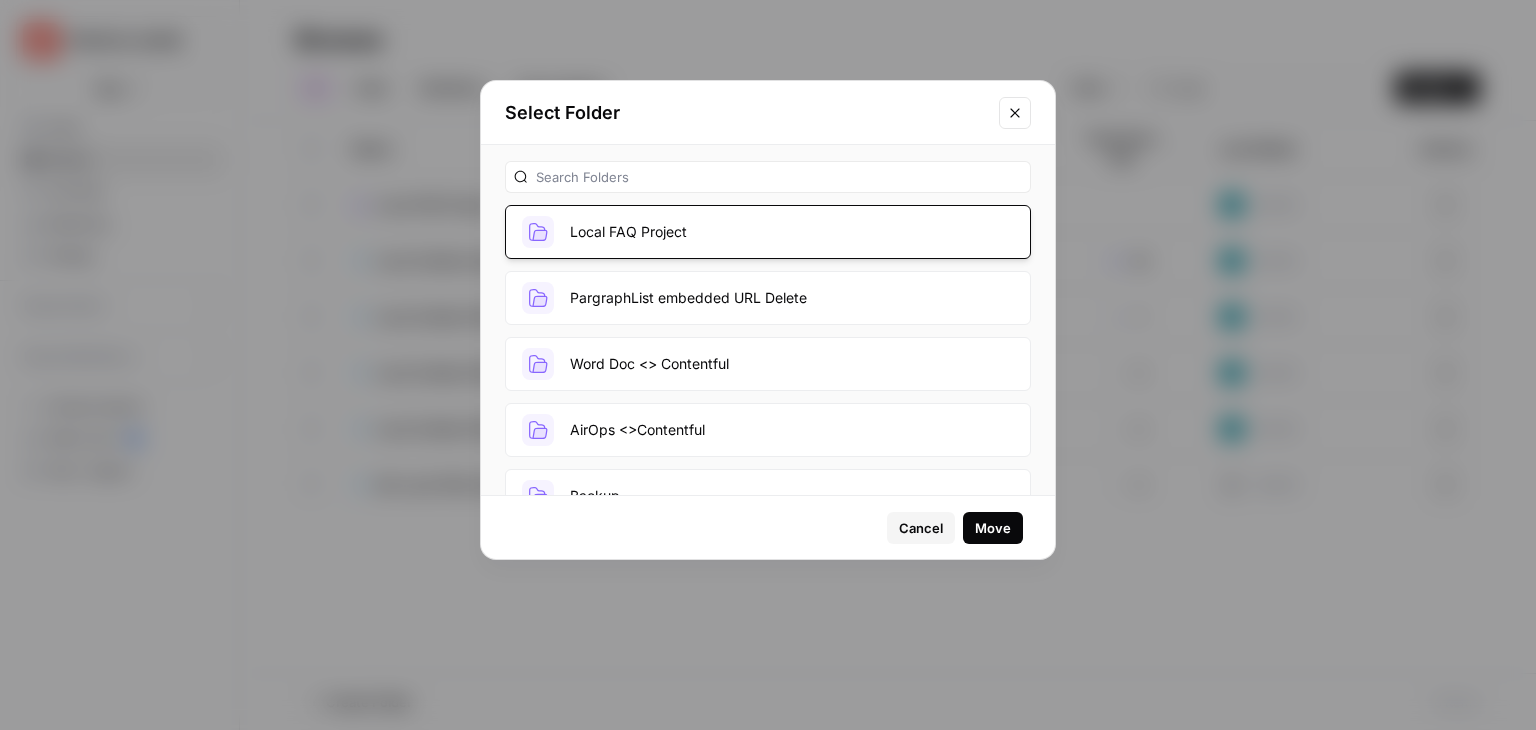 click on "Move" at bounding box center (993, 528) 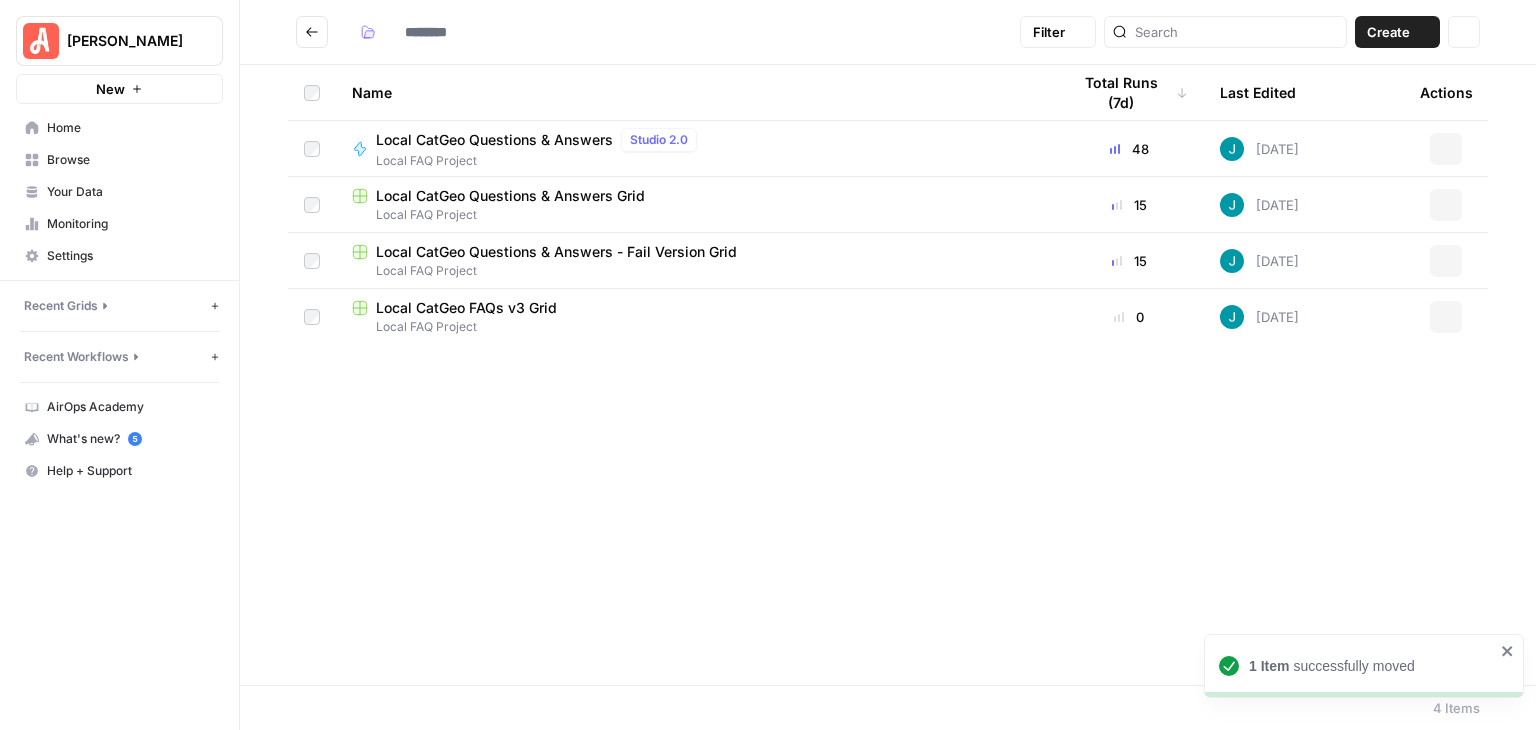 type on "**********" 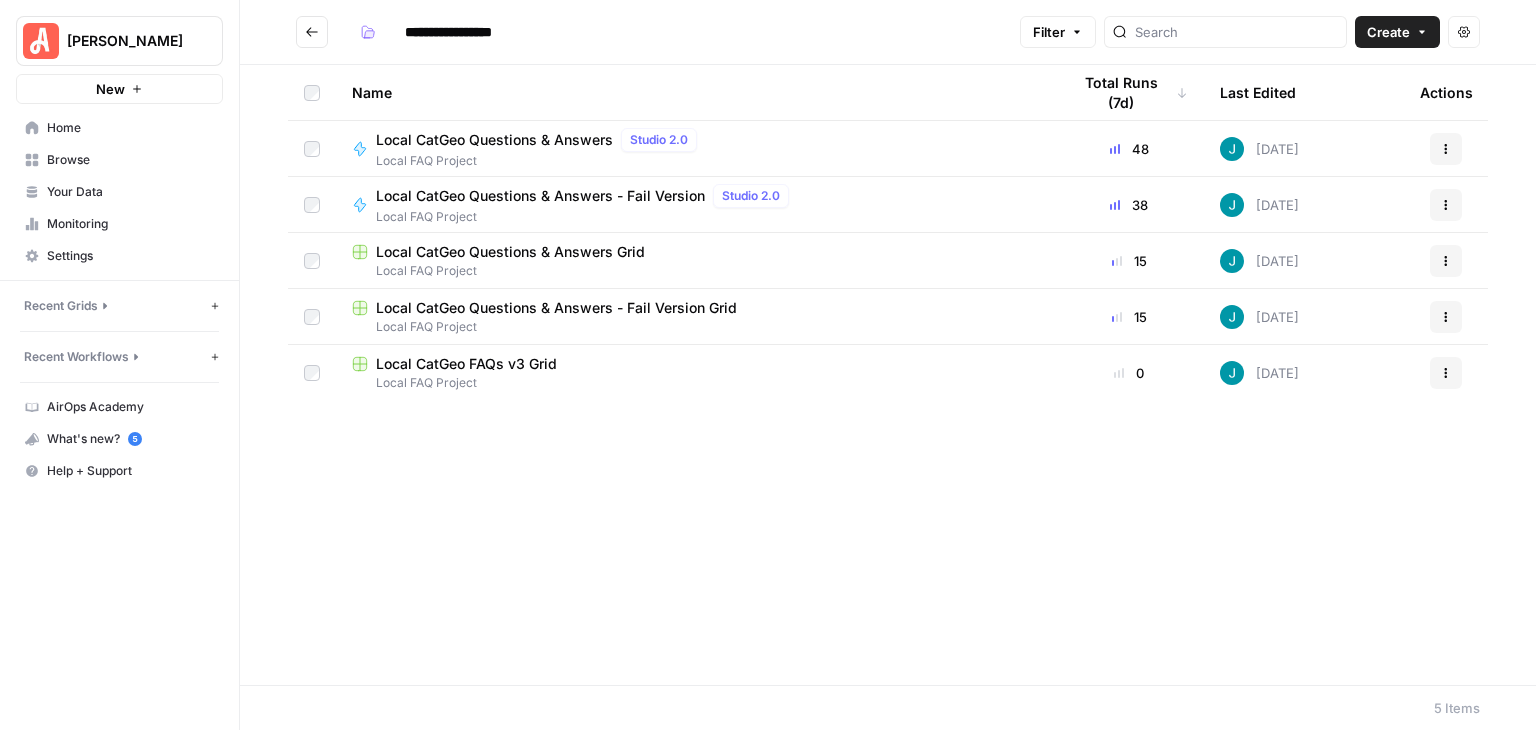 click 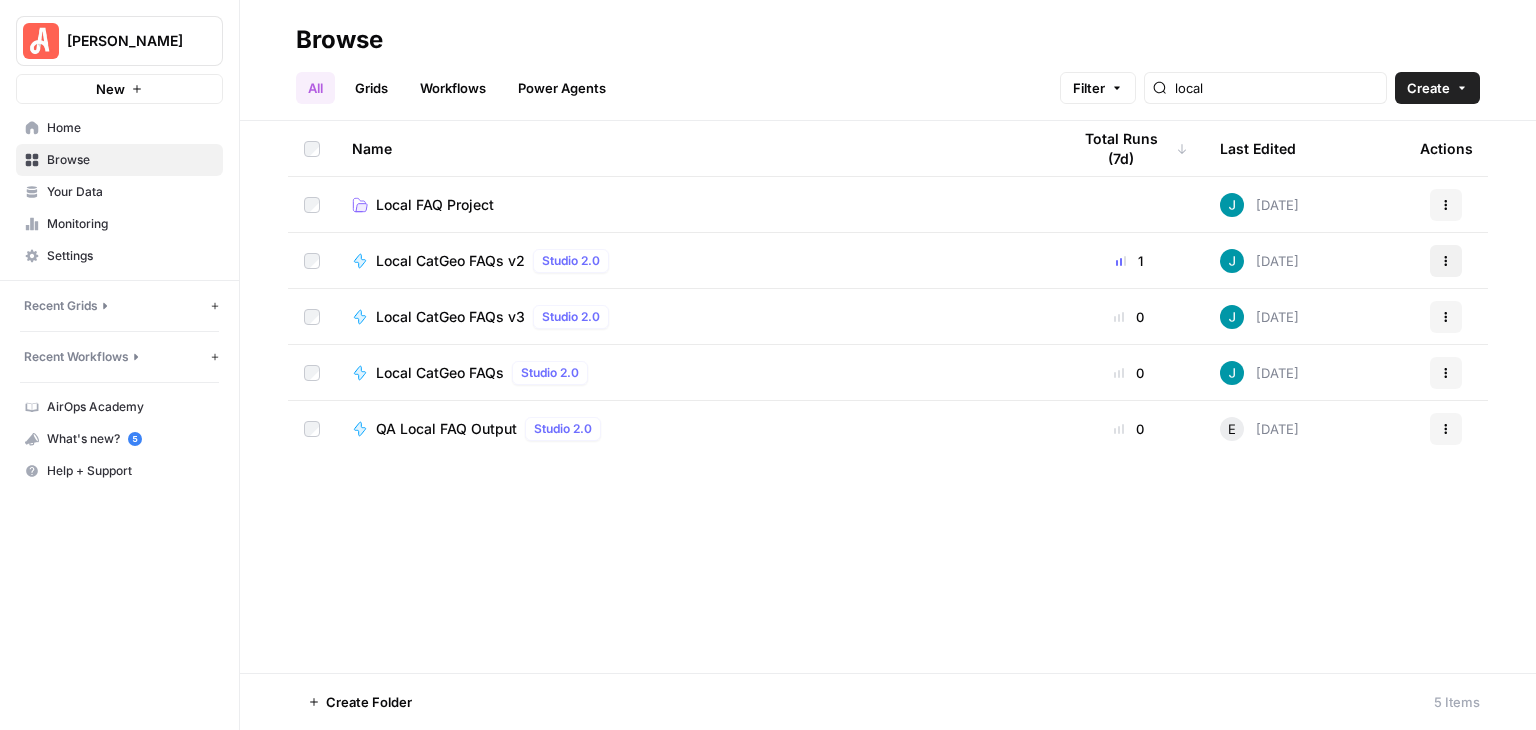 click 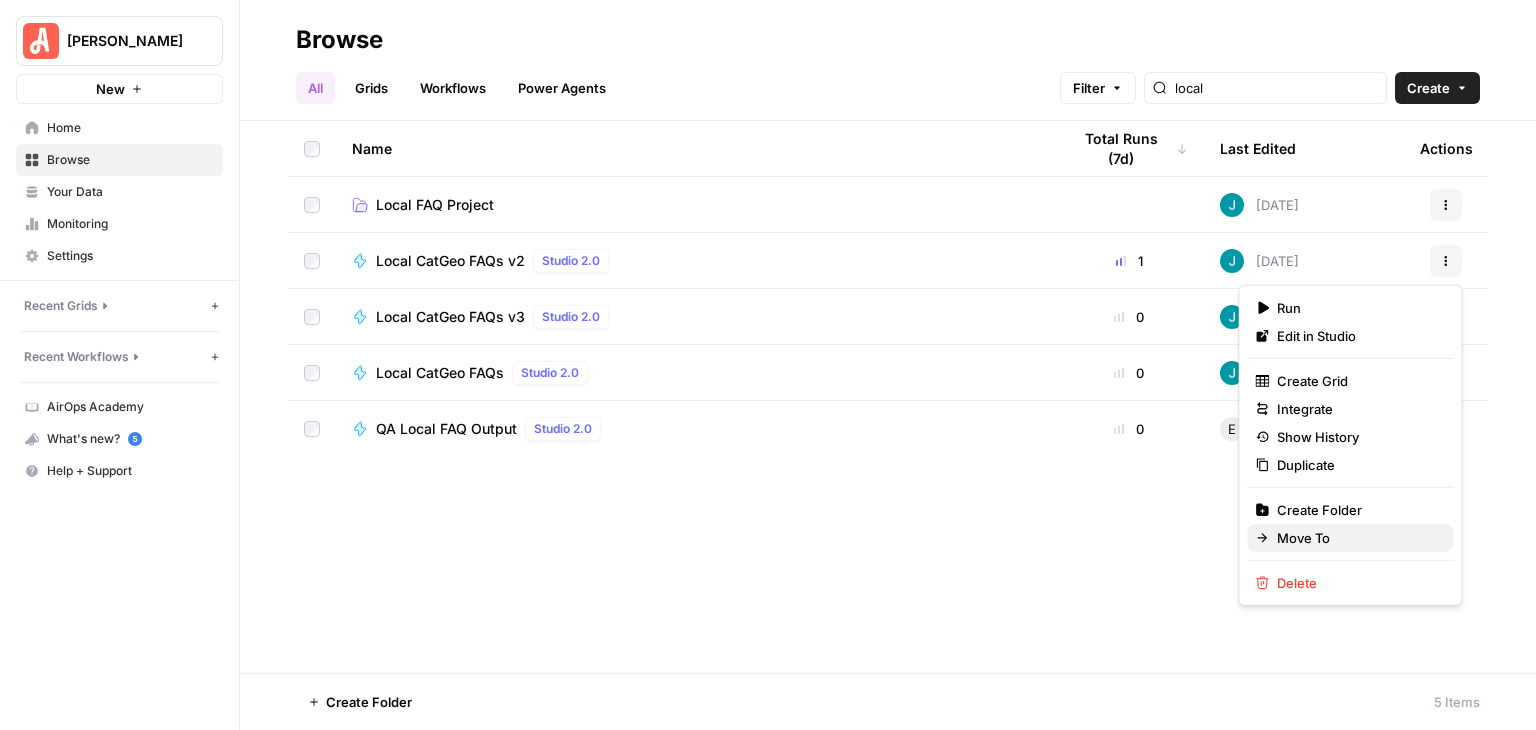 click on "Move To" at bounding box center [1350, 538] 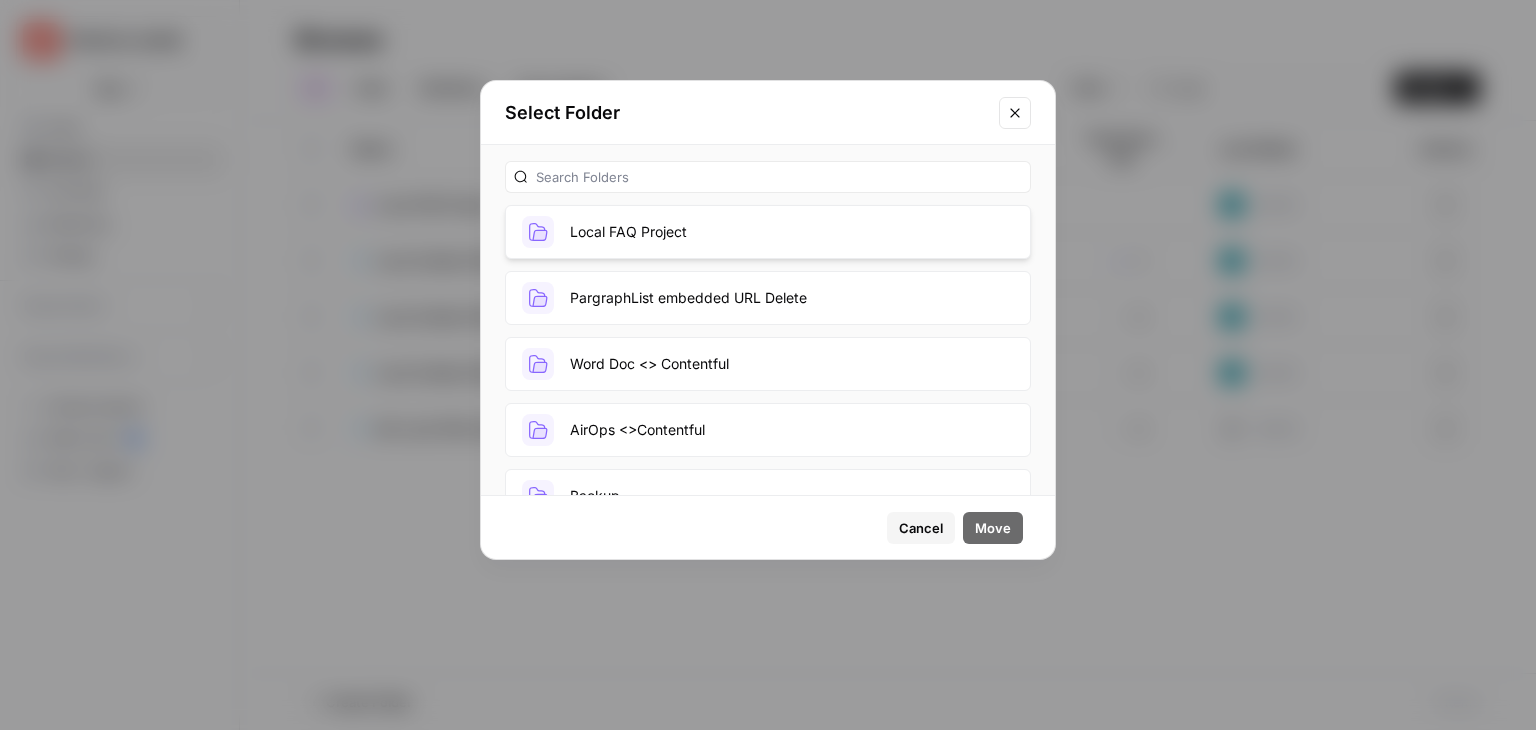 click on "Local FAQ Project" at bounding box center [768, 232] 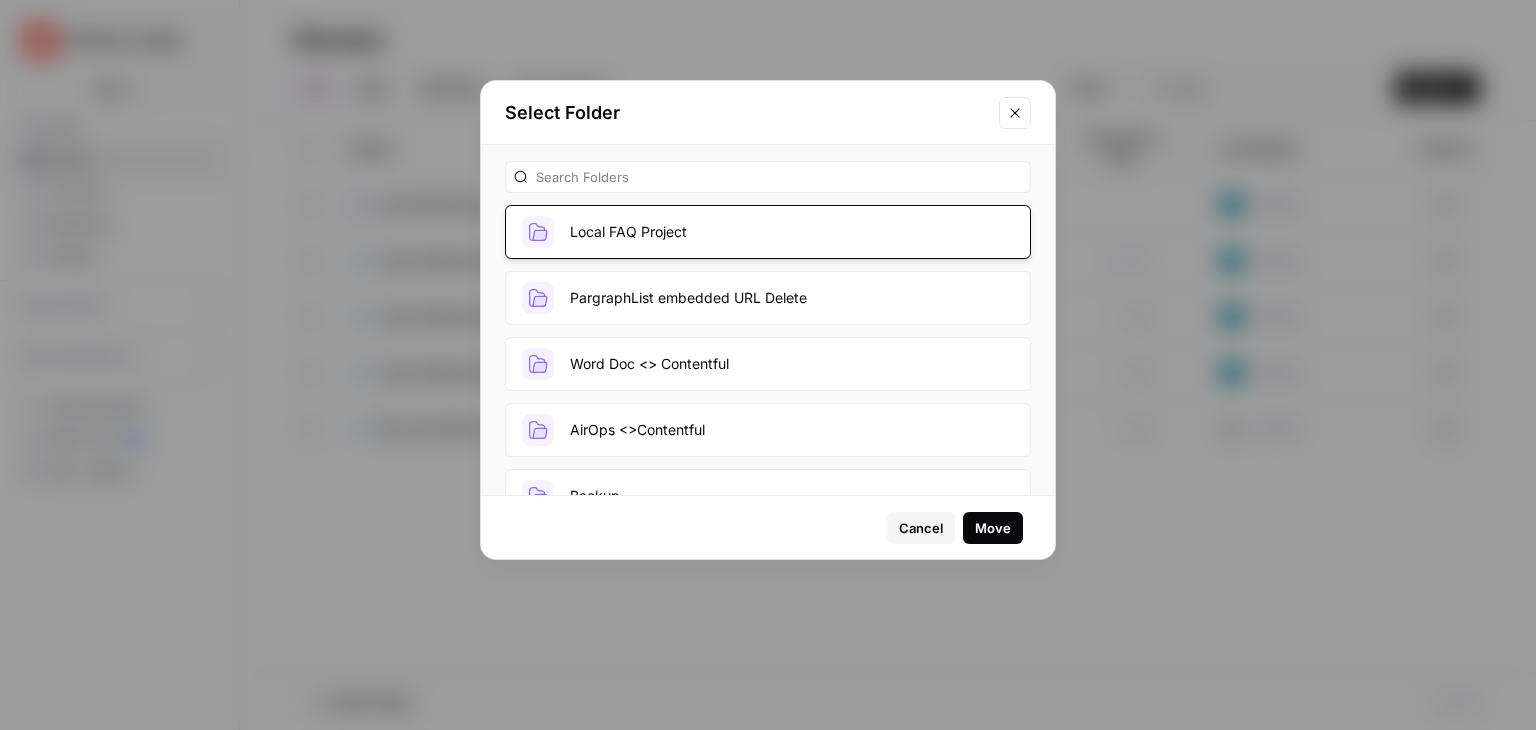 click on "Move" at bounding box center (993, 528) 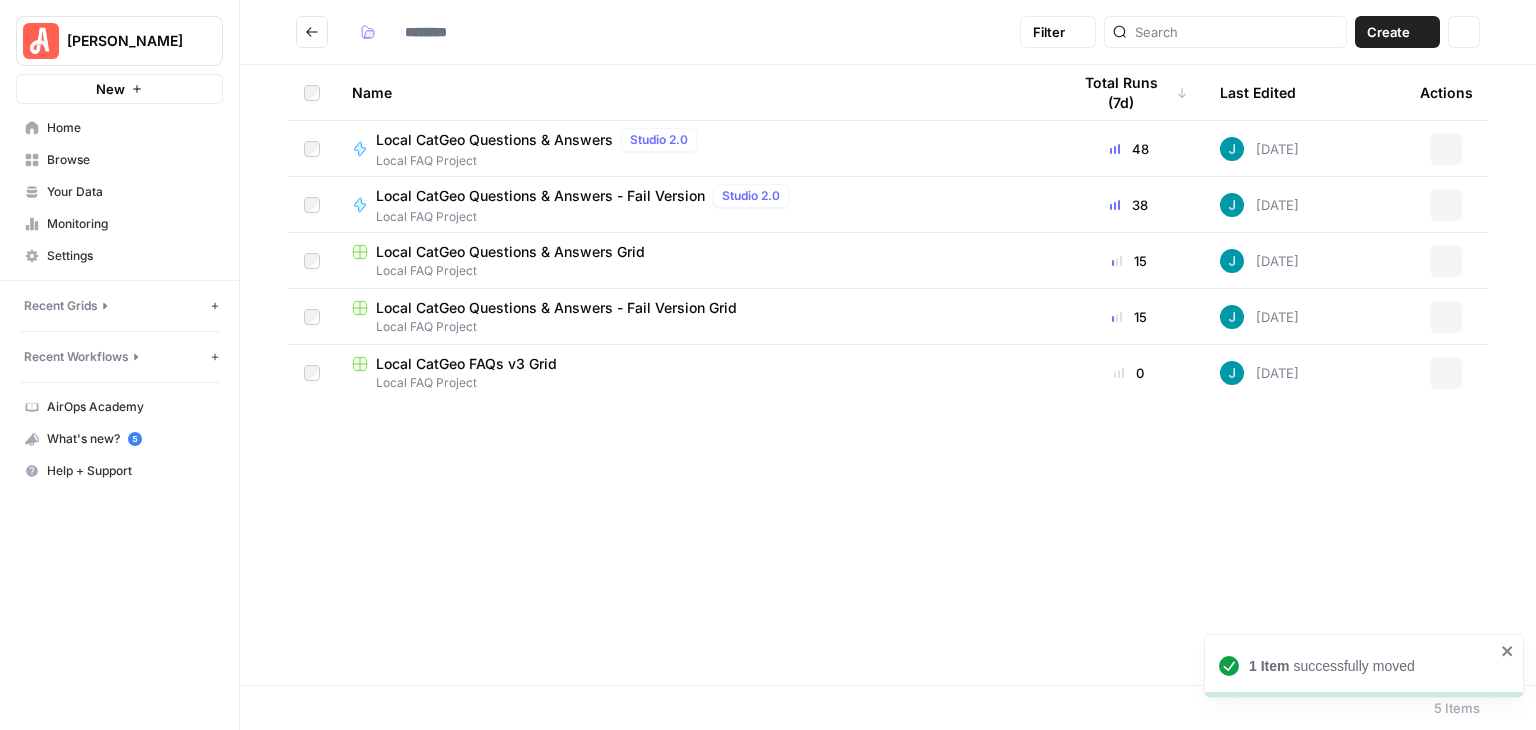 type on "**********" 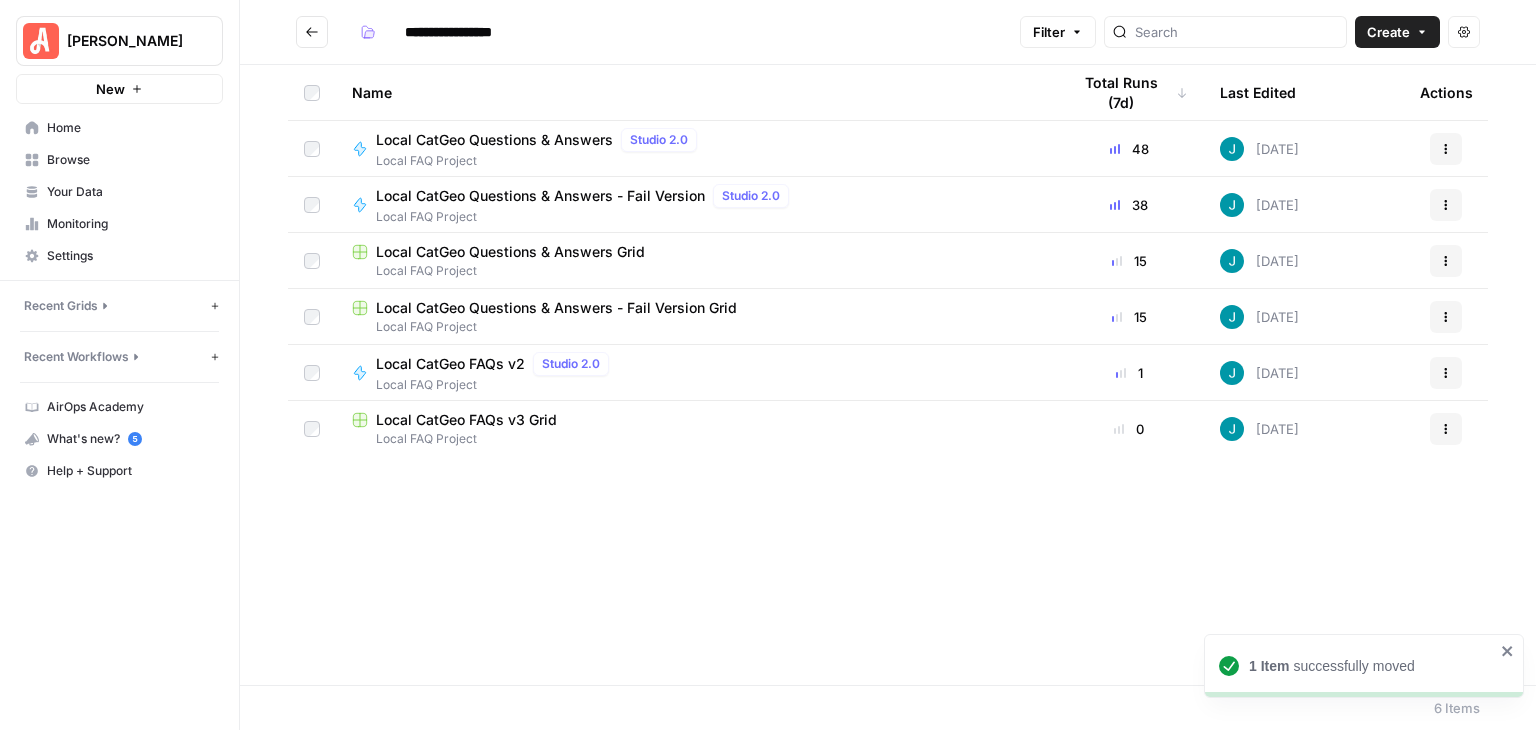 click 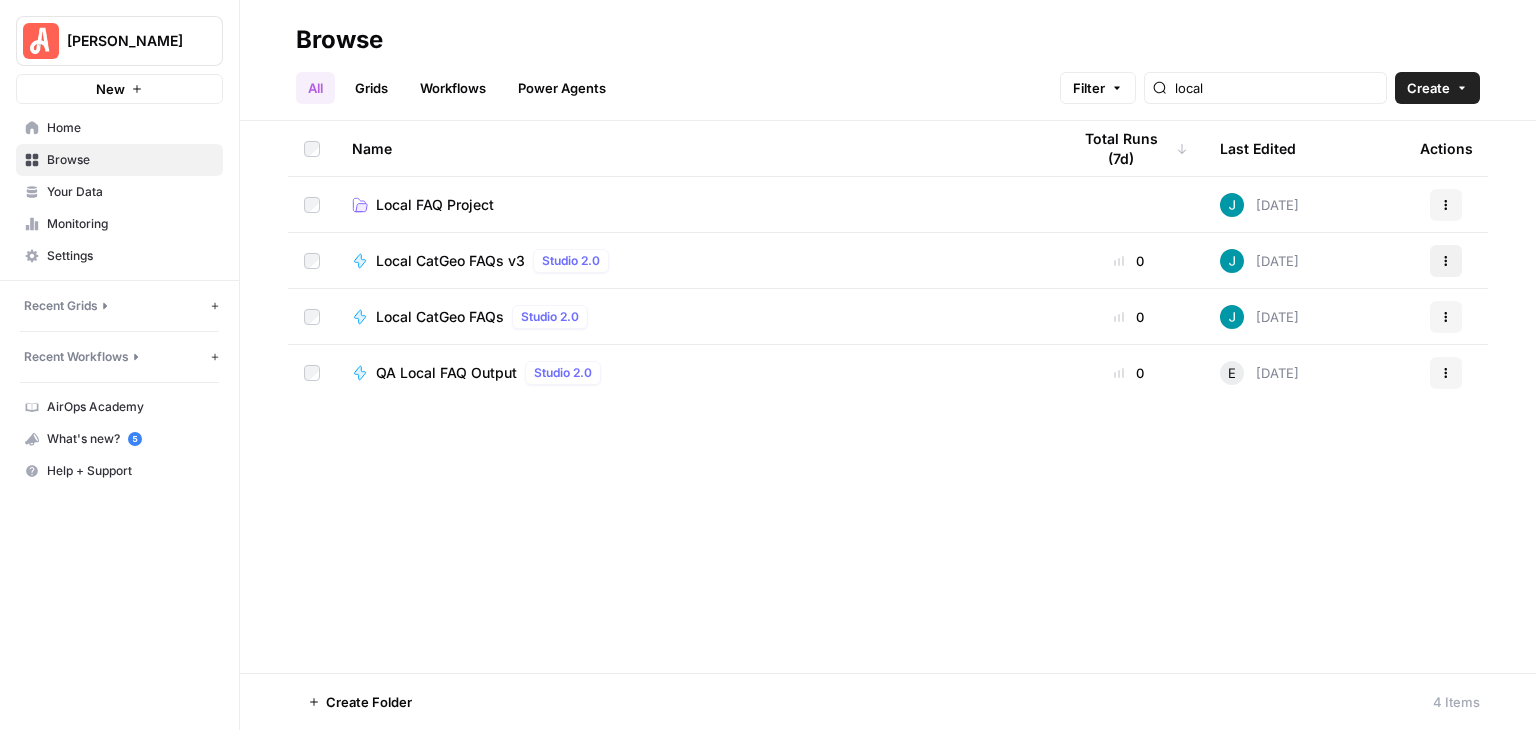 click on "Actions" at bounding box center (1446, 261) 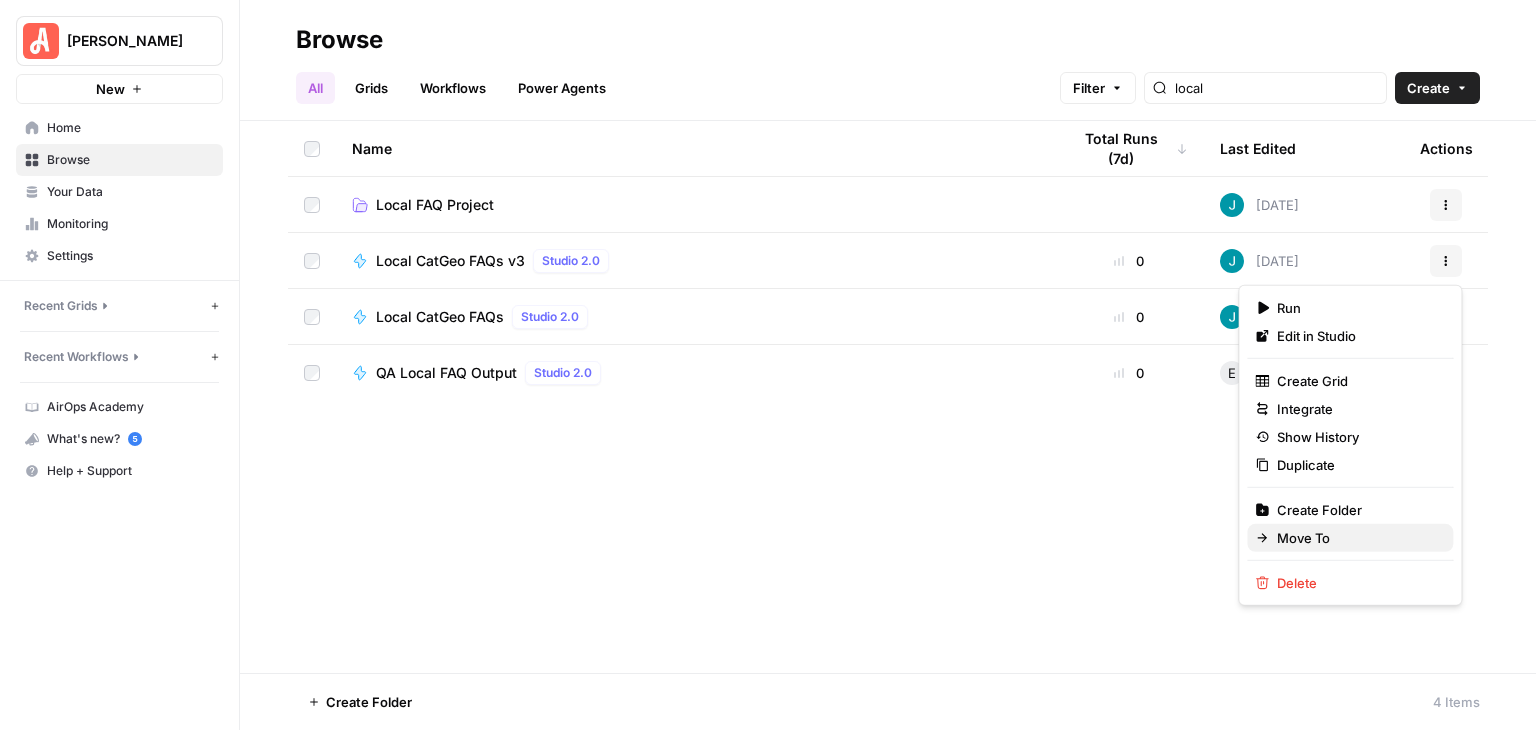 click on "Move To" at bounding box center [1350, 538] 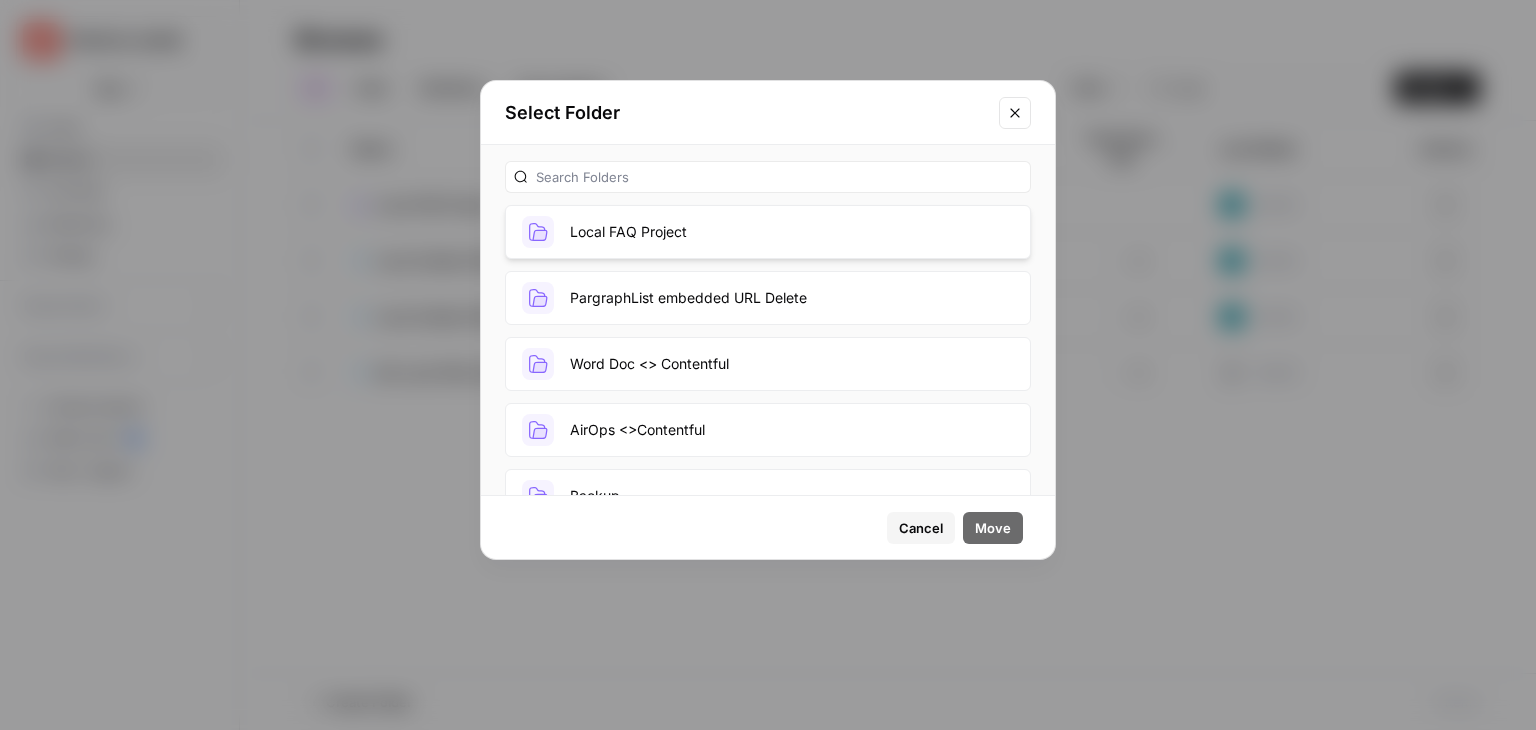 click on "Local FAQ Project" at bounding box center (768, 232) 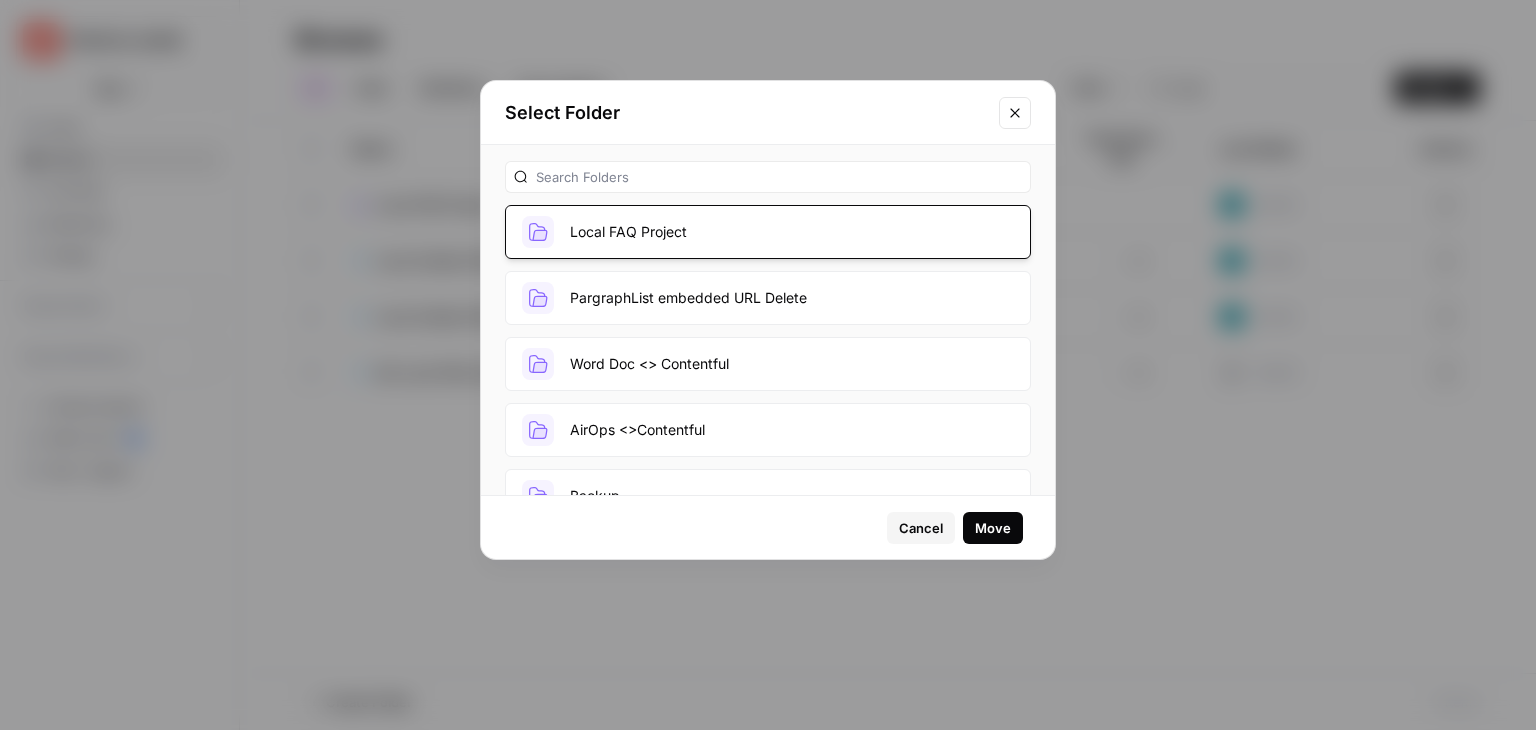 click on "Move" at bounding box center (993, 528) 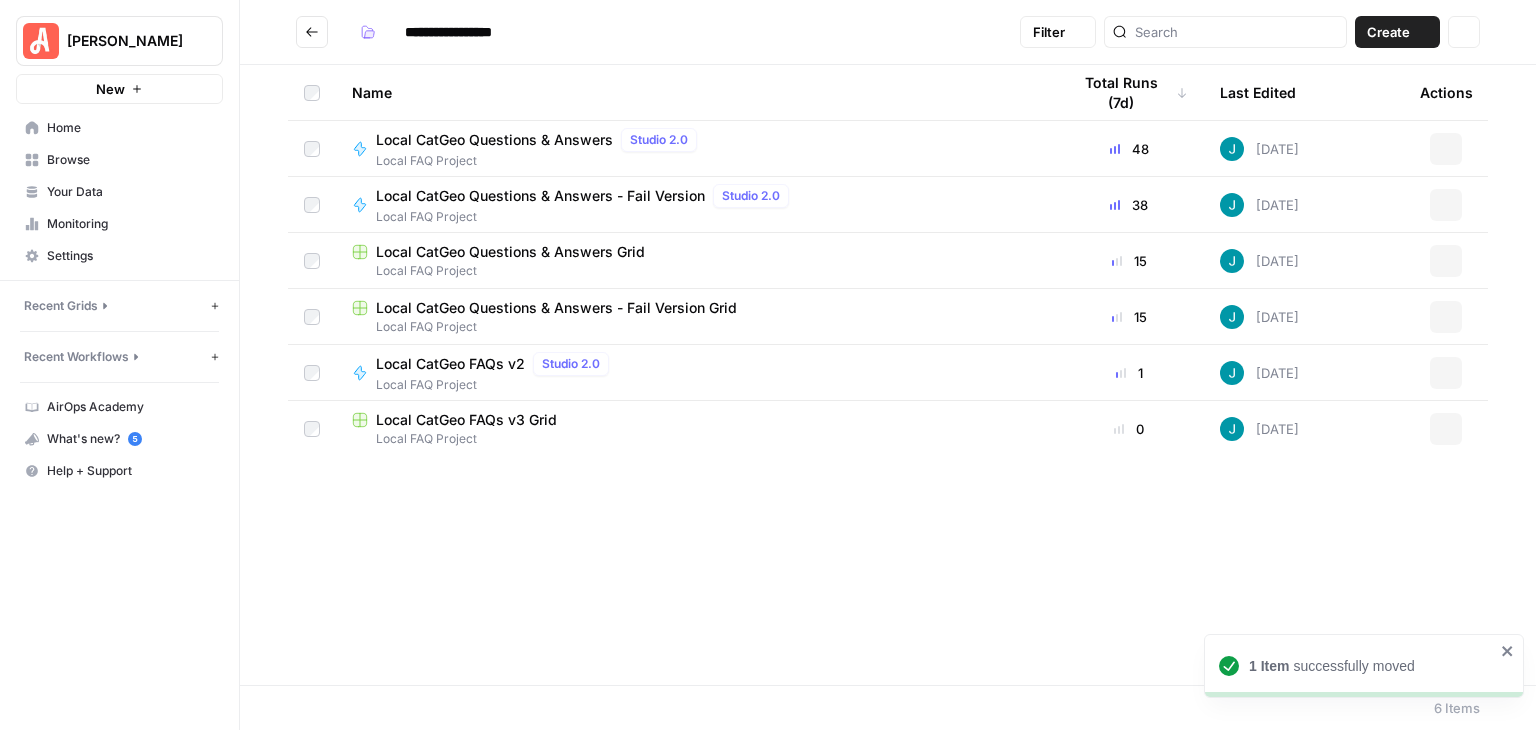type on "**********" 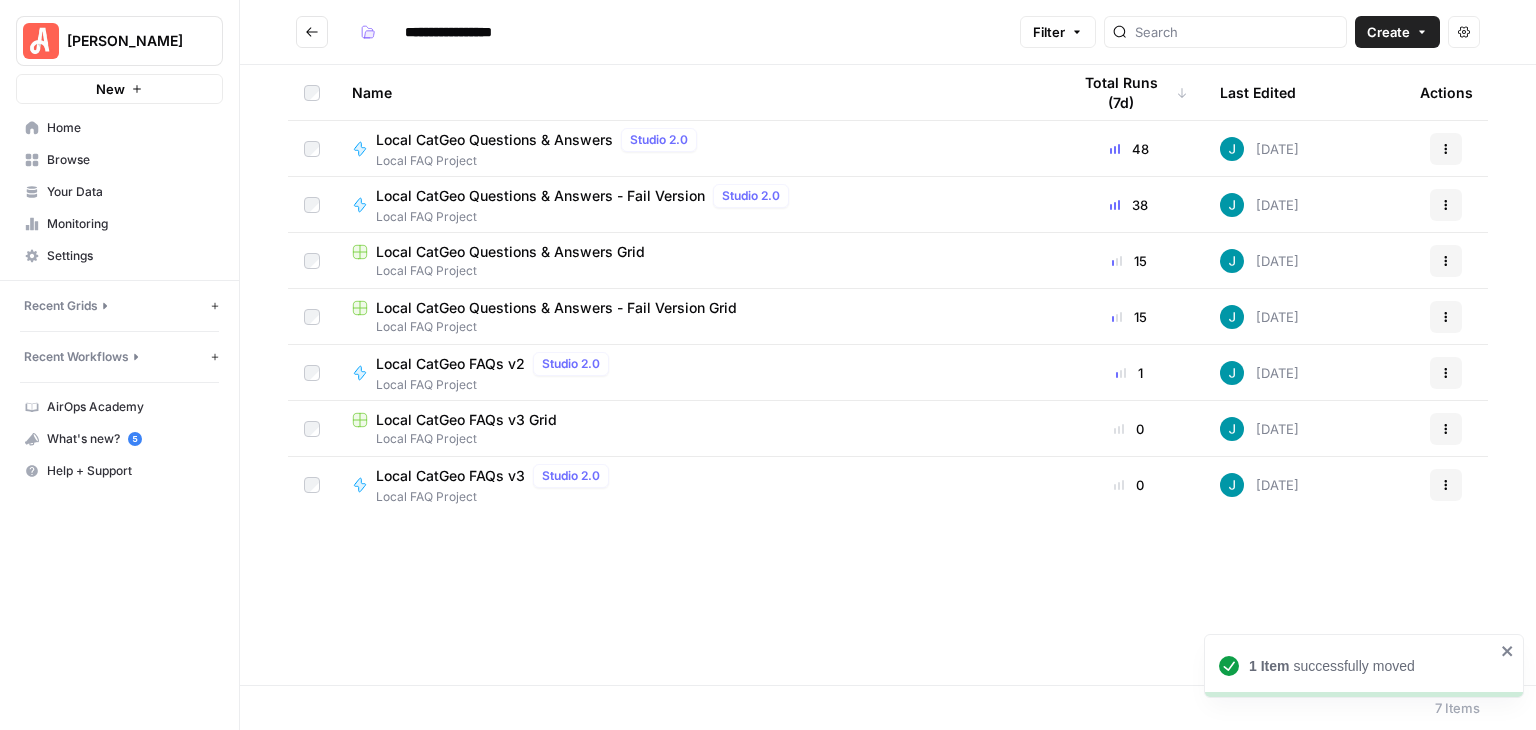 click 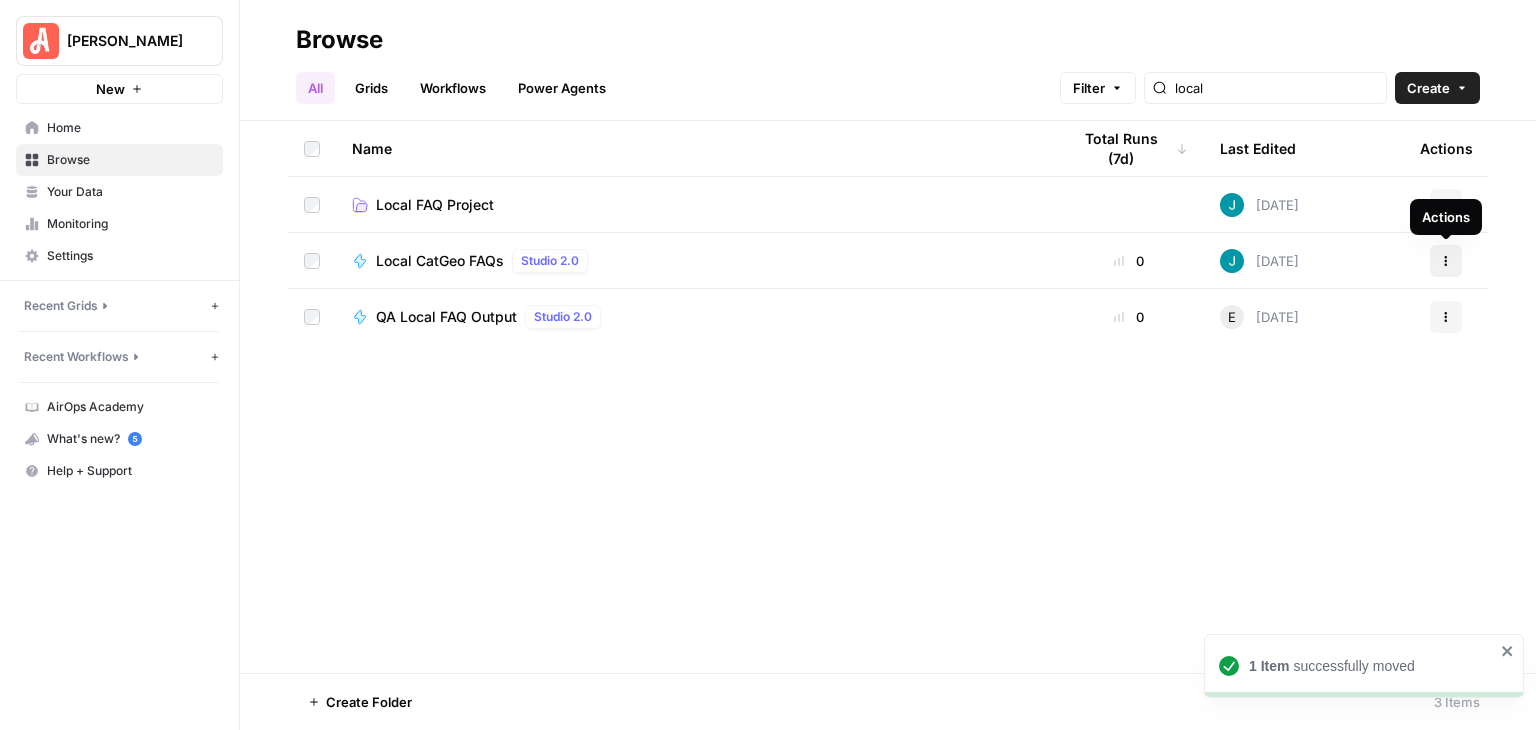 click 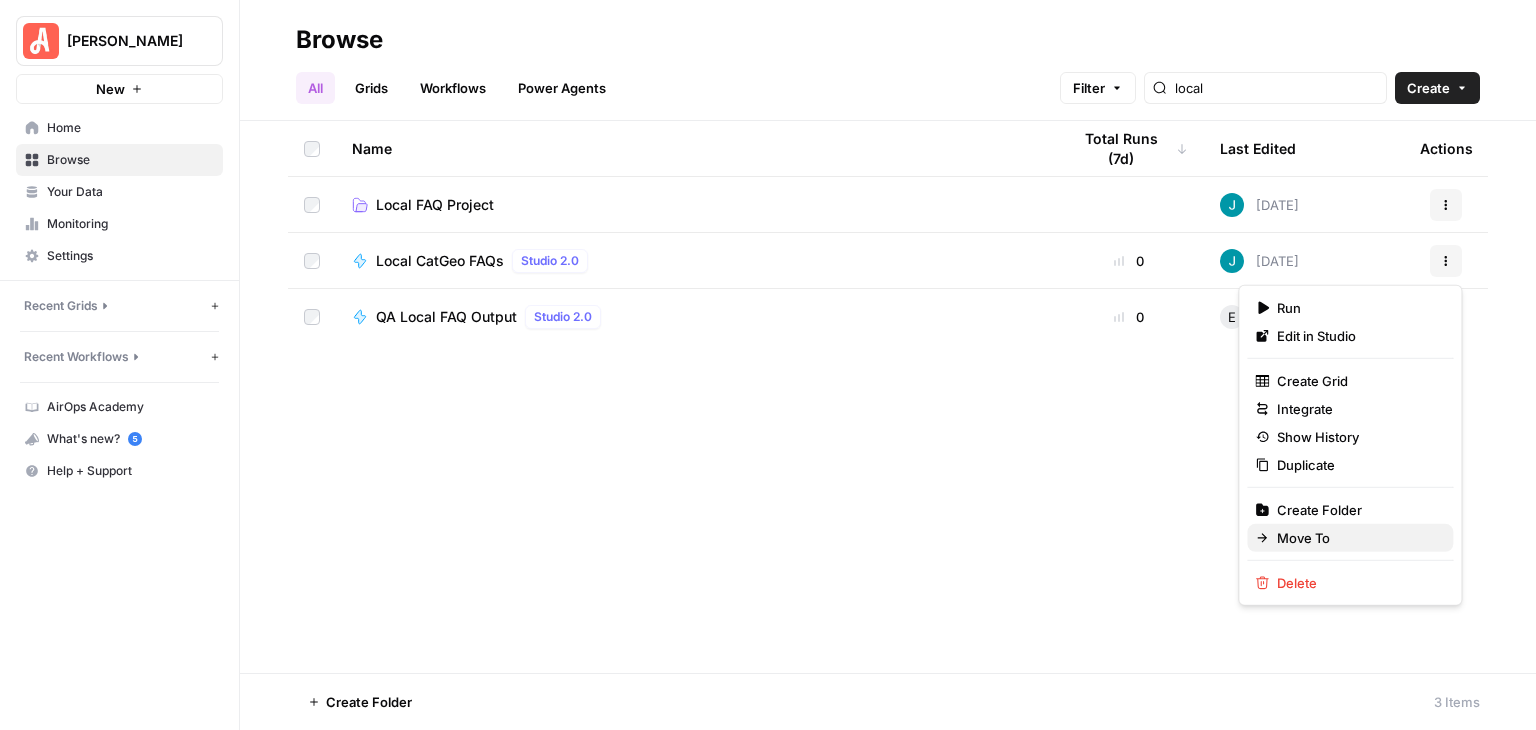 click on "Move To" at bounding box center [1350, 538] 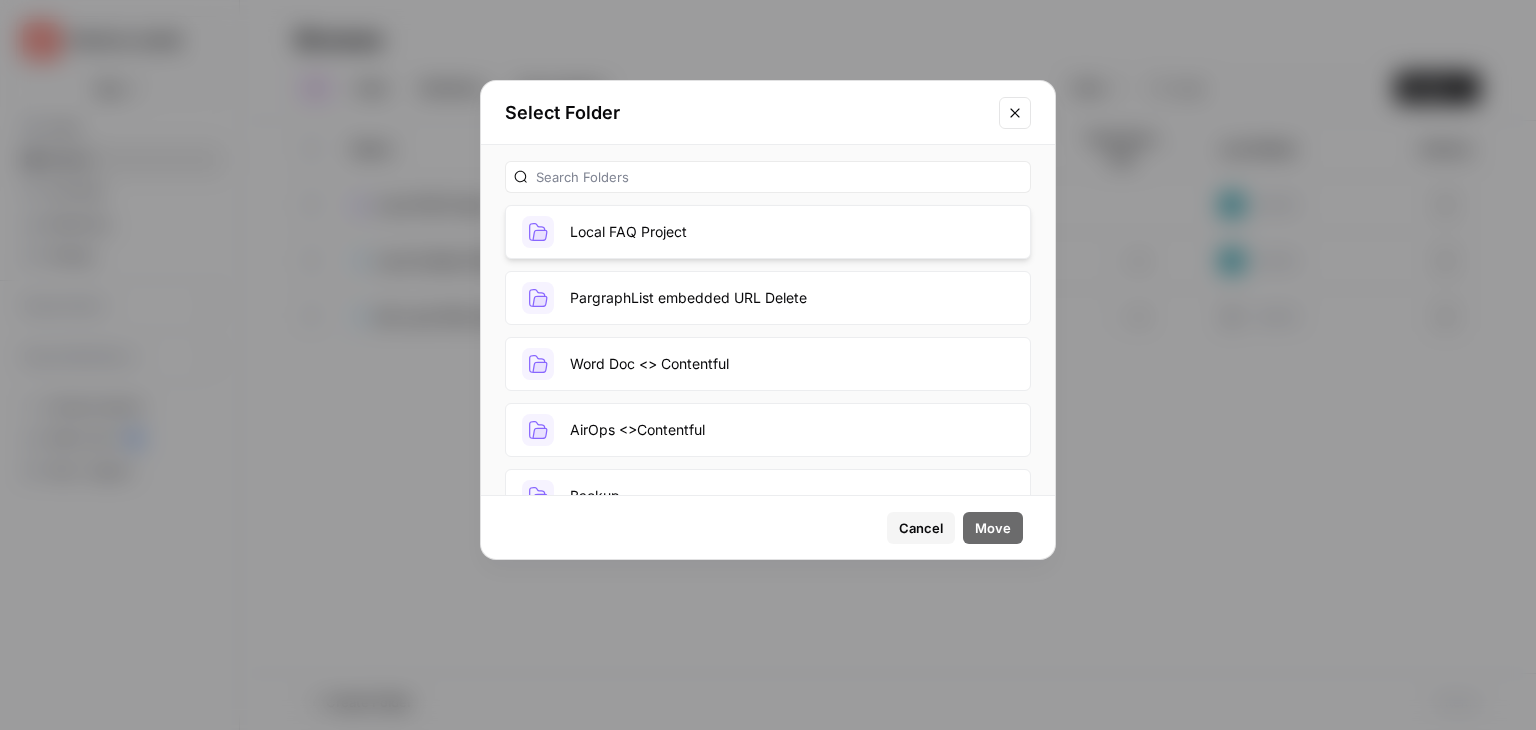 click on "Local FAQ Project" at bounding box center [768, 232] 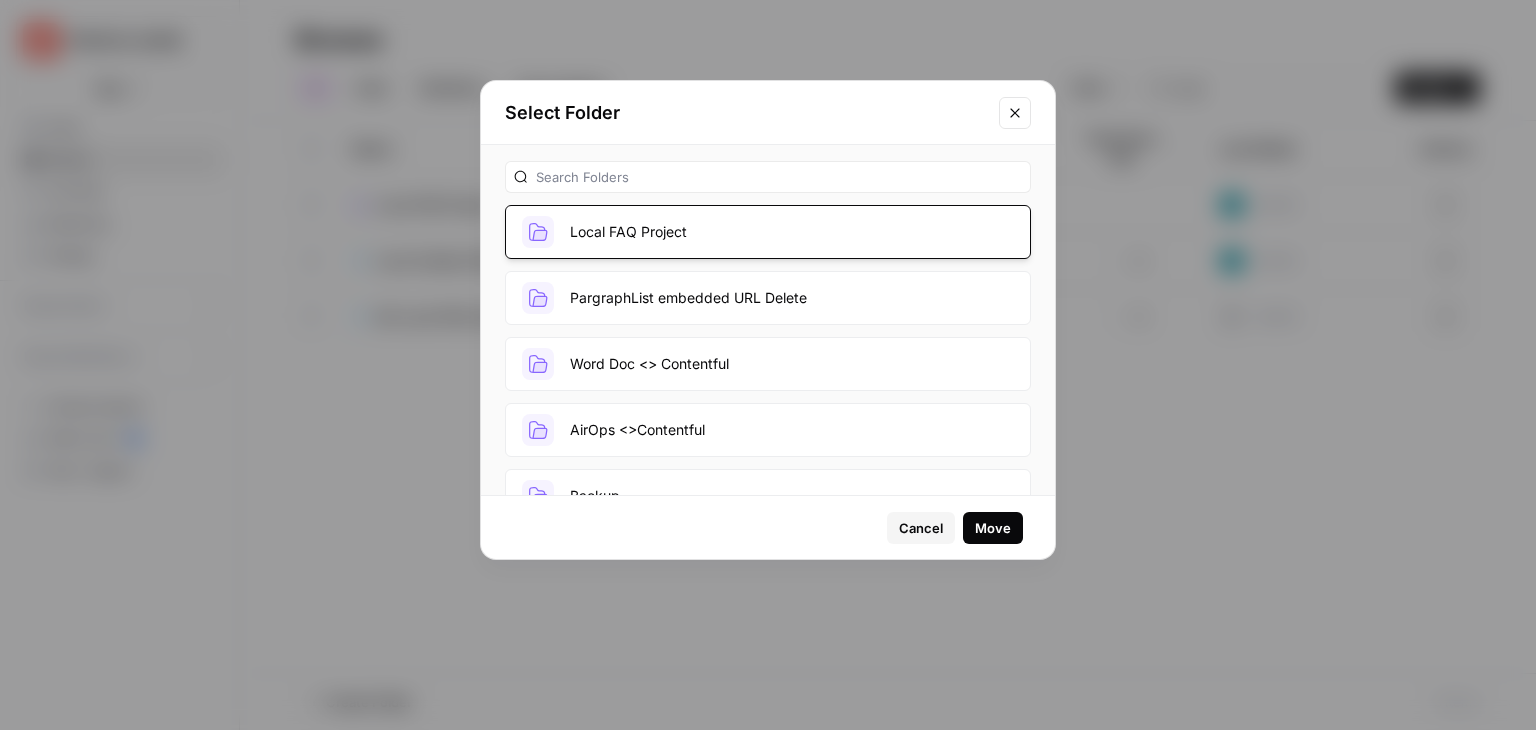 click on "Move" at bounding box center (993, 528) 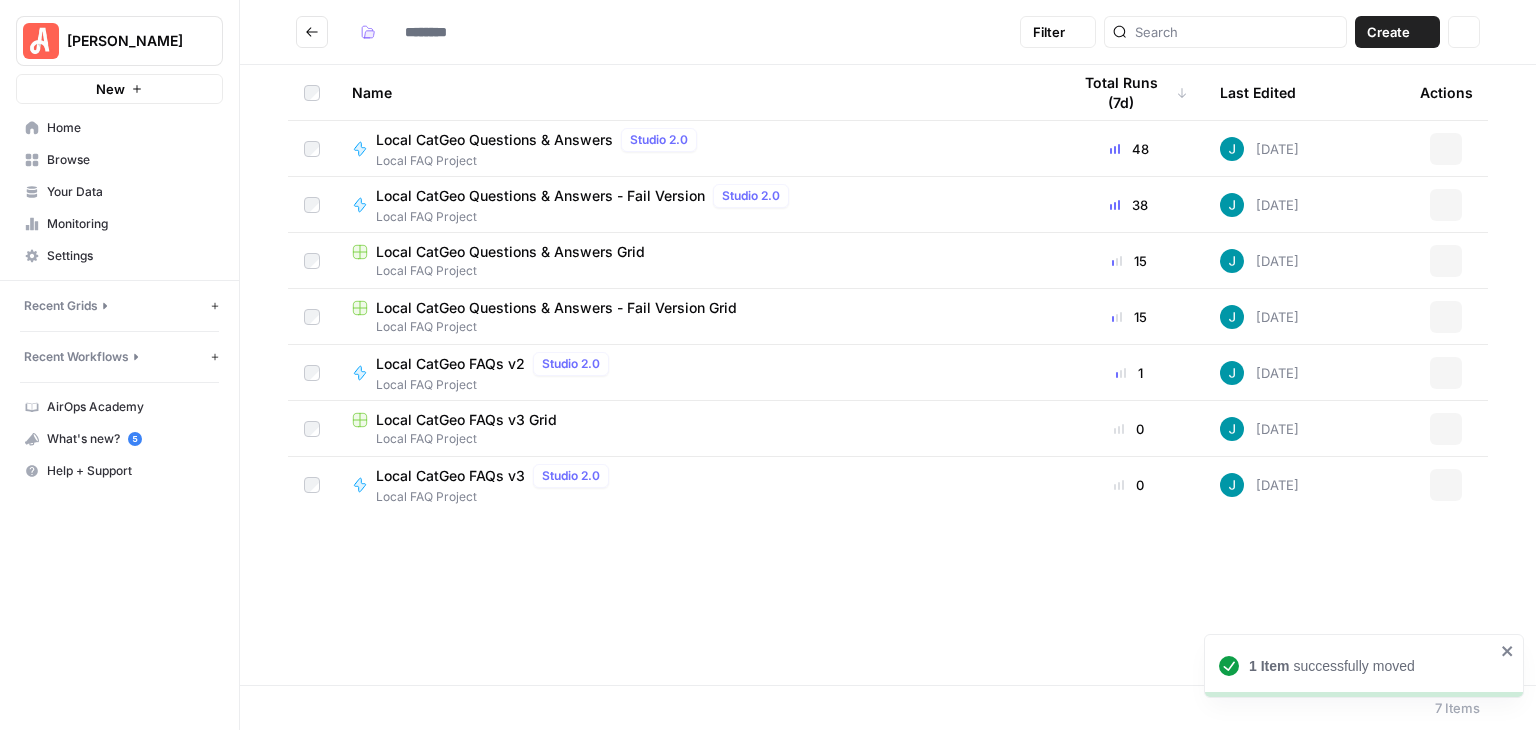 type on "**********" 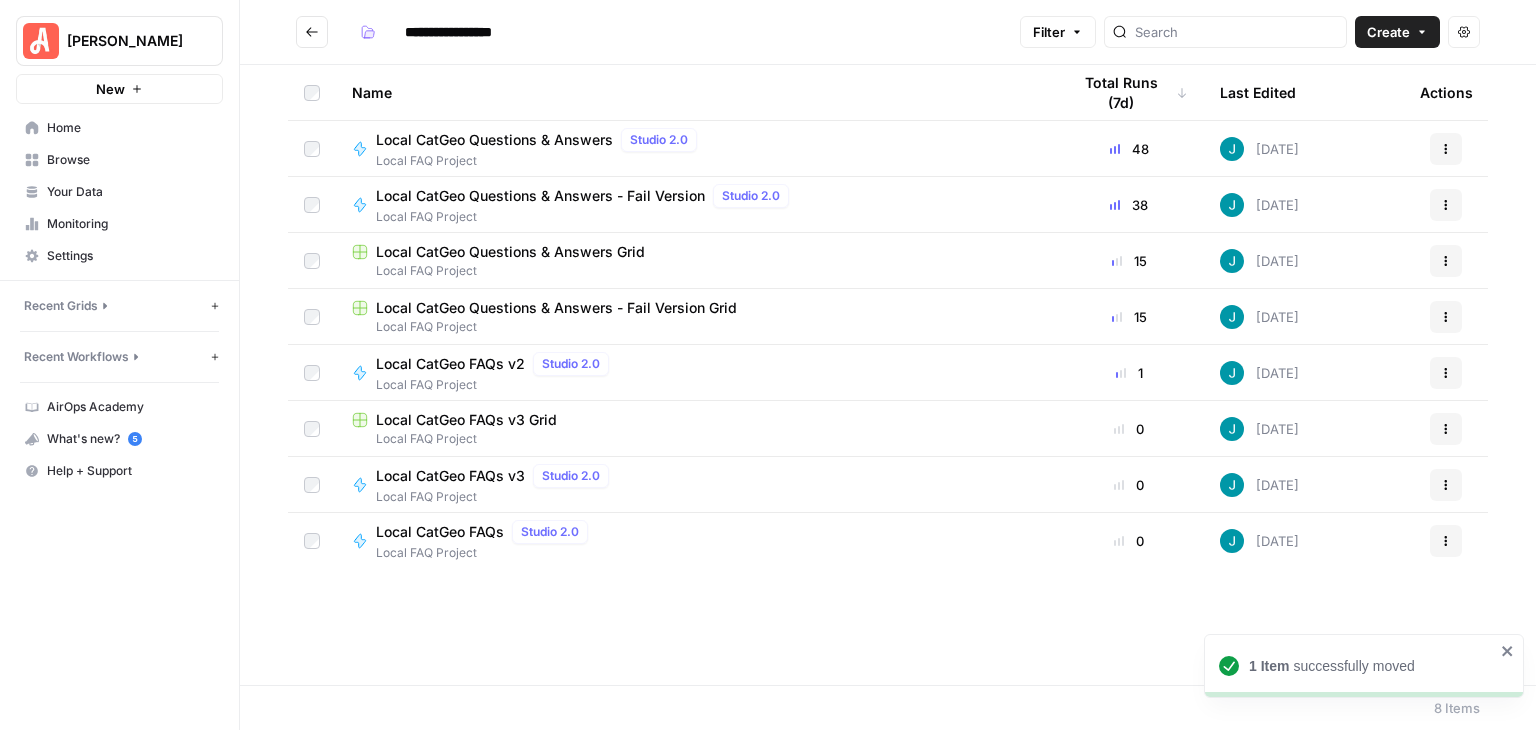 click at bounding box center (312, 32) 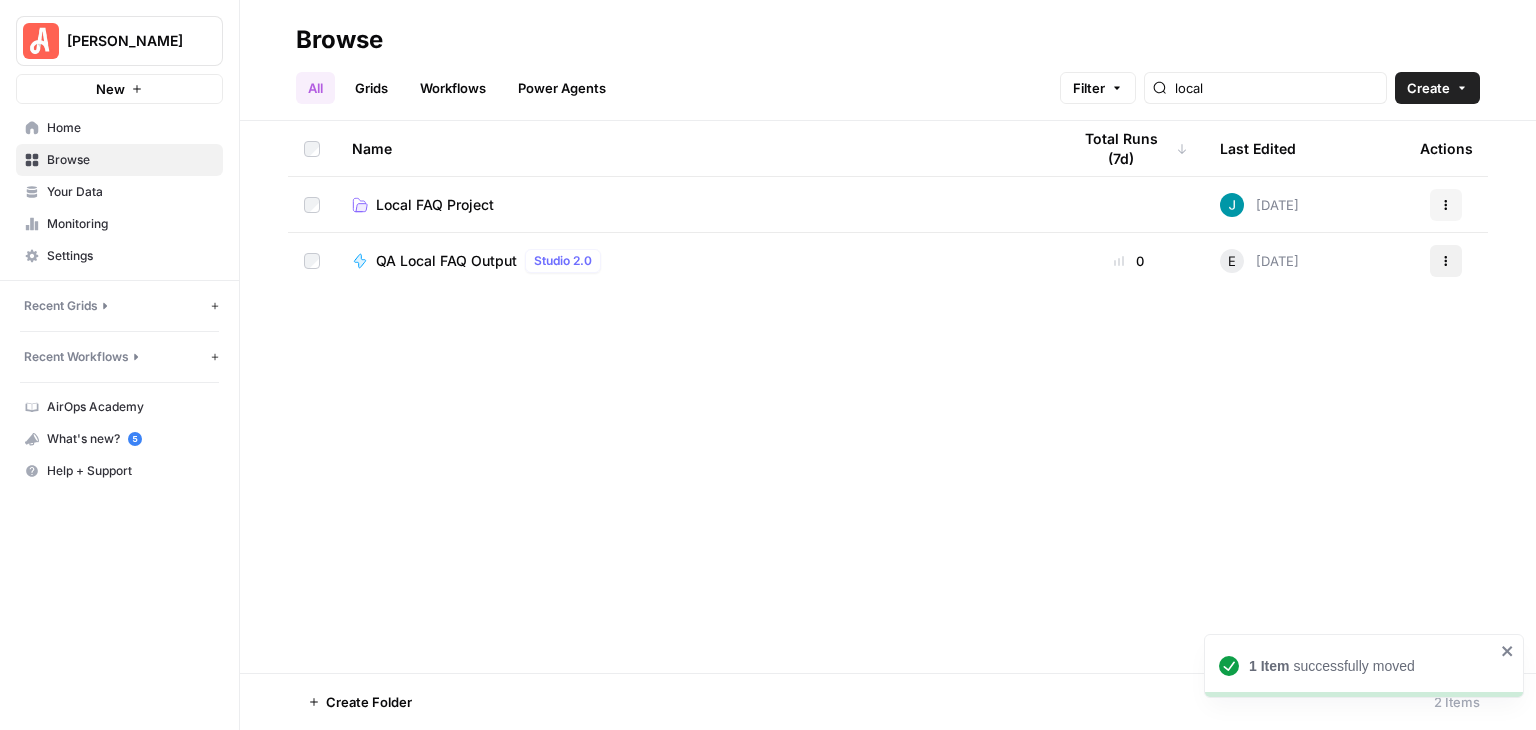click 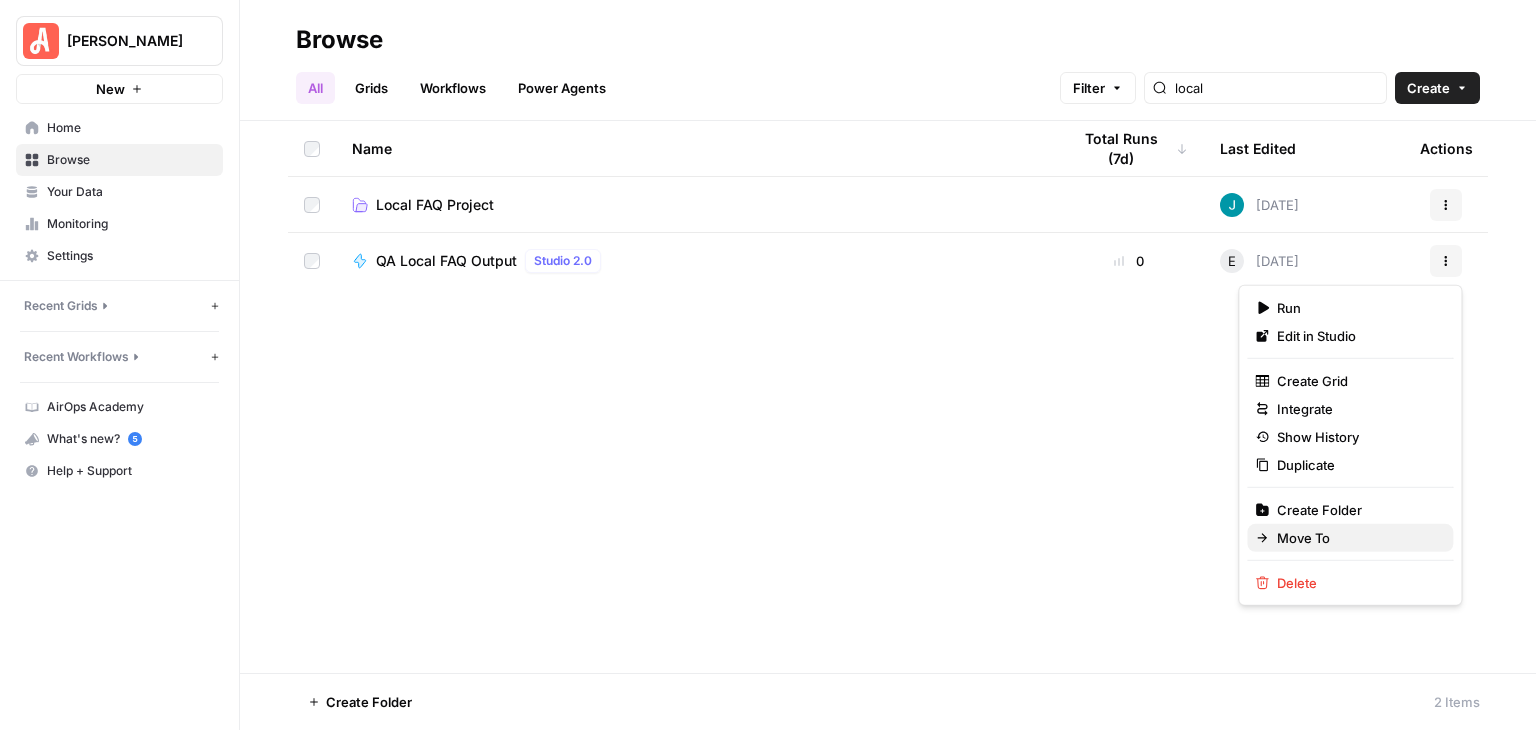 click on "Move To" at bounding box center [1350, 538] 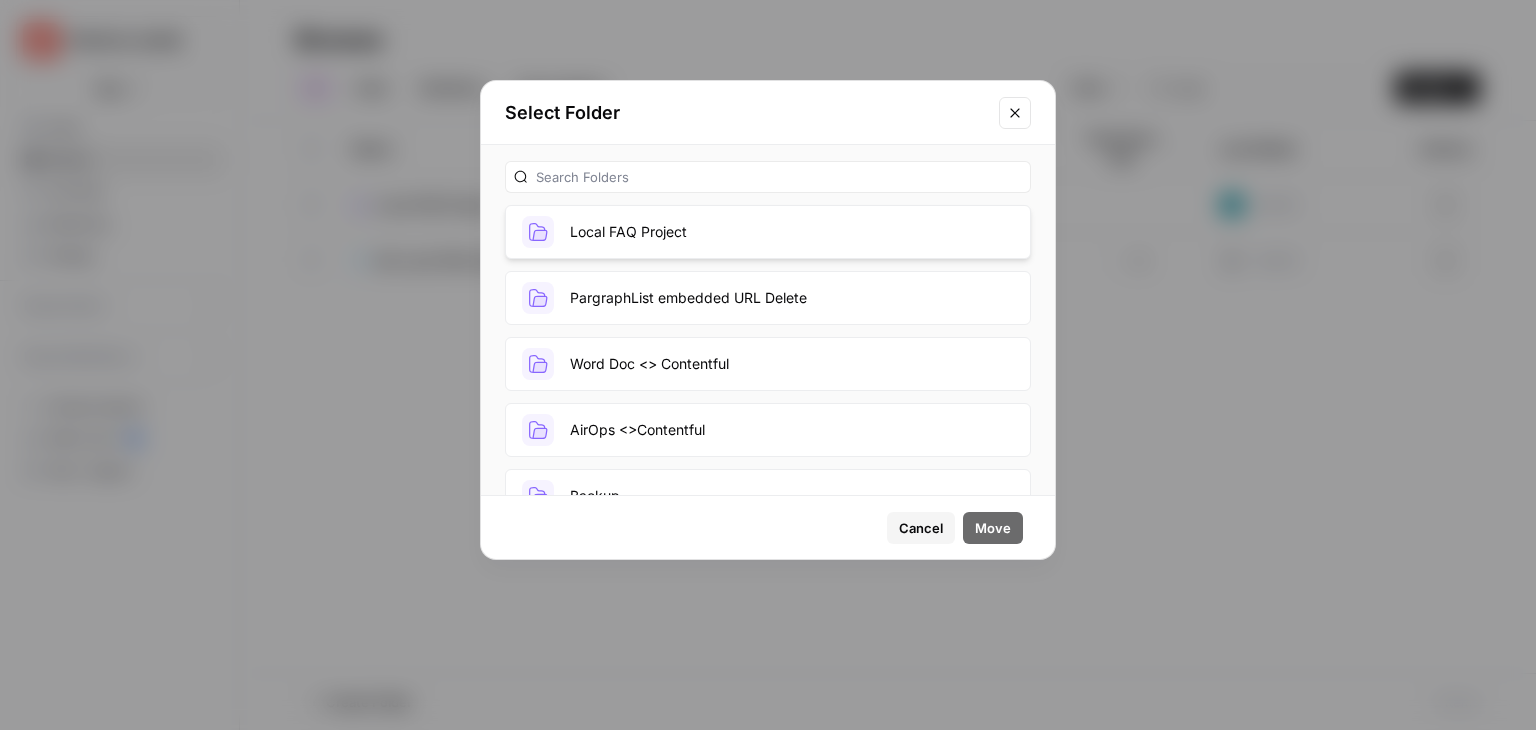 click on "Local FAQ Project" at bounding box center (768, 232) 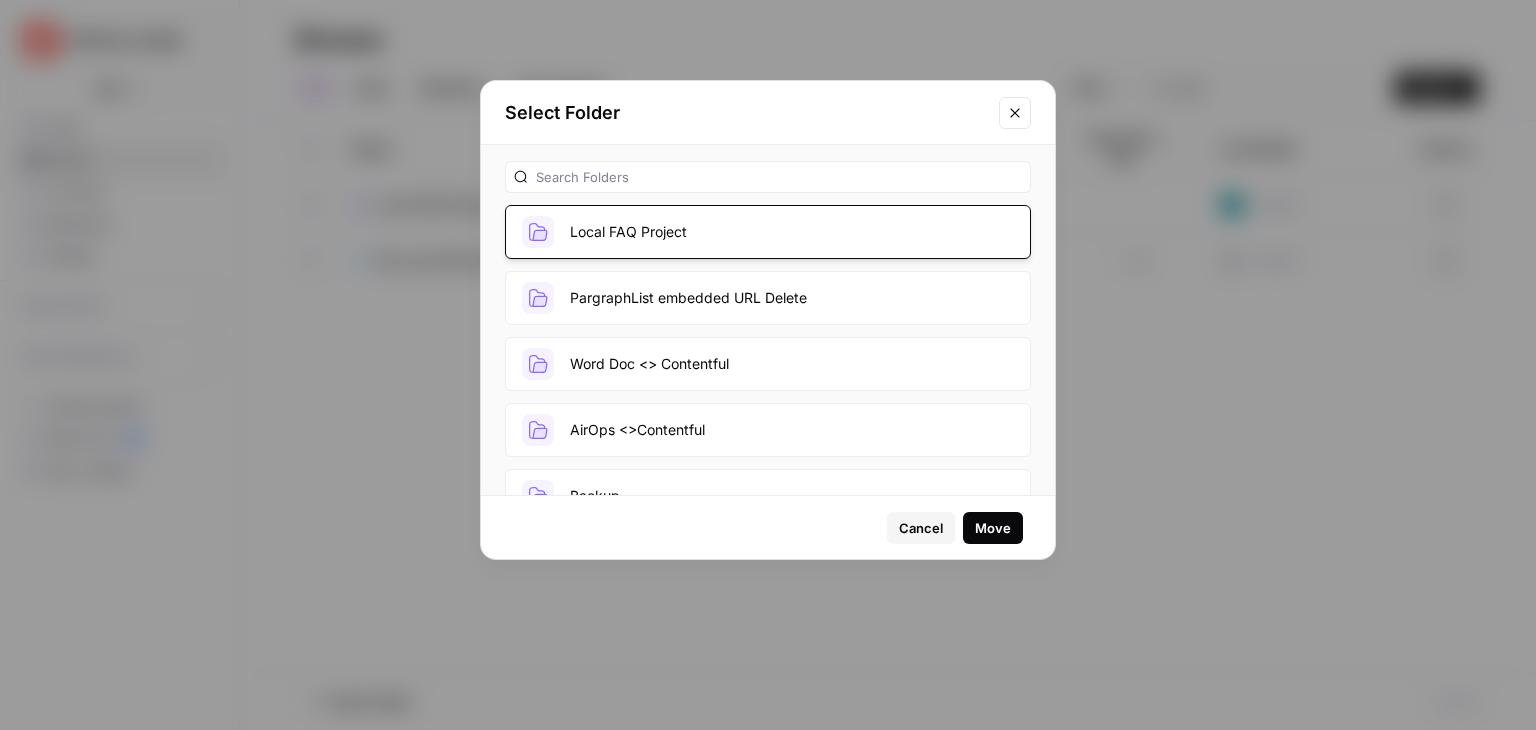 click on "Move" at bounding box center (993, 528) 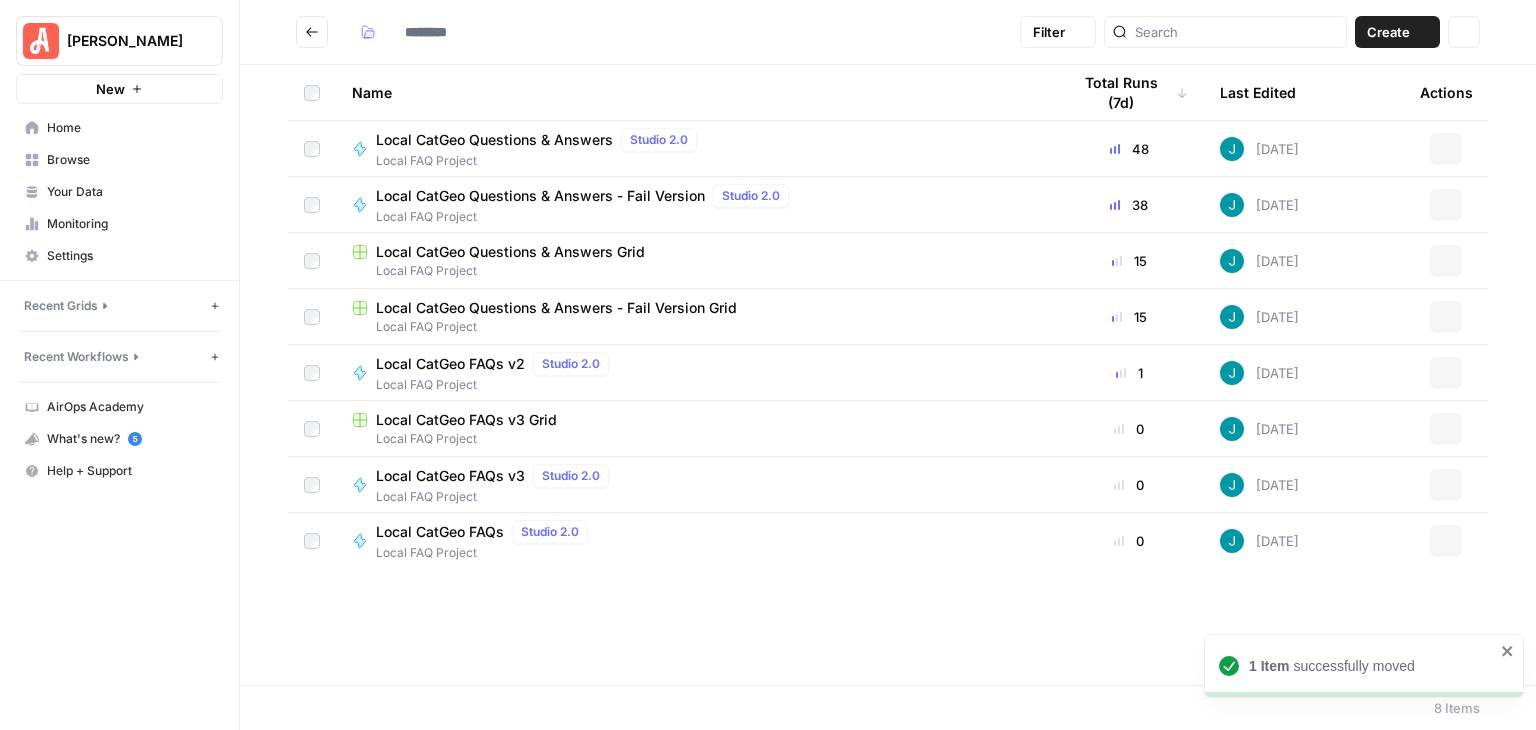 type on "**********" 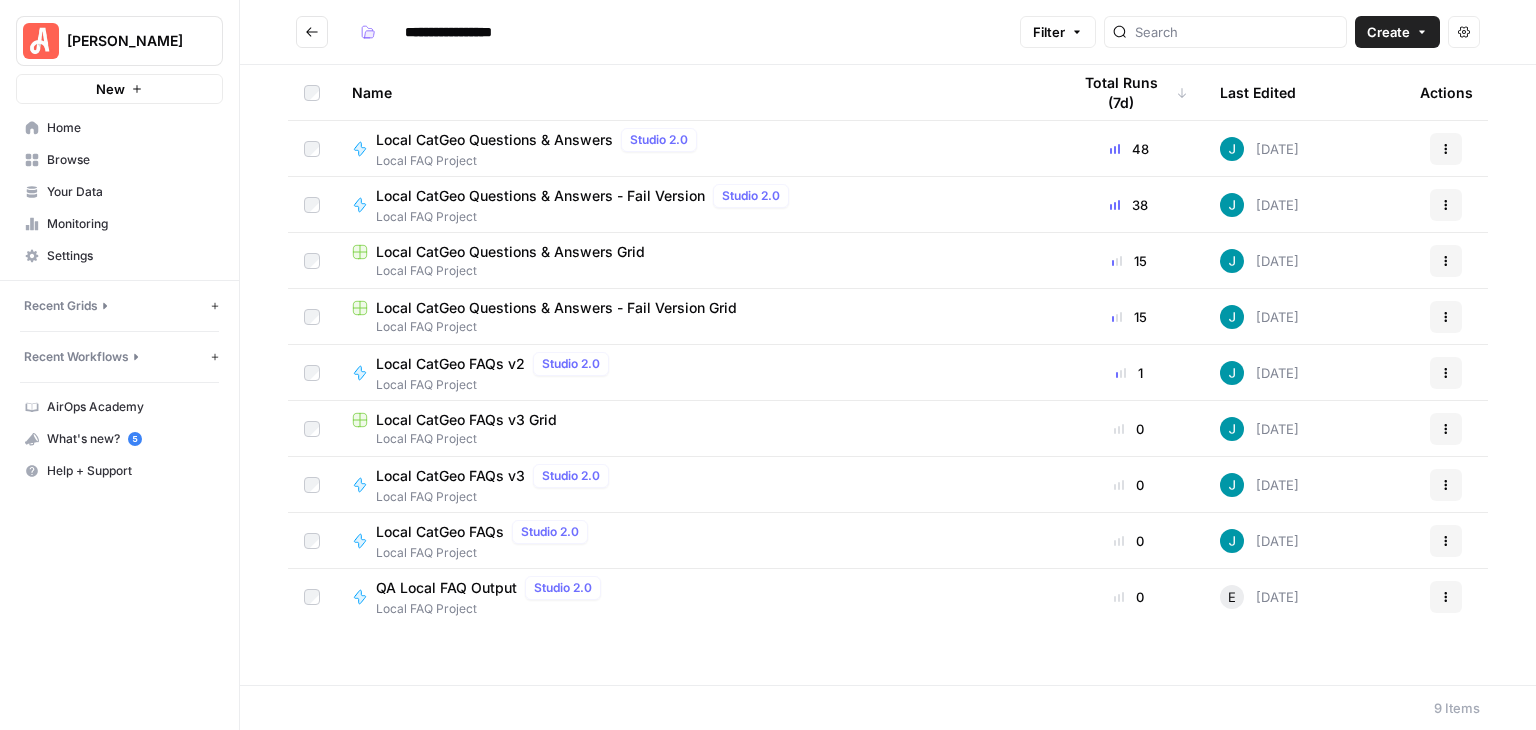 click at bounding box center [312, 32] 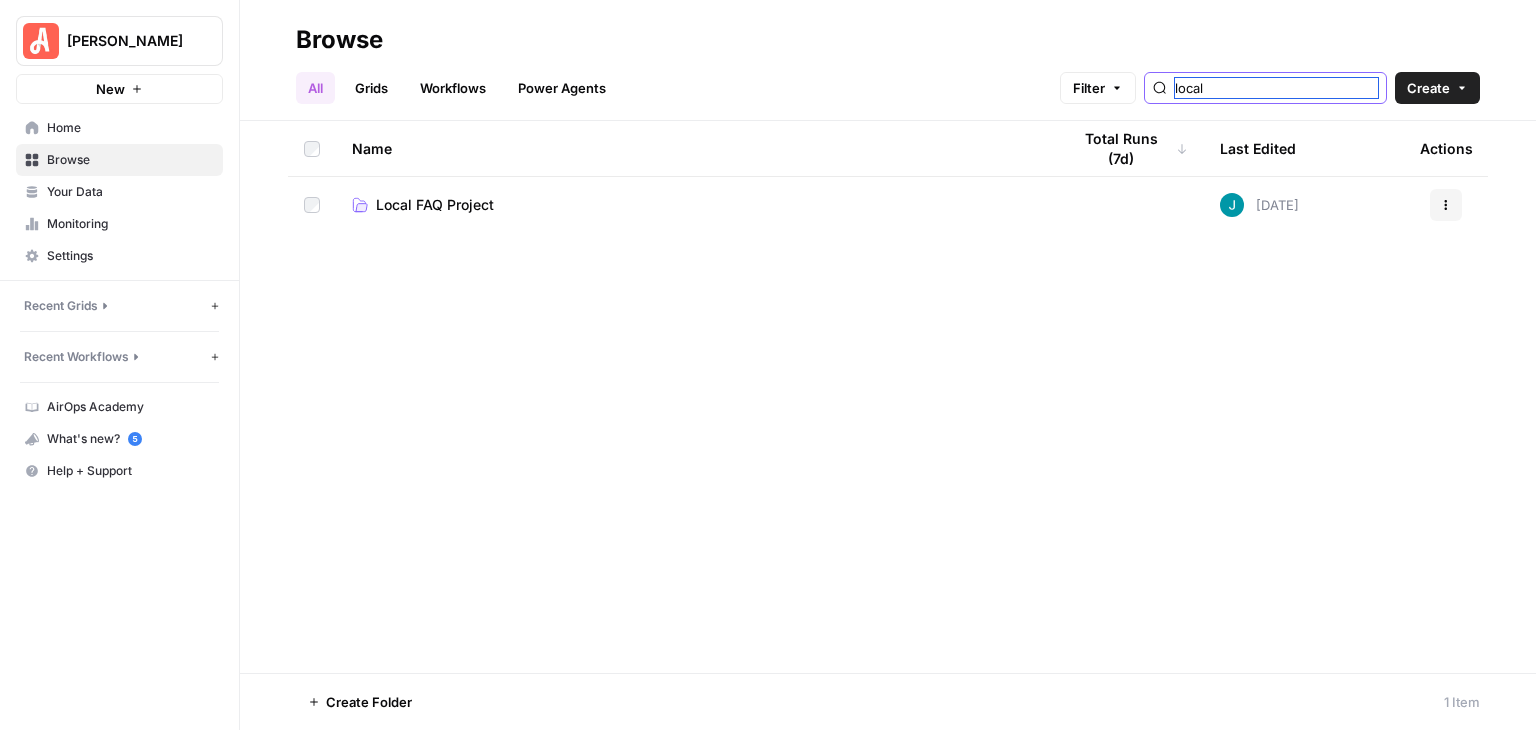 click on "local" at bounding box center (1276, 88) 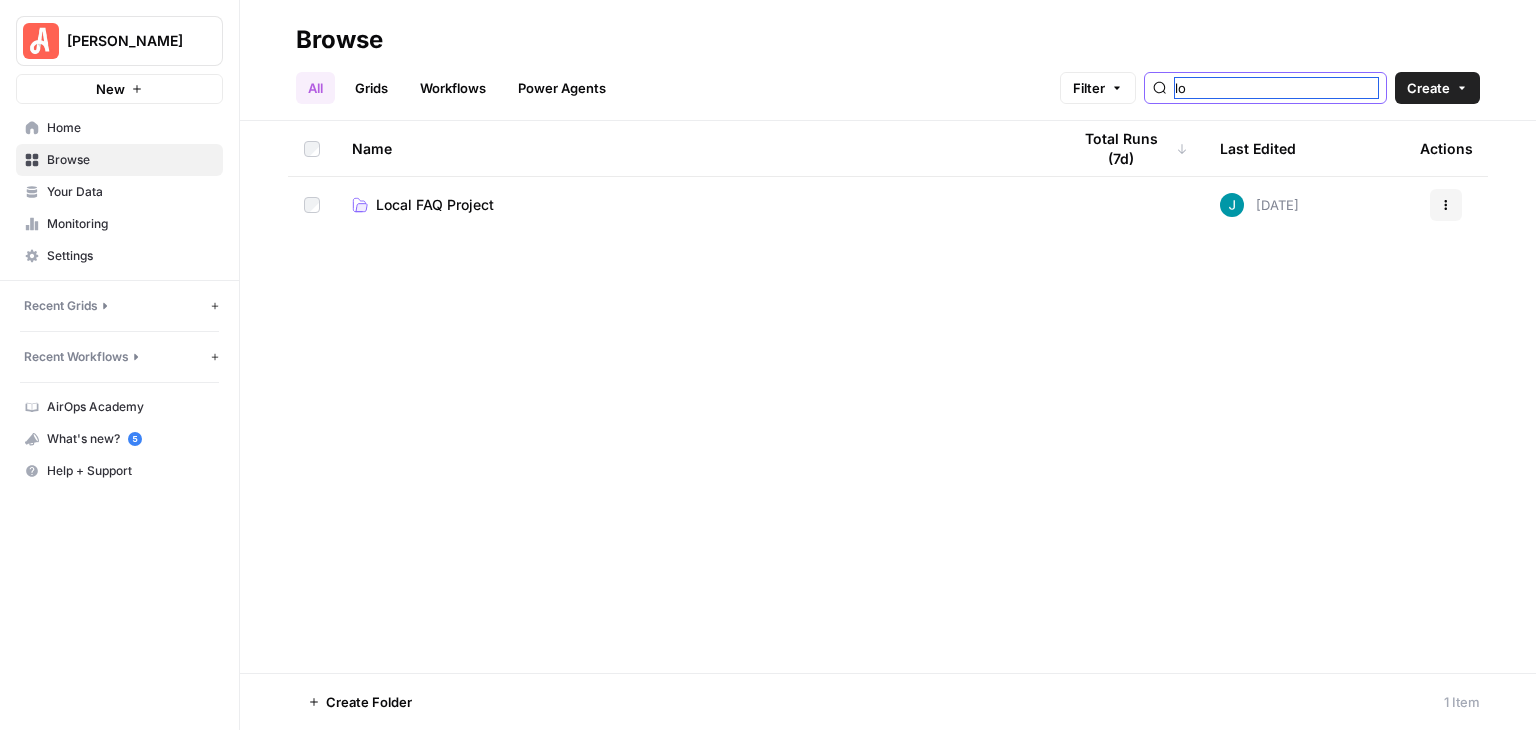 type on "l" 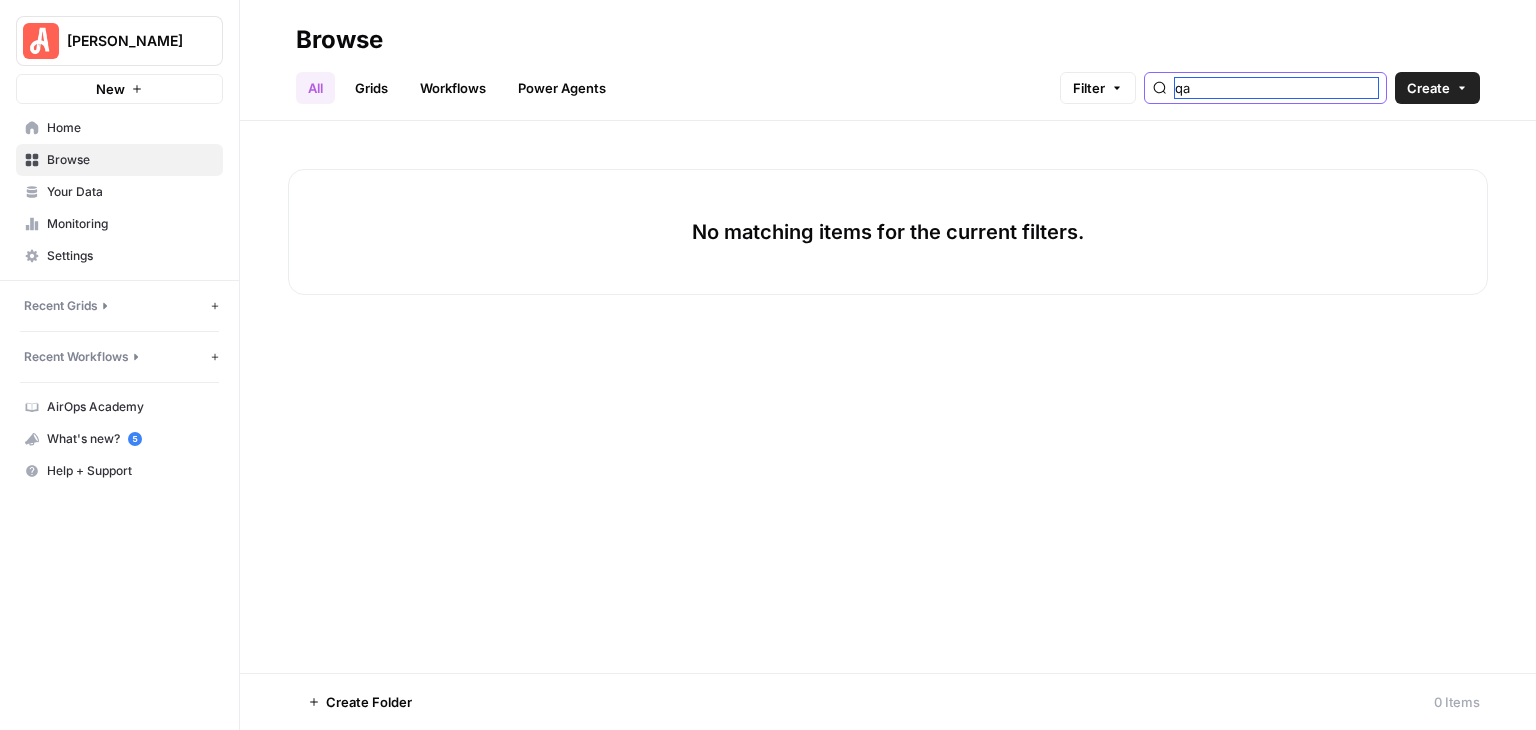 type on "q" 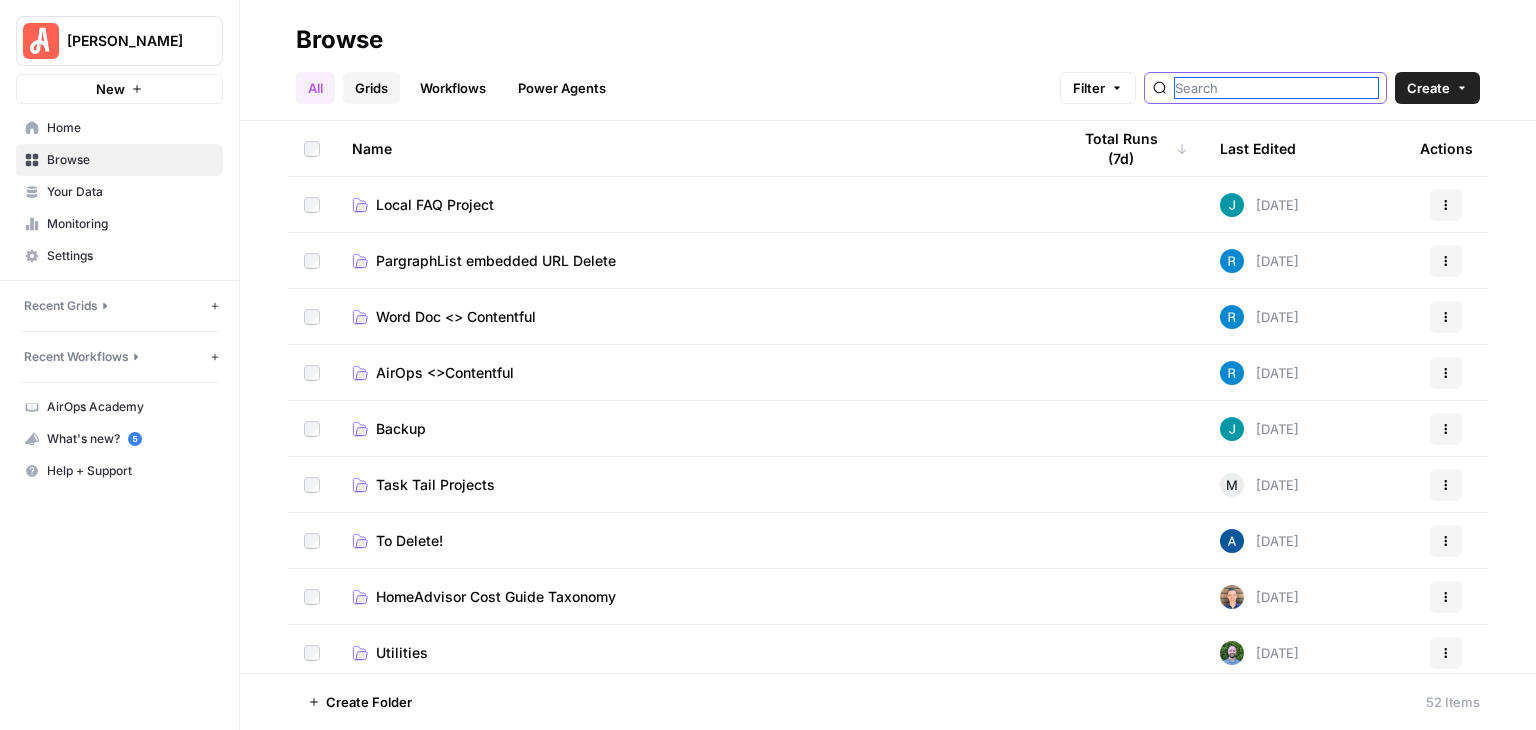 type 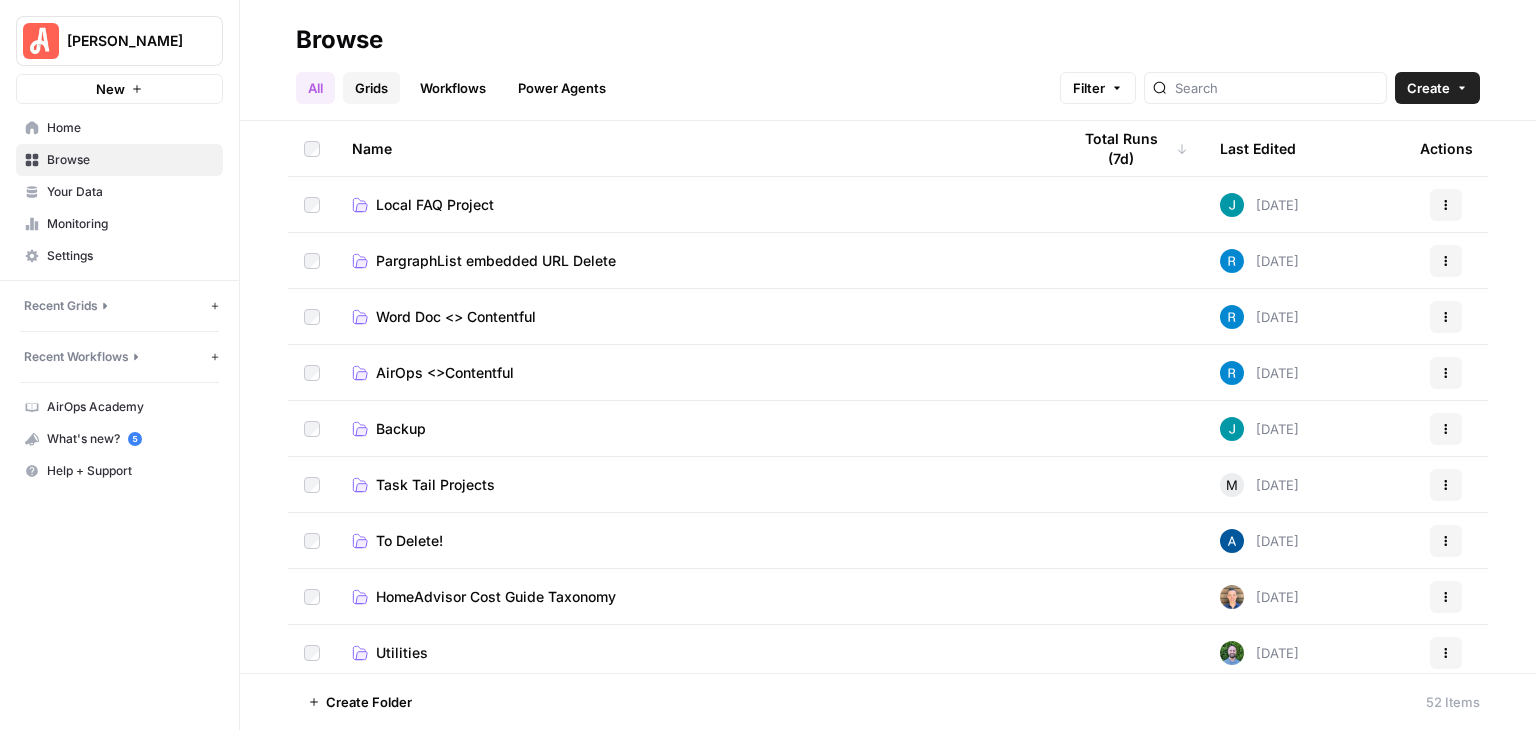 click on "Grids" at bounding box center [371, 88] 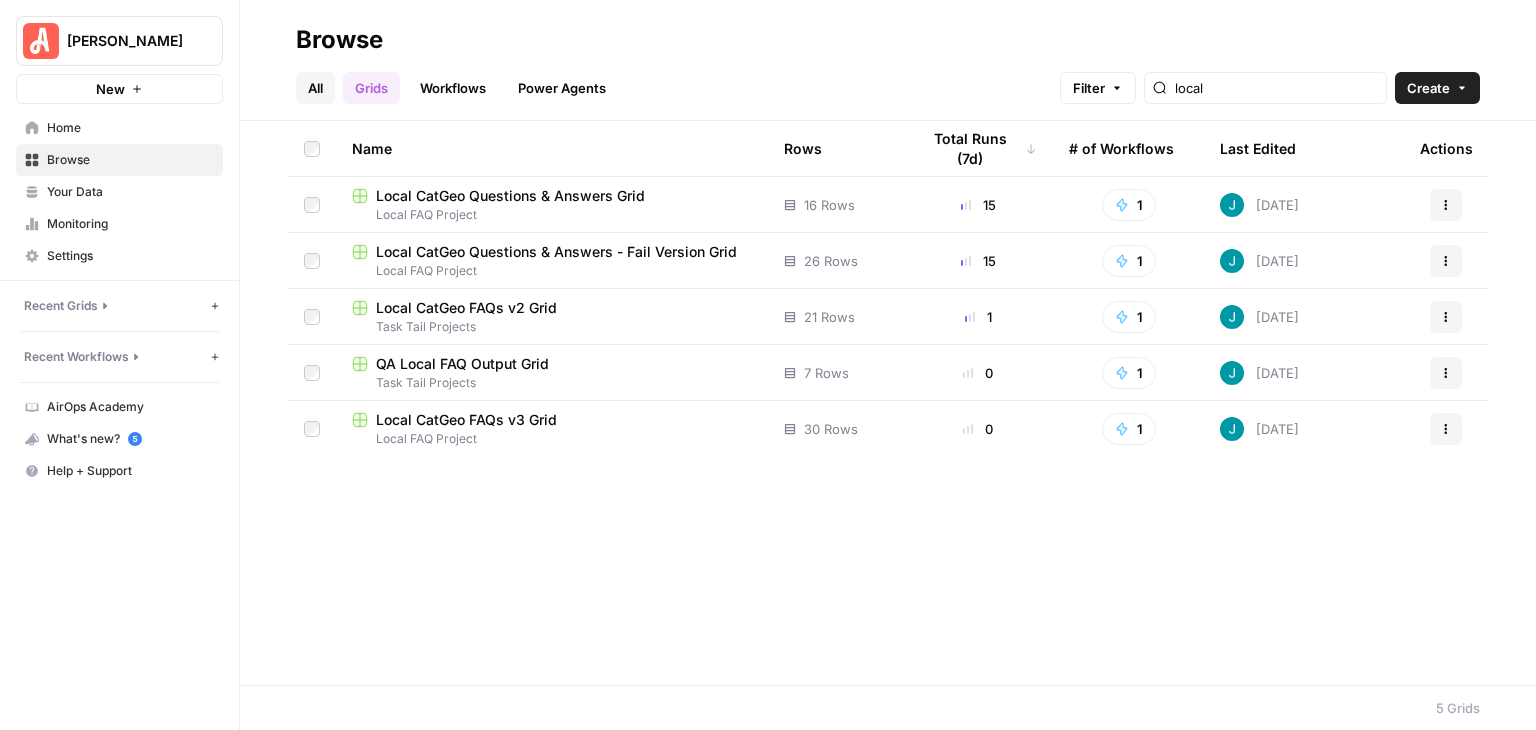 click on "All" at bounding box center (315, 88) 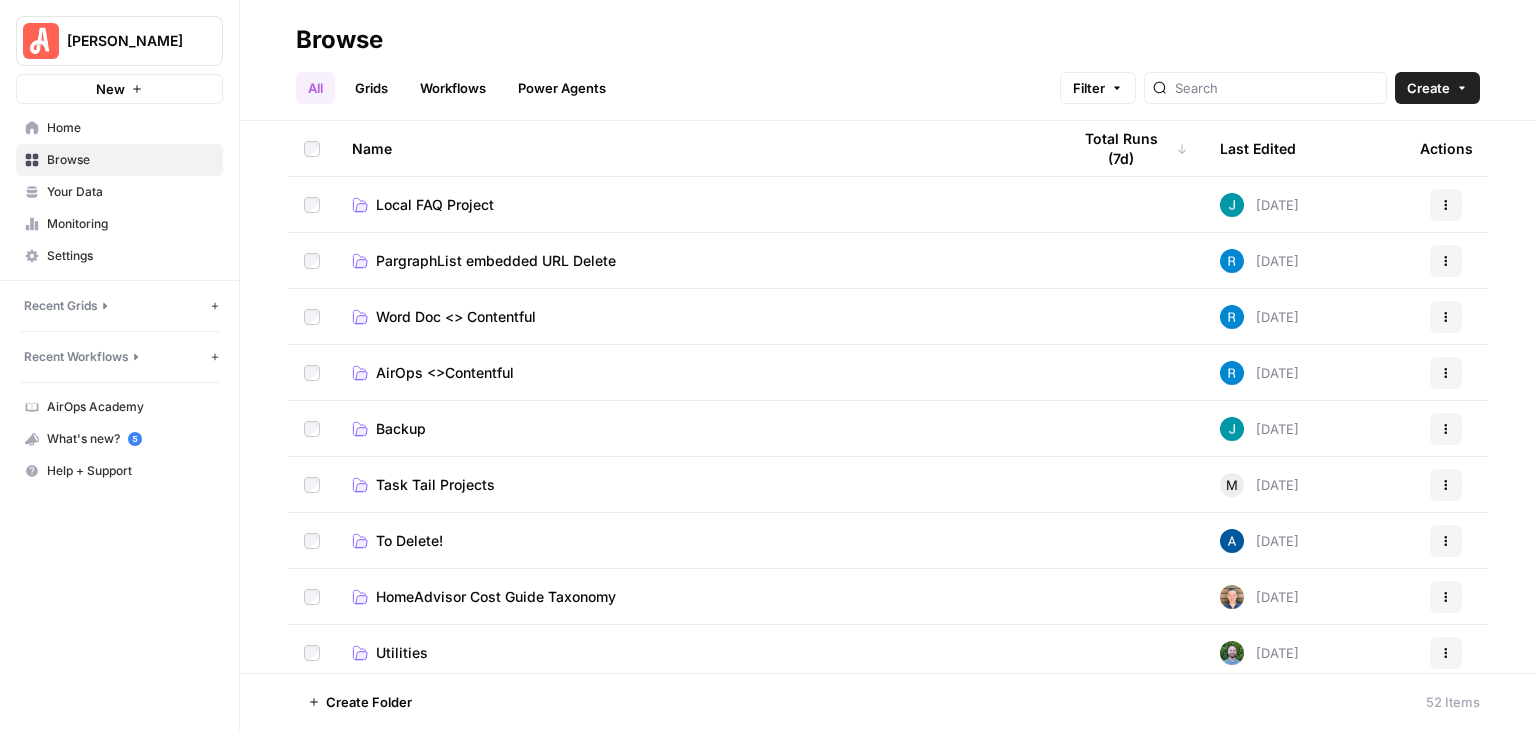 click on "Local FAQ Project" at bounding box center (435, 205) 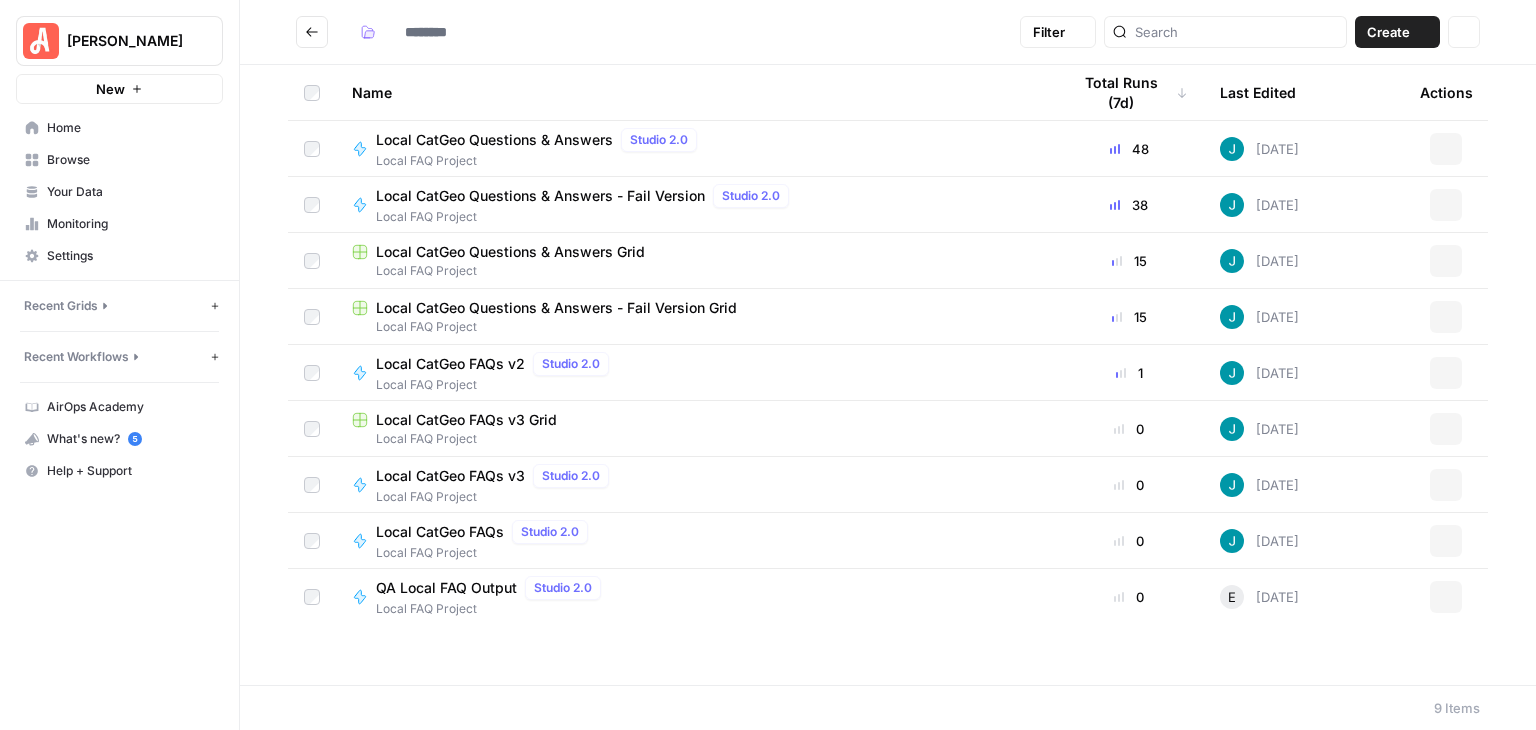 type on "**********" 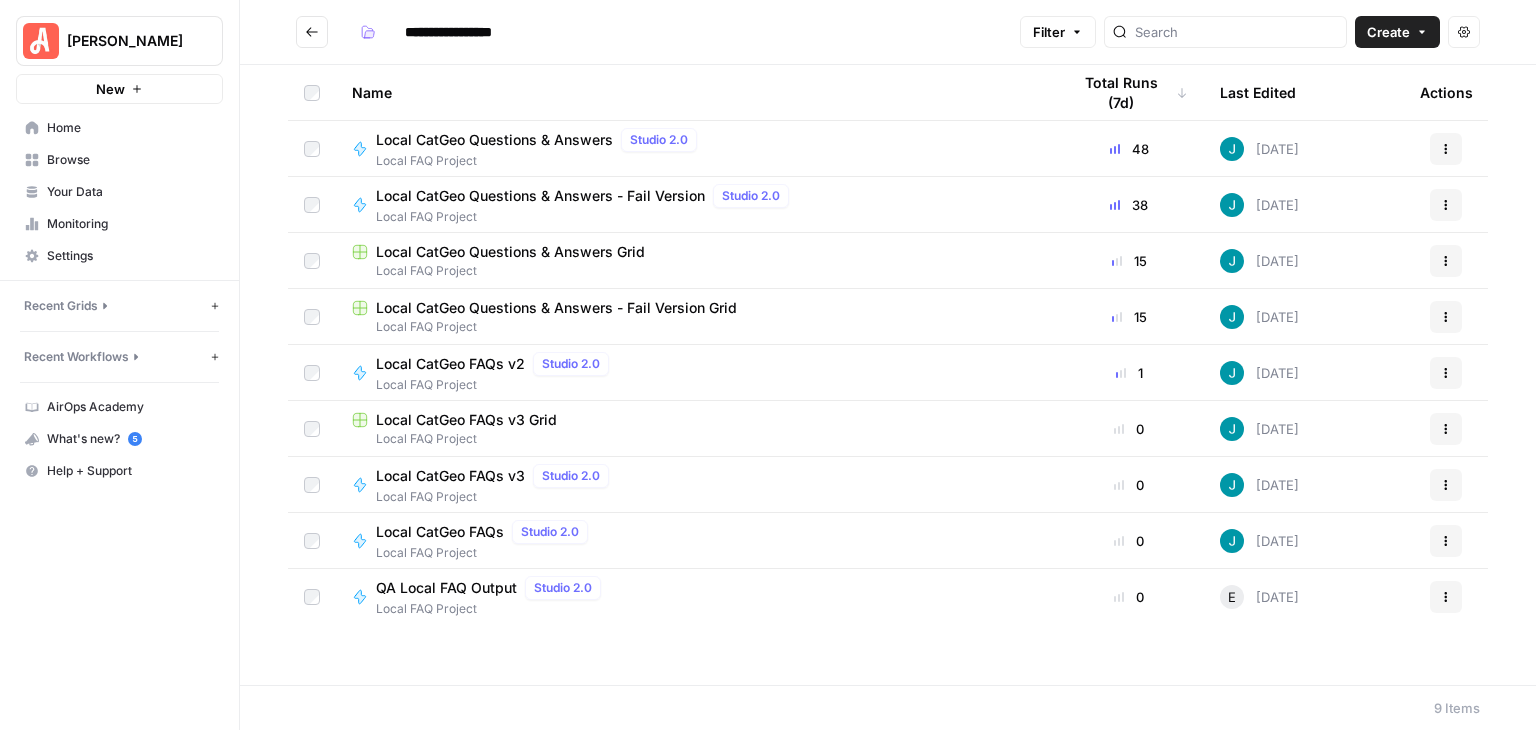 click at bounding box center [312, 32] 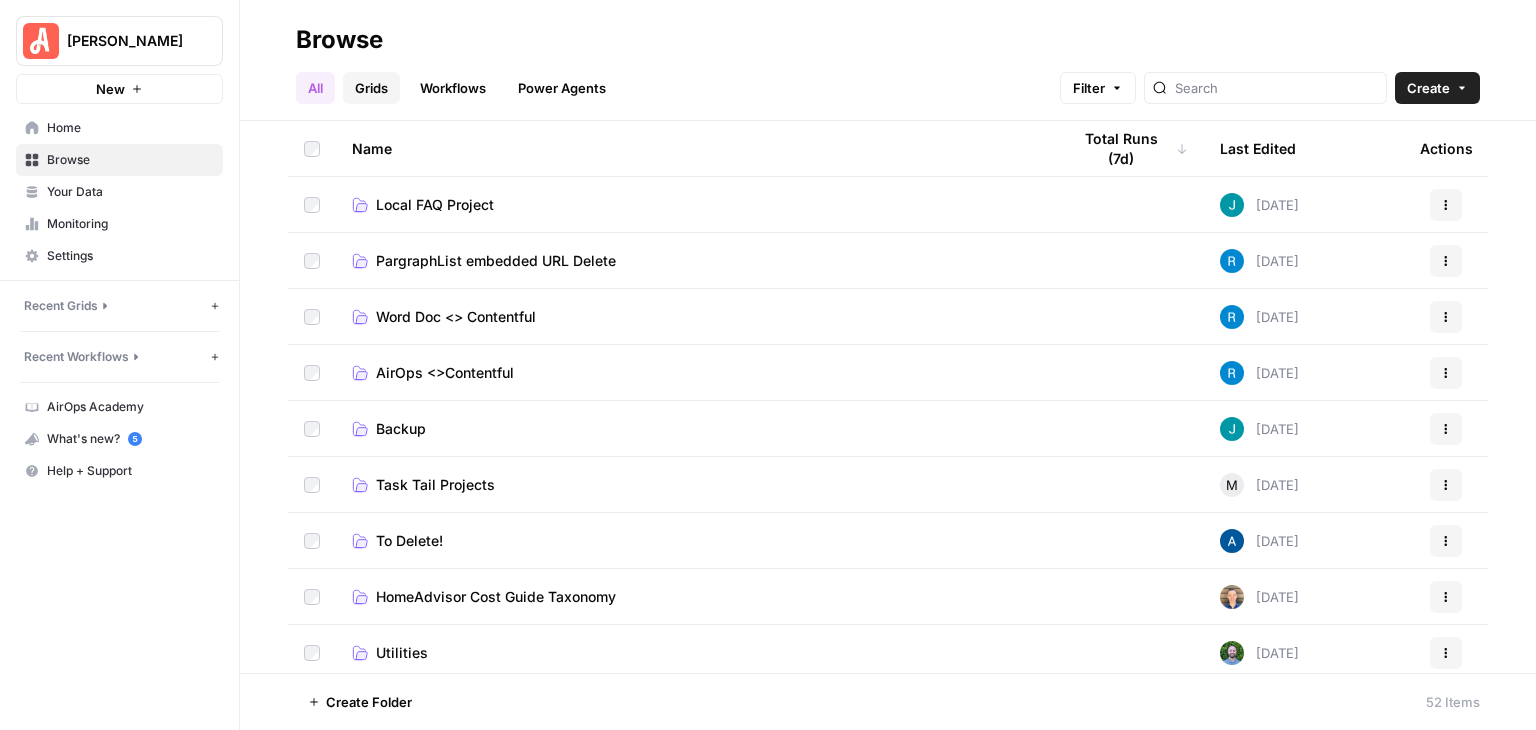 click on "Grids" at bounding box center (371, 88) 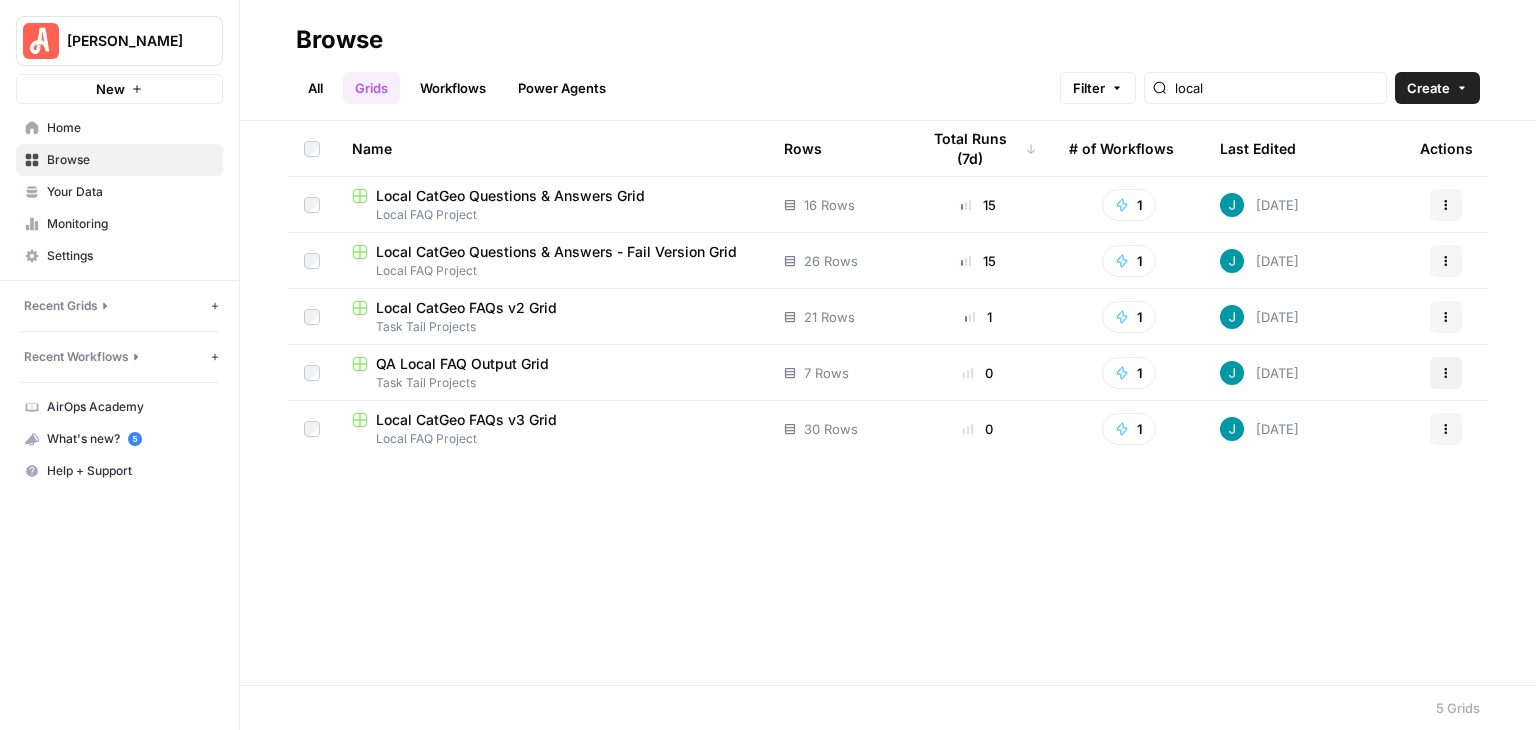 click 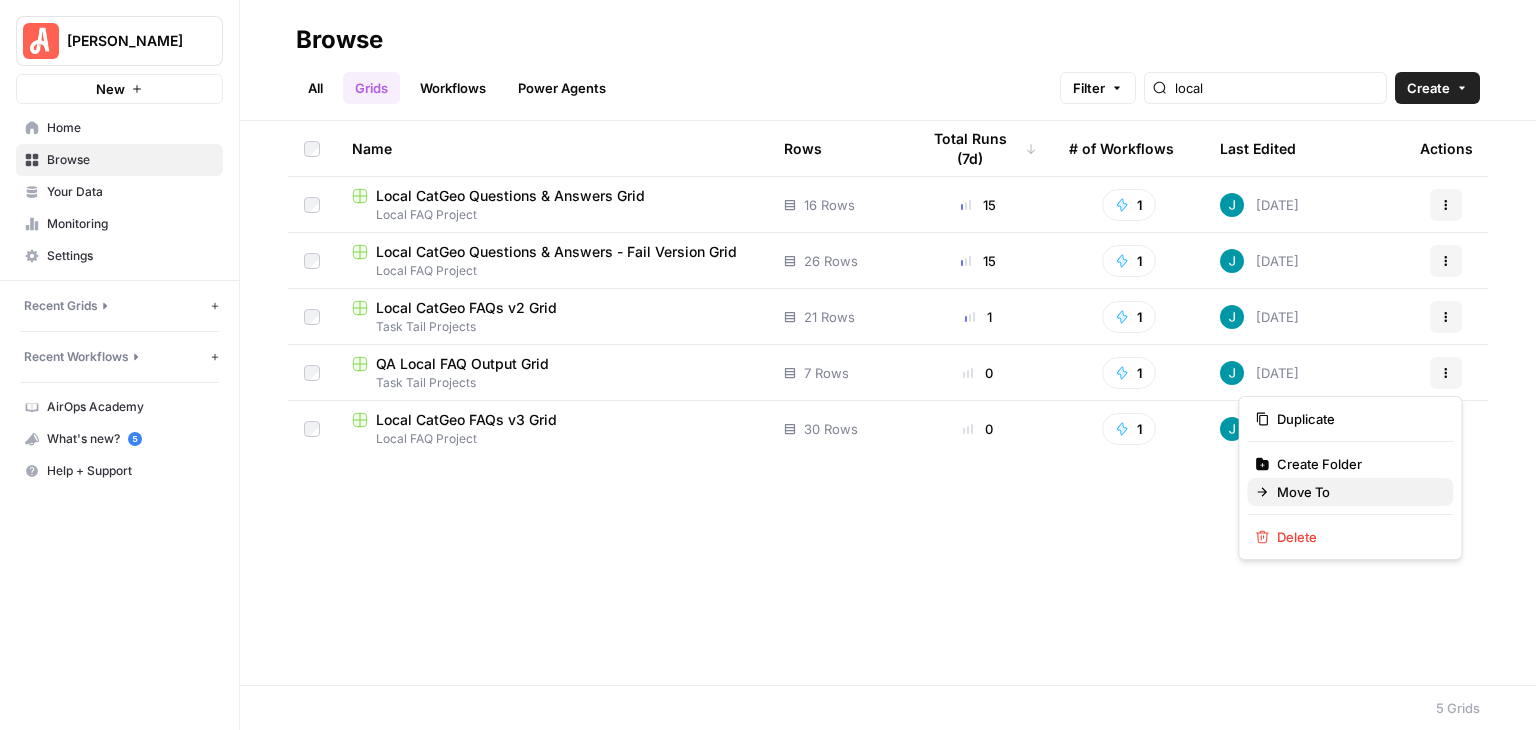 click on "Move To" at bounding box center [1350, 492] 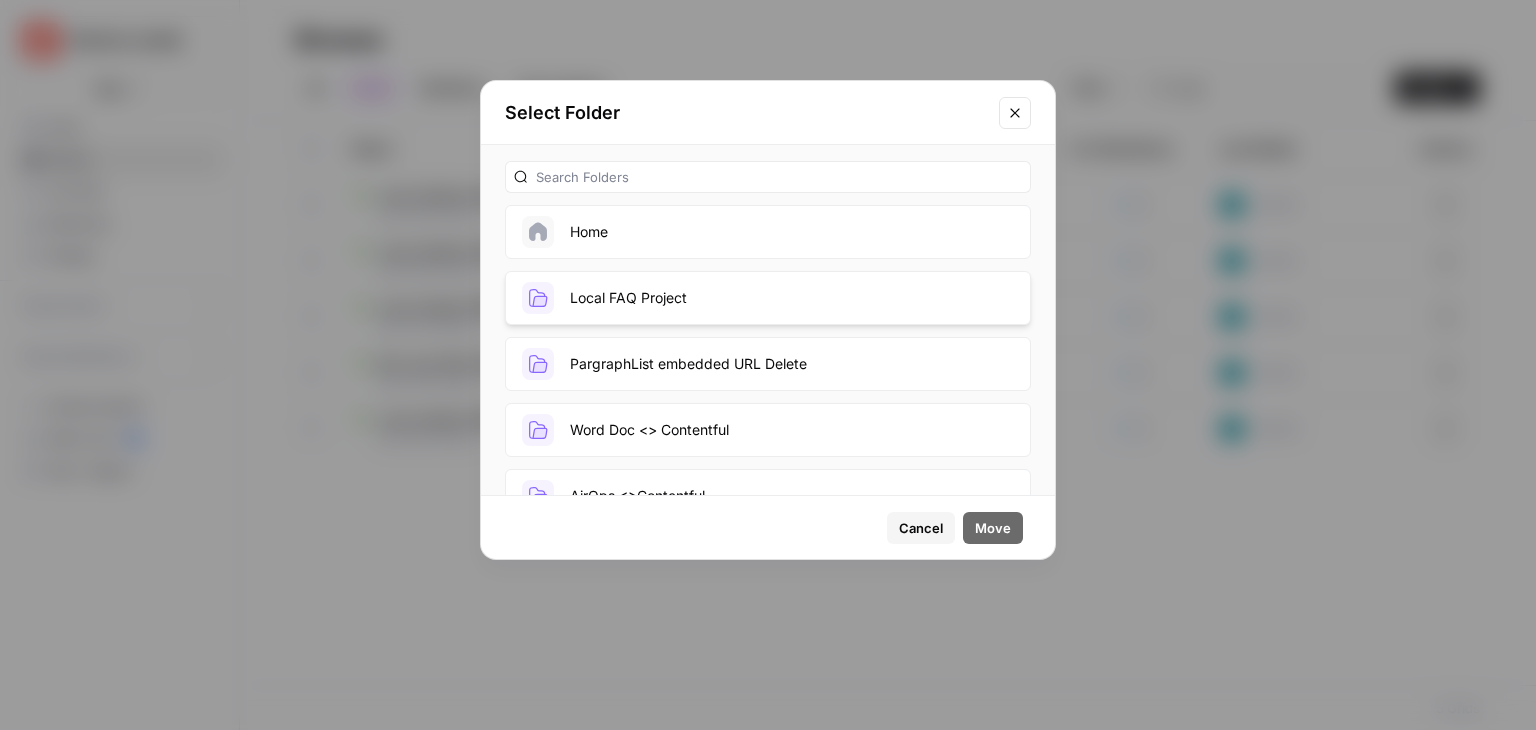 click on "Local FAQ Project" at bounding box center [768, 298] 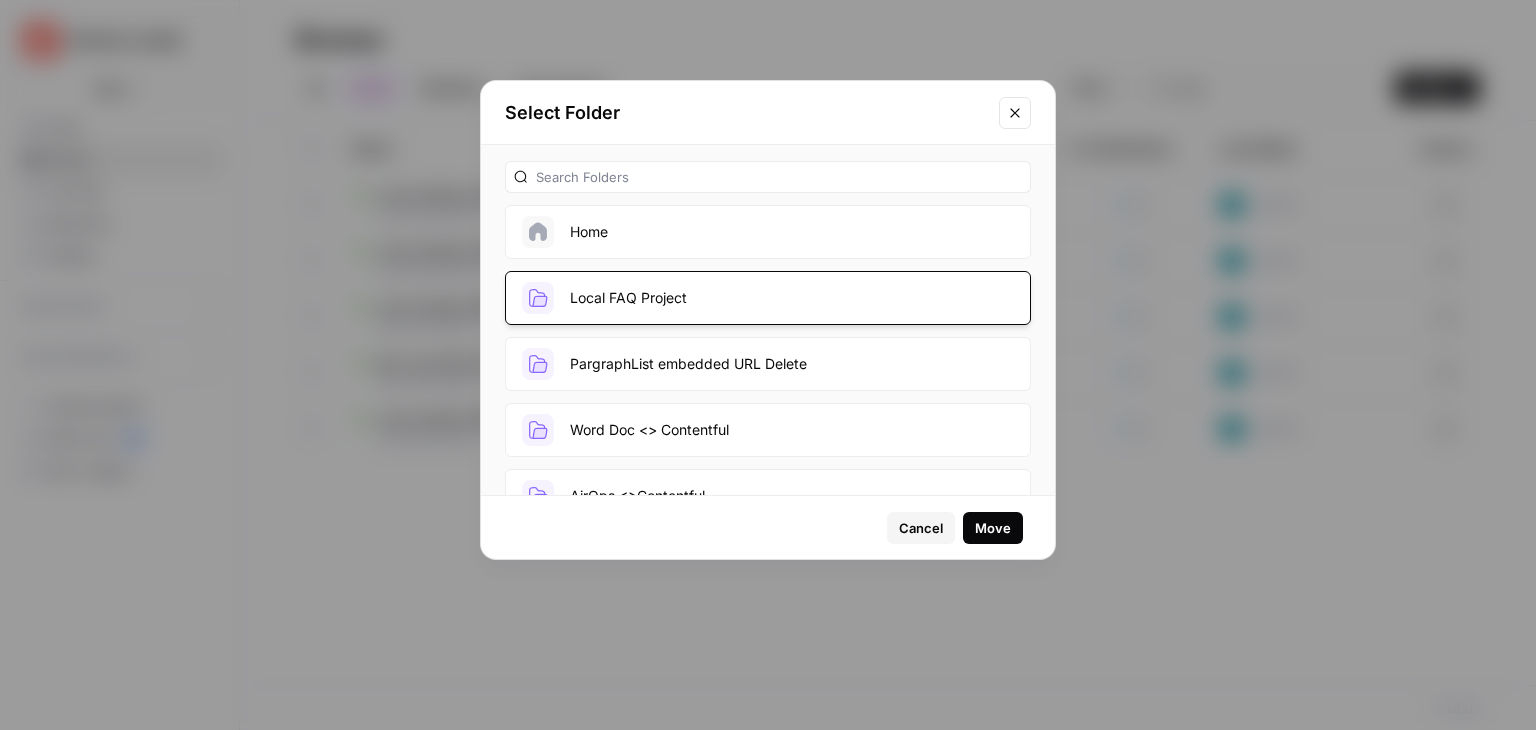 click on "Move" at bounding box center (993, 528) 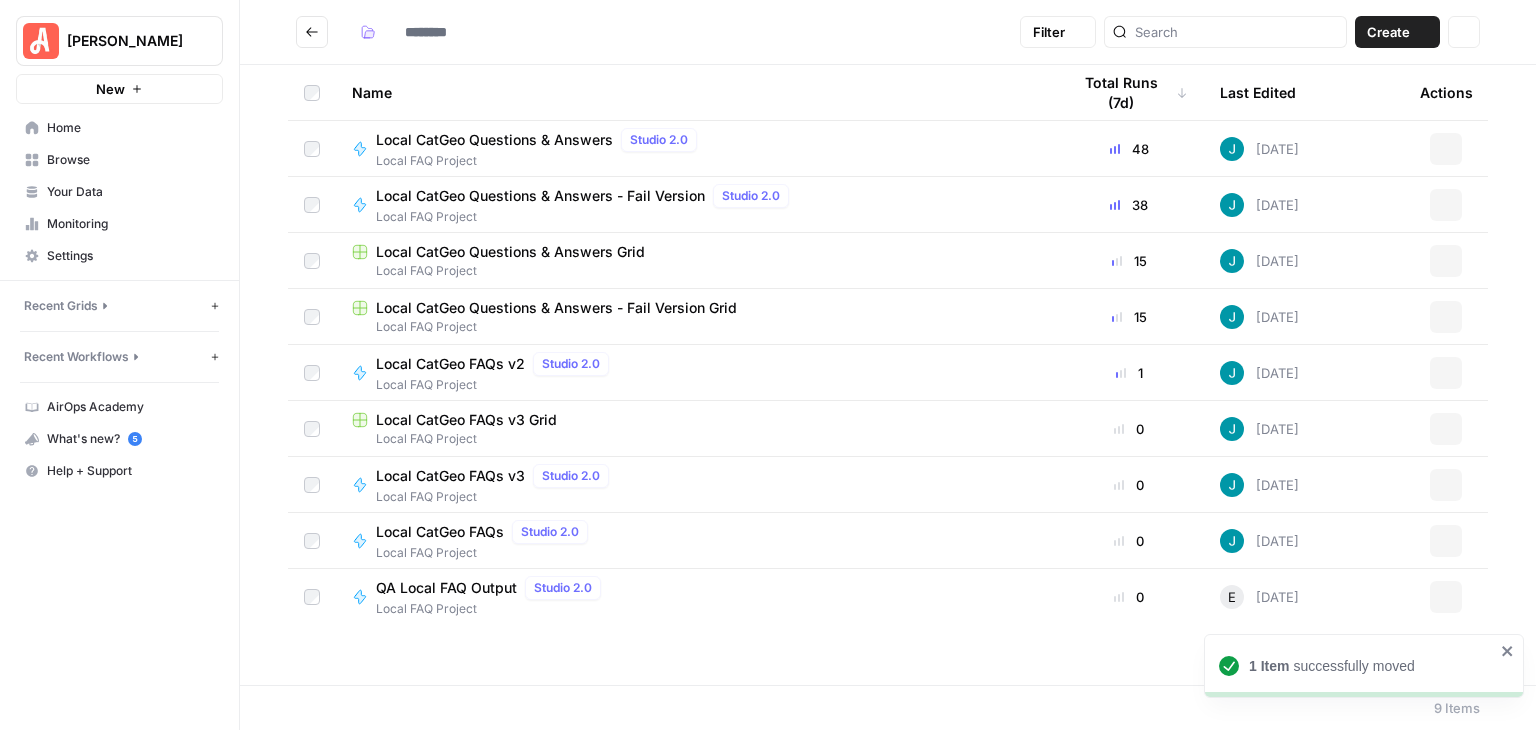 type on "**********" 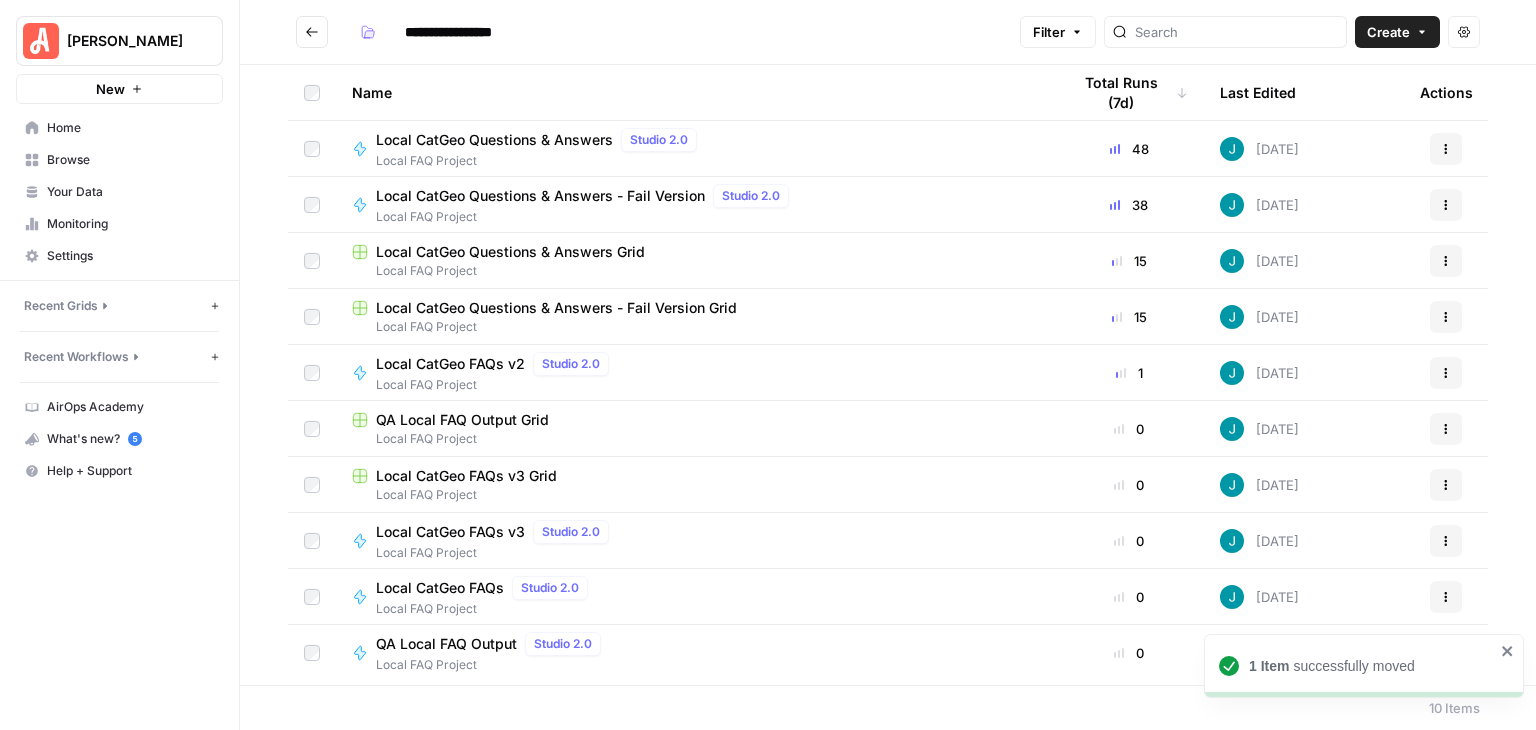 click 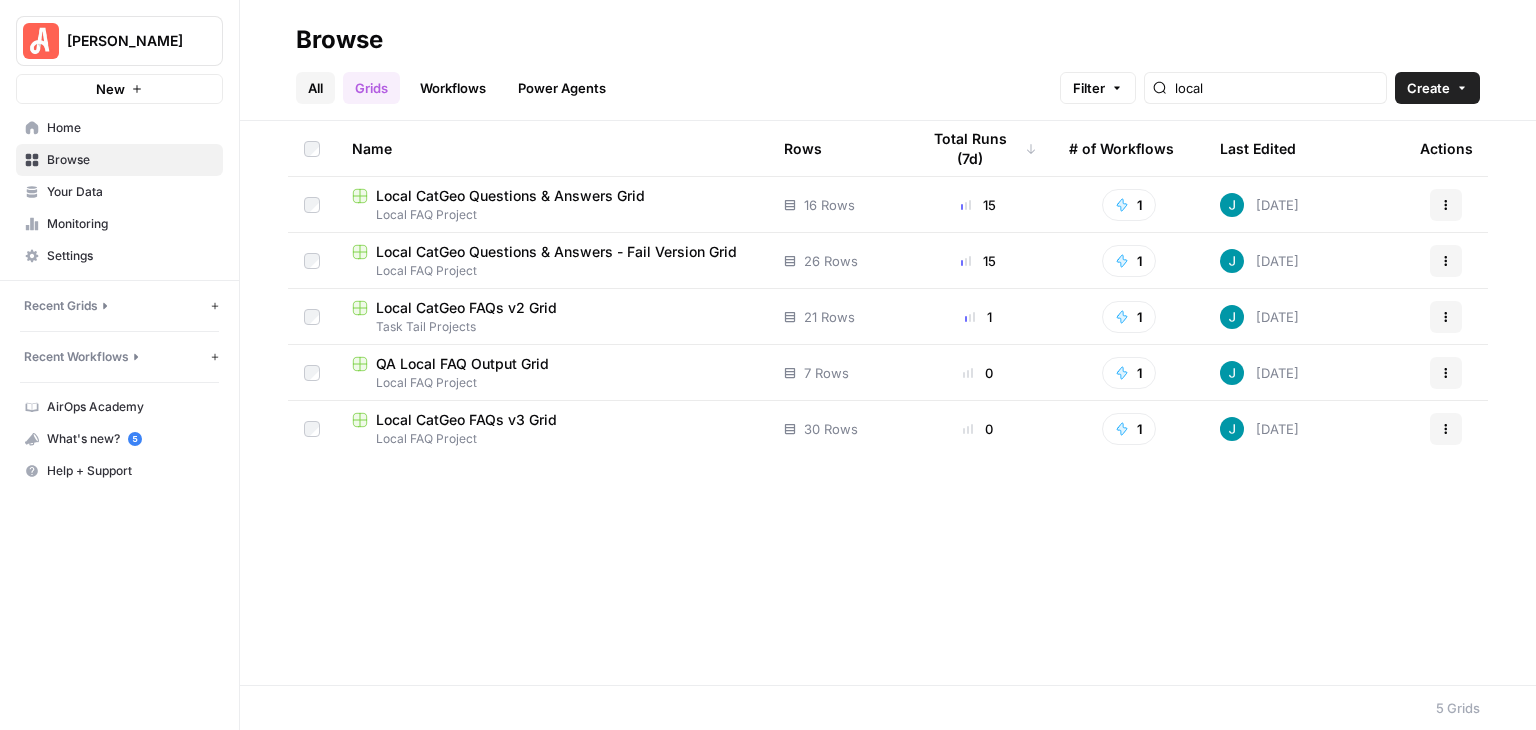 click on "All" at bounding box center [315, 88] 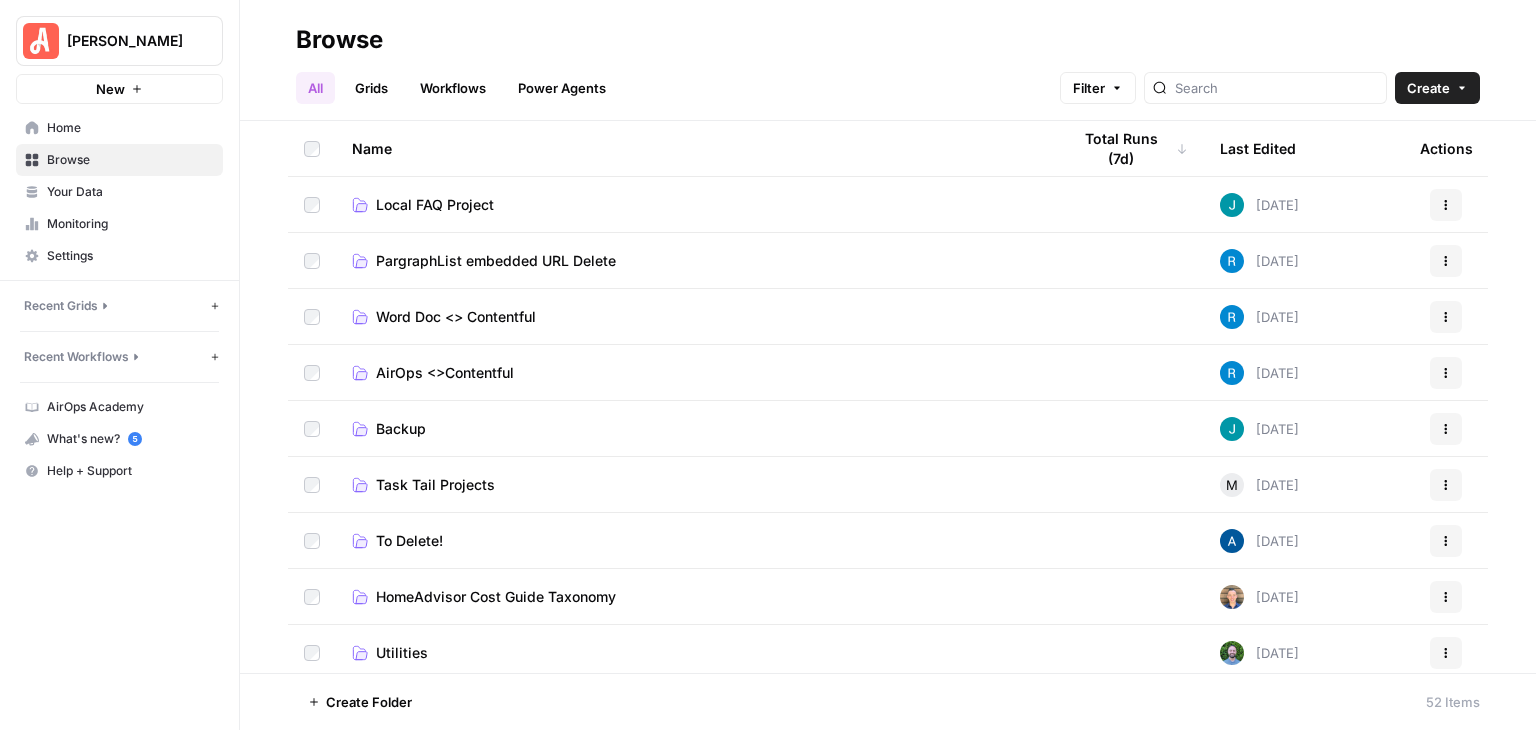 click on "Local FAQ Project" at bounding box center (435, 205) 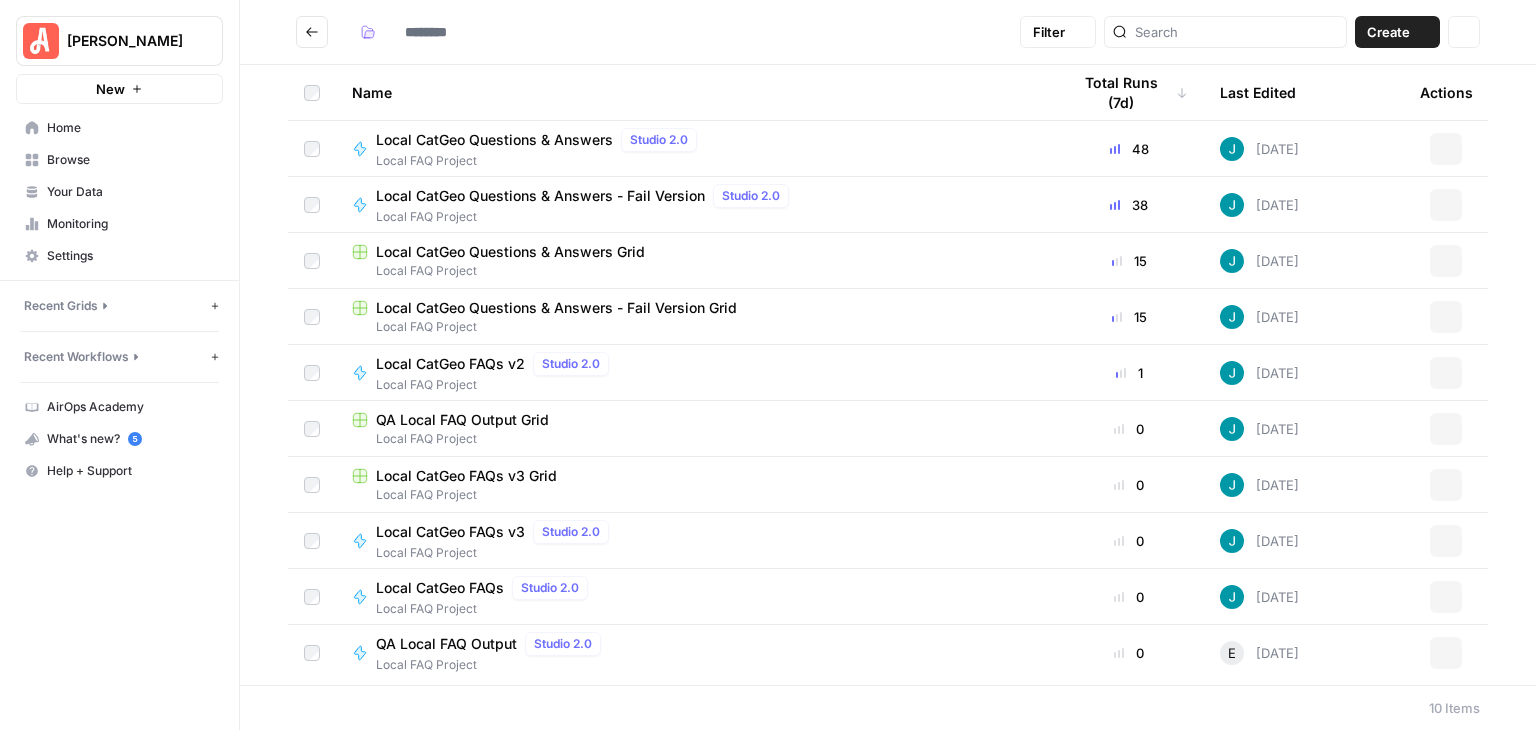 type on "**********" 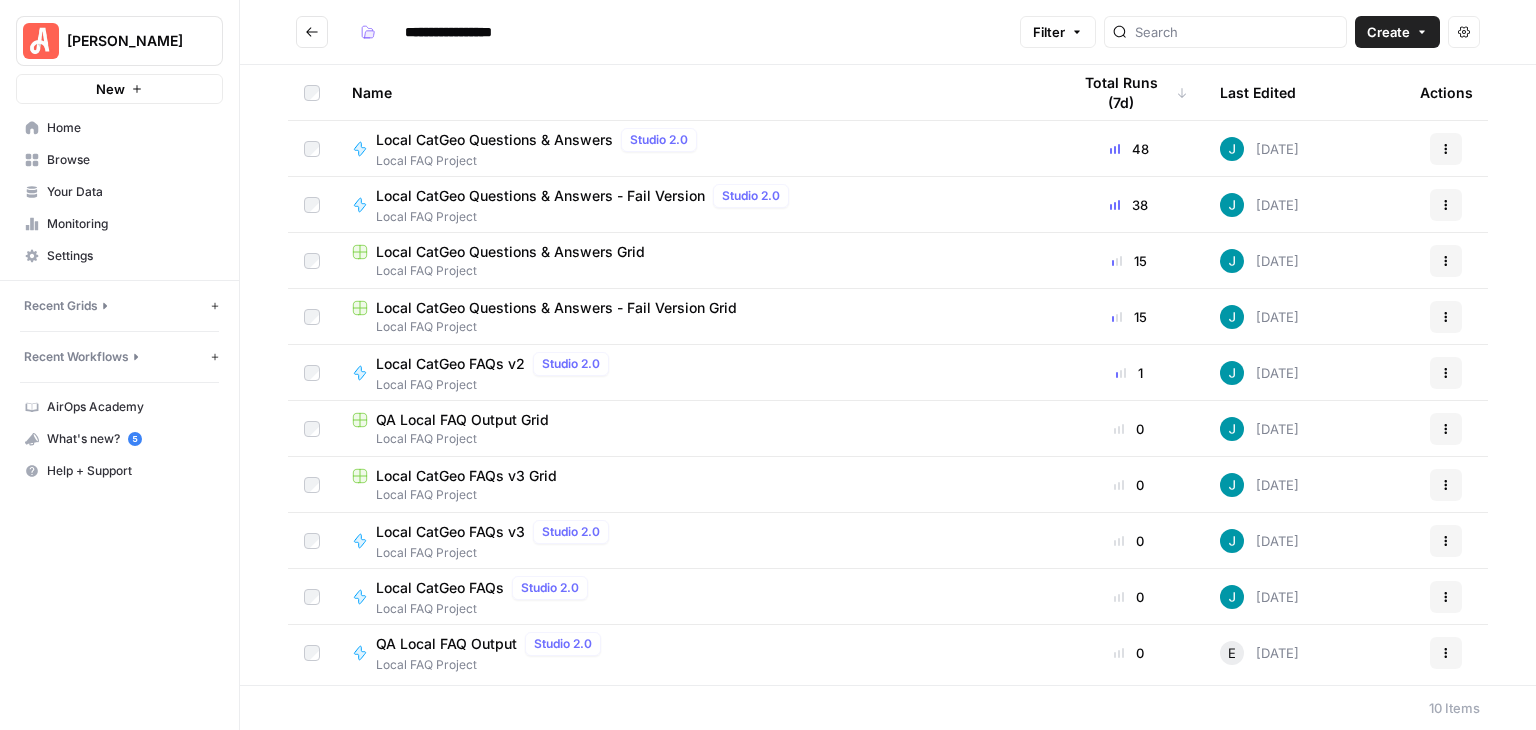 click 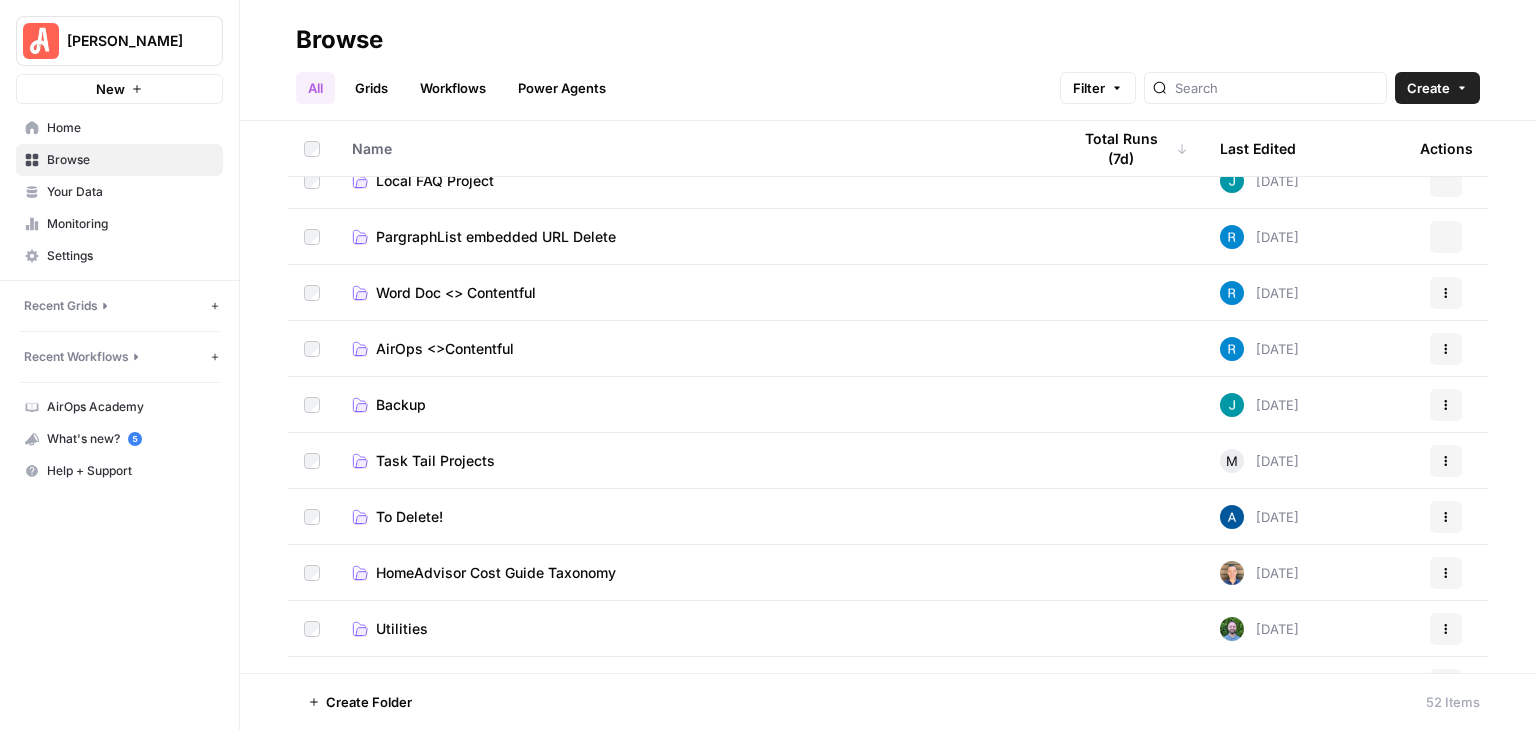 scroll, scrollTop: 0, scrollLeft: 0, axis: both 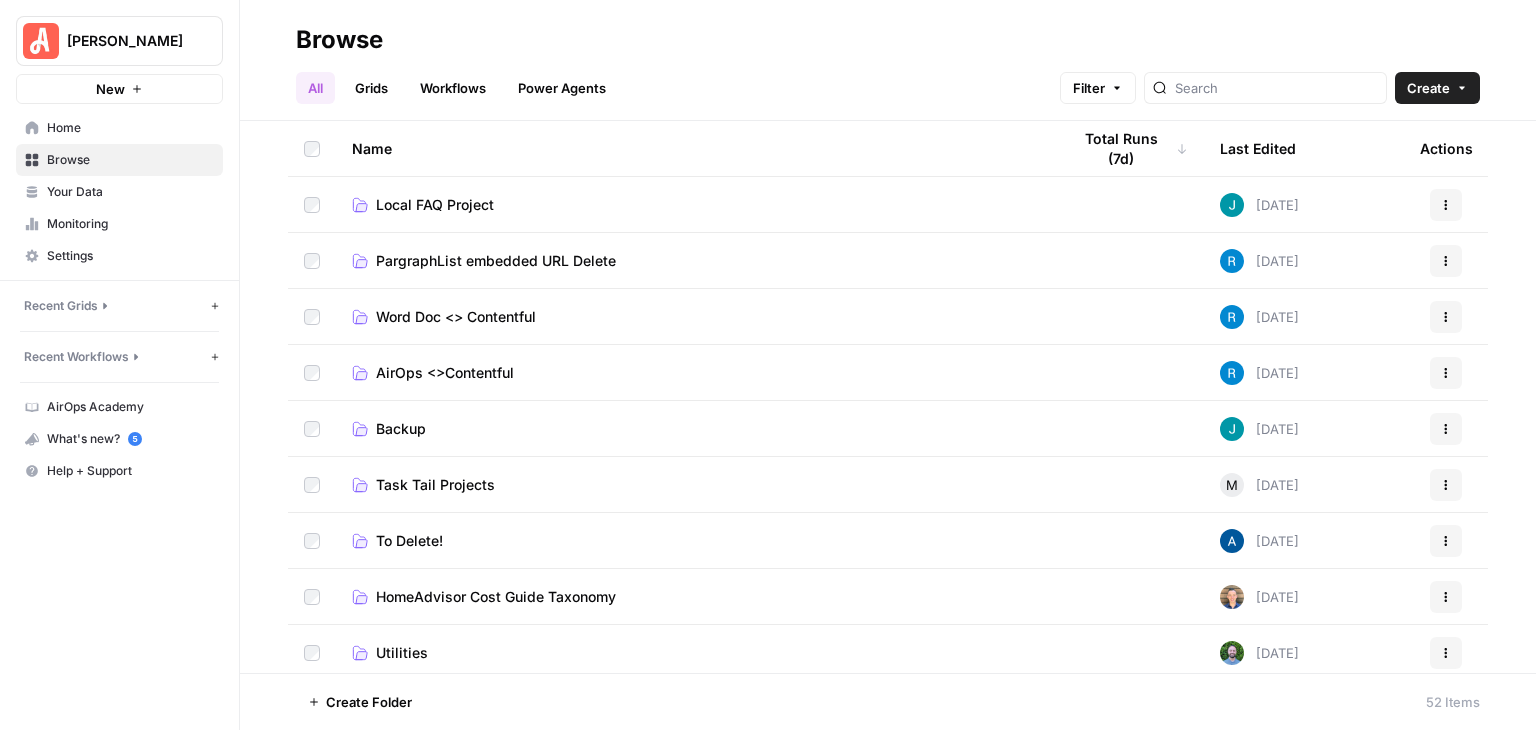 click on "Local FAQ Project" at bounding box center [695, 205] 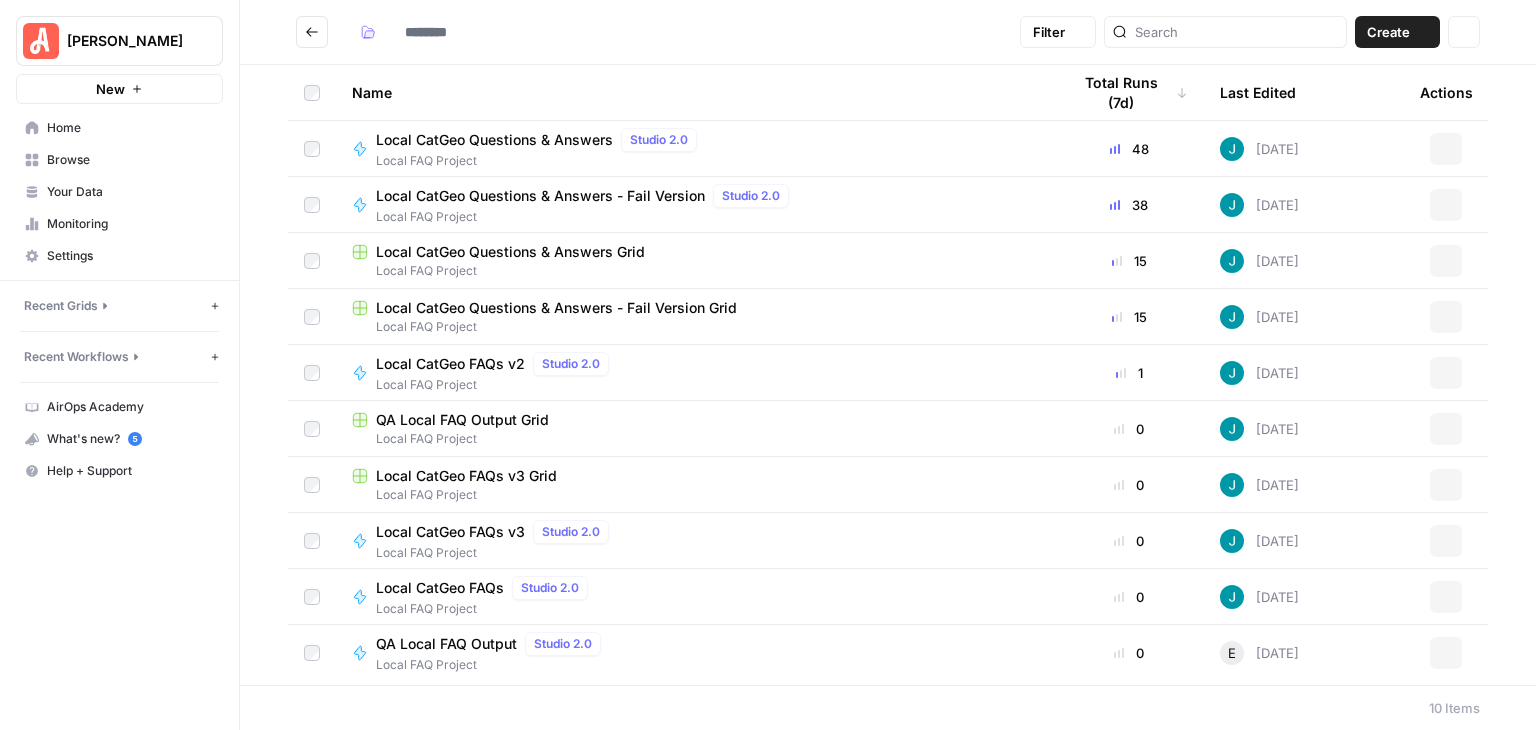 type on "**********" 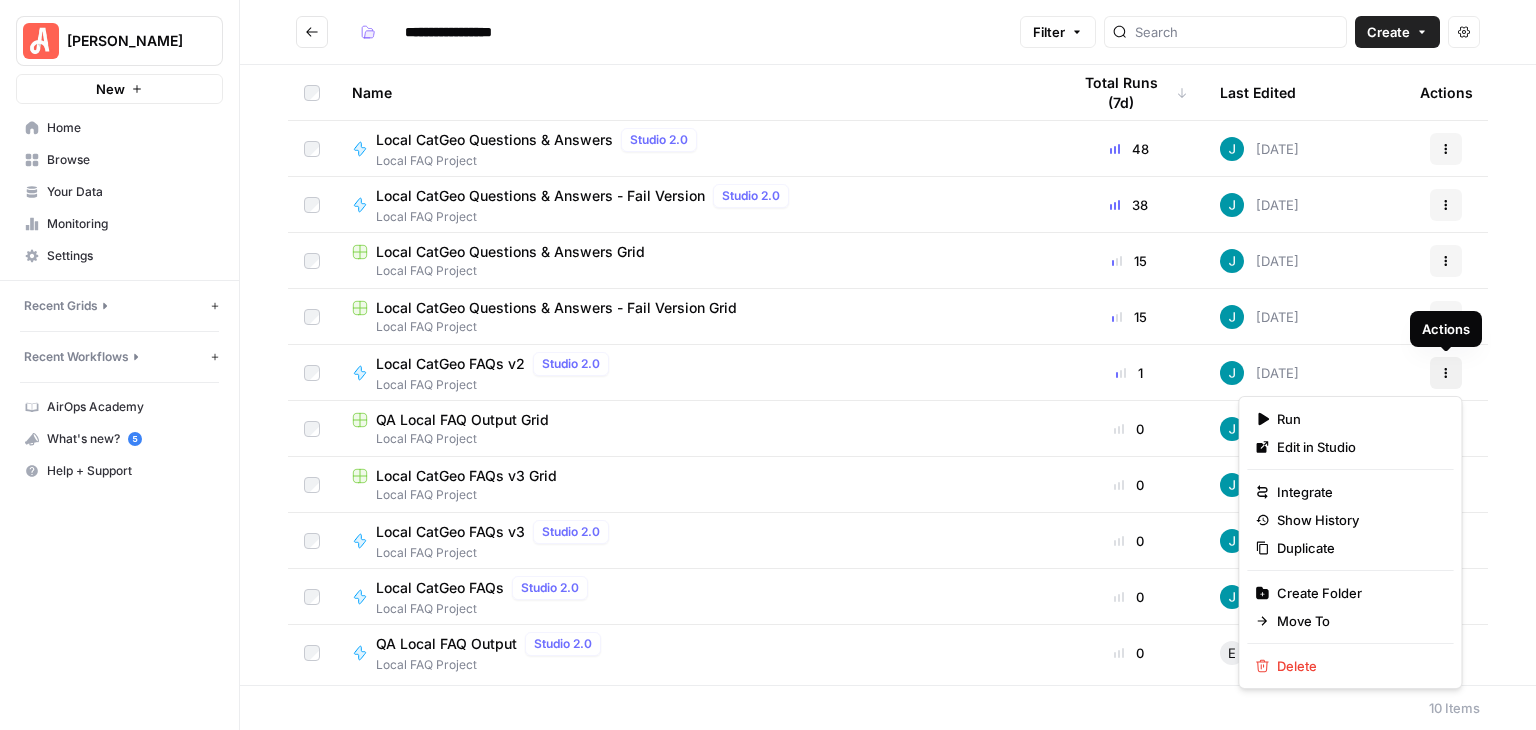 click 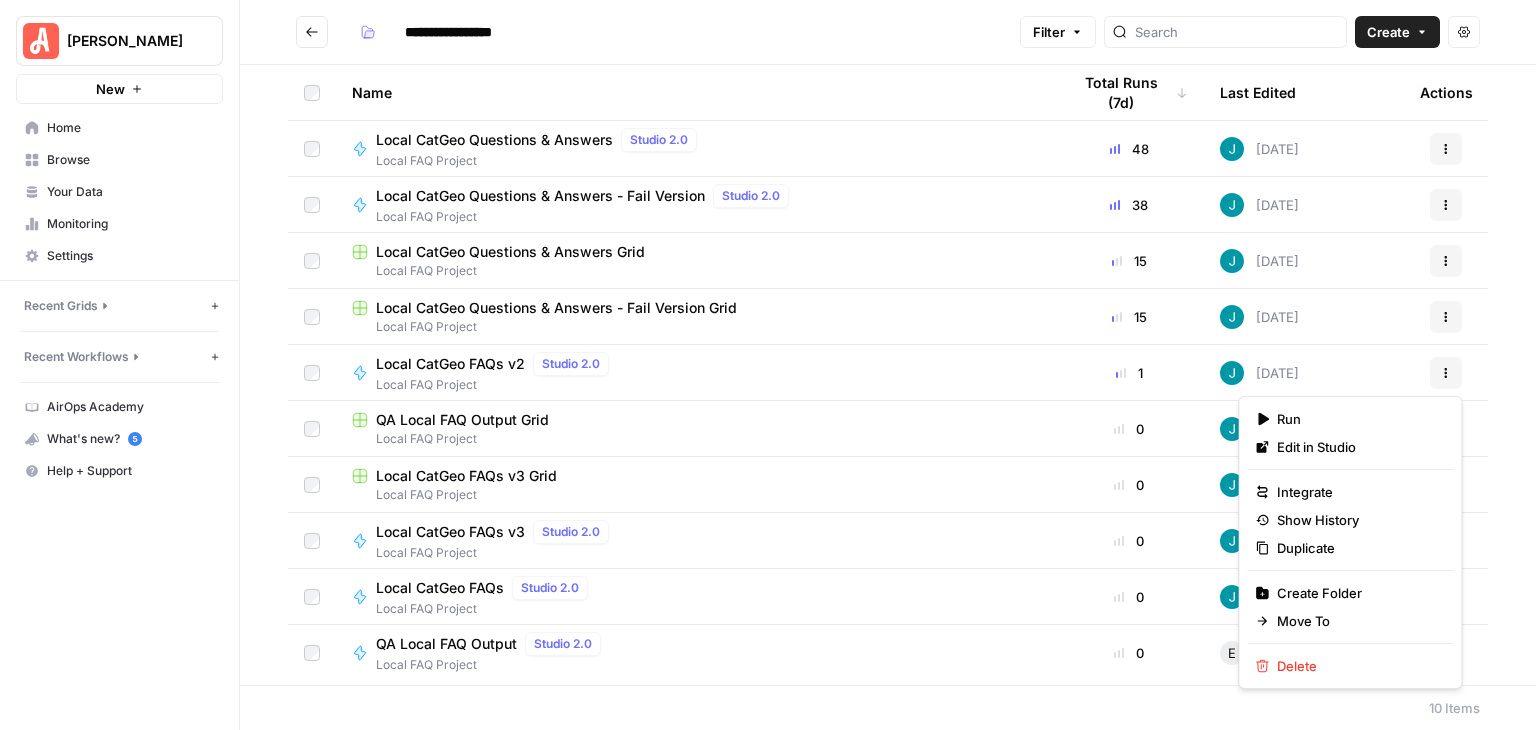 click on "**********" at bounding box center (654, 32) 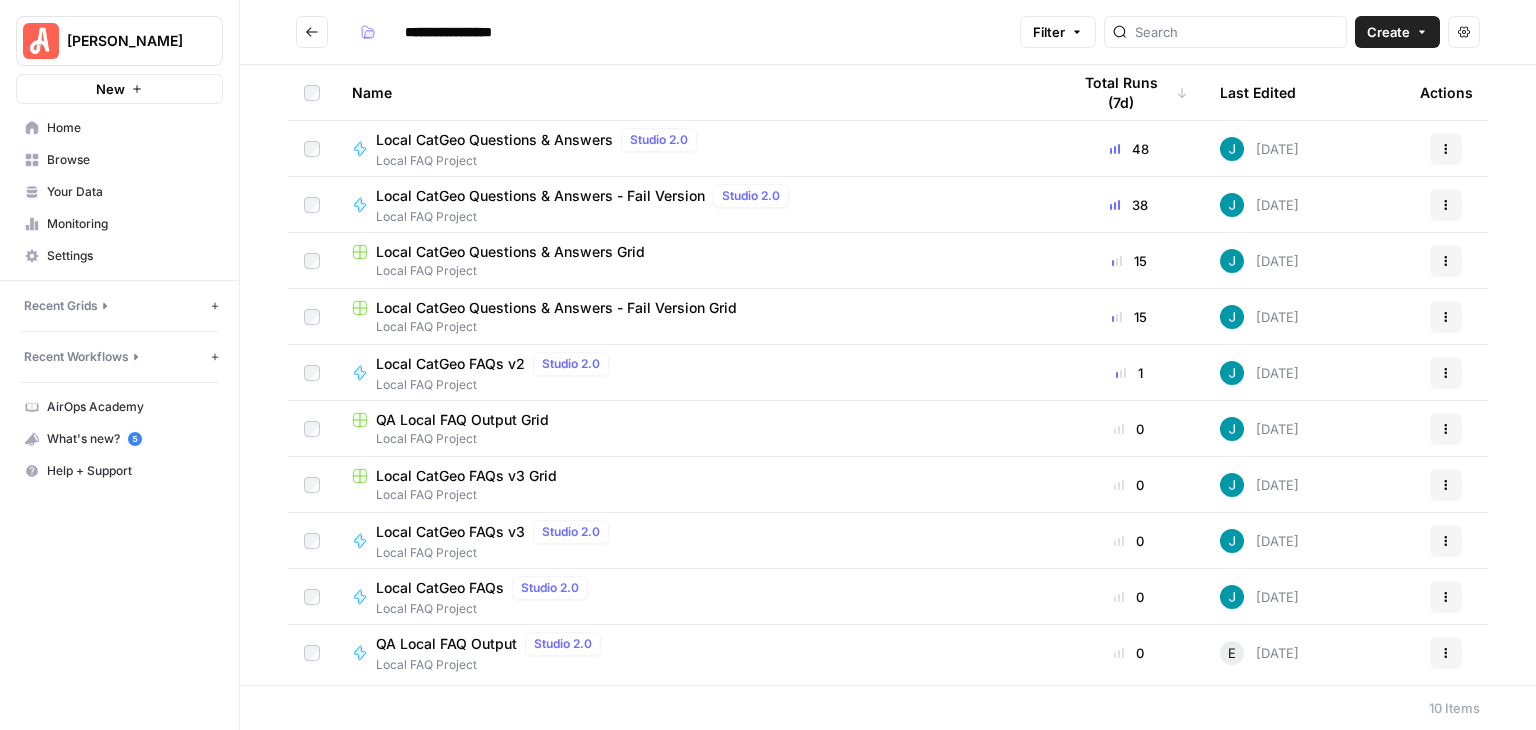 click at bounding box center (312, 32) 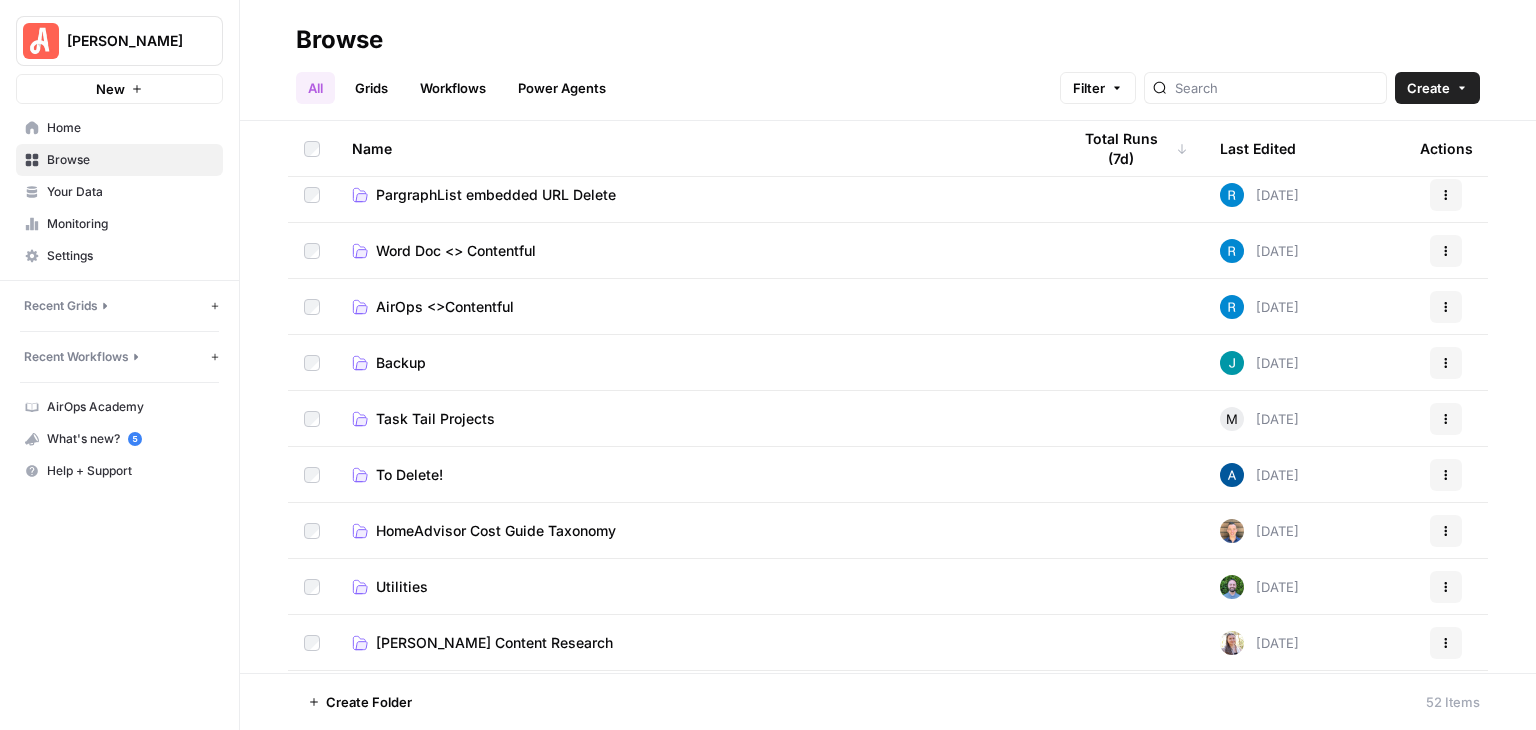 scroll, scrollTop: 200, scrollLeft: 0, axis: vertical 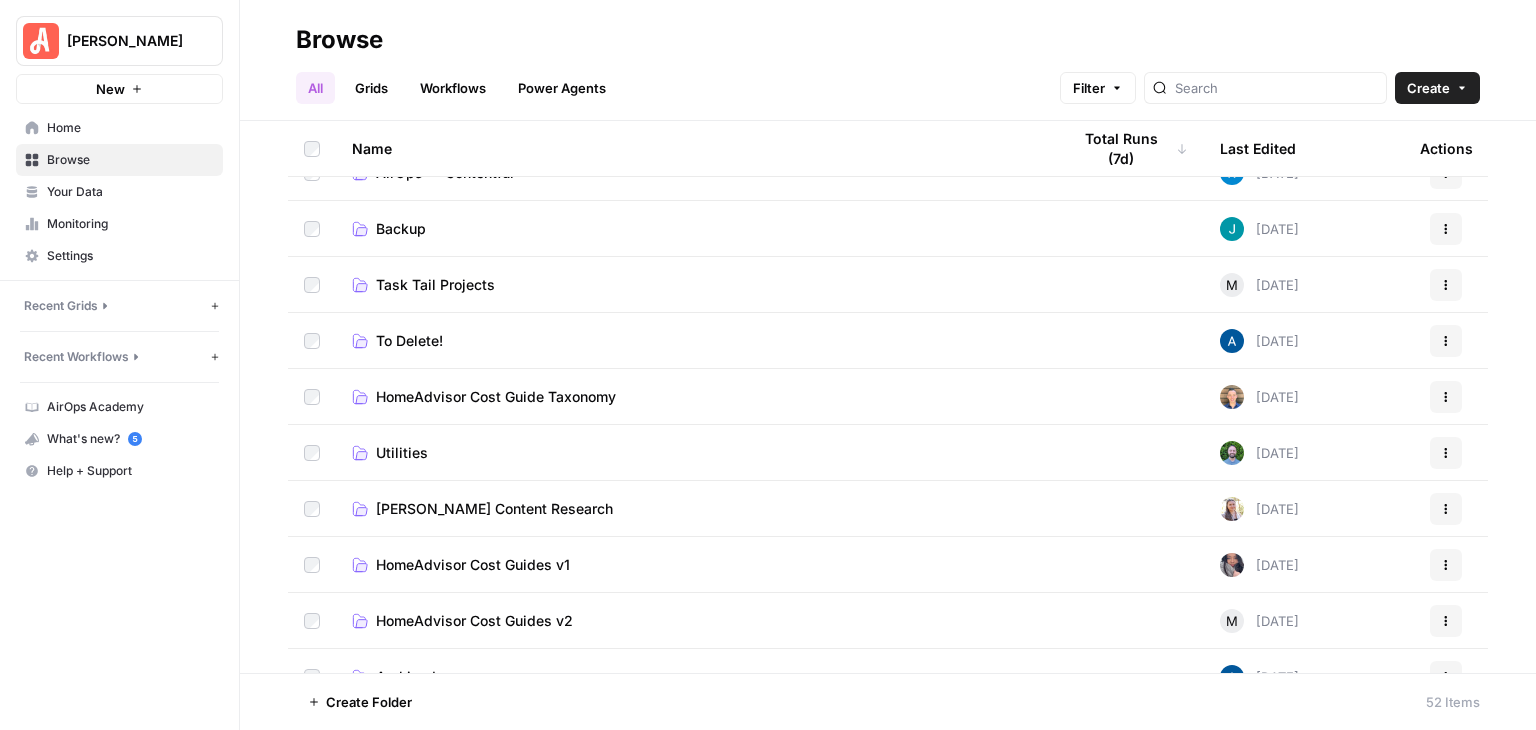 click on "To Delete!" at bounding box center [695, 341] 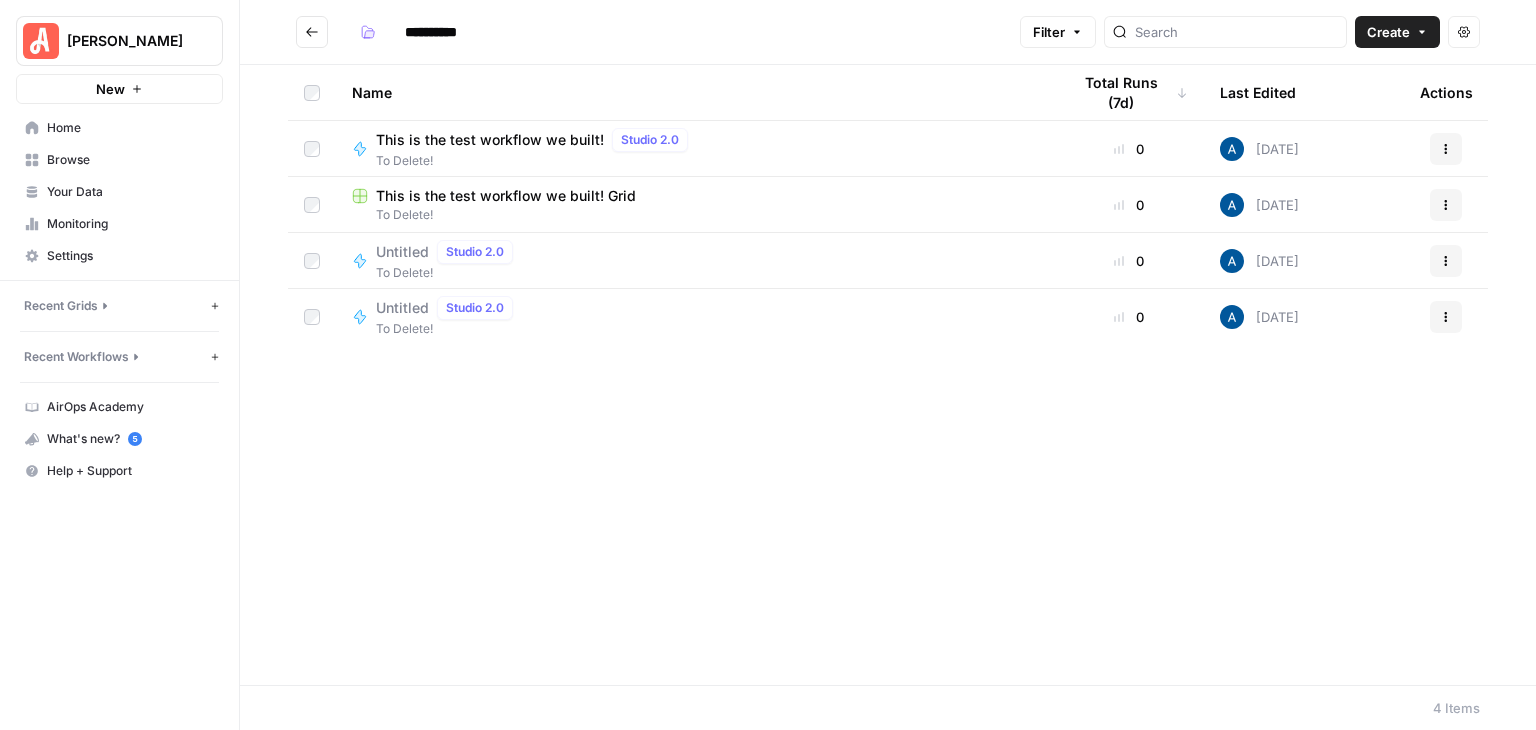 click at bounding box center [312, 32] 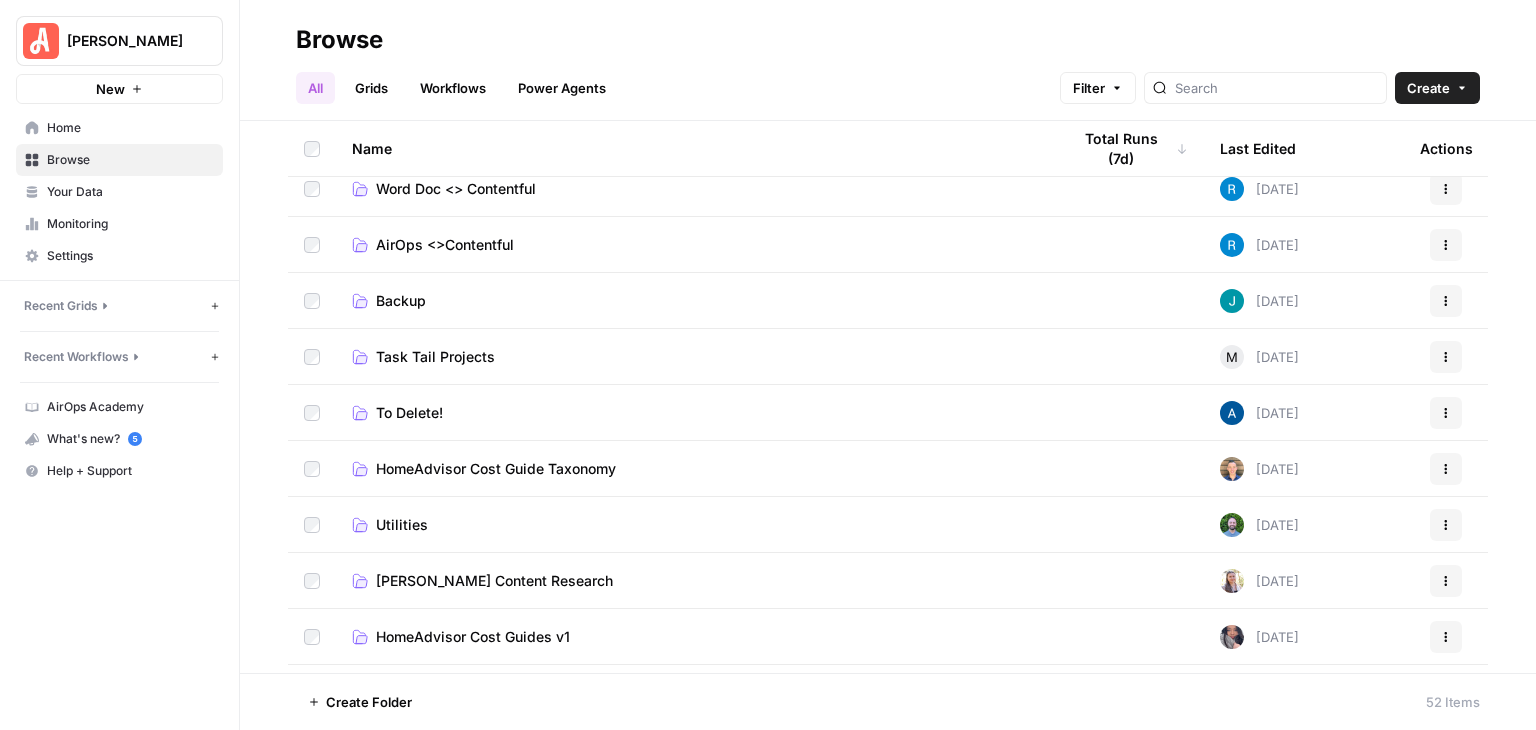 scroll, scrollTop: 200, scrollLeft: 0, axis: vertical 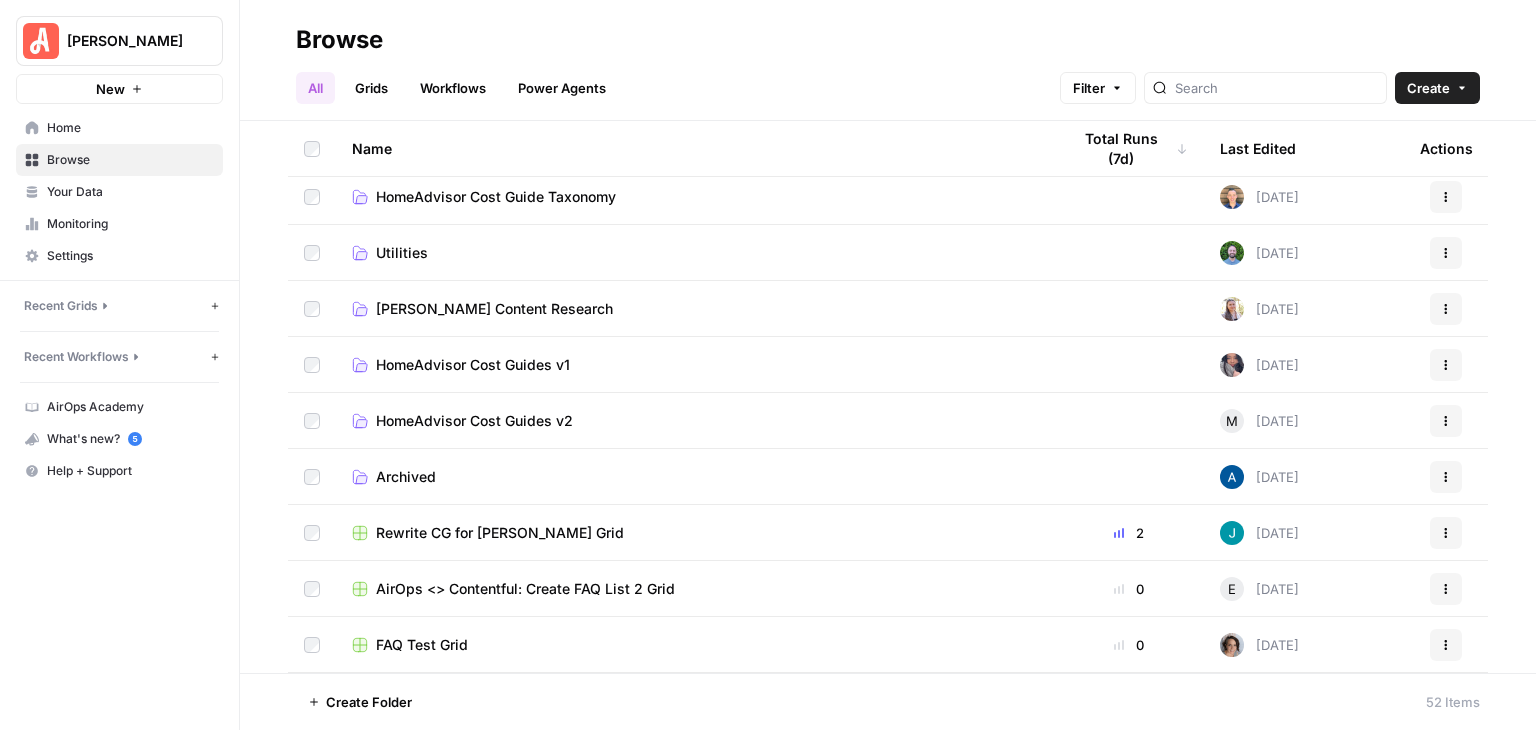 click on "Archived" at bounding box center [695, 477] 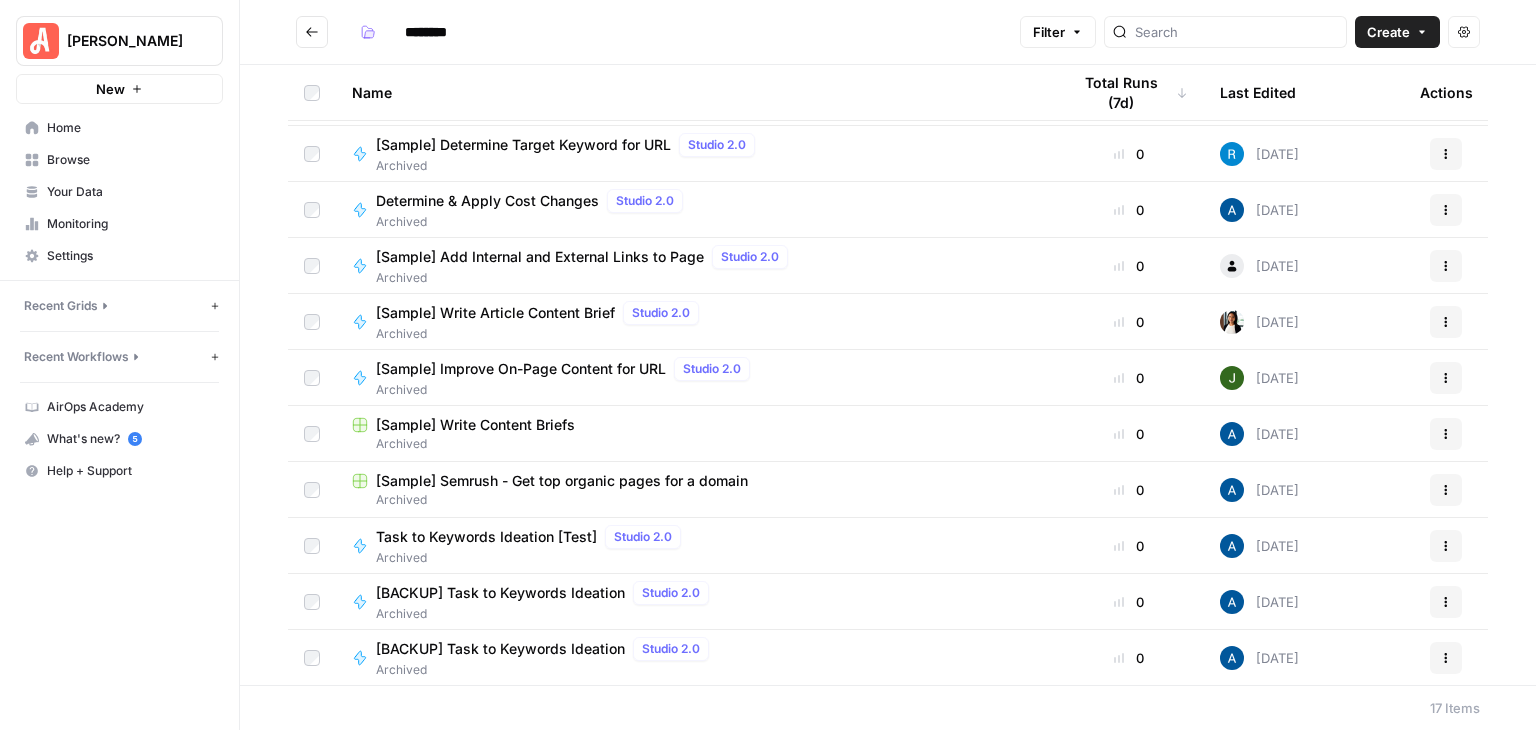 scroll, scrollTop: 0, scrollLeft: 0, axis: both 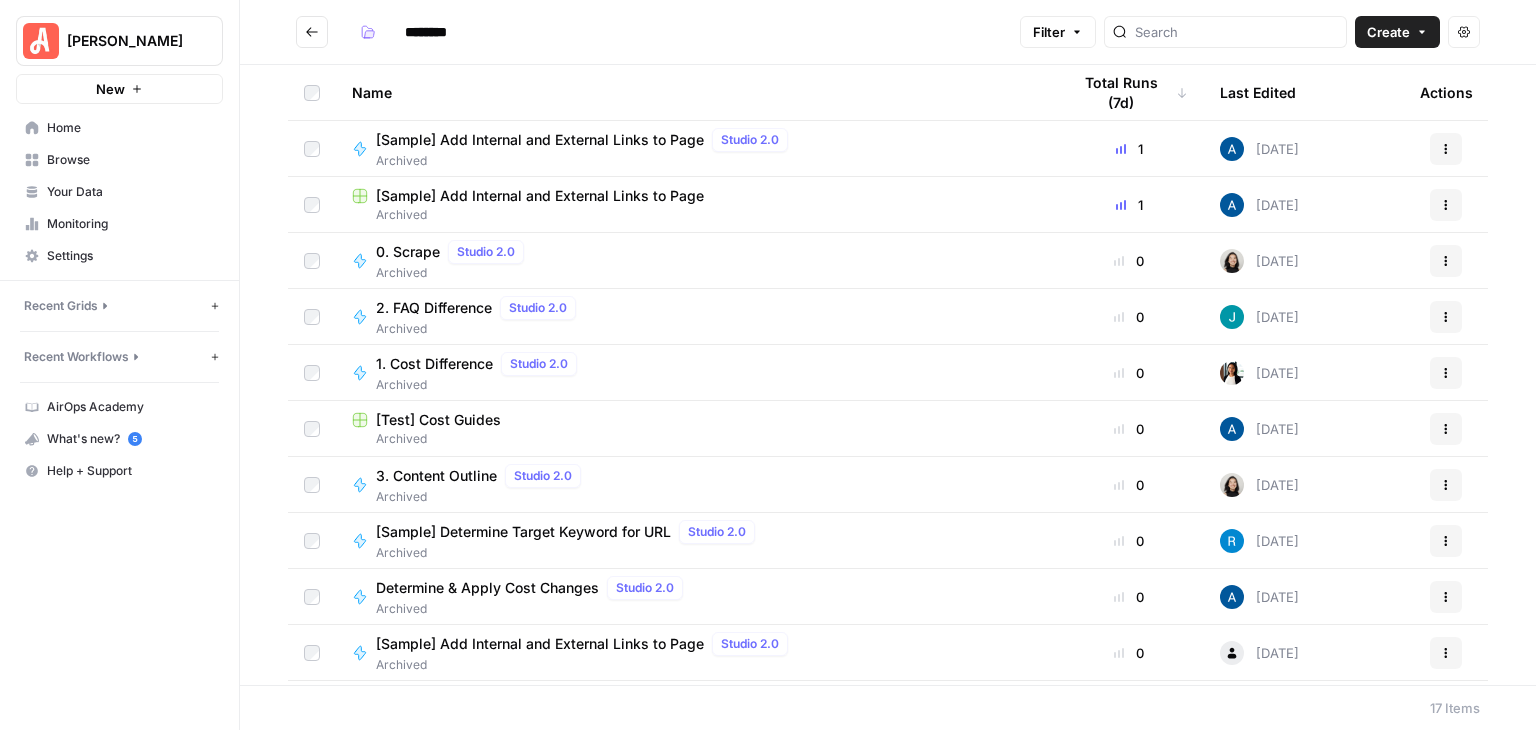 click at bounding box center (312, 32) 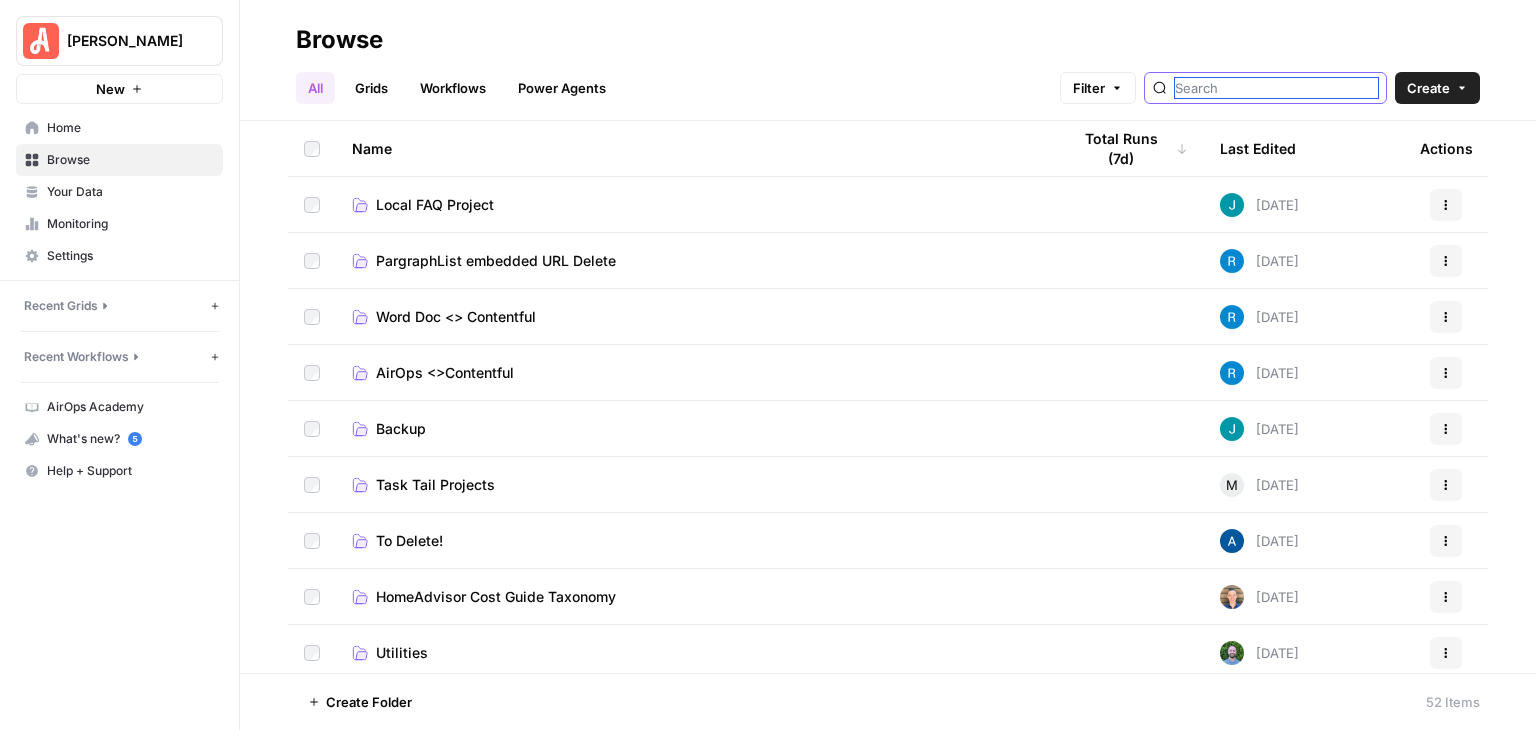 click at bounding box center (1276, 88) 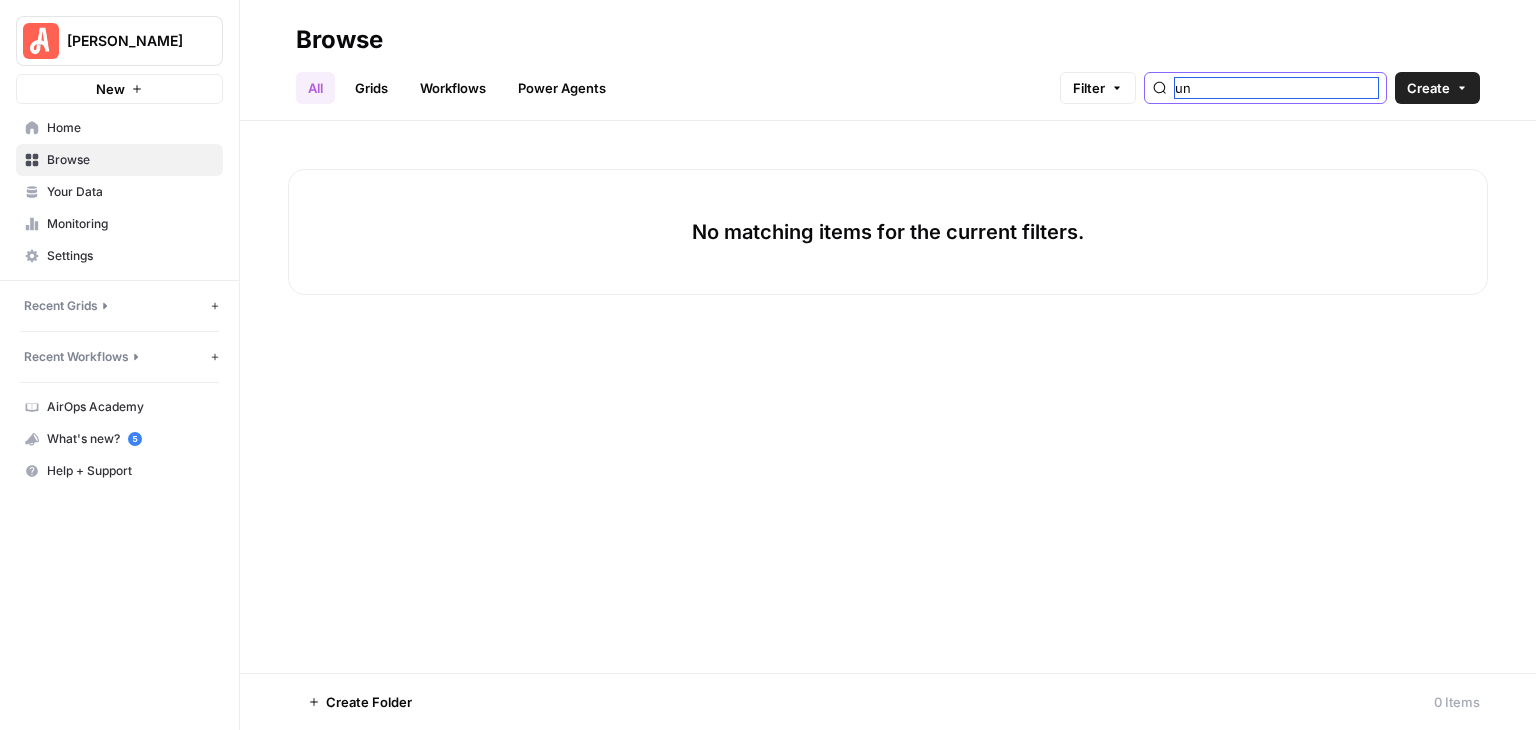 type on "u" 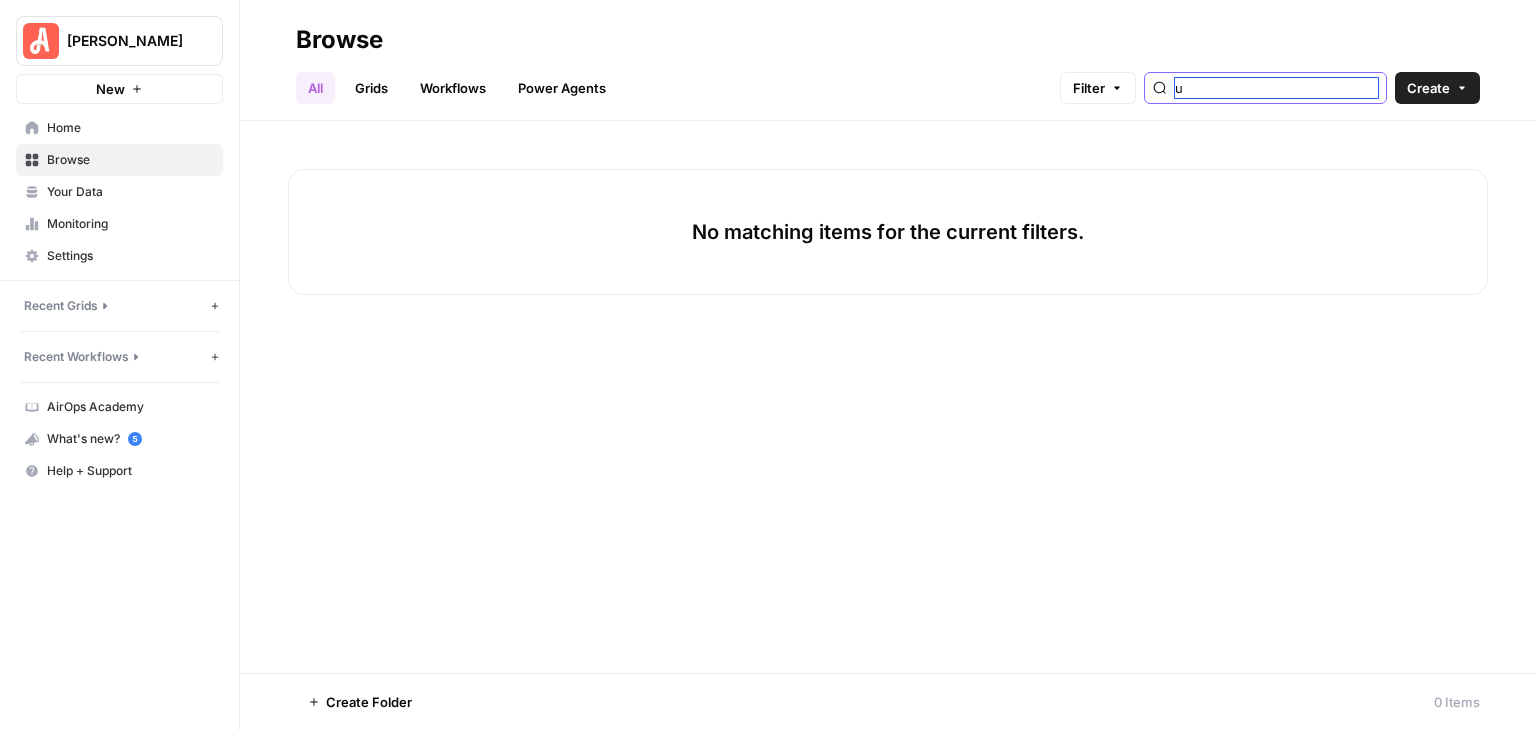 type 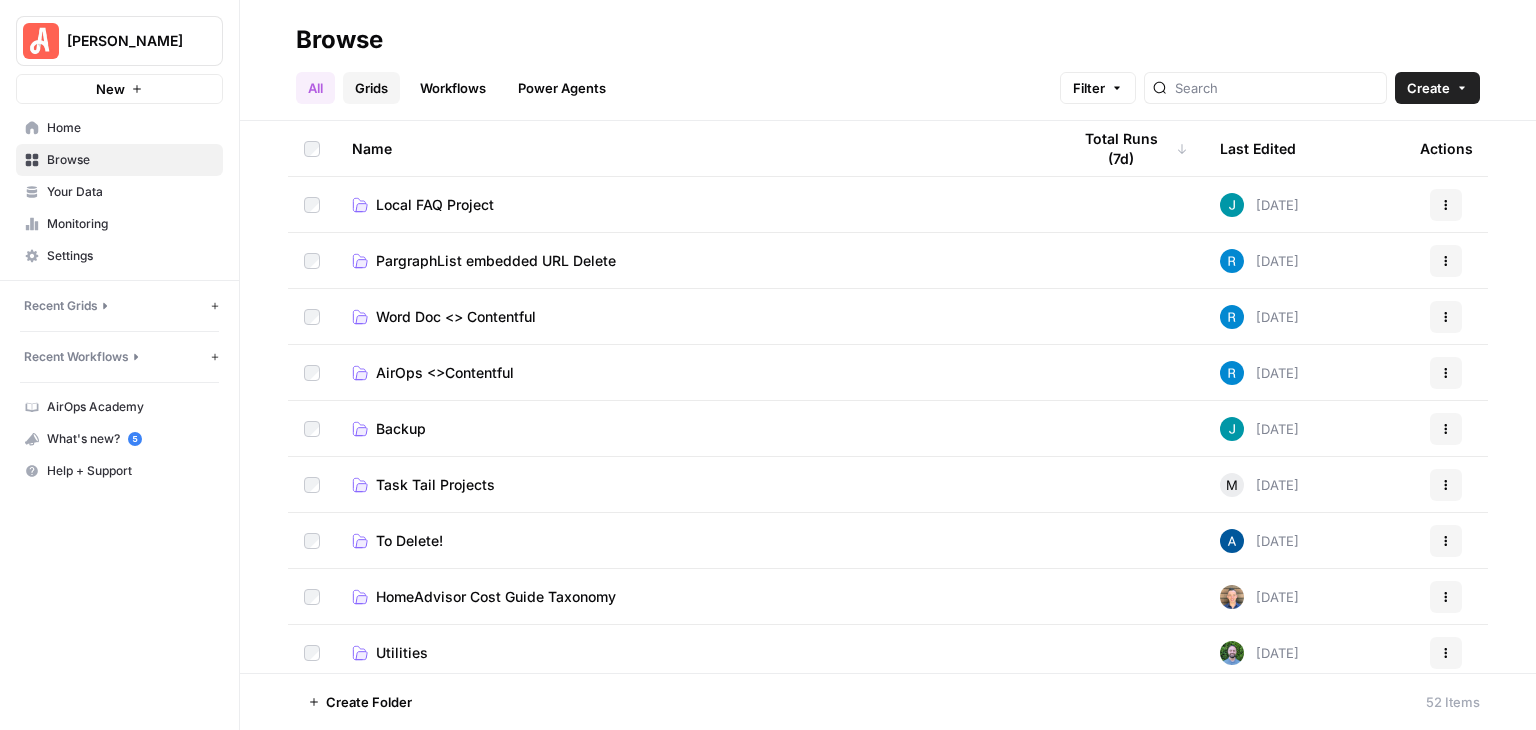 click on "Grids" at bounding box center (371, 88) 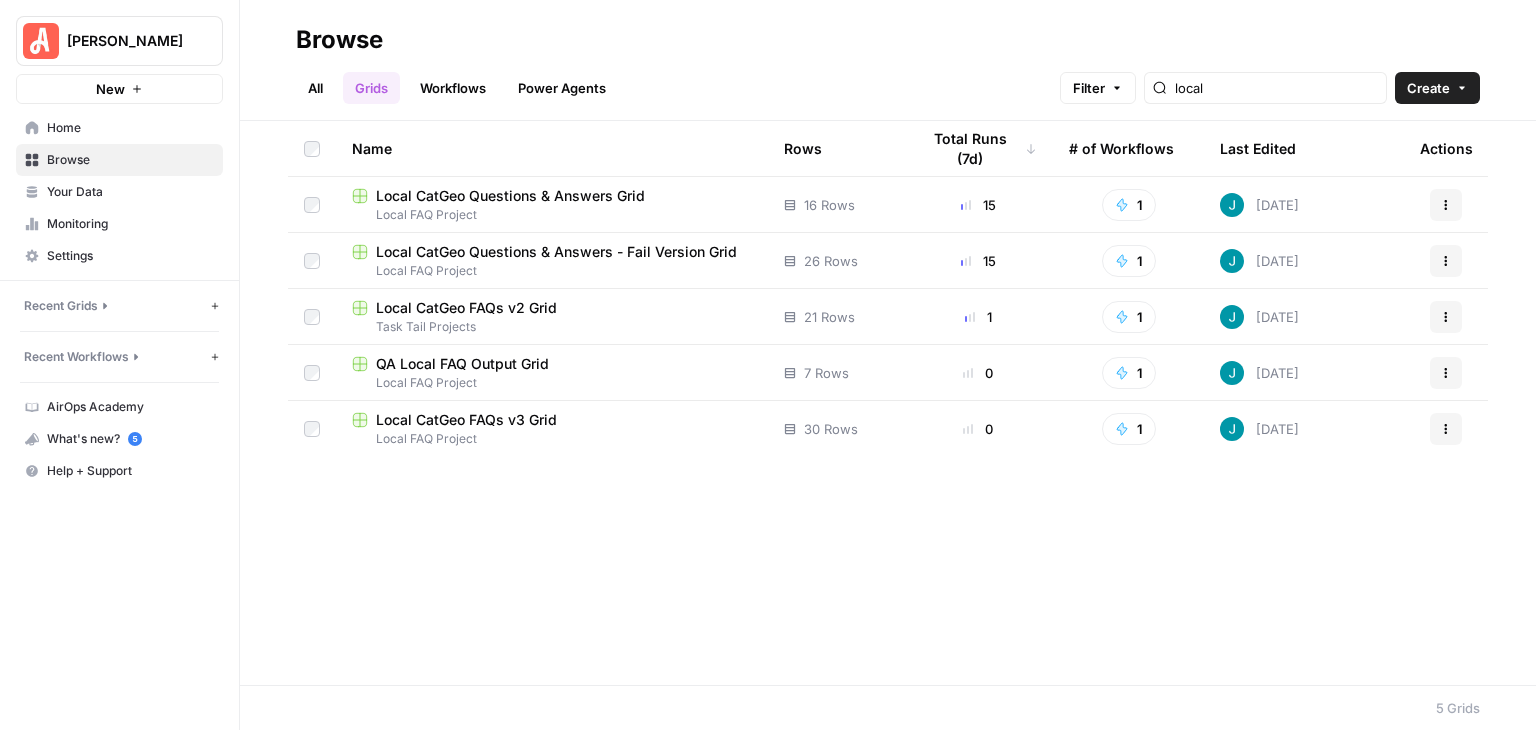 click on "Local CatGeo Questions & Answers - Fail Version Grid" at bounding box center (556, 252) 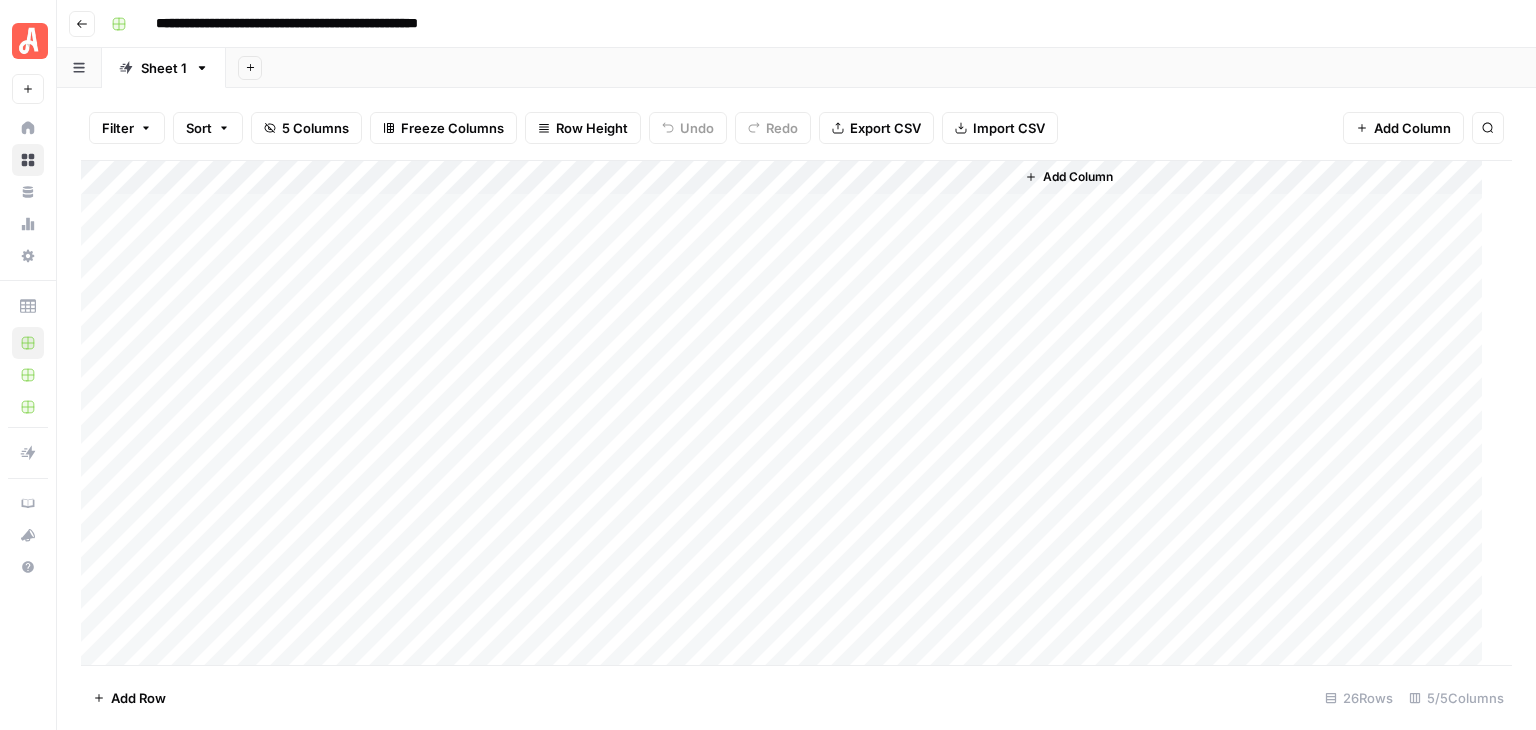 scroll, scrollTop: 445, scrollLeft: 0, axis: vertical 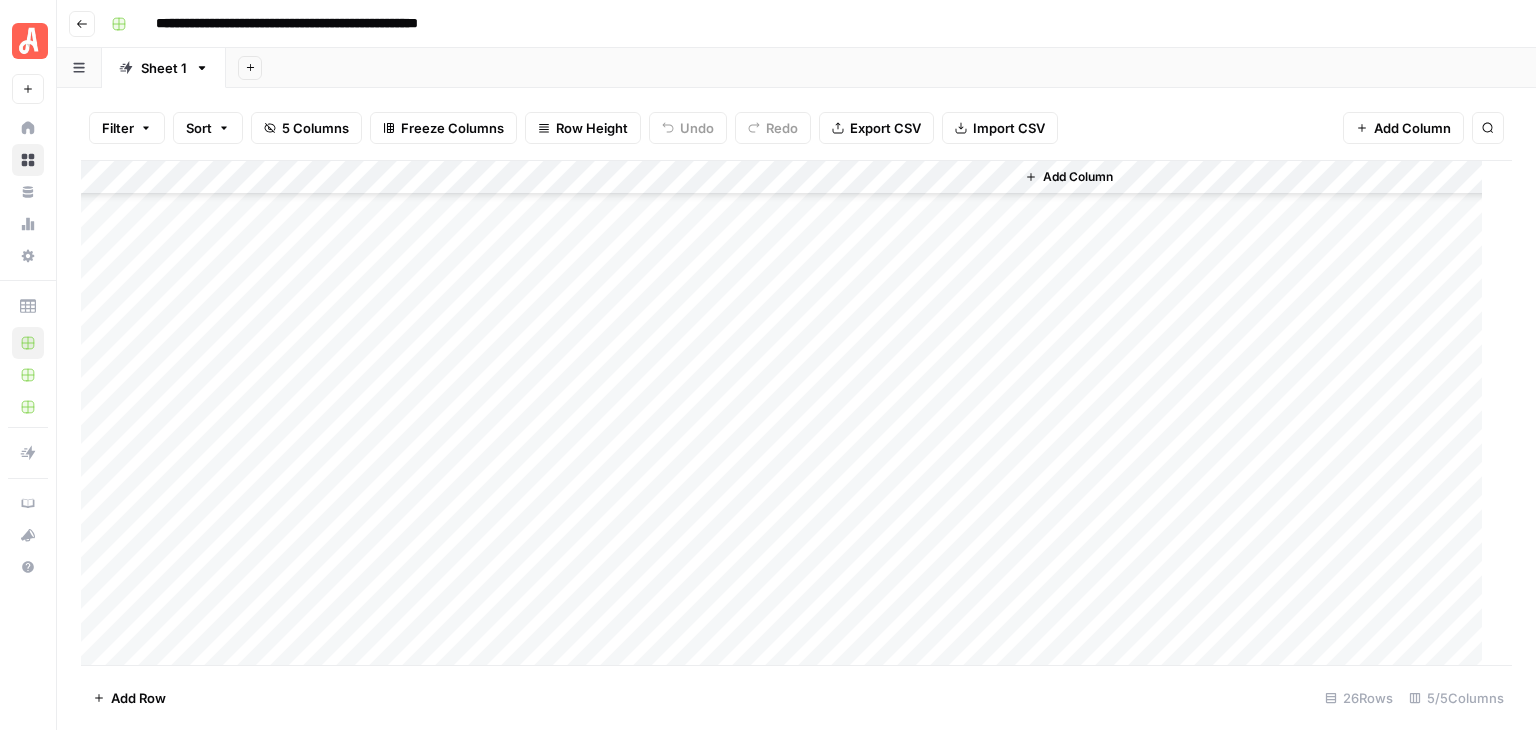 click on "Add Column" at bounding box center [789, 413] 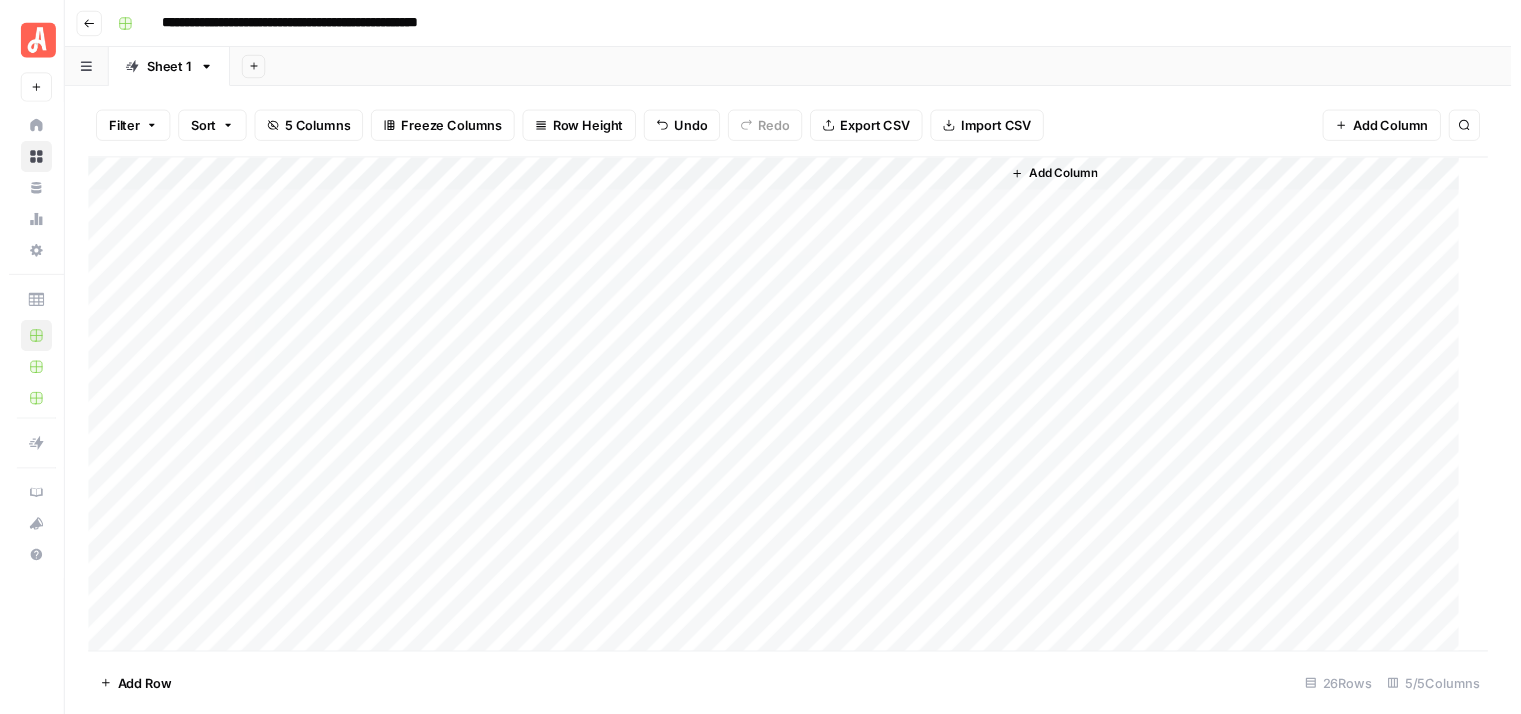scroll, scrollTop: 0, scrollLeft: 0, axis: both 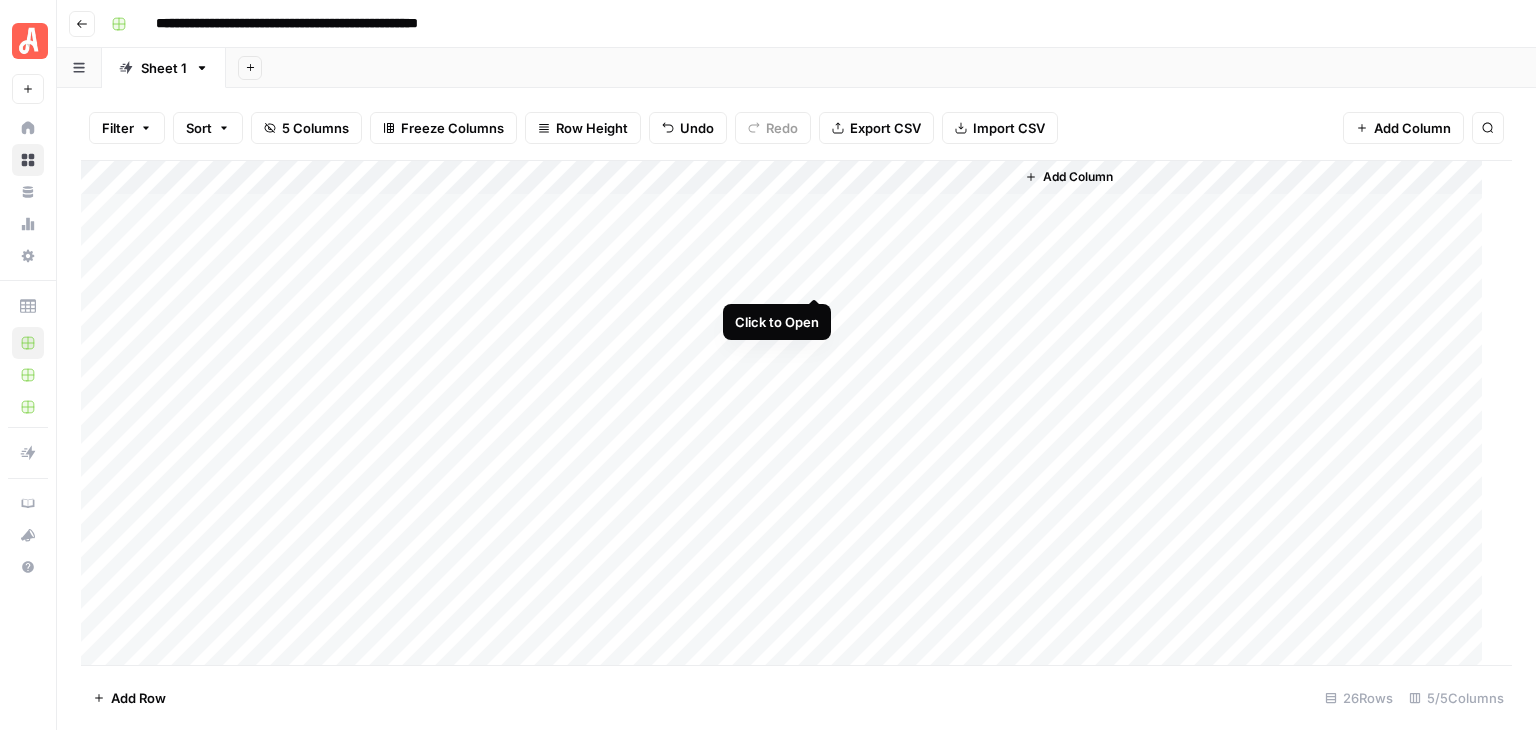 click on "Add Column" at bounding box center [789, 413] 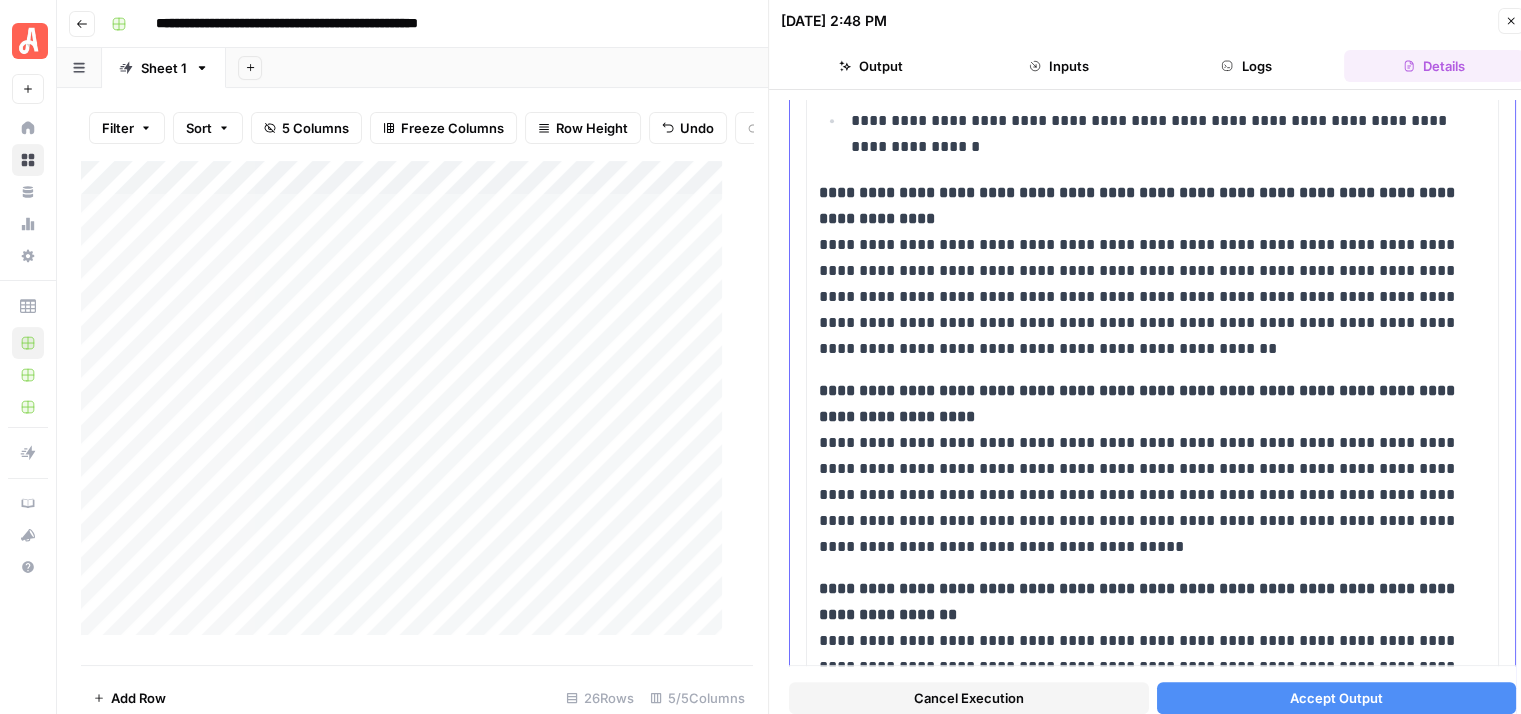 scroll, scrollTop: 1836, scrollLeft: 0, axis: vertical 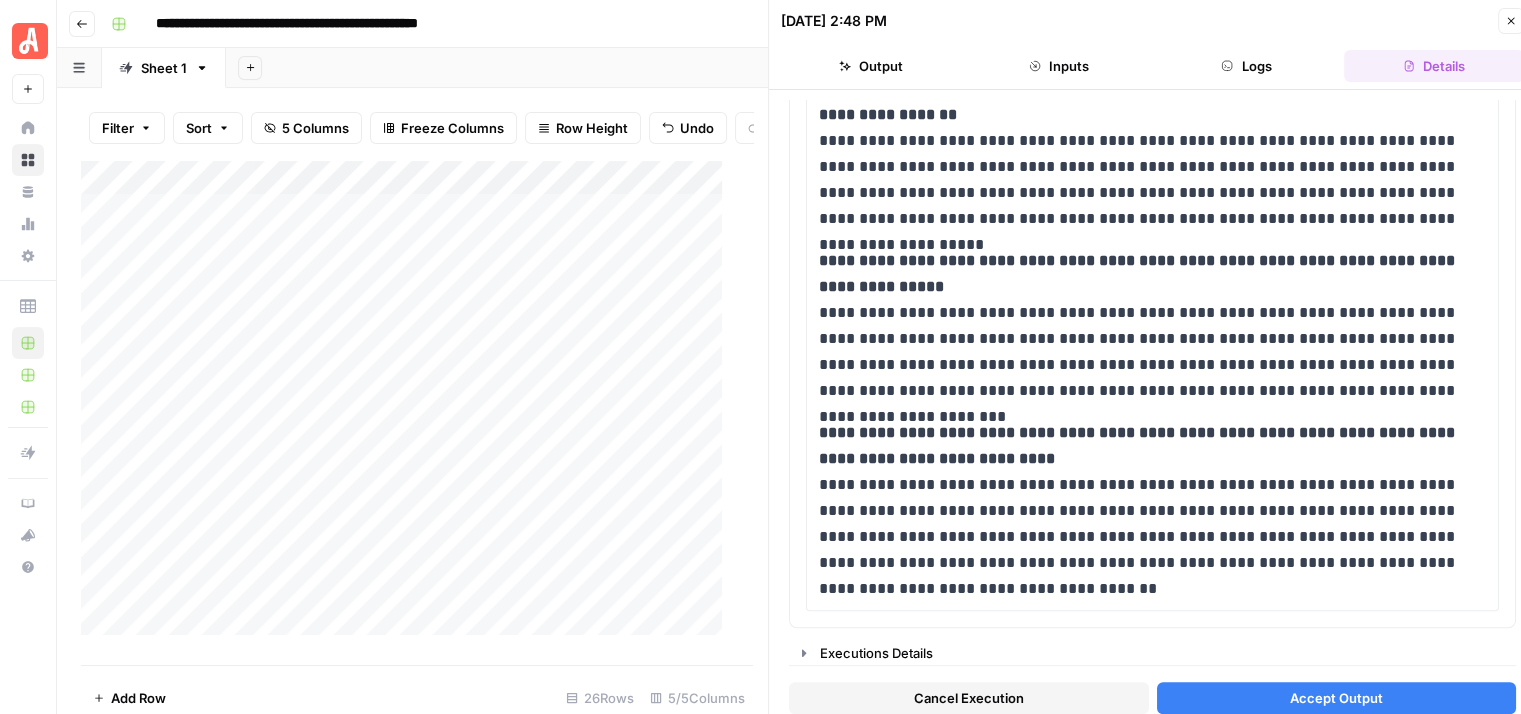 click on "Accept Output" at bounding box center (1336, 698) 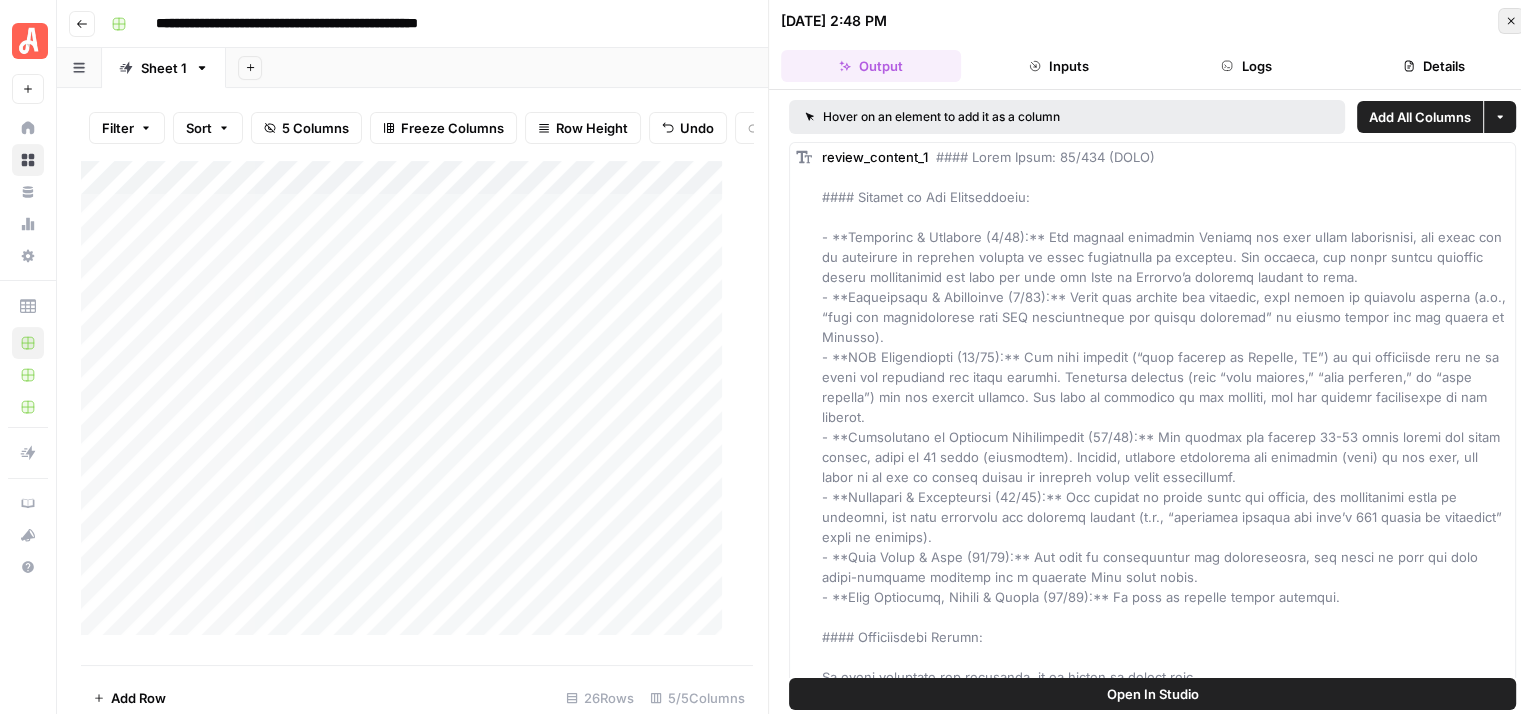 click 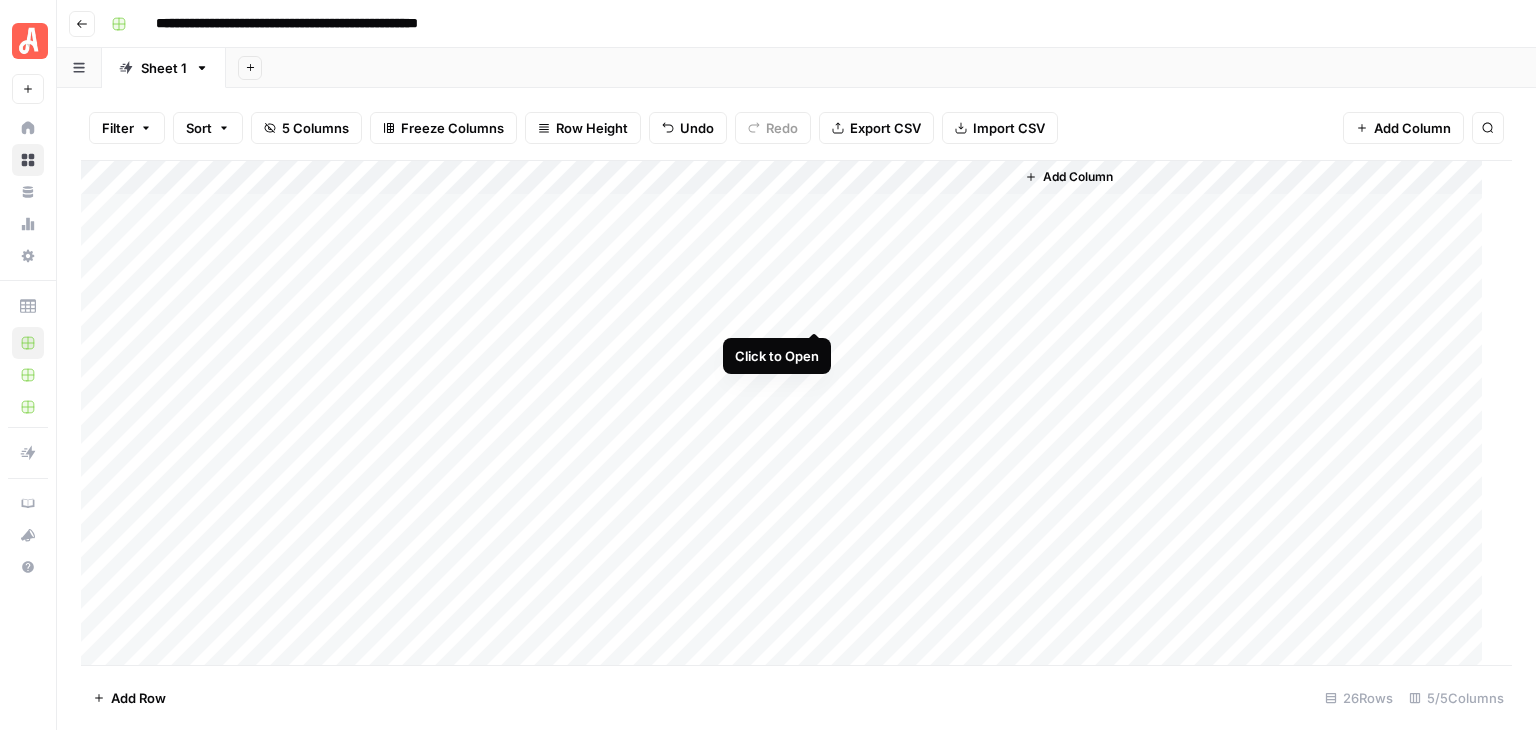 click on "Add Column" at bounding box center [789, 413] 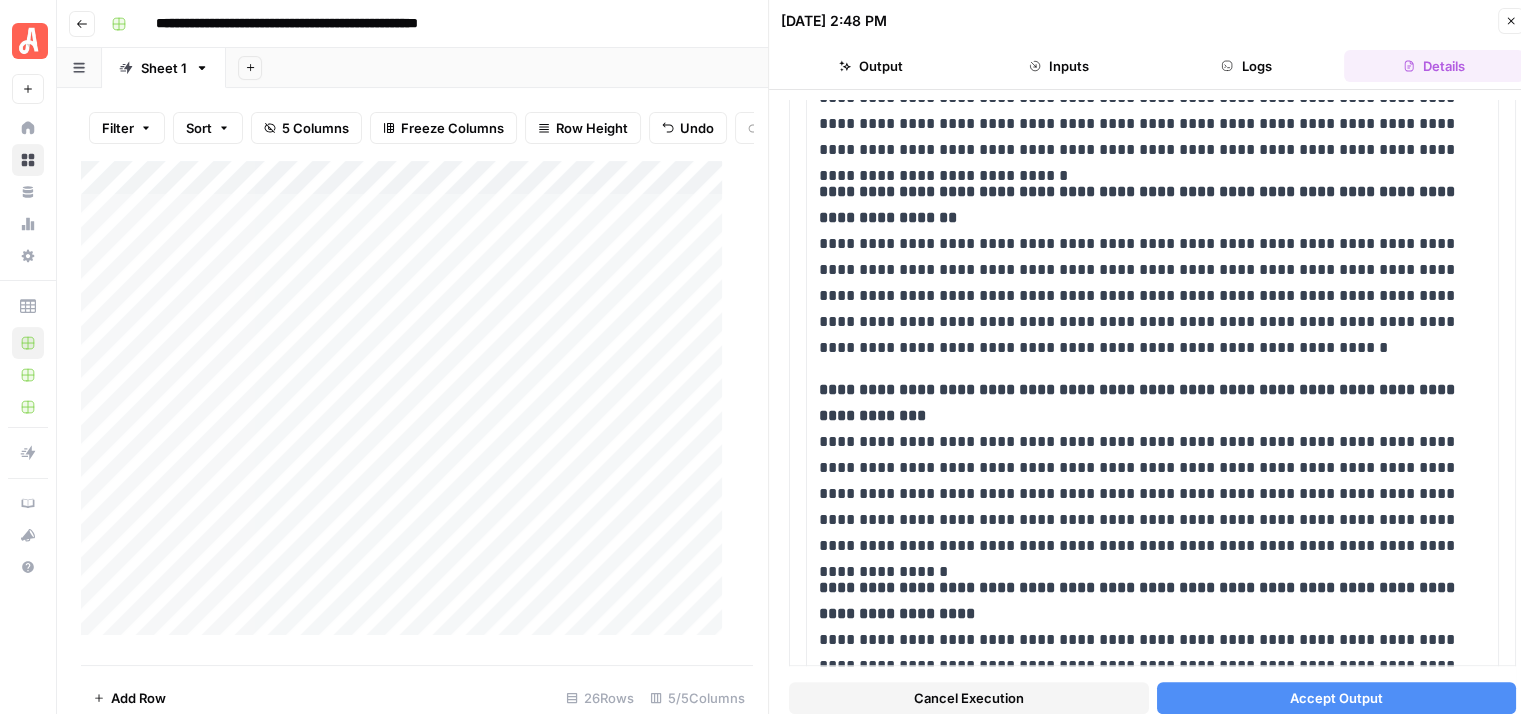 scroll, scrollTop: 1825, scrollLeft: 0, axis: vertical 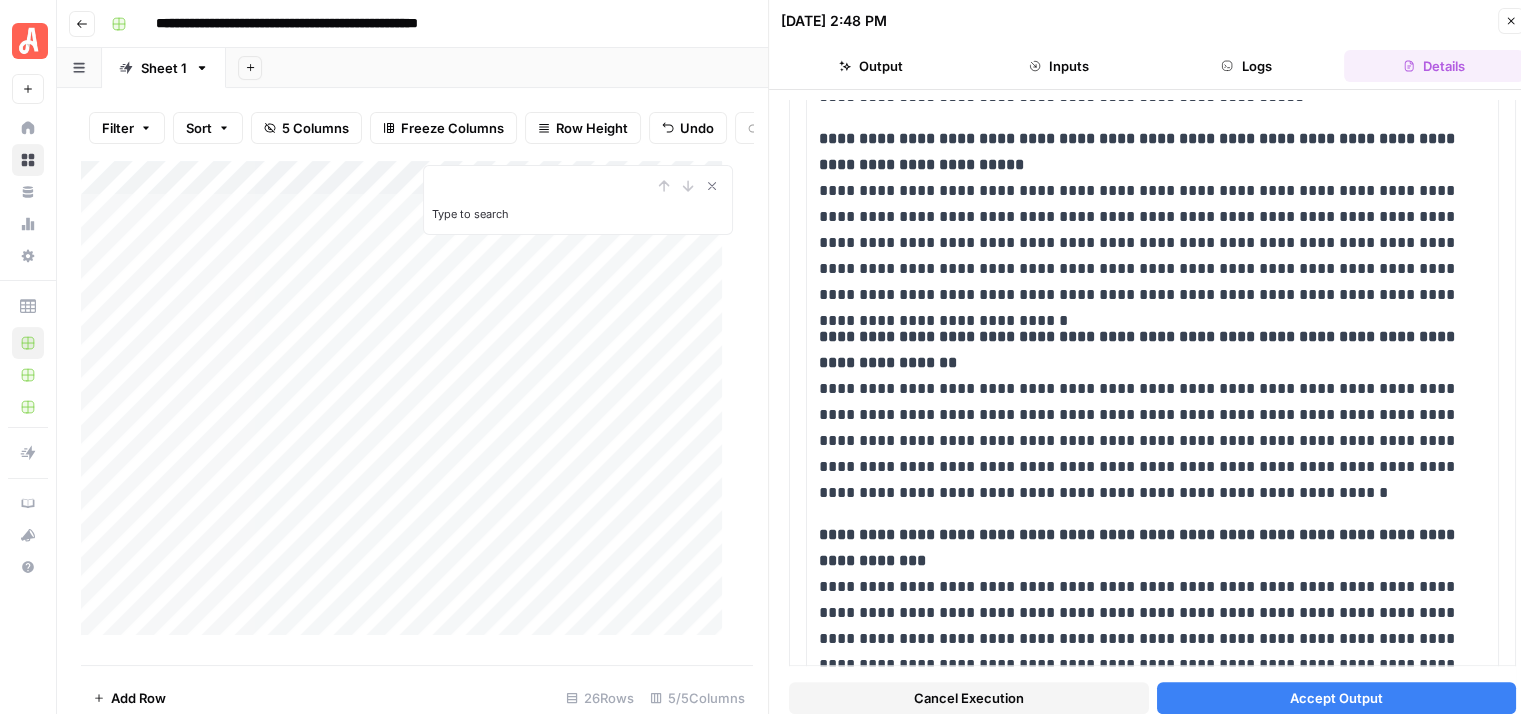 click on "Accept Output" at bounding box center [1336, 698] 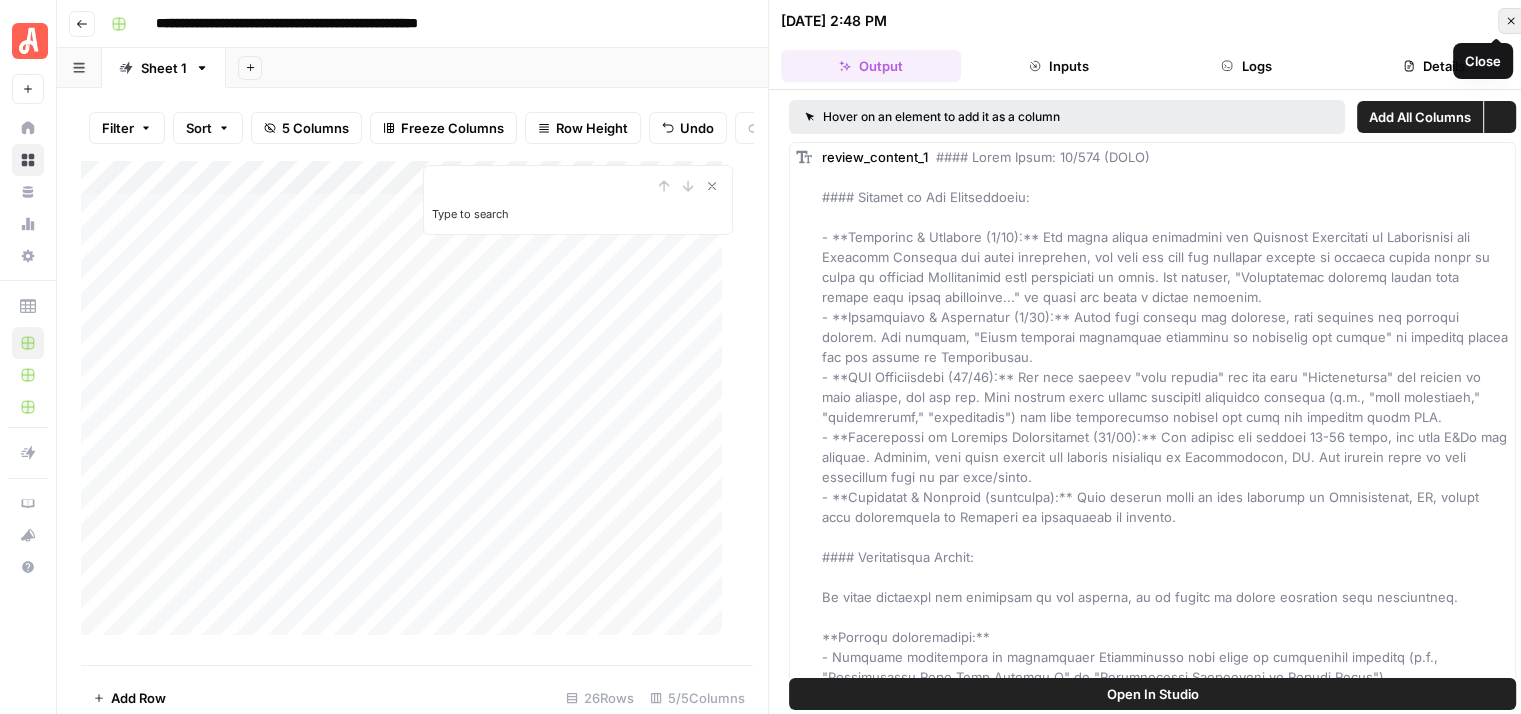 click on "Close" at bounding box center [1511, 21] 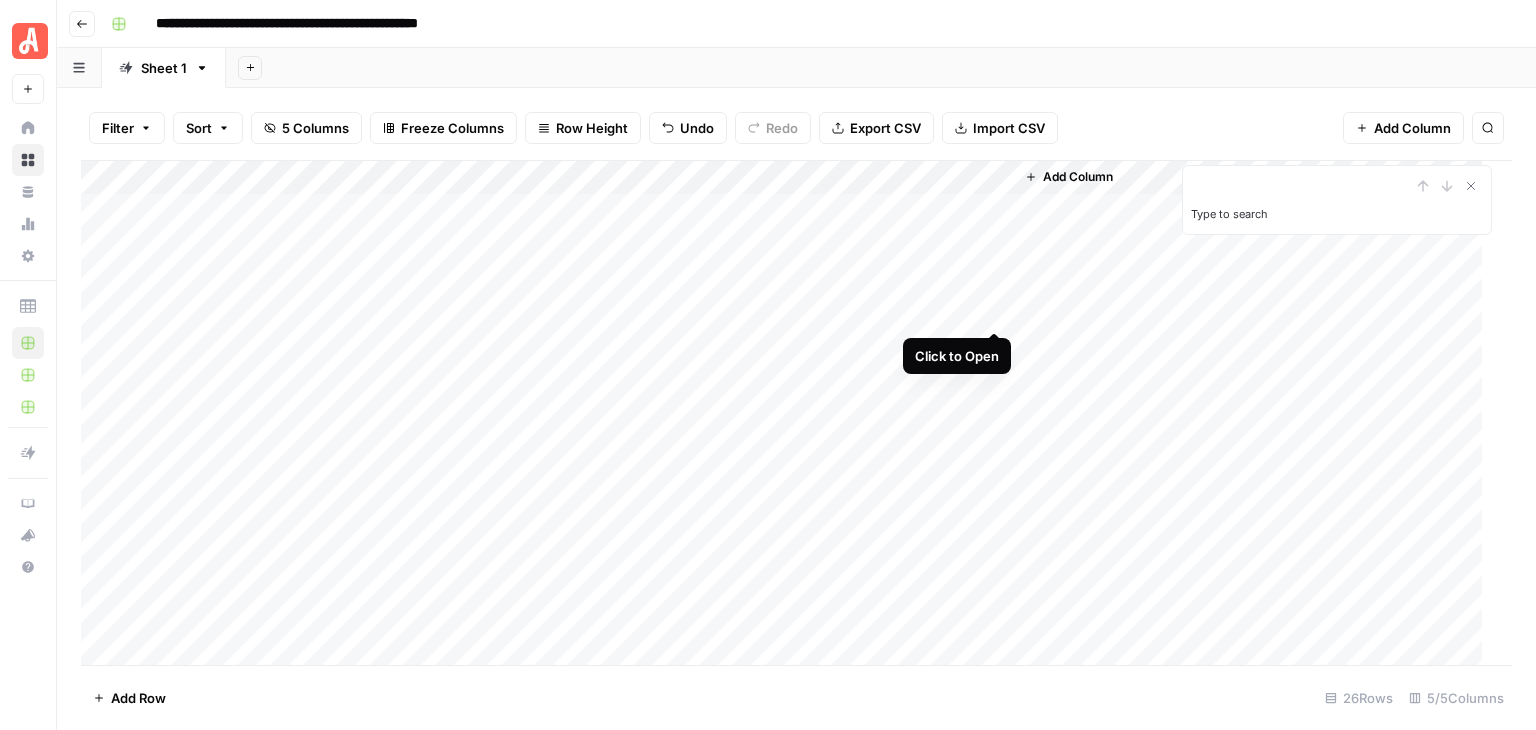 click on "Add Column" at bounding box center [789, 413] 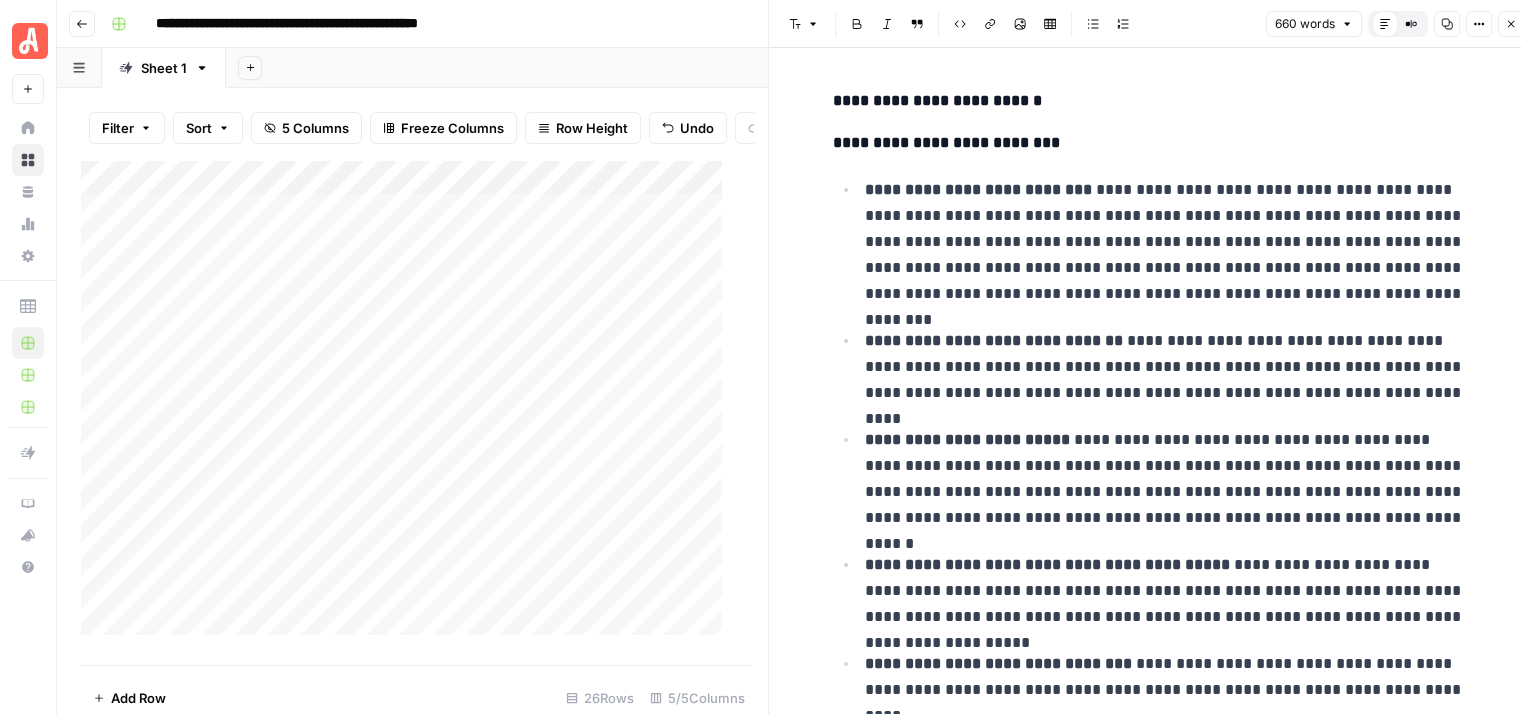 click on "**********" at bounding box center [1169, 242] 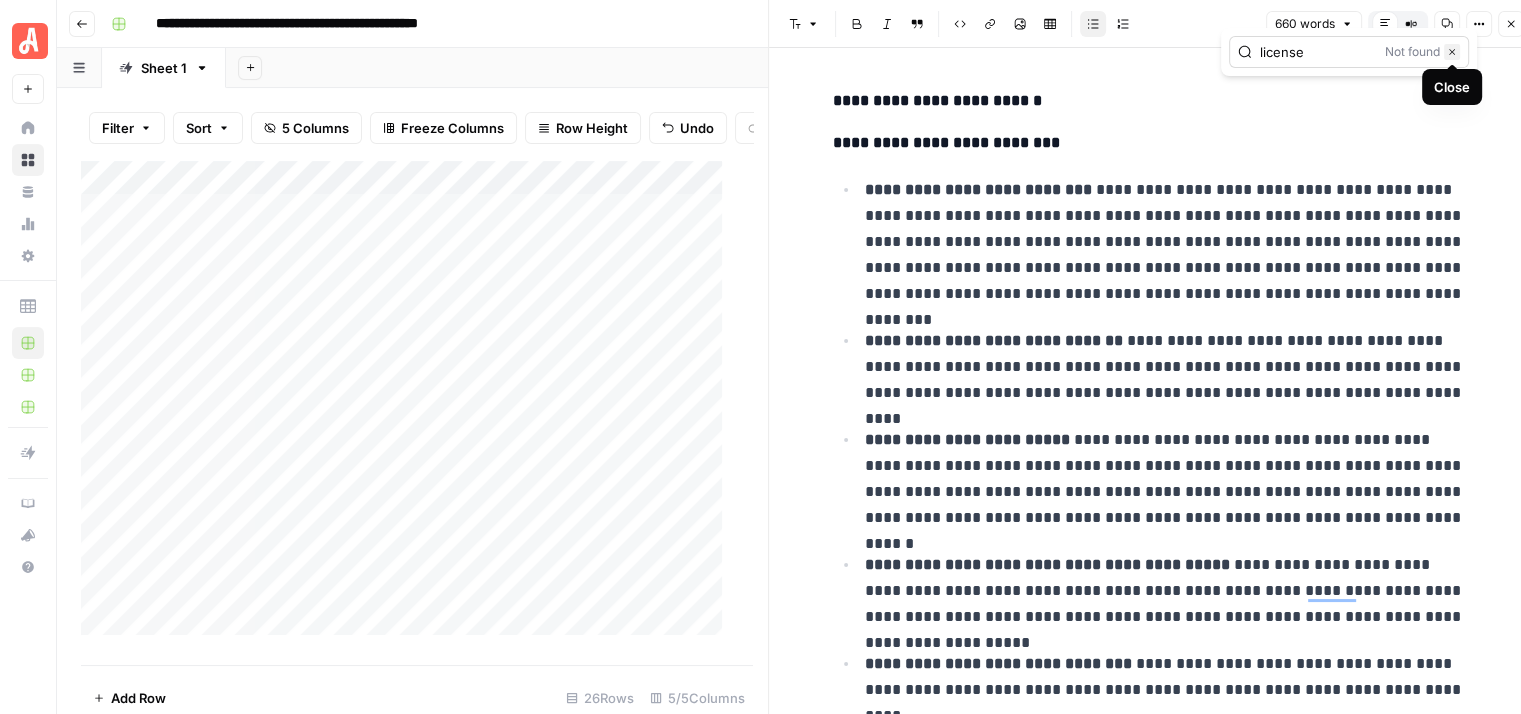 type on "license" 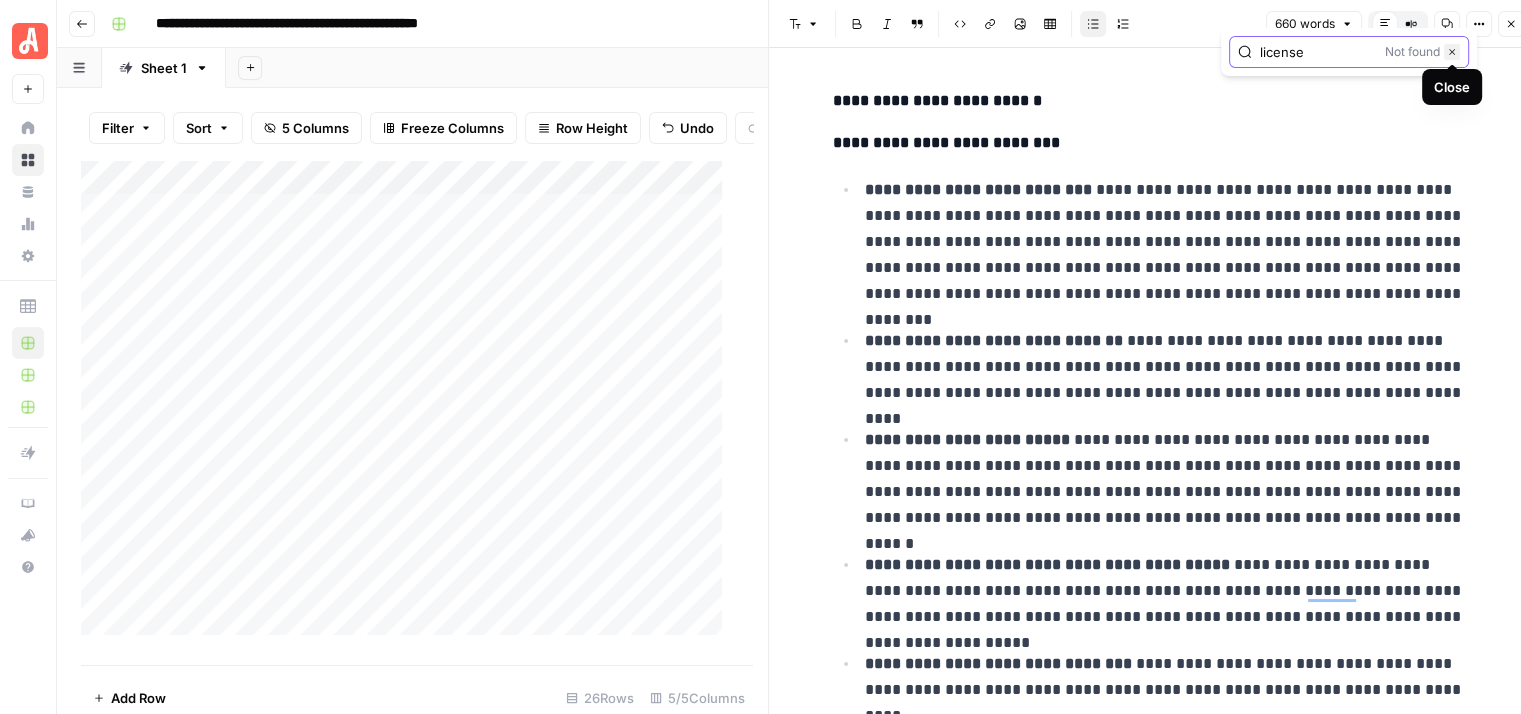 click on "Close" at bounding box center (1452, 52) 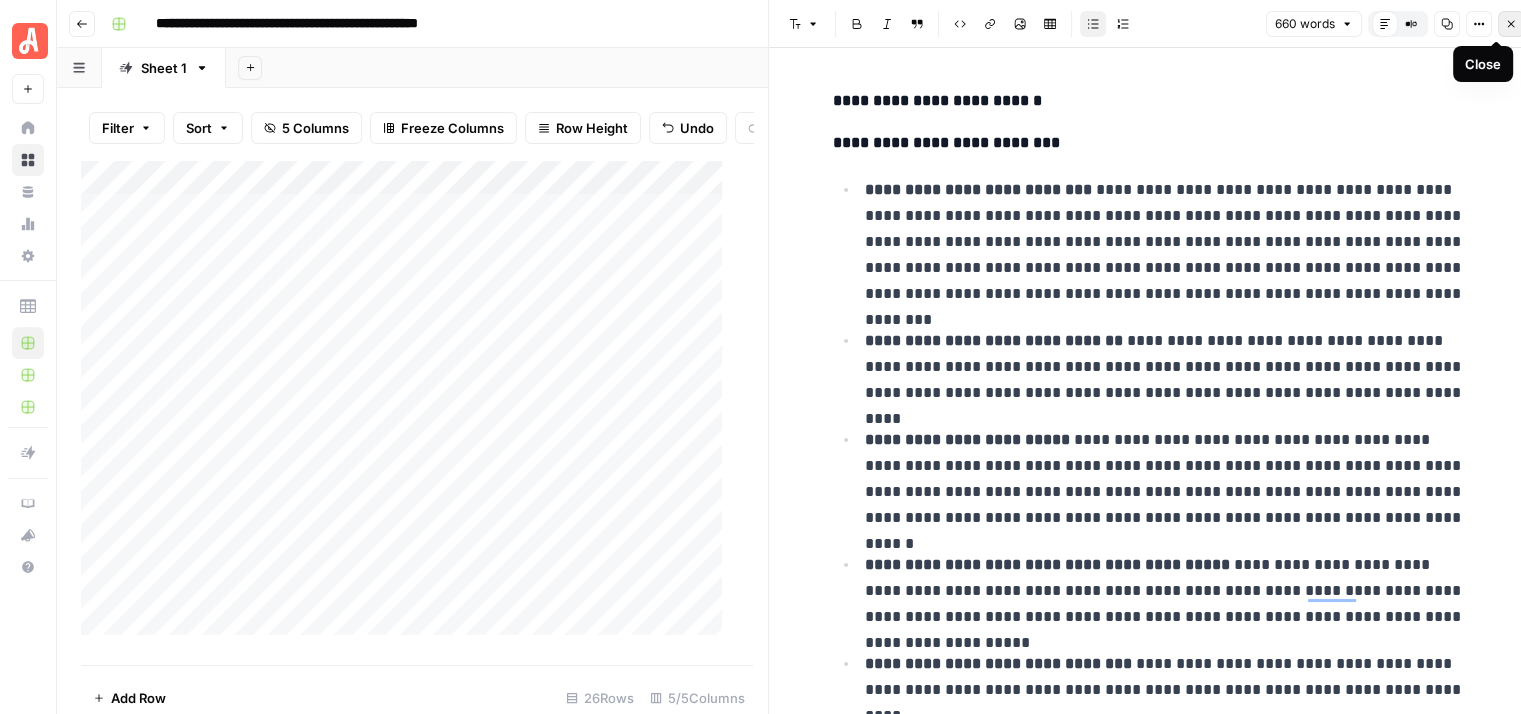 click 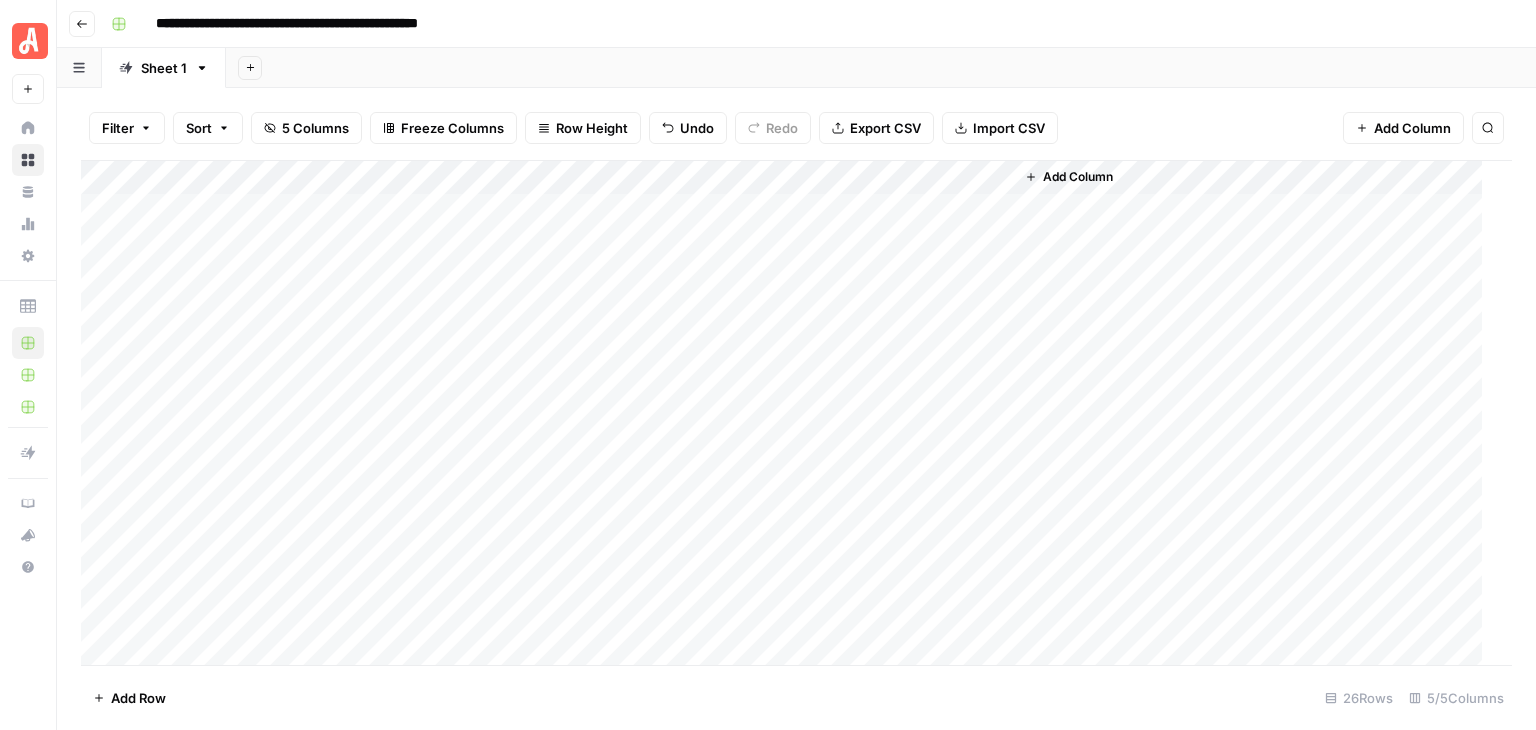 scroll, scrollTop: 445, scrollLeft: 0, axis: vertical 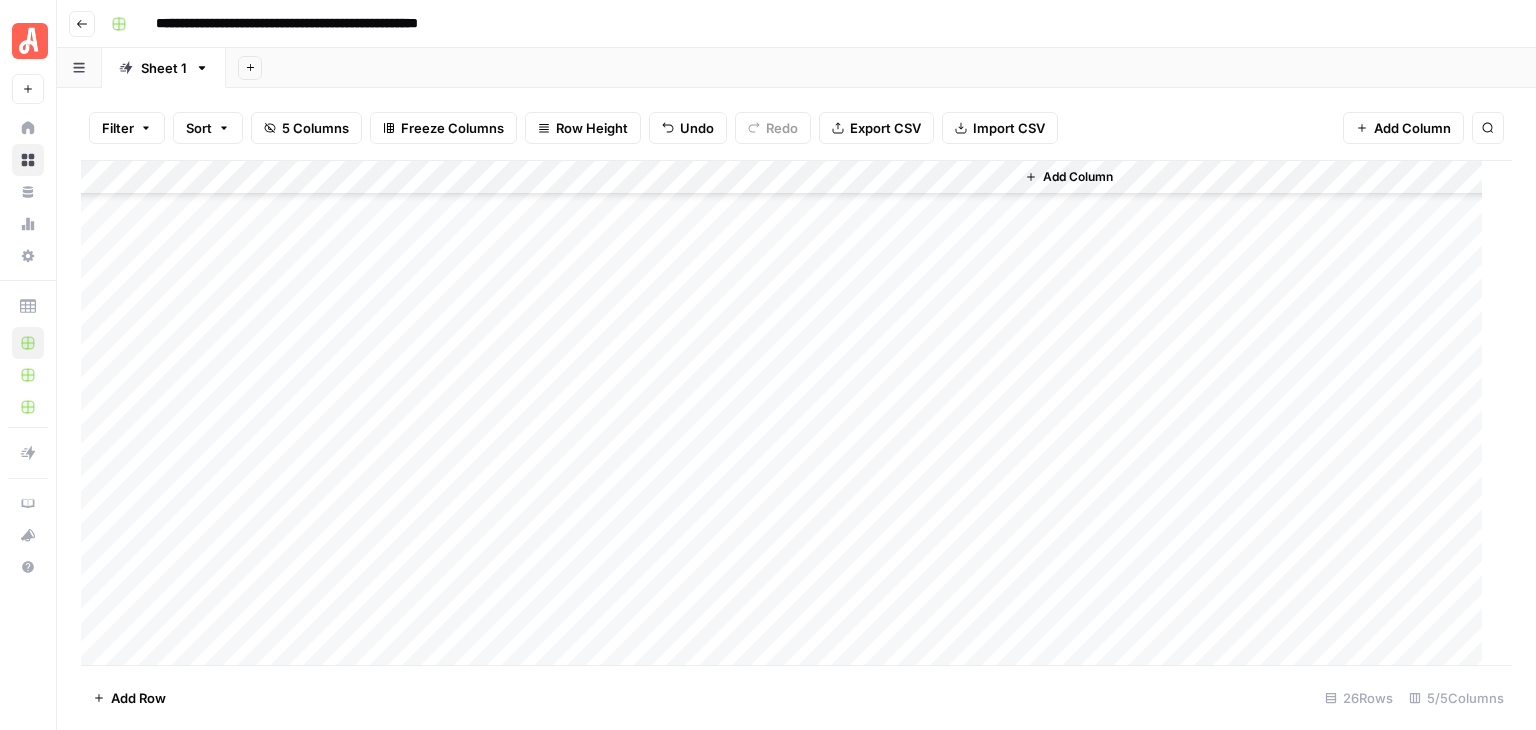click on "Add Column" at bounding box center (789, 413) 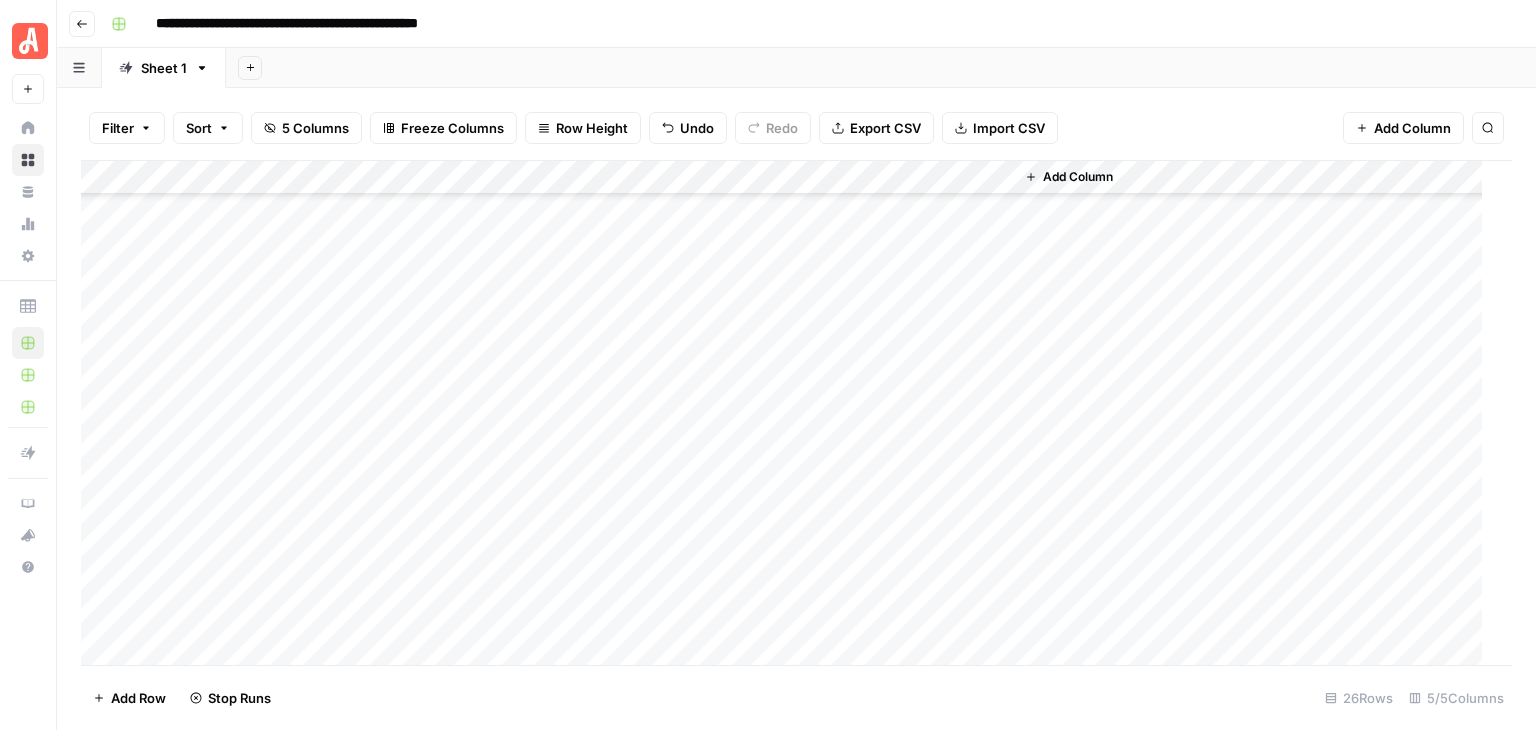 click on "Add Column" at bounding box center [789, 413] 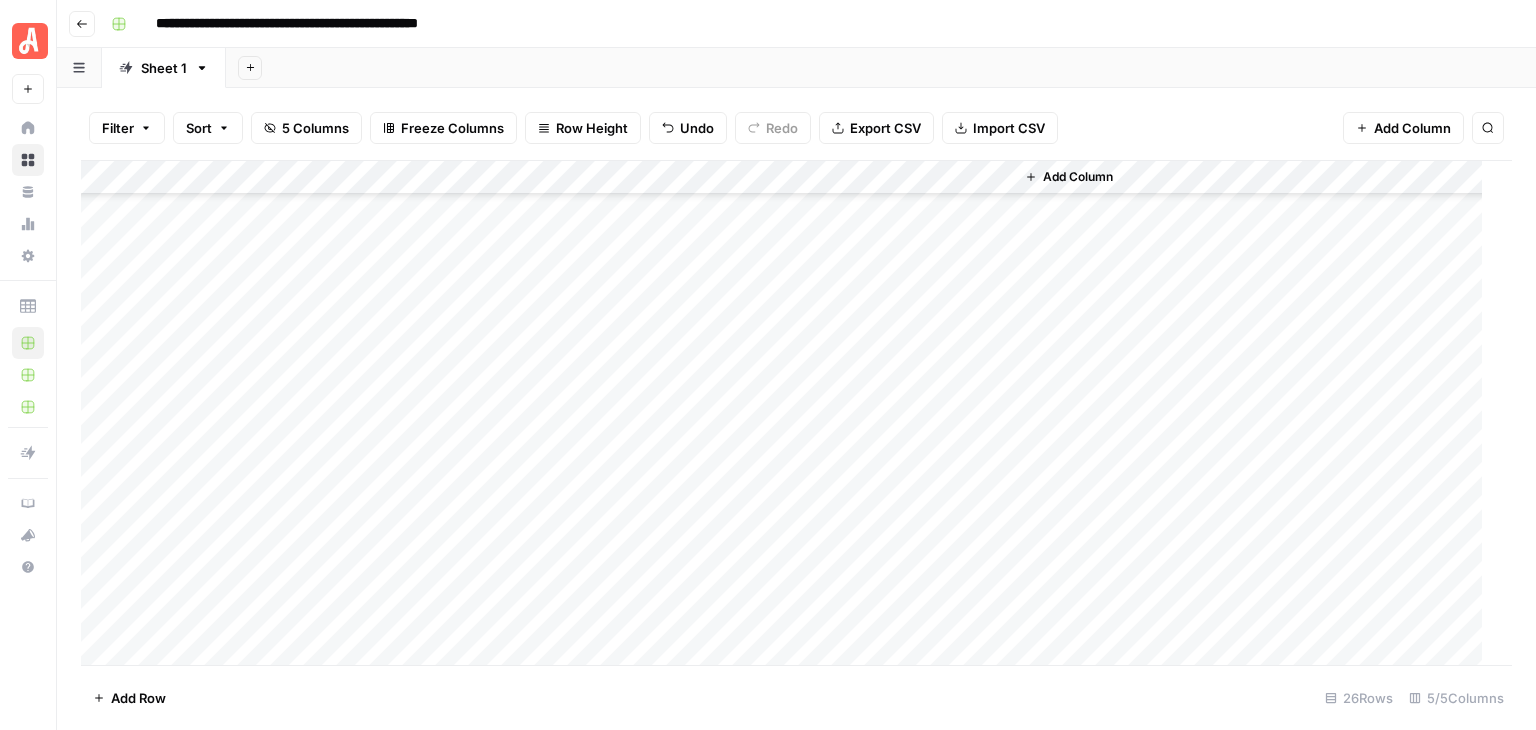 scroll, scrollTop: 0, scrollLeft: 0, axis: both 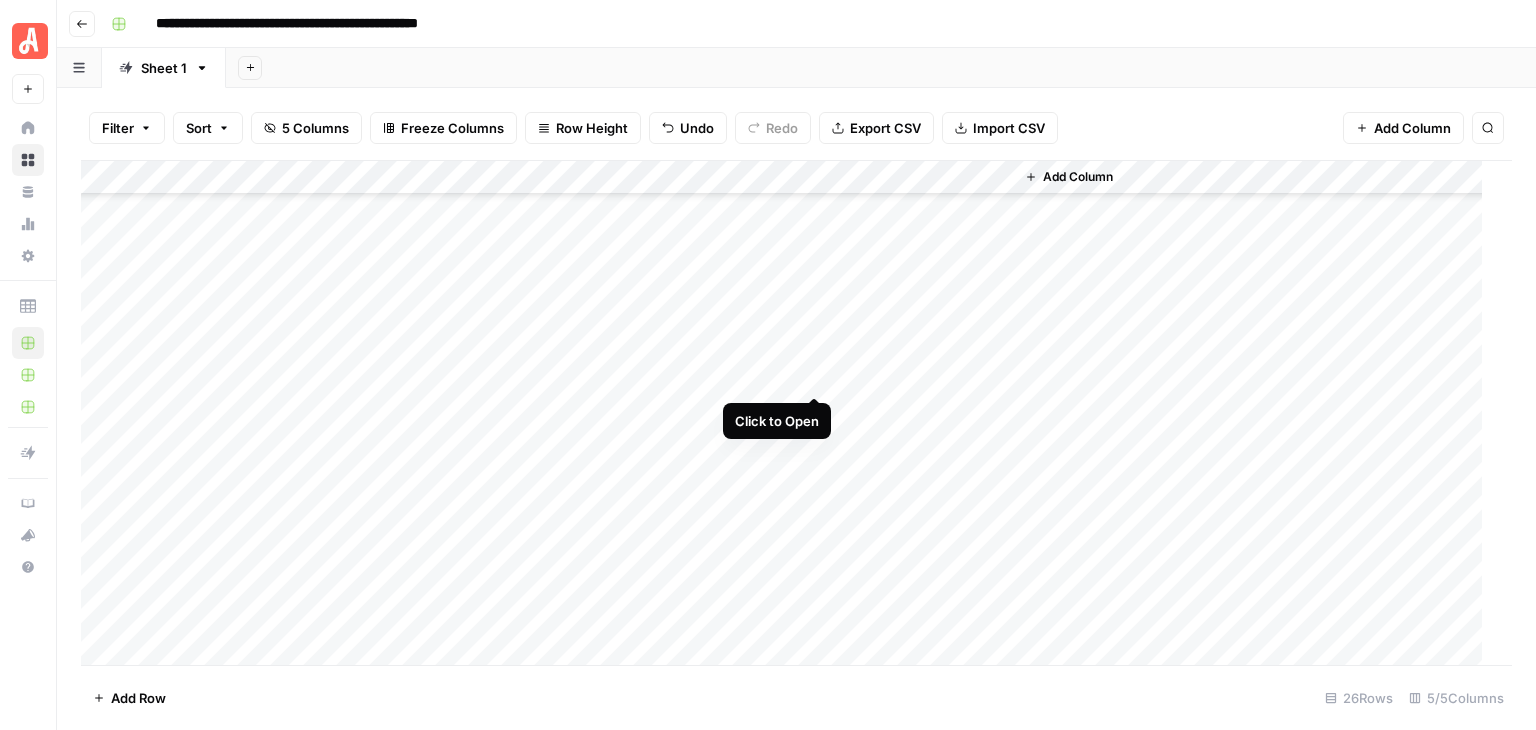 click on "Add Column" at bounding box center [789, 413] 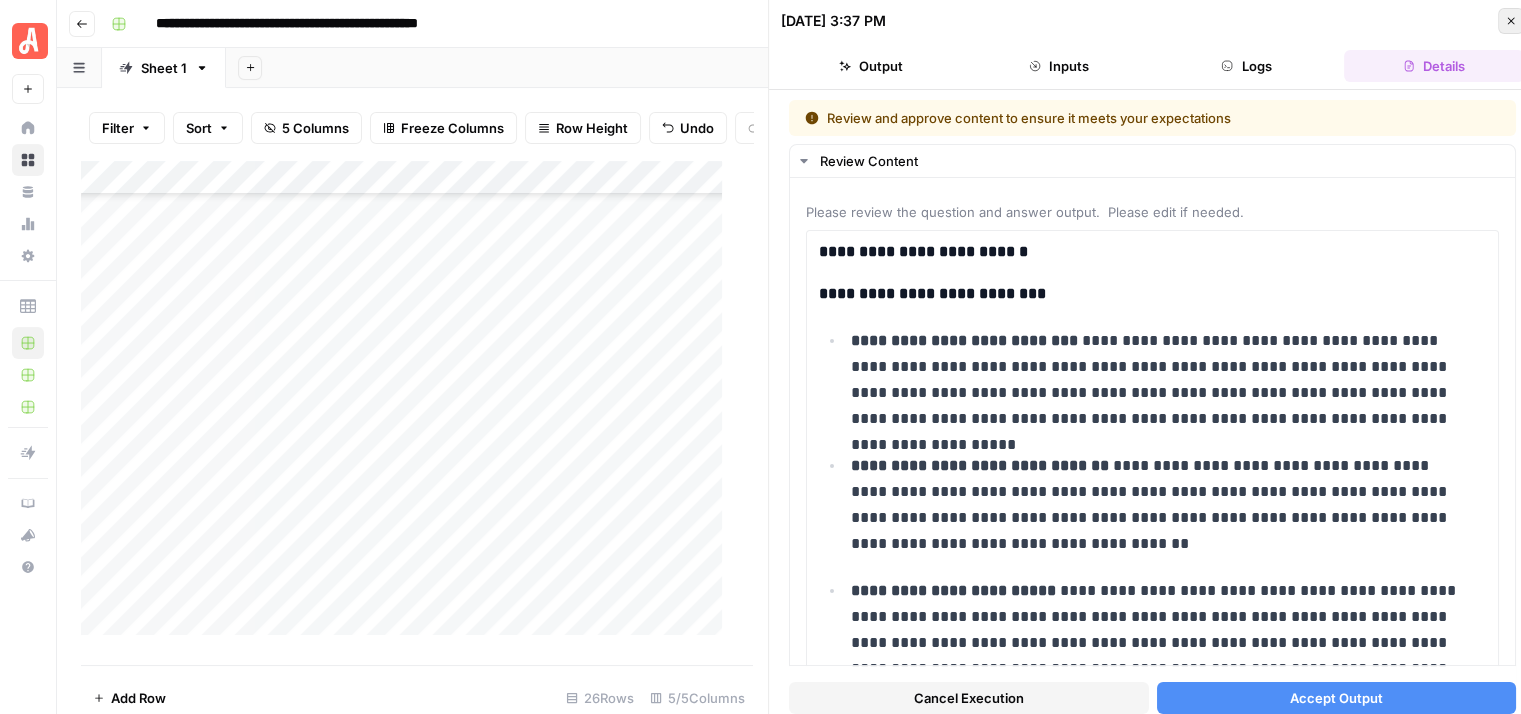 click 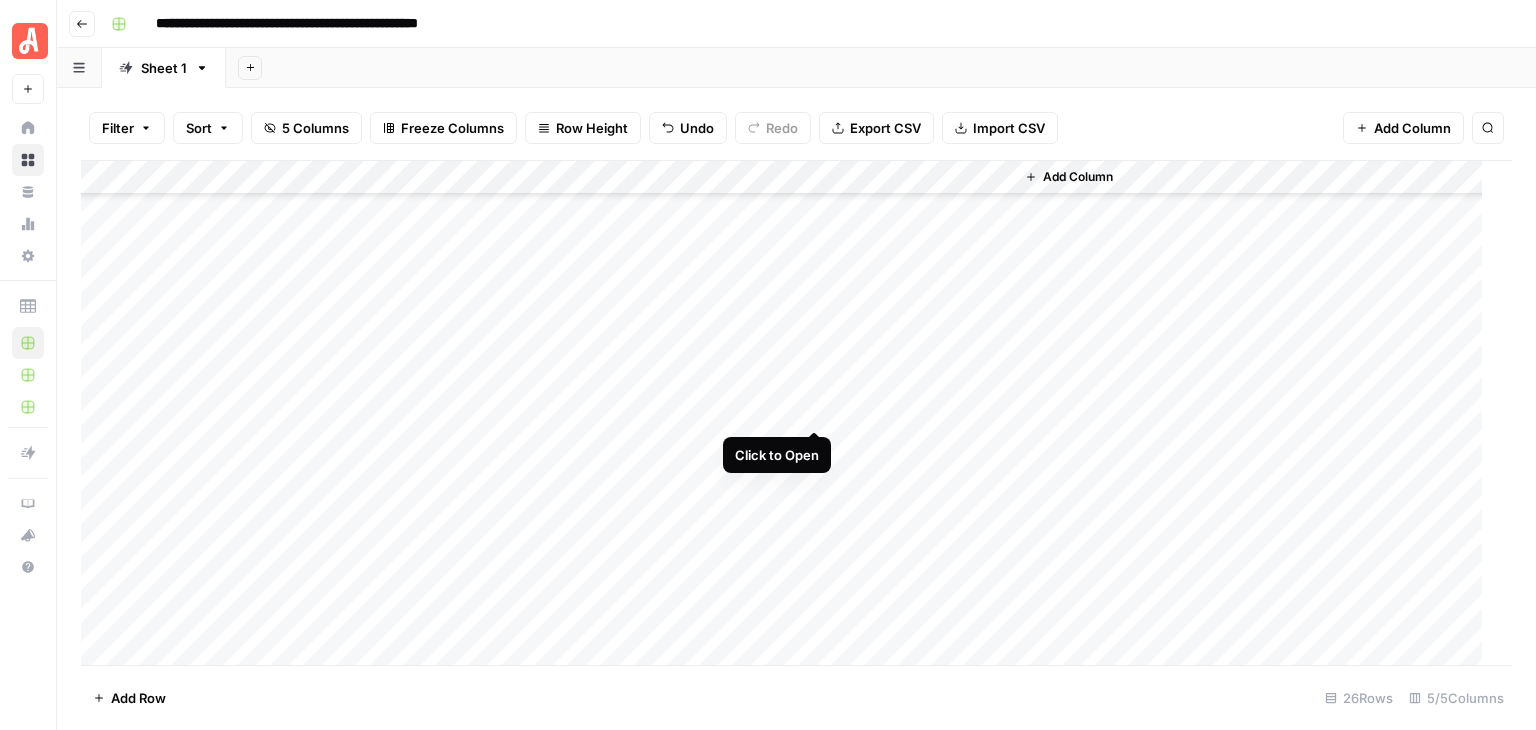 click on "Add Column" at bounding box center (789, 413) 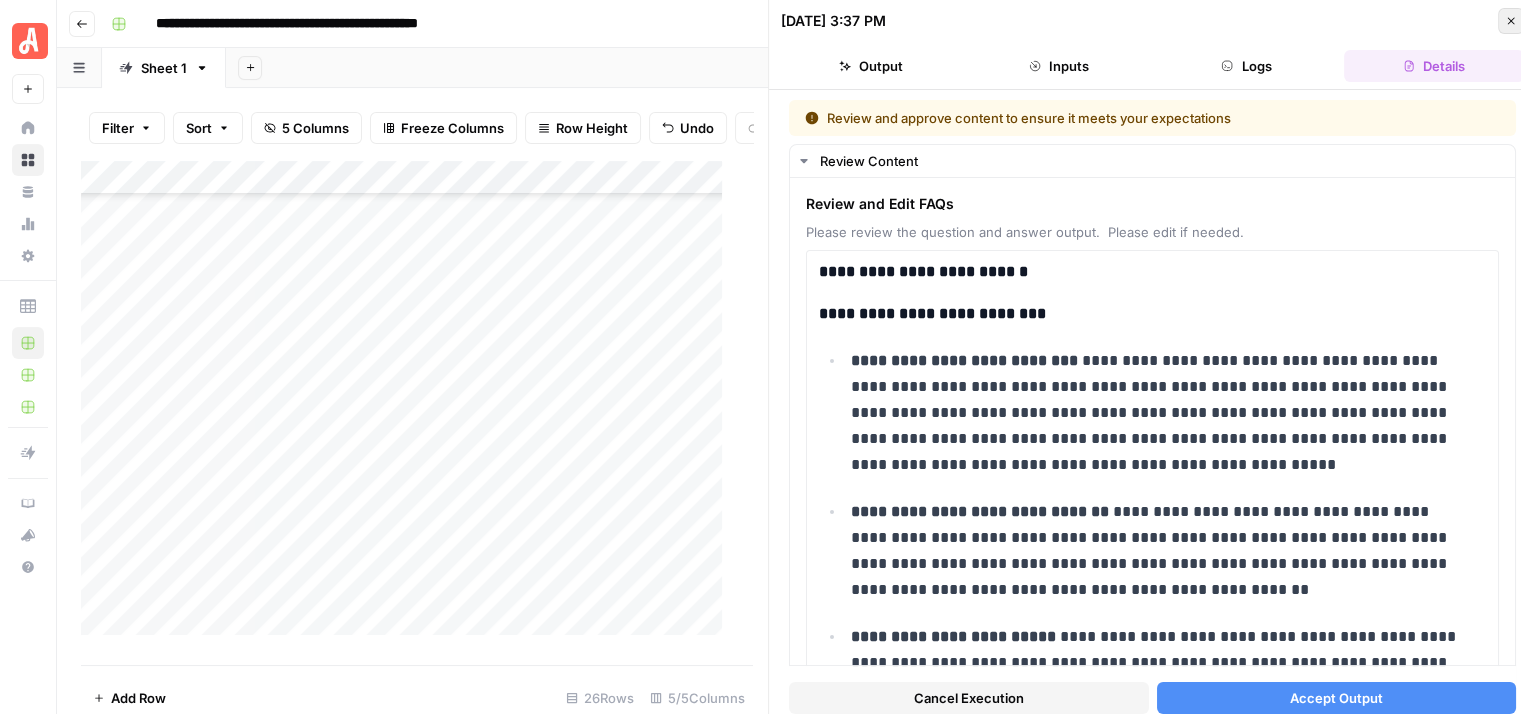 click 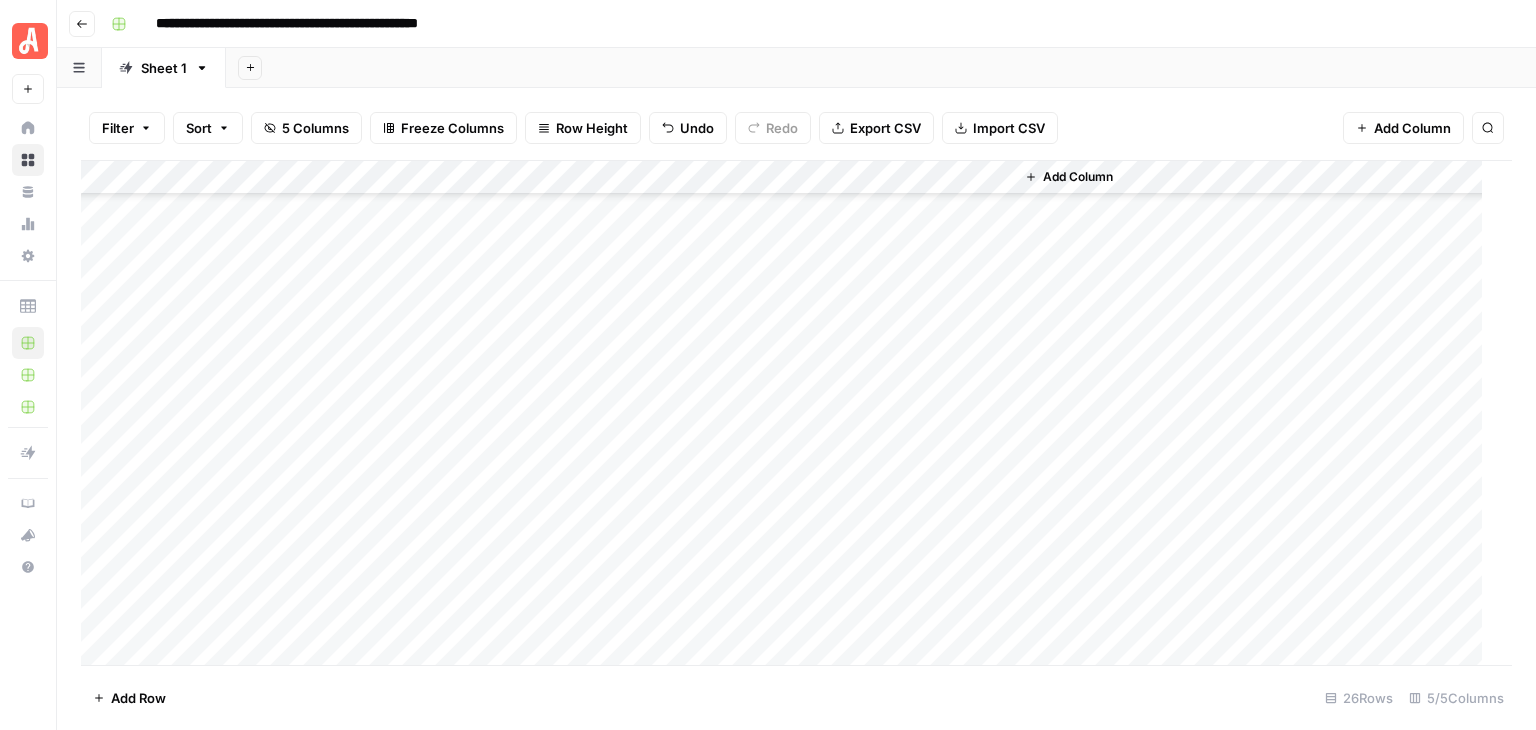 click on "Add Column" at bounding box center [789, 413] 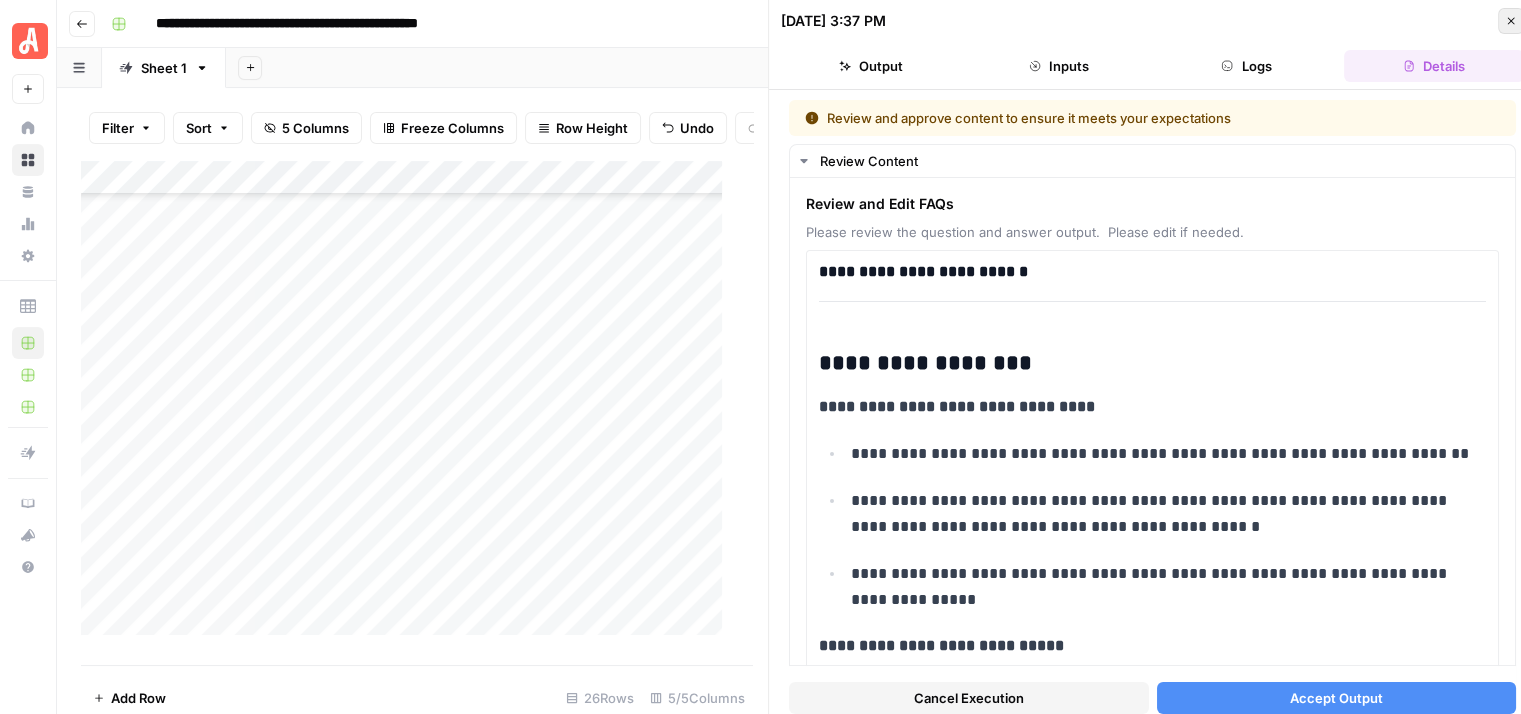 click 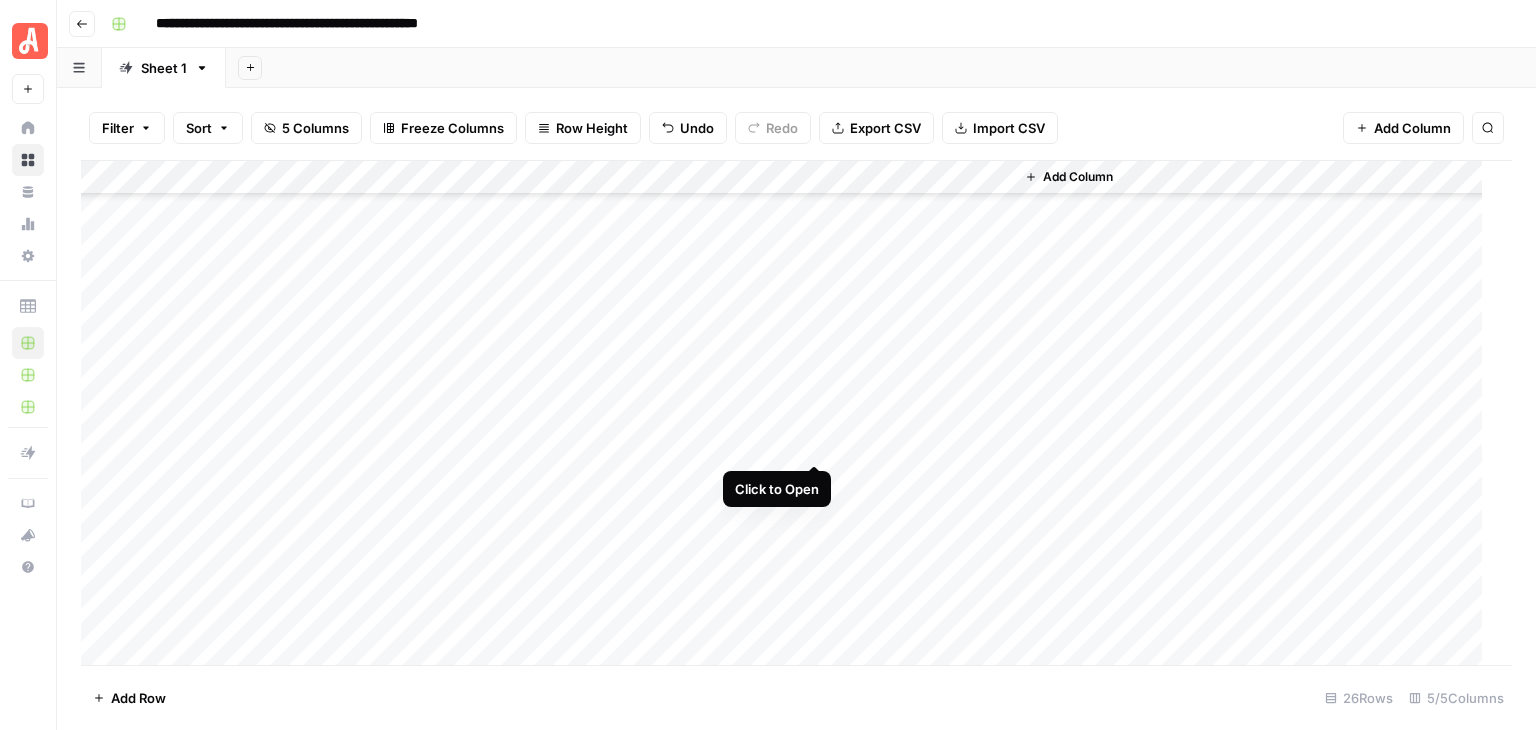 click on "Add Column" at bounding box center (789, 413) 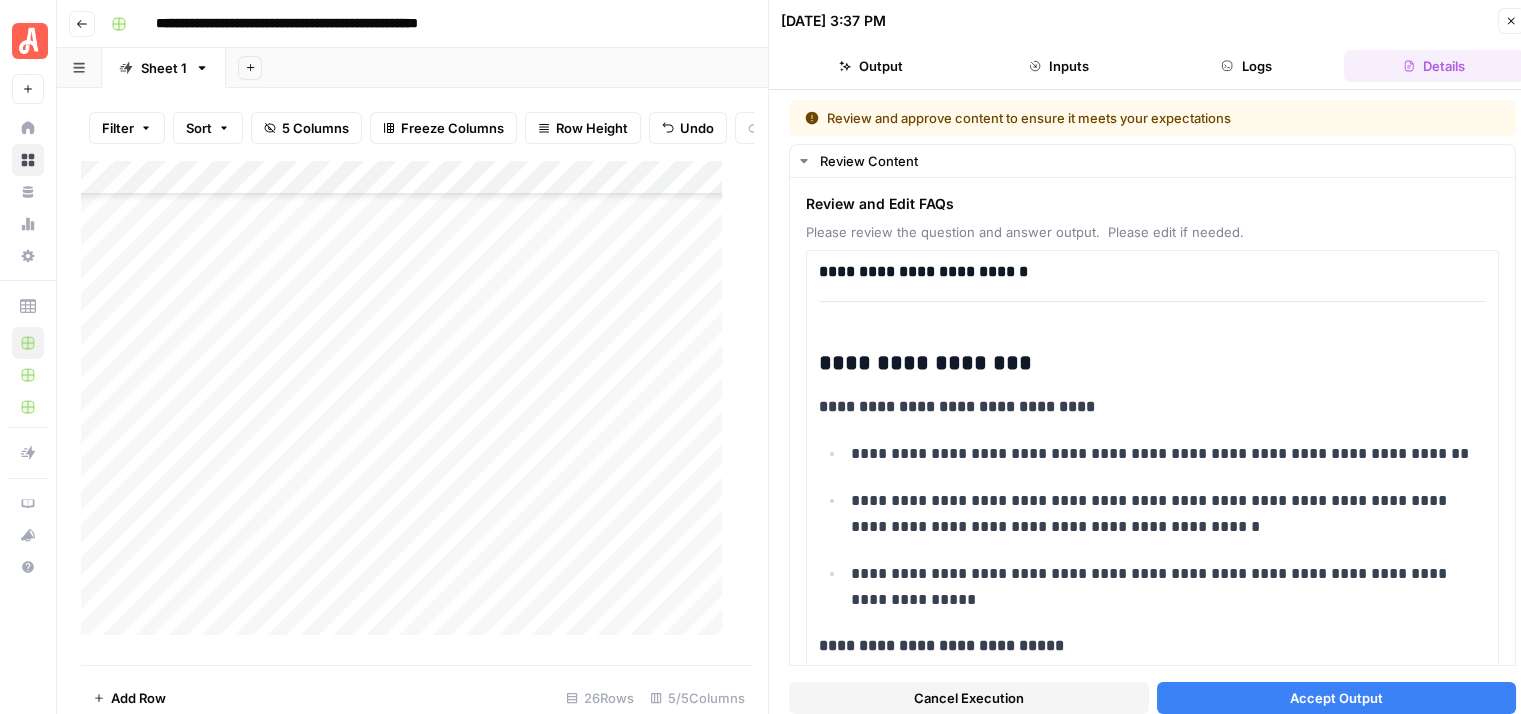 click on "Accept Output" at bounding box center [1336, 698] 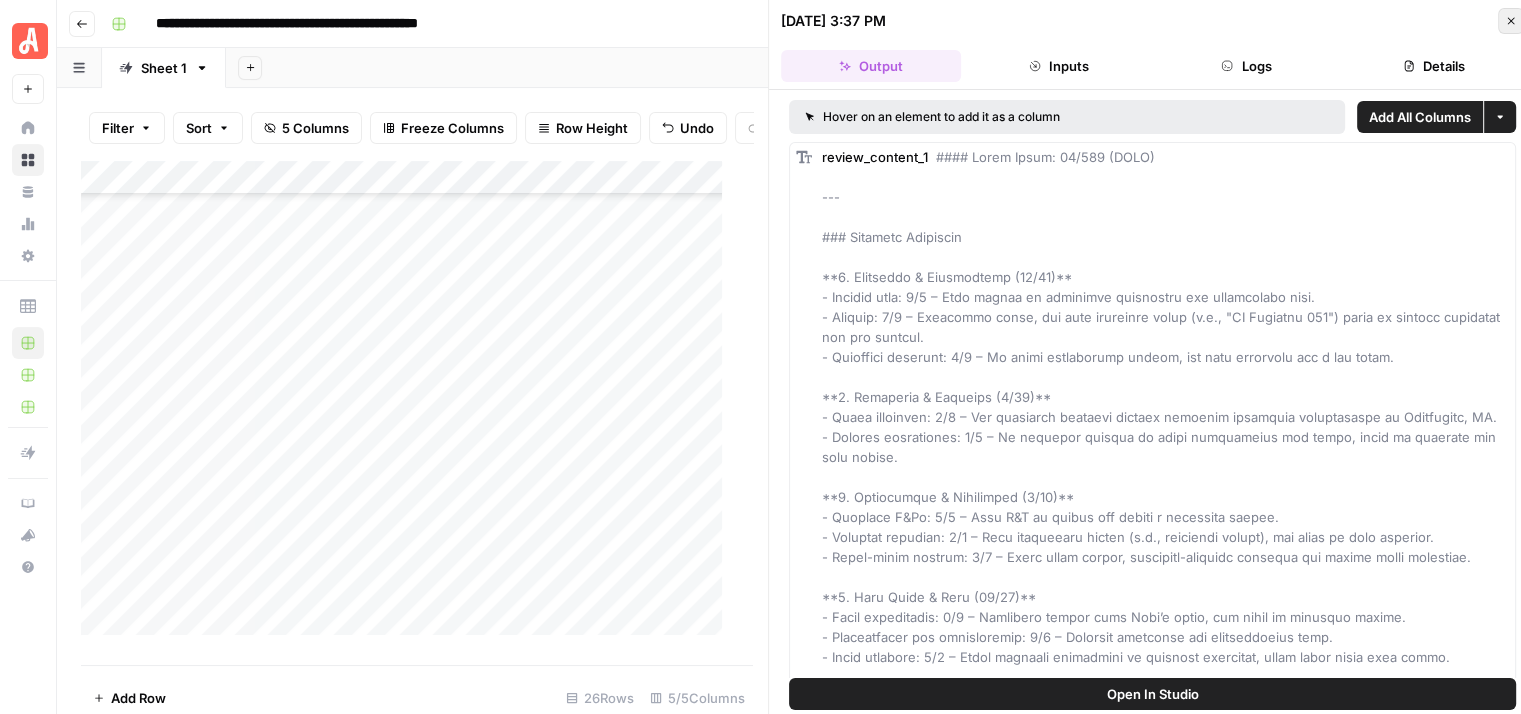 click 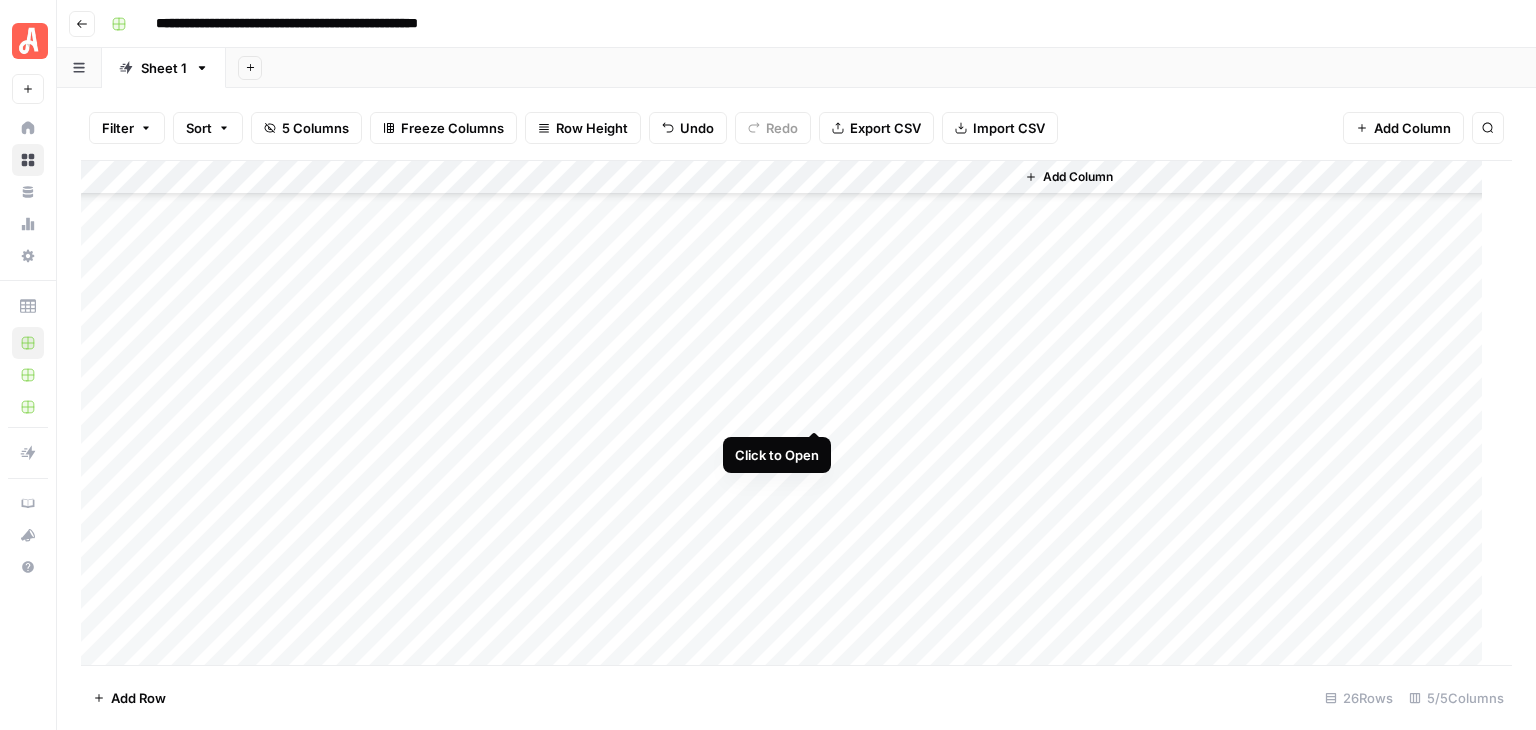 click on "Add Column" at bounding box center [789, 413] 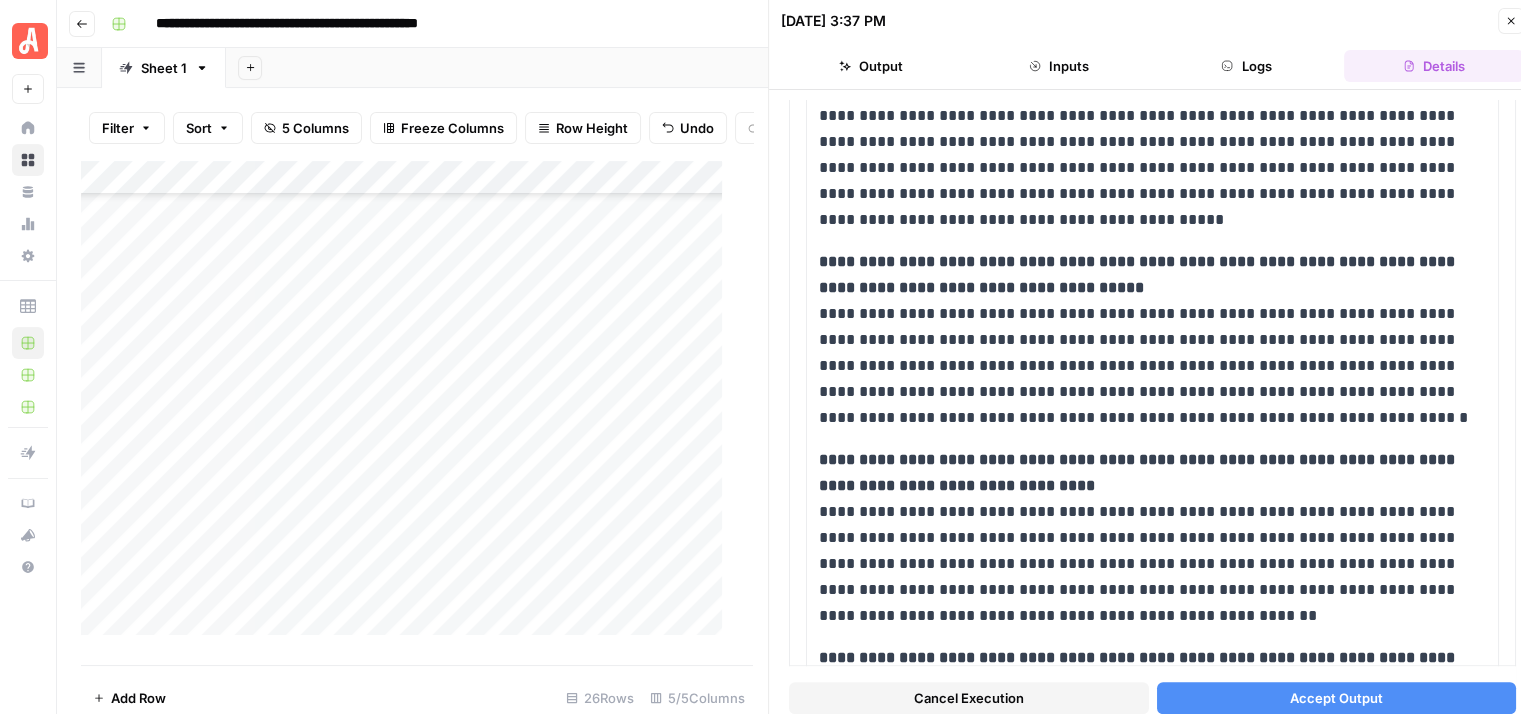 scroll, scrollTop: 1825, scrollLeft: 0, axis: vertical 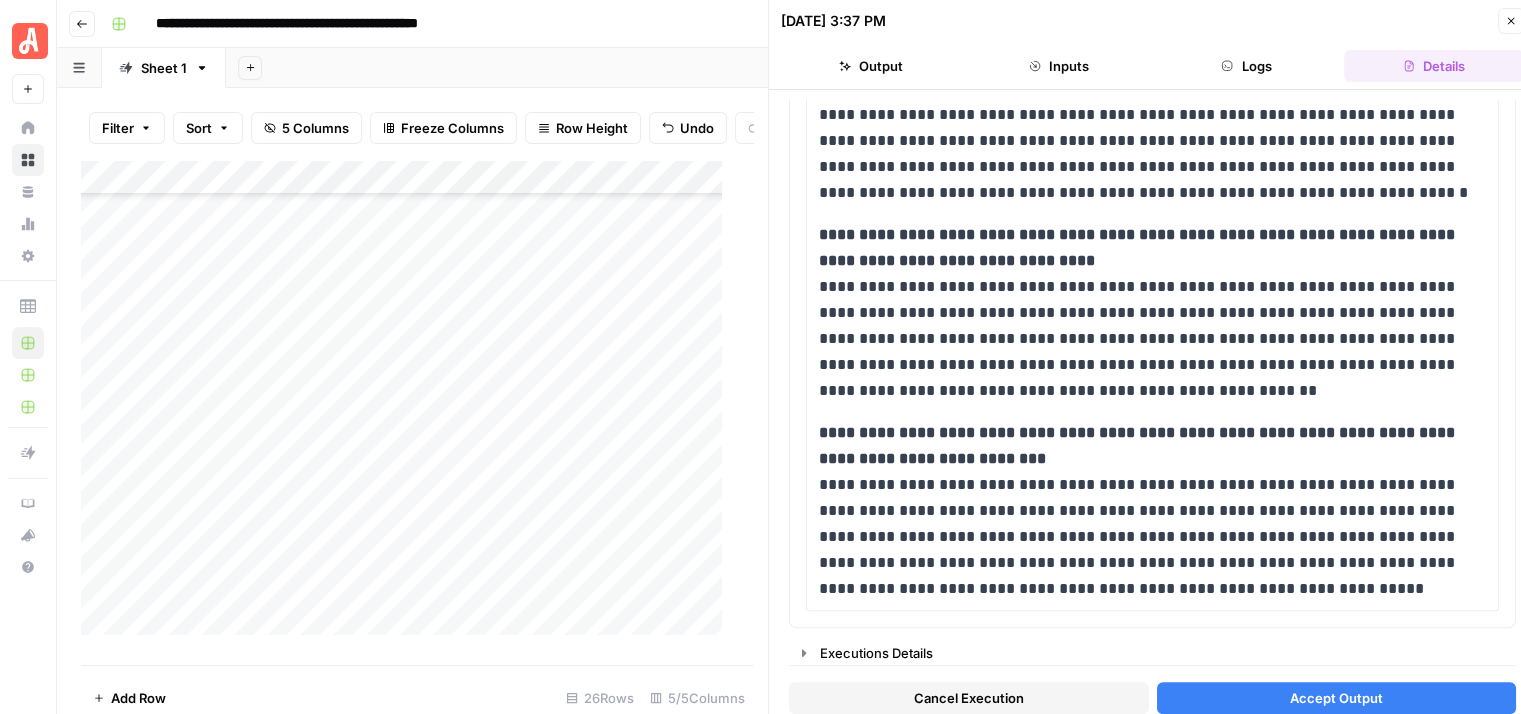 click on "Accept Output" at bounding box center [1336, 698] 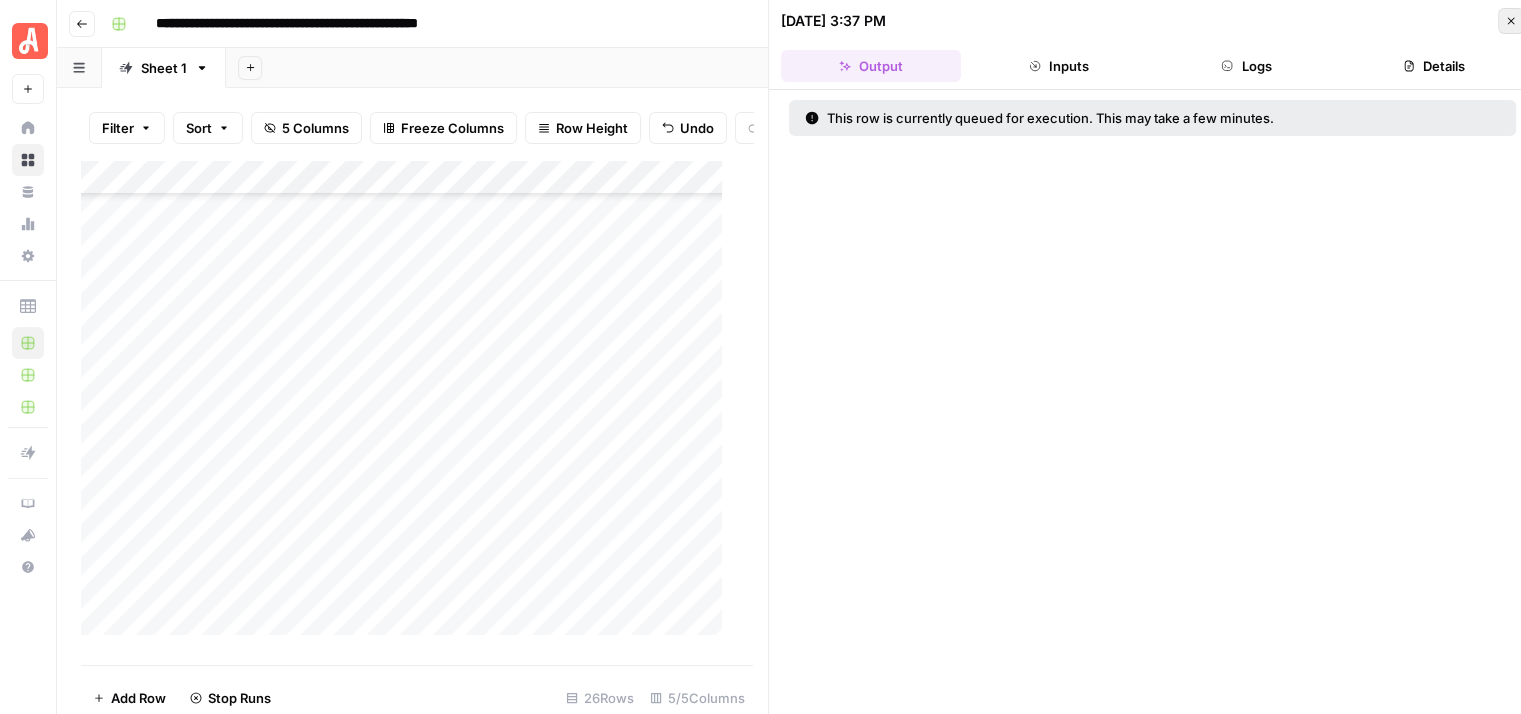 click 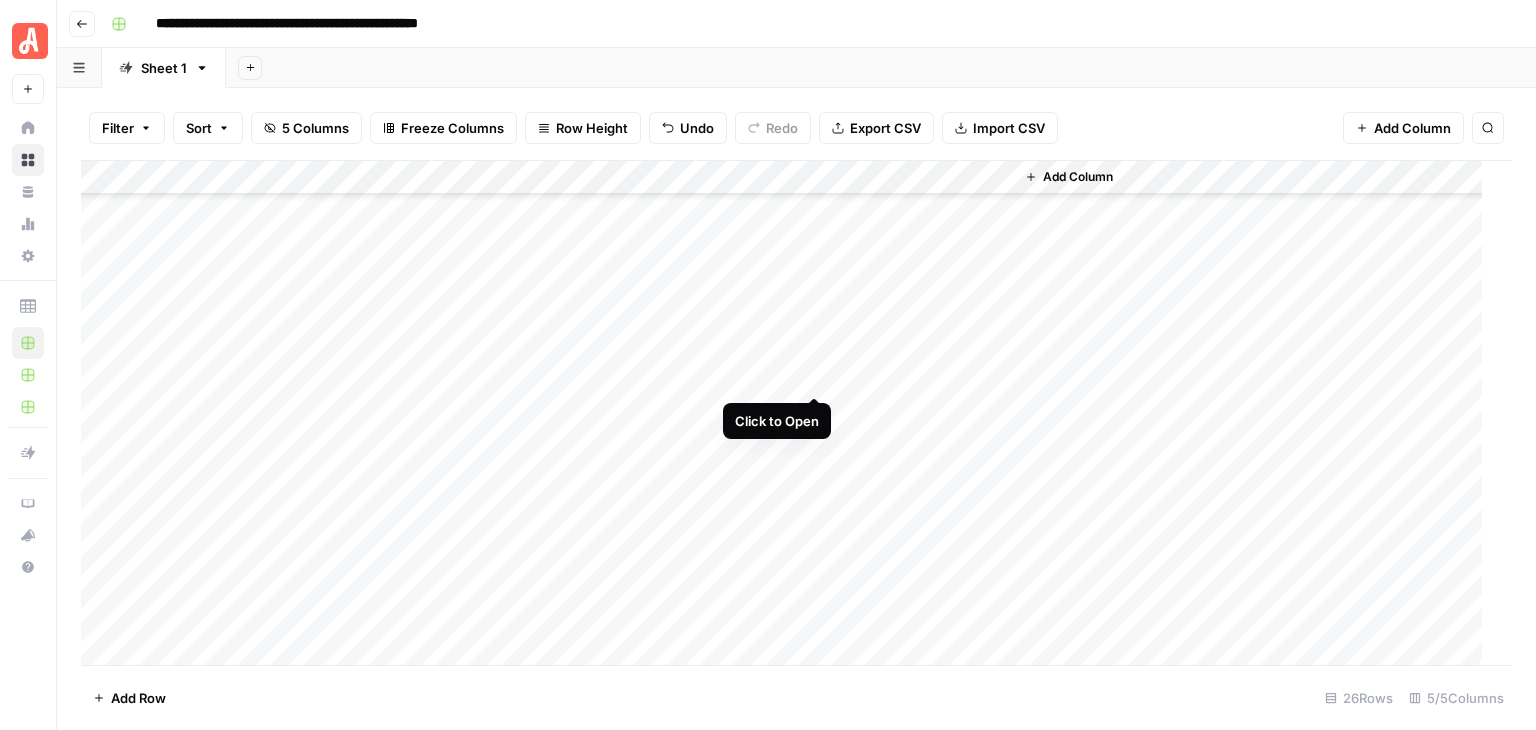 click on "Add Column" at bounding box center (789, 413) 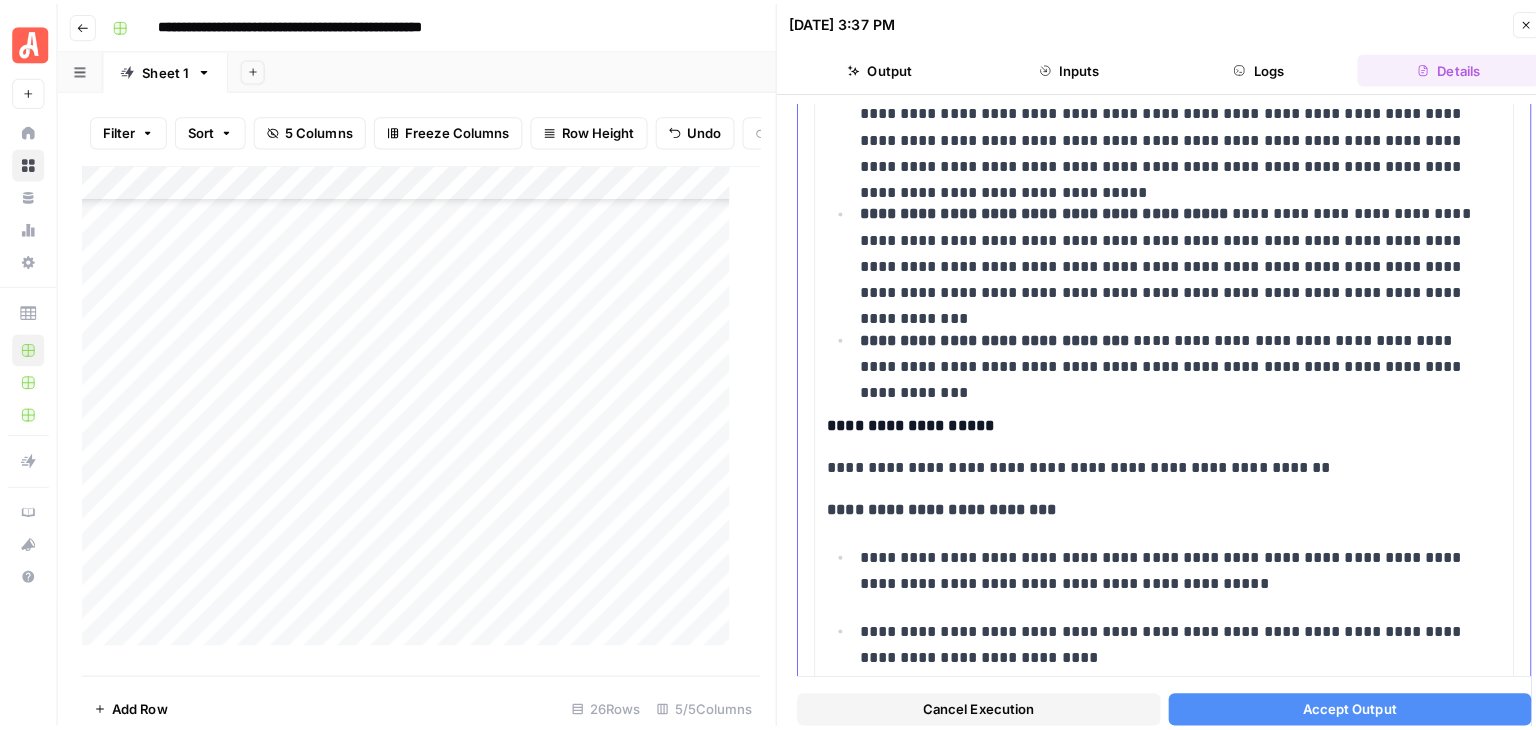 scroll, scrollTop: 200, scrollLeft: 0, axis: vertical 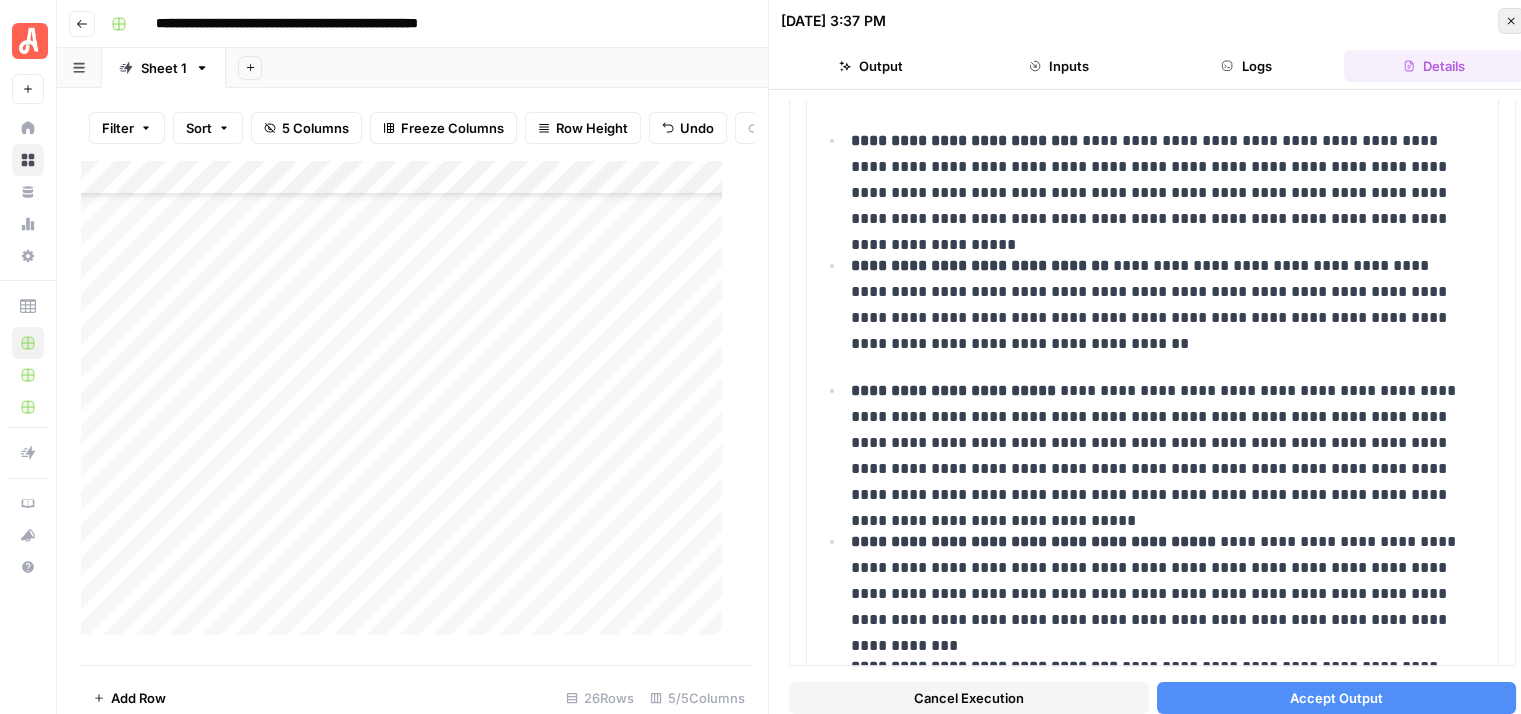 click 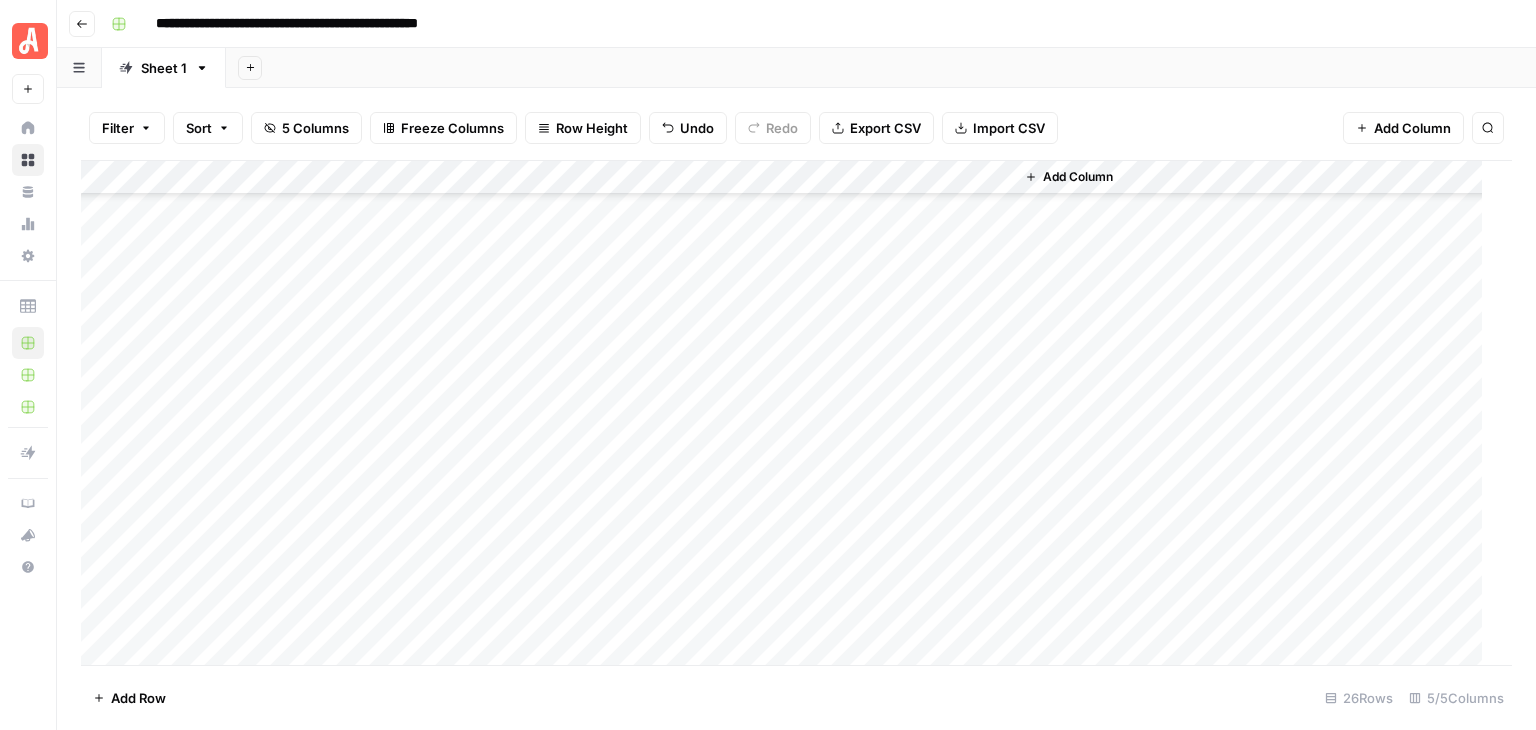 scroll, scrollTop: 245, scrollLeft: 0, axis: vertical 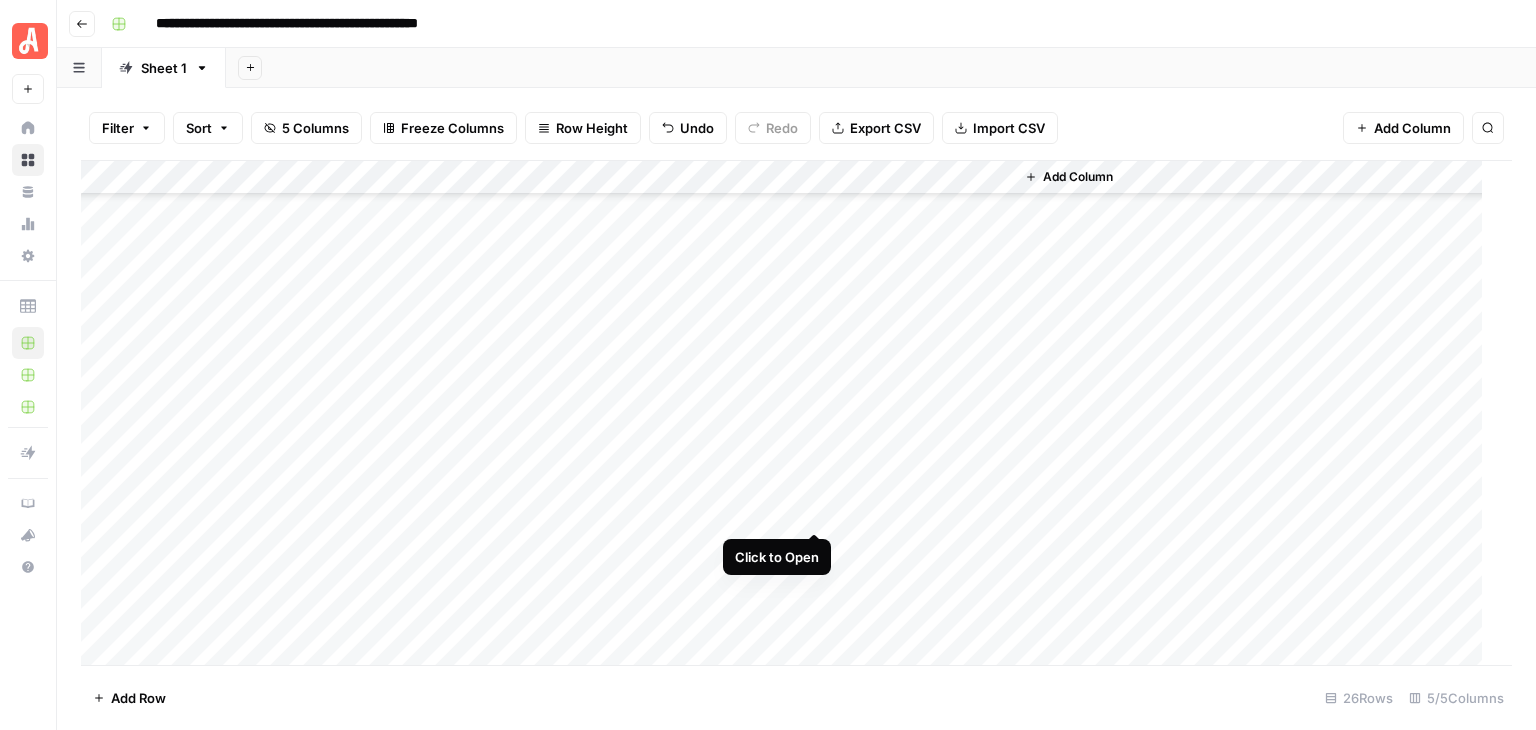 click on "Add Column" at bounding box center [789, 413] 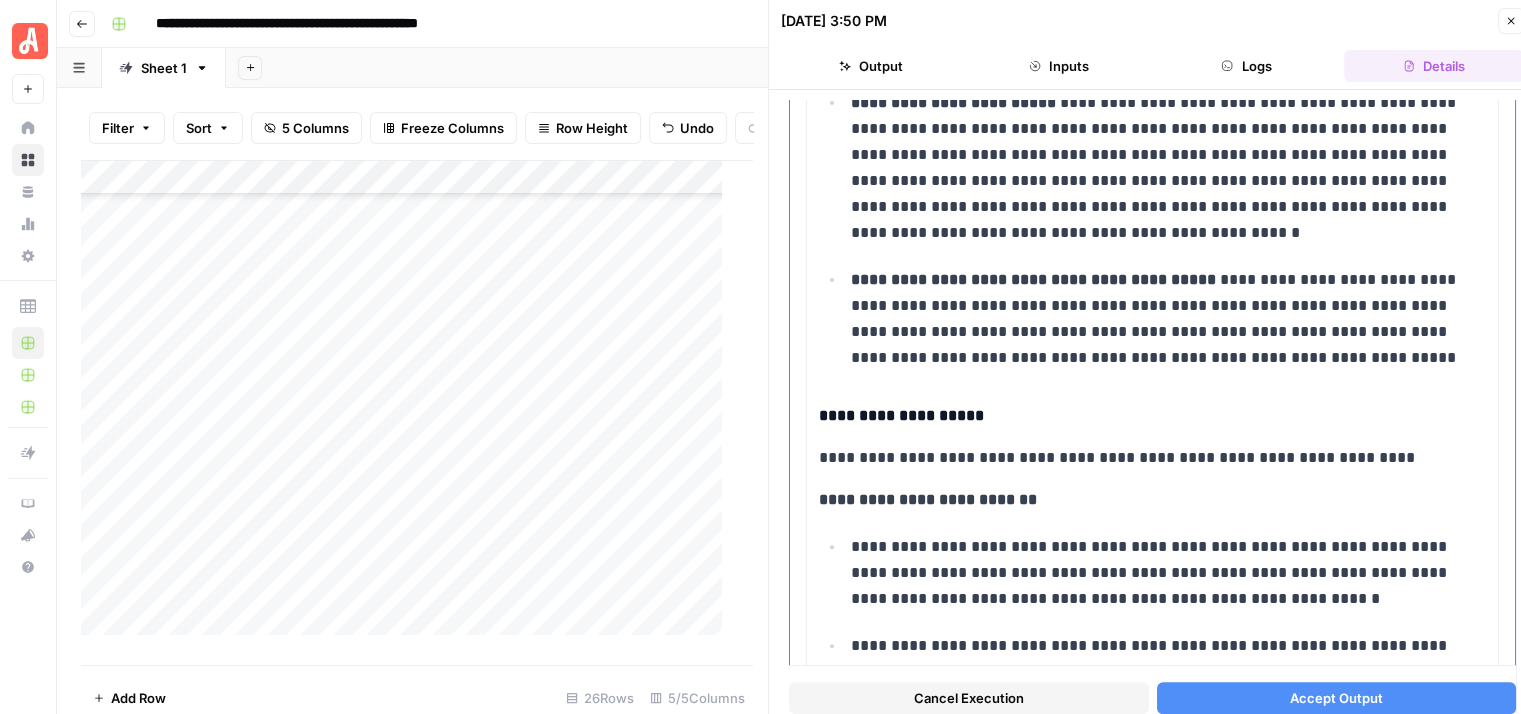 scroll, scrollTop: 500, scrollLeft: 0, axis: vertical 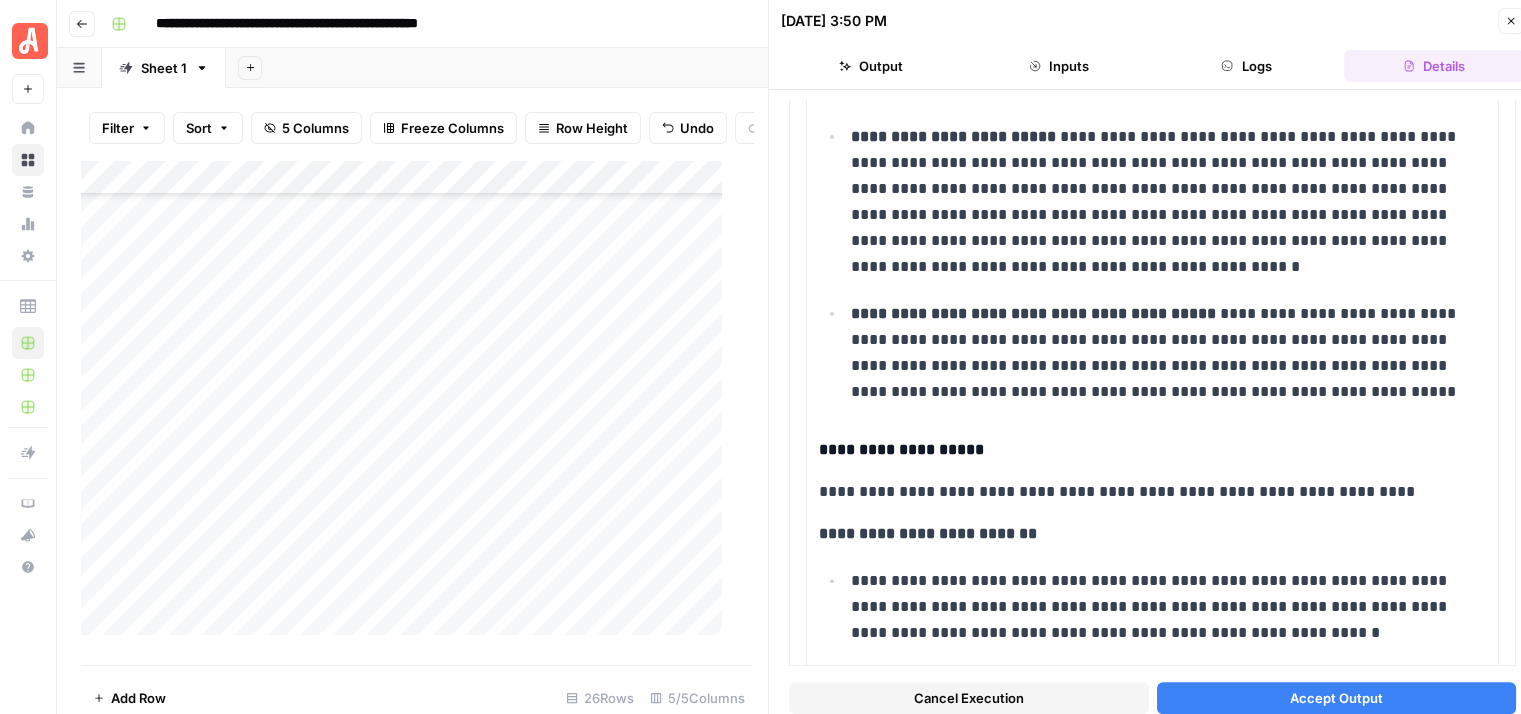 click on "Accept Output" at bounding box center (1336, 698) 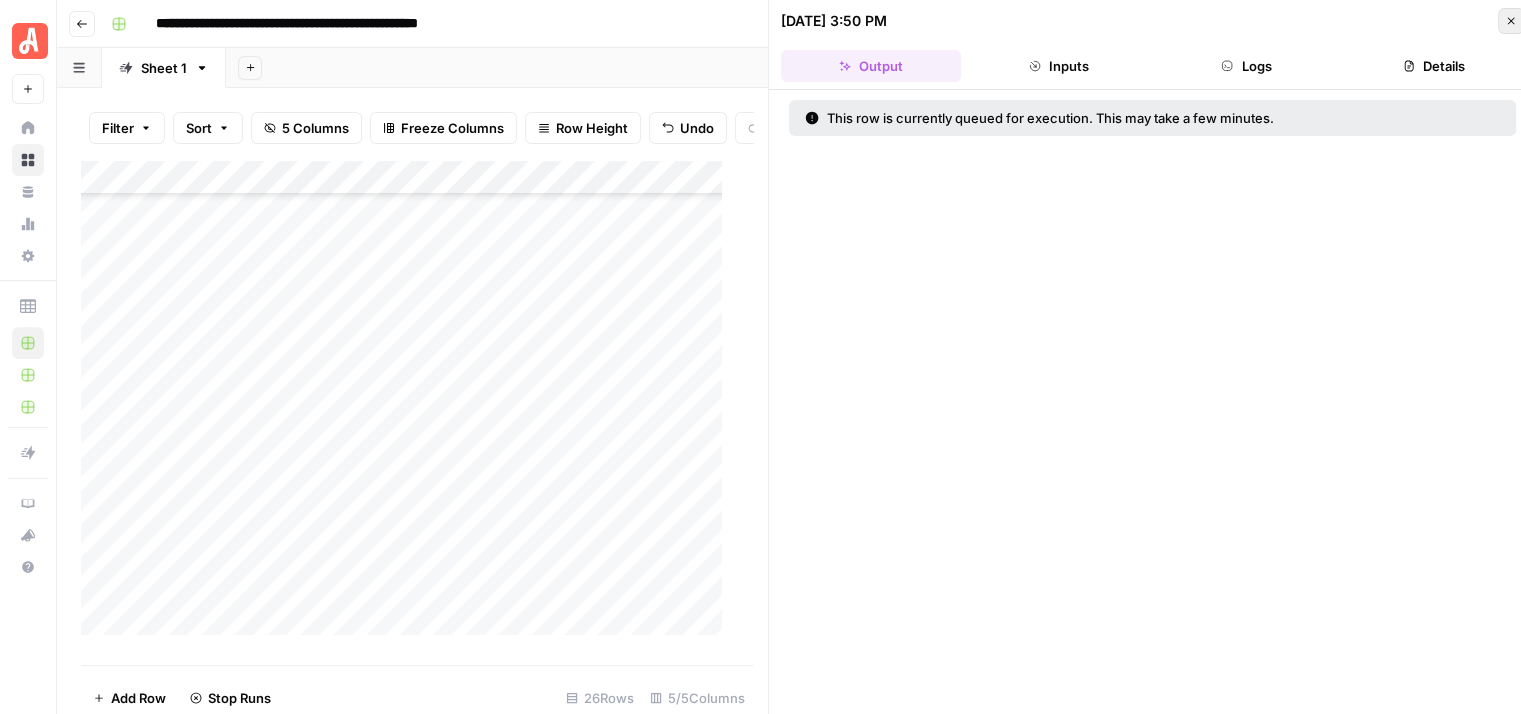 click on "Close" at bounding box center (1511, 21) 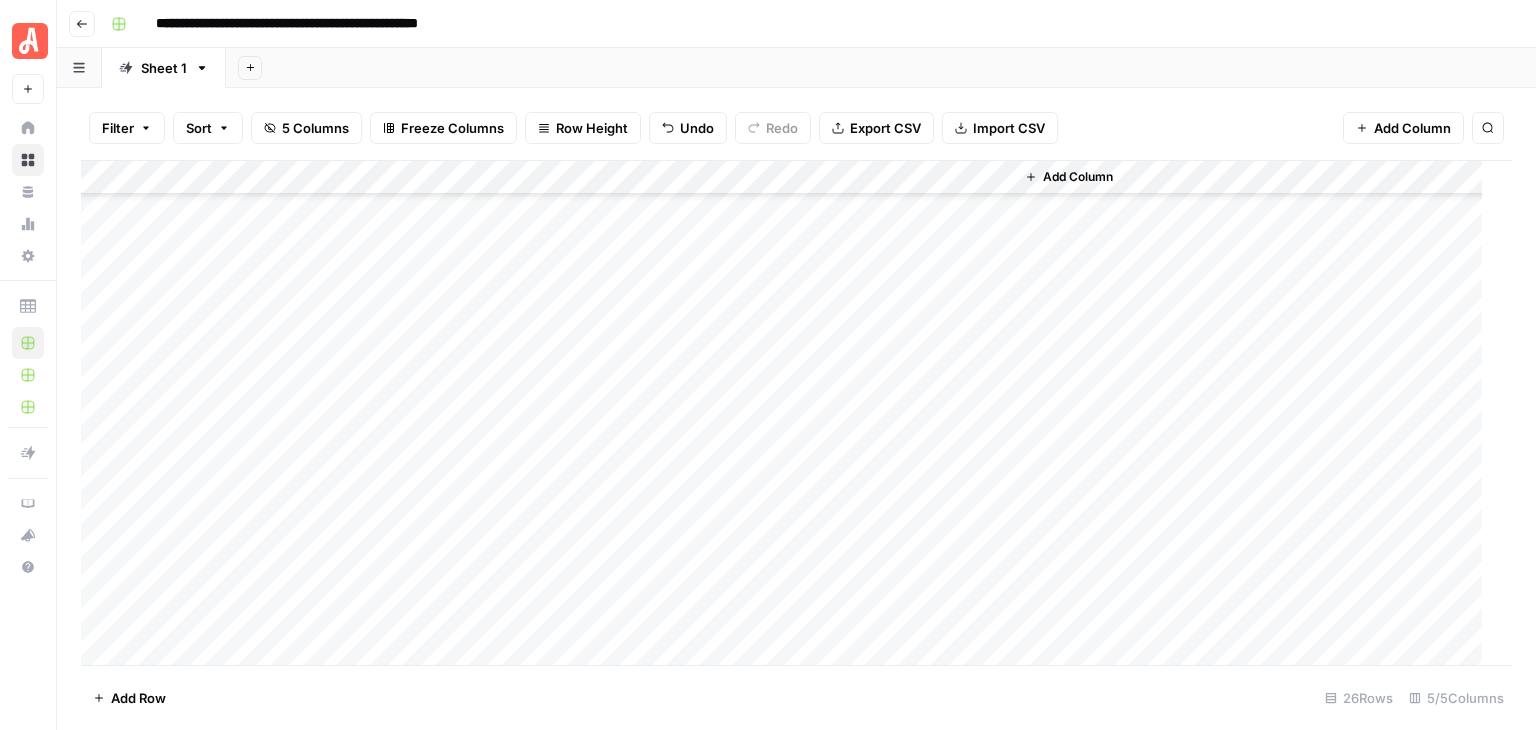 click on "Add Column" at bounding box center (789, 413) 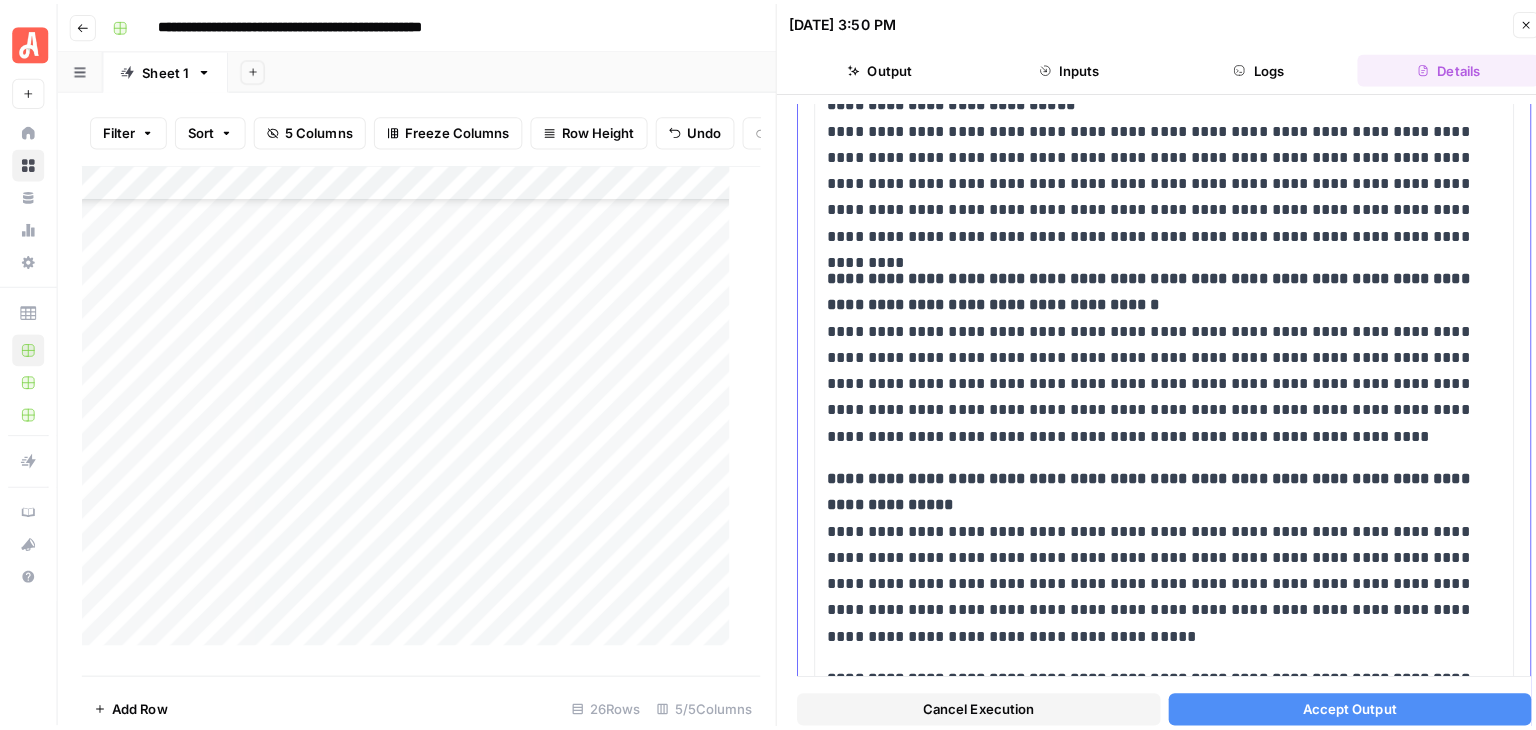 scroll, scrollTop: 2800, scrollLeft: 0, axis: vertical 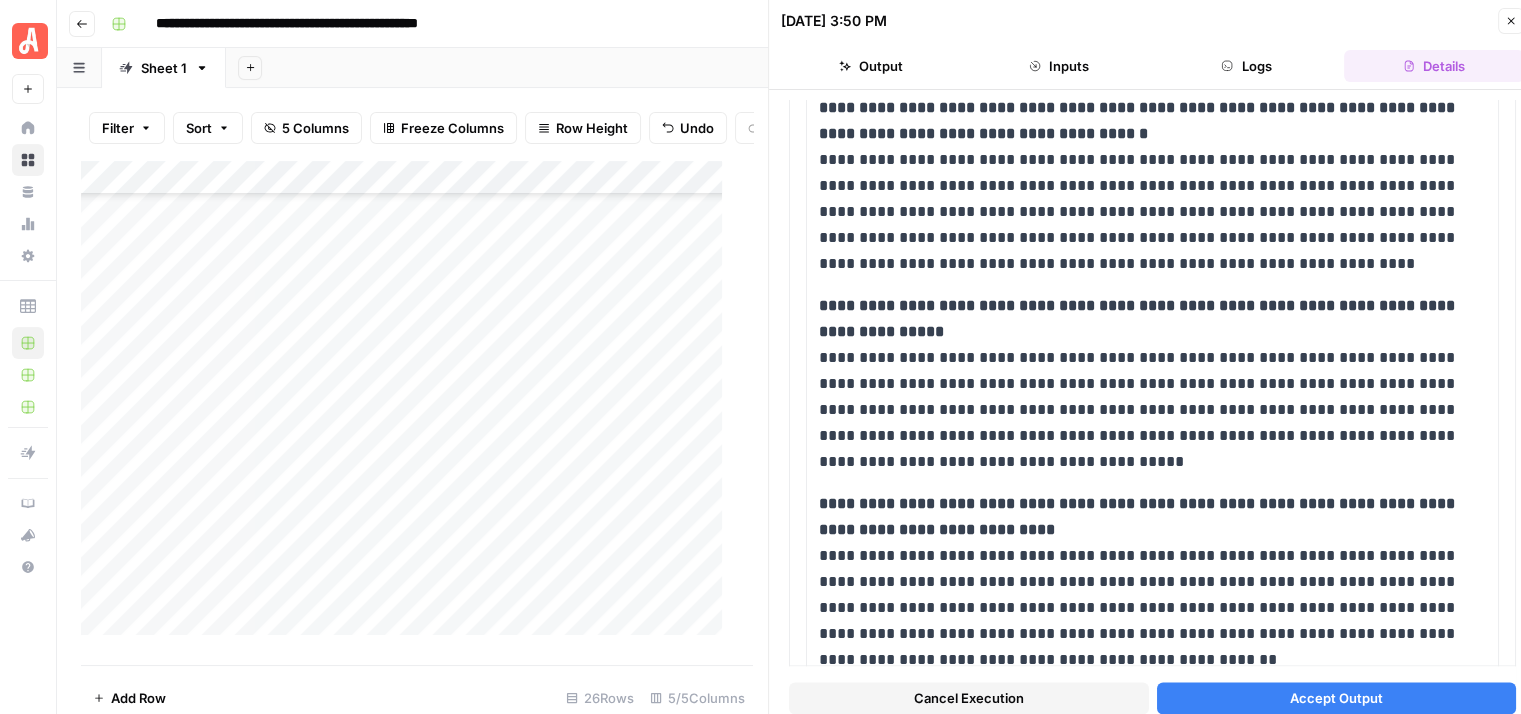 click on "Accept Output" at bounding box center [1336, 698] 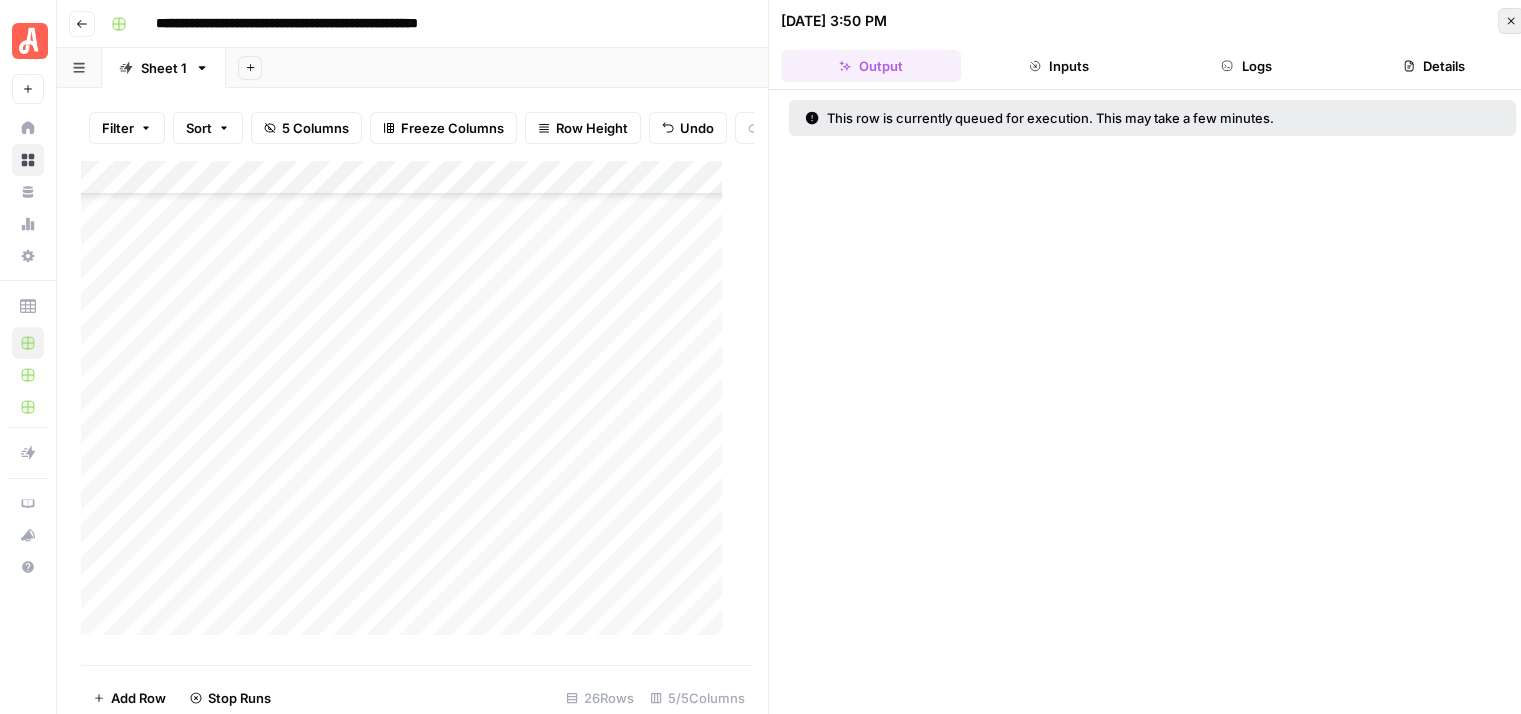 click 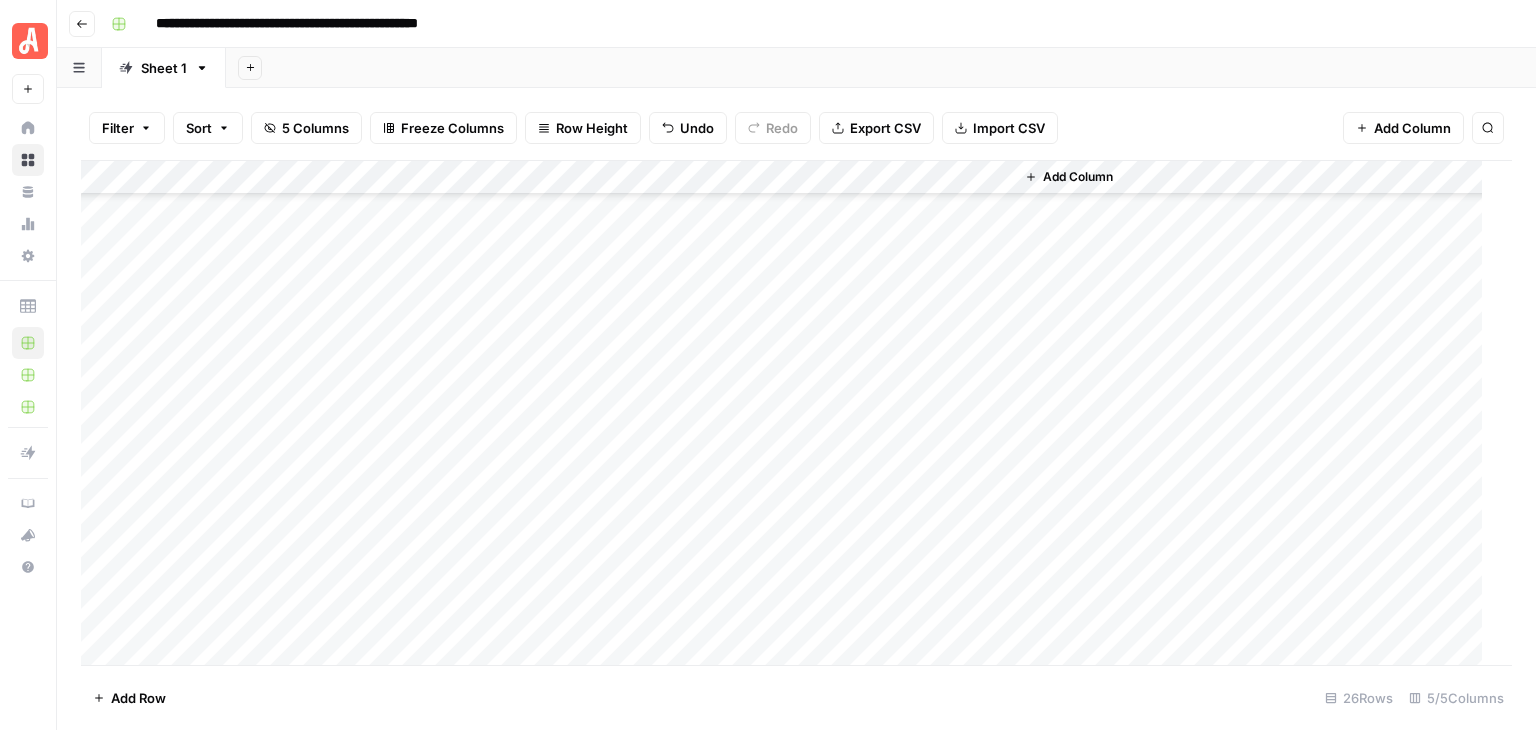 click on "Add Column" at bounding box center [789, 413] 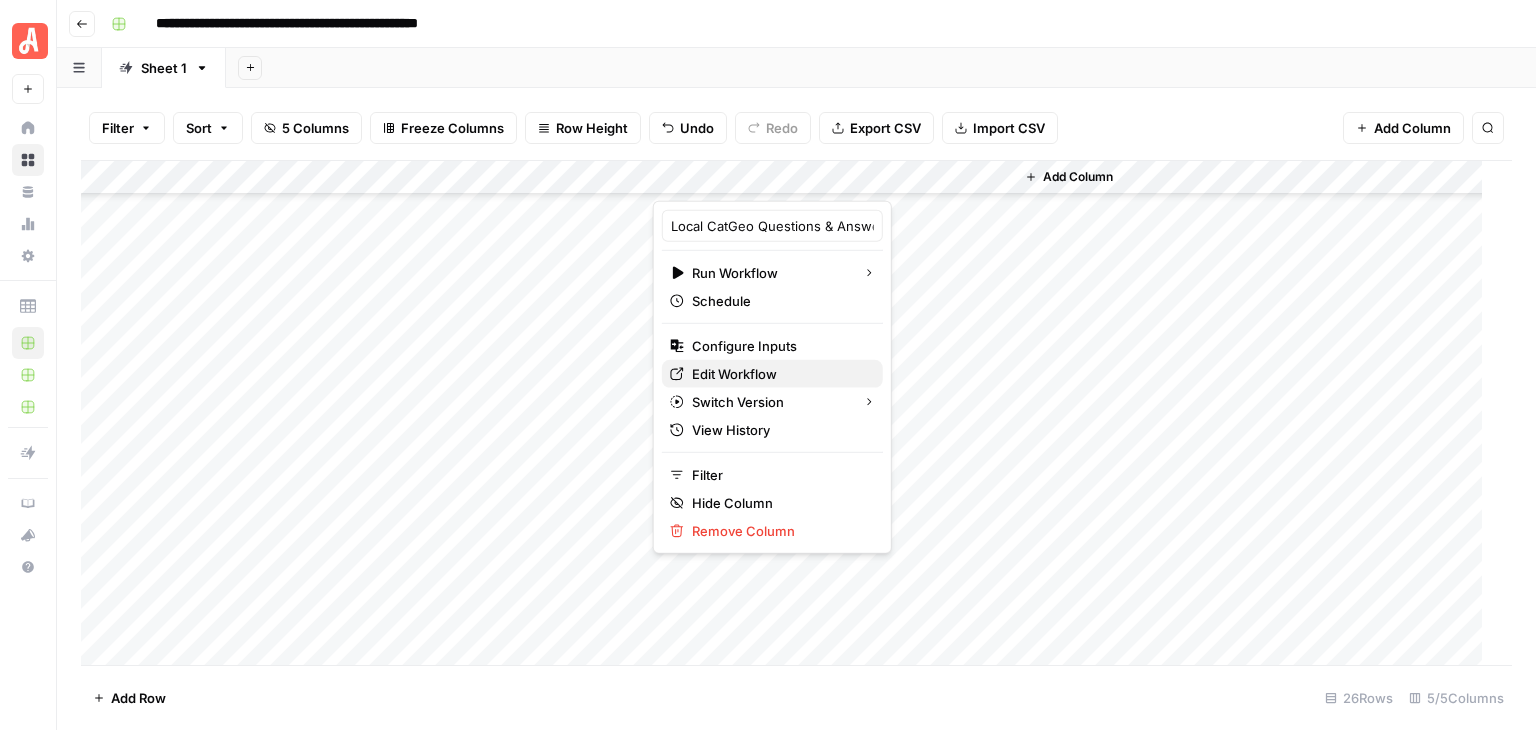 click on "Edit Workflow" at bounding box center (734, 374) 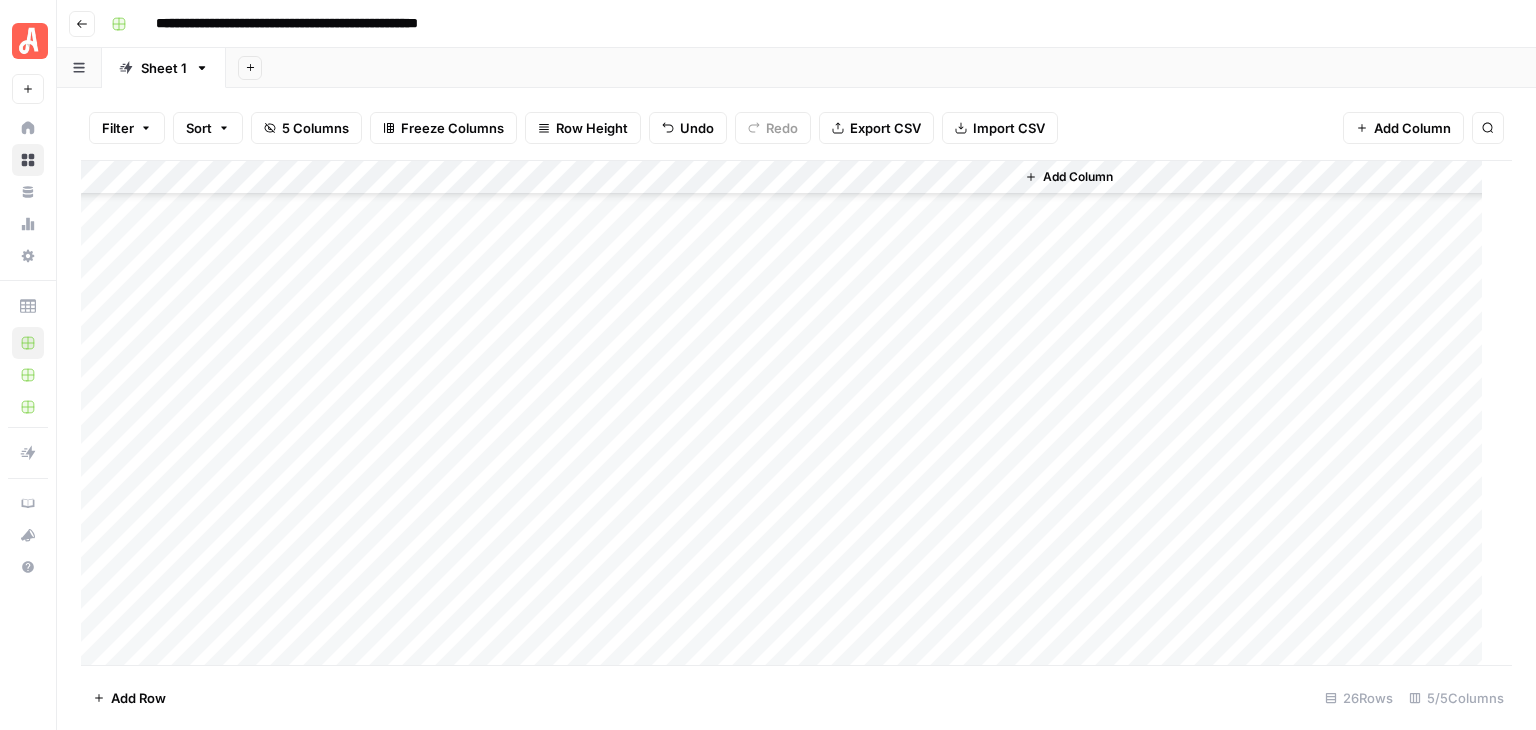 scroll, scrollTop: 0, scrollLeft: 0, axis: both 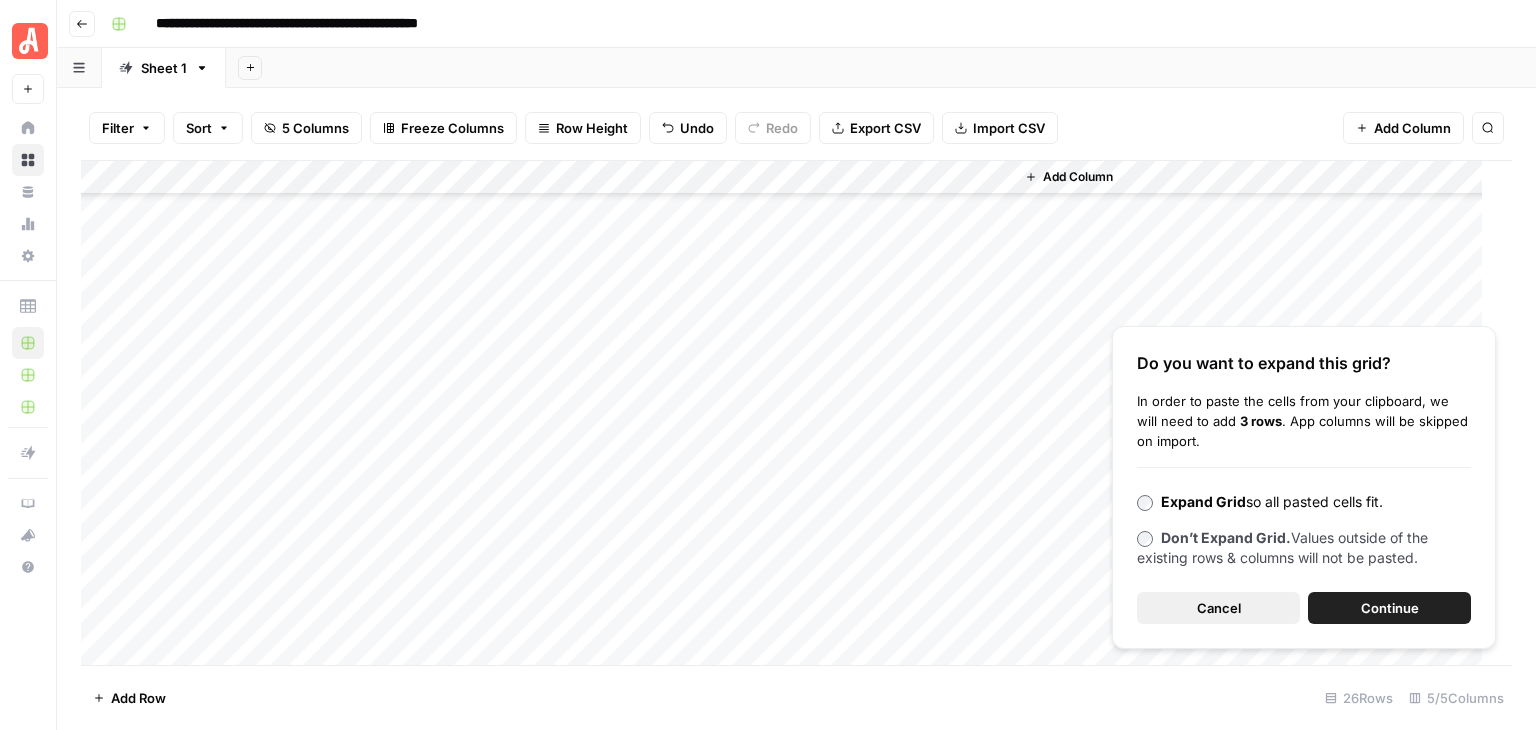 click on "Cancel" at bounding box center [1219, 608] 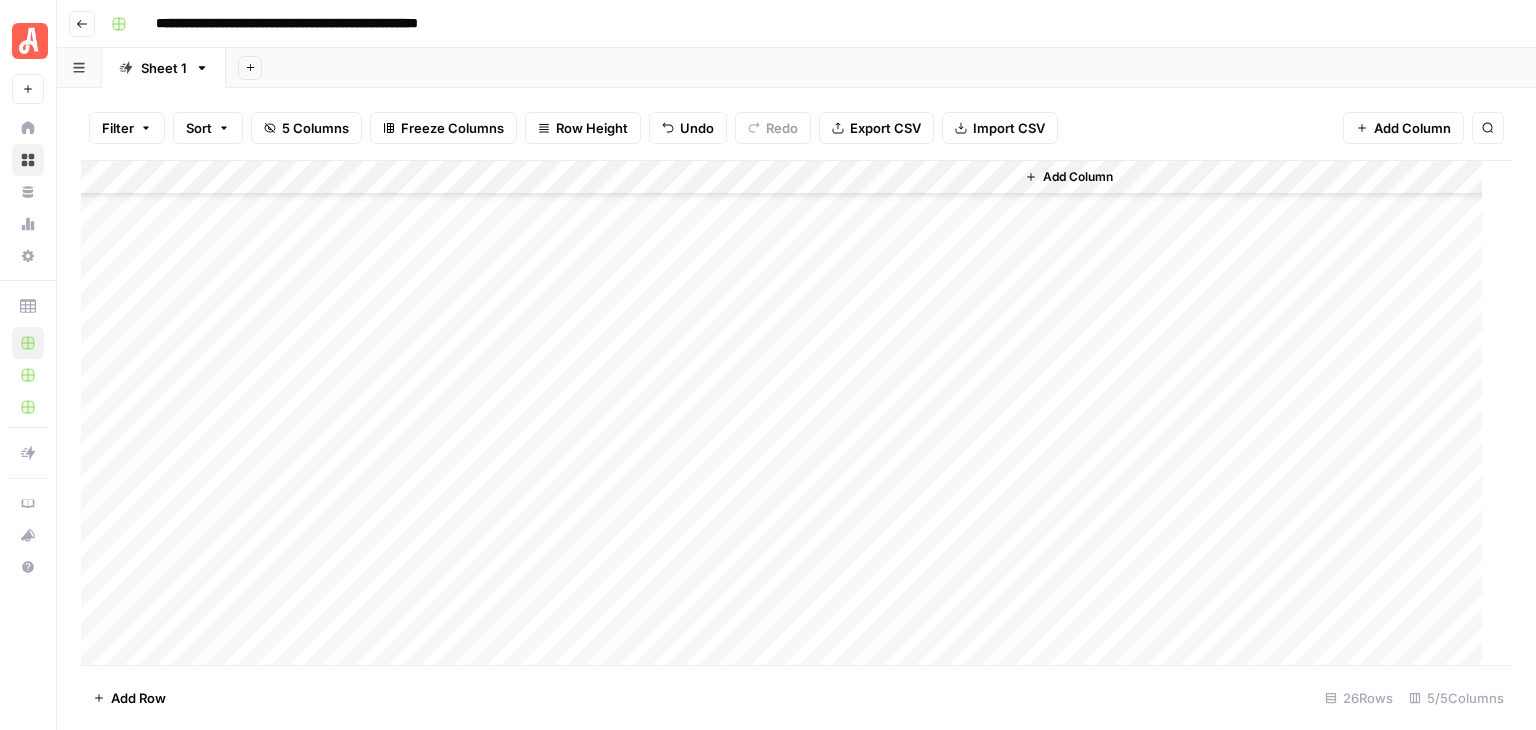 click on "Add Column" at bounding box center [789, 413] 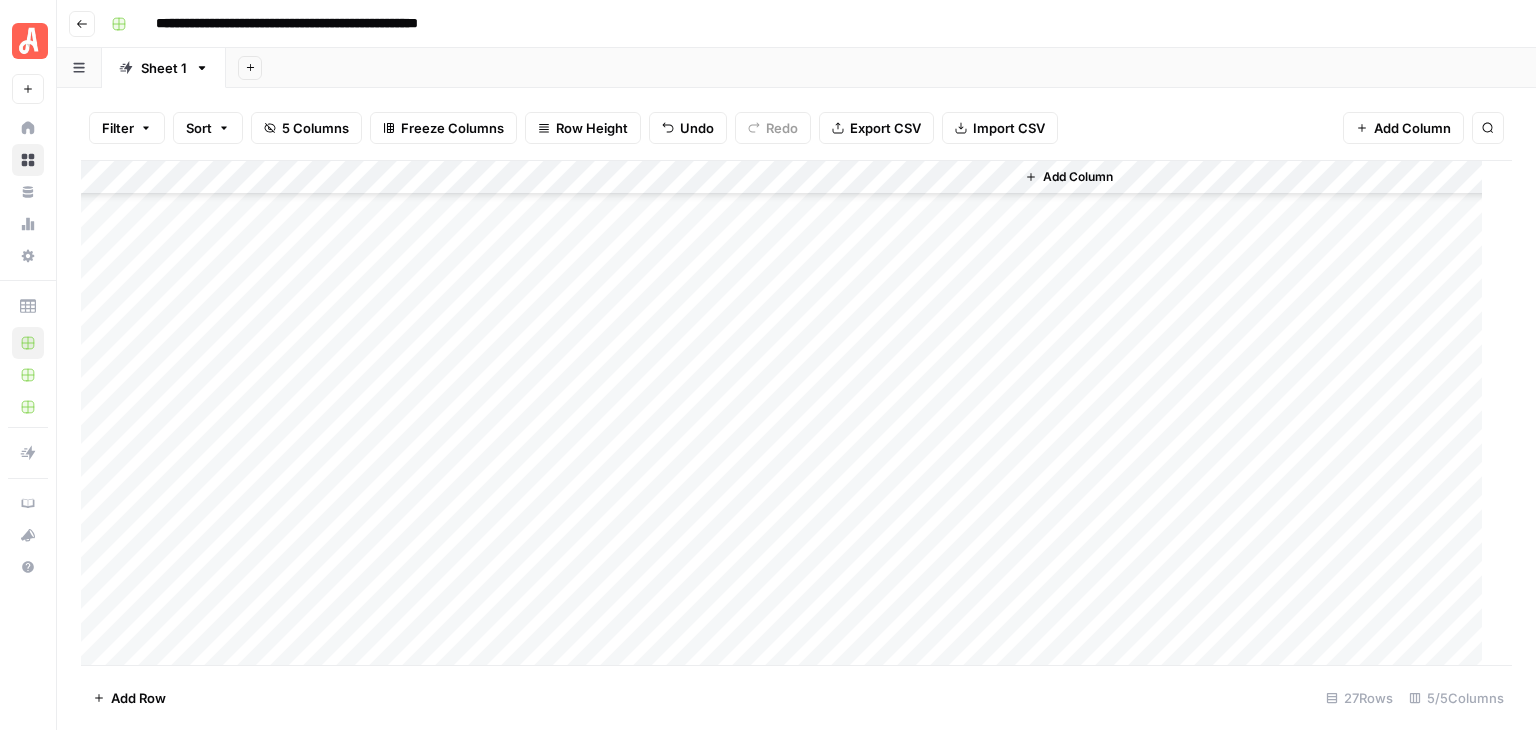 scroll, scrollTop: 446, scrollLeft: 0, axis: vertical 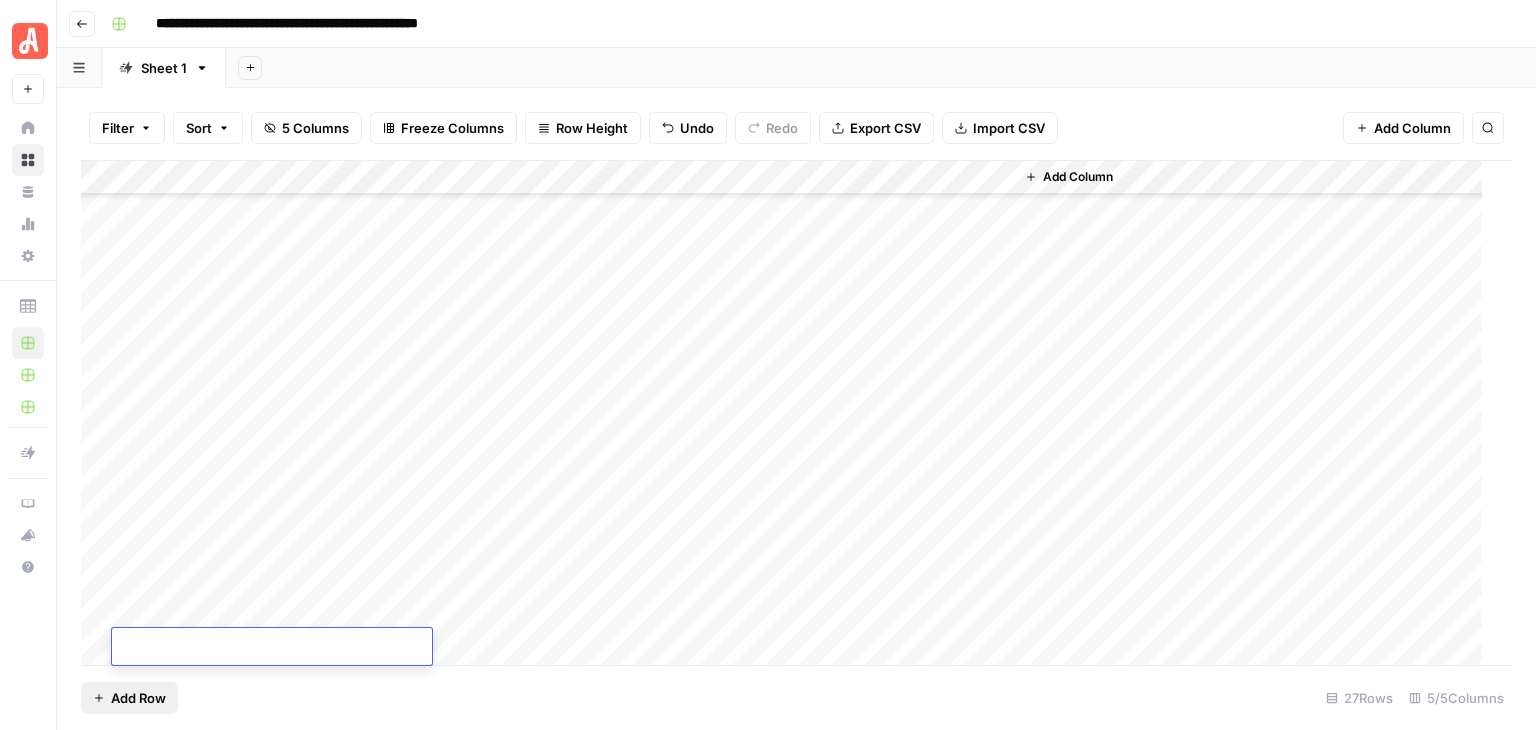 click on "Add Row" at bounding box center [138, 698] 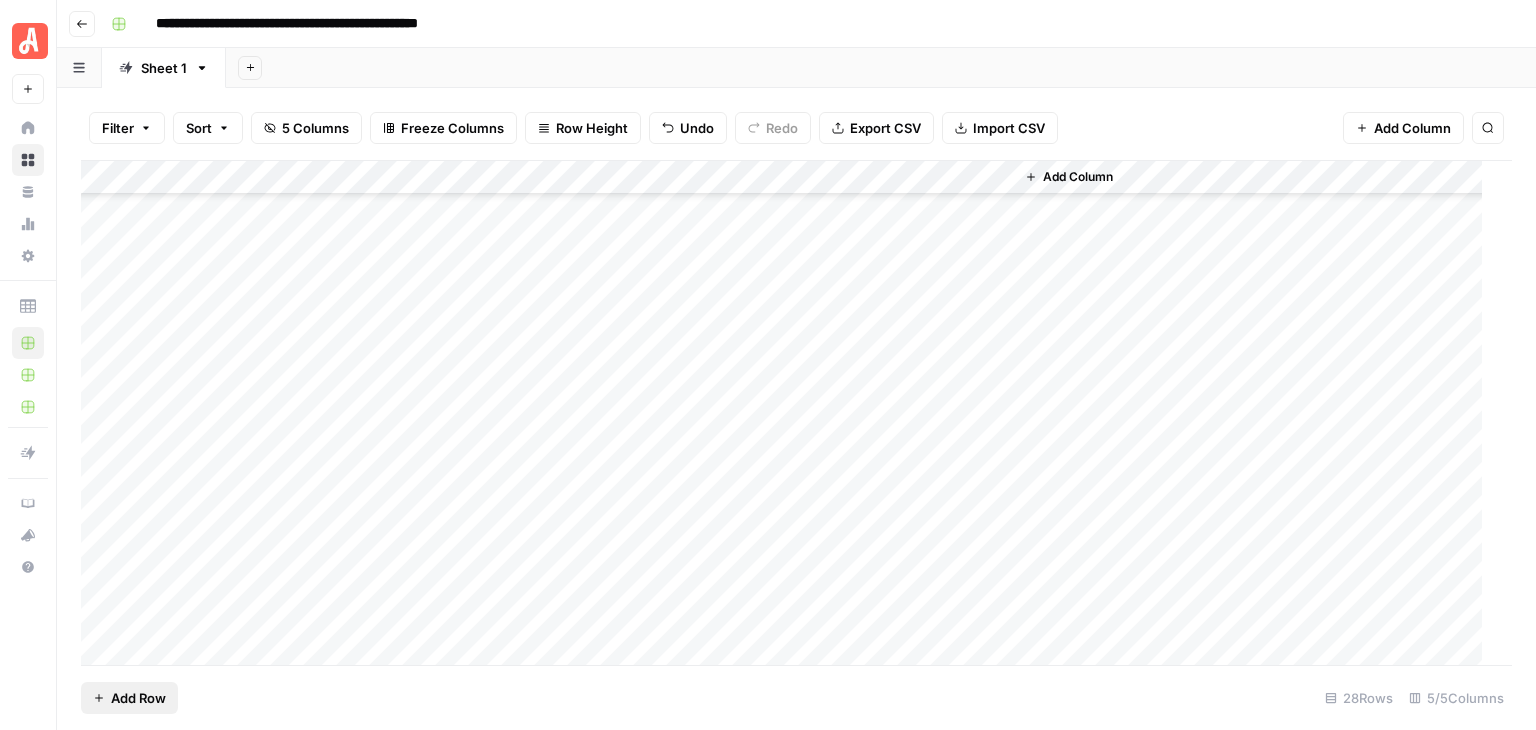 click on "Add Row" at bounding box center [138, 698] 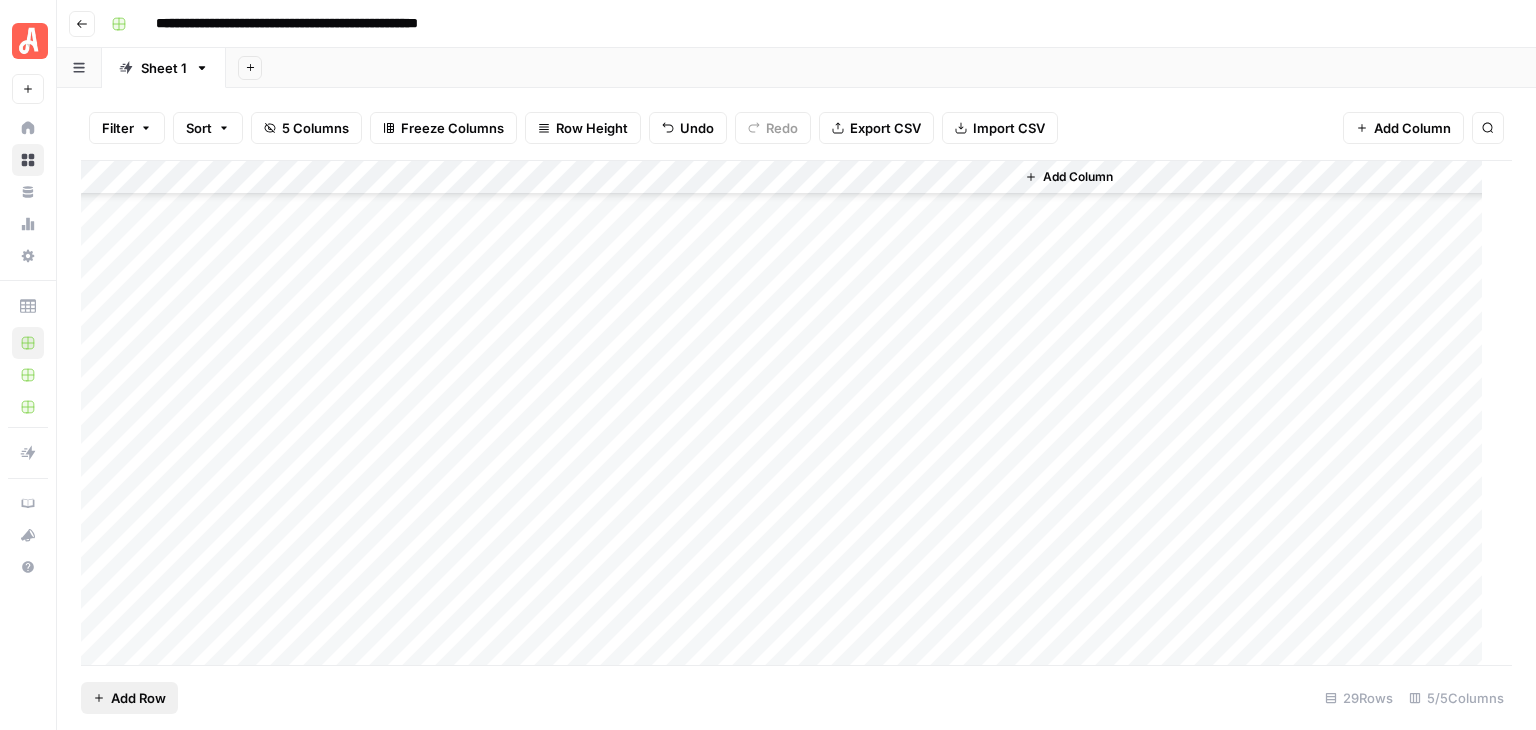 scroll, scrollTop: 514, scrollLeft: 0, axis: vertical 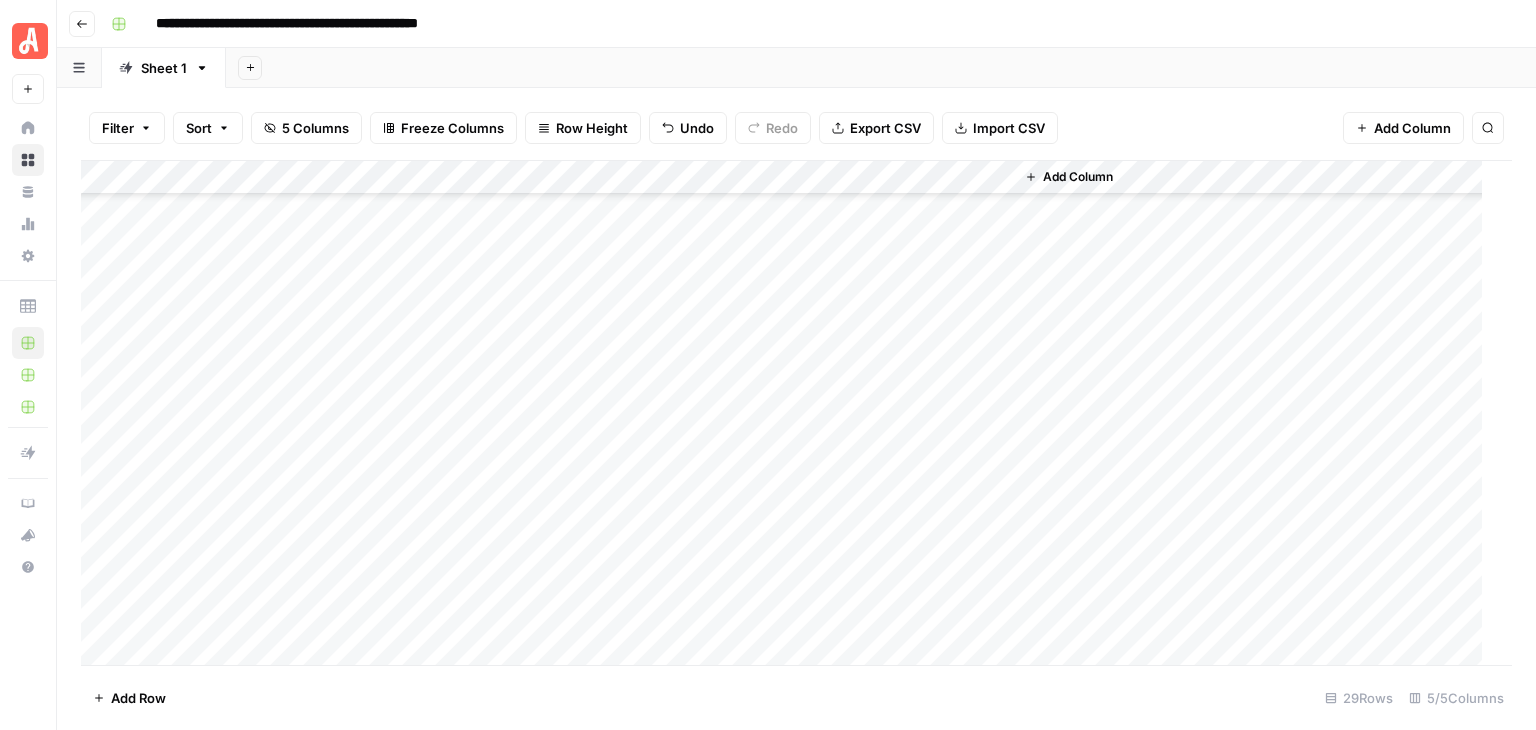 click on "Add Column" at bounding box center (789, 413) 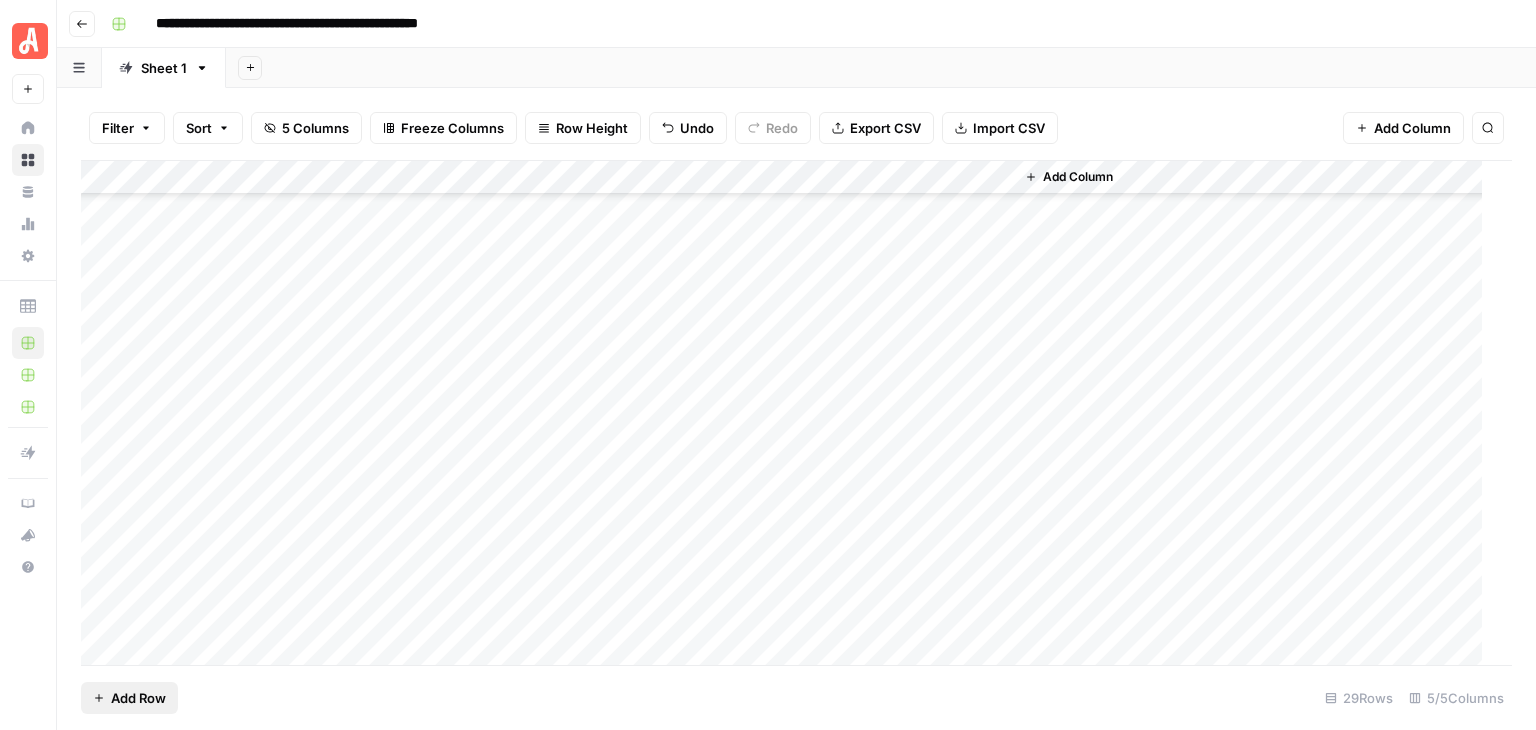 click on "Add Row" at bounding box center [138, 698] 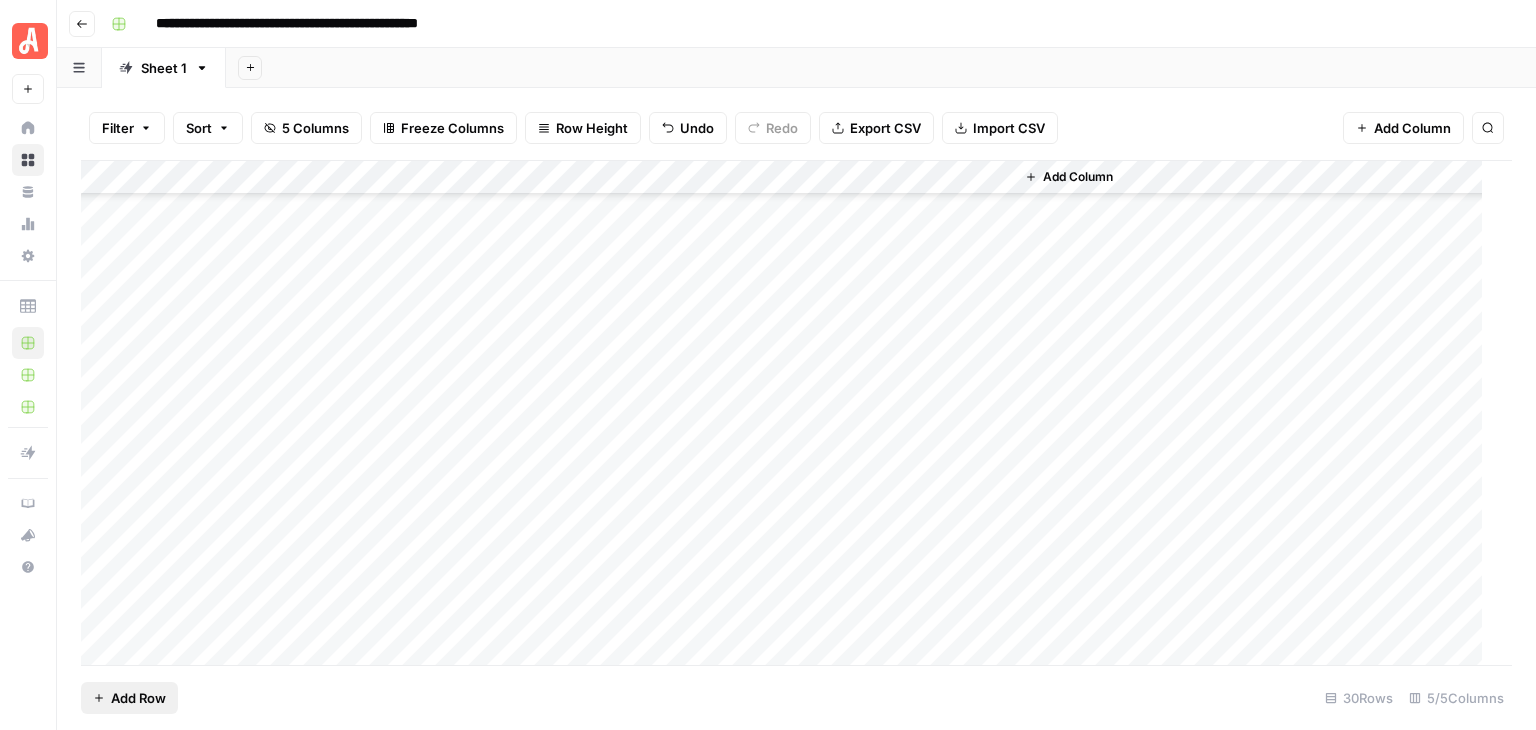 click on "Add Row" at bounding box center [138, 698] 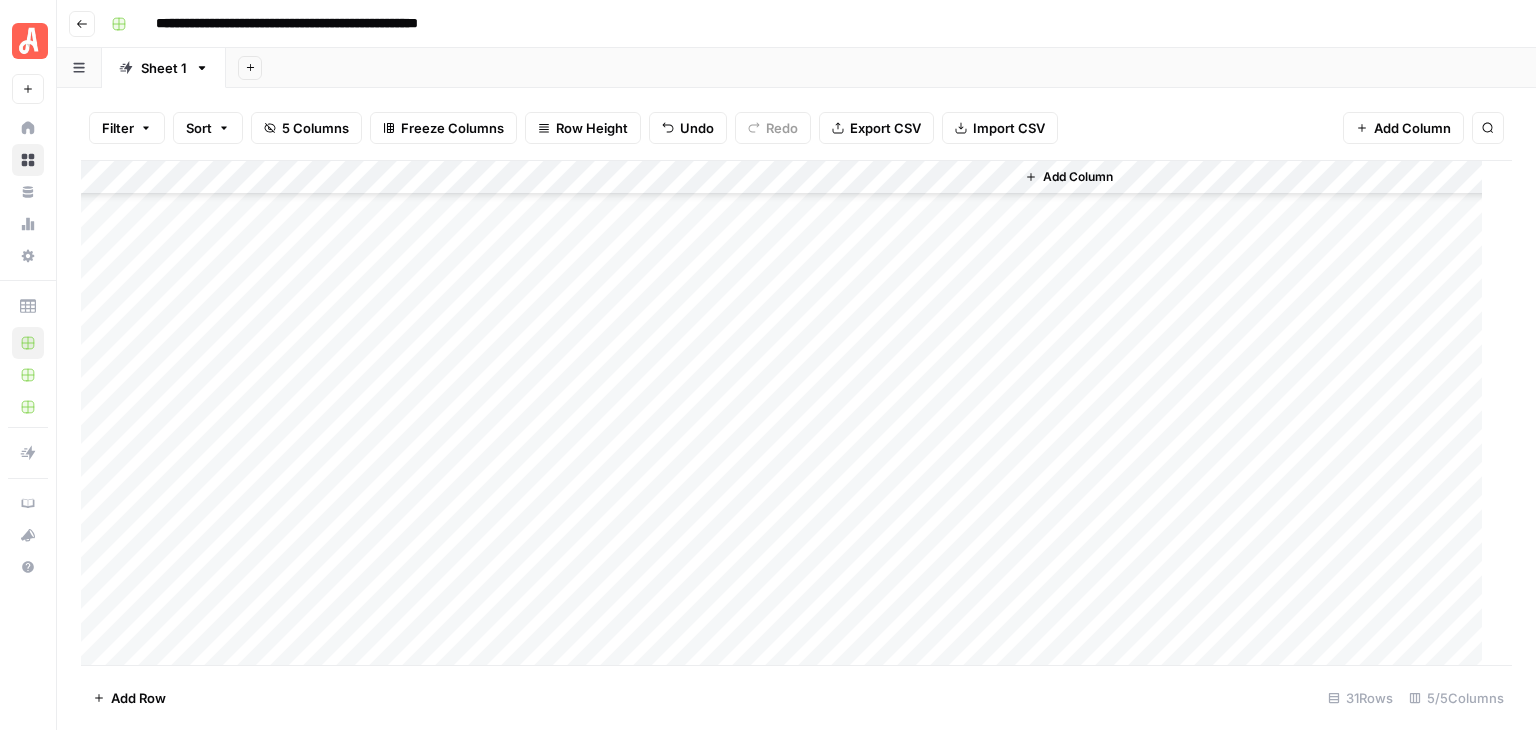 scroll, scrollTop: 582, scrollLeft: 0, axis: vertical 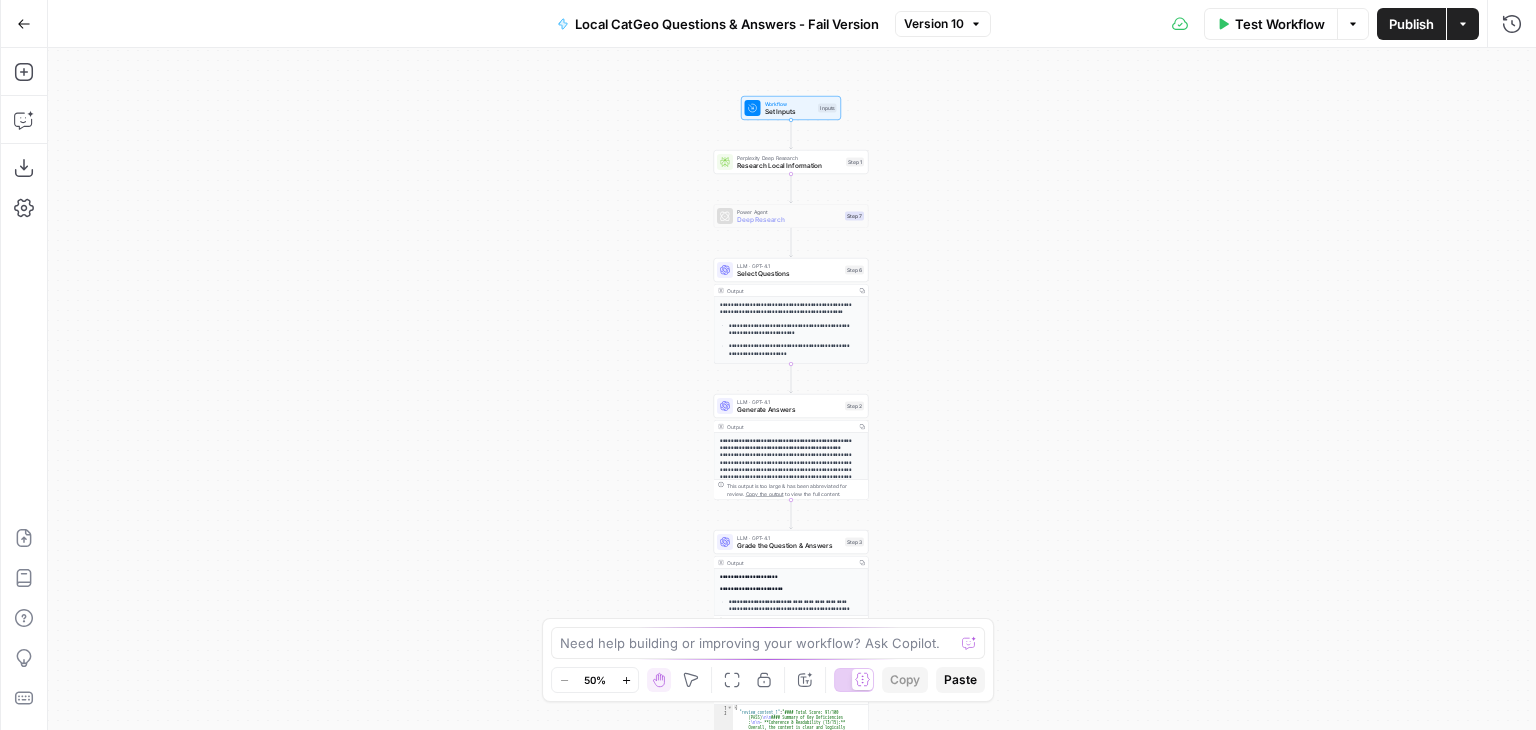 click on "**********" at bounding box center (792, 389) 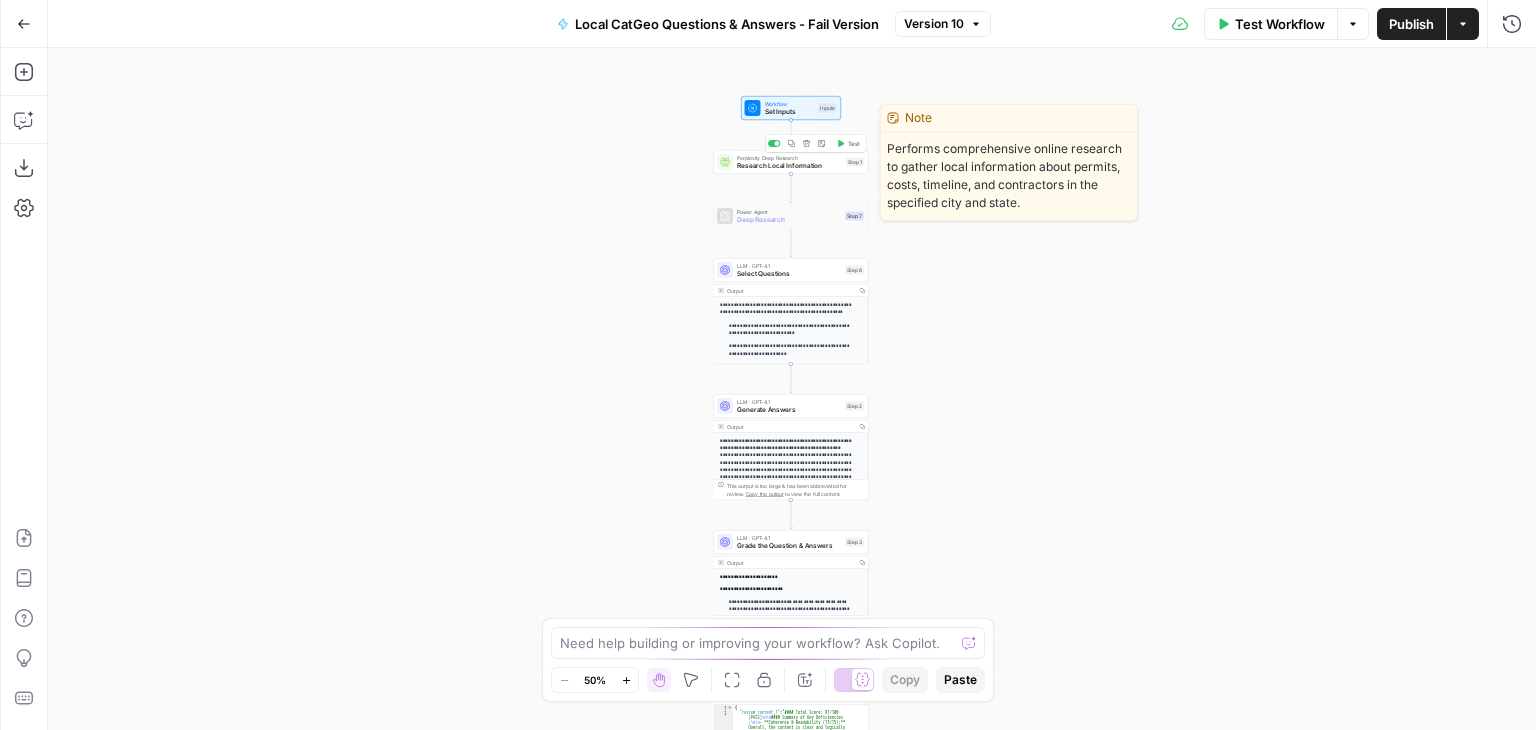 click on "Research Local Information" at bounding box center [789, 166] 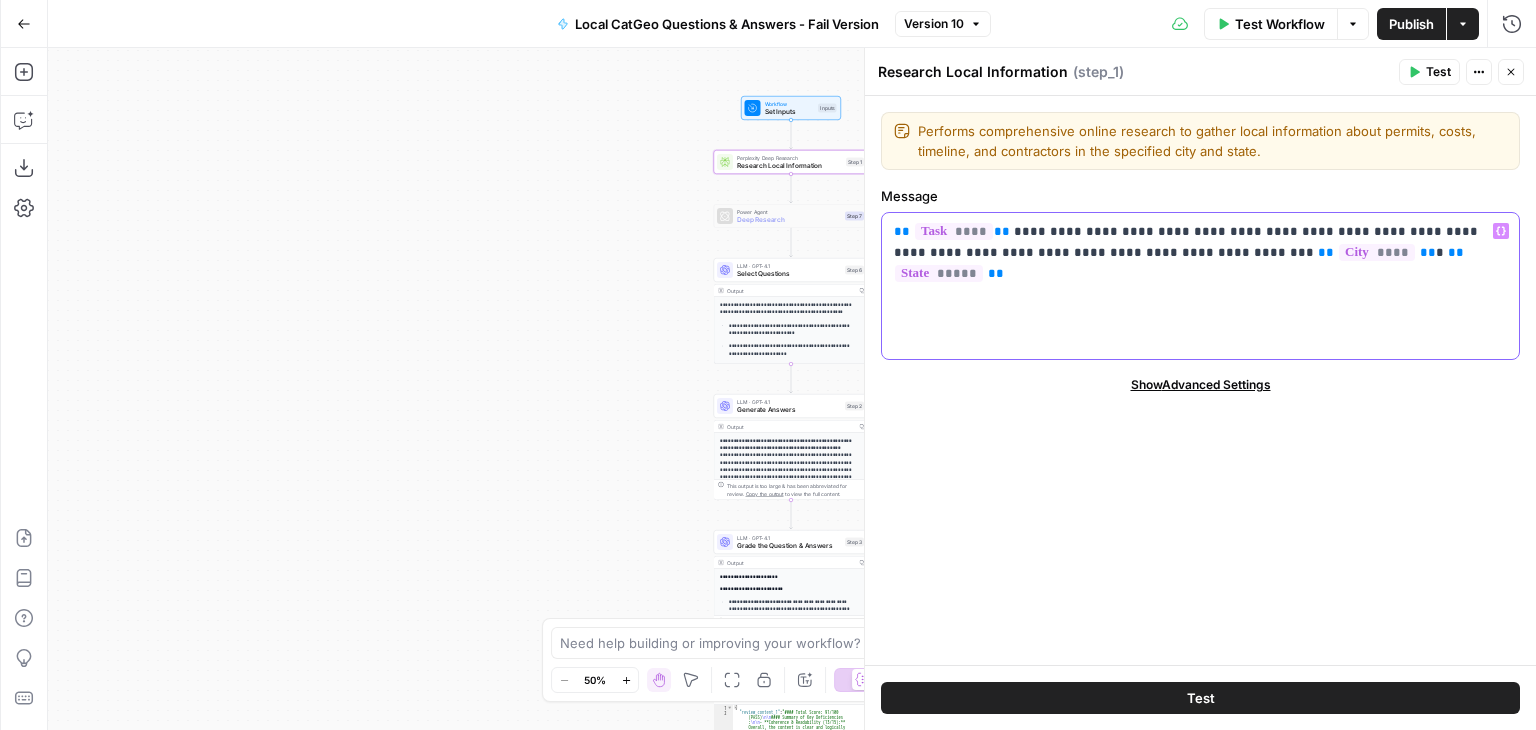 click on "**********" at bounding box center (1201, 242) 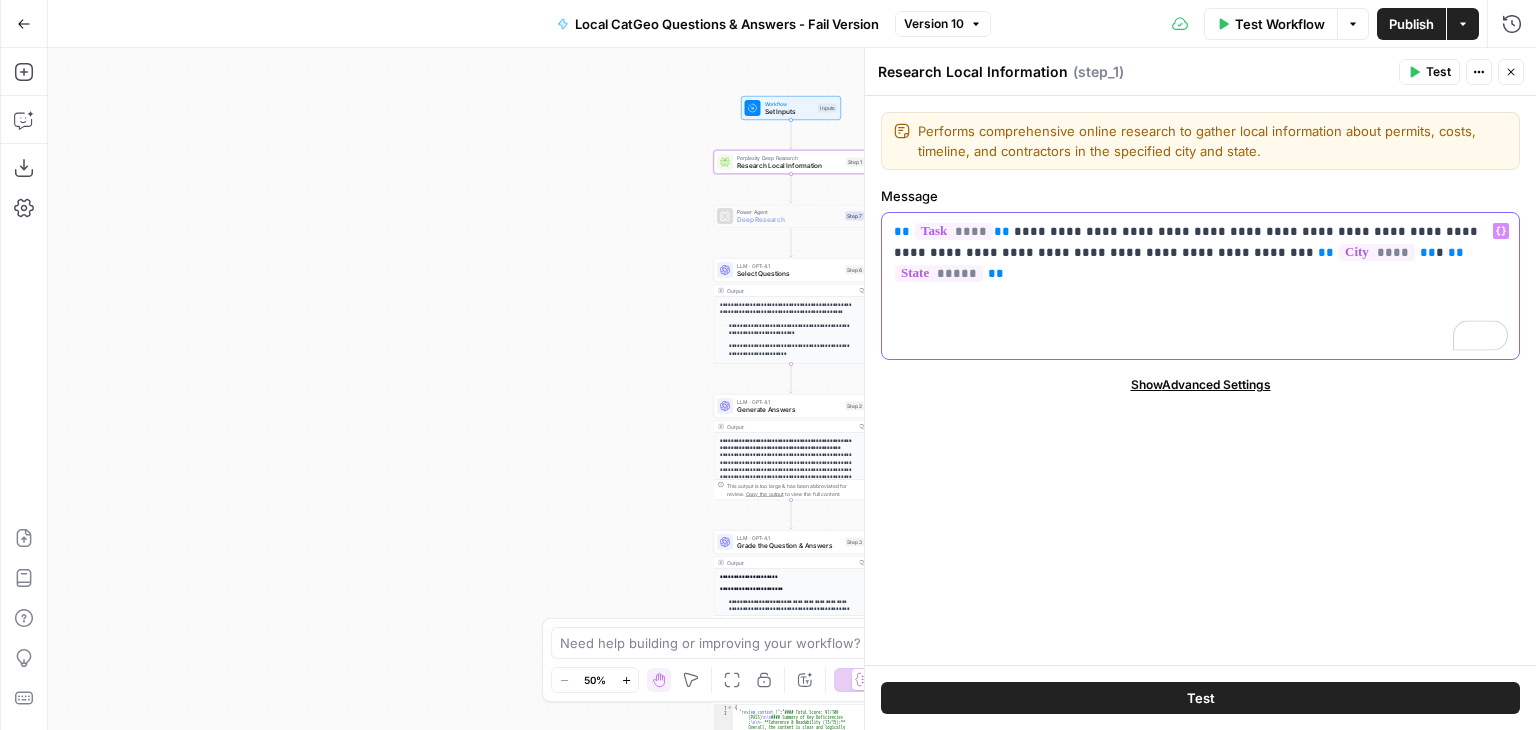 type 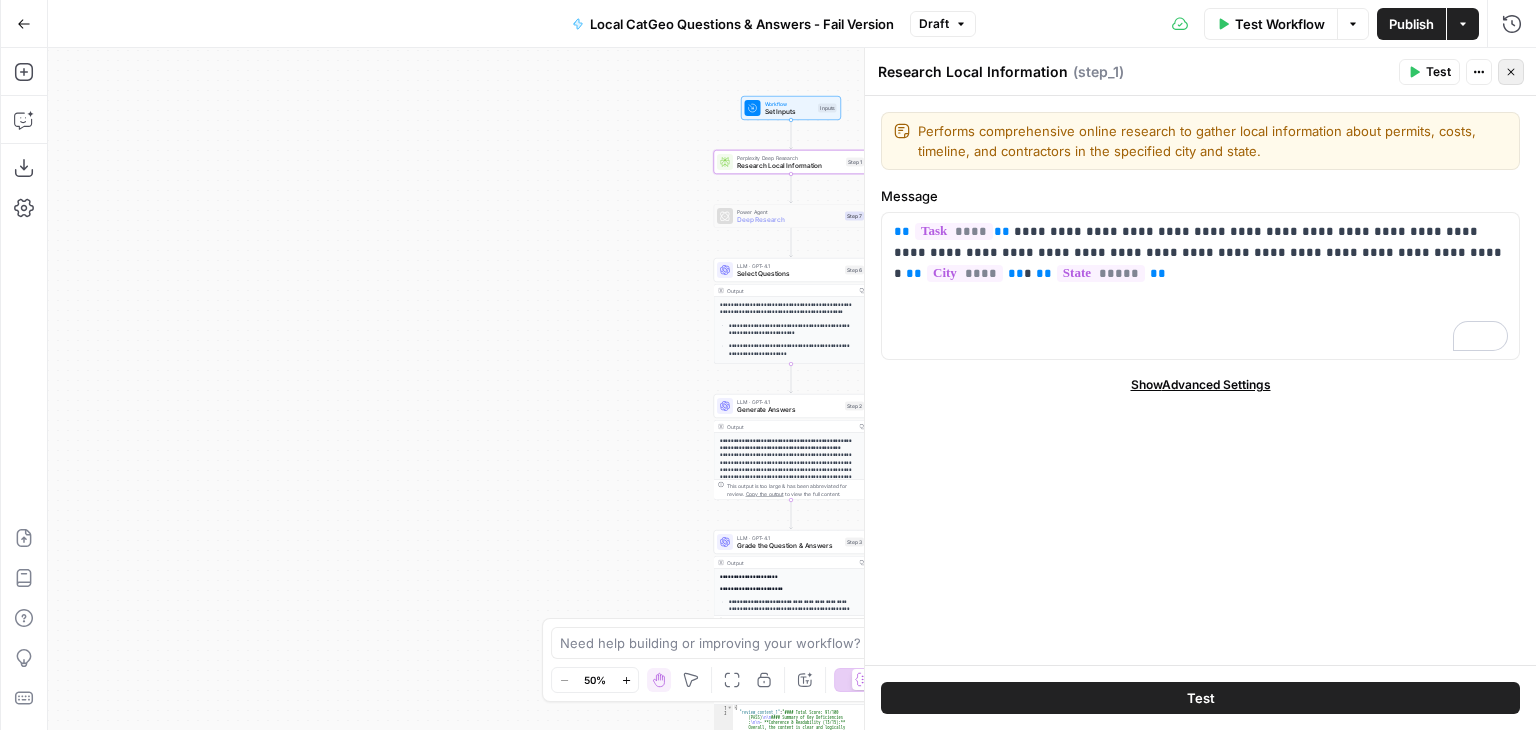 click on "Close" at bounding box center (1511, 72) 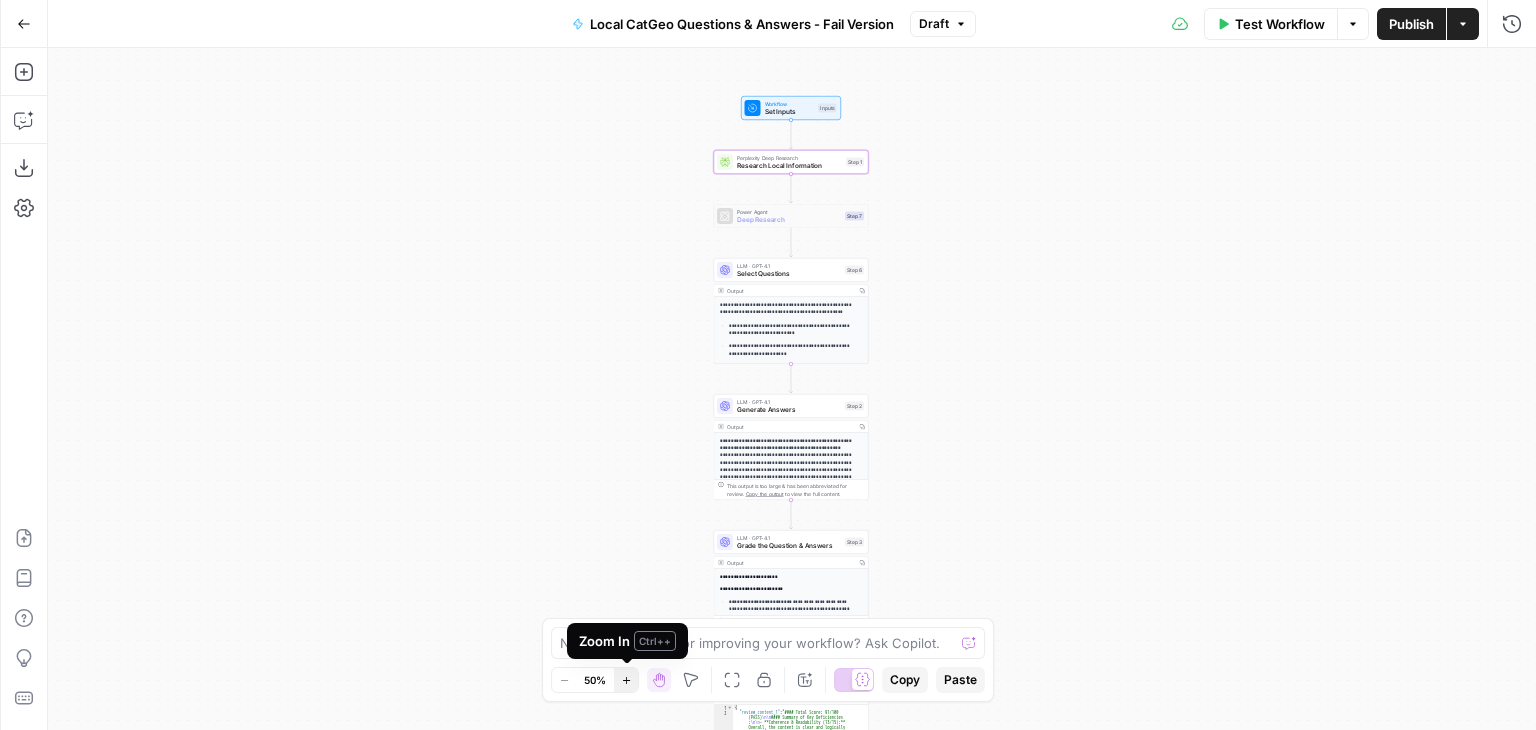 click 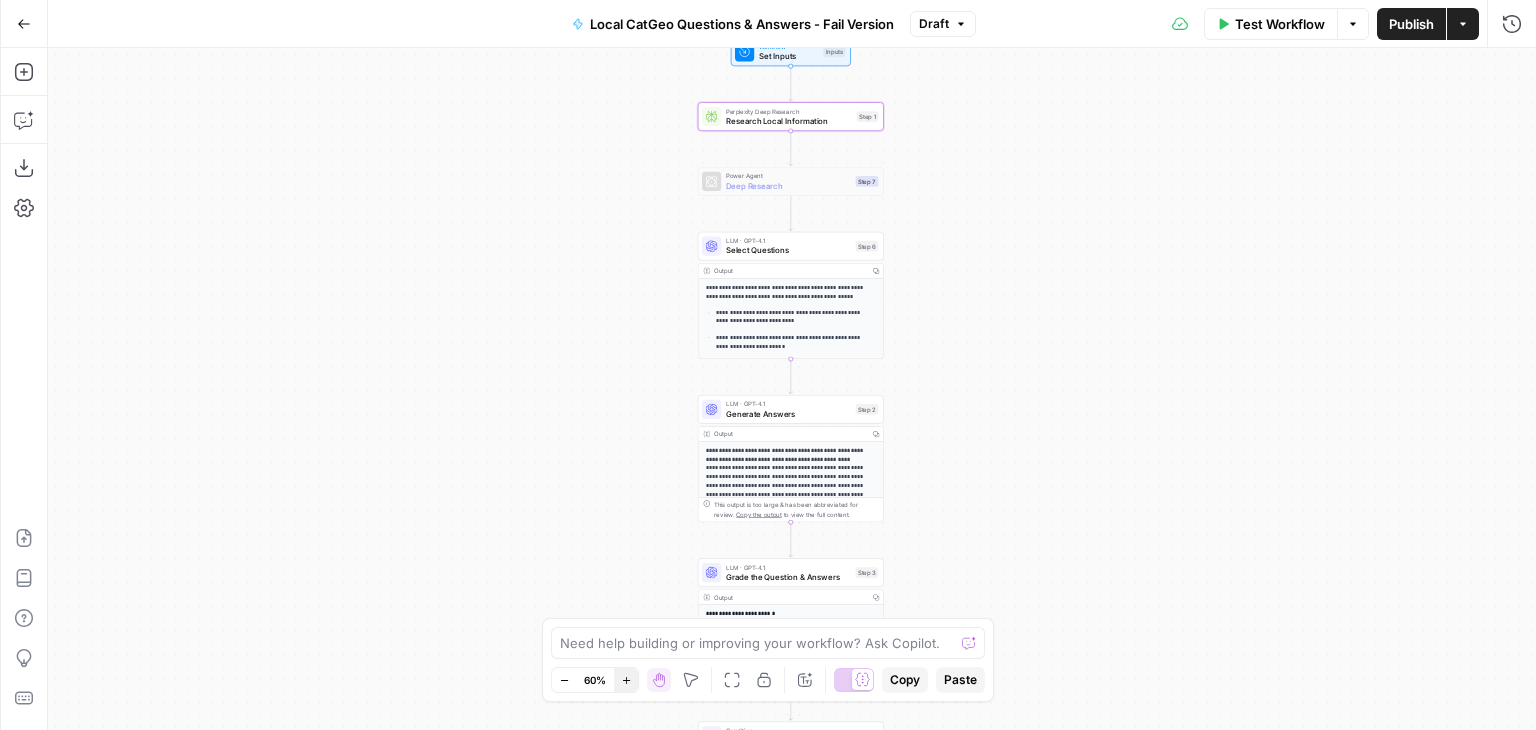 click 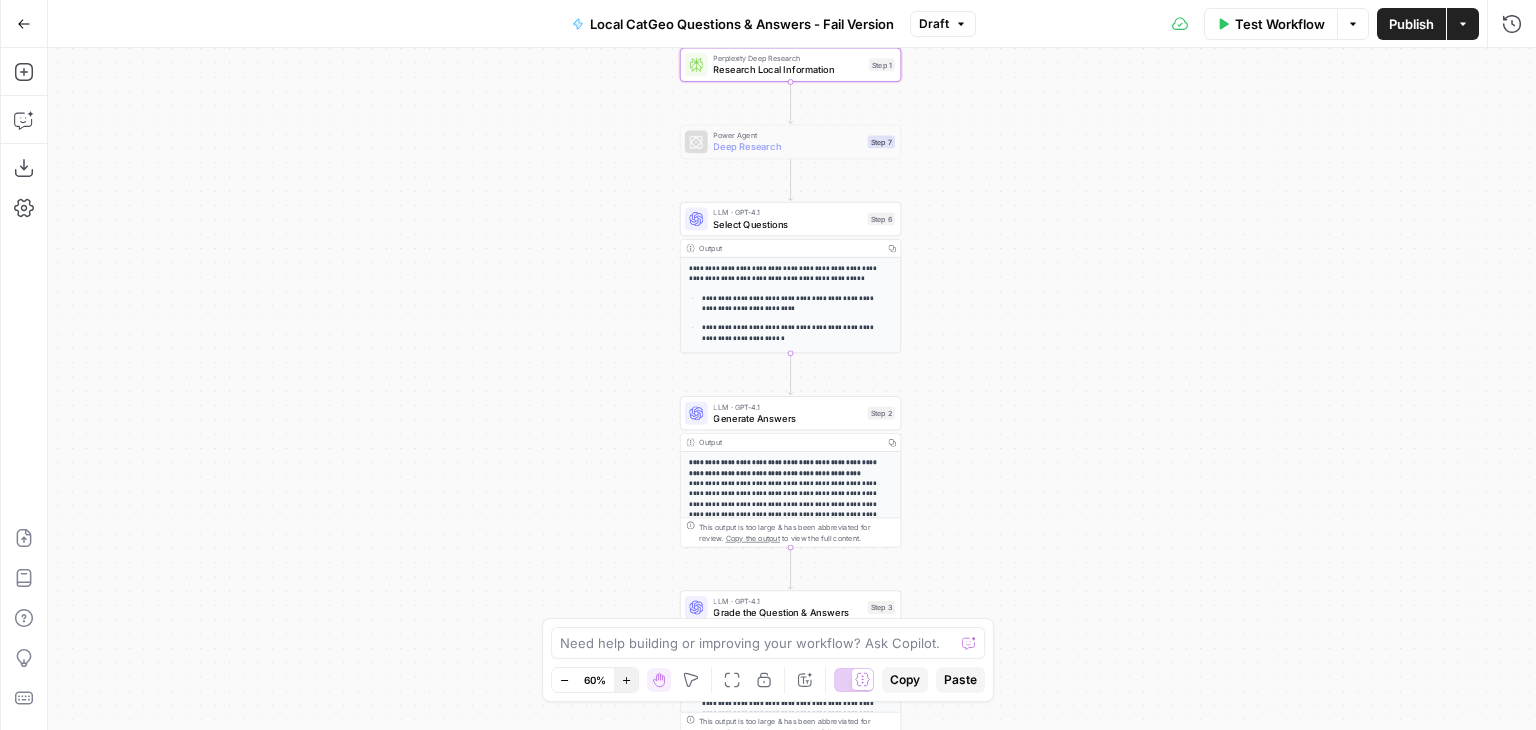 click 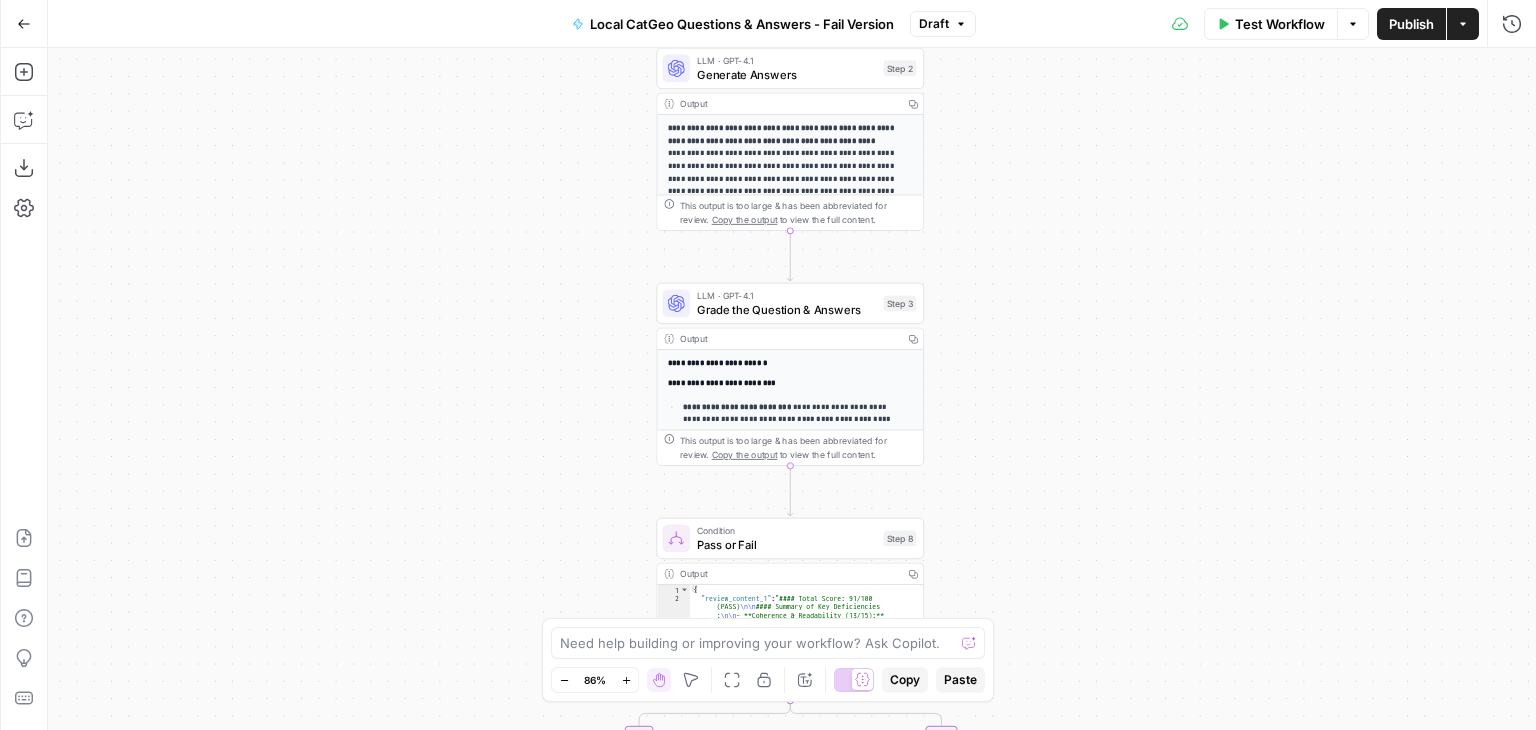 click on "Grade the Question & Answers" at bounding box center (787, 309) 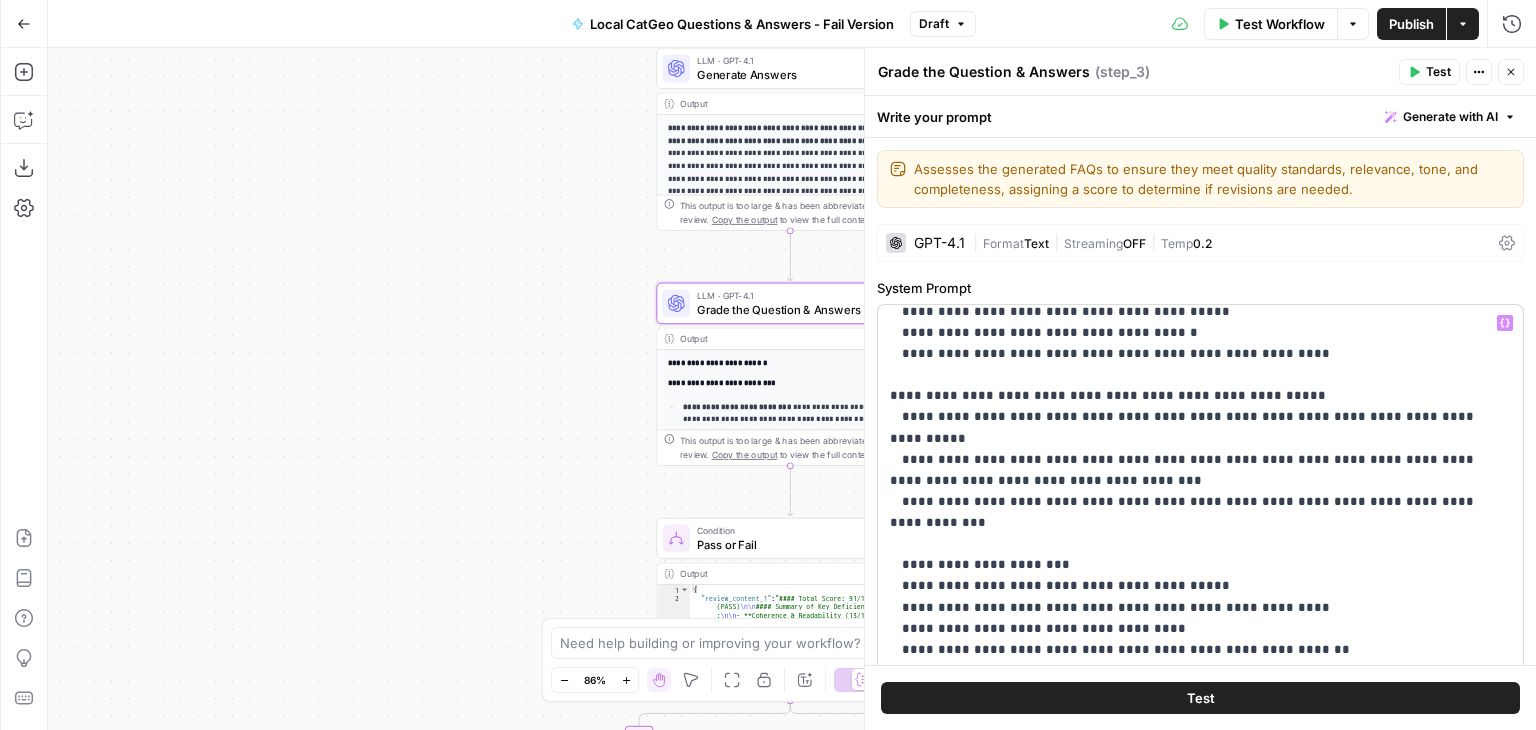 scroll, scrollTop: 1842, scrollLeft: 0, axis: vertical 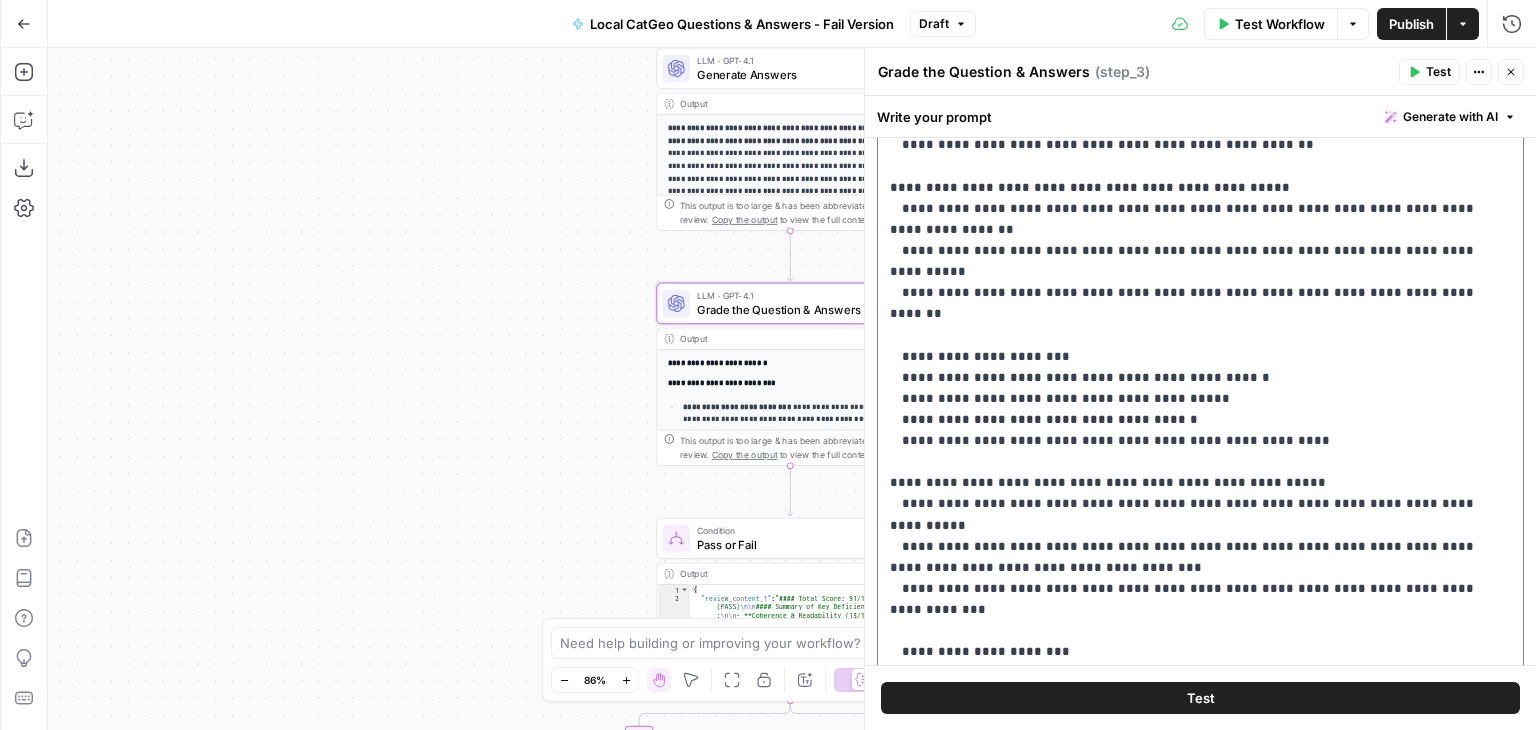 click on "**********" at bounding box center (1185, -109) 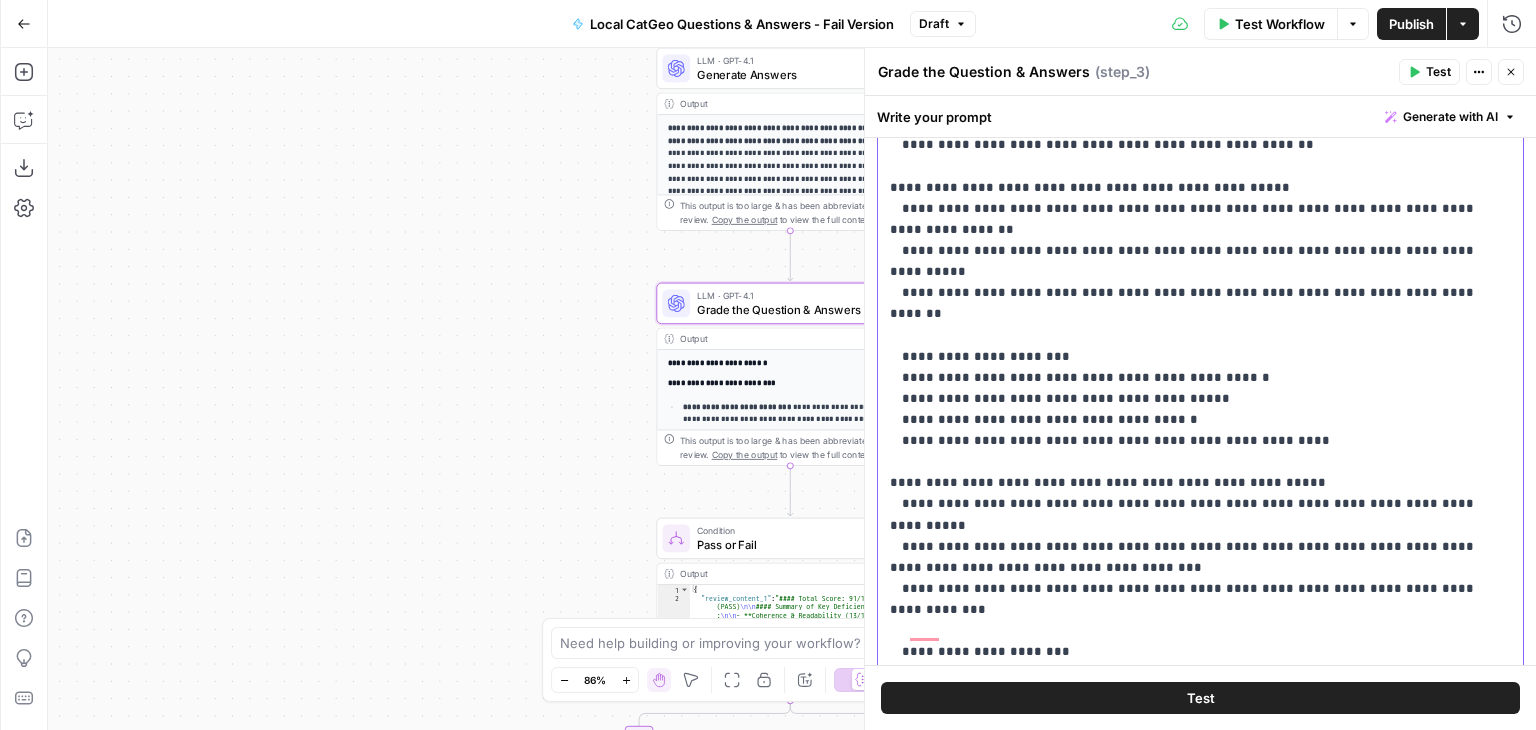 type 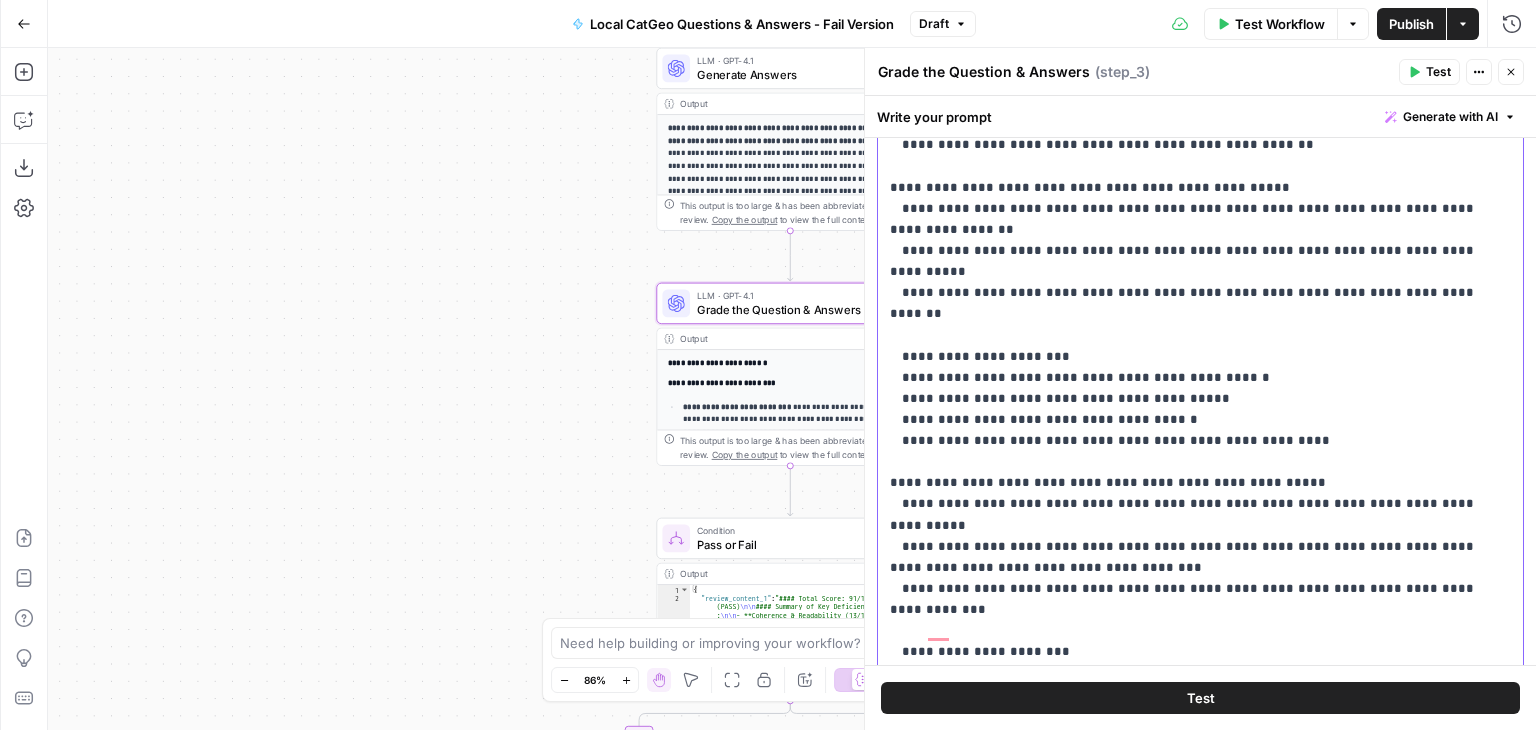 scroll, scrollTop: 200, scrollLeft: 0, axis: vertical 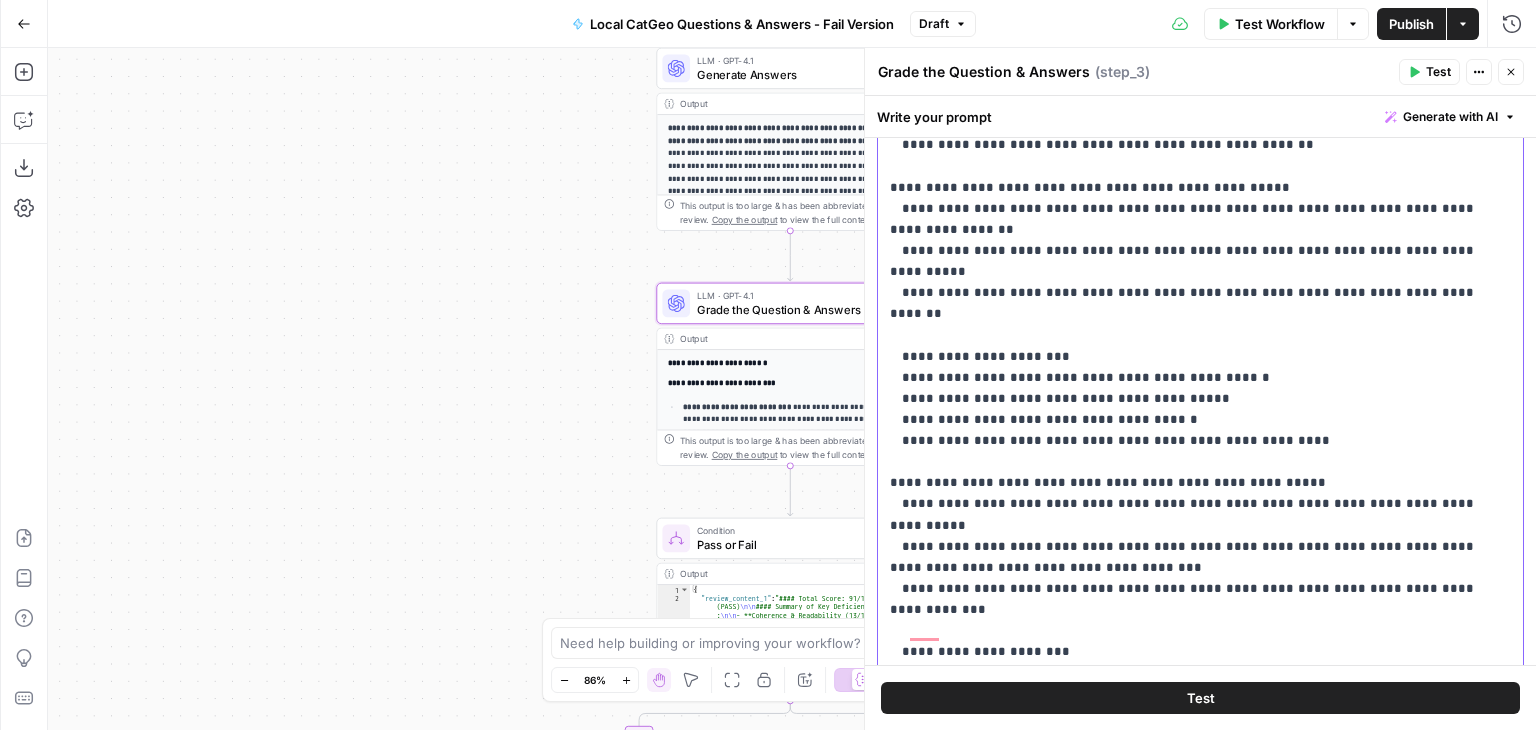 click on "**********" at bounding box center (1185, -109) 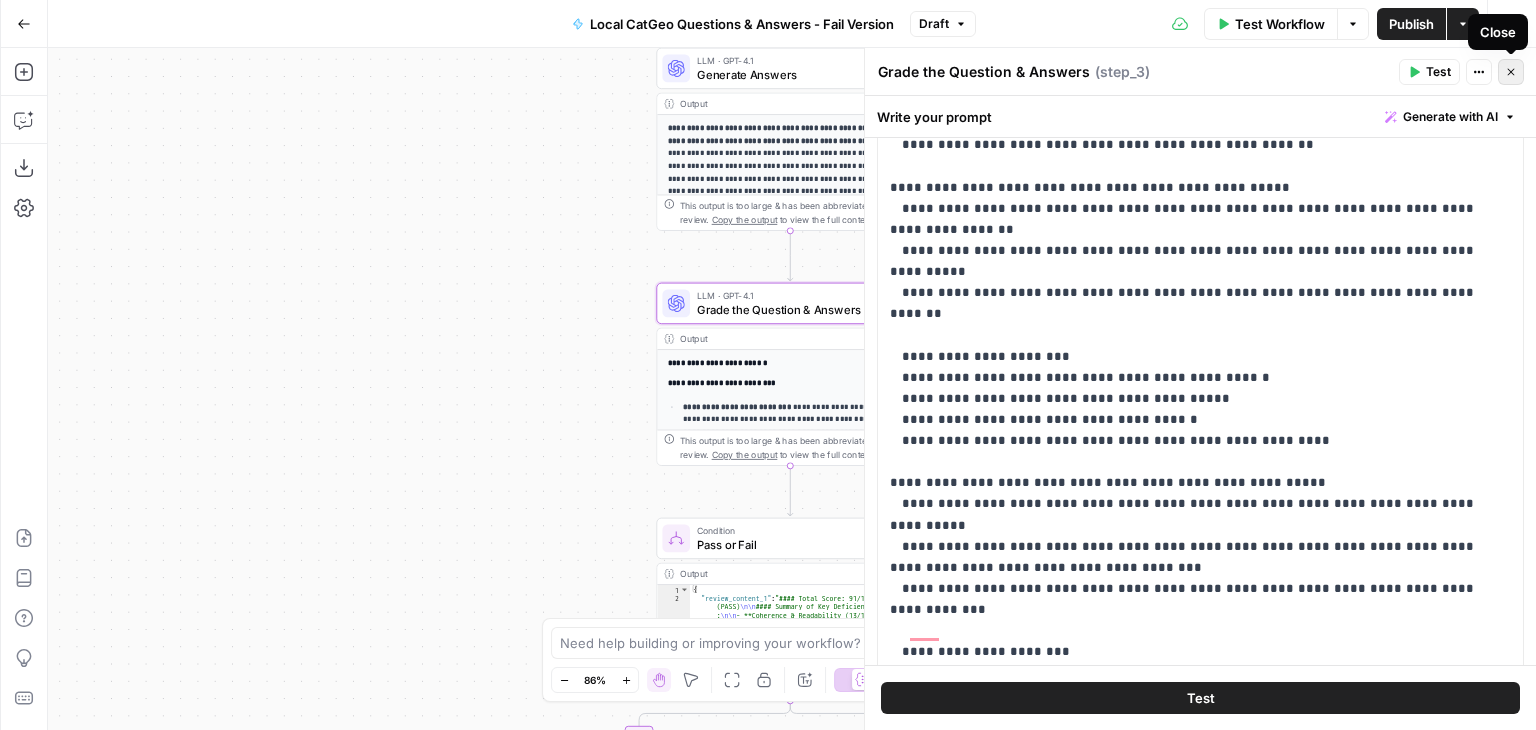 click 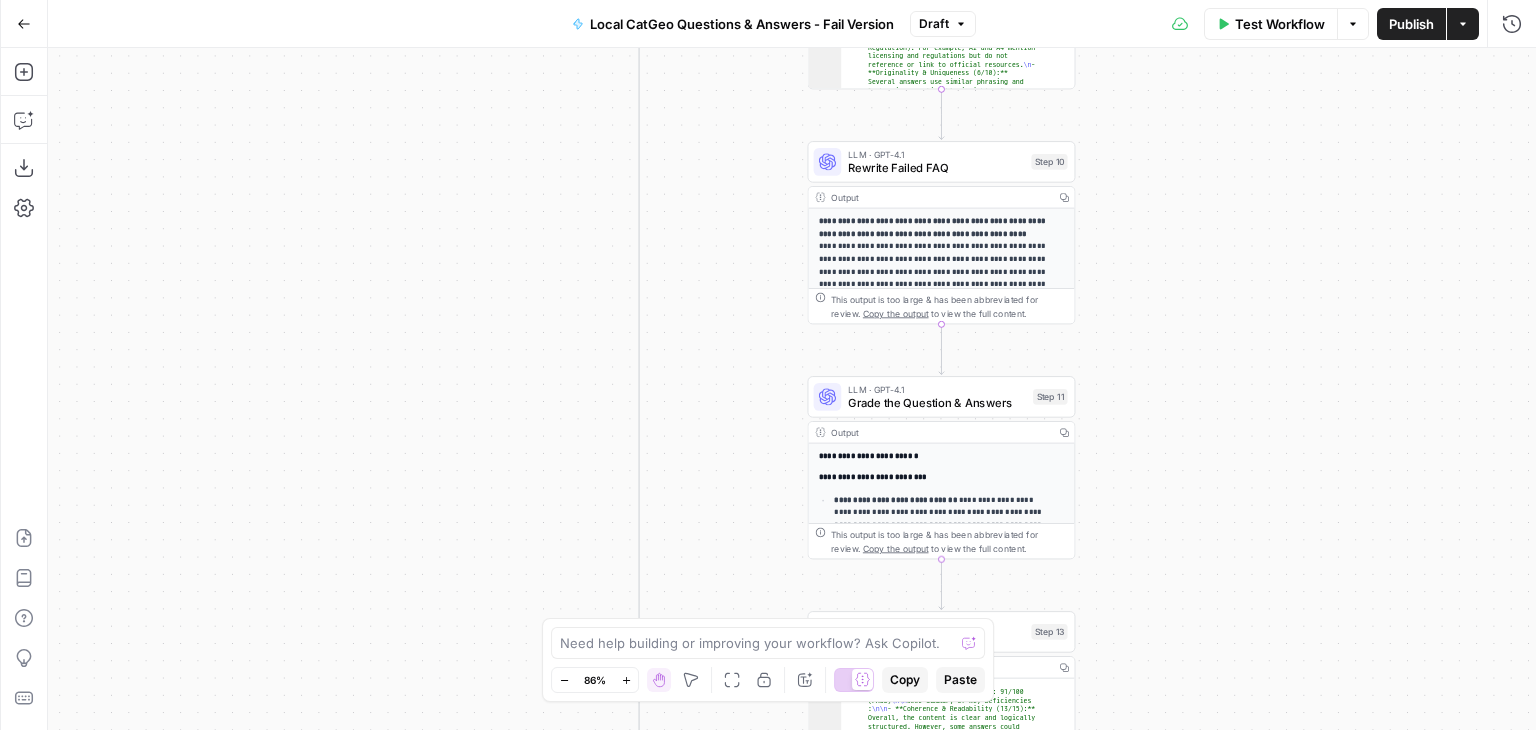 click on "Grade the Question & Answers" at bounding box center [937, 402] 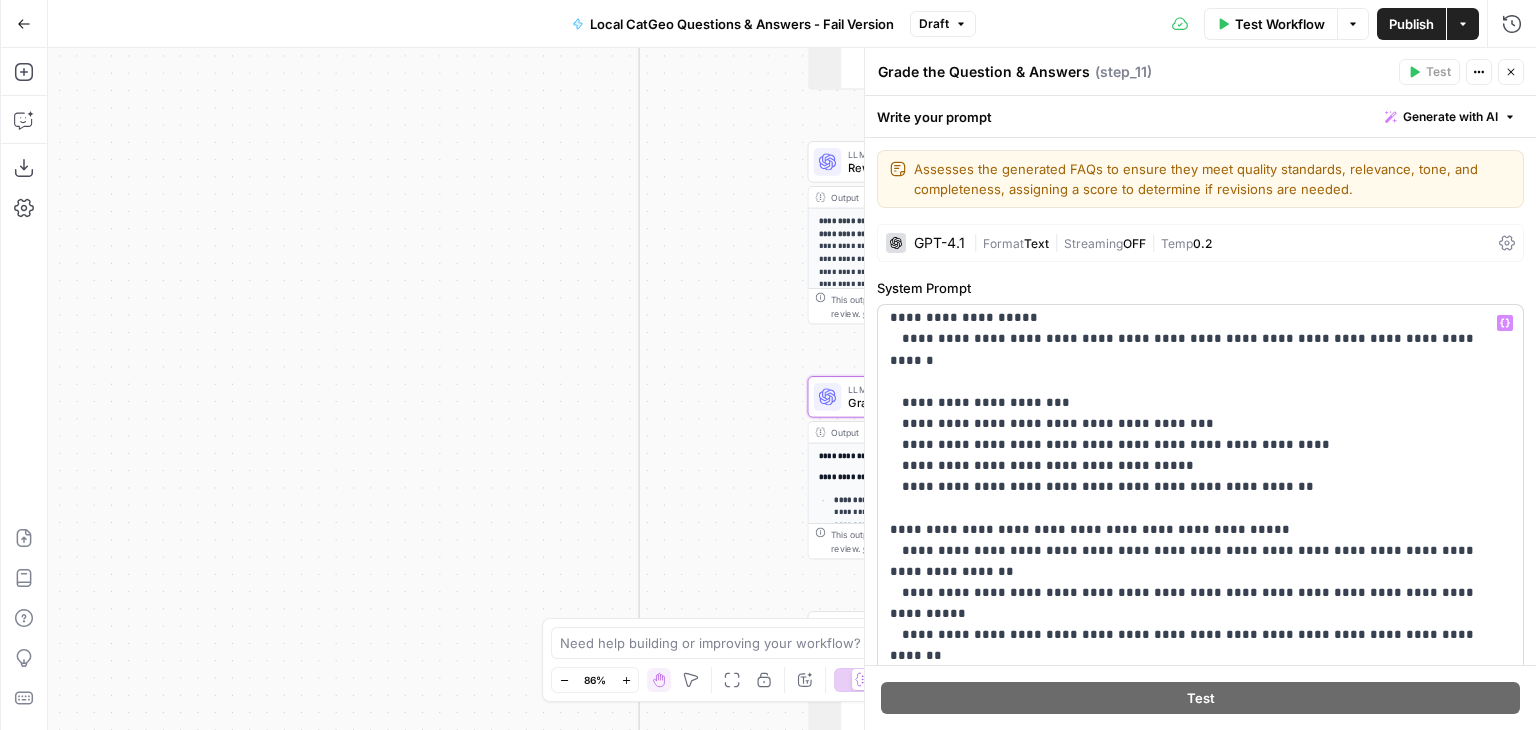 scroll, scrollTop: 1600, scrollLeft: 0, axis: vertical 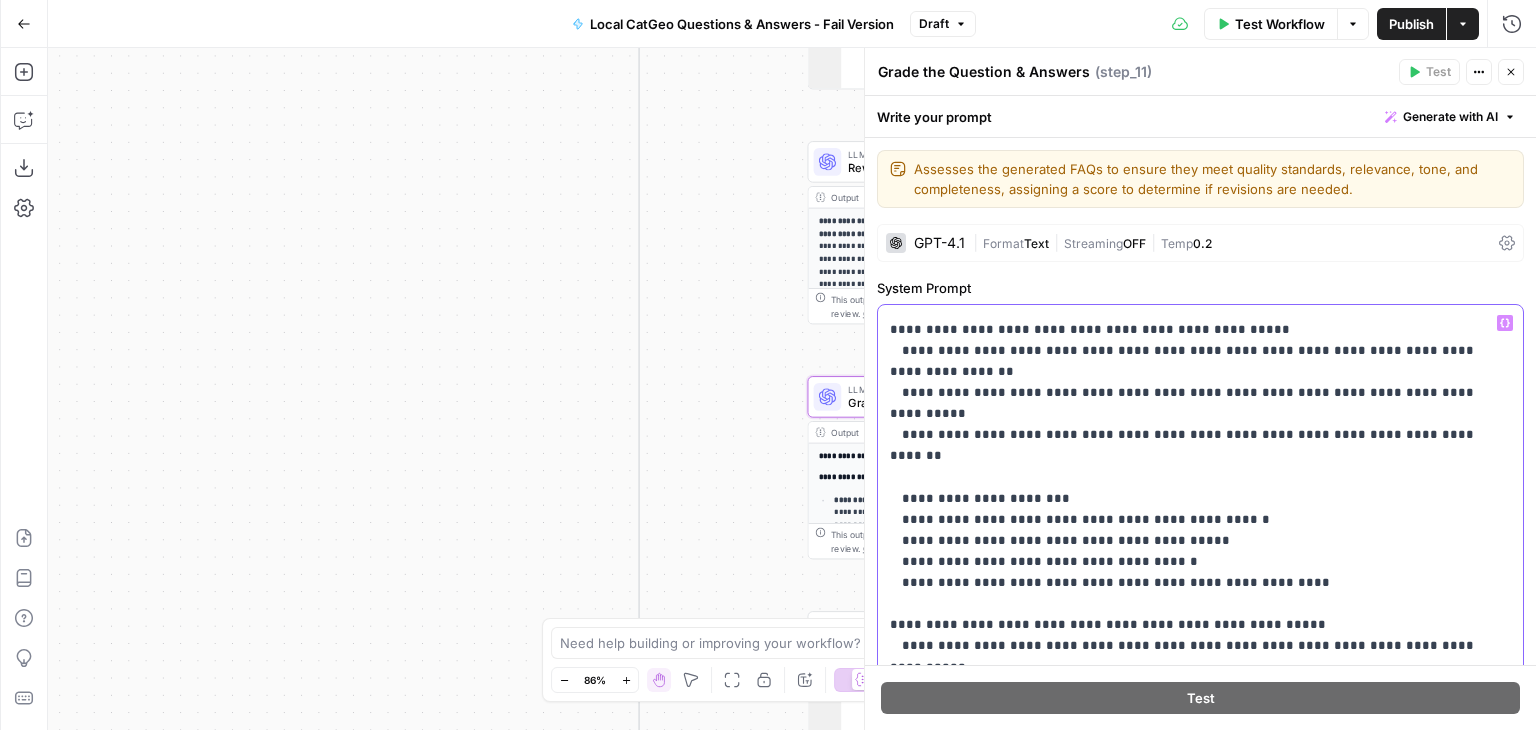 click on "**********" at bounding box center [1185, 33] 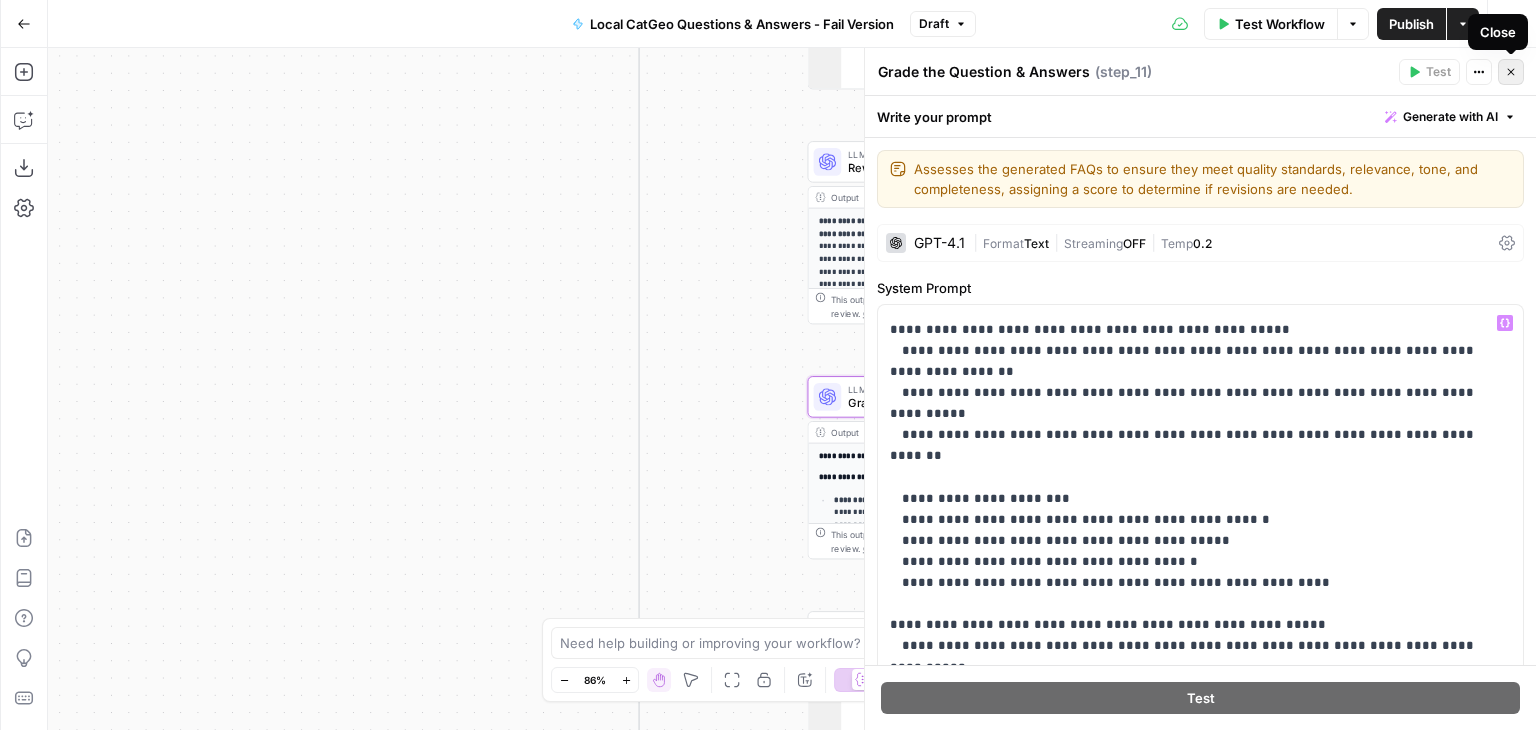 click 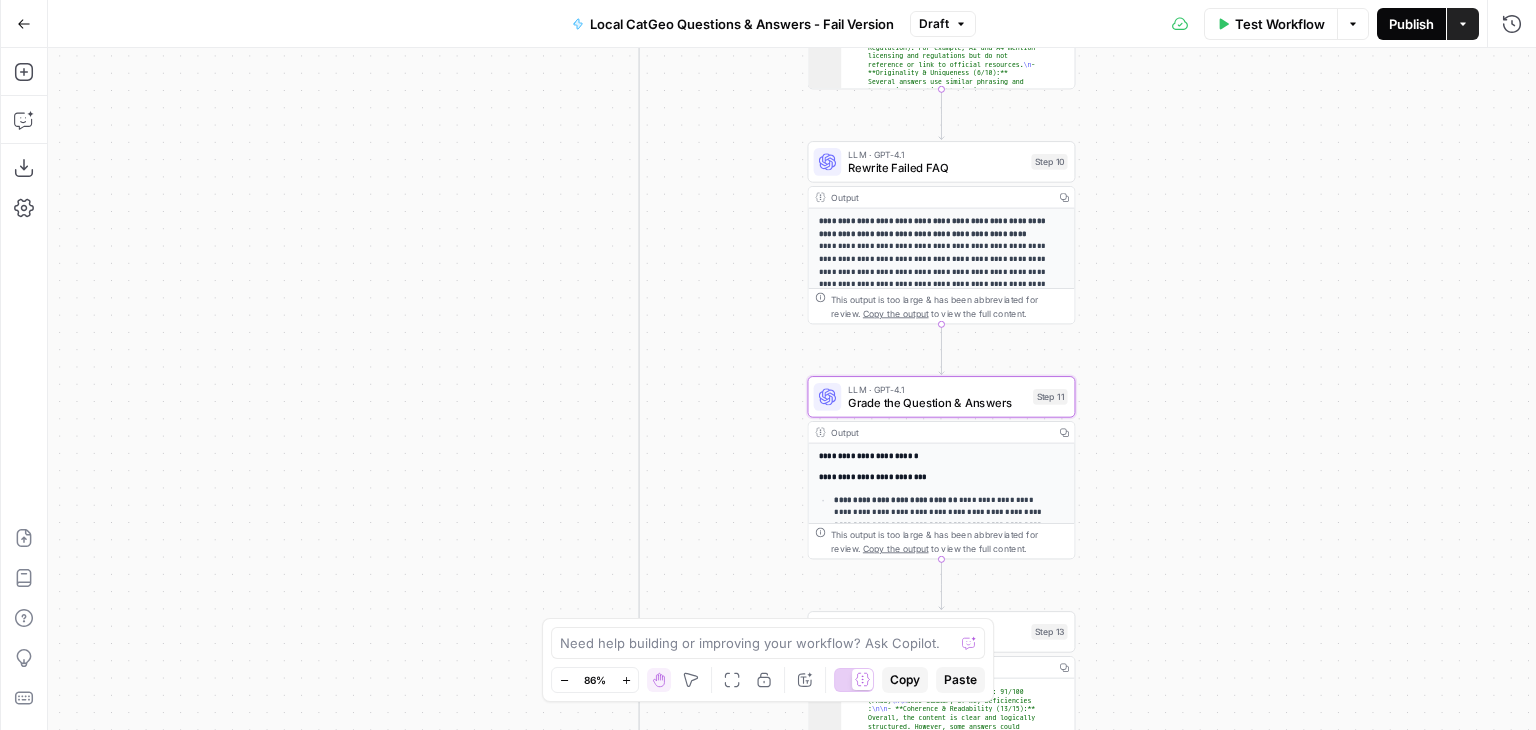 click on "Publish" at bounding box center [1411, 24] 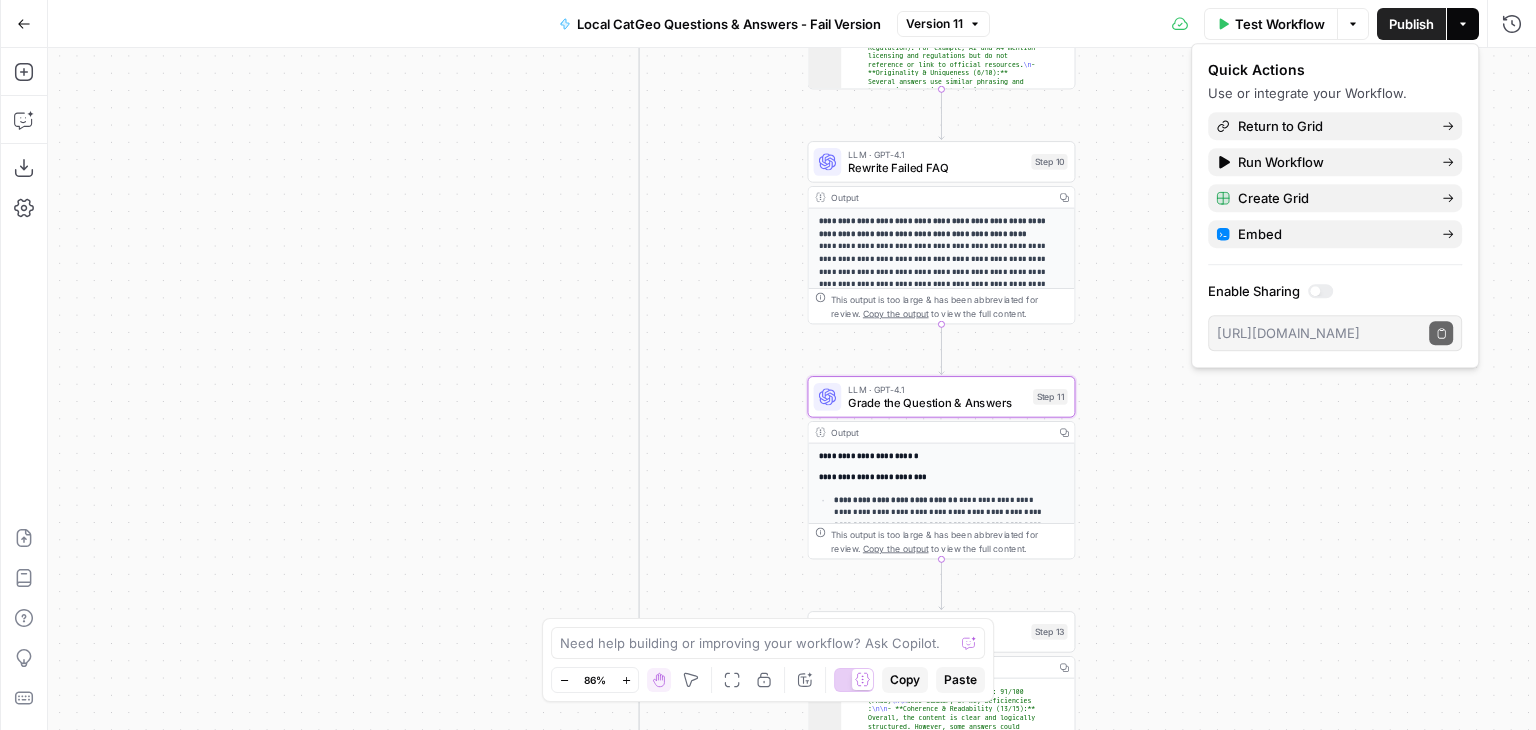 click on "**********" at bounding box center (792, 389) 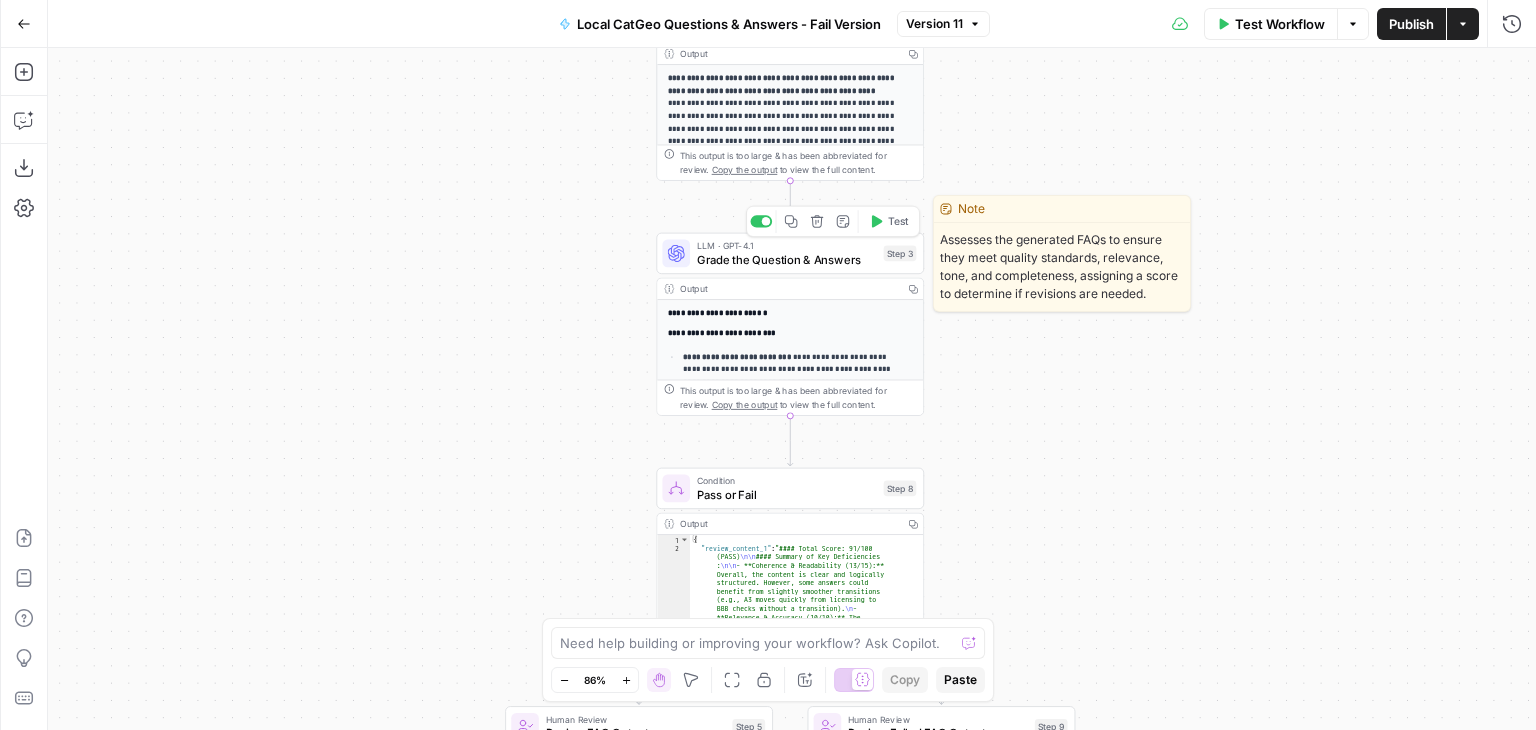 click on "Grade the Question & Answers" at bounding box center (787, 259) 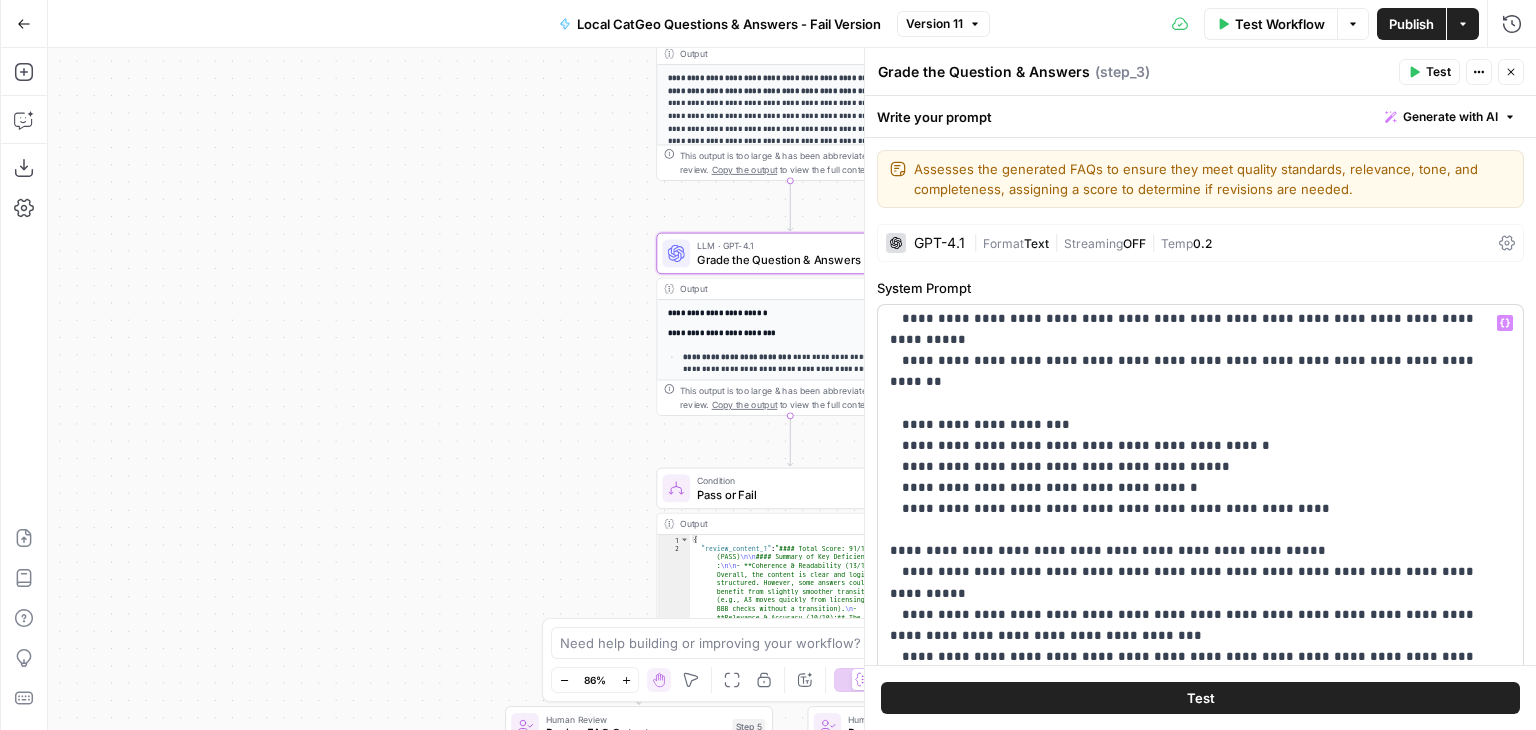 scroll, scrollTop: 1842, scrollLeft: 0, axis: vertical 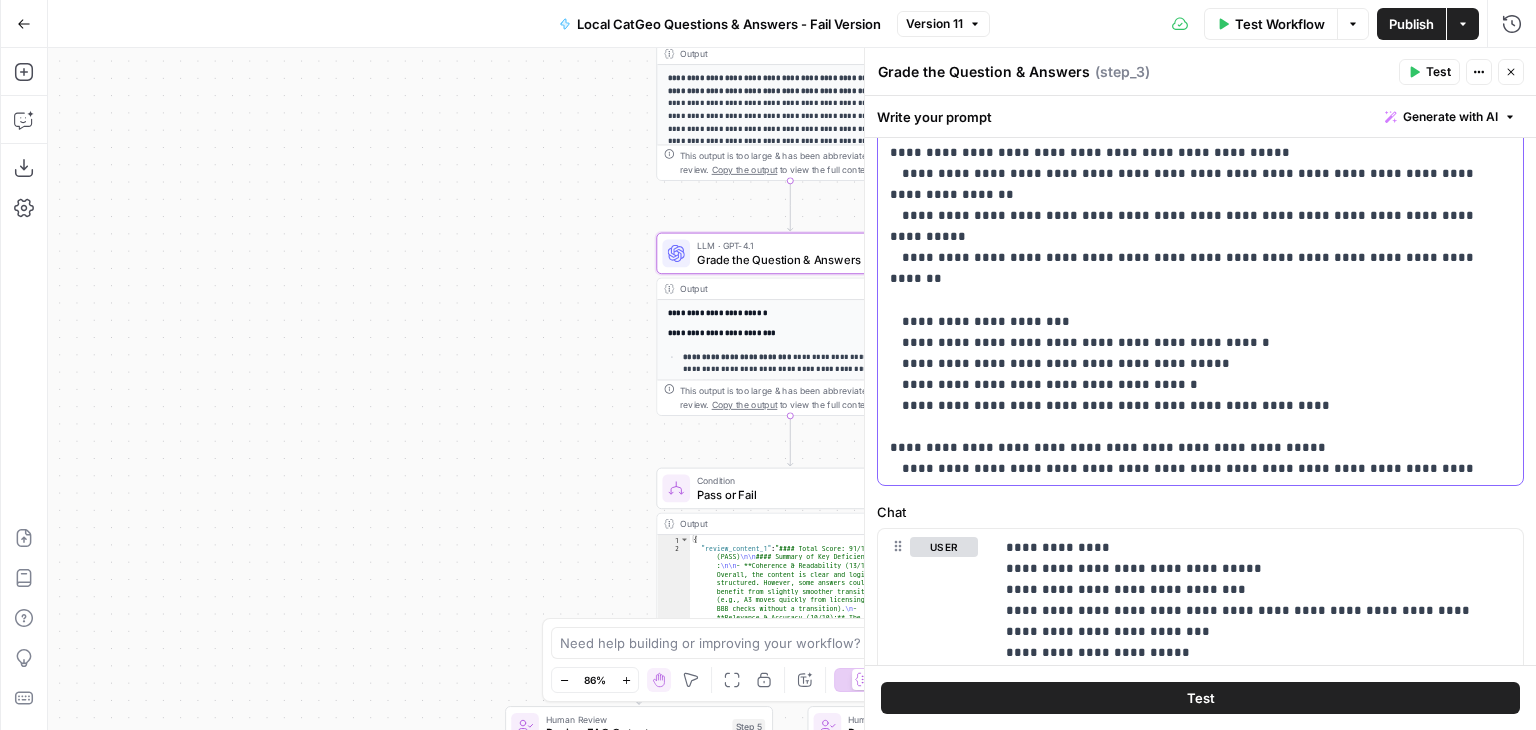 click on "**********" at bounding box center [1185, -144] 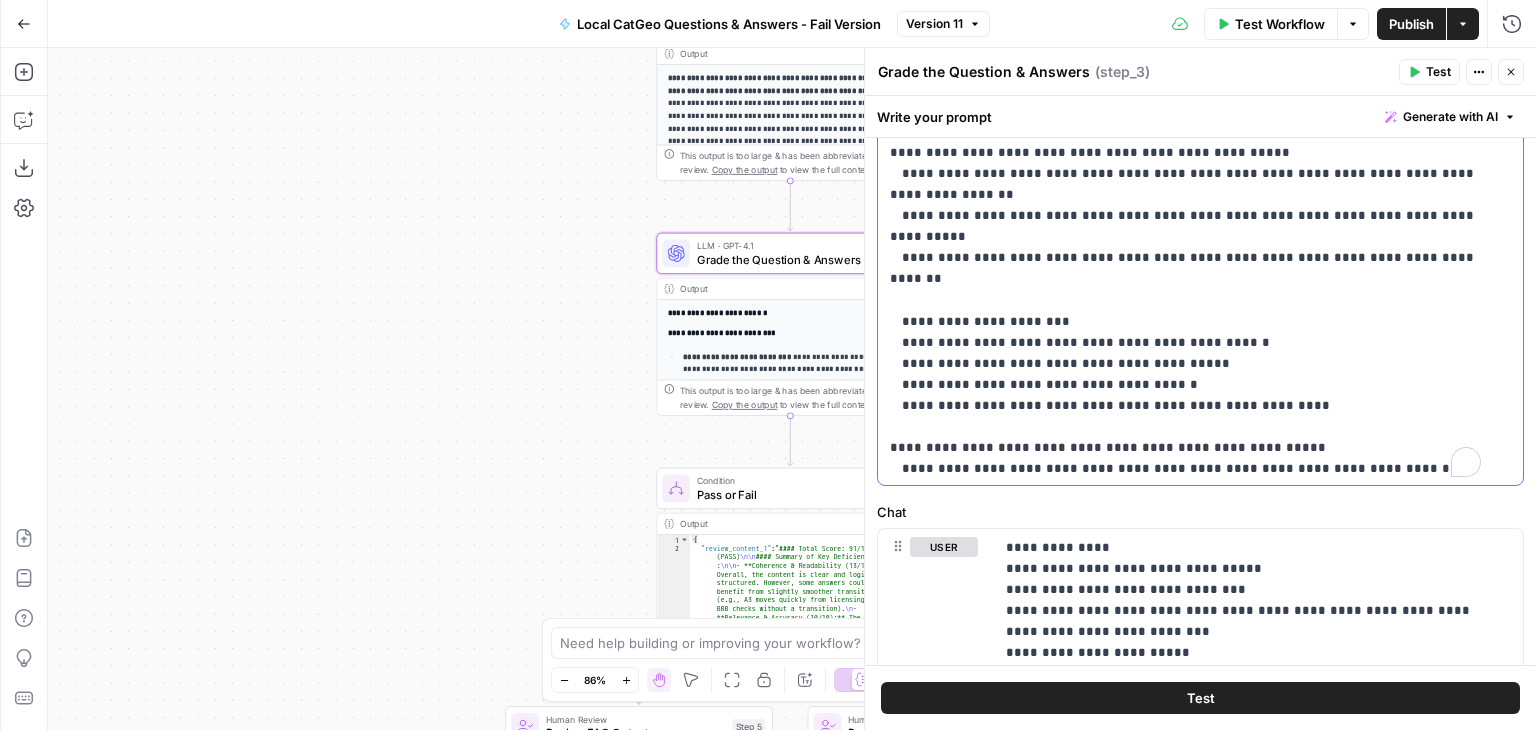 scroll, scrollTop: 1142, scrollLeft: 0, axis: vertical 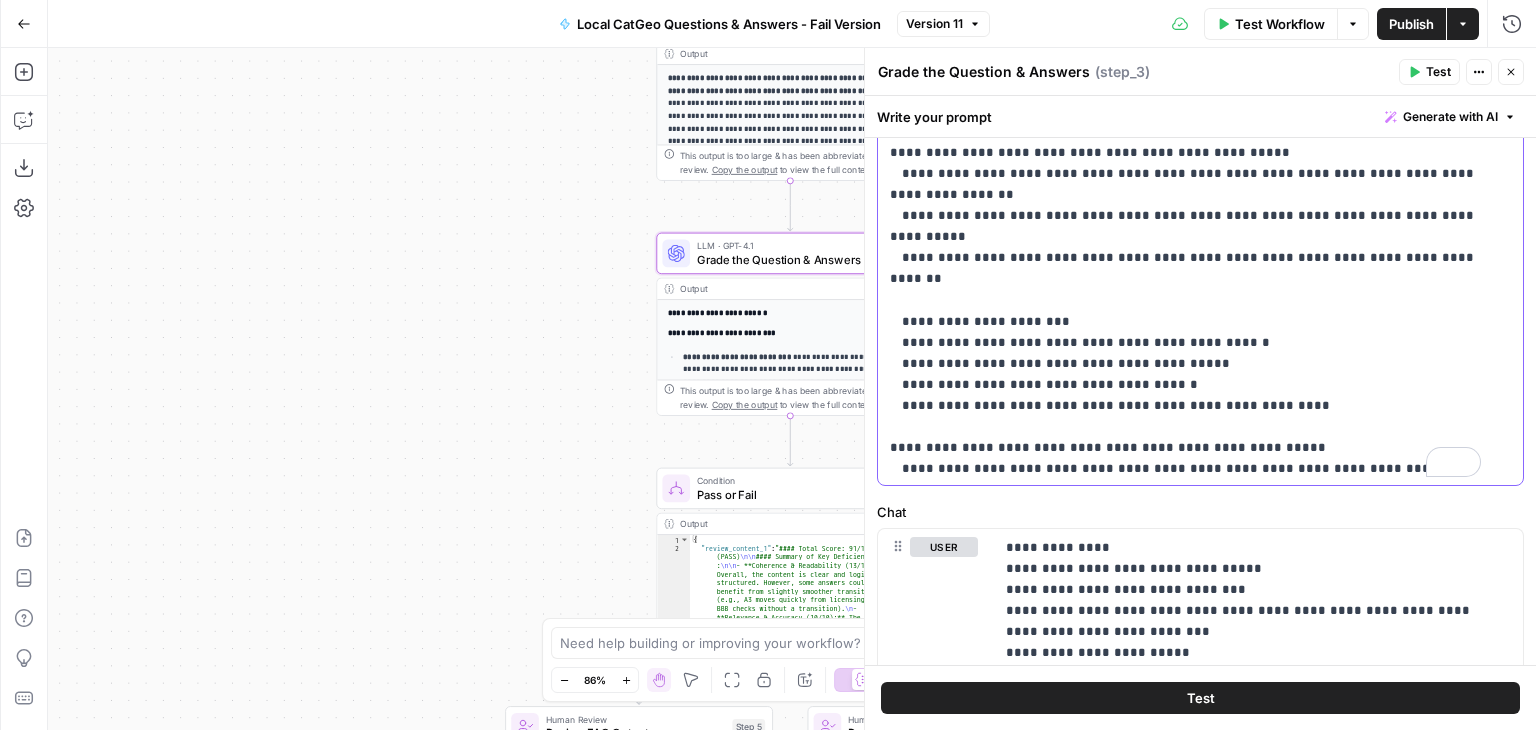 click on "**********" at bounding box center (1185, -144) 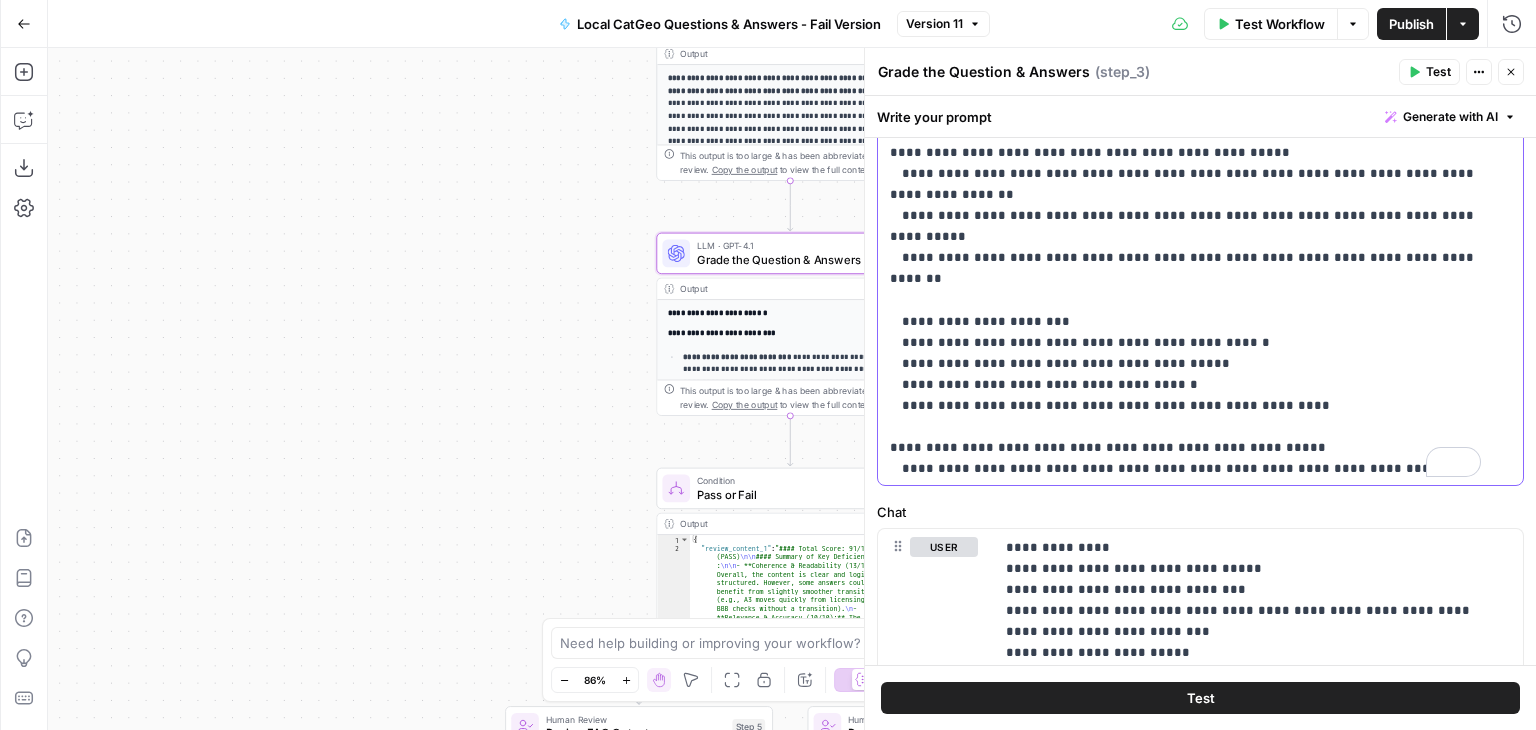 type 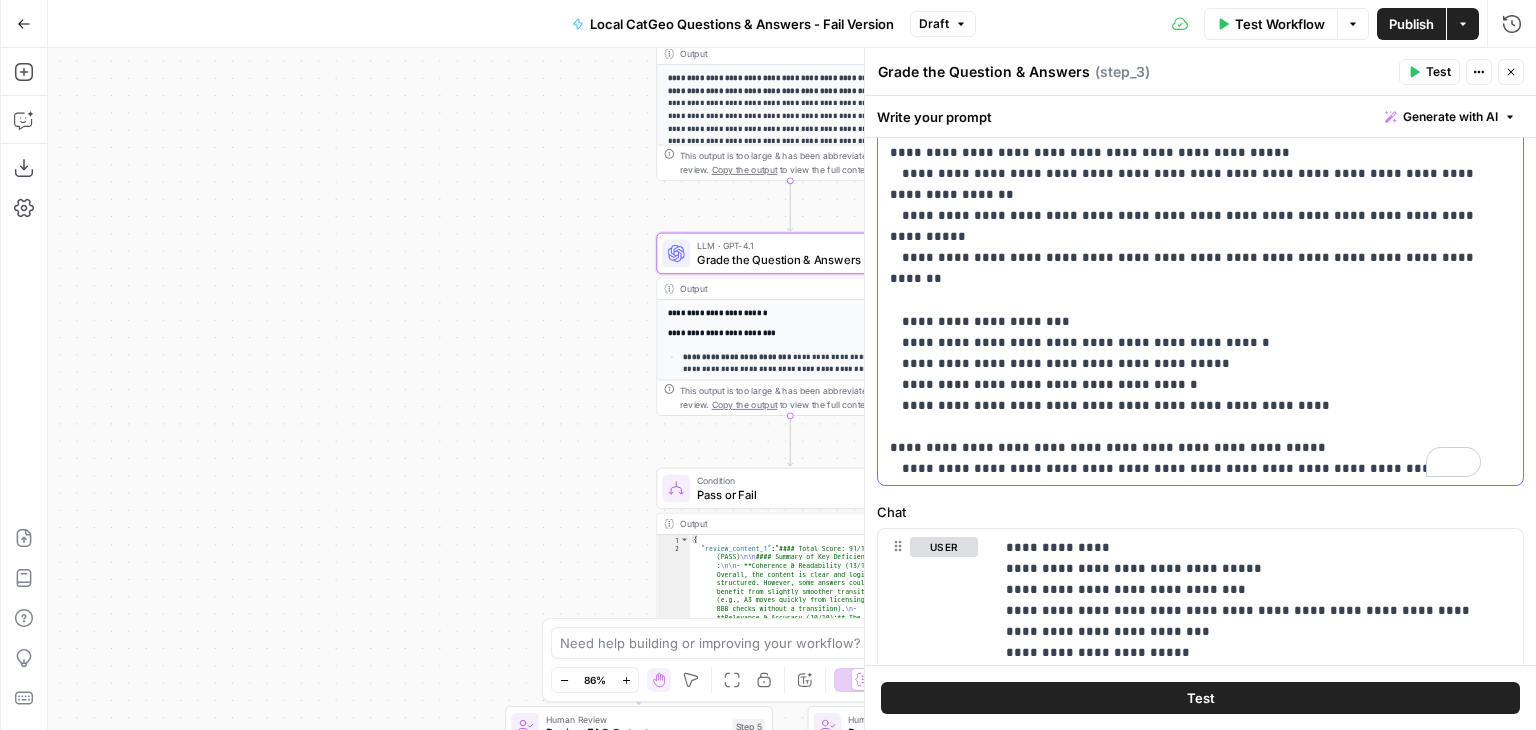 drag, startPoint x: 1146, startPoint y: 424, endPoint x: 1311, endPoint y: 420, distance: 165.04848 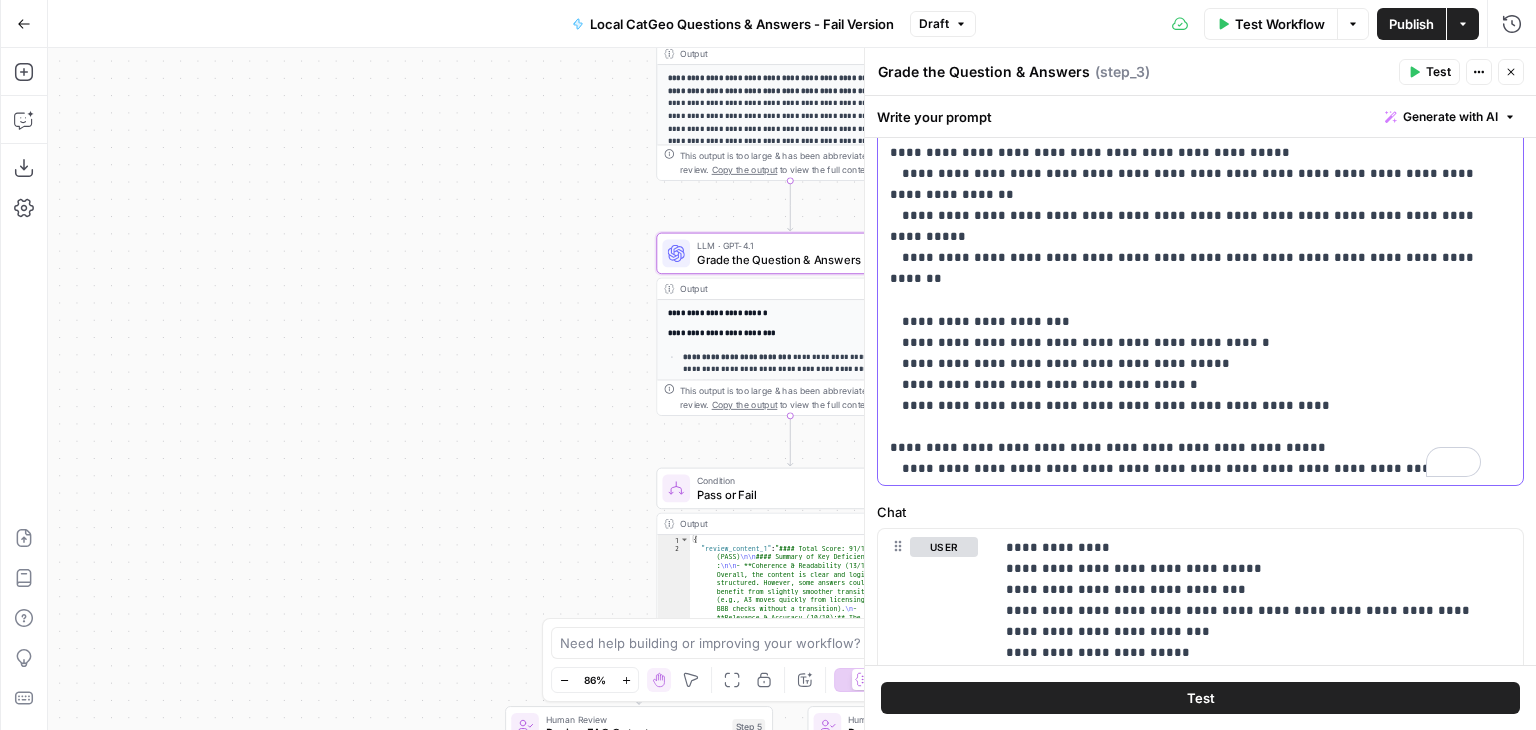 click on "**********" at bounding box center [1185, -144] 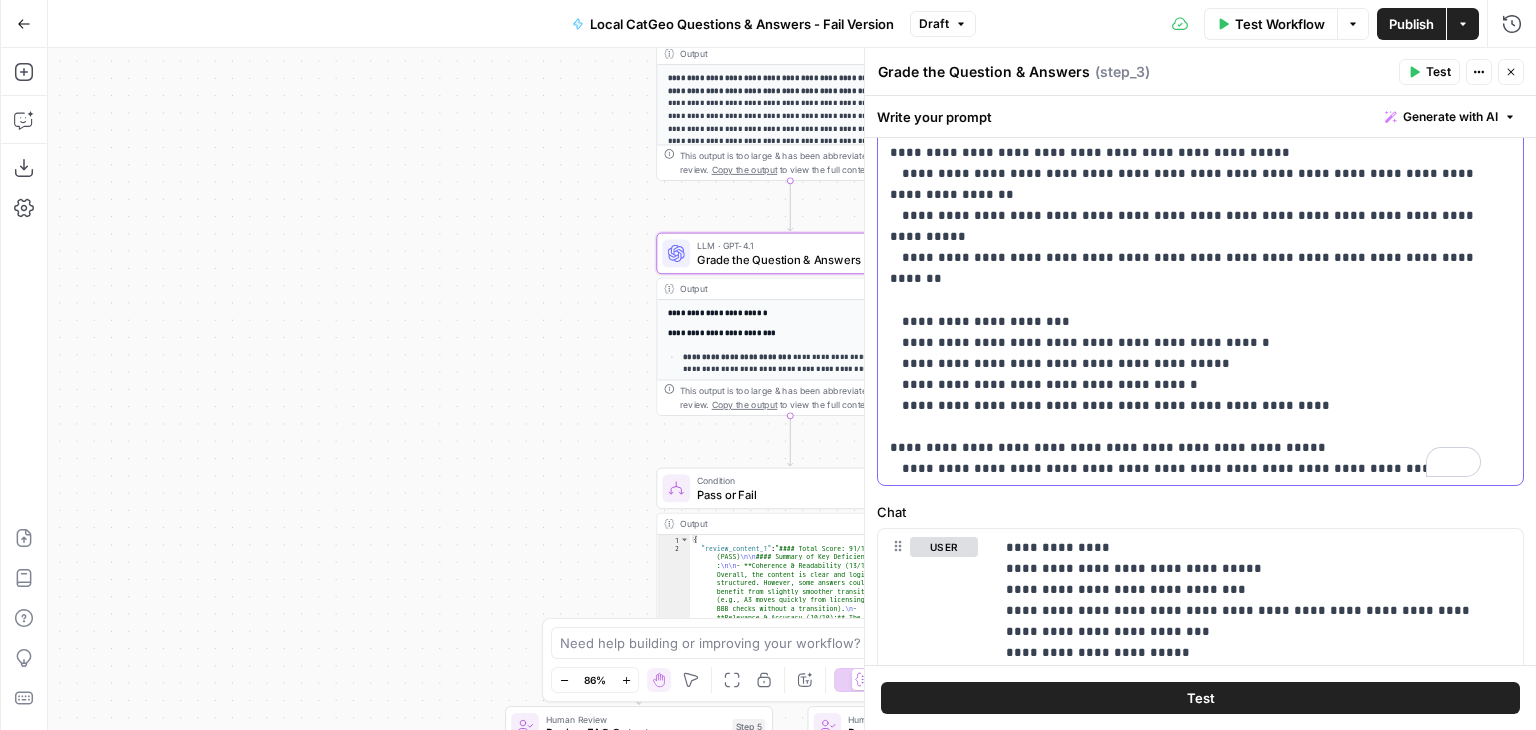 scroll, scrollTop: 1070, scrollLeft: 0, axis: vertical 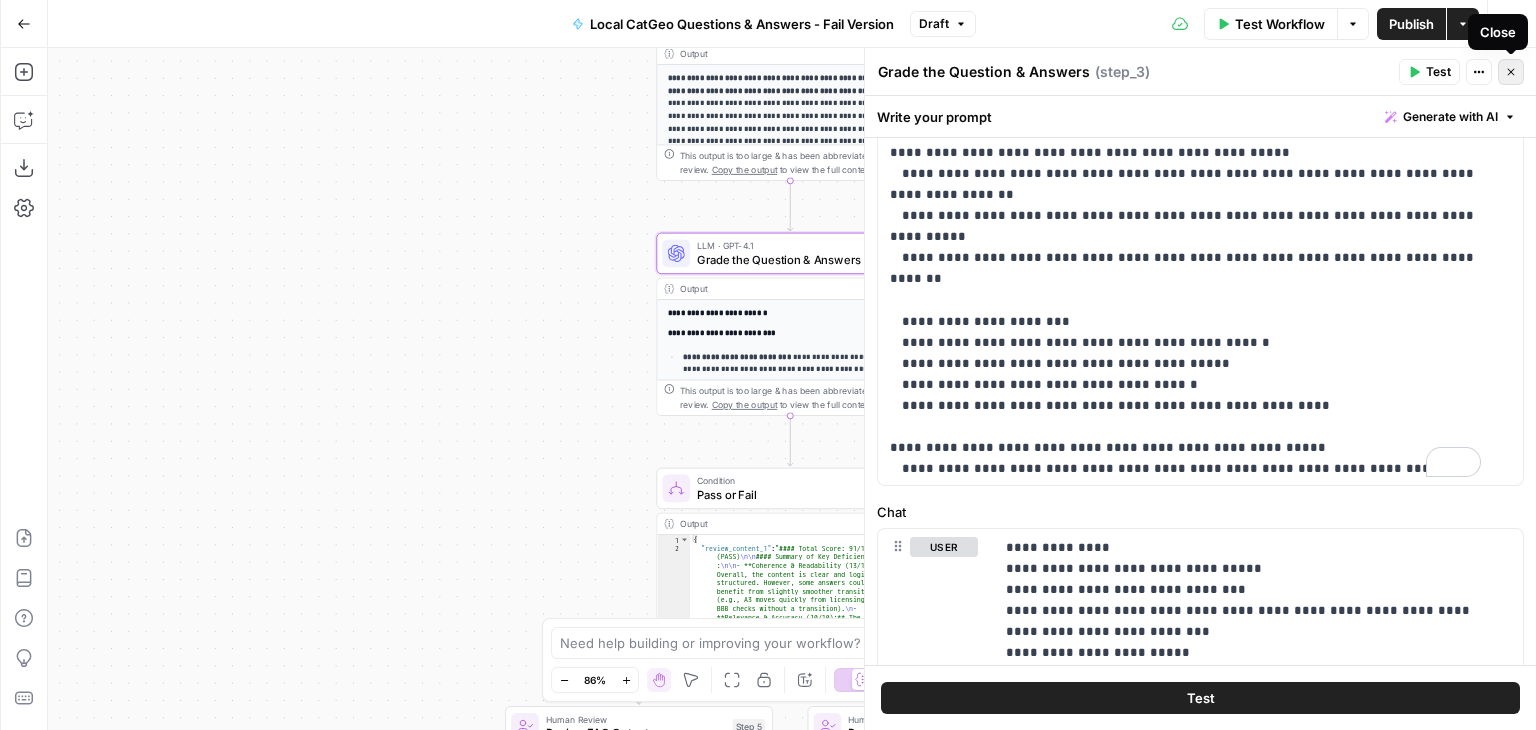 click 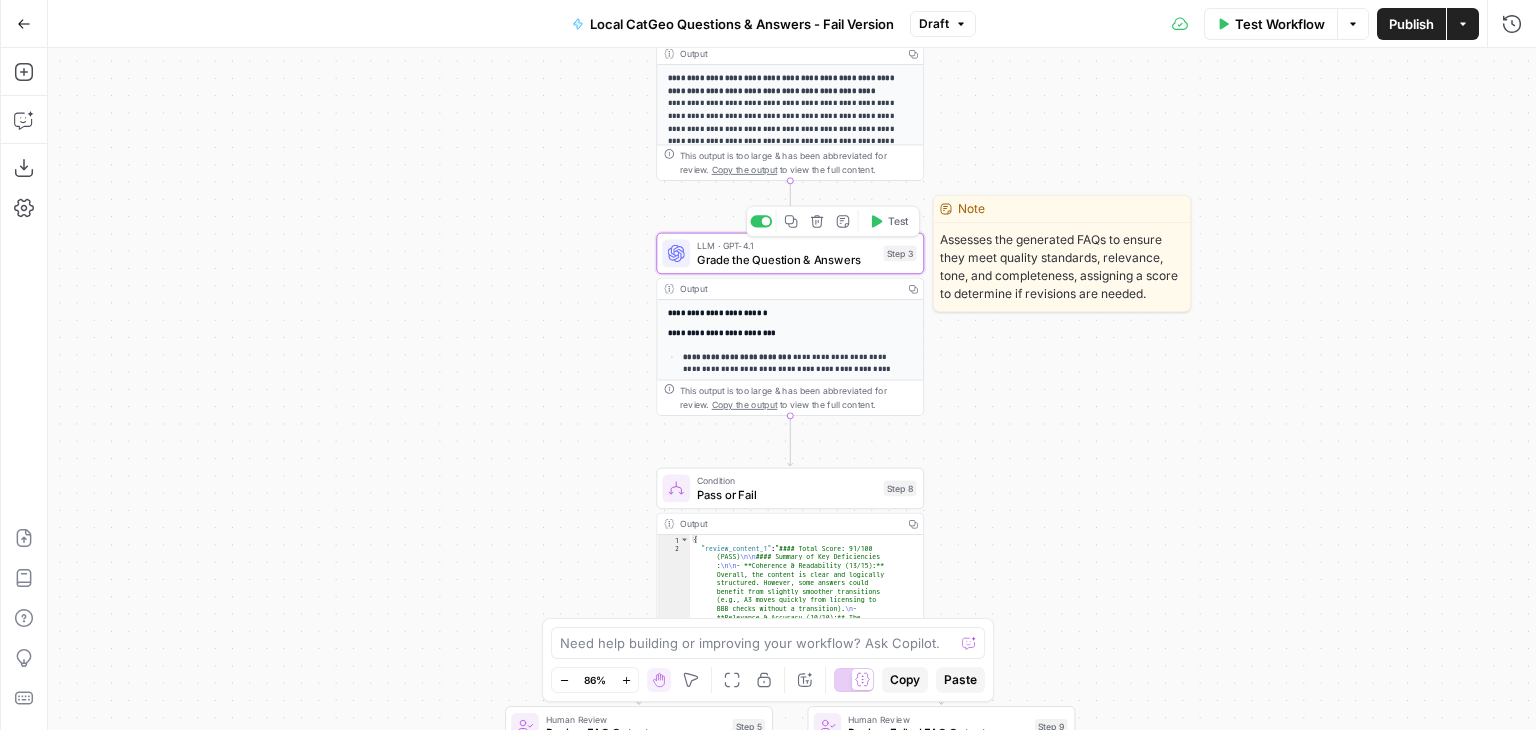 click on "Grade the Question & Answers" at bounding box center [787, 259] 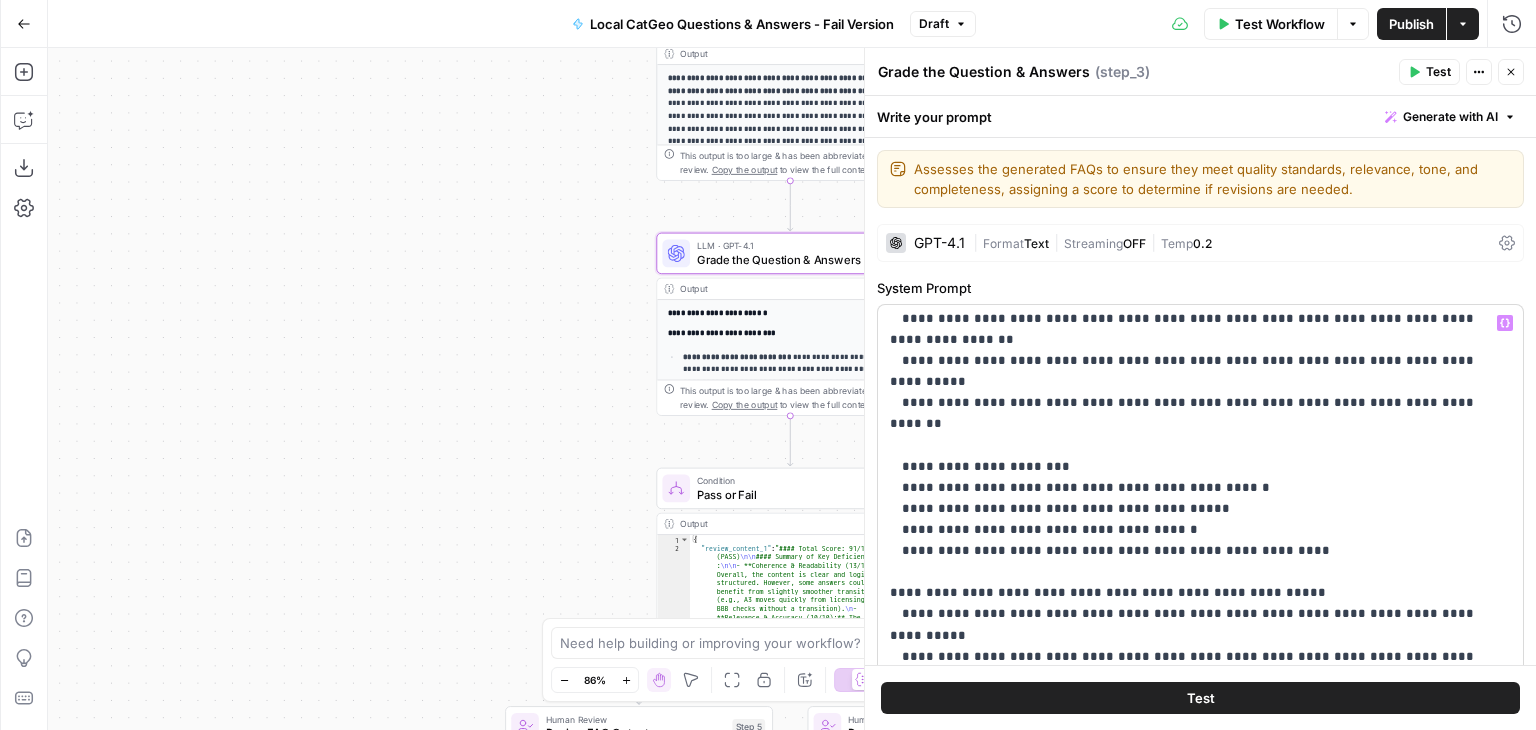 scroll, scrollTop: 1600, scrollLeft: 0, axis: vertical 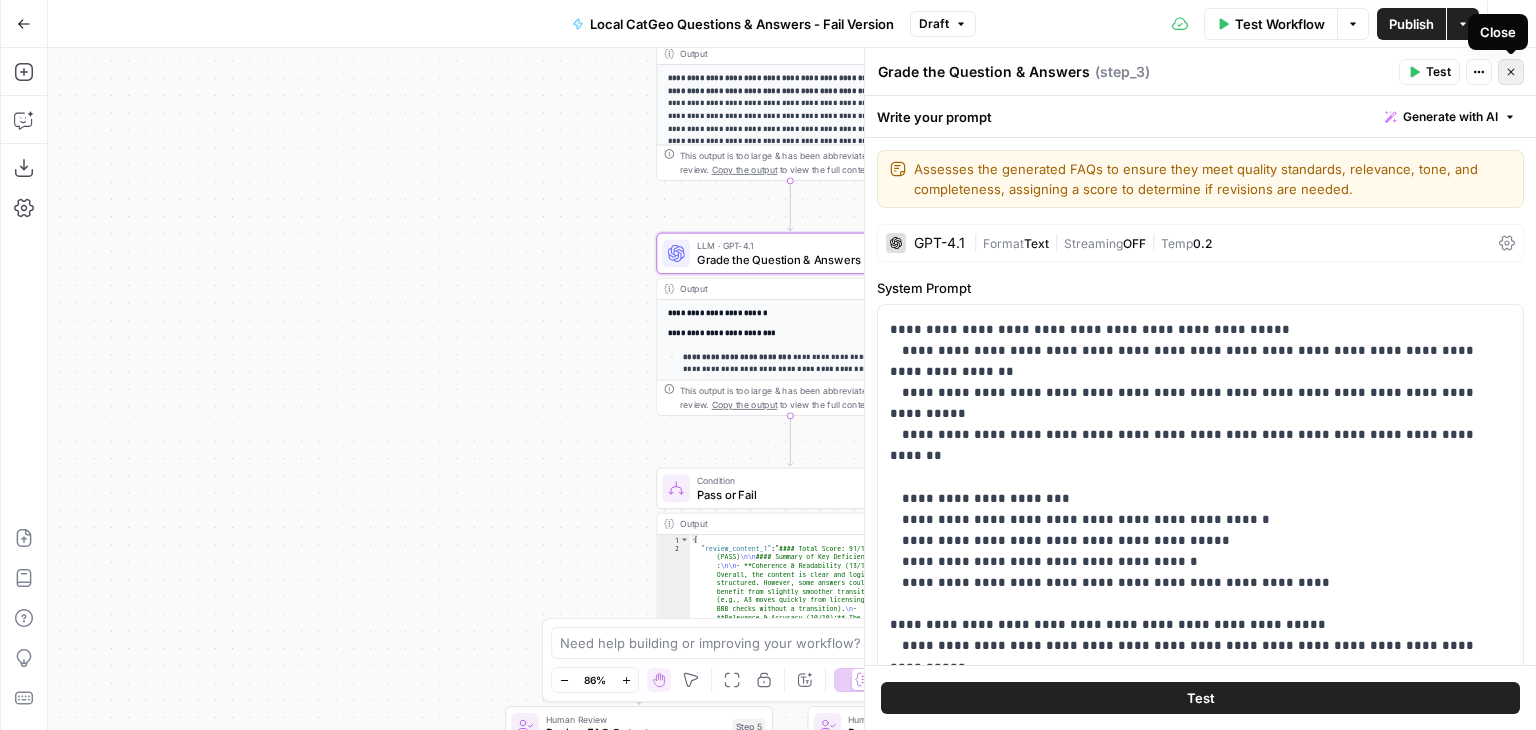 click 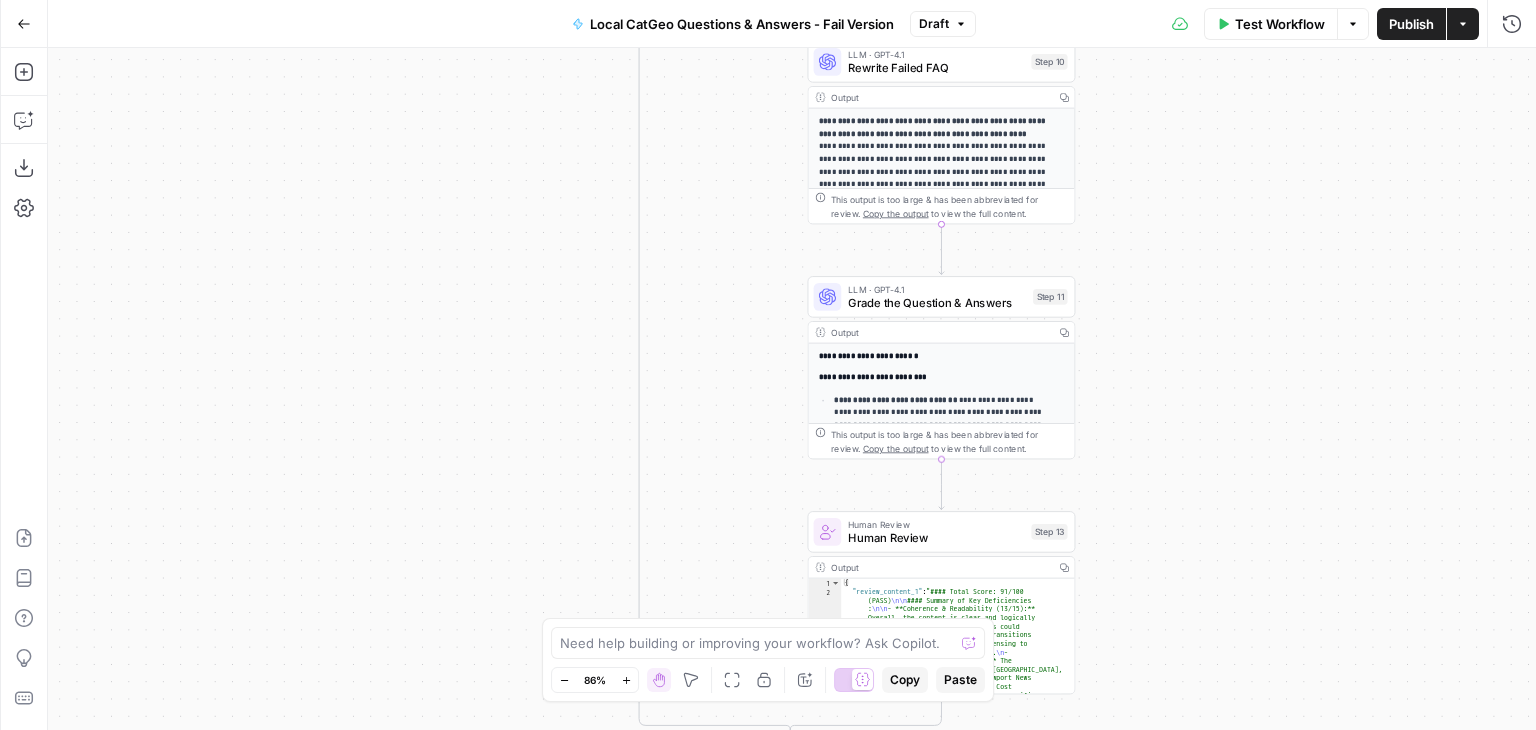 click on "Grade the Question & Answers" at bounding box center (937, 302) 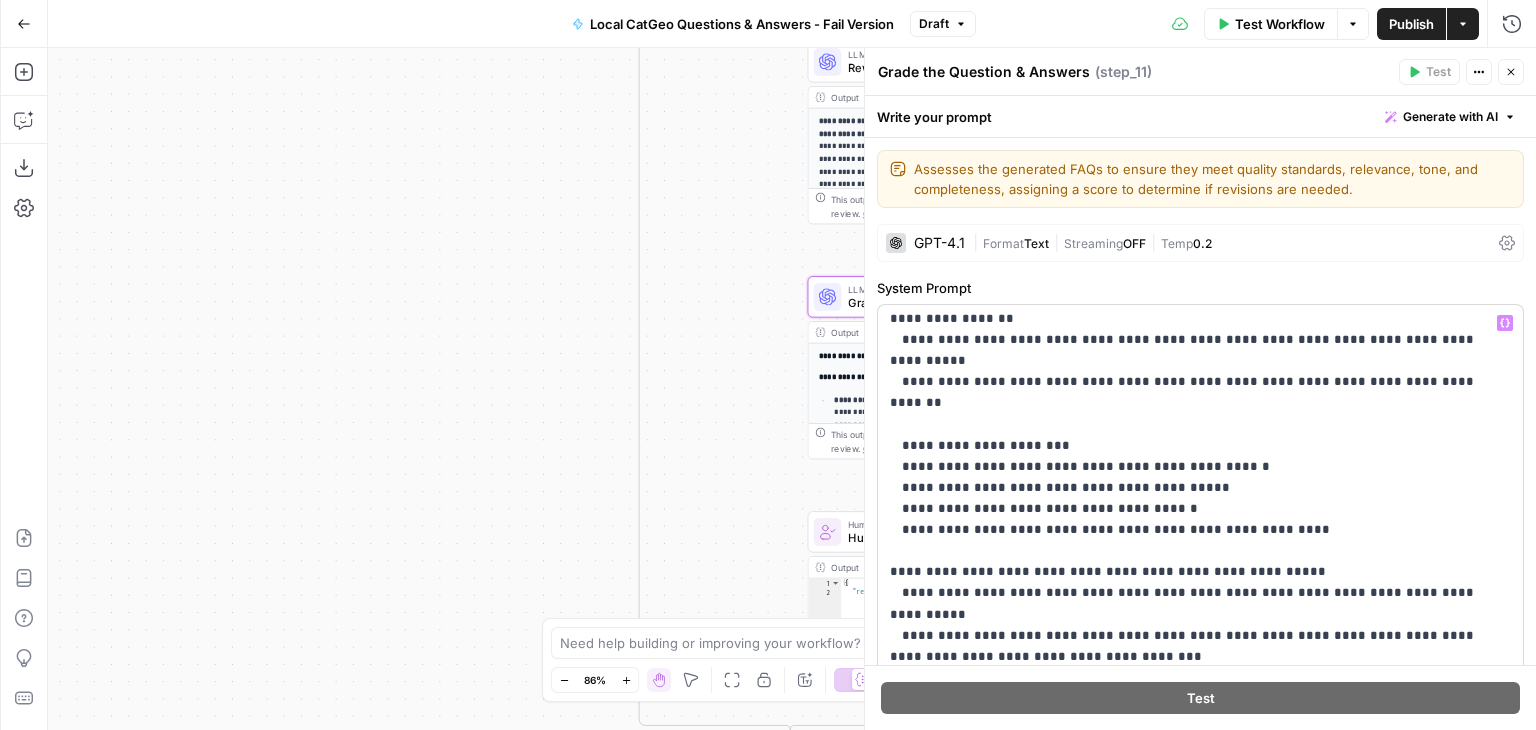 scroll, scrollTop: 1700, scrollLeft: 0, axis: vertical 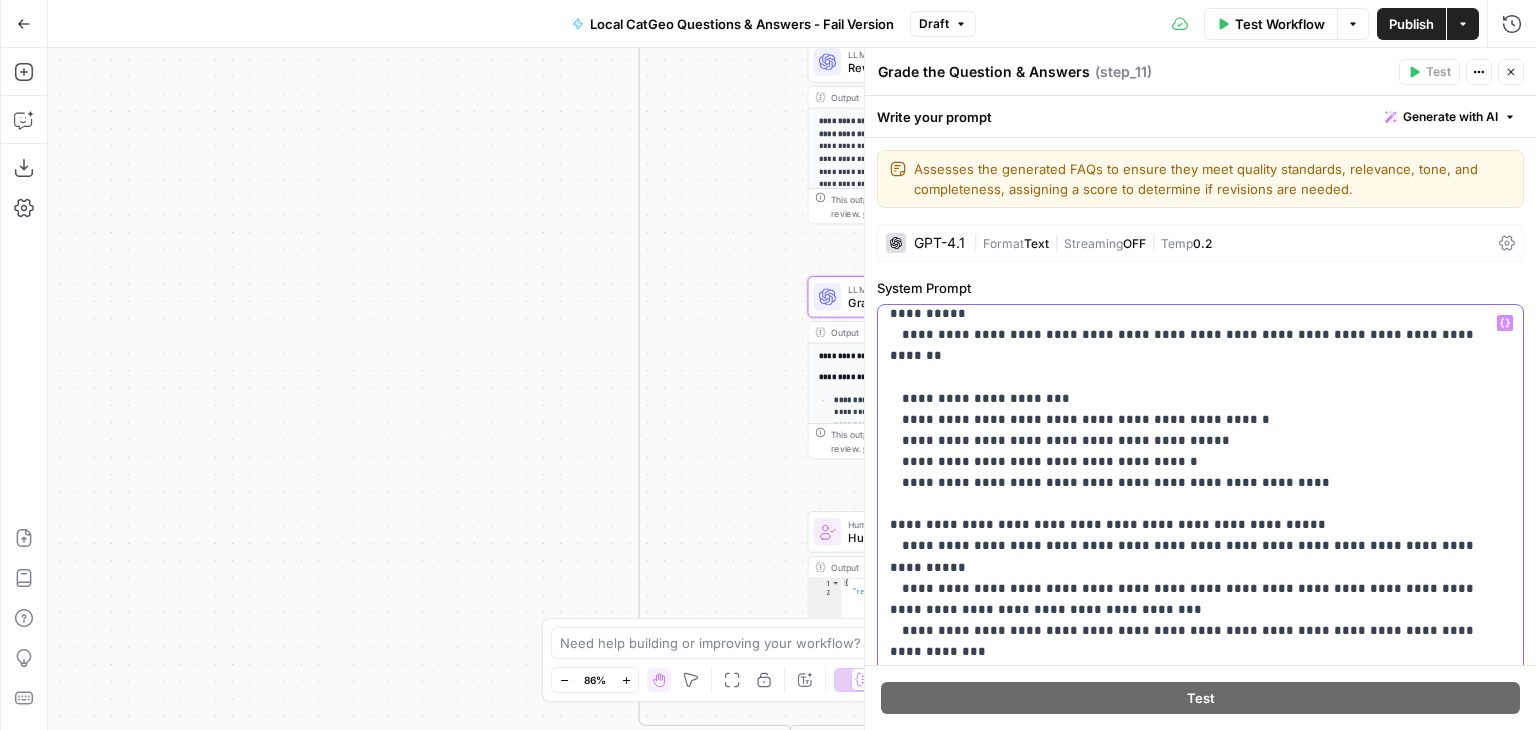 drag, startPoint x: 1146, startPoint y: 501, endPoint x: 1348, endPoint y: 501, distance: 202 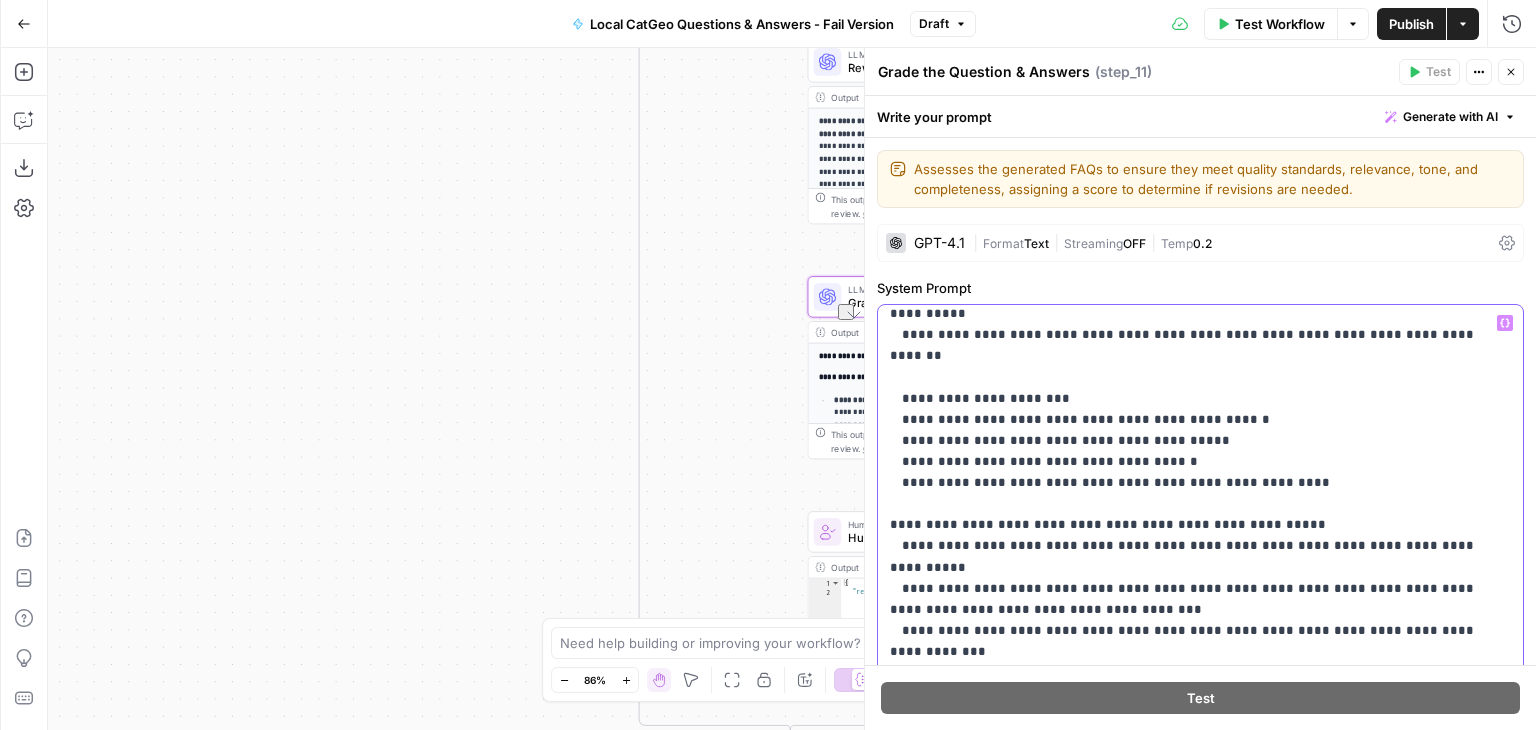 scroll, scrollTop: 1700, scrollLeft: 0, axis: vertical 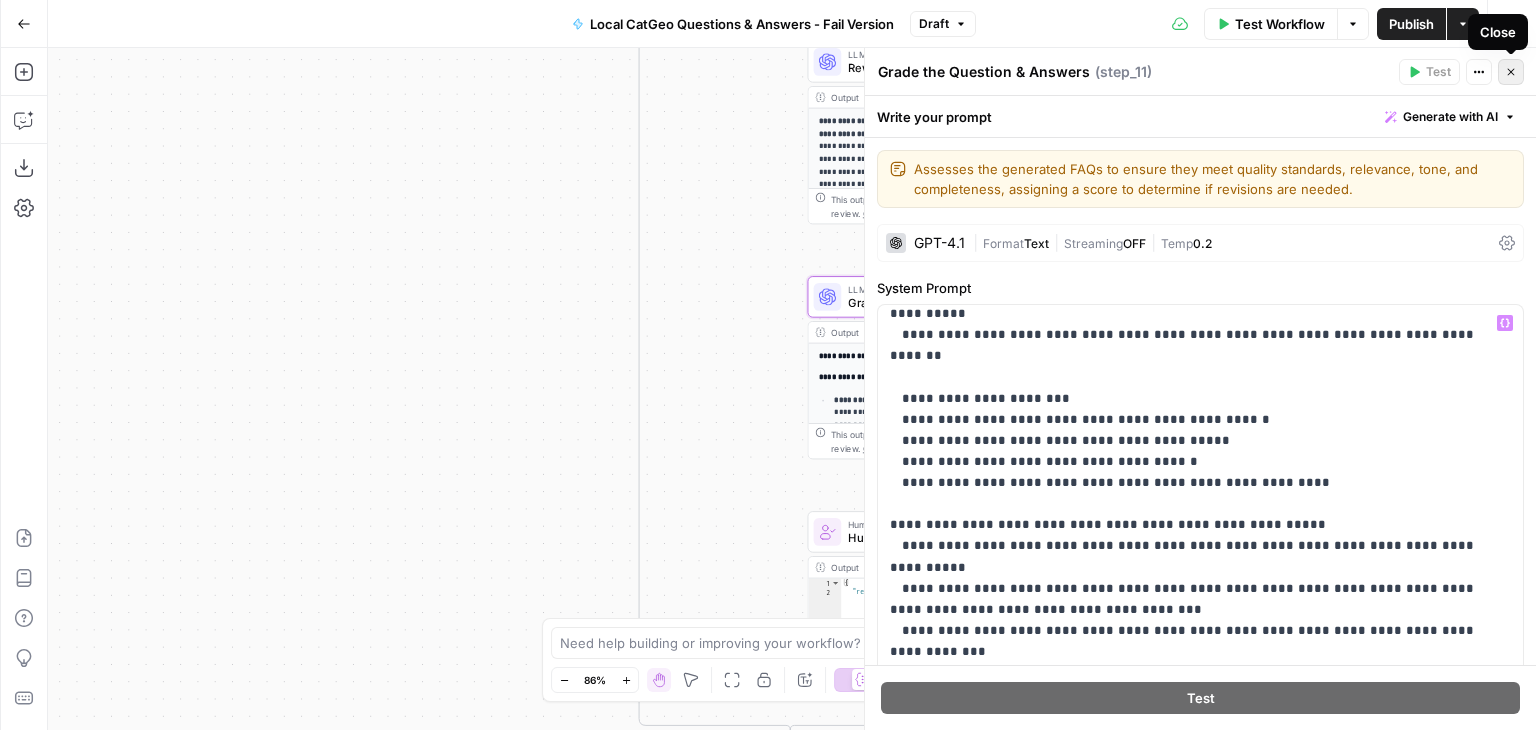 click 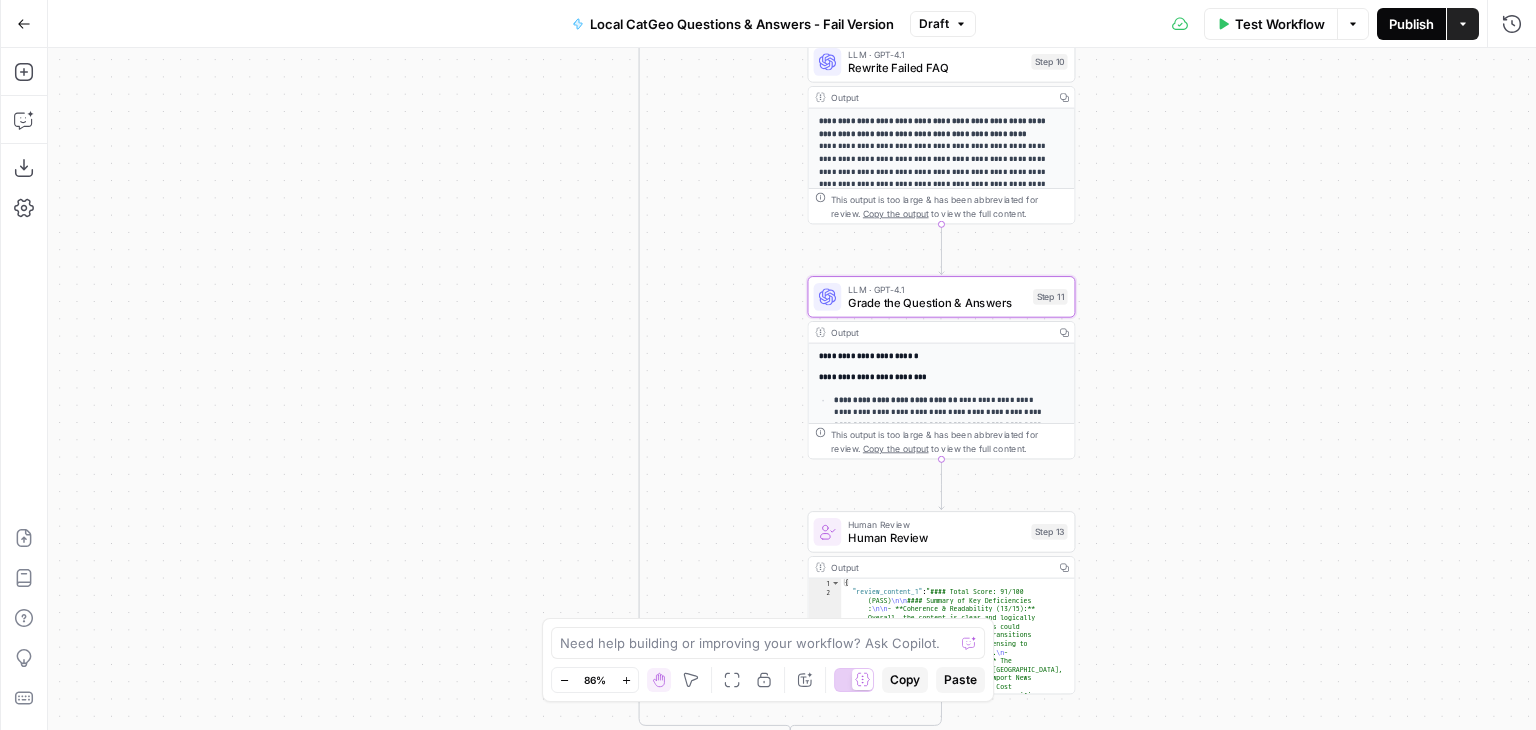 click on "Publish" at bounding box center [1411, 24] 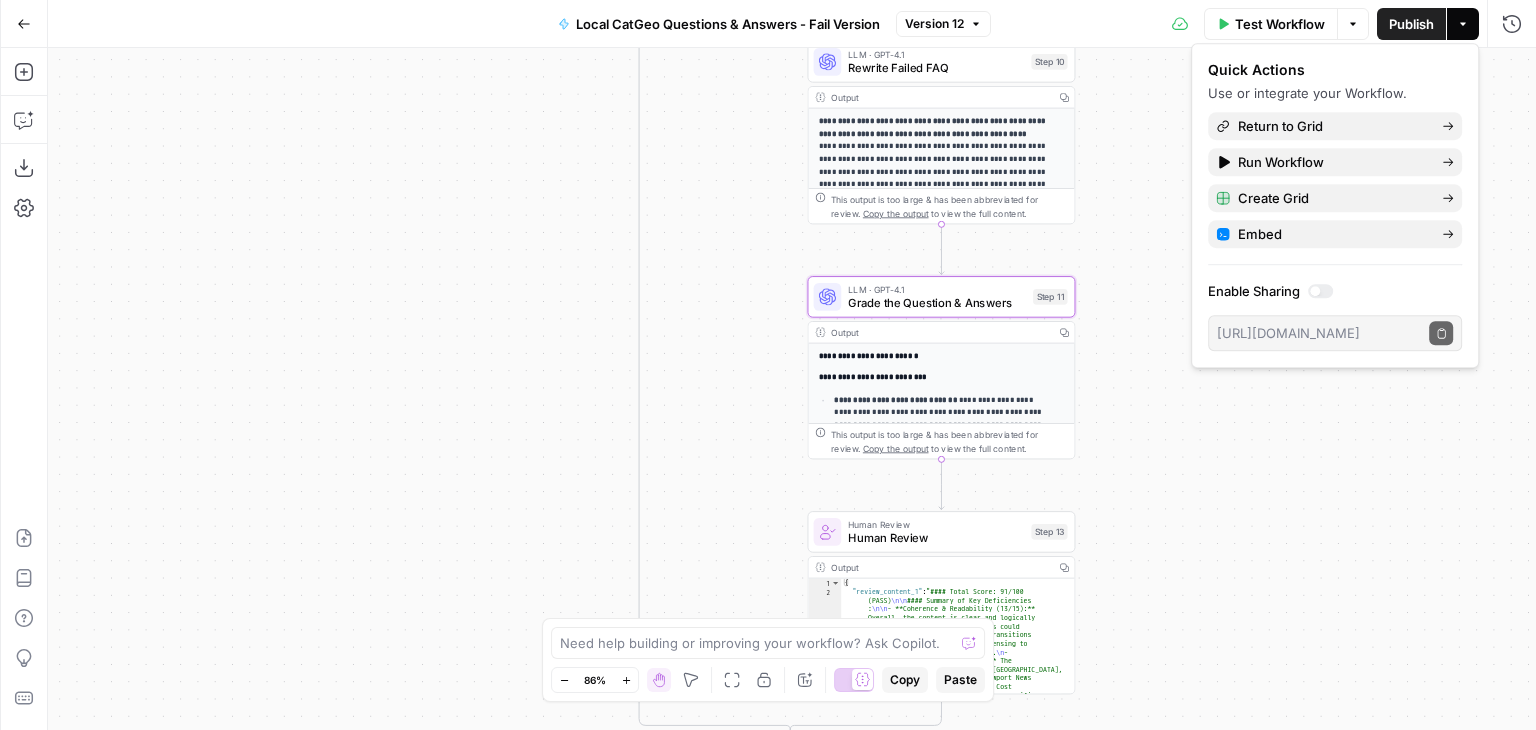 click on "**********" at bounding box center [792, 389] 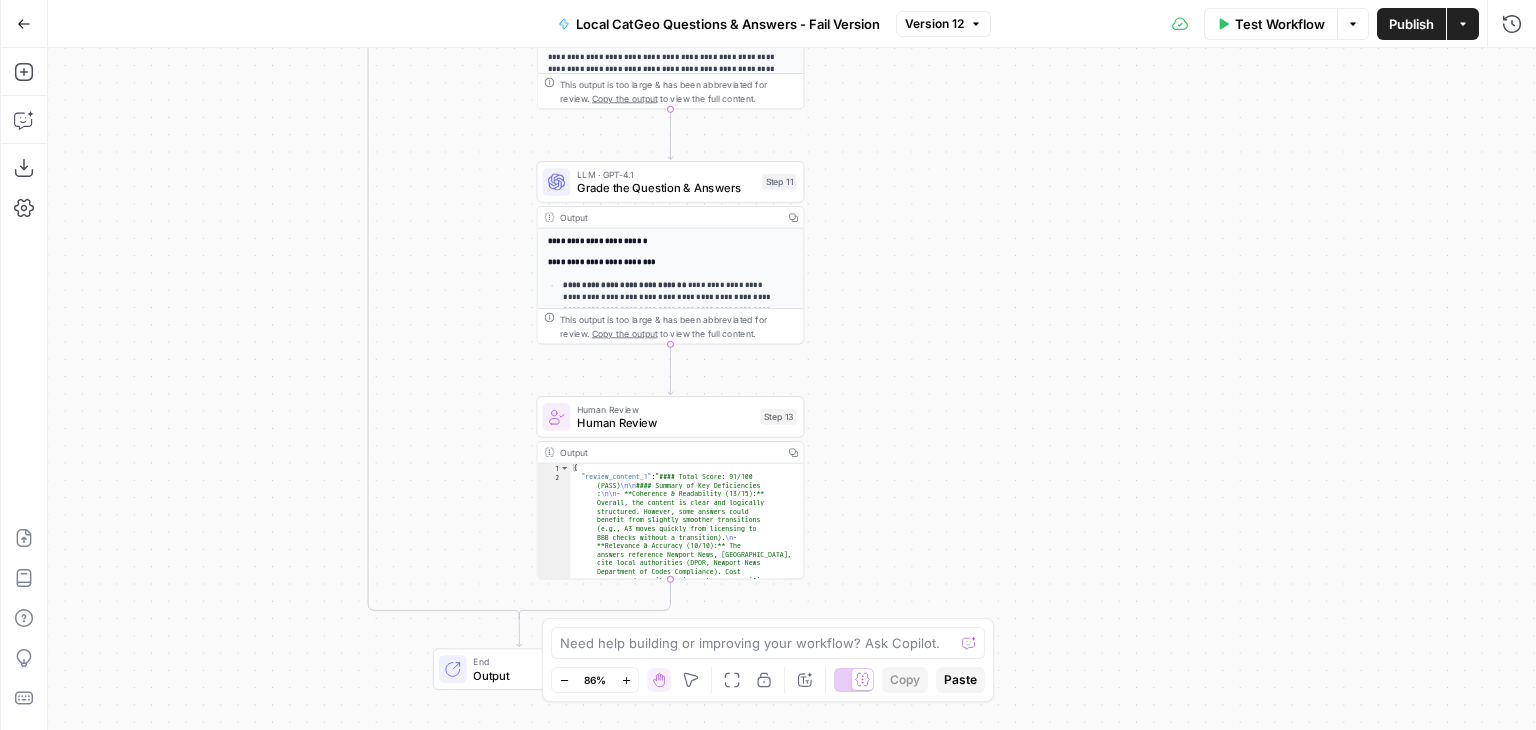drag, startPoint x: 1191, startPoint y: 354, endPoint x: 920, endPoint y: 239, distance: 294.3909 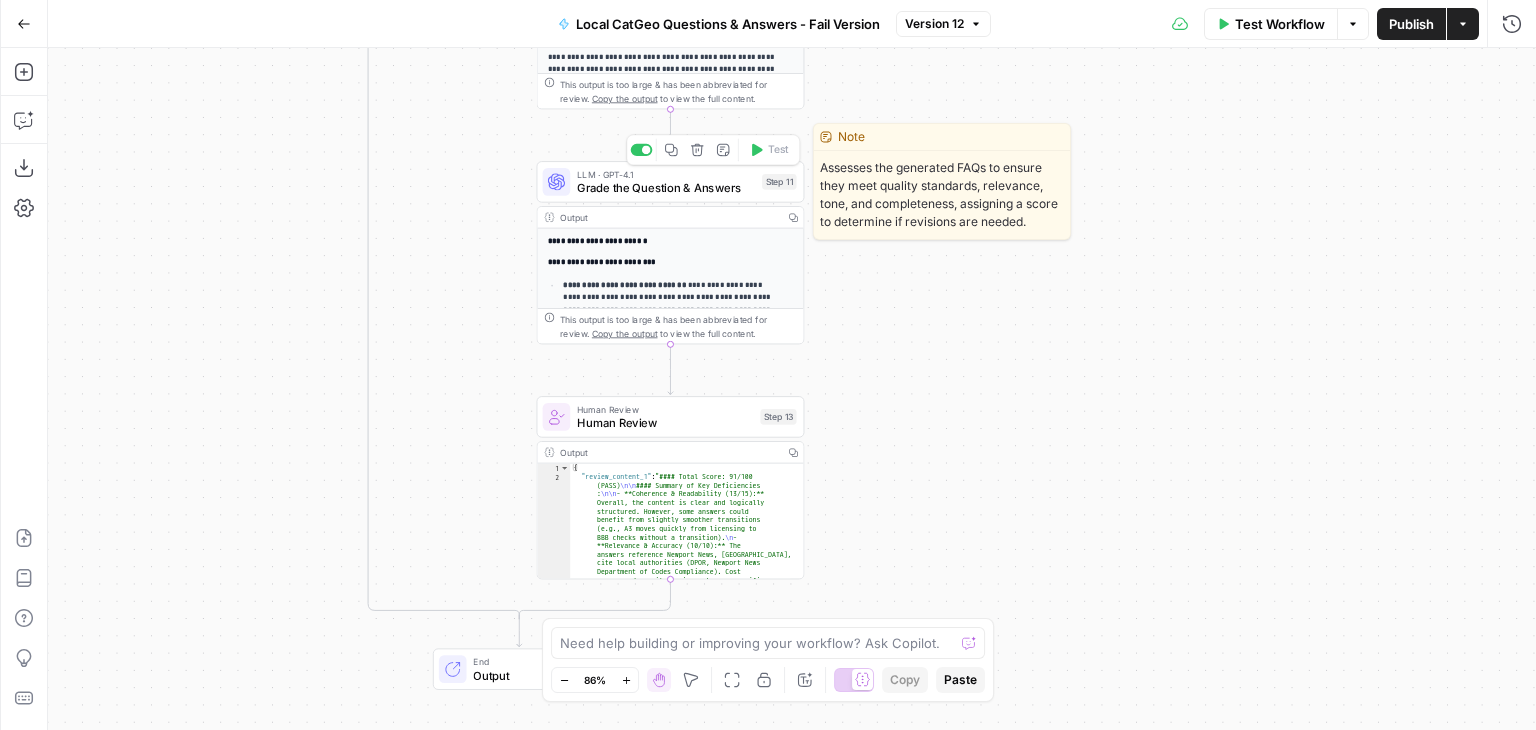 click on "LLM · GPT-4.1 Grade the Question & Answers Step 11 Copy step Delete step Edit Note Test" at bounding box center (671, 181) 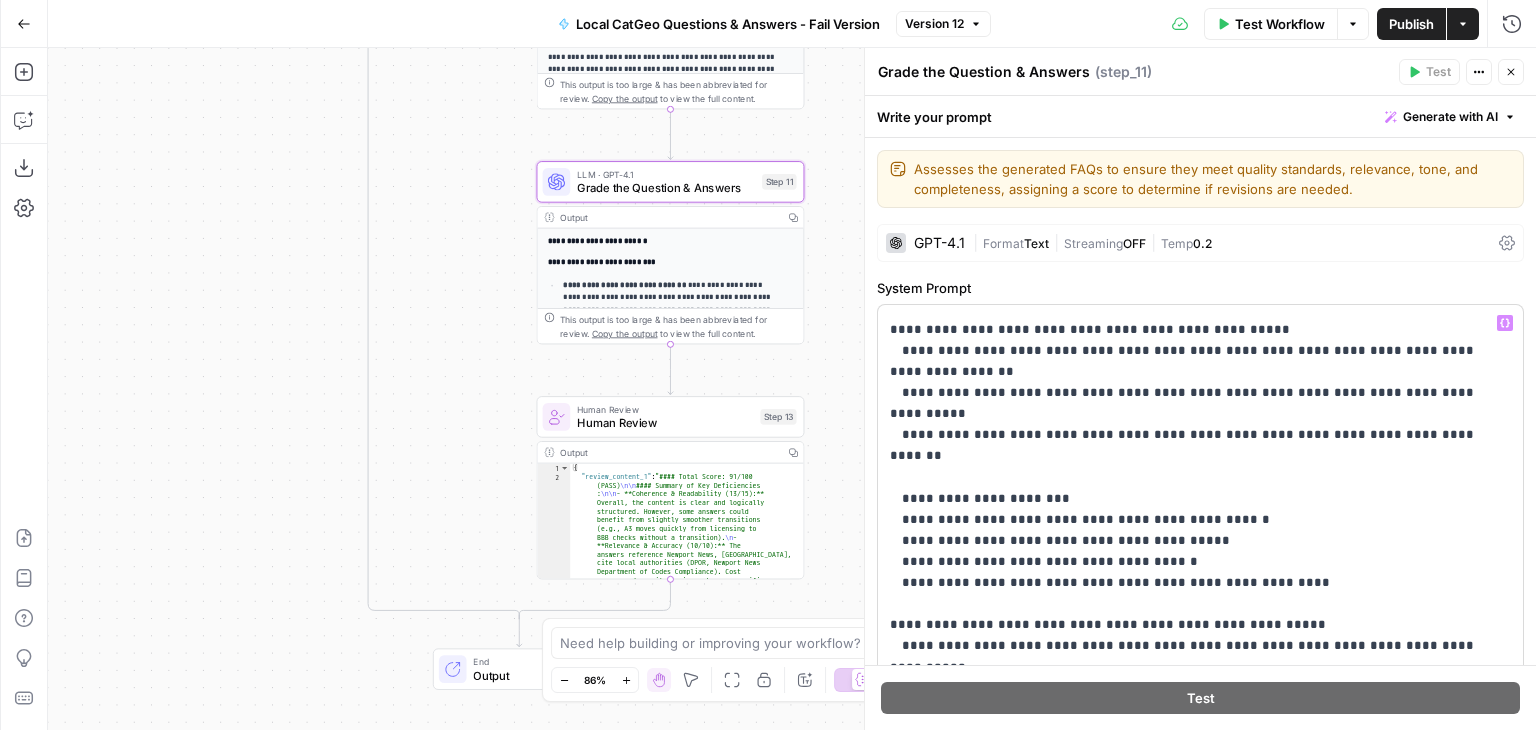 scroll, scrollTop: 1700, scrollLeft: 0, axis: vertical 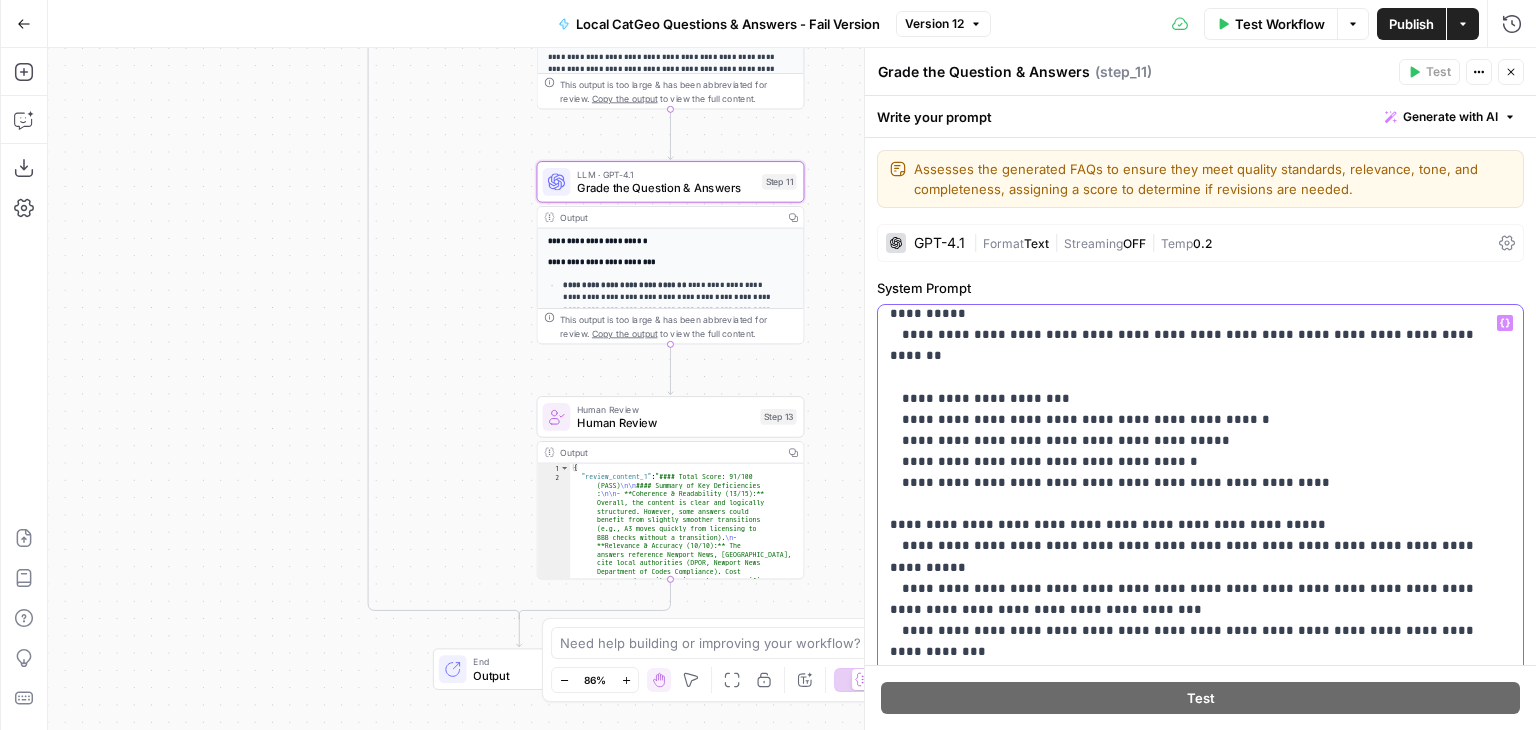 click on "**********" at bounding box center [1185, -67] 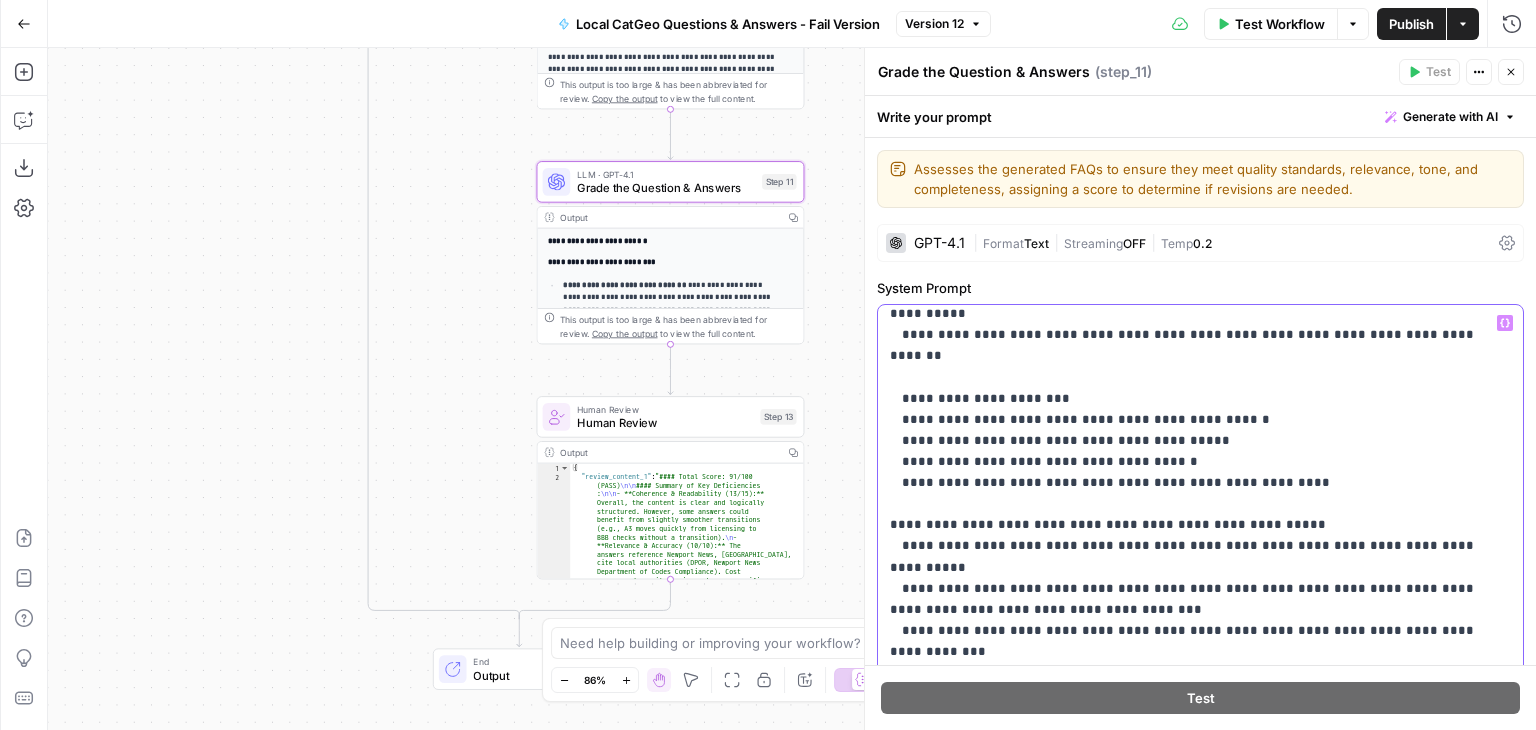 scroll, scrollTop: 1700, scrollLeft: 0, axis: vertical 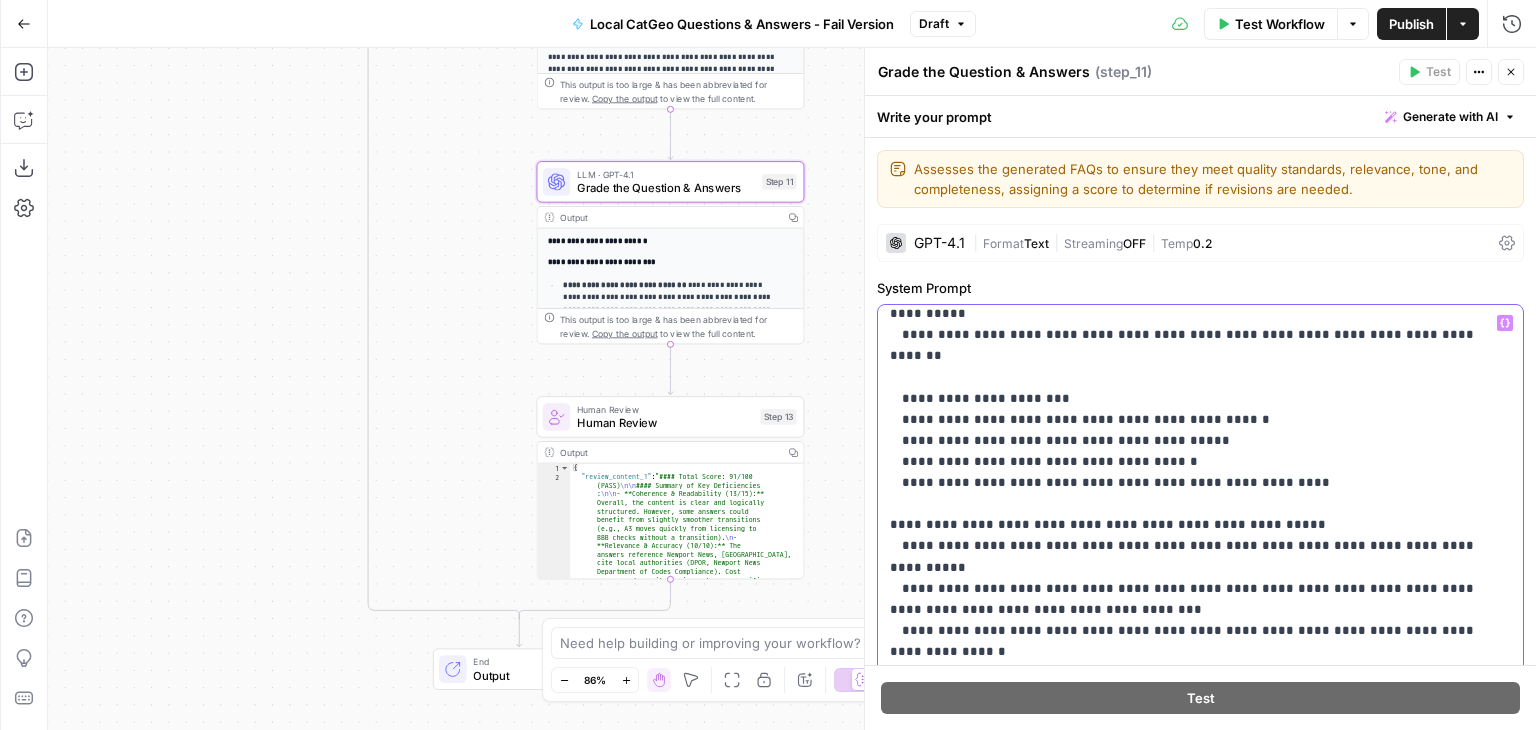 drag, startPoint x: 1144, startPoint y: 460, endPoint x: 902, endPoint y: 461, distance: 242.00206 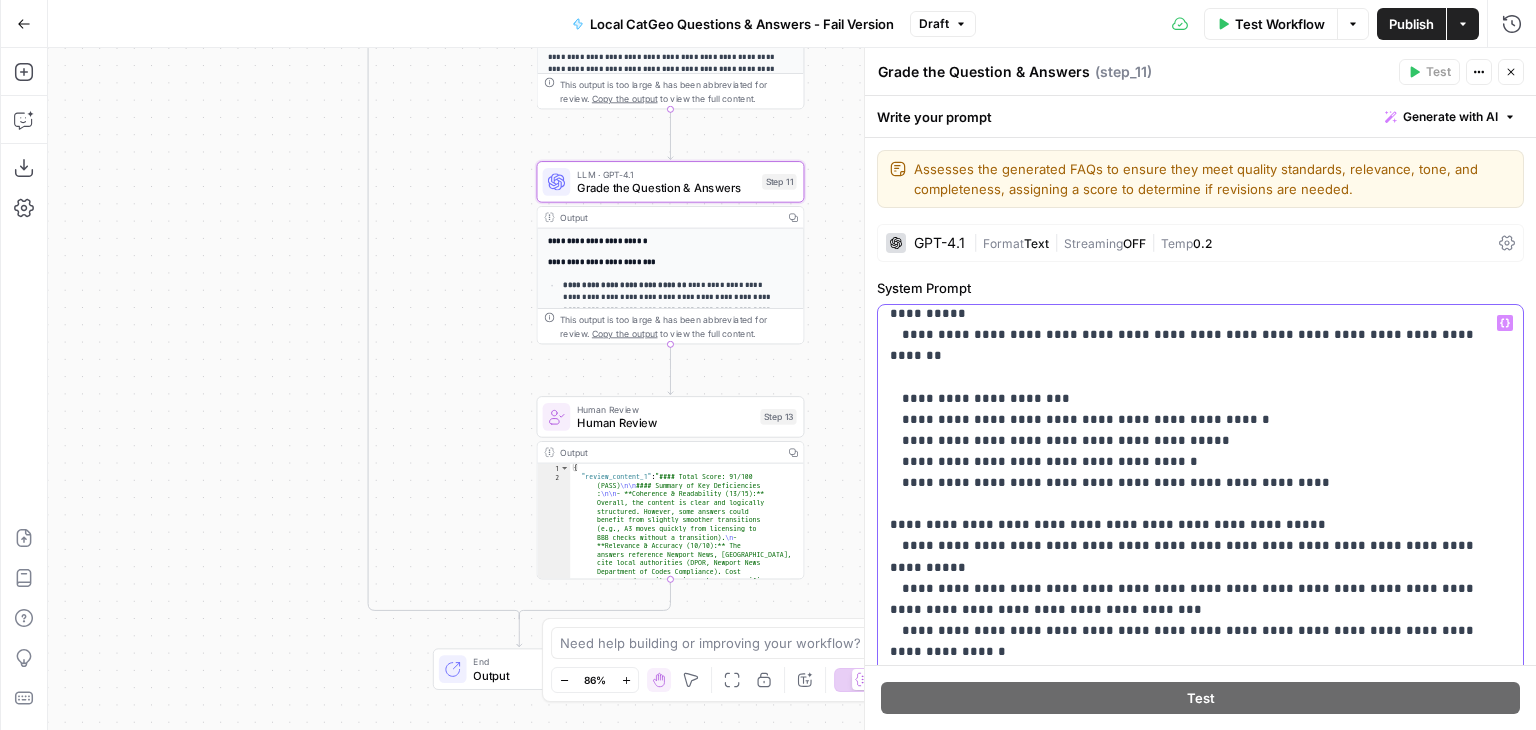 click on "**********" at bounding box center (1185, -56) 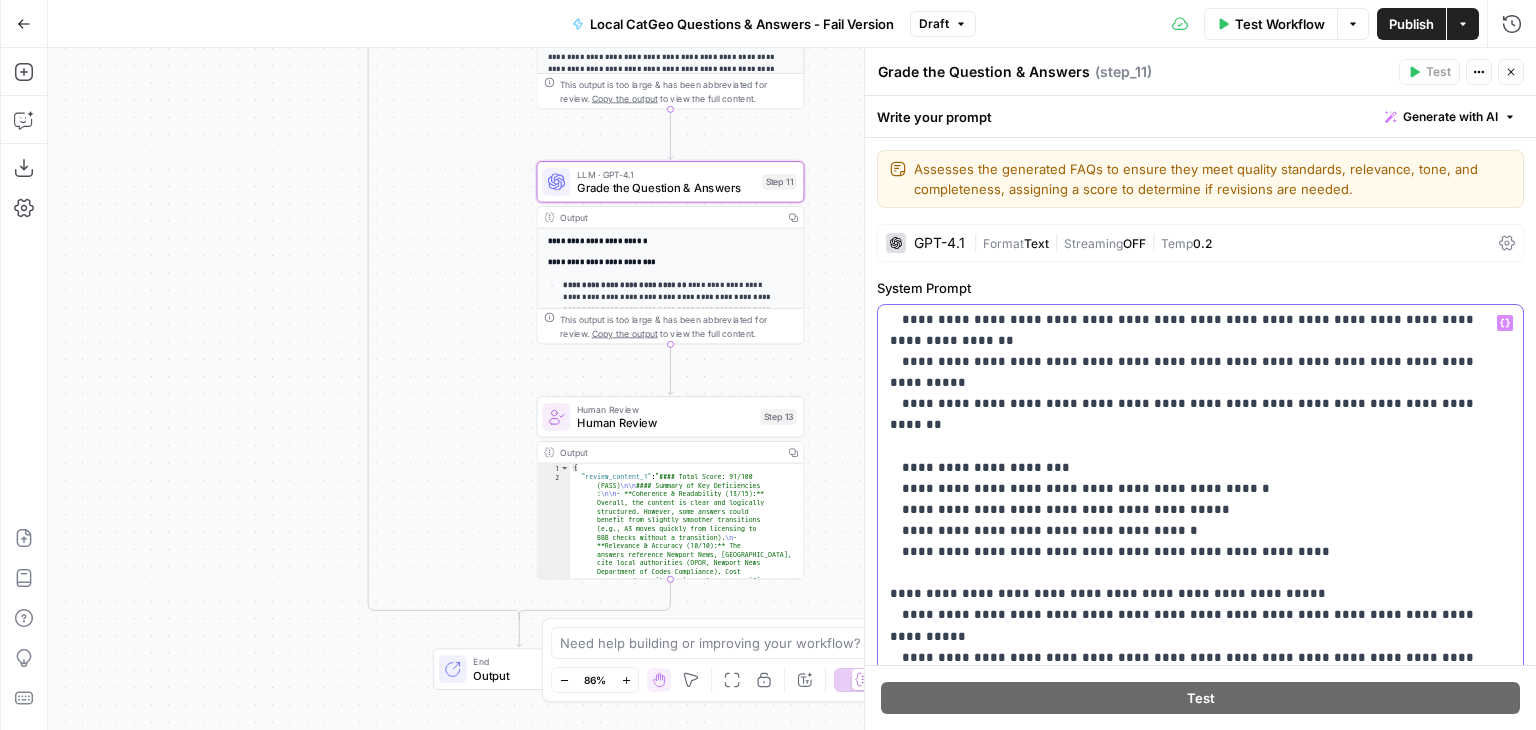 scroll, scrollTop: 1600, scrollLeft: 0, axis: vertical 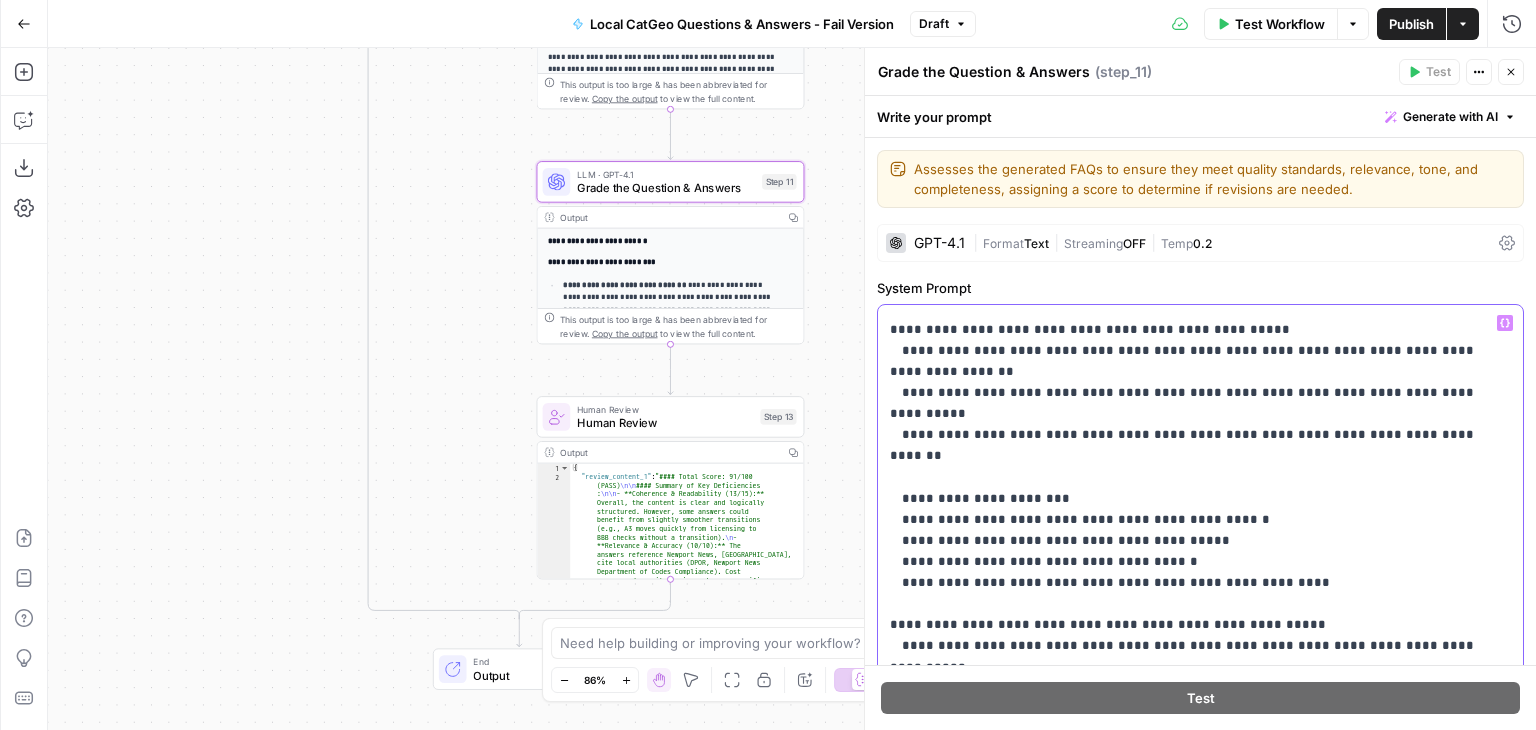 click on "**********" at bounding box center [1185, 44] 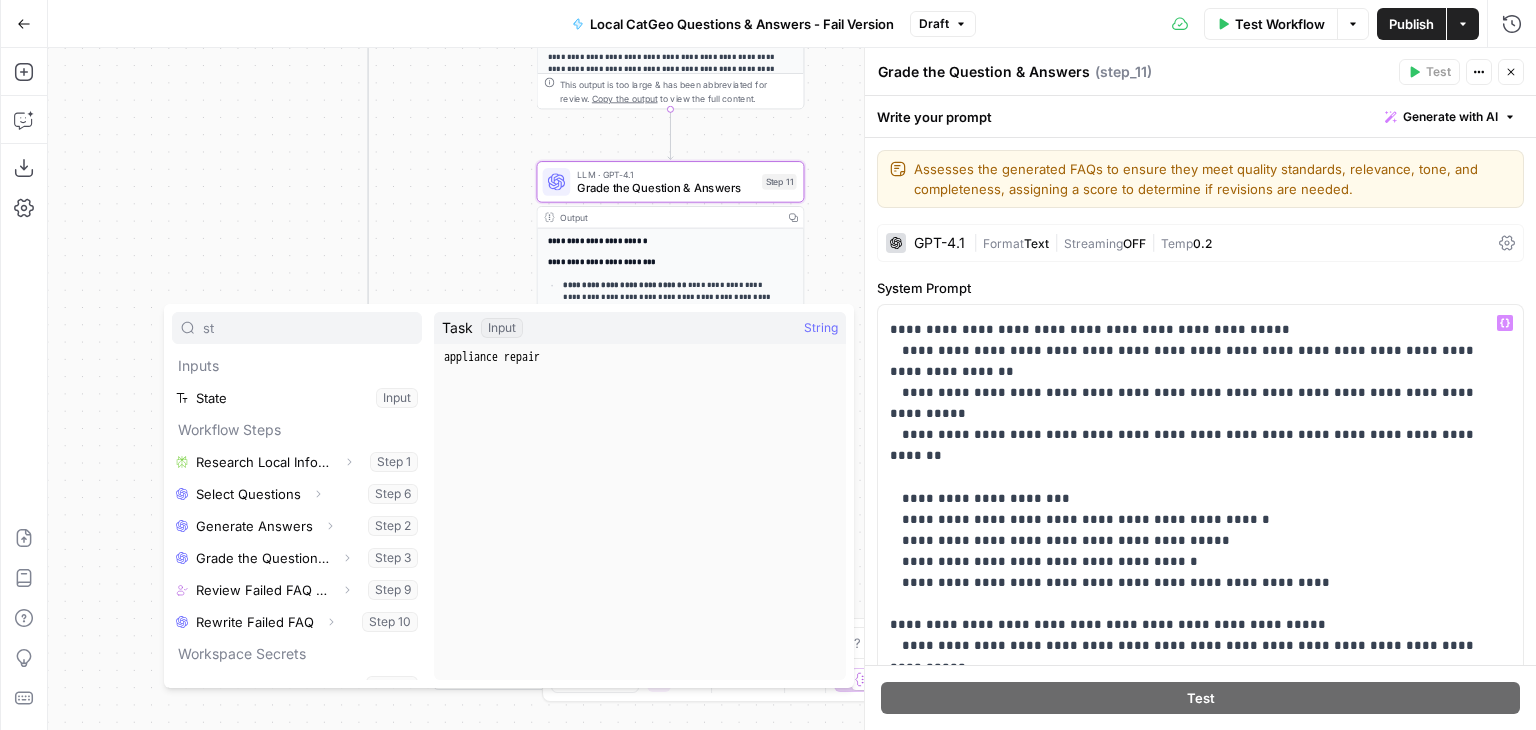 type on "st" 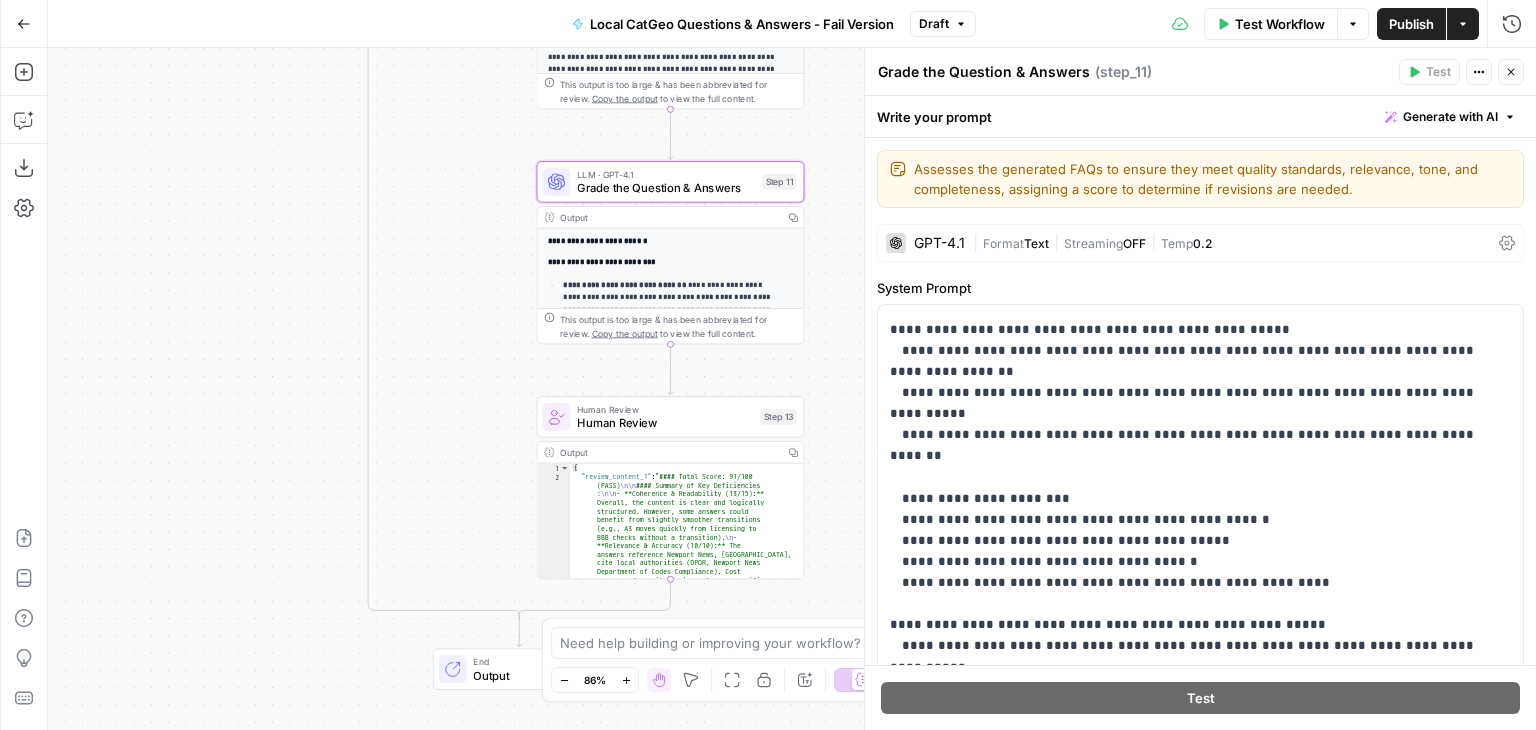 click on "Local CatGeo Questions & Answers - Fail Version Draft" at bounding box center [768, 24] 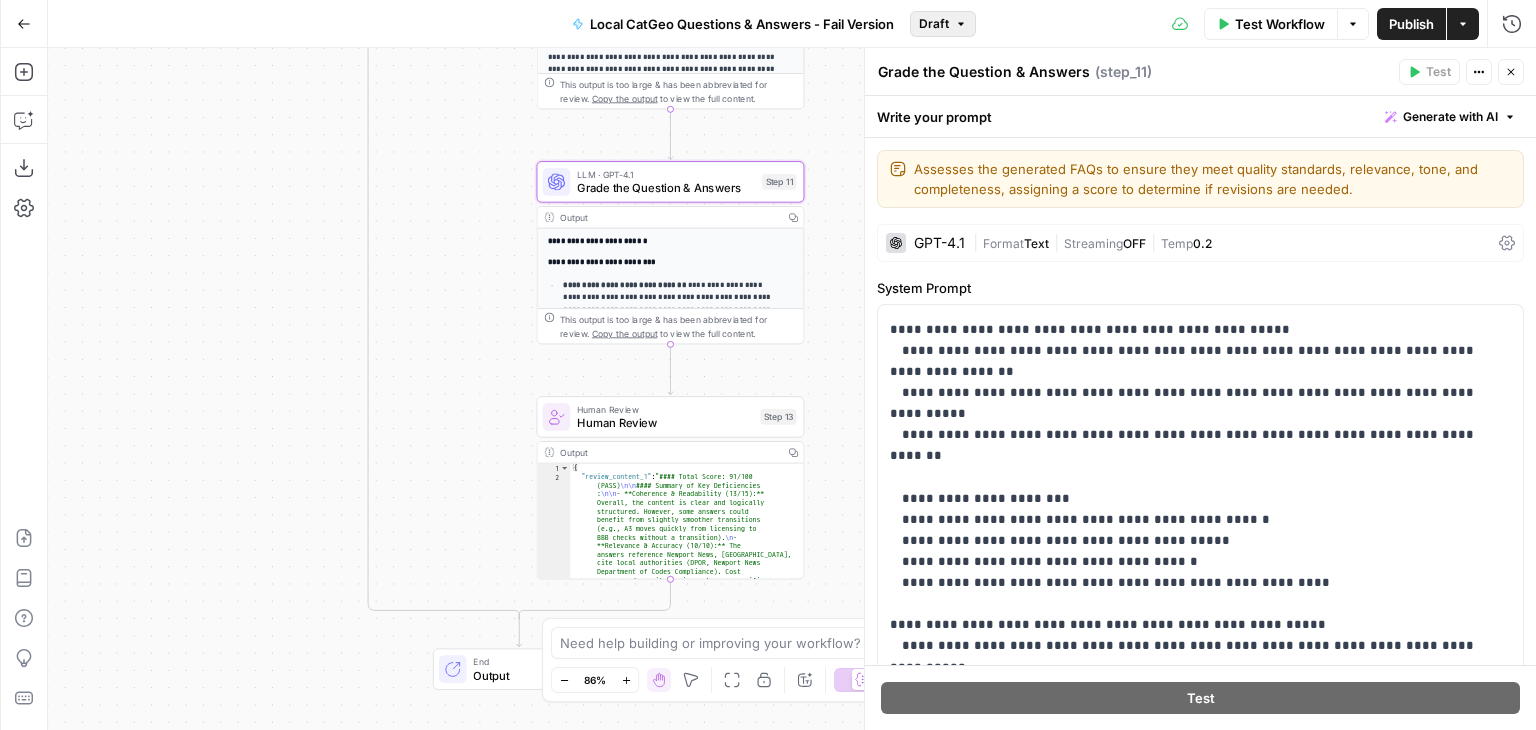click on "Draft" at bounding box center [943, 24] 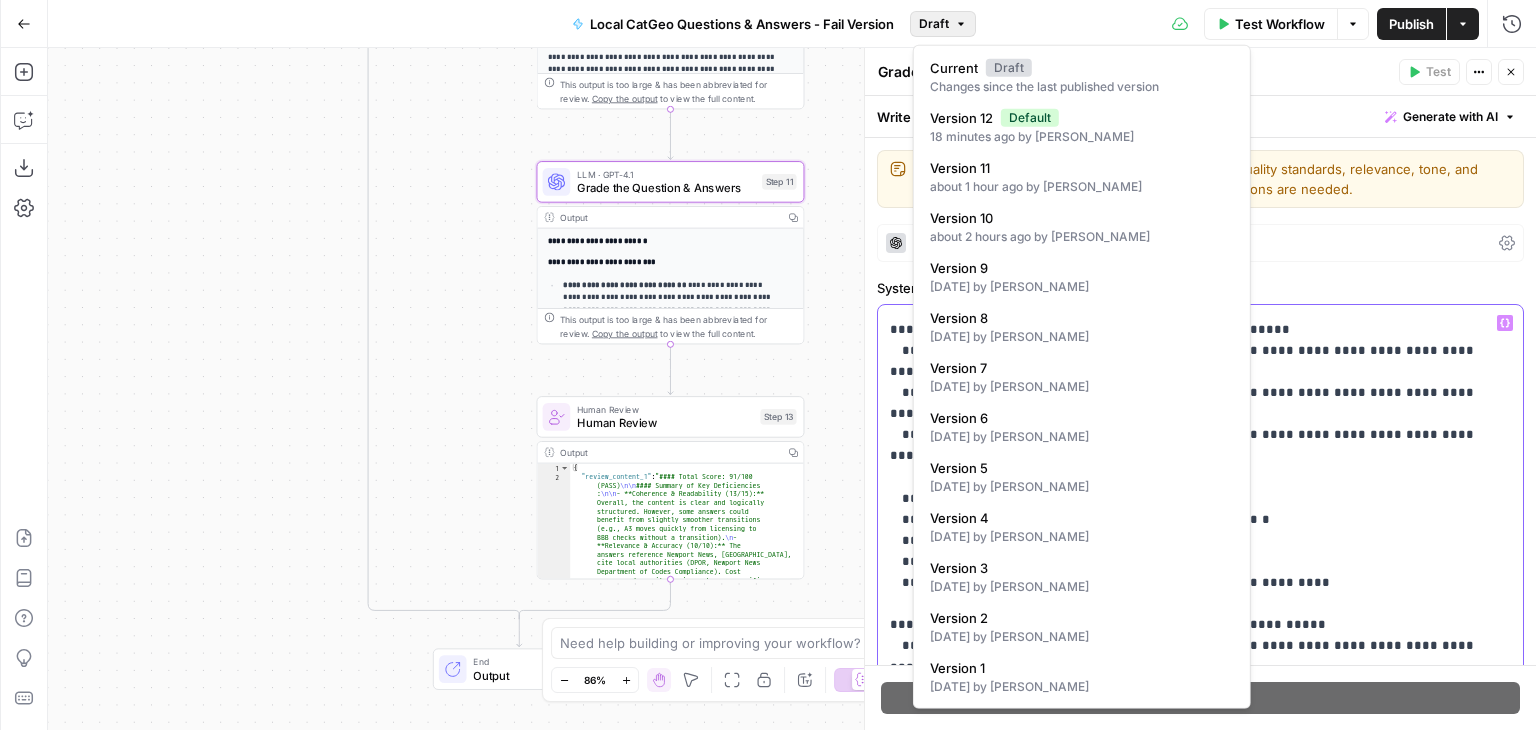 click on "**********" at bounding box center [1185, 44] 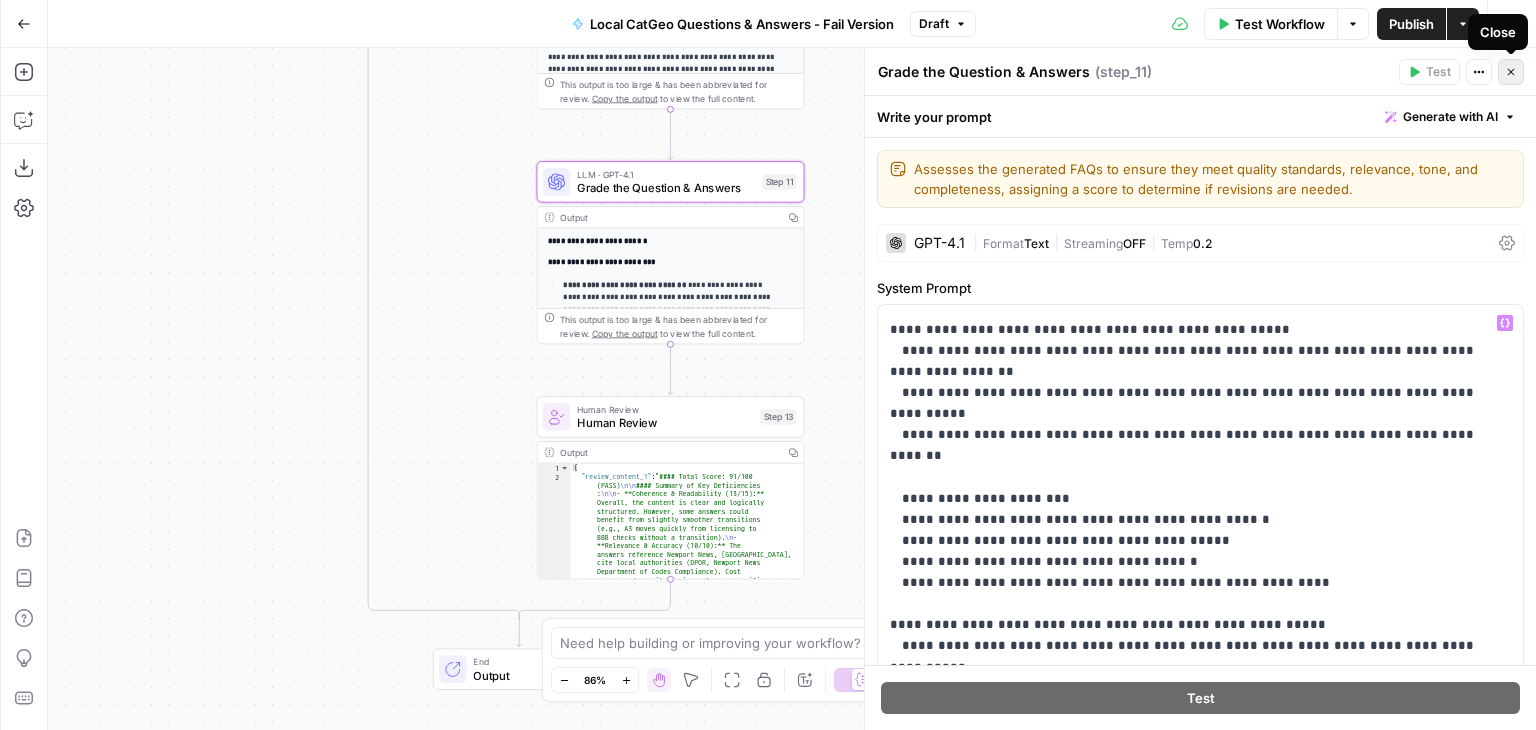 click 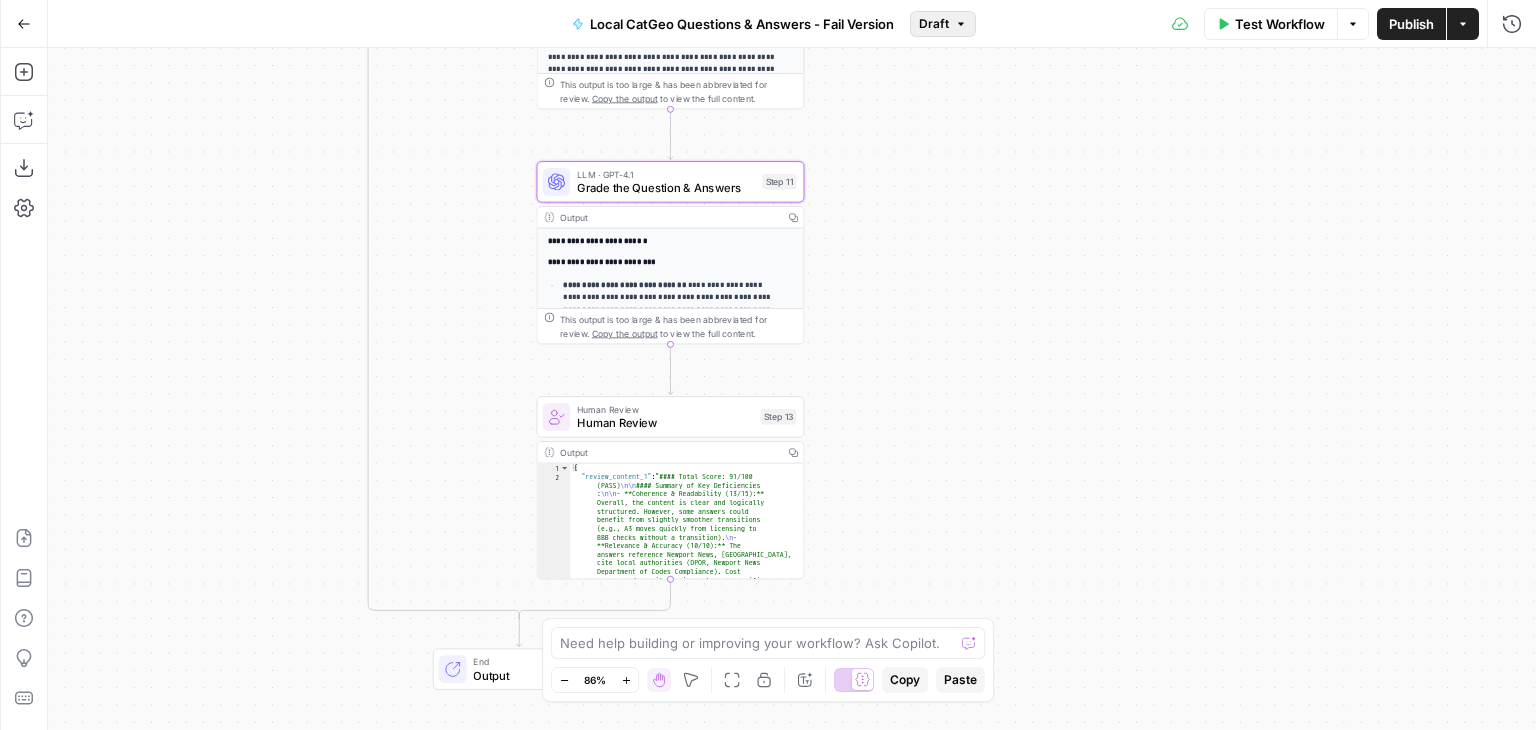click on "Draft" at bounding box center [934, 24] 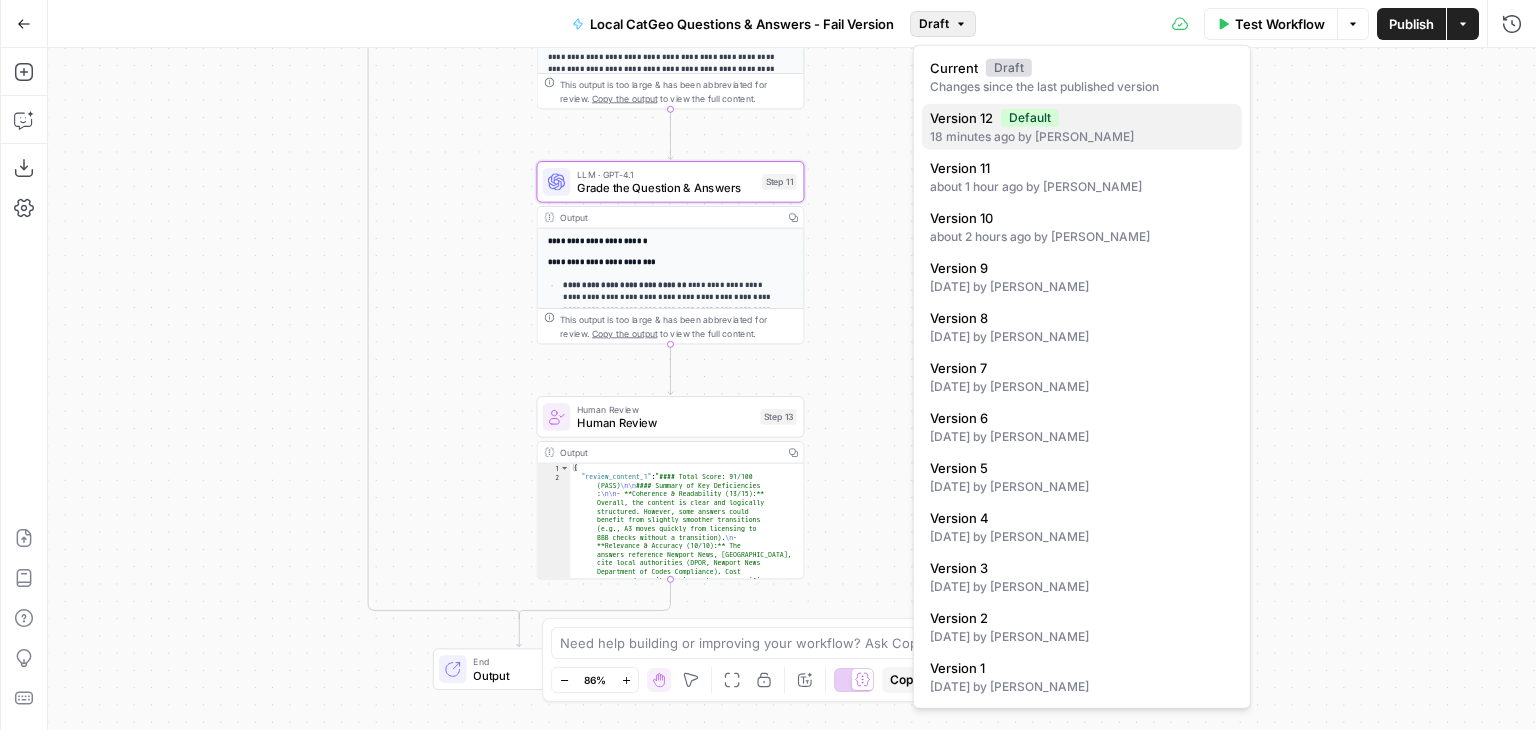 click on "Version 12 Default" at bounding box center (1082, 118) 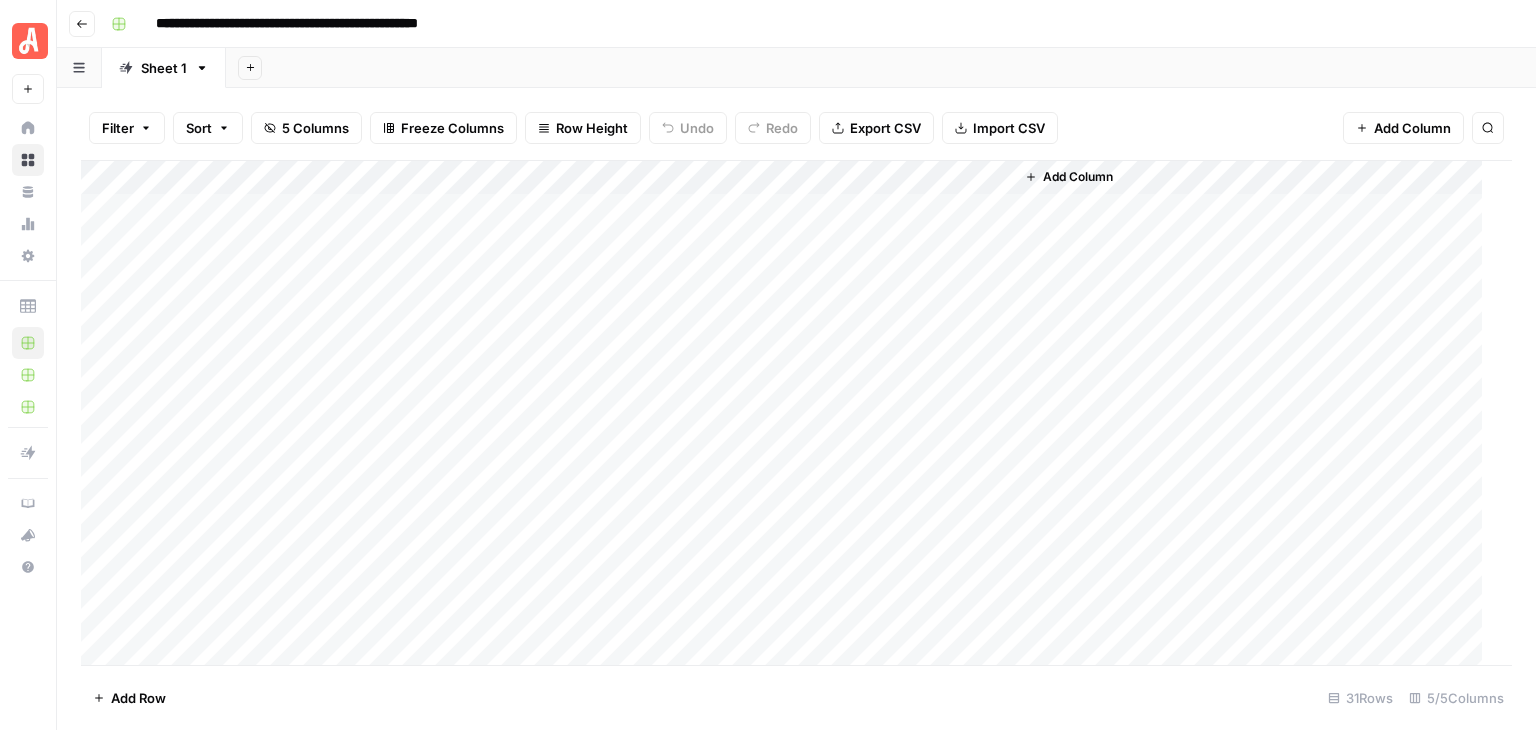 scroll, scrollTop: 0, scrollLeft: 0, axis: both 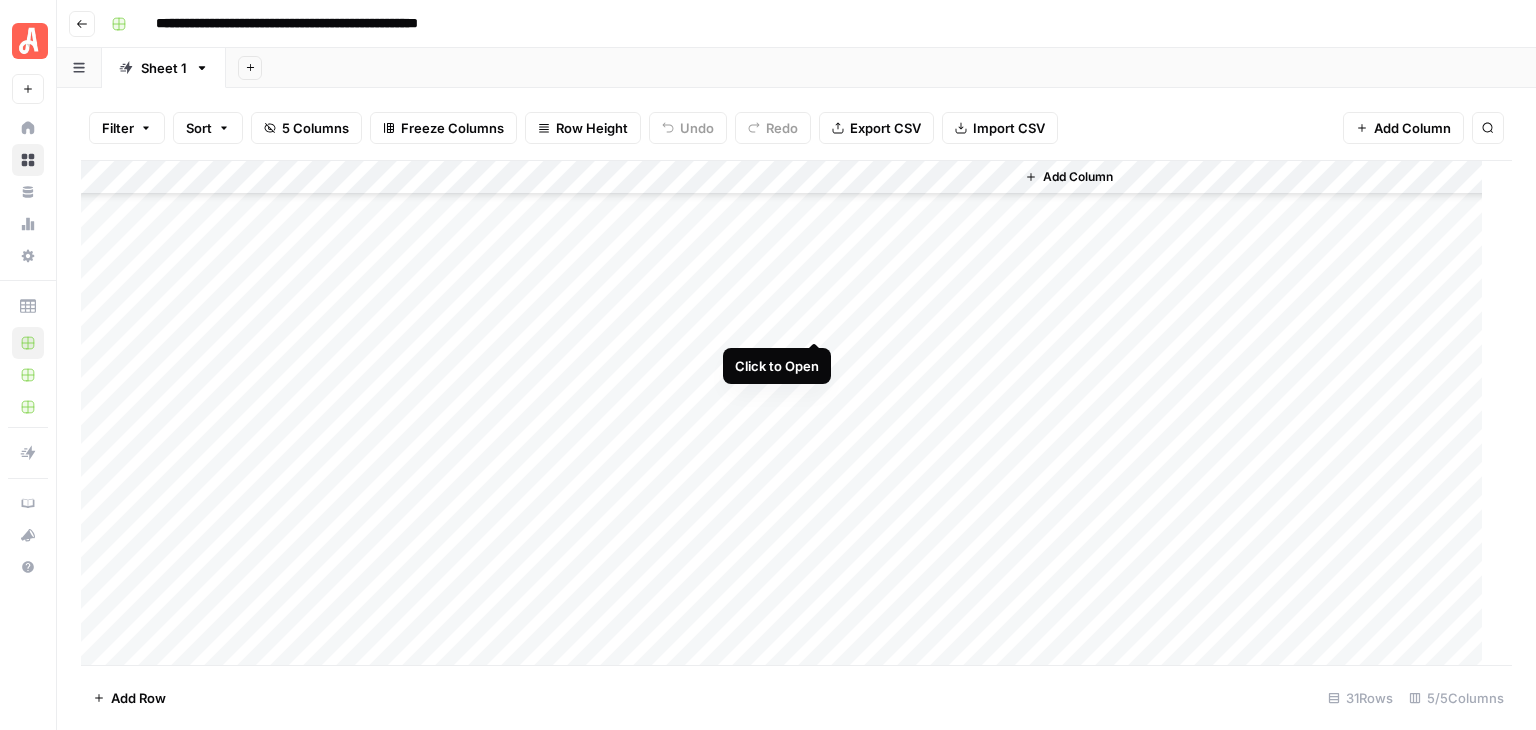 click on "Add Column" at bounding box center (789, 413) 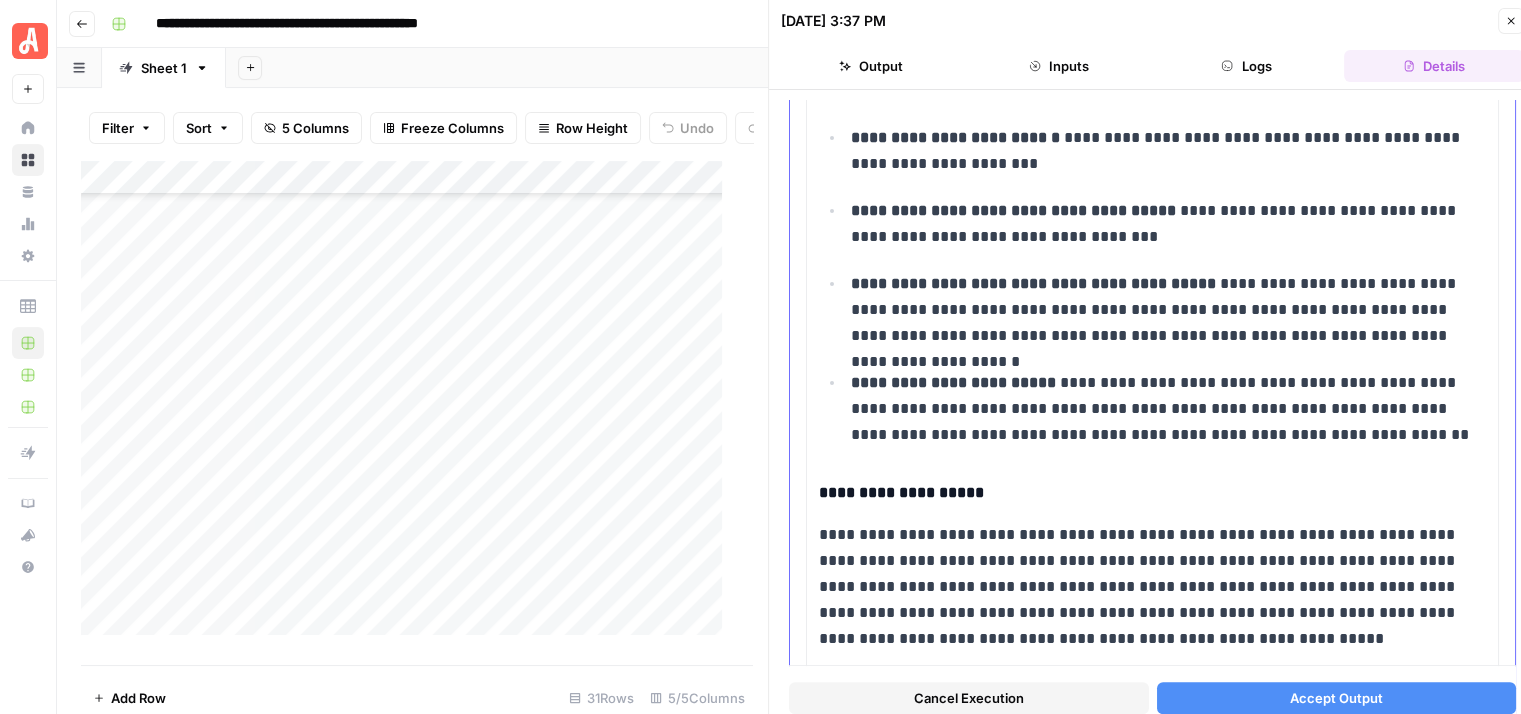 scroll, scrollTop: 500, scrollLeft: 0, axis: vertical 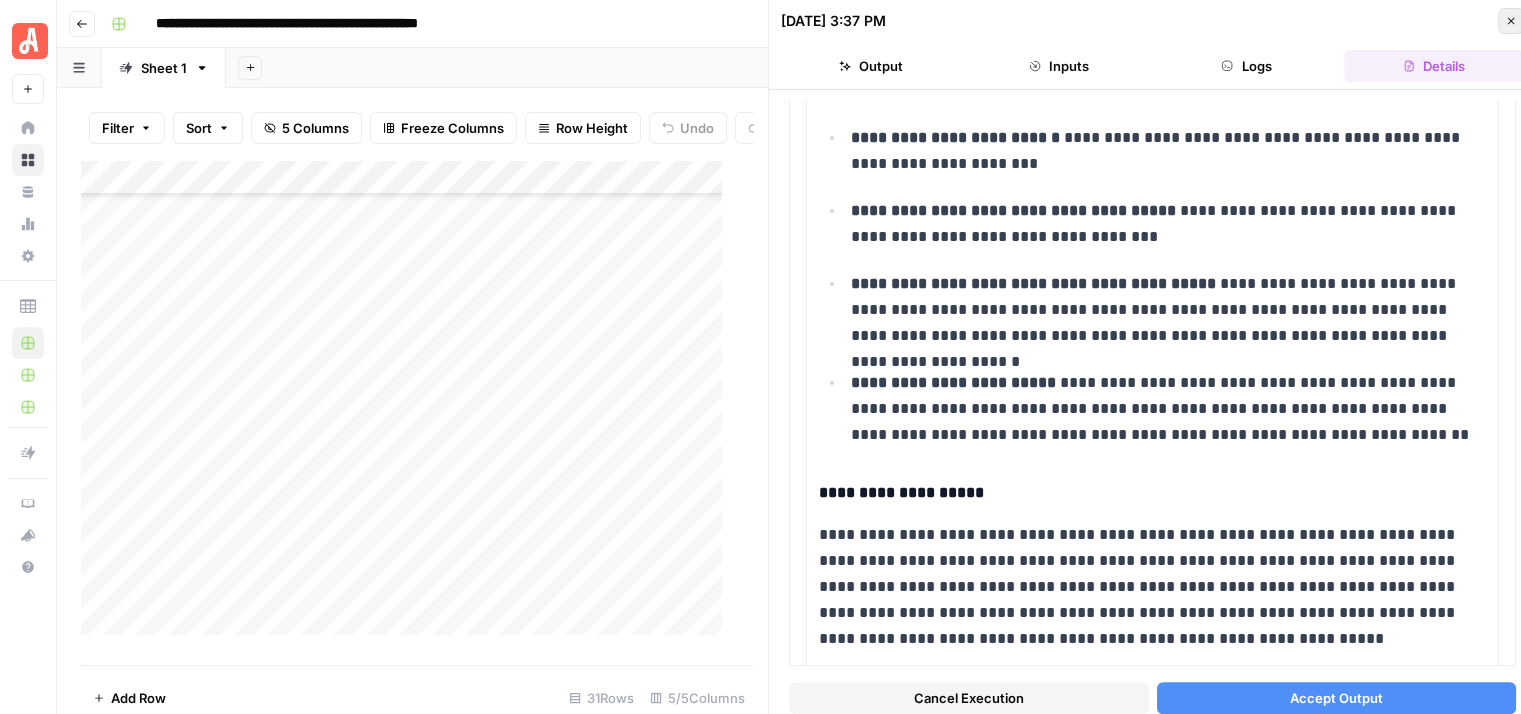 click 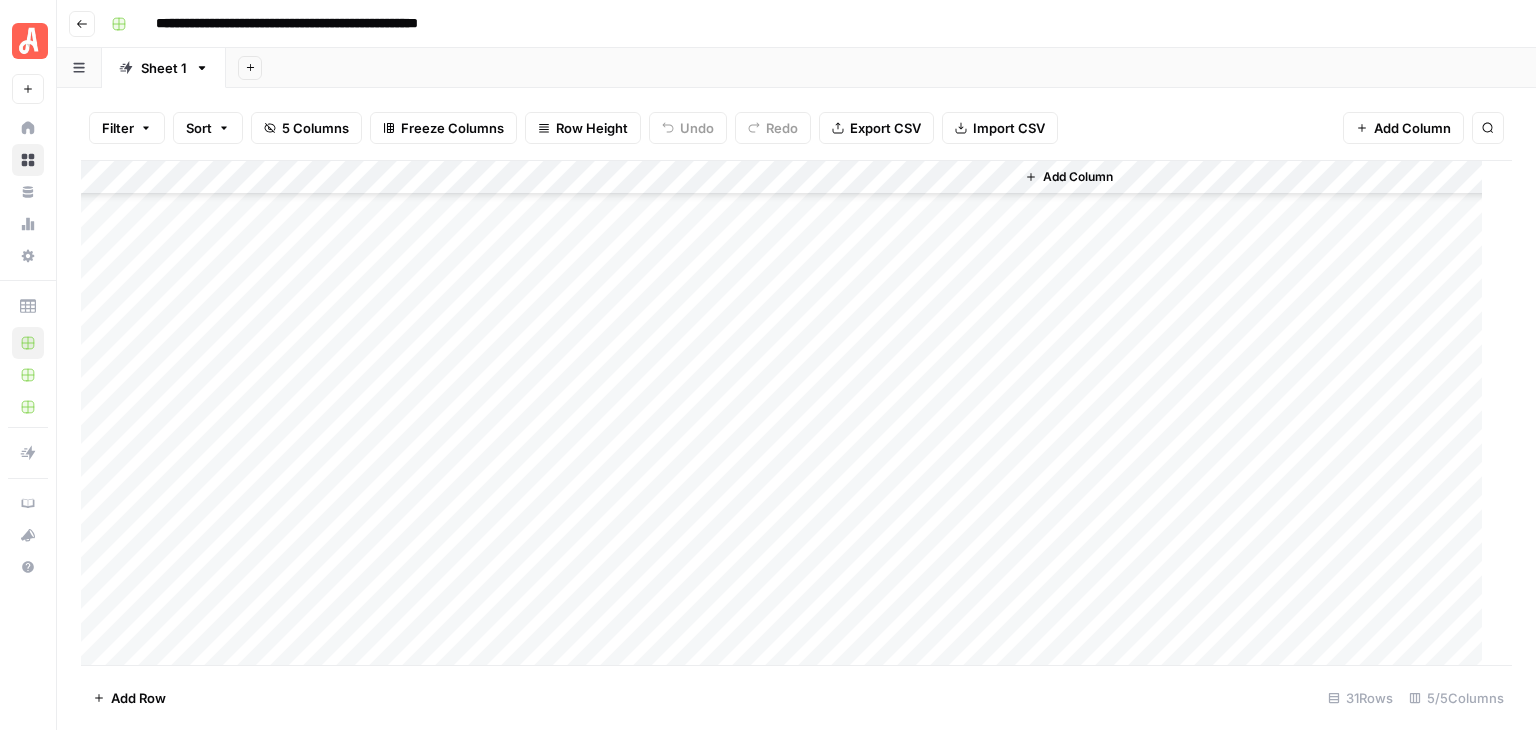 click on "Add Column" at bounding box center [789, 413] 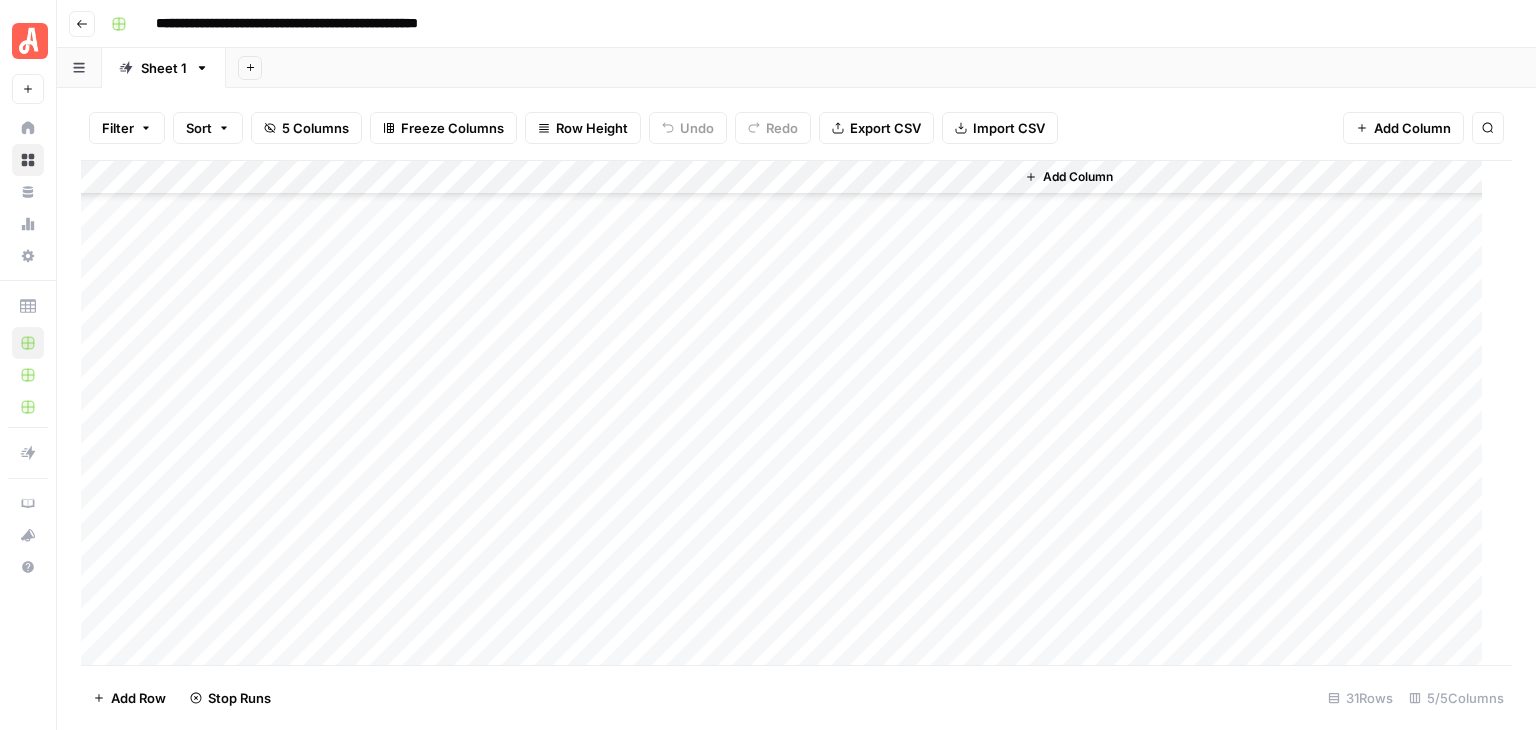 click on "Add Column" at bounding box center (789, 413) 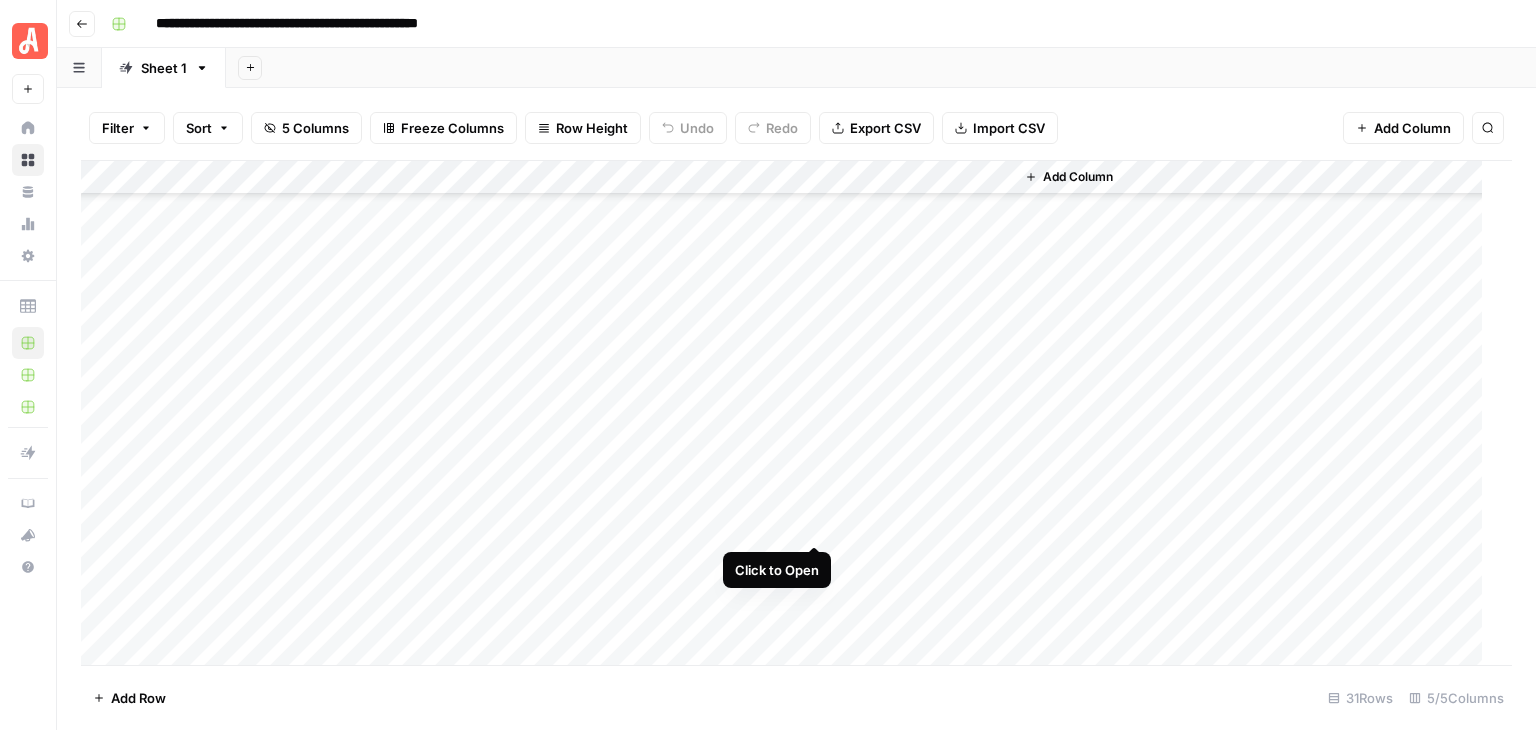 click on "Add Column" at bounding box center [789, 413] 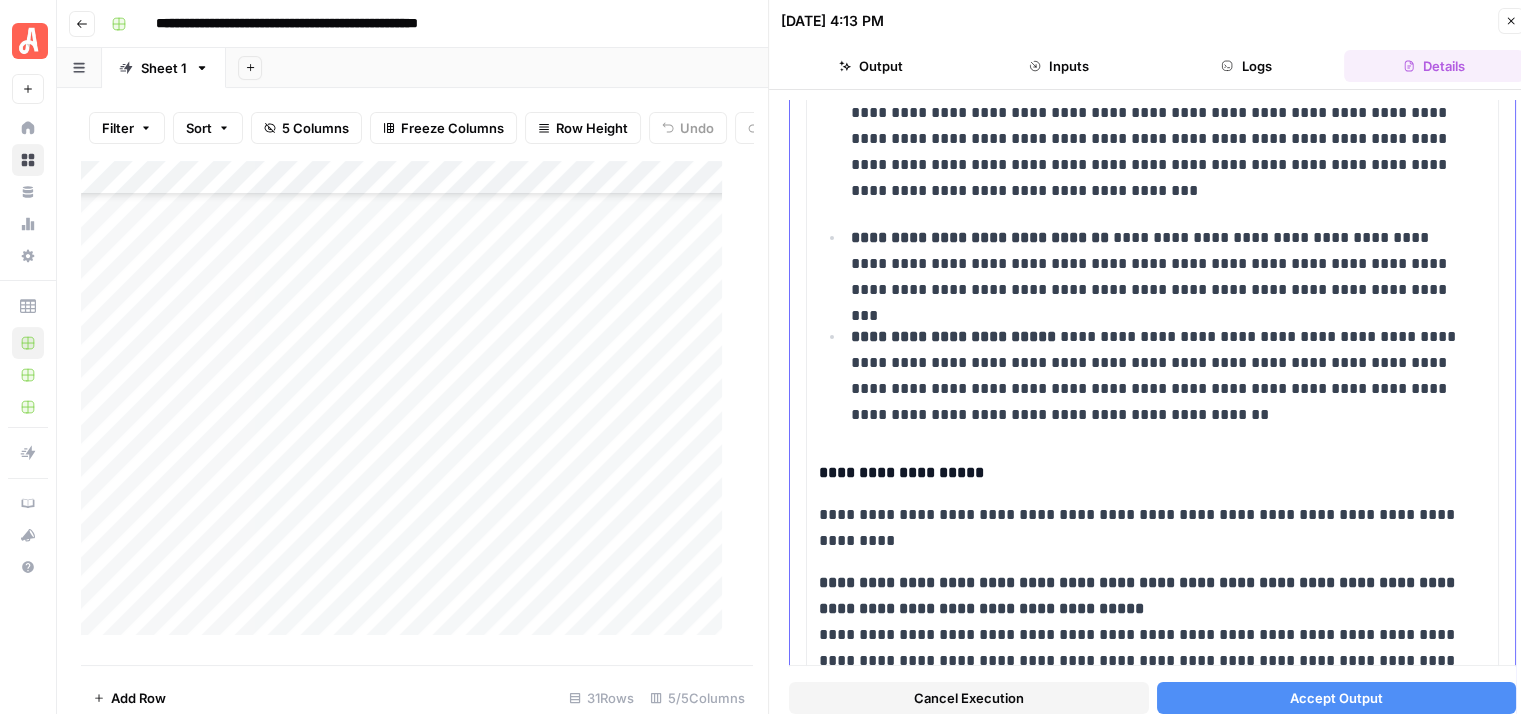 scroll, scrollTop: 500, scrollLeft: 0, axis: vertical 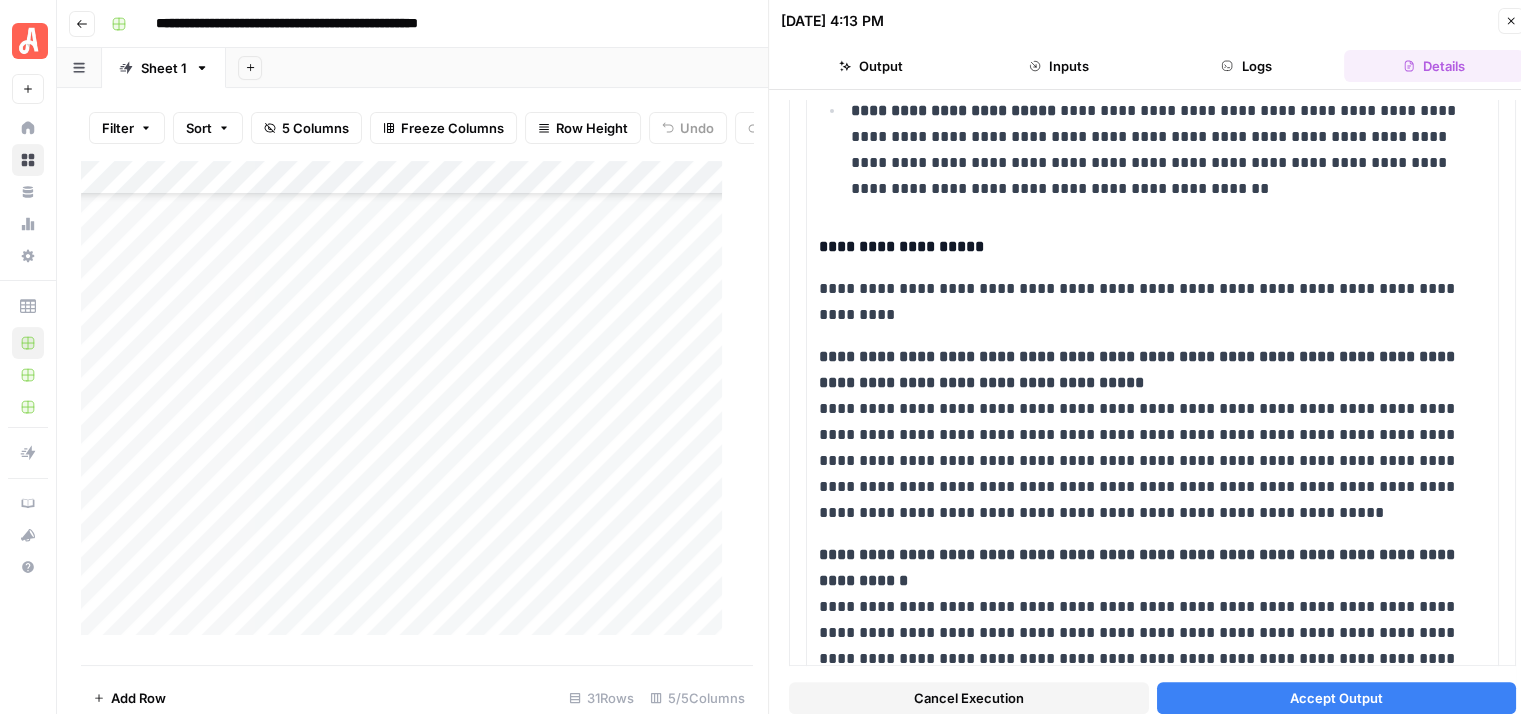 click on "Accept Output" at bounding box center (1336, 698) 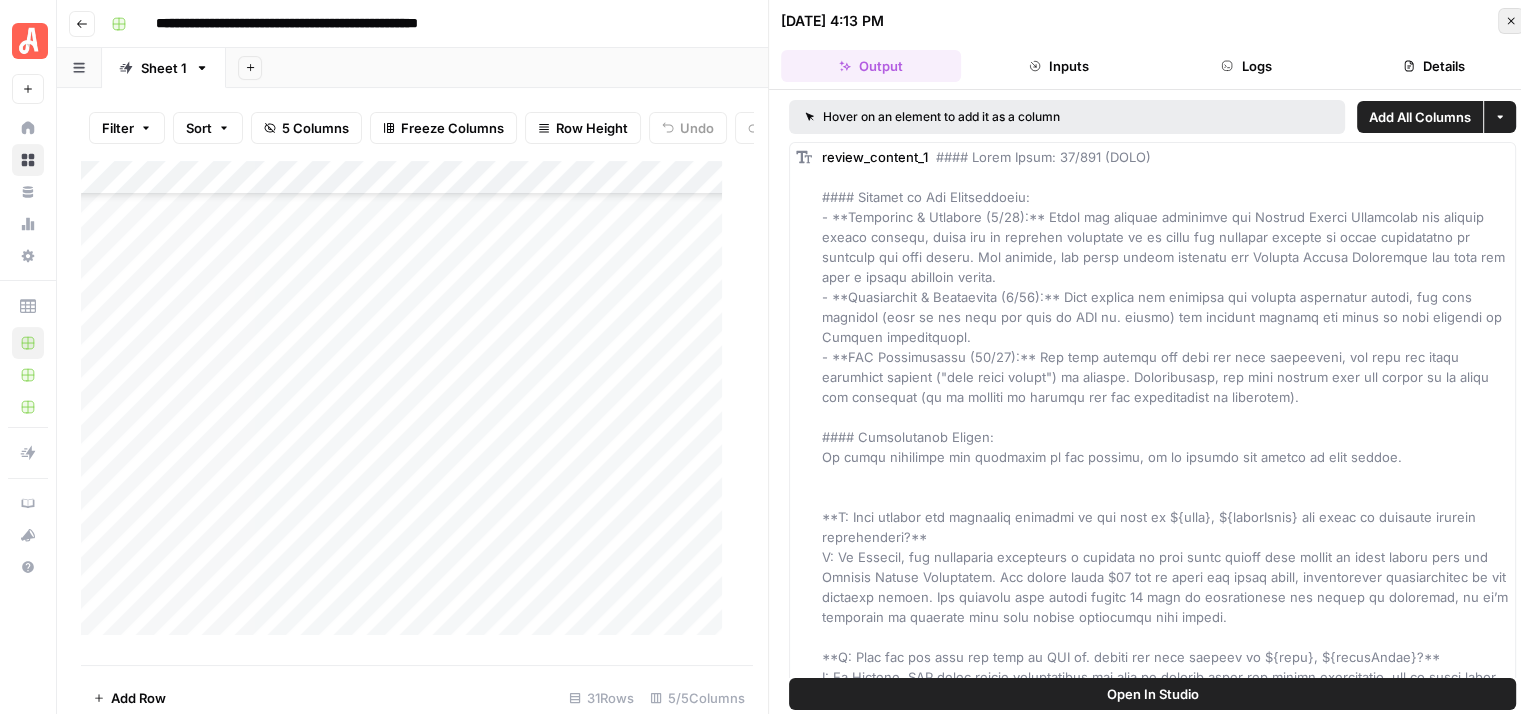 click on "Close" at bounding box center (1511, 21) 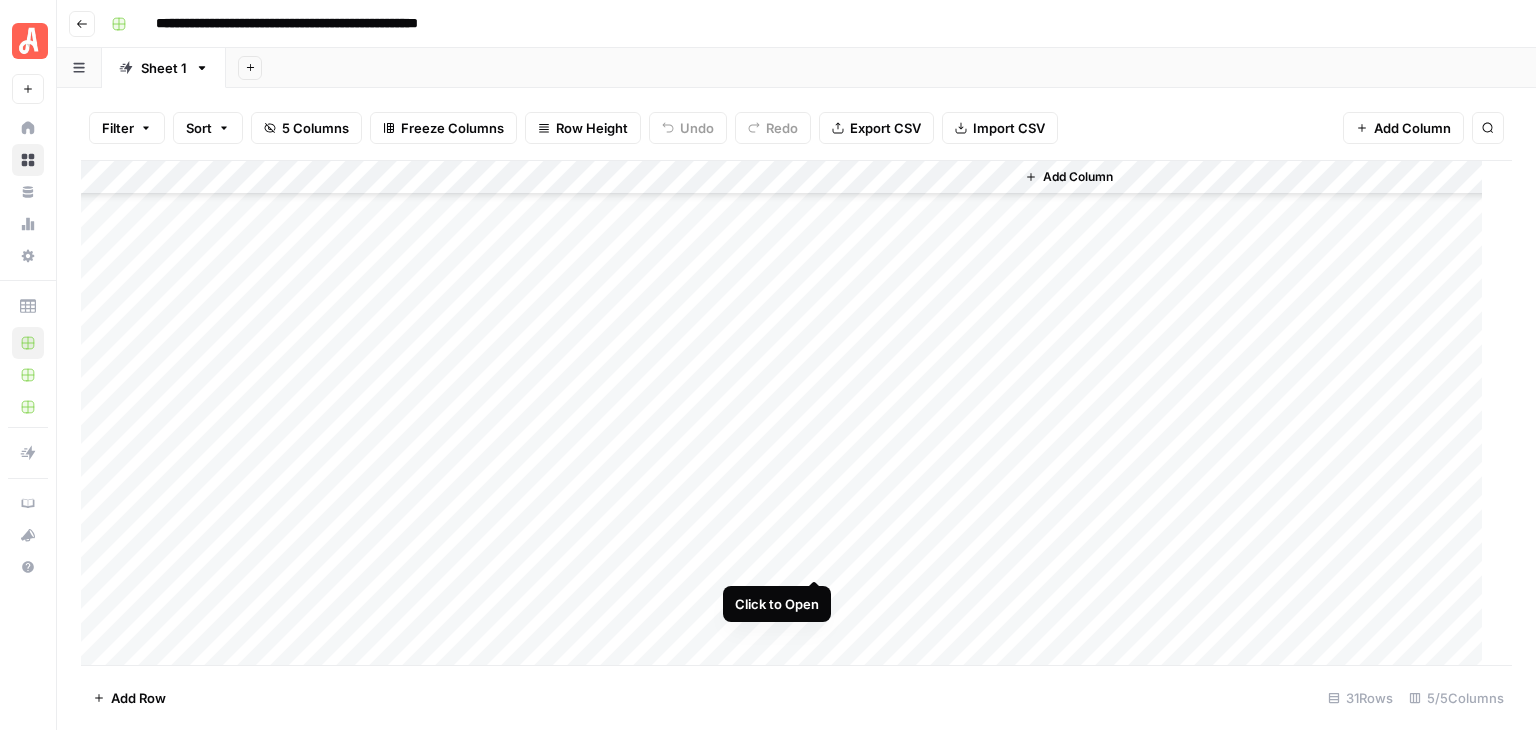 click on "Add Column" at bounding box center [789, 413] 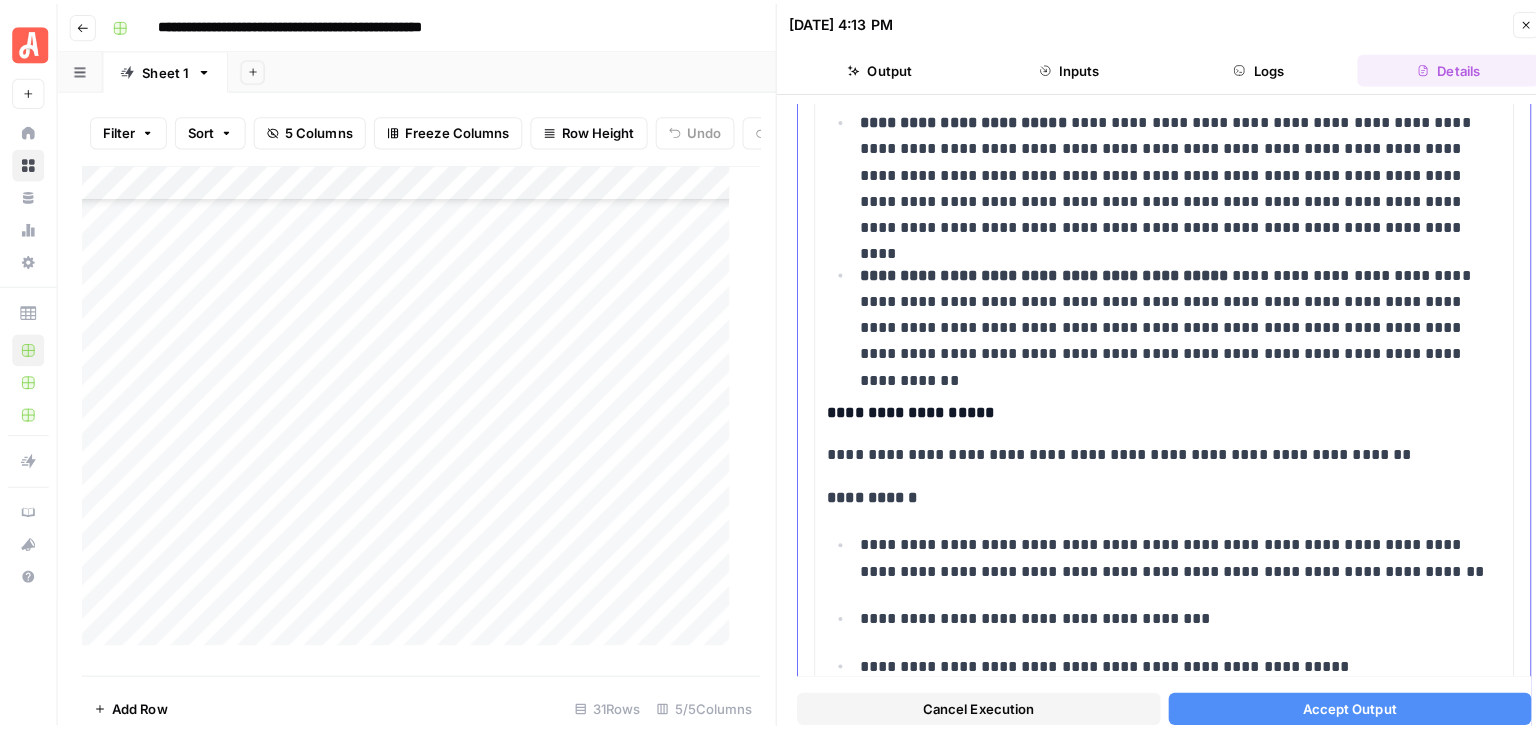 scroll, scrollTop: 500, scrollLeft: 0, axis: vertical 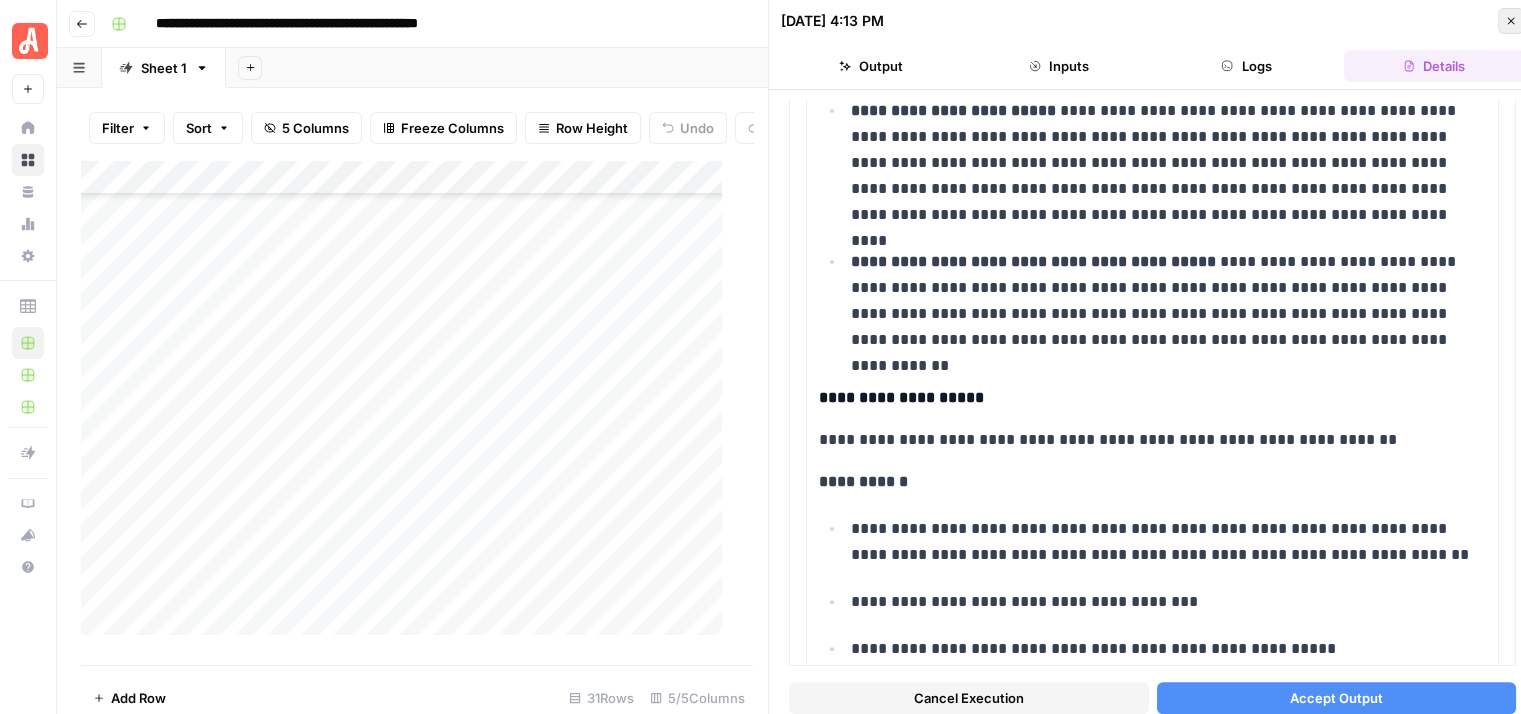 click on "Close" at bounding box center (1511, 21) 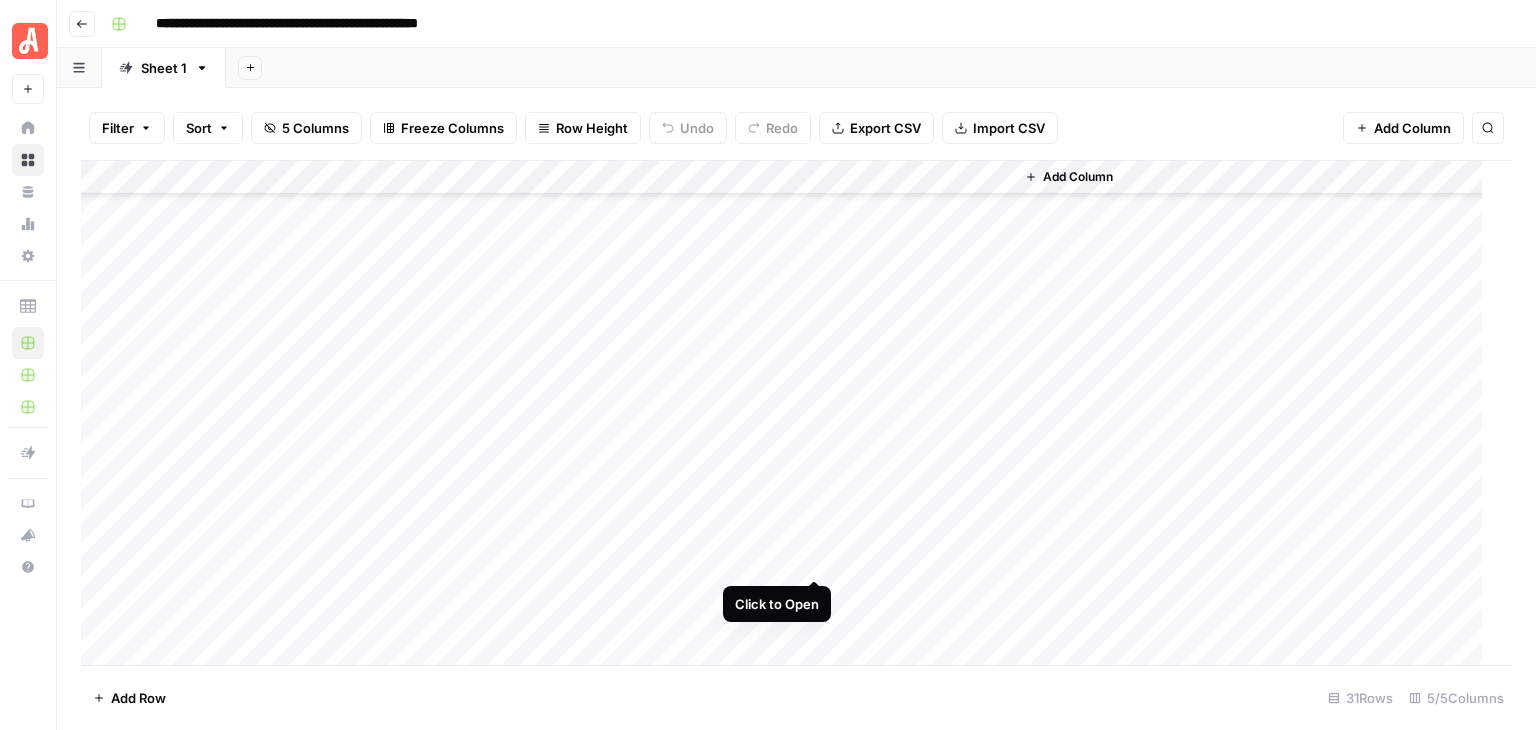 click on "Add Column" at bounding box center (789, 413) 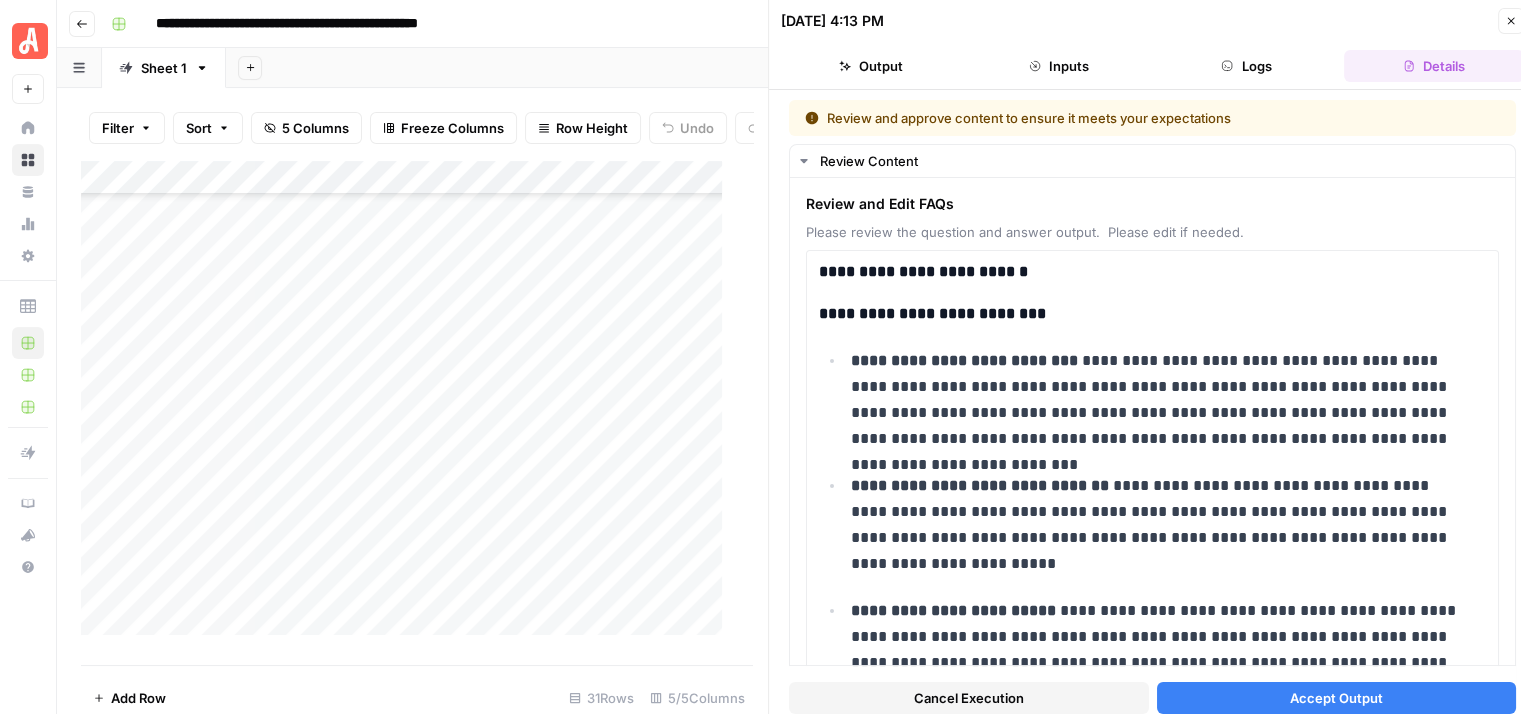 click on "Accept Output" at bounding box center [1337, 698] 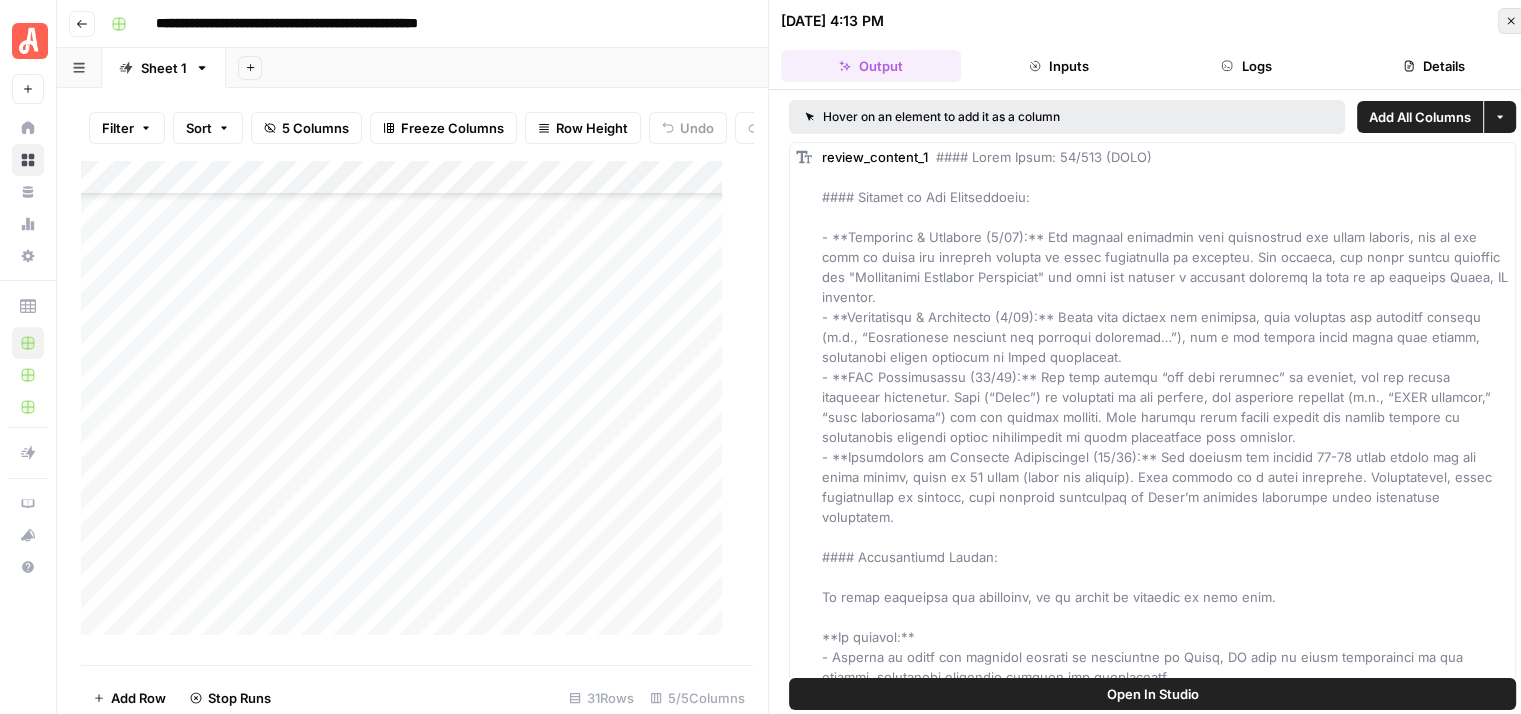 click on "Close" at bounding box center (1511, 21) 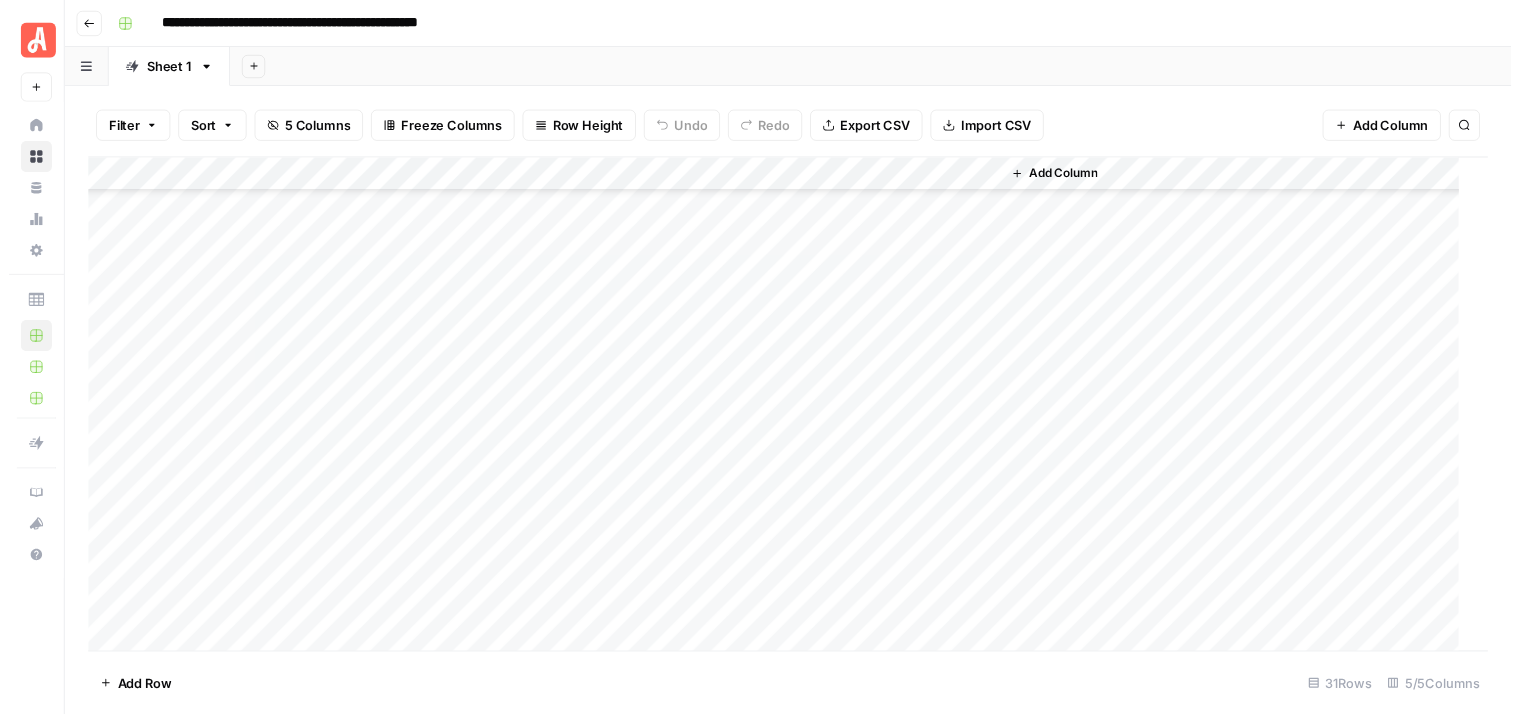scroll, scrollTop: 500, scrollLeft: 0, axis: vertical 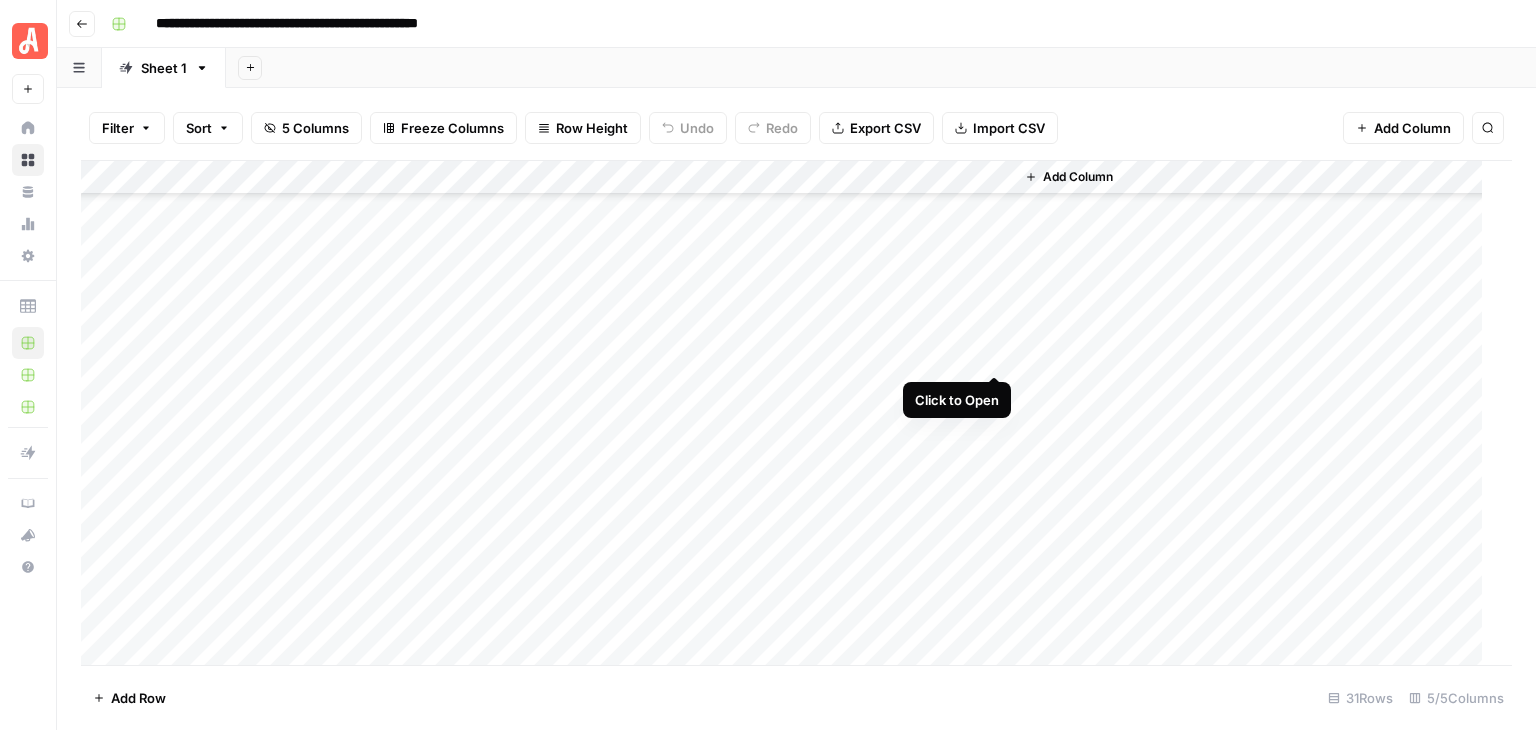 click on "Add Column" at bounding box center (789, 413) 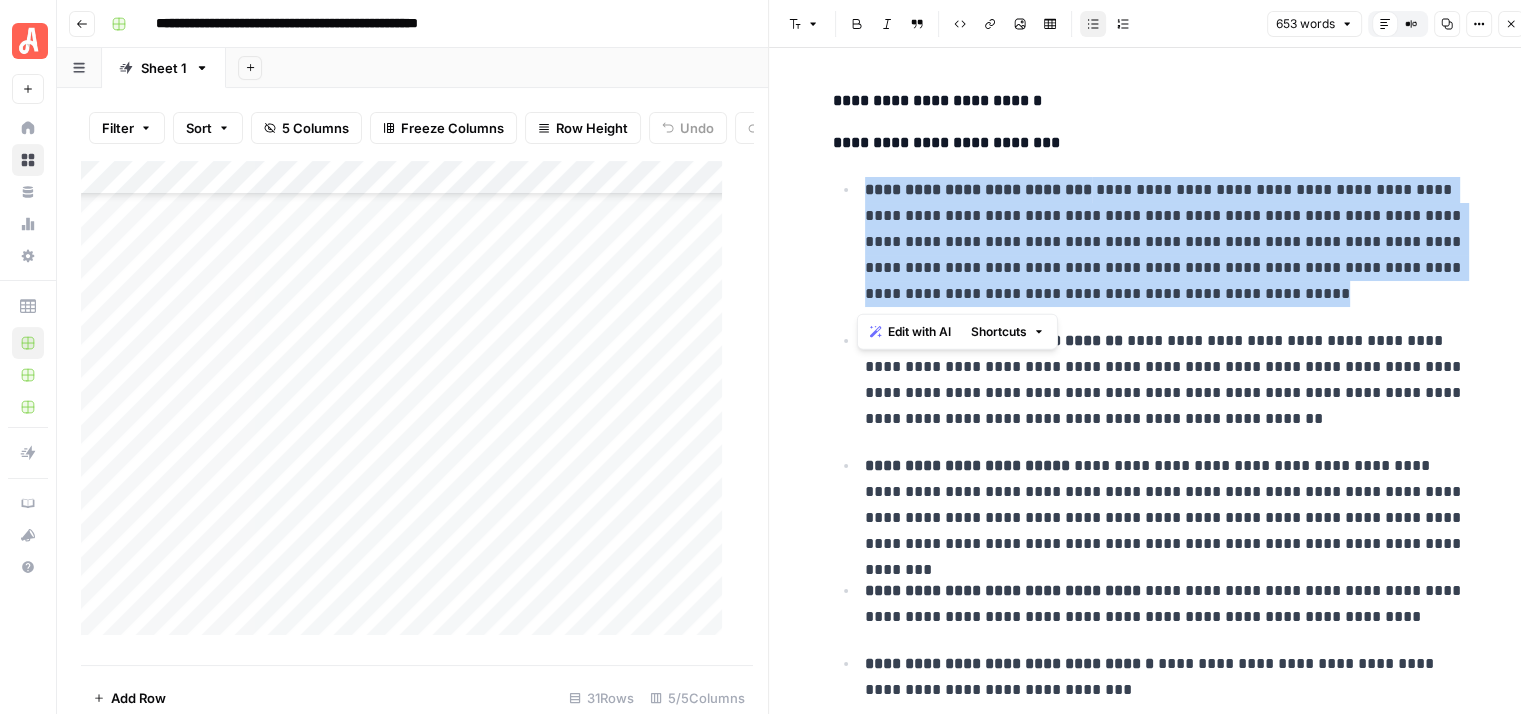drag, startPoint x: 1116, startPoint y: 286, endPoint x: 856, endPoint y: 191, distance: 276.81223 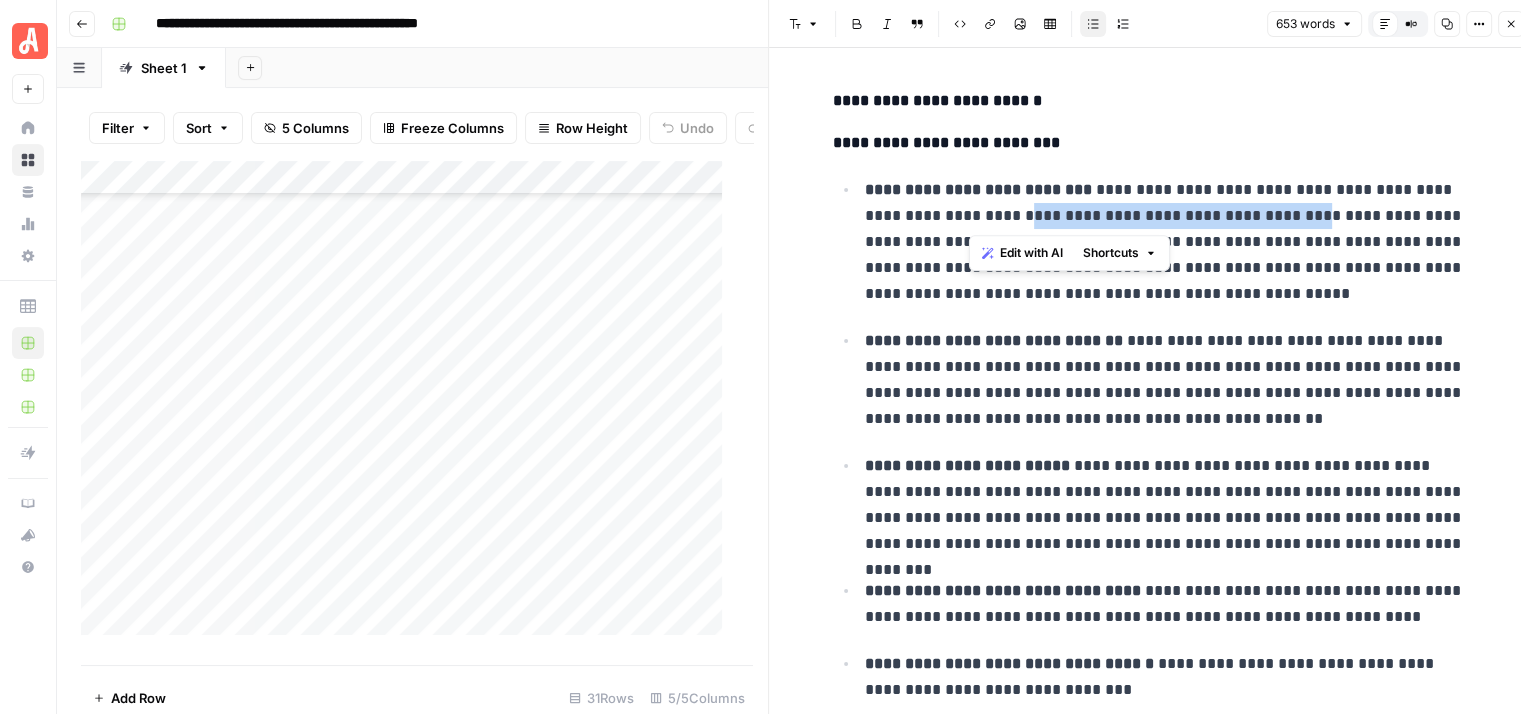 drag, startPoint x: 1220, startPoint y: 217, endPoint x: 972, endPoint y: 224, distance: 248.09877 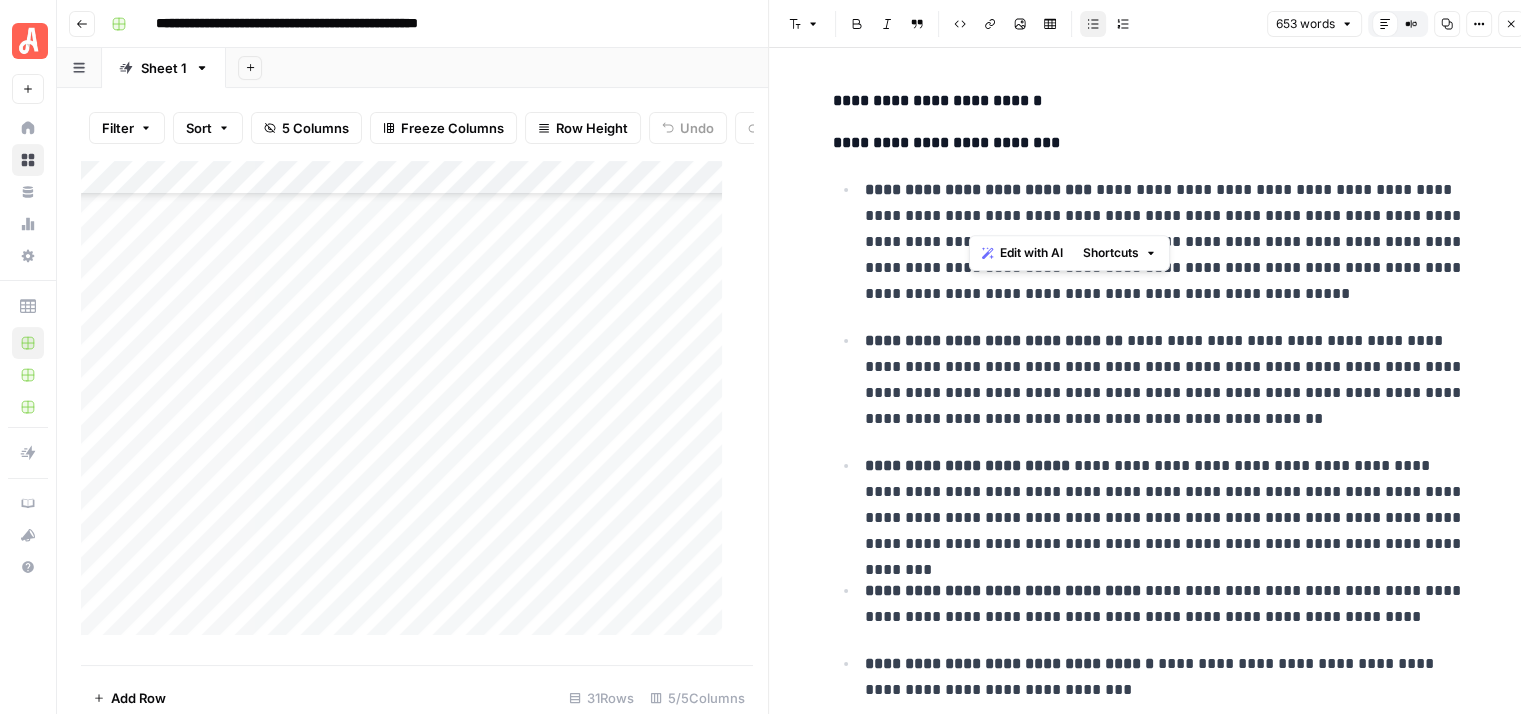 click on "**********" at bounding box center [1169, 242] 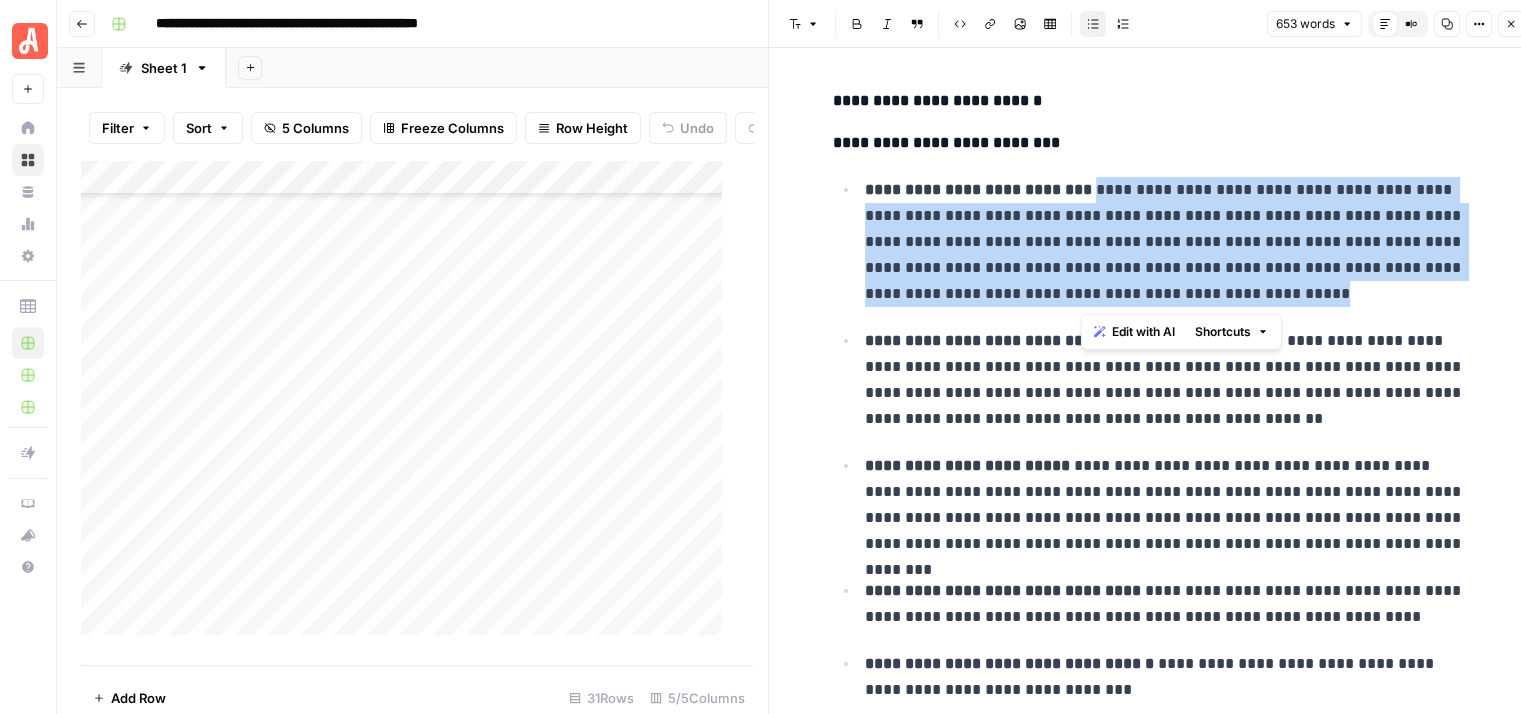 drag, startPoint x: 1084, startPoint y: 189, endPoint x: 1134, endPoint y: 253, distance: 81.21576 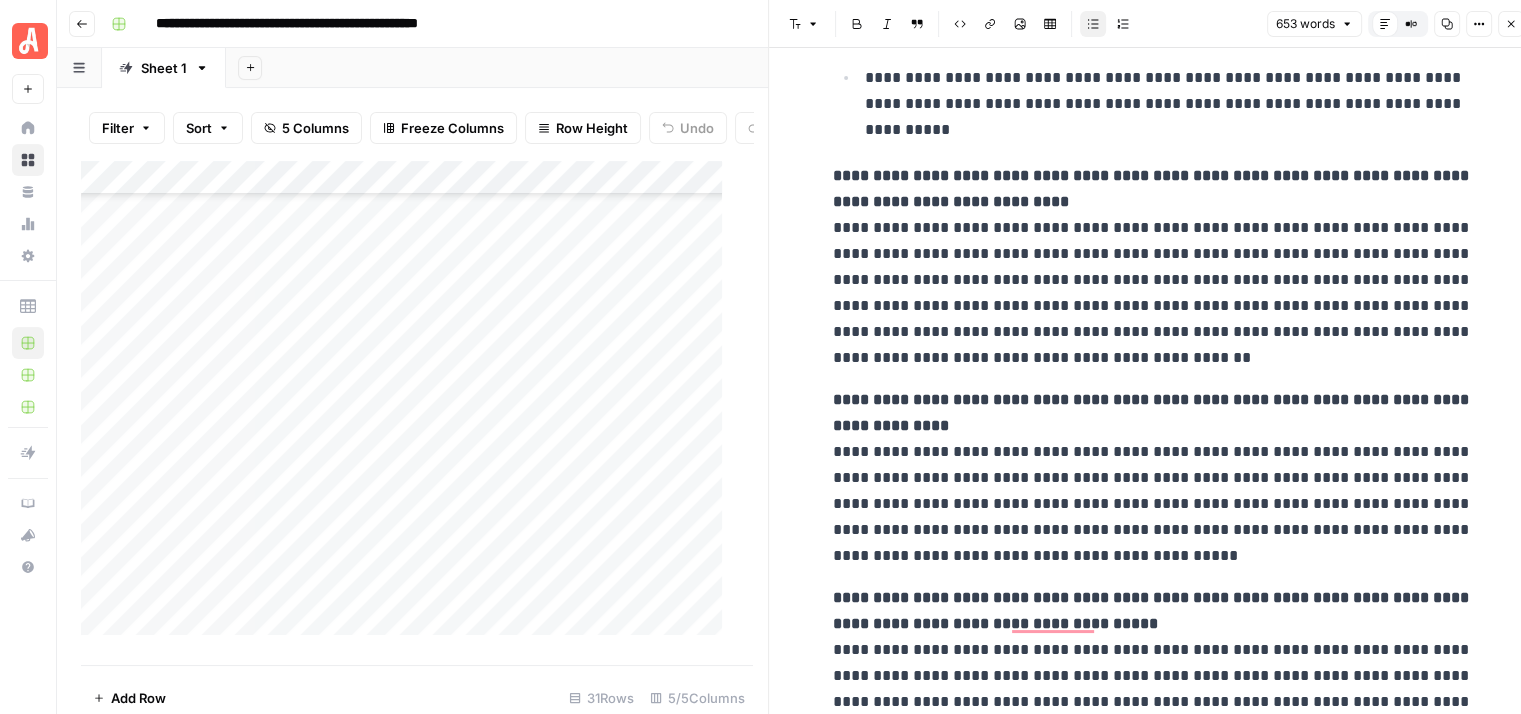 scroll, scrollTop: 1200, scrollLeft: 0, axis: vertical 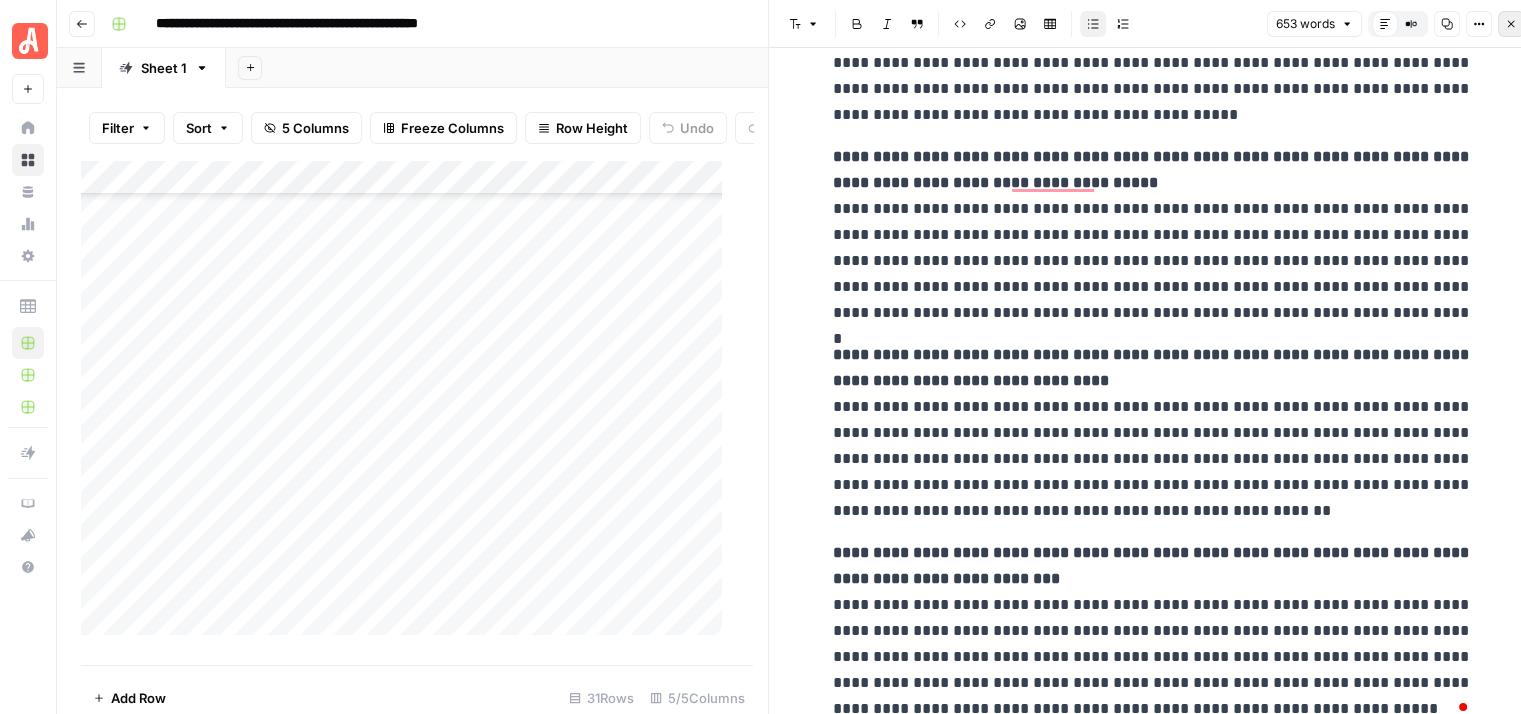click 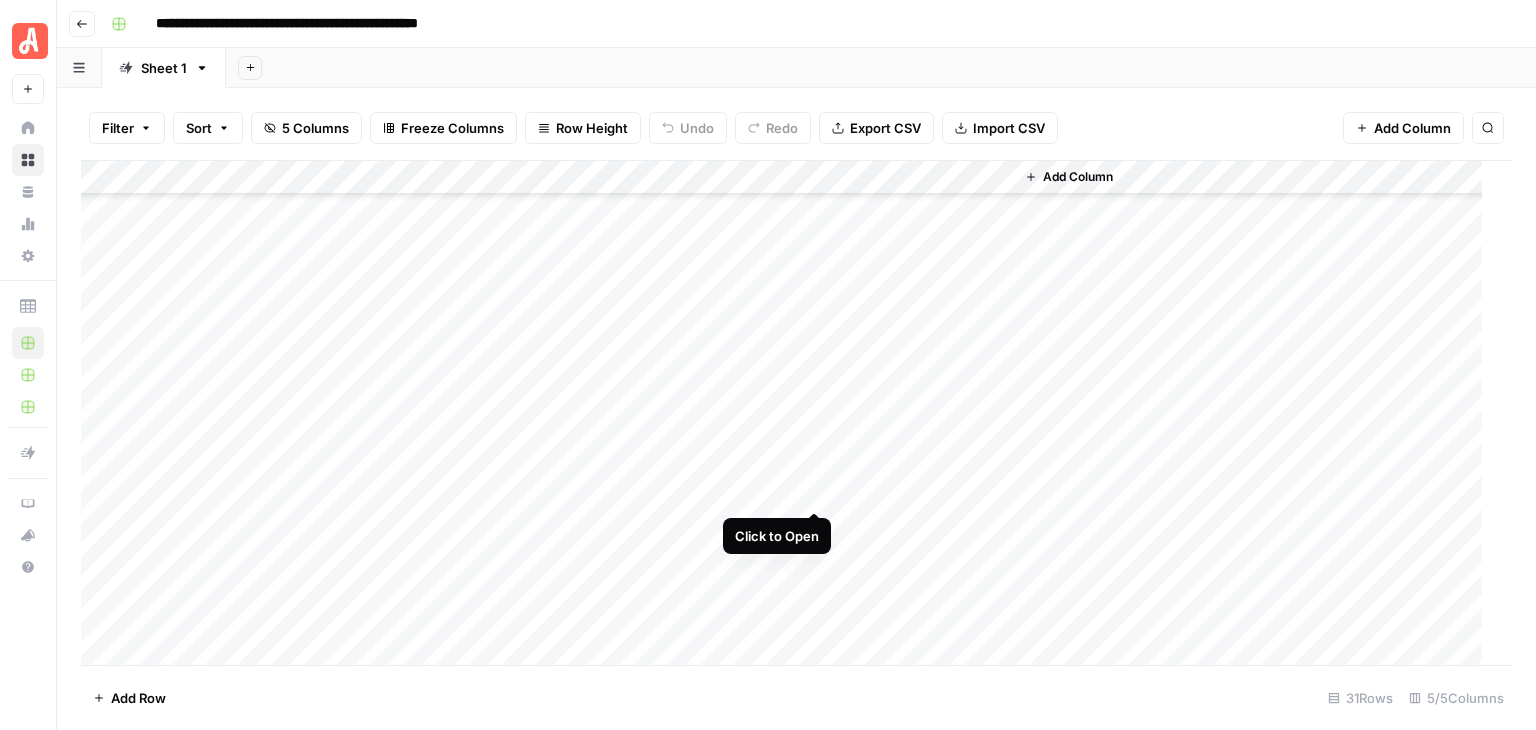 click on "Add Column" at bounding box center (789, 413) 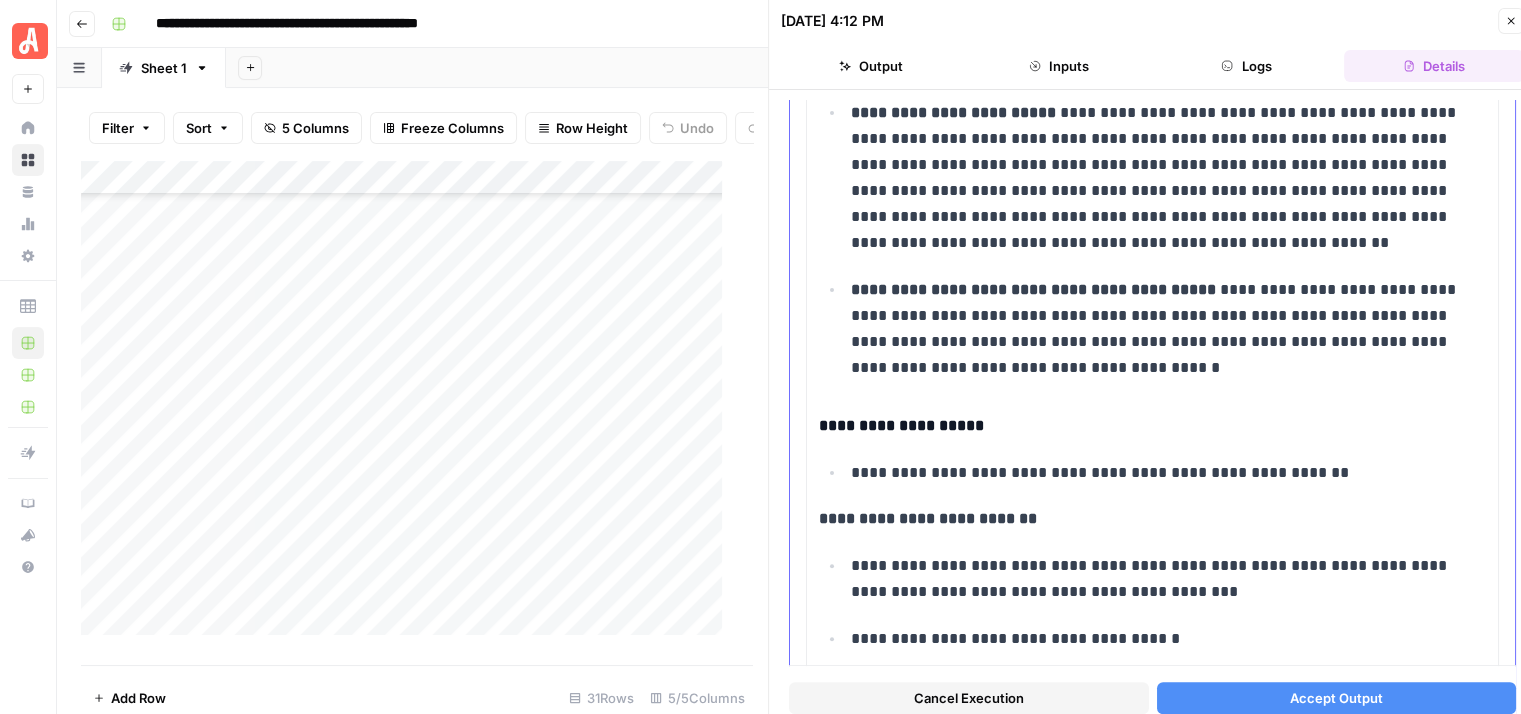 scroll, scrollTop: 534, scrollLeft: 0, axis: vertical 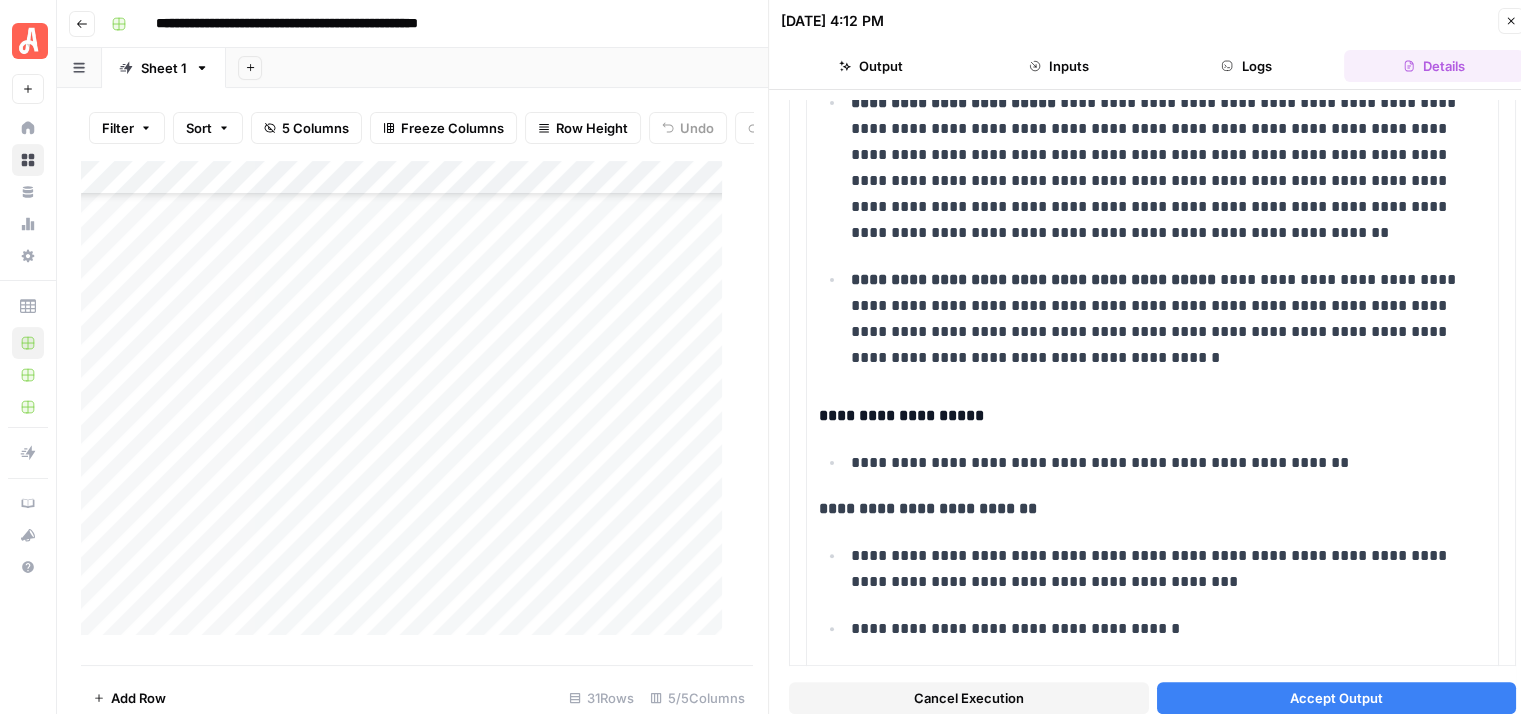 click on "Accept Output" at bounding box center [1336, 698] 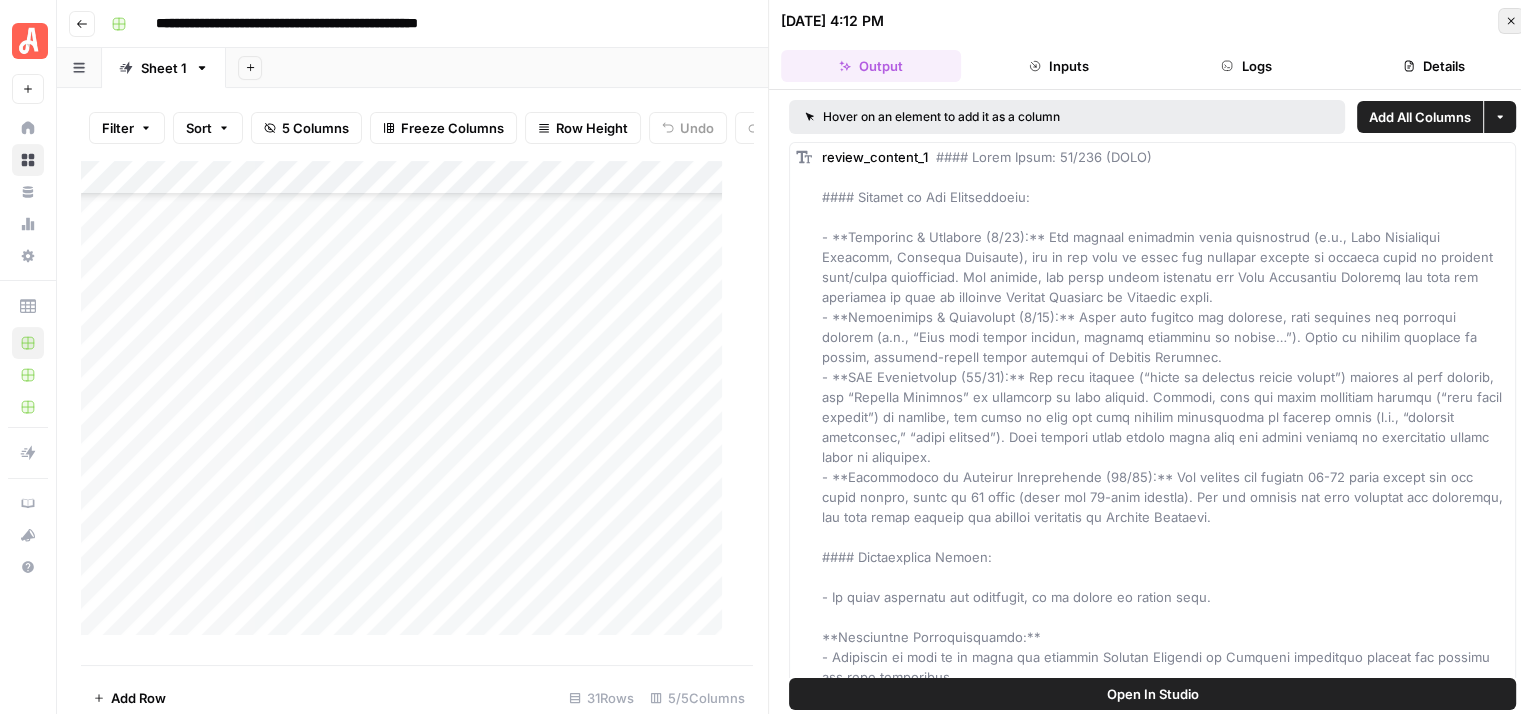 click 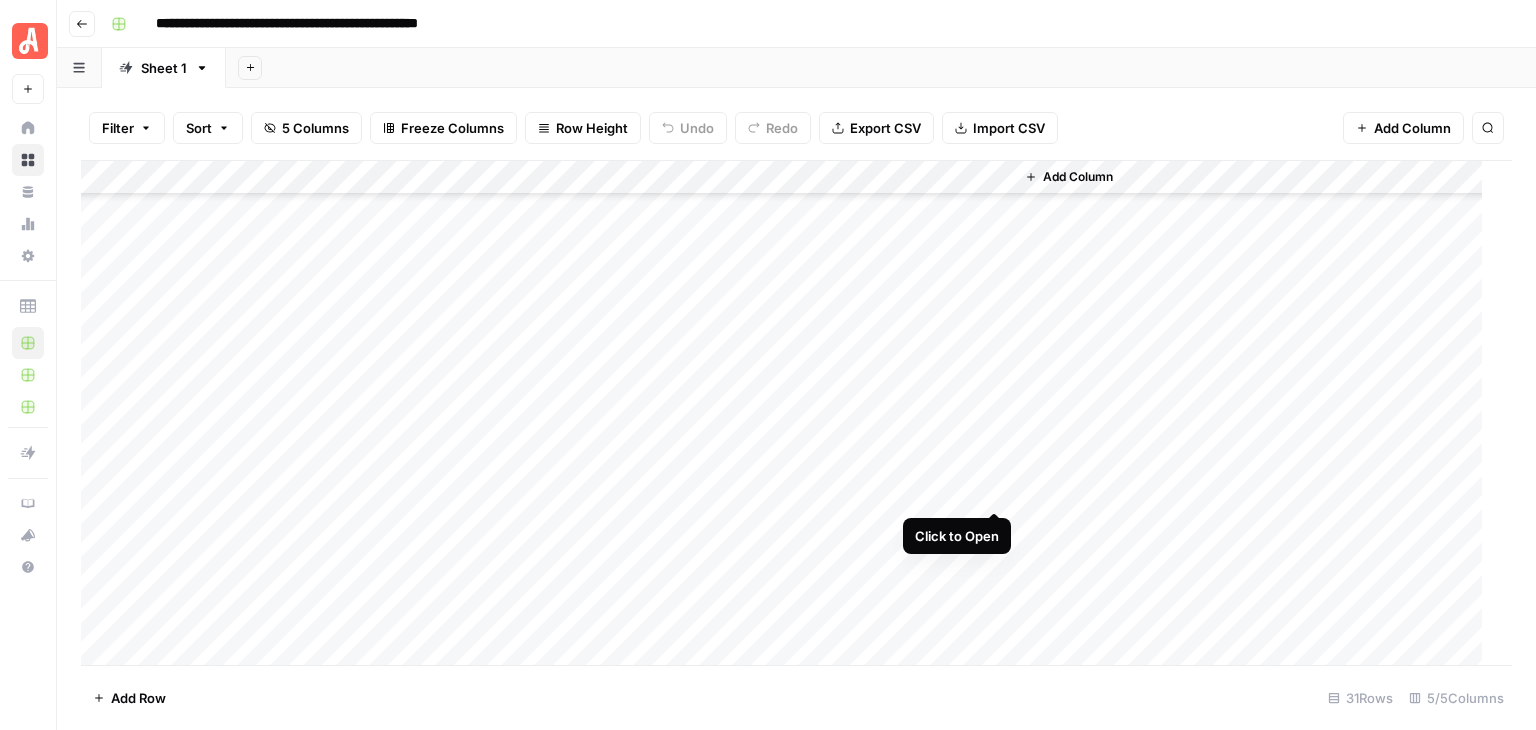 click on "Add Column" at bounding box center (789, 413) 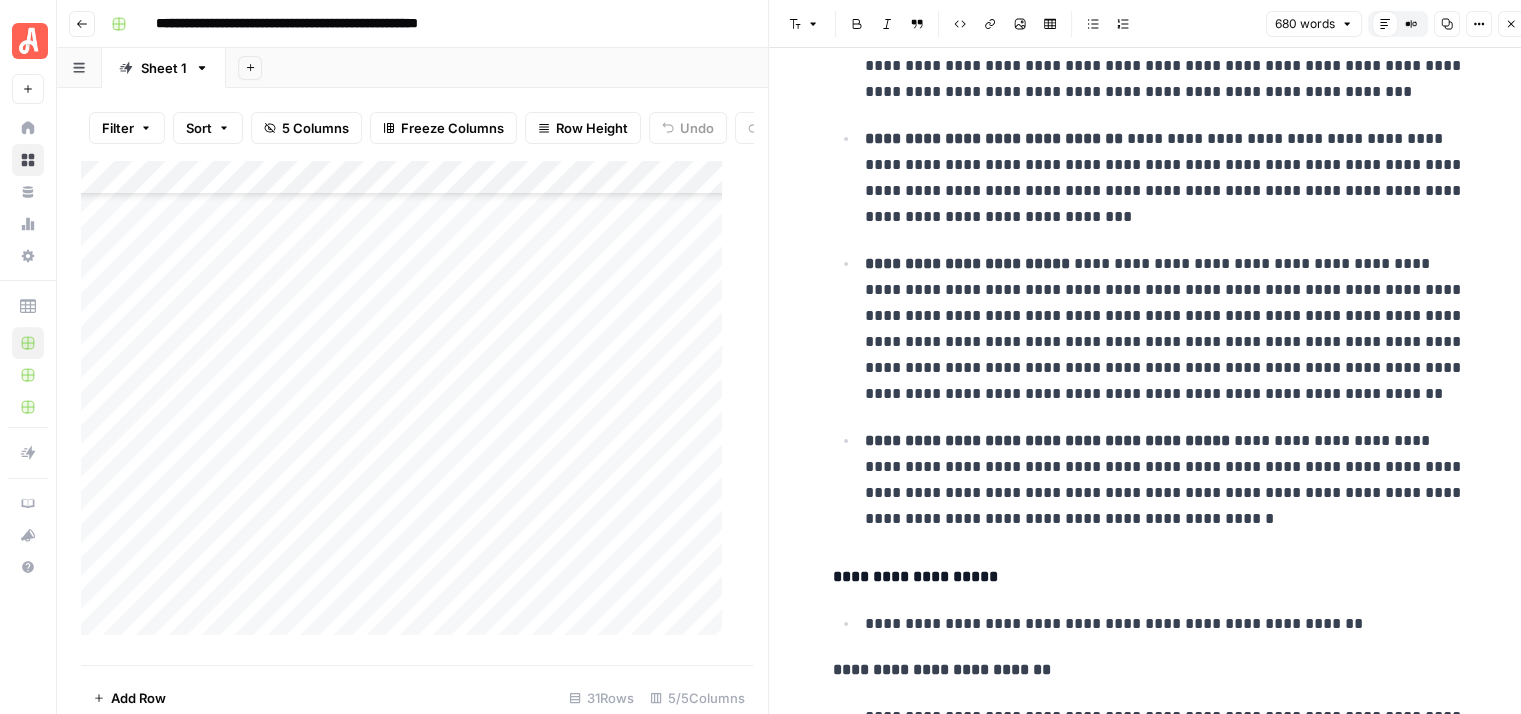 scroll, scrollTop: 200, scrollLeft: 0, axis: vertical 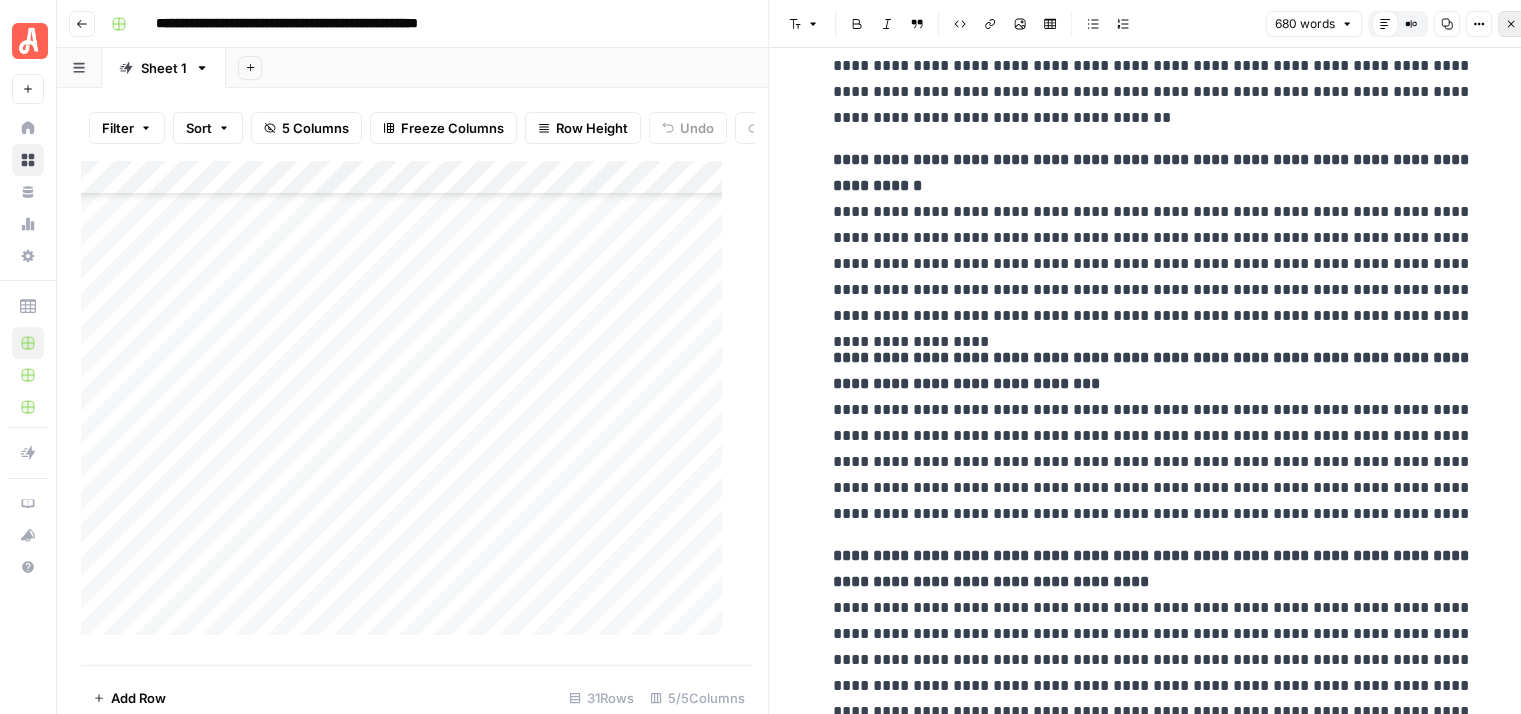click on "Close" at bounding box center [1511, 24] 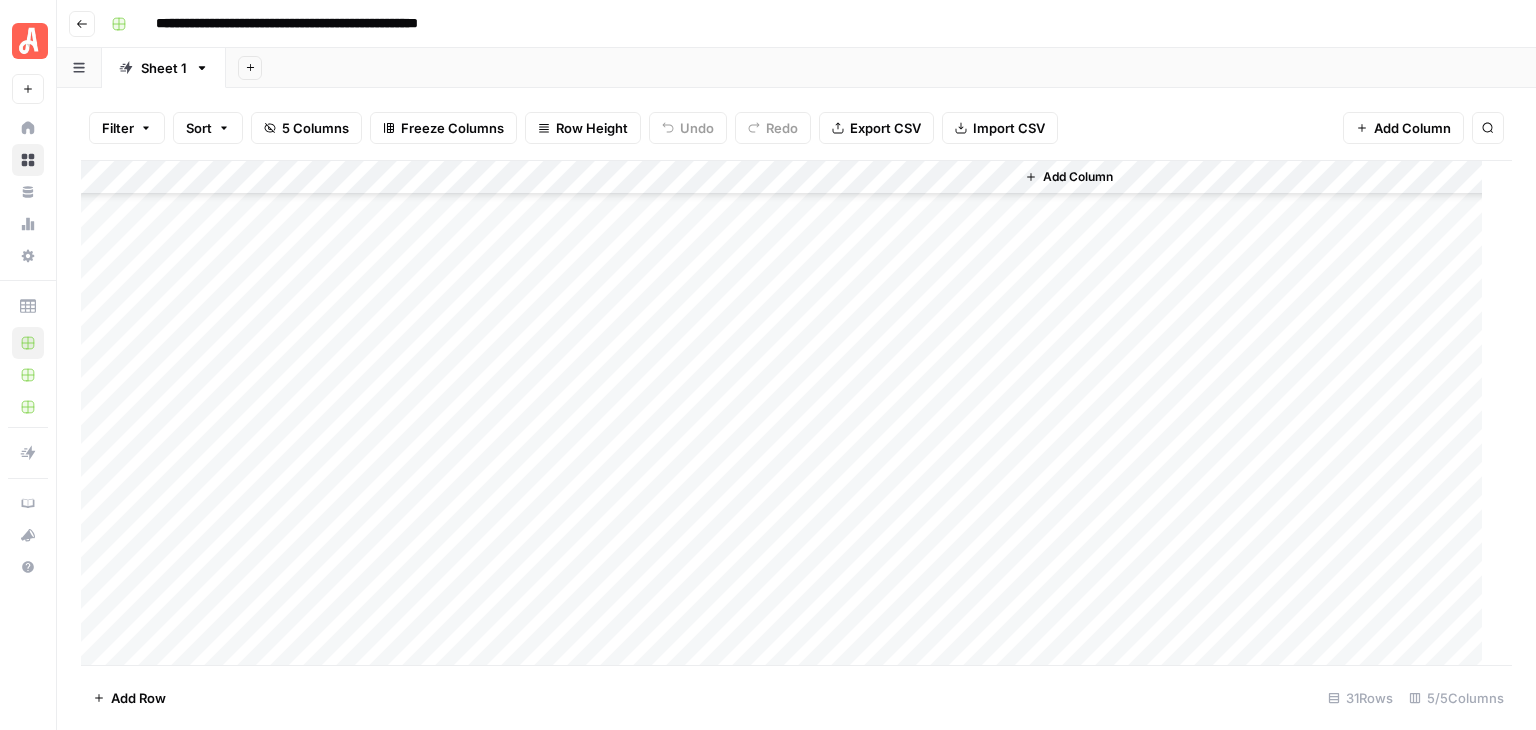 scroll, scrollTop: 615, scrollLeft: 0, axis: vertical 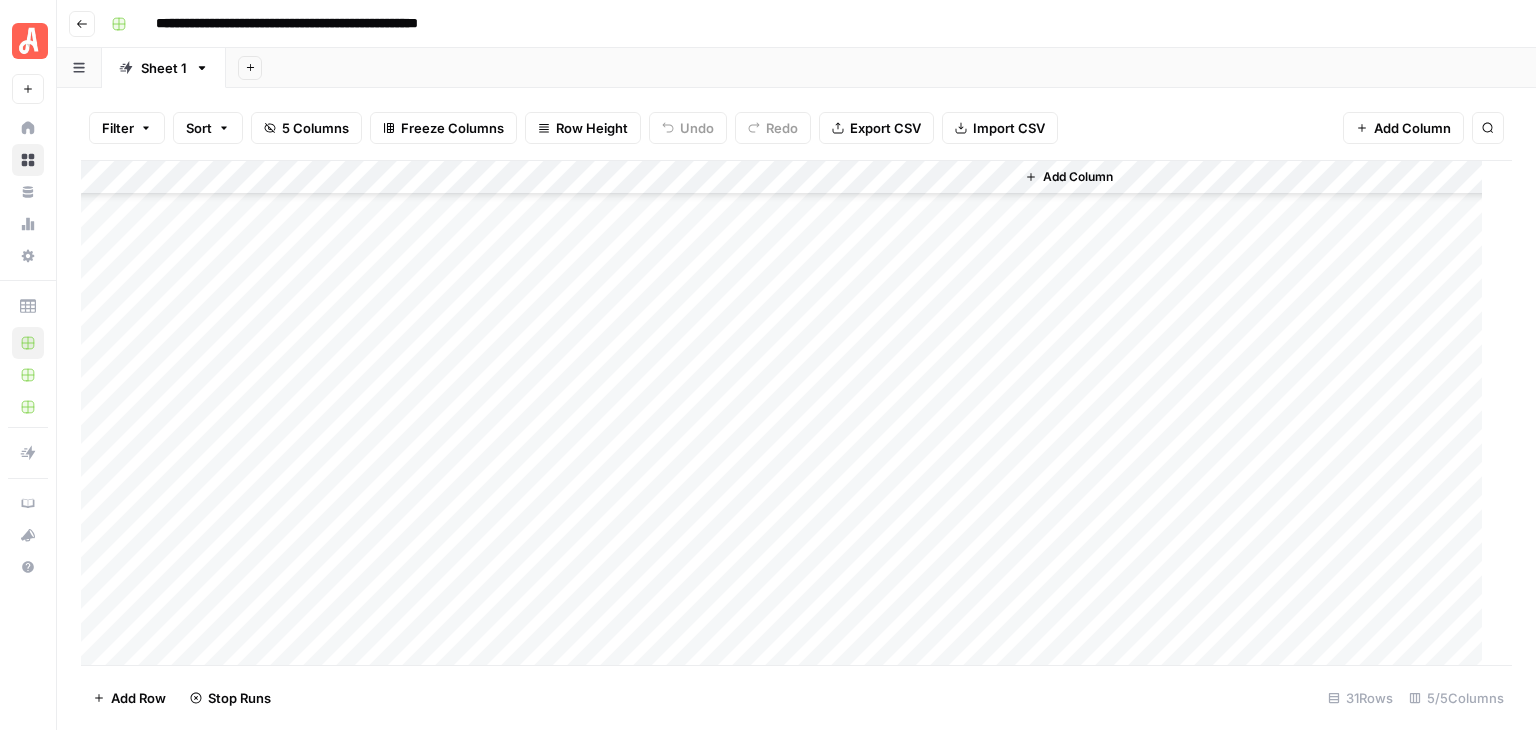 click on "Add Column" at bounding box center (789, 413) 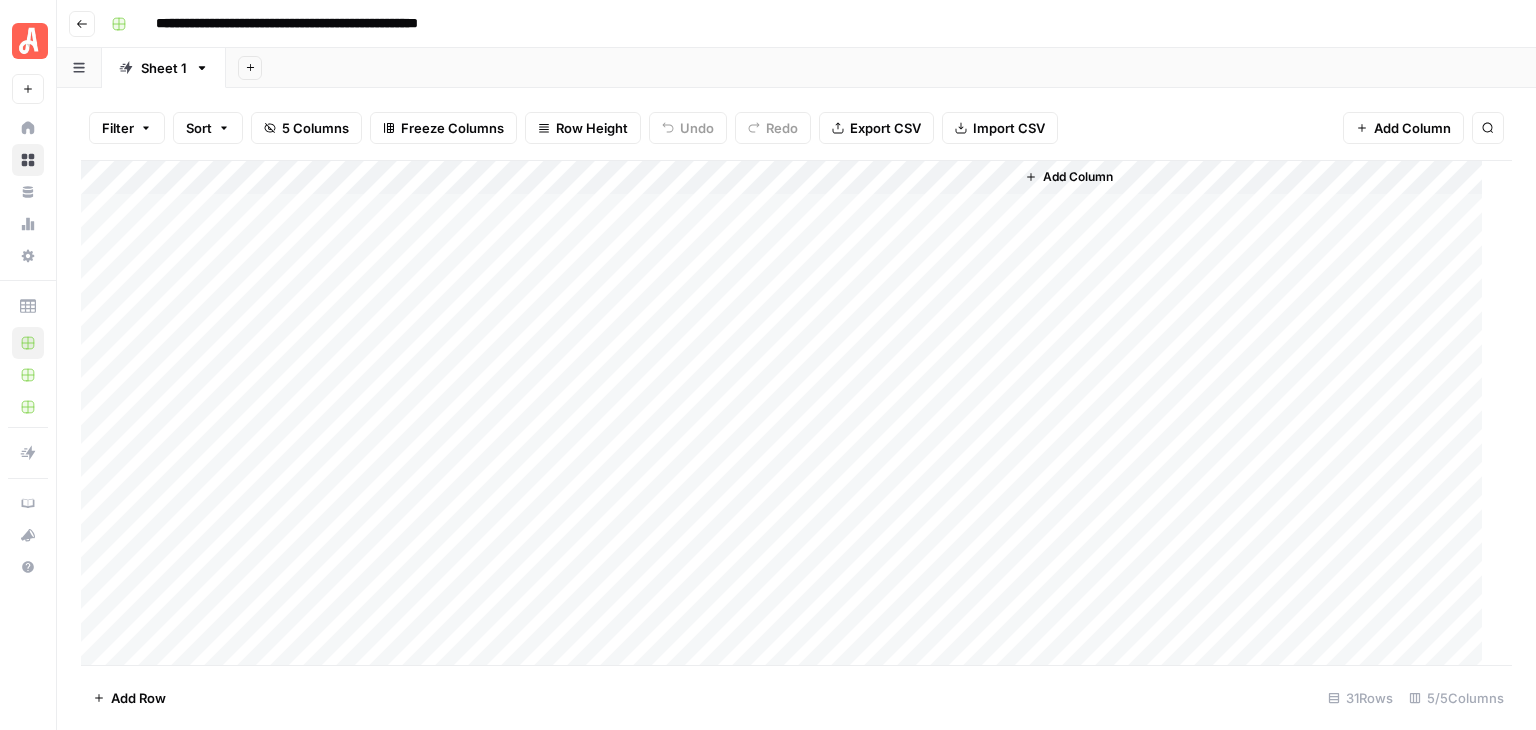 scroll, scrollTop: 0, scrollLeft: 0, axis: both 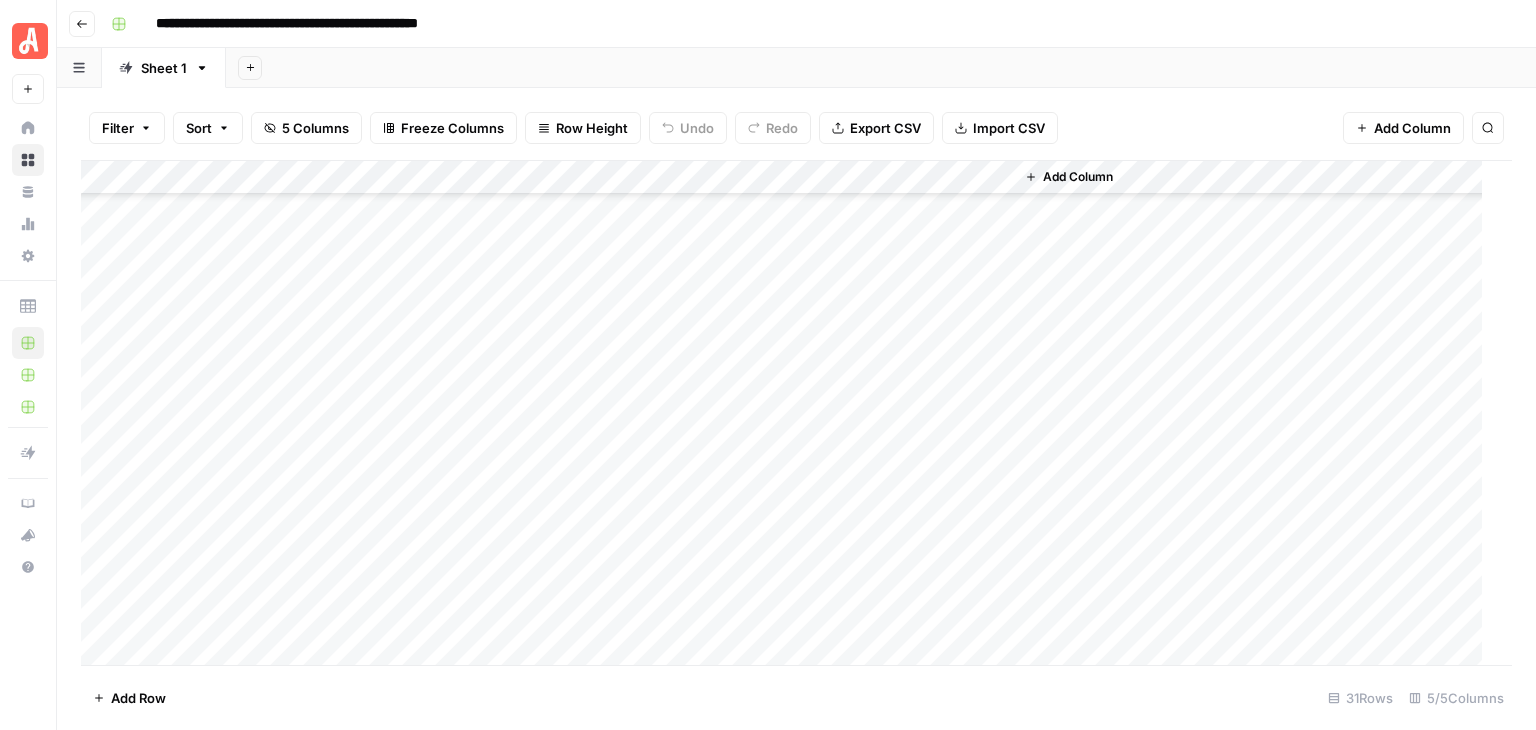 click on "Add Column" at bounding box center (789, 413) 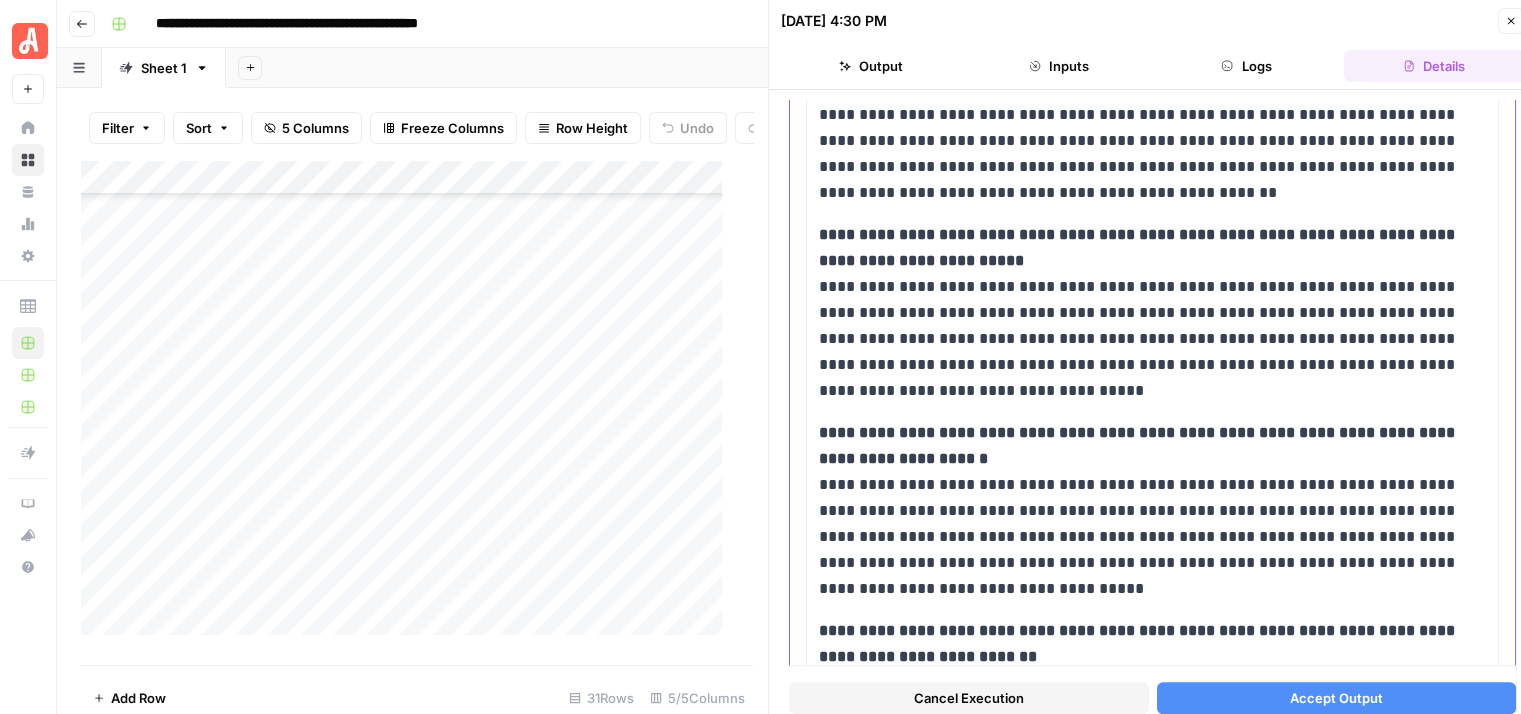 scroll, scrollTop: 1447, scrollLeft: 0, axis: vertical 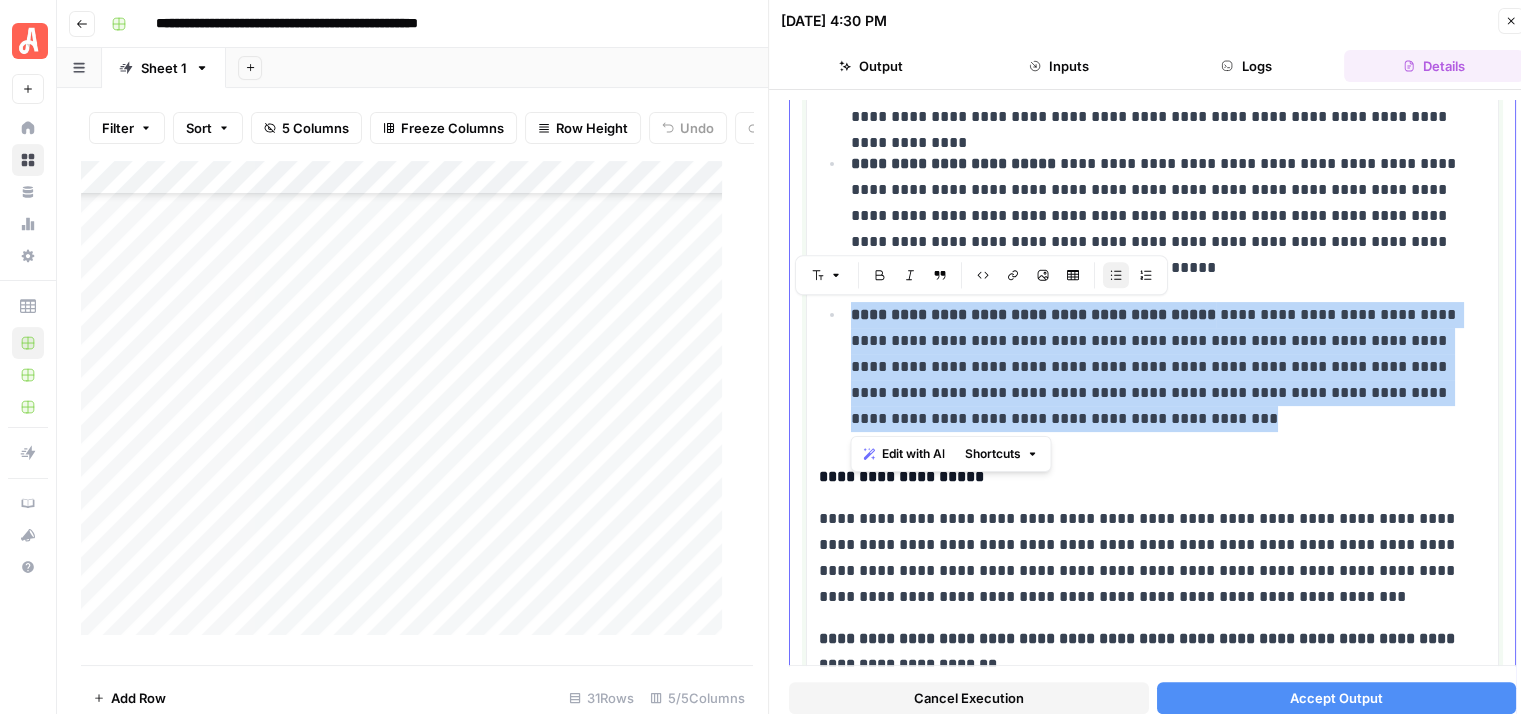 drag, startPoint x: 1051, startPoint y: 413, endPoint x: 850, endPoint y: 316, distance: 223.18153 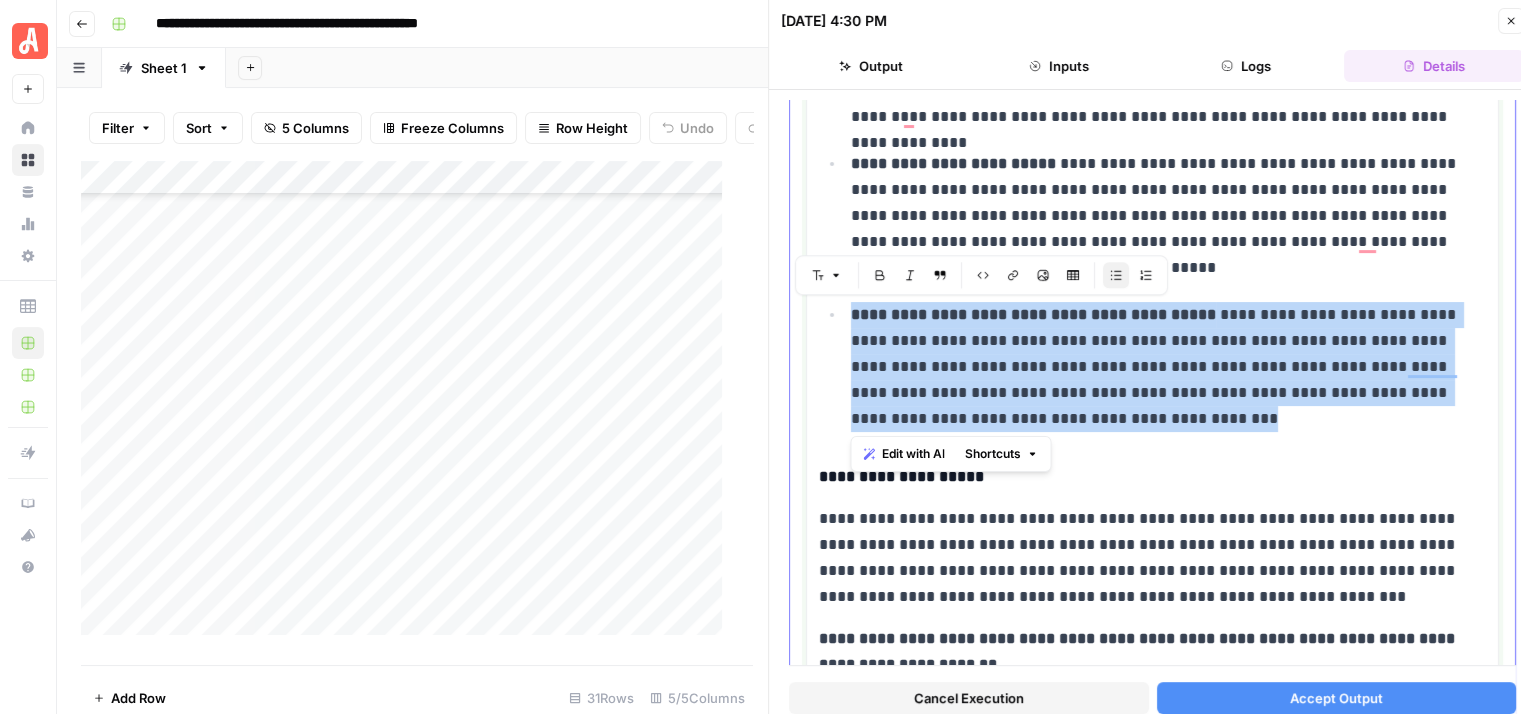 click on "**********" at bounding box center [1161, 367] 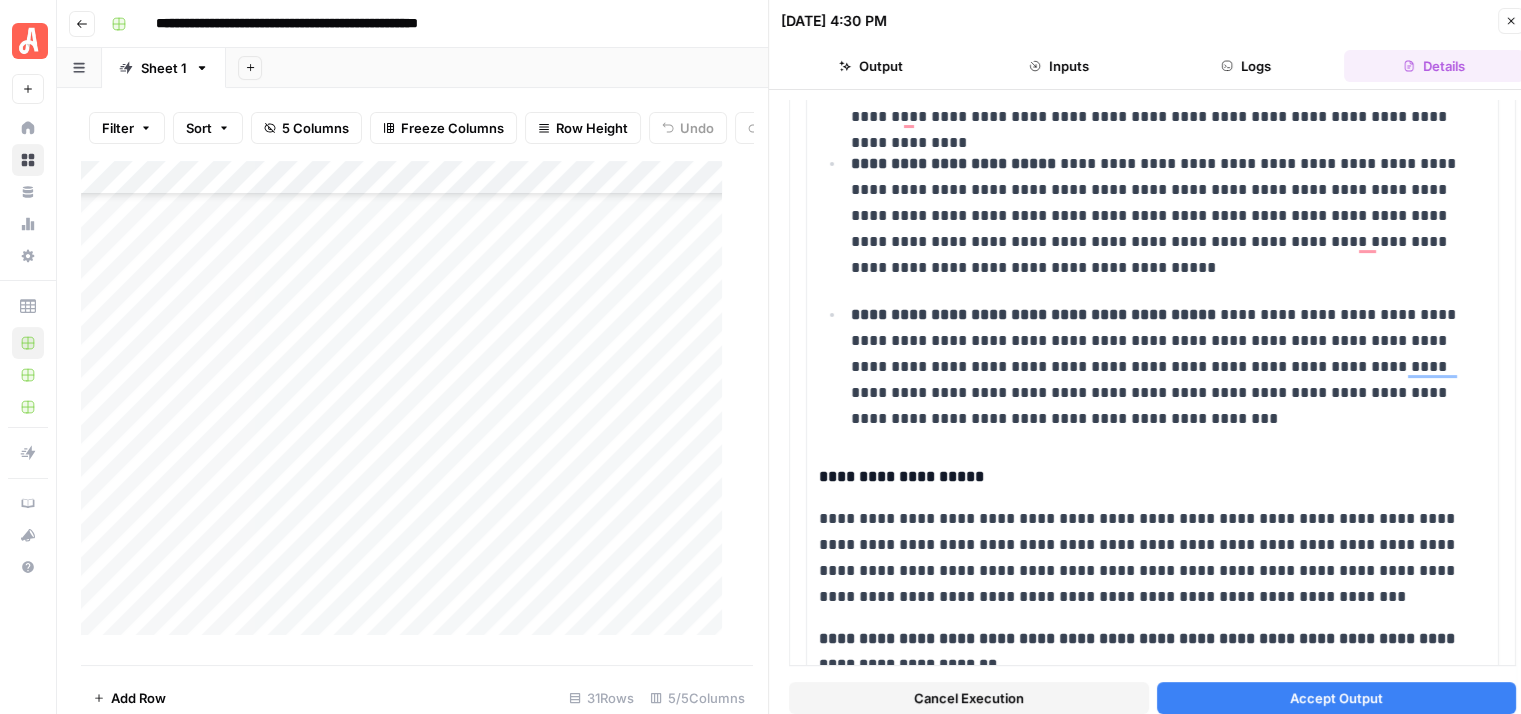 click on "Accept Output" at bounding box center (1336, 698) 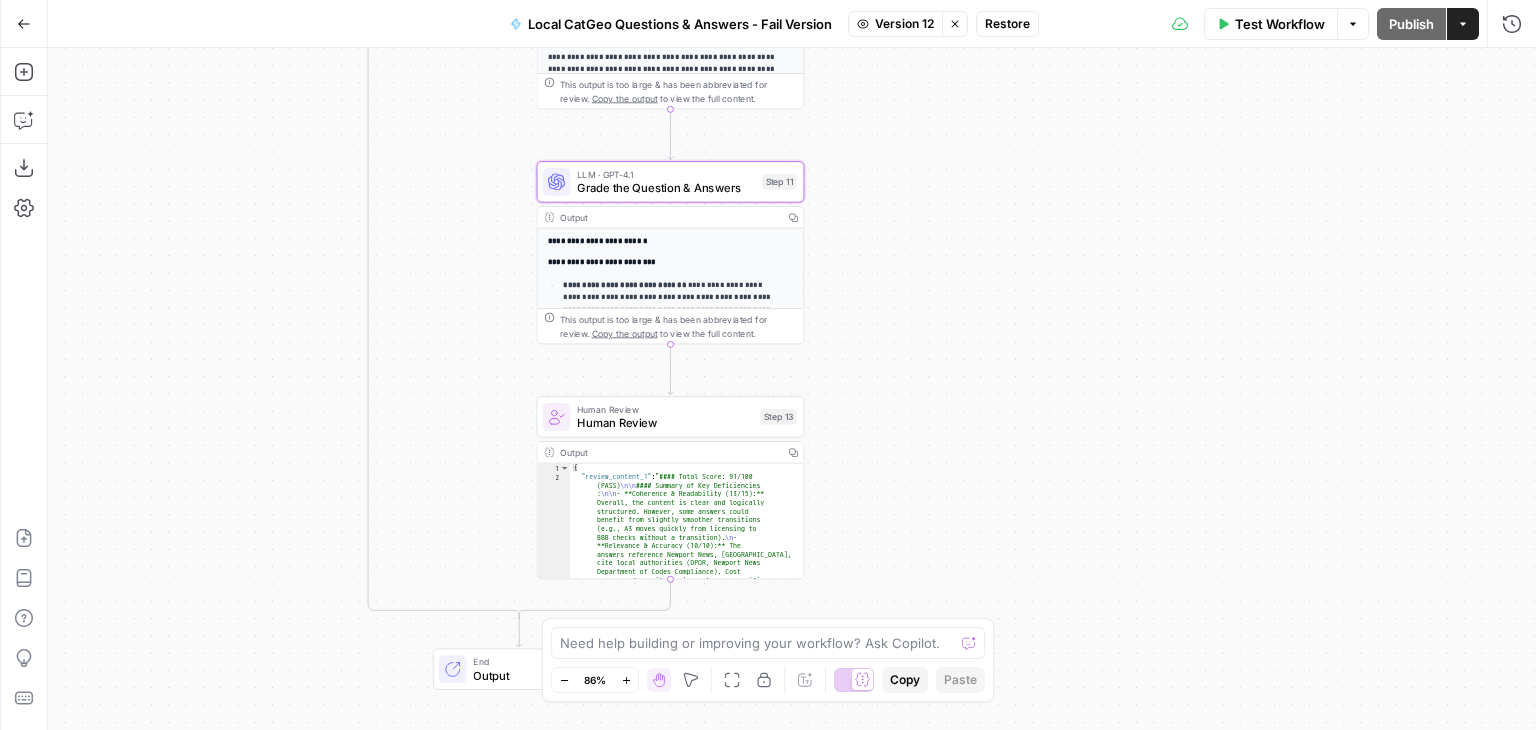 scroll, scrollTop: 0, scrollLeft: 0, axis: both 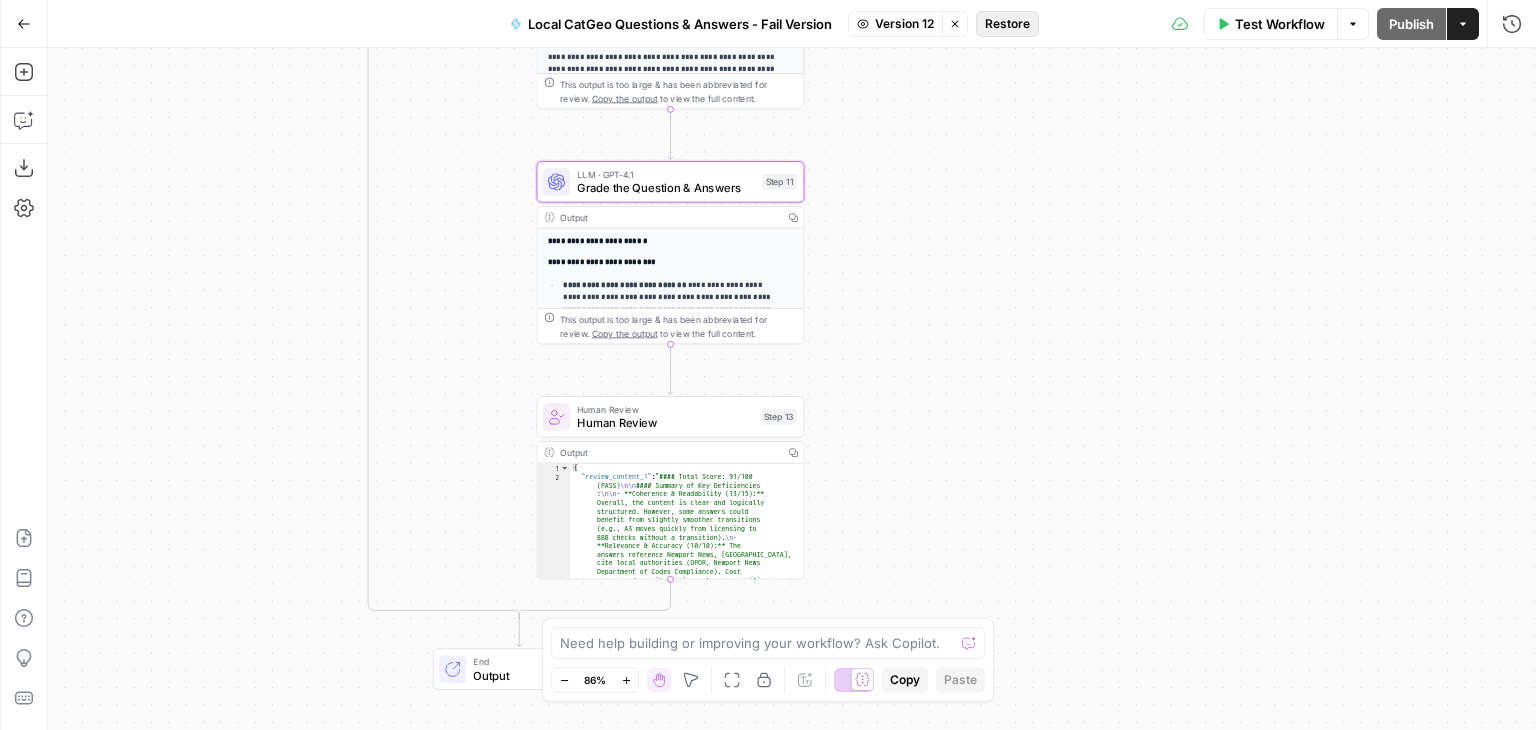 click on "Restore" at bounding box center (1007, 24) 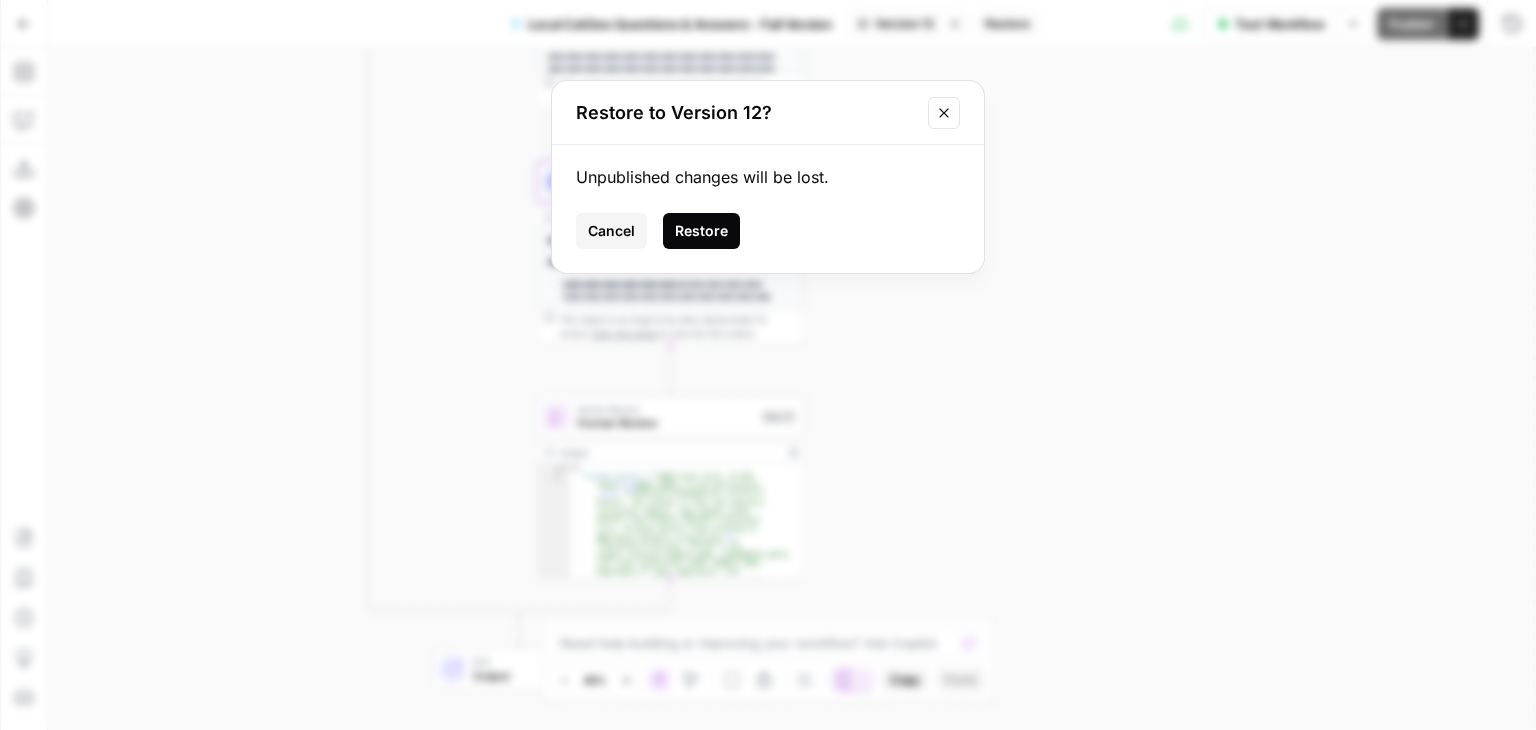 click on "Restore" at bounding box center [701, 231] 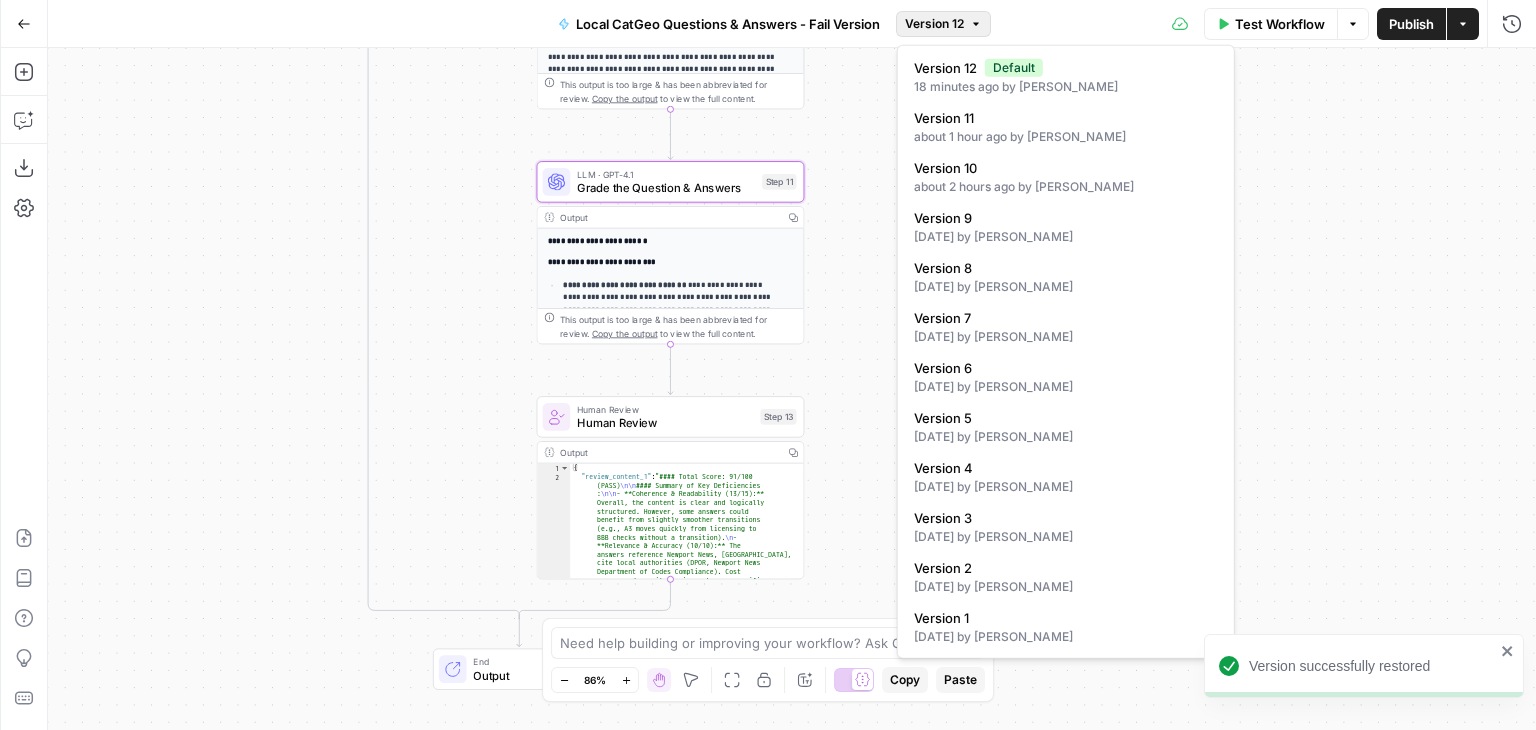 click on "Version 12" at bounding box center (934, 24) 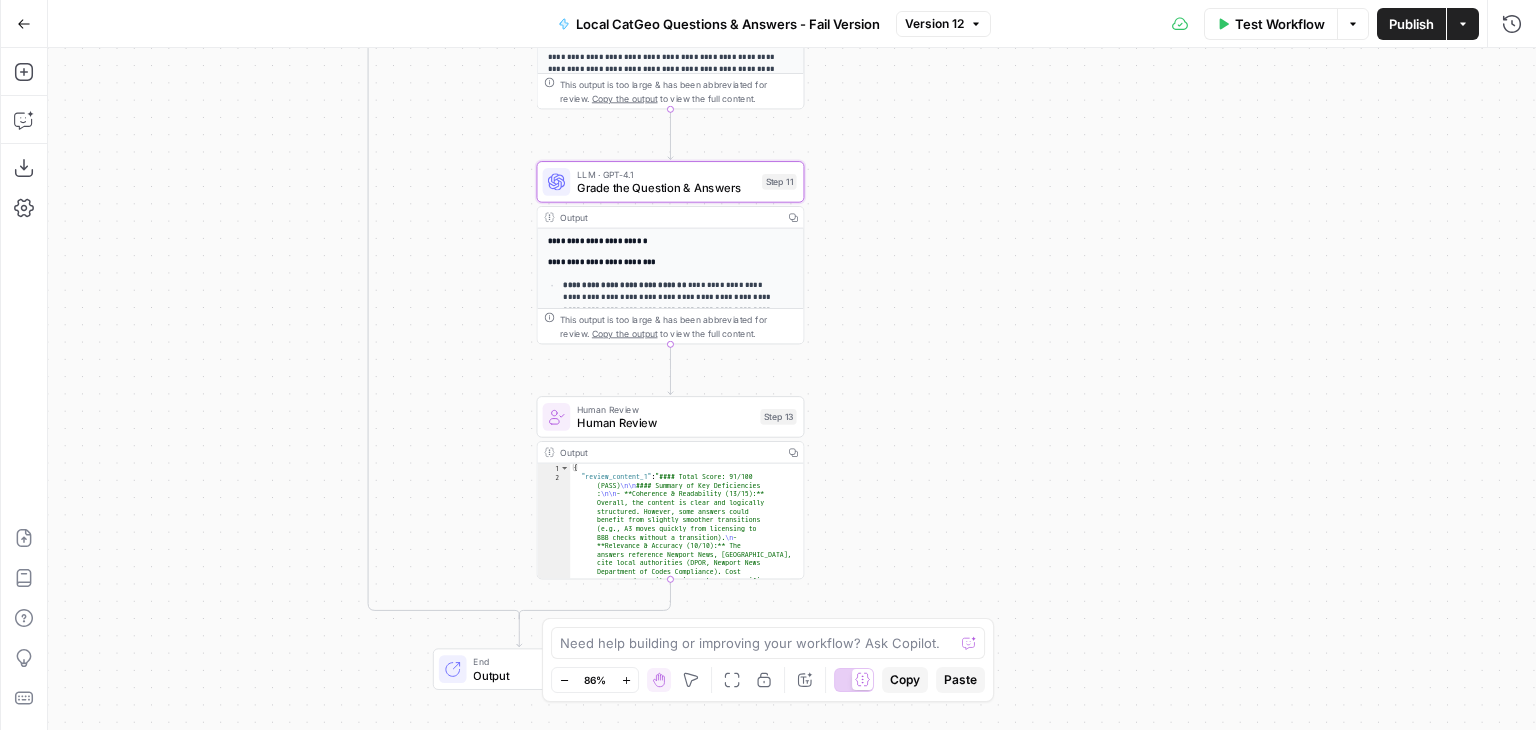 click on "Test Workflow Options Publish Actions Run History" at bounding box center (1264, 23) 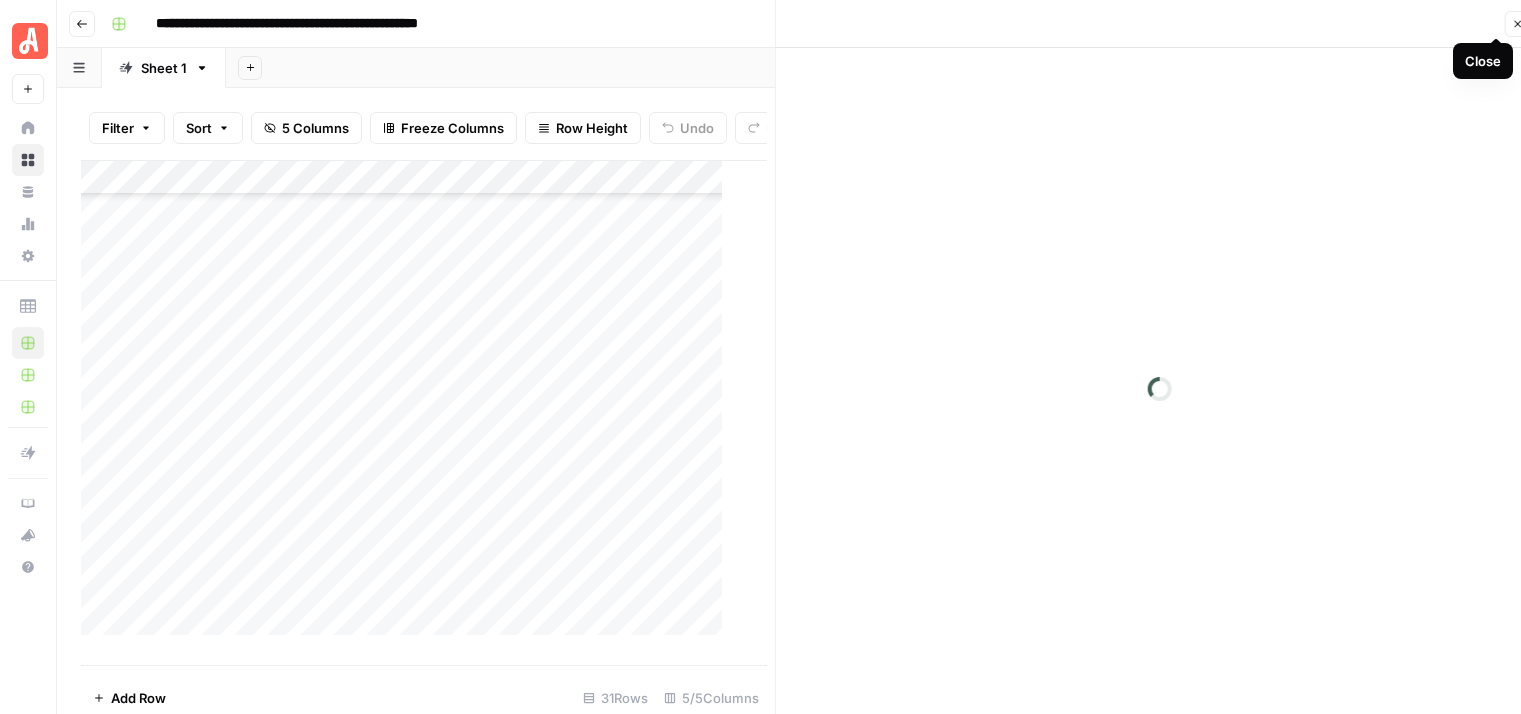 scroll, scrollTop: 0, scrollLeft: 0, axis: both 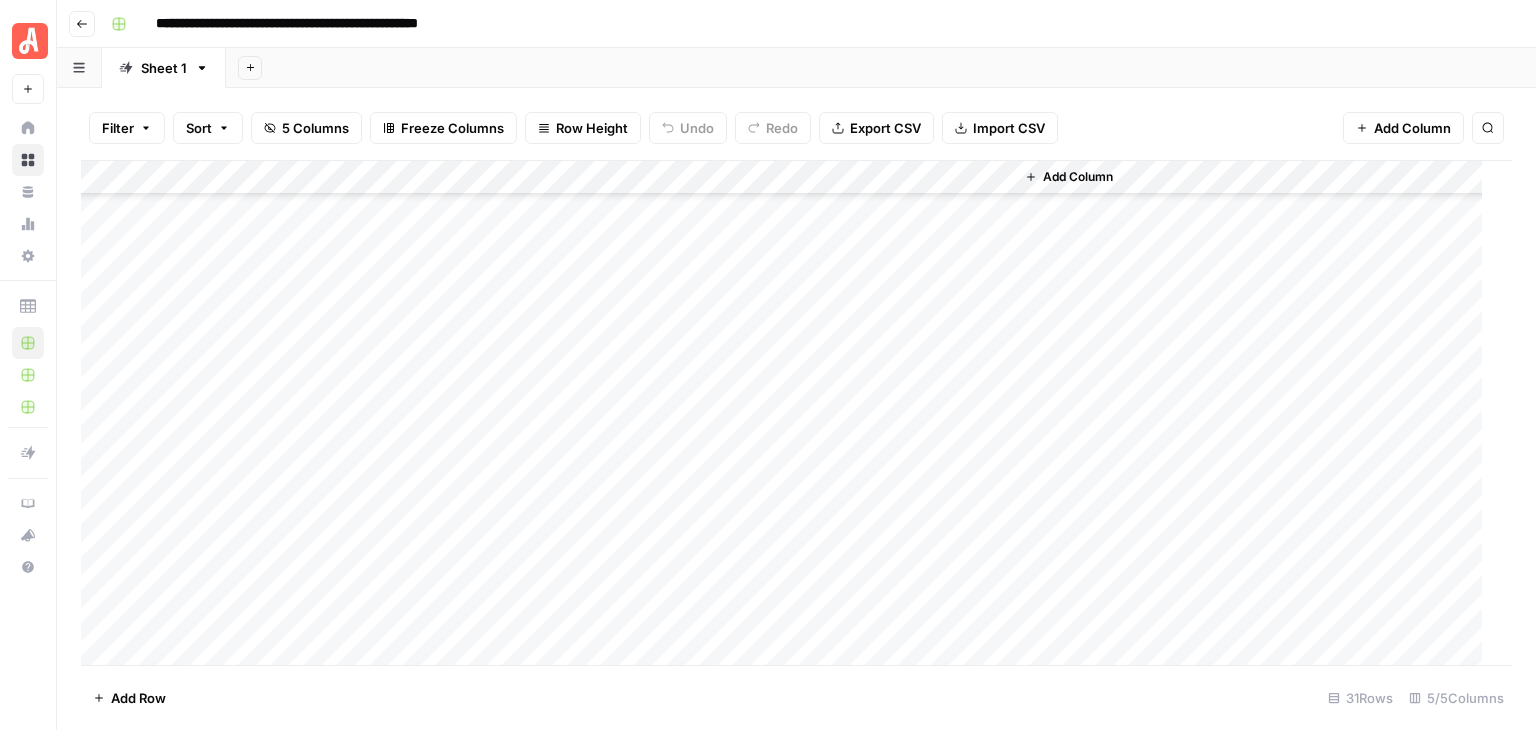 click on "Add Column" at bounding box center (789, 413) 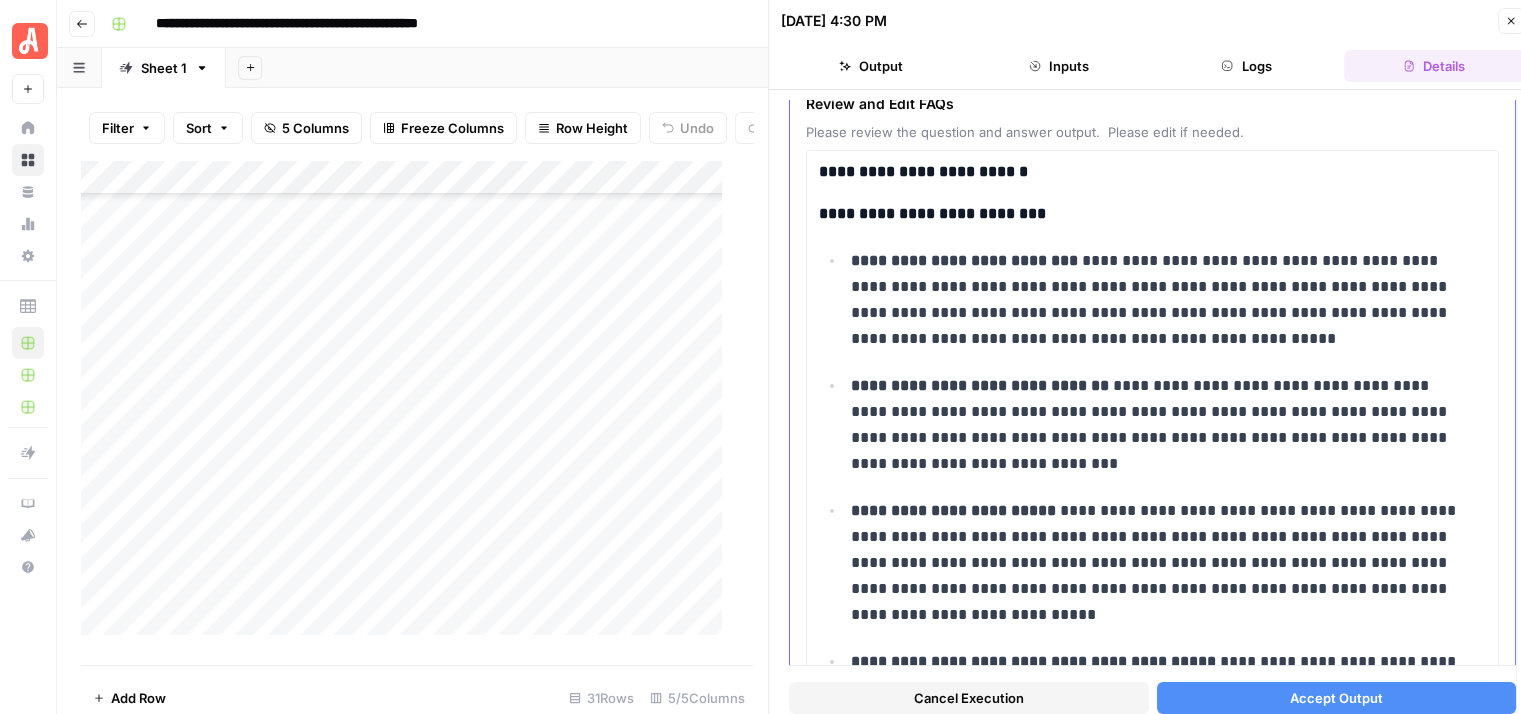scroll, scrollTop: 400, scrollLeft: 0, axis: vertical 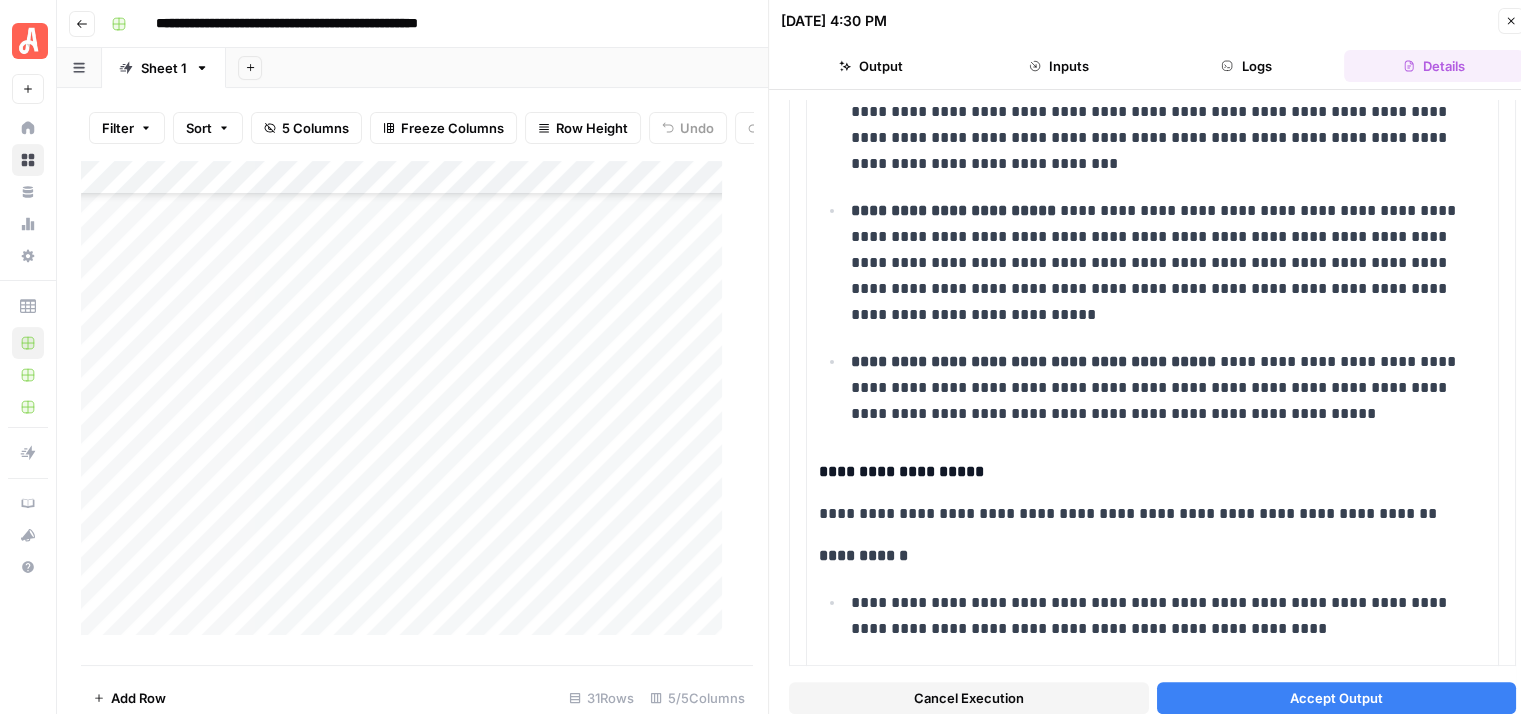 click on "Accept Output" at bounding box center [1336, 698] 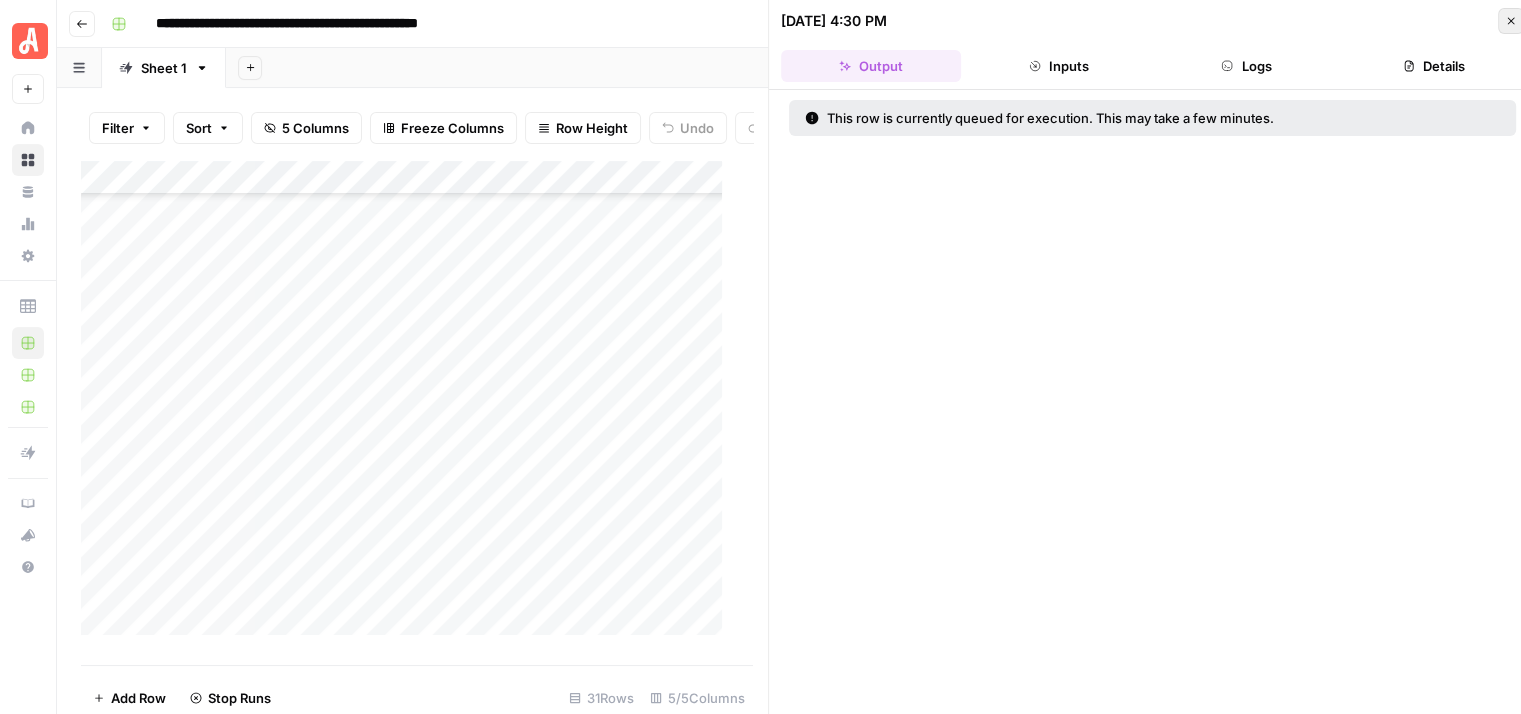 click 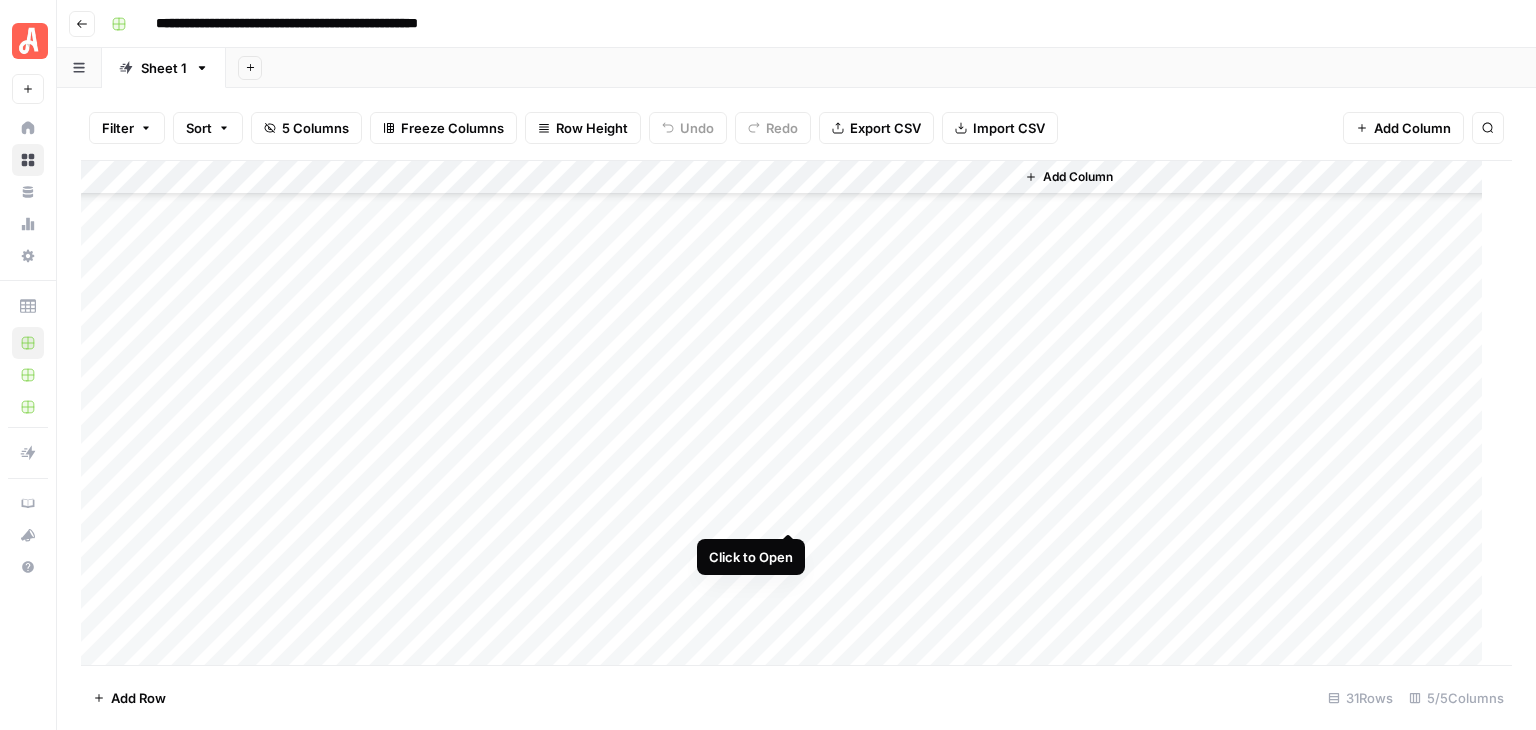 click on "Add Column" at bounding box center [789, 413] 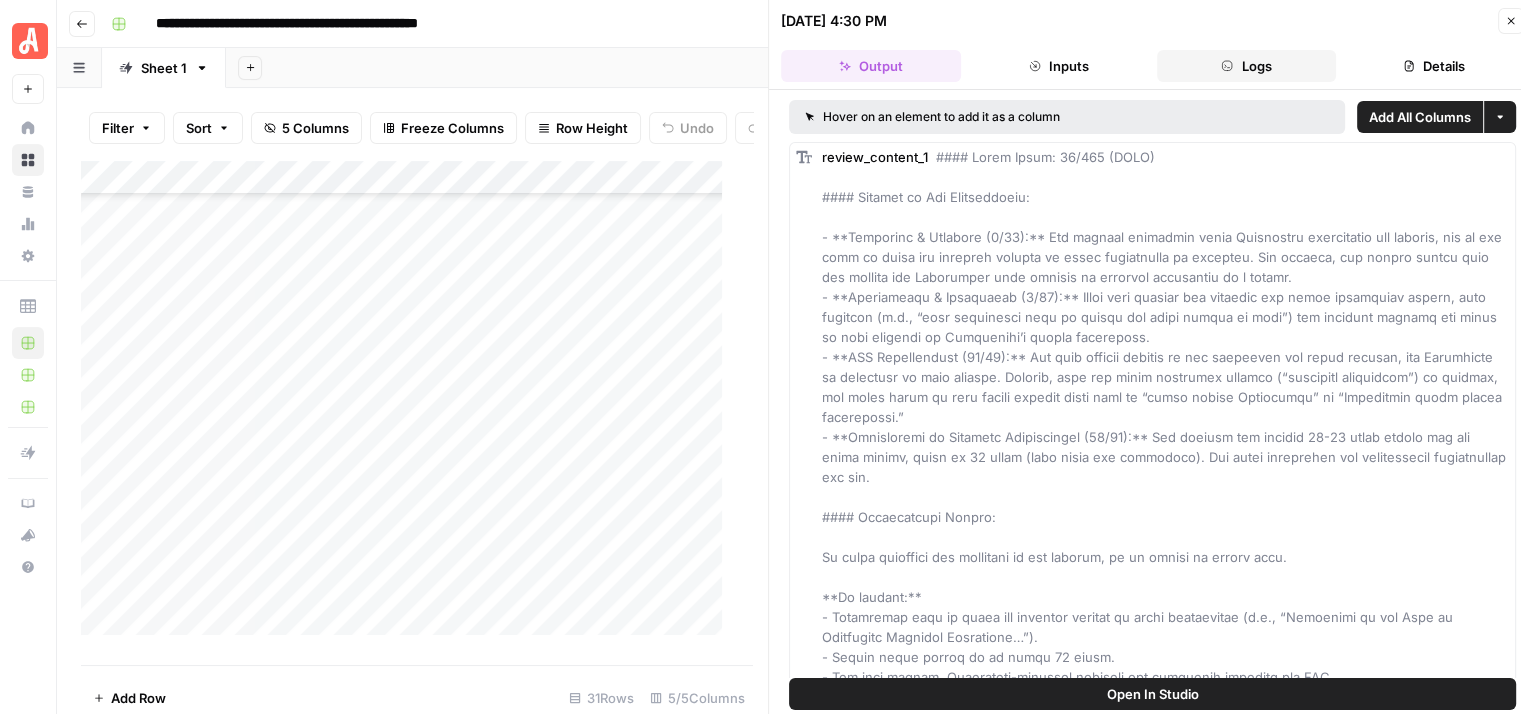 click on "Logs" at bounding box center [1247, 66] 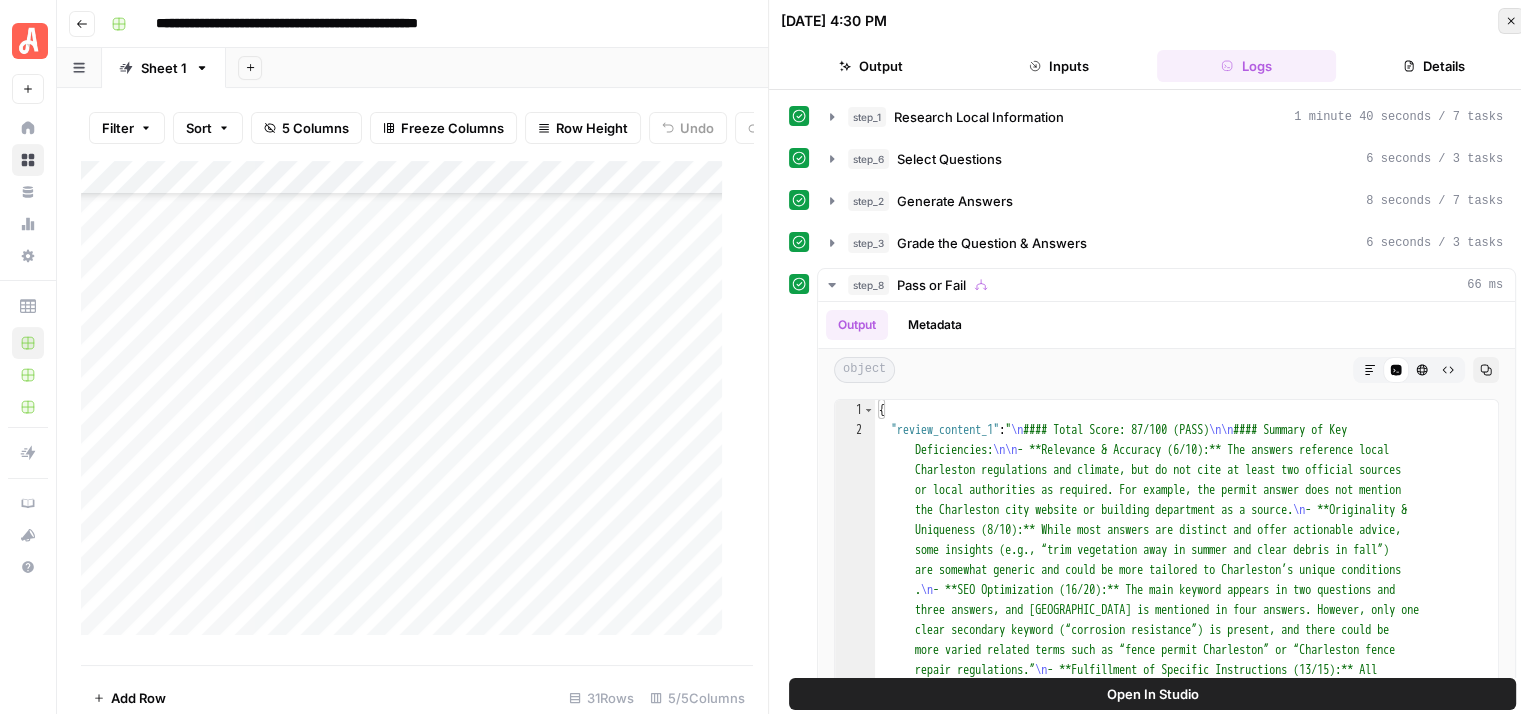 click 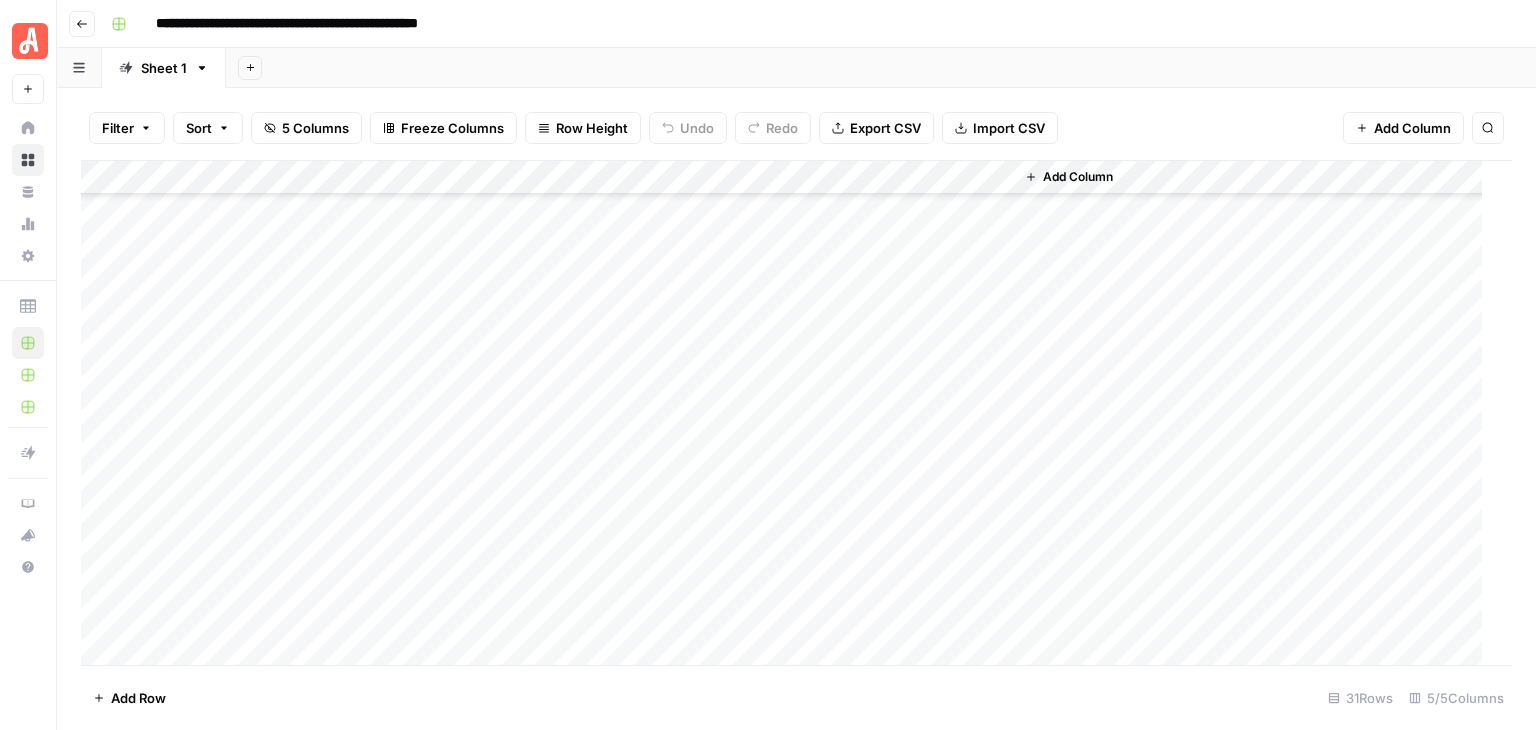 click on "Add Column" at bounding box center (789, 413) 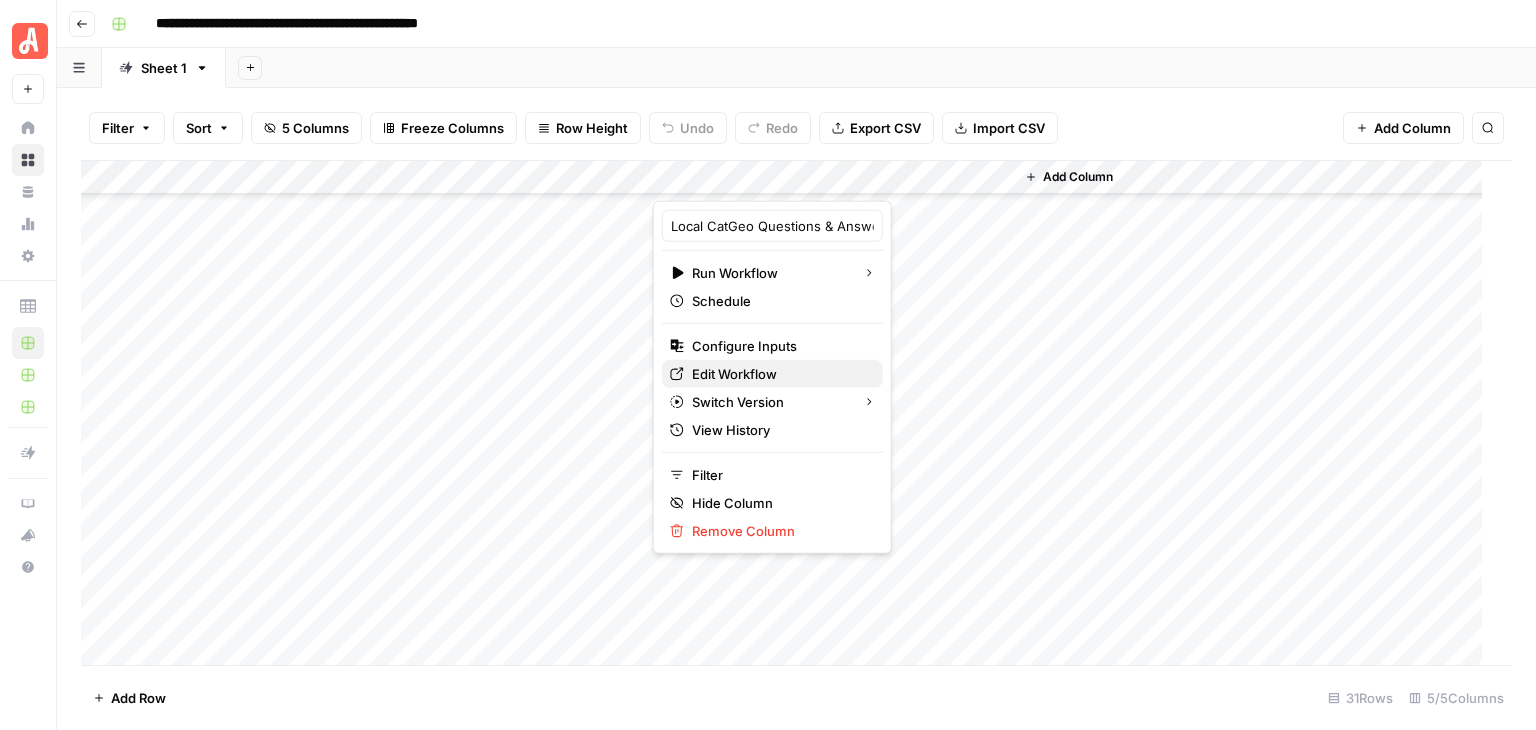 click on "Edit Workflow" at bounding box center [734, 374] 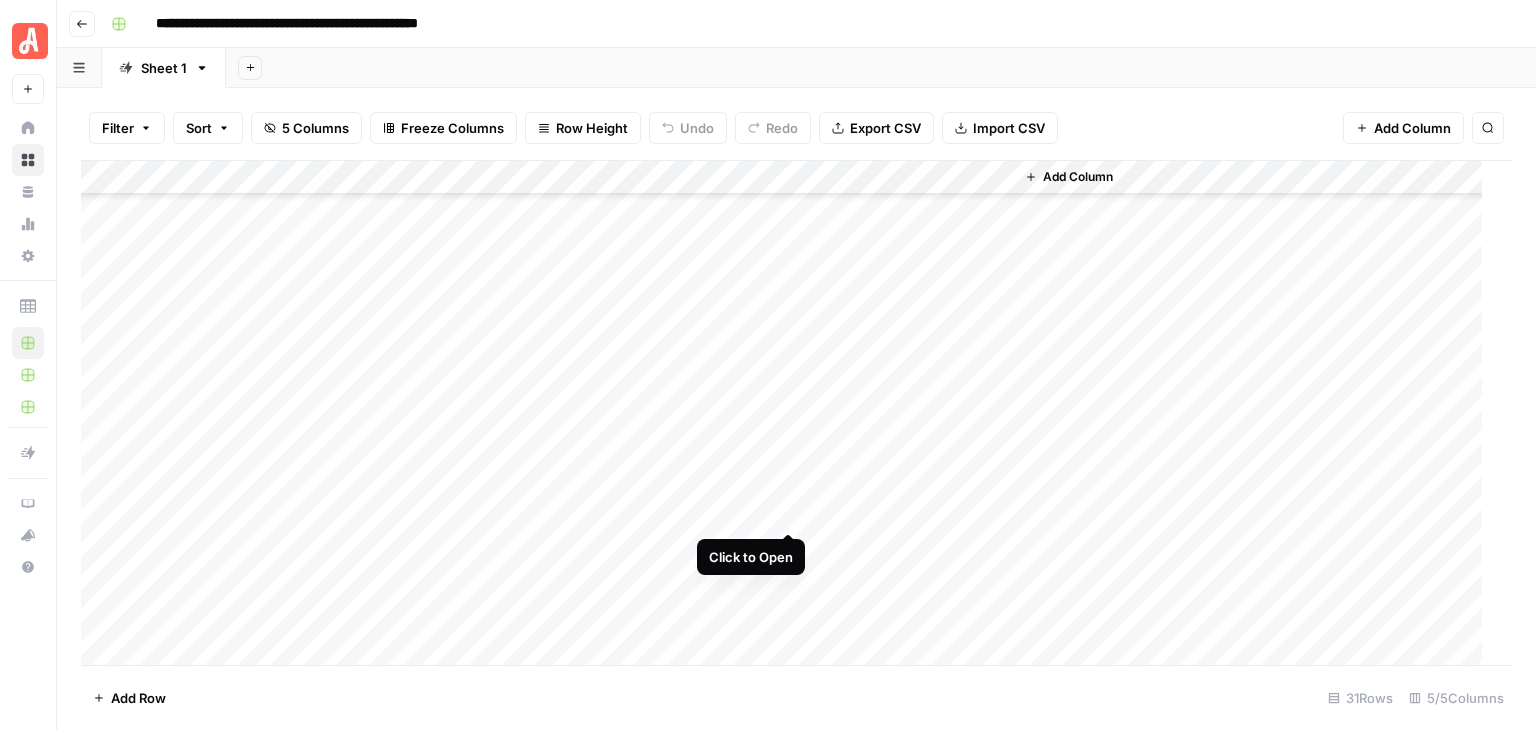click on "Add Column" at bounding box center [789, 413] 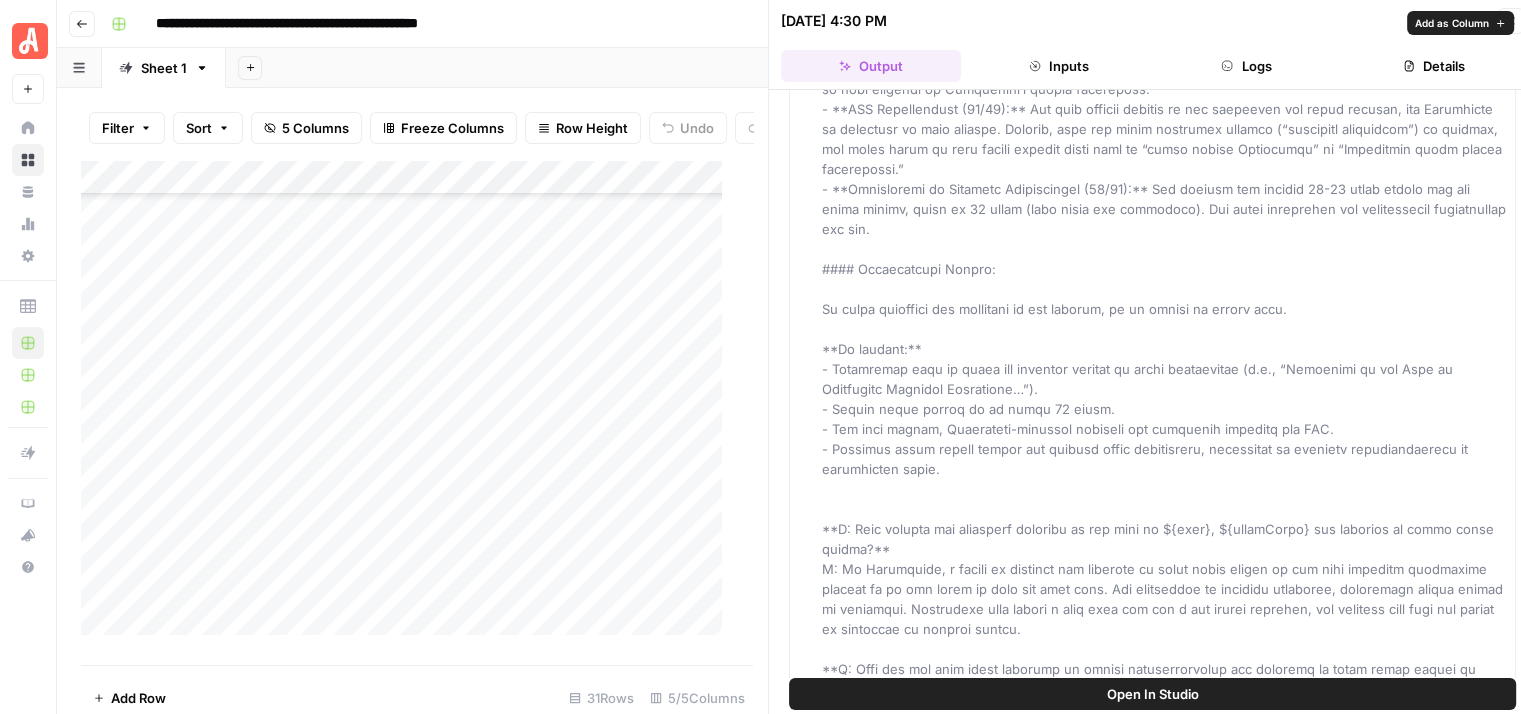 scroll, scrollTop: 300, scrollLeft: 0, axis: vertical 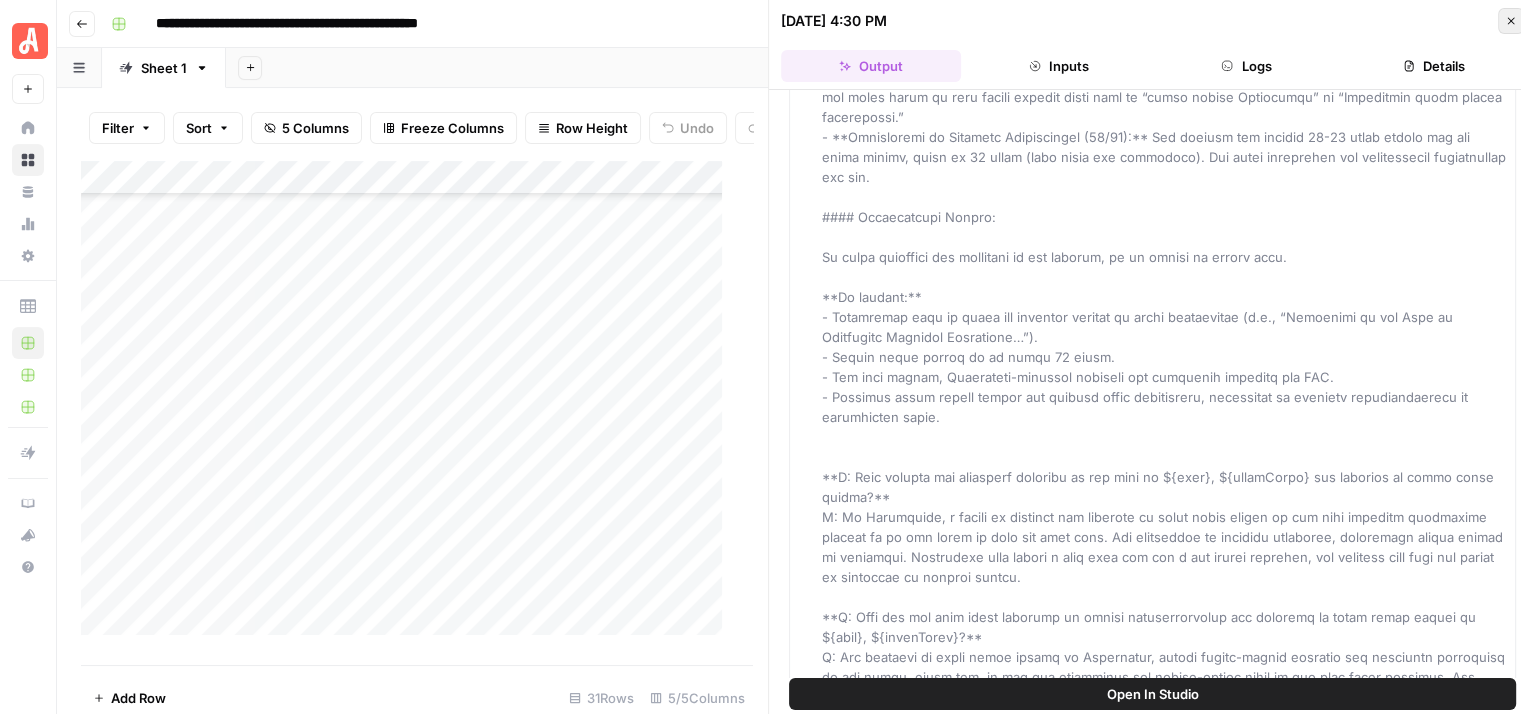 click on "Close" at bounding box center (1511, 21) 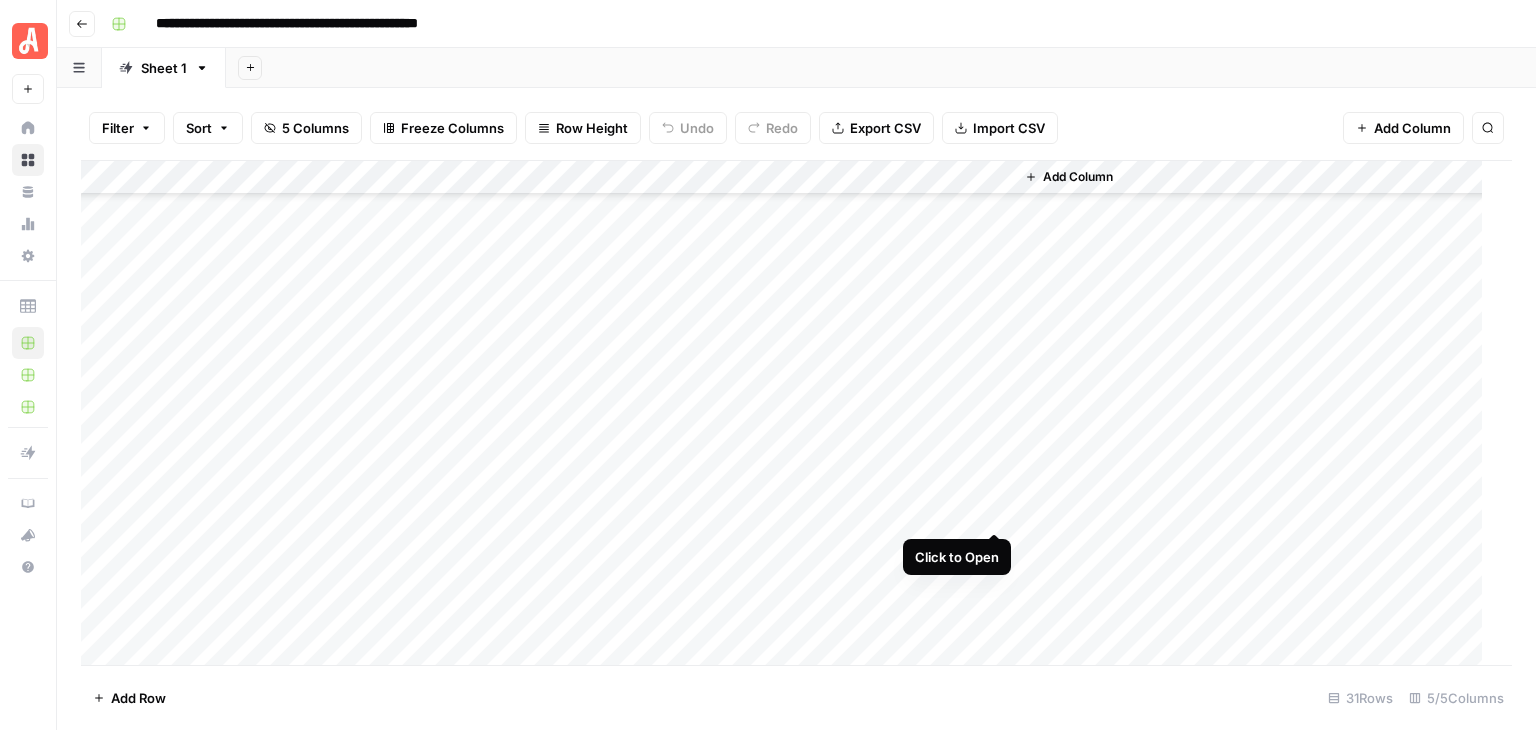 click on "Add Column" at bounding box center (789, 413) 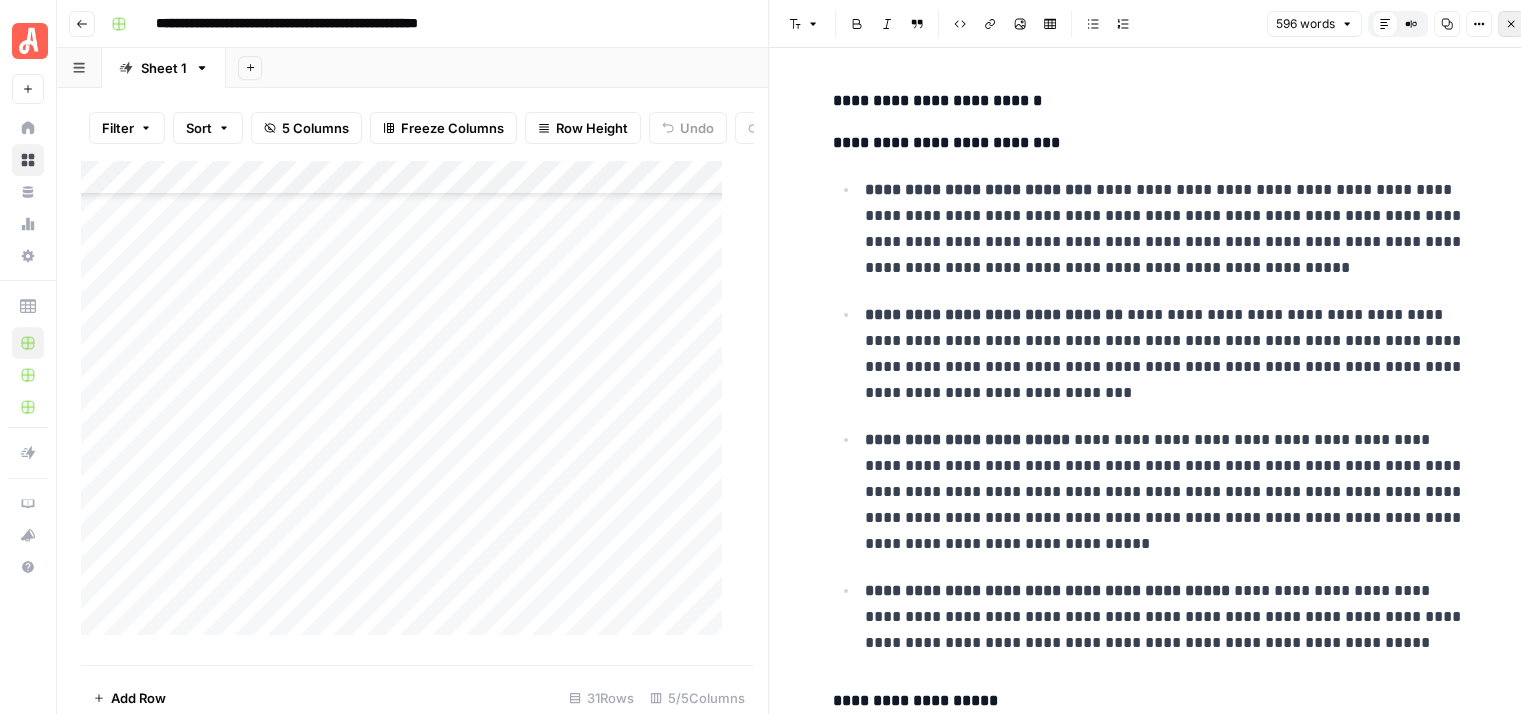 click on "Close" at bounding box center (1511, 24) 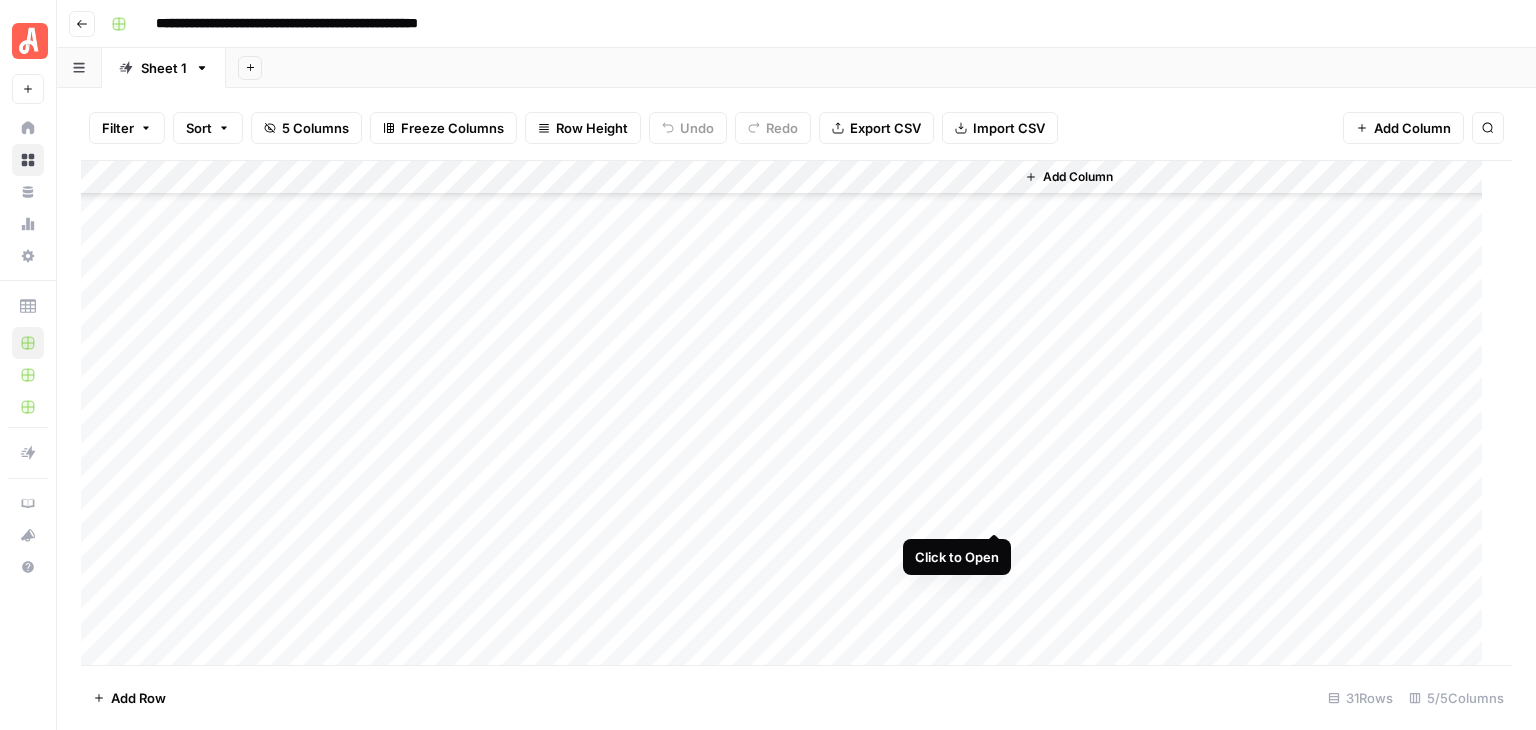click on "Add Column" at bounding box center [789, 413] 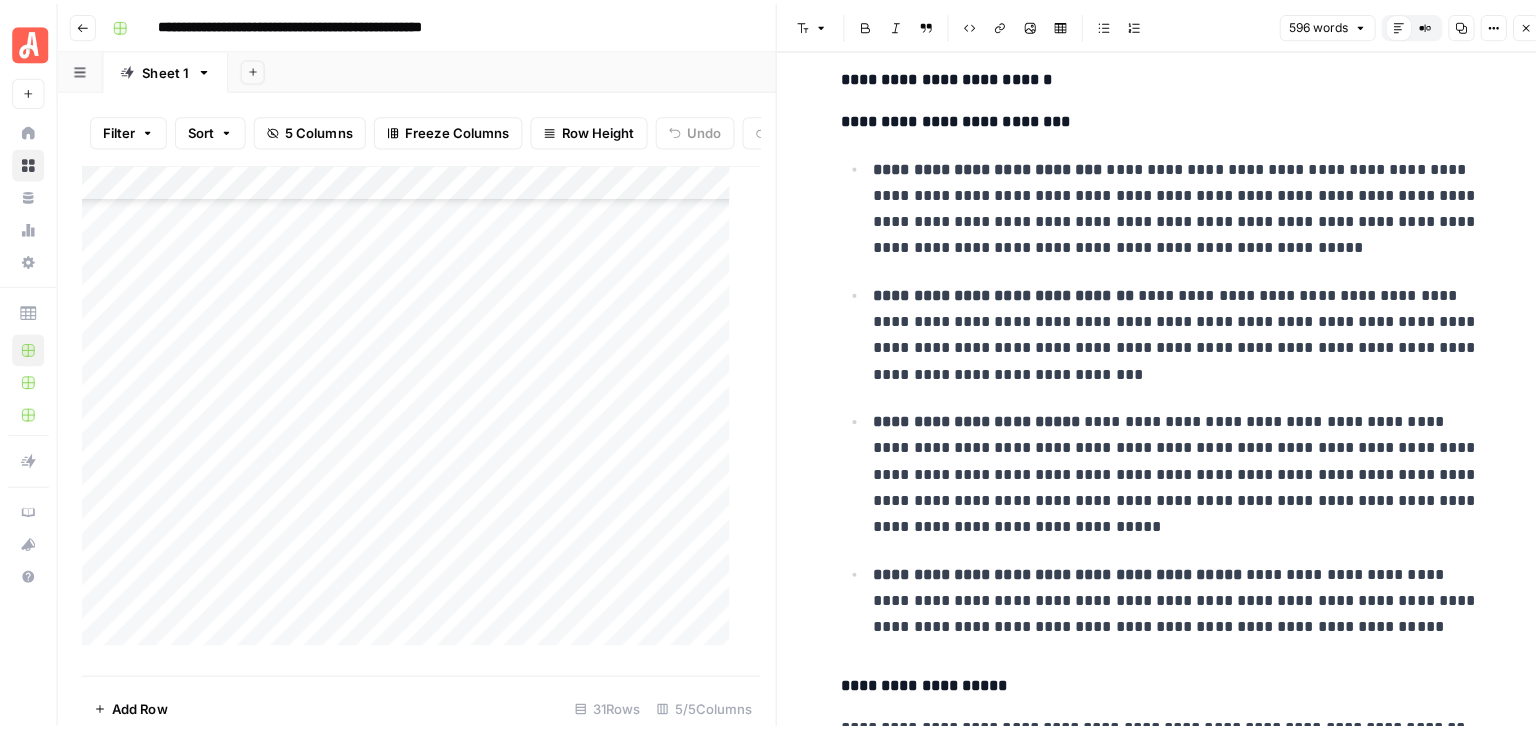 scroll, scrollTop: 0, scrollLeft: 0, axis: both 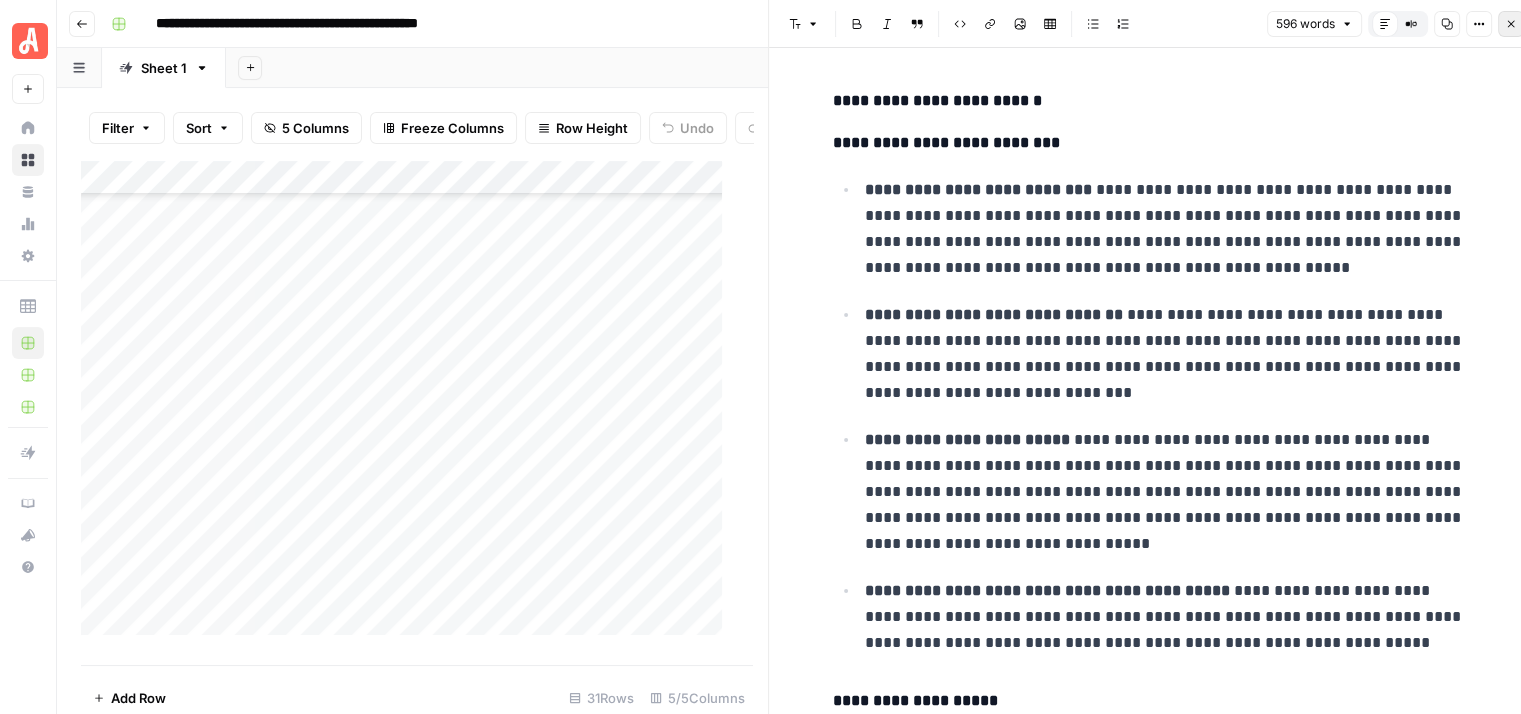 click 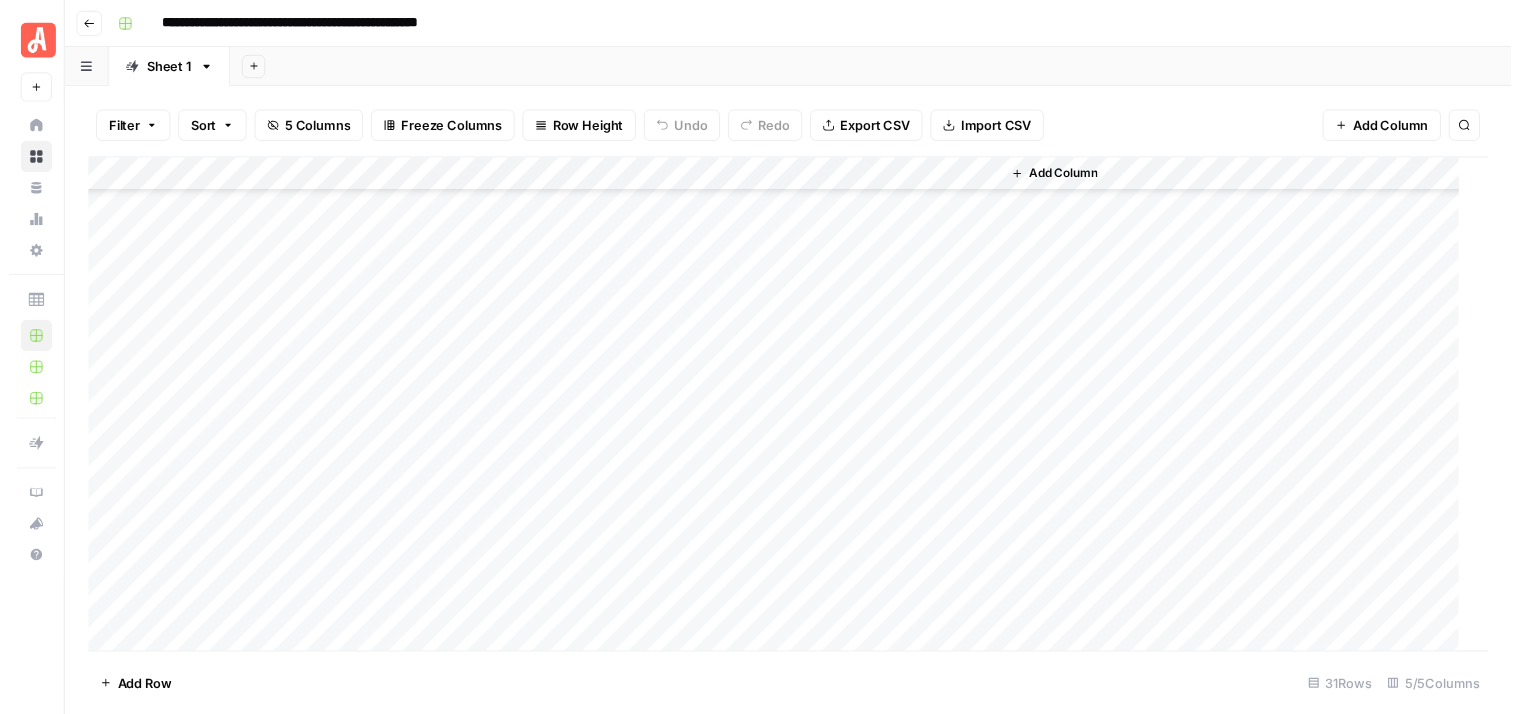 scroll, scrollTop: 416, scrollLeft: 0, axis: vertical 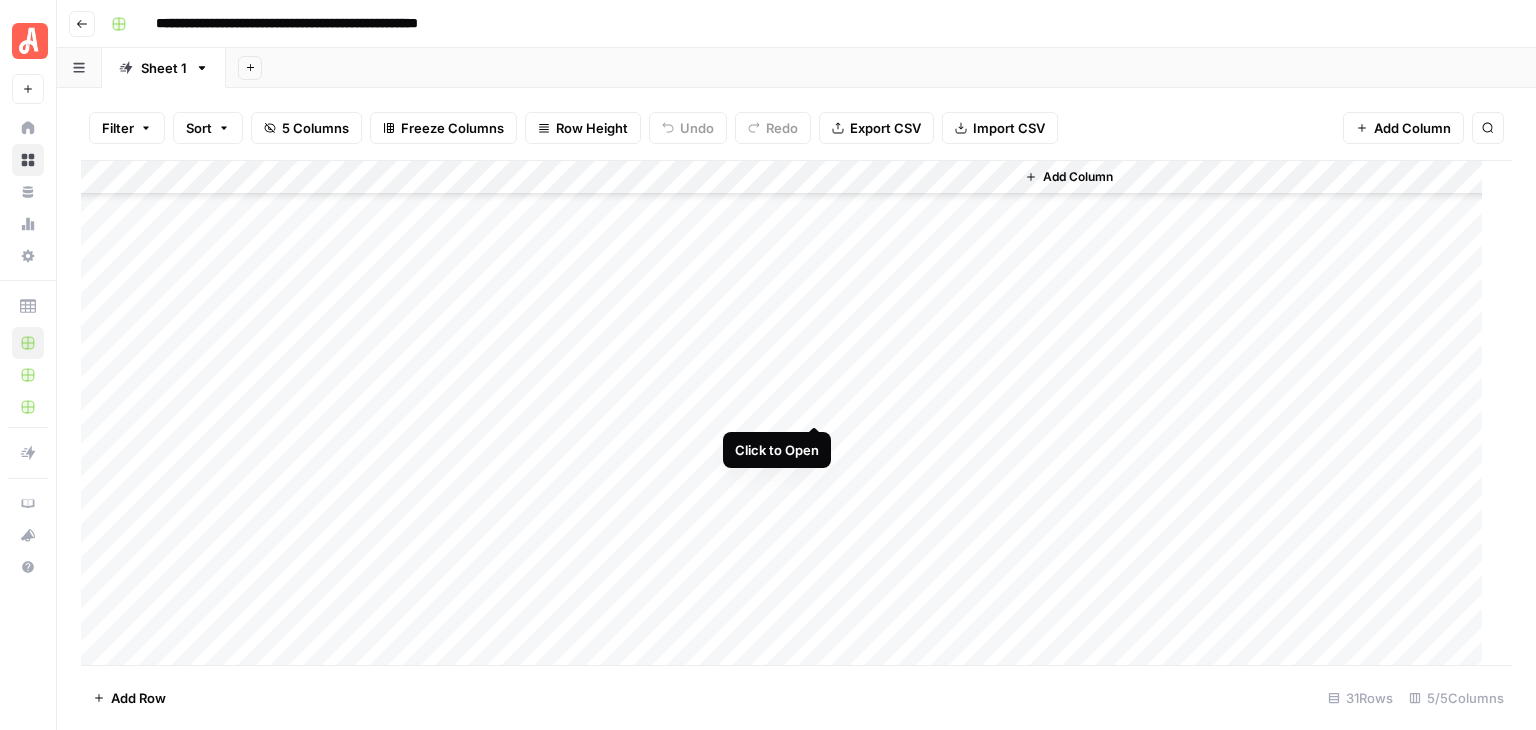 click on "Add Column" at bounding box center (789, 413) 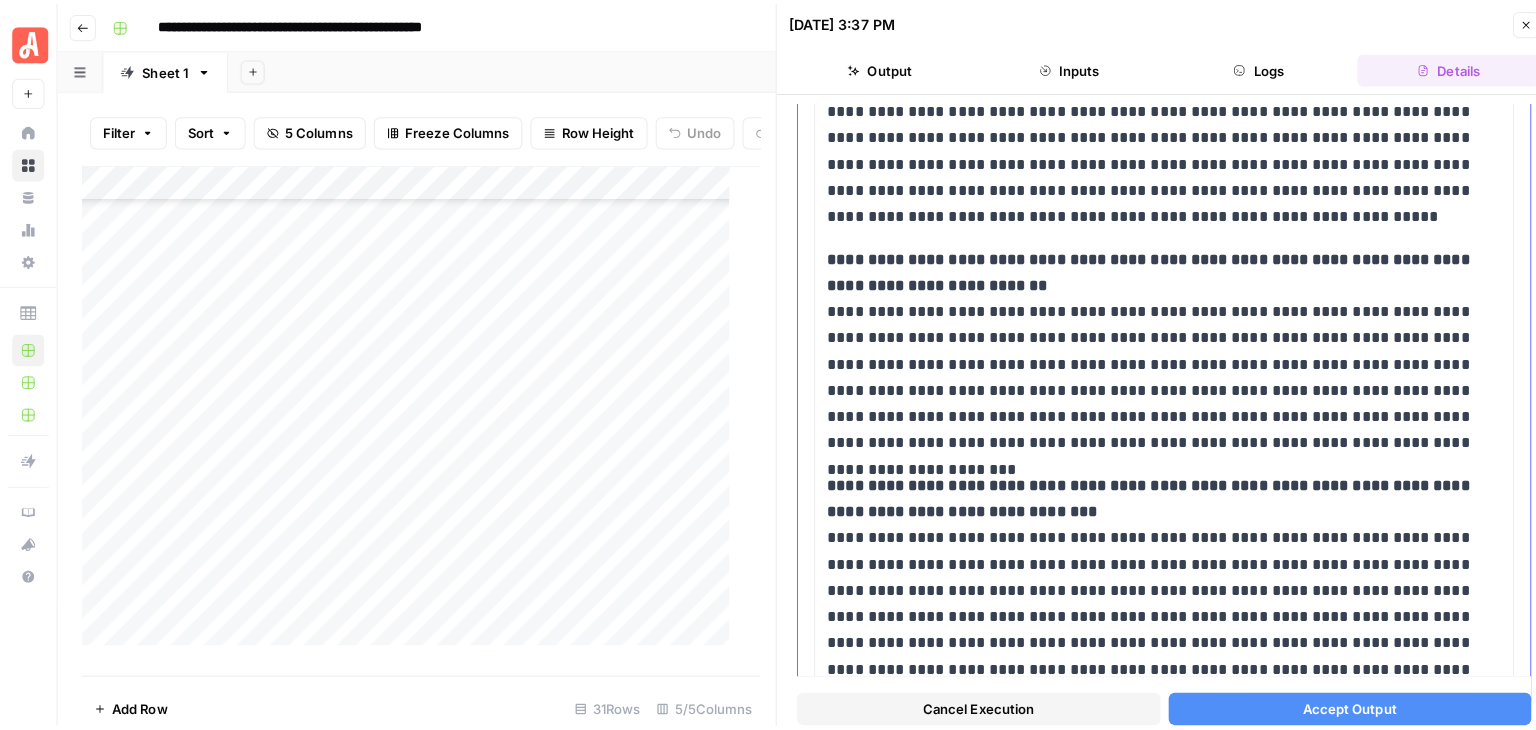 scroll, scrollTop: 1671, scrollLeft: 0, axis: vertical 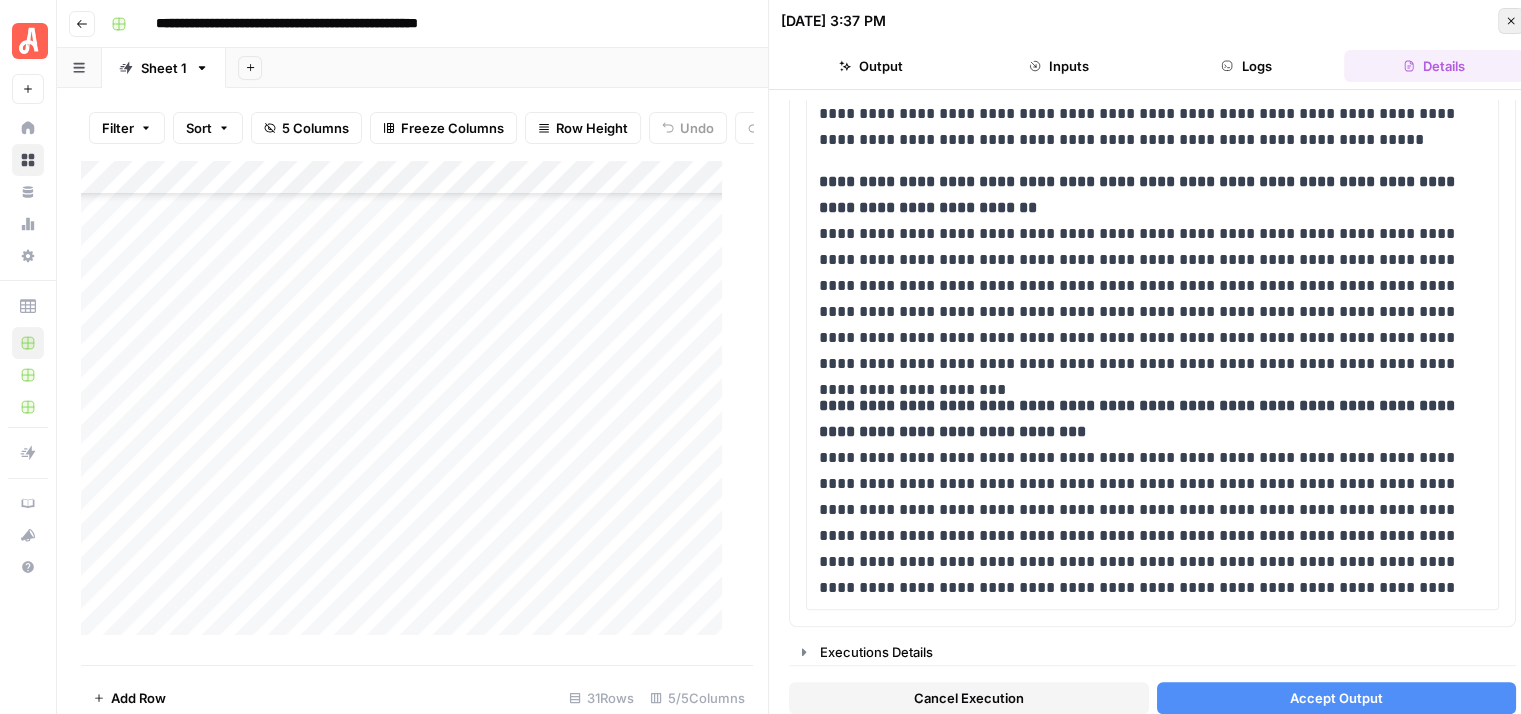 click on "Close" at bounding box center (1511, 21) 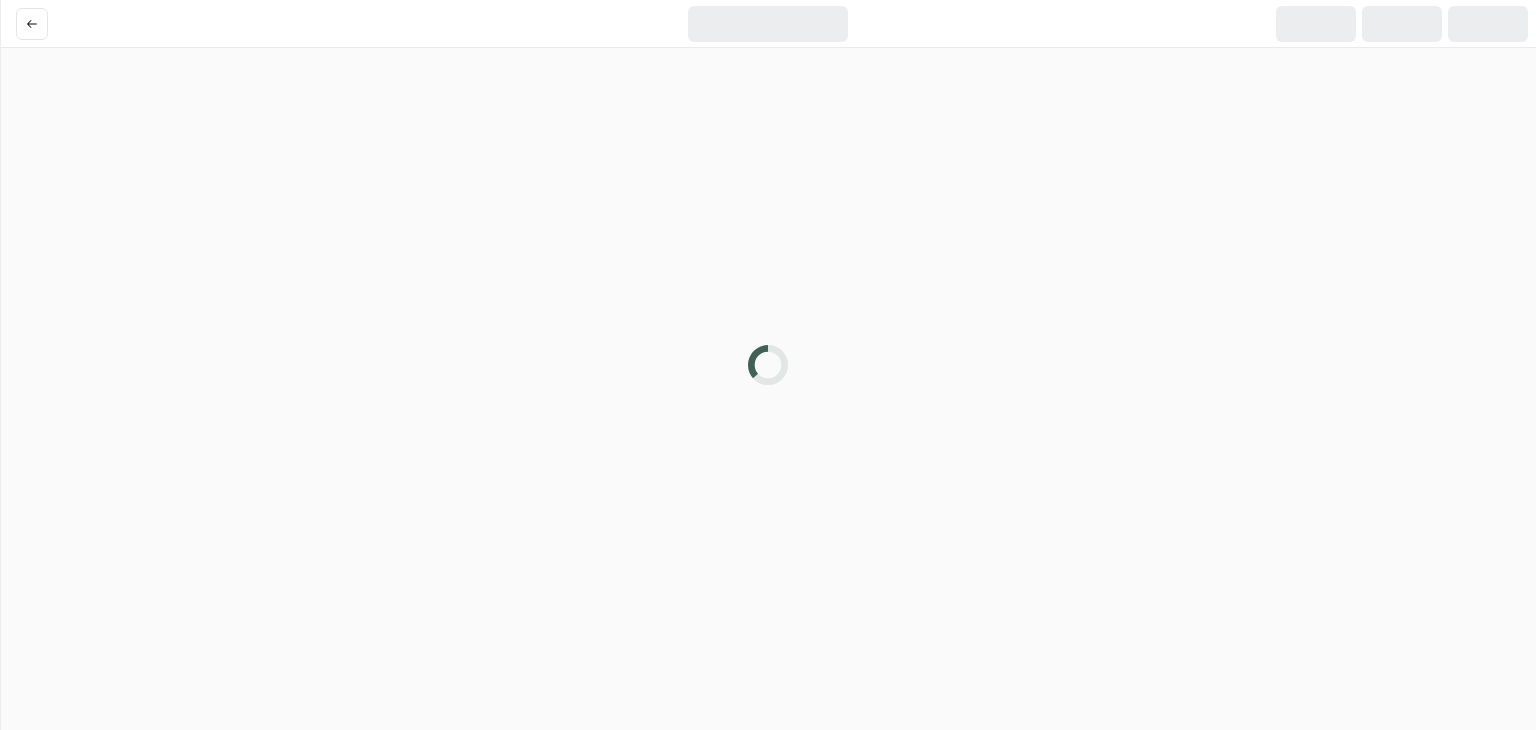 scroll, scrollTop: 0, scrollLeft: 0, axis: both 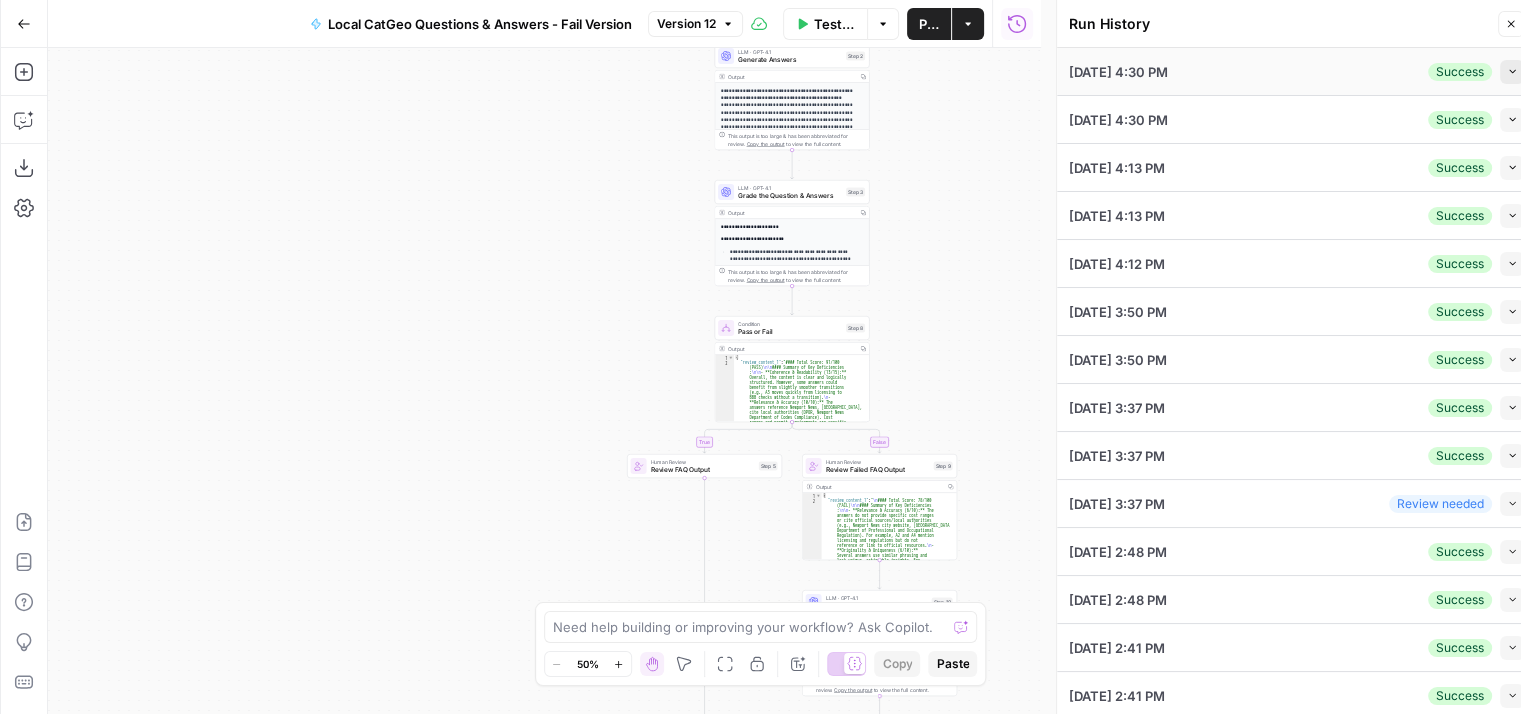 click on "Collapse" at bounding box center (1512, 72) 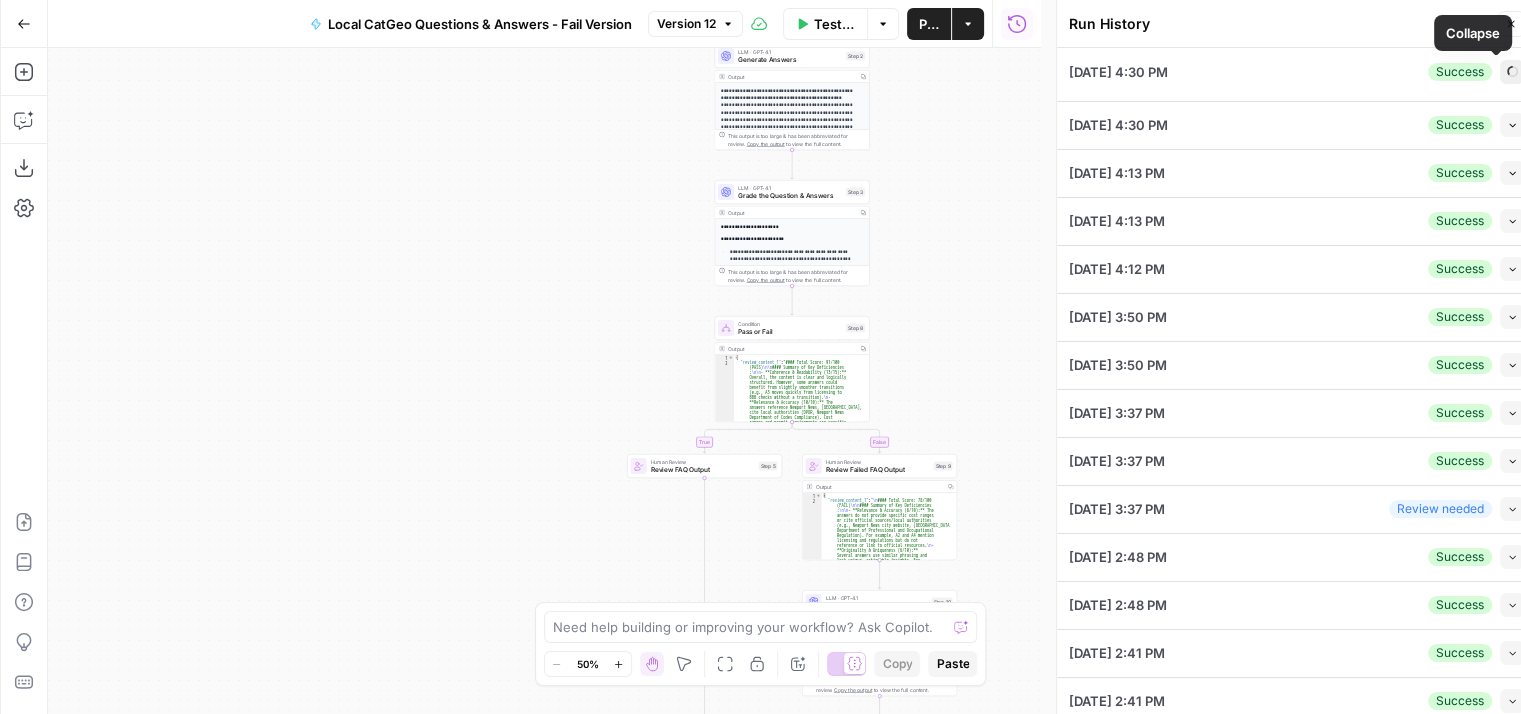 type on "[PERSON_NAME]" 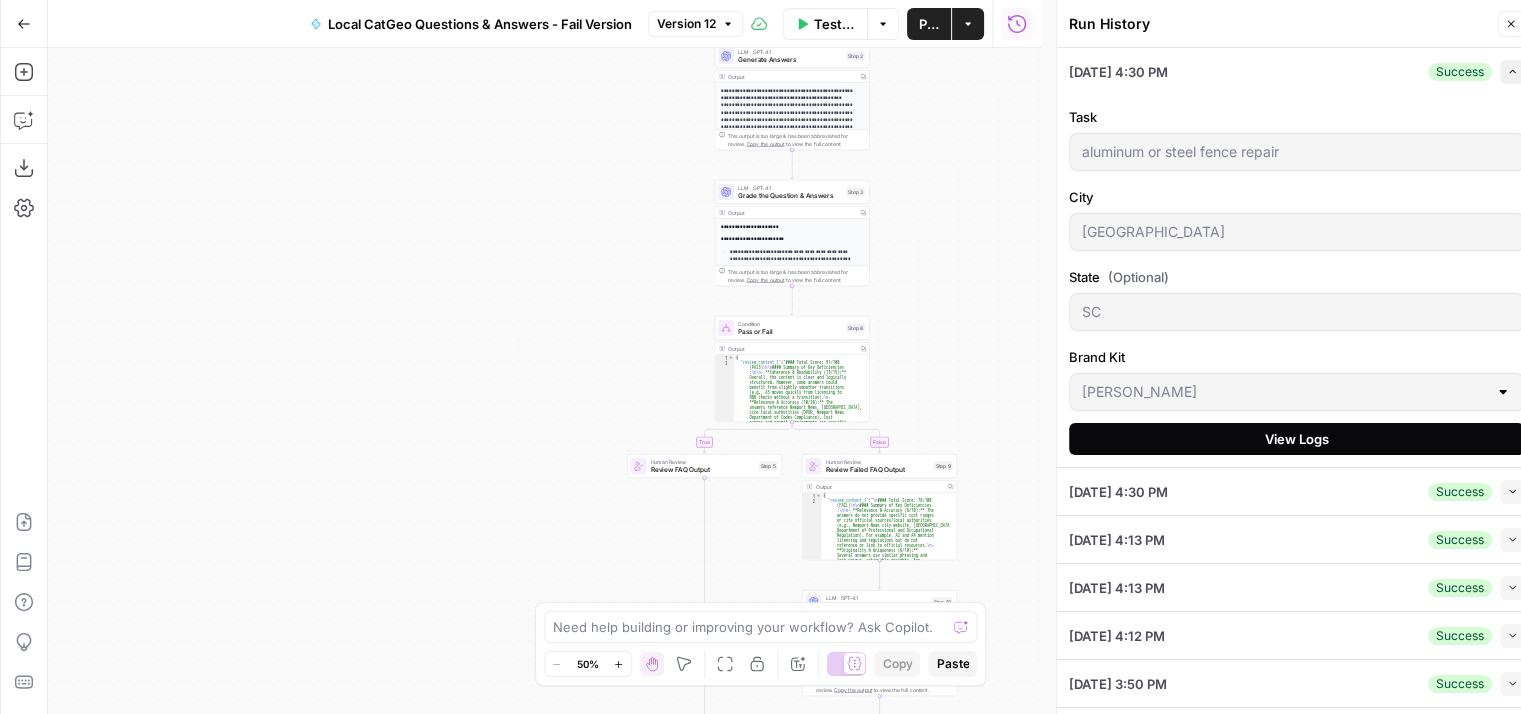 click on "View Logs" at bounding box center (1296, 439) 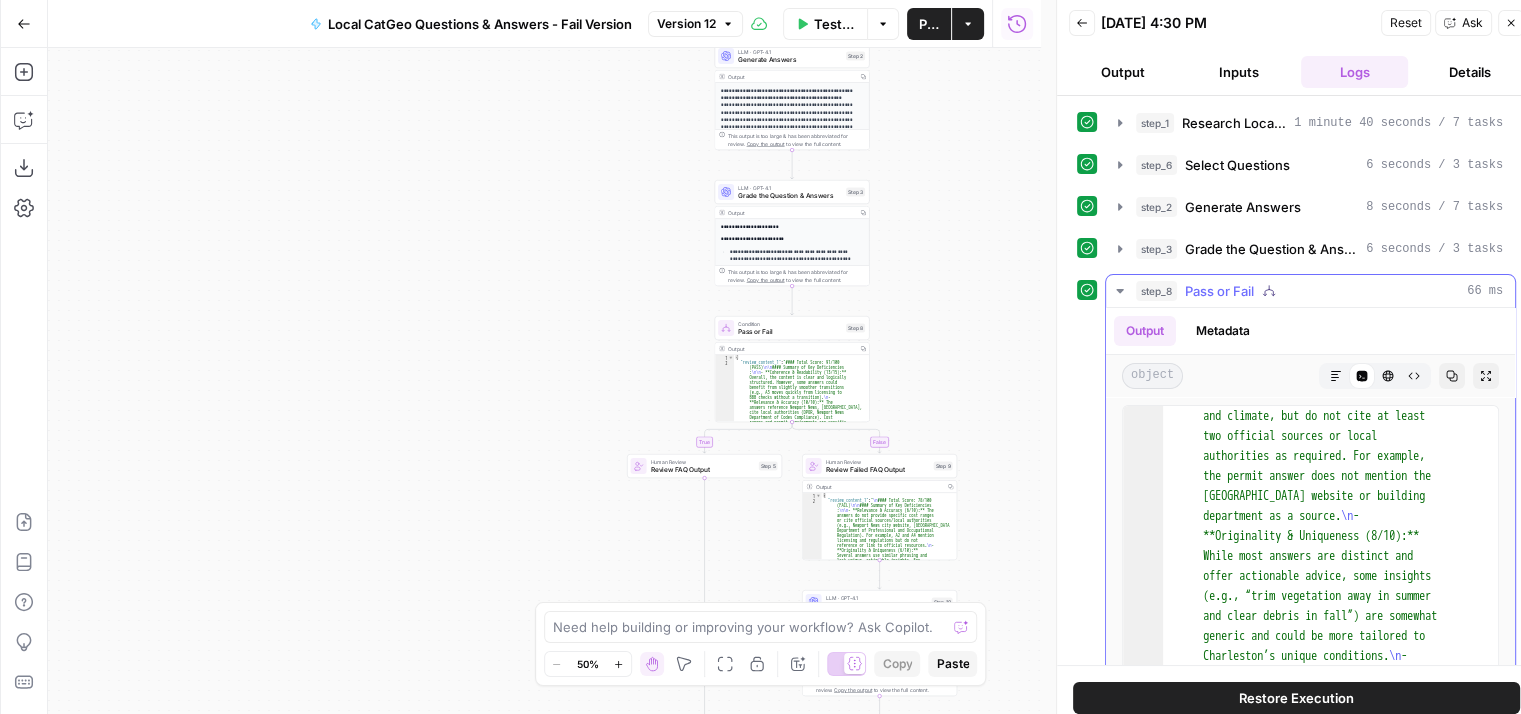 scroll, scrollTop: 360, scrollLeft: 0, axis: vertical 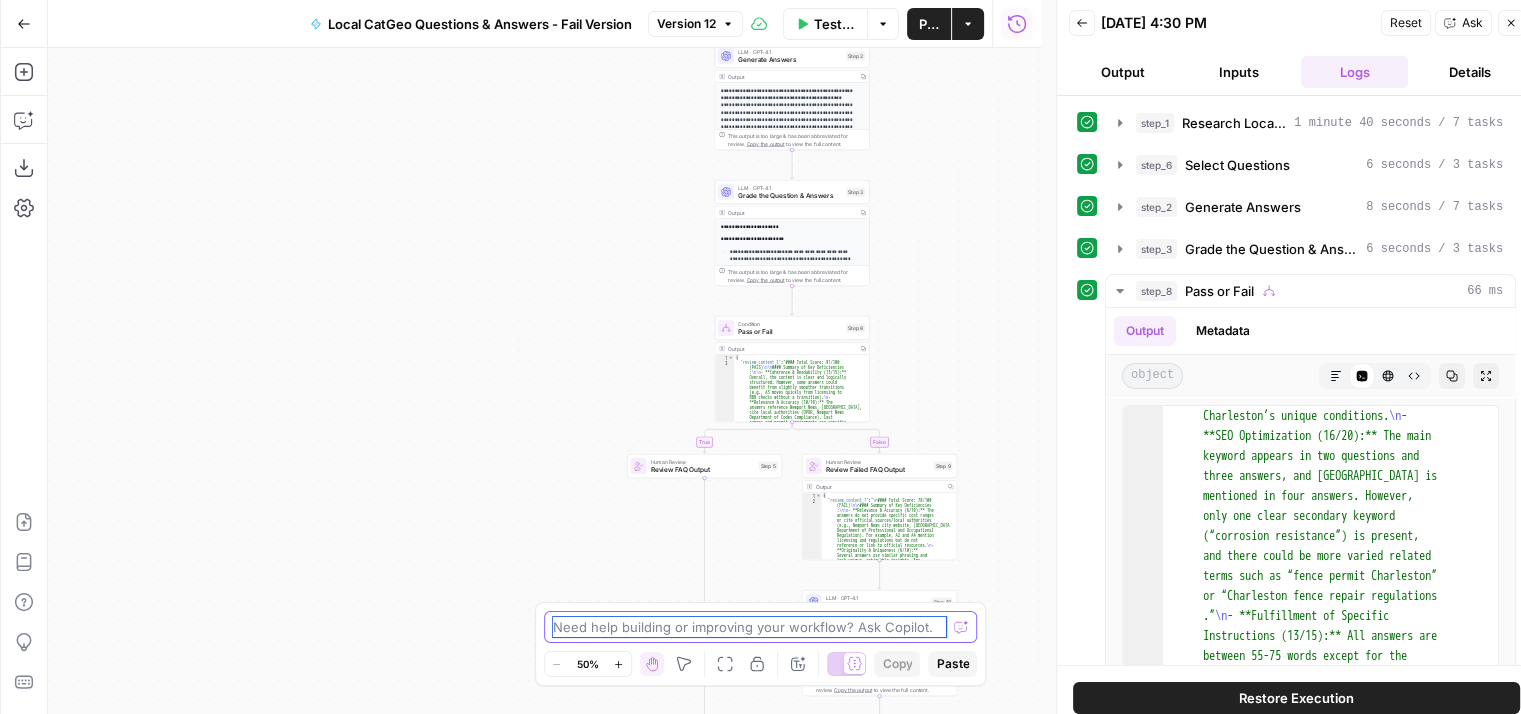 click at bounding box center [750, 627] 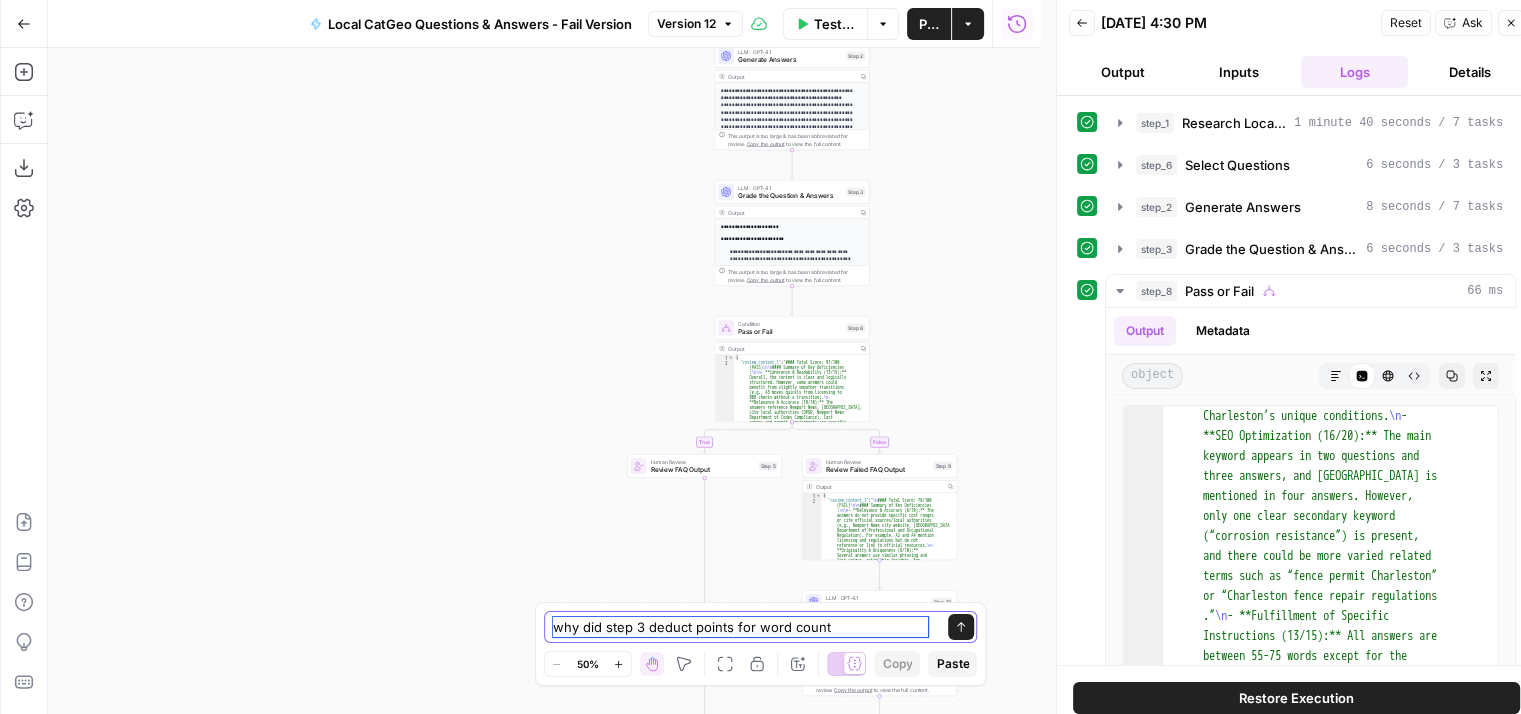 type on "why did step 3 deduct points for word count?" 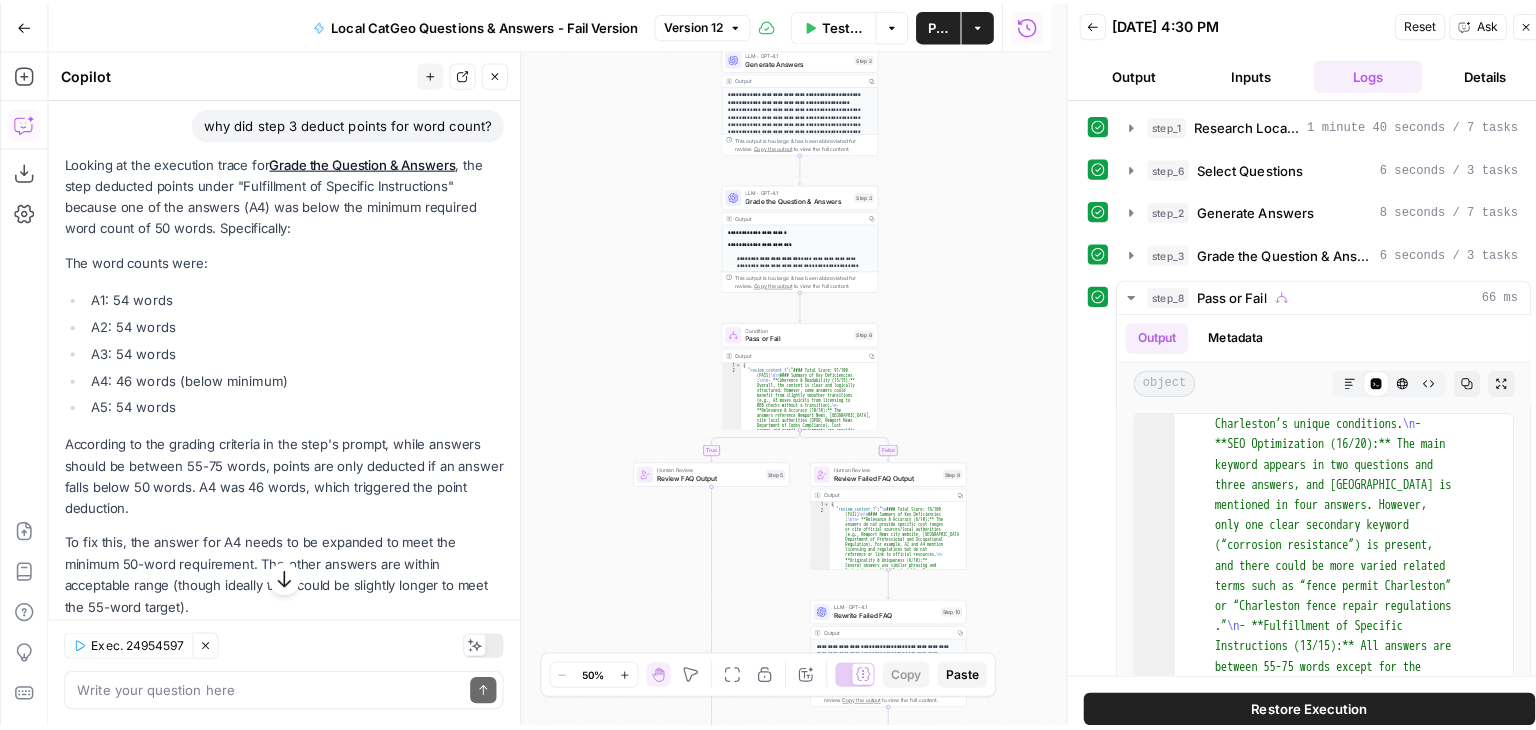 scroll, scrollTop: 230, scrollLeft: 0, axis: vertical 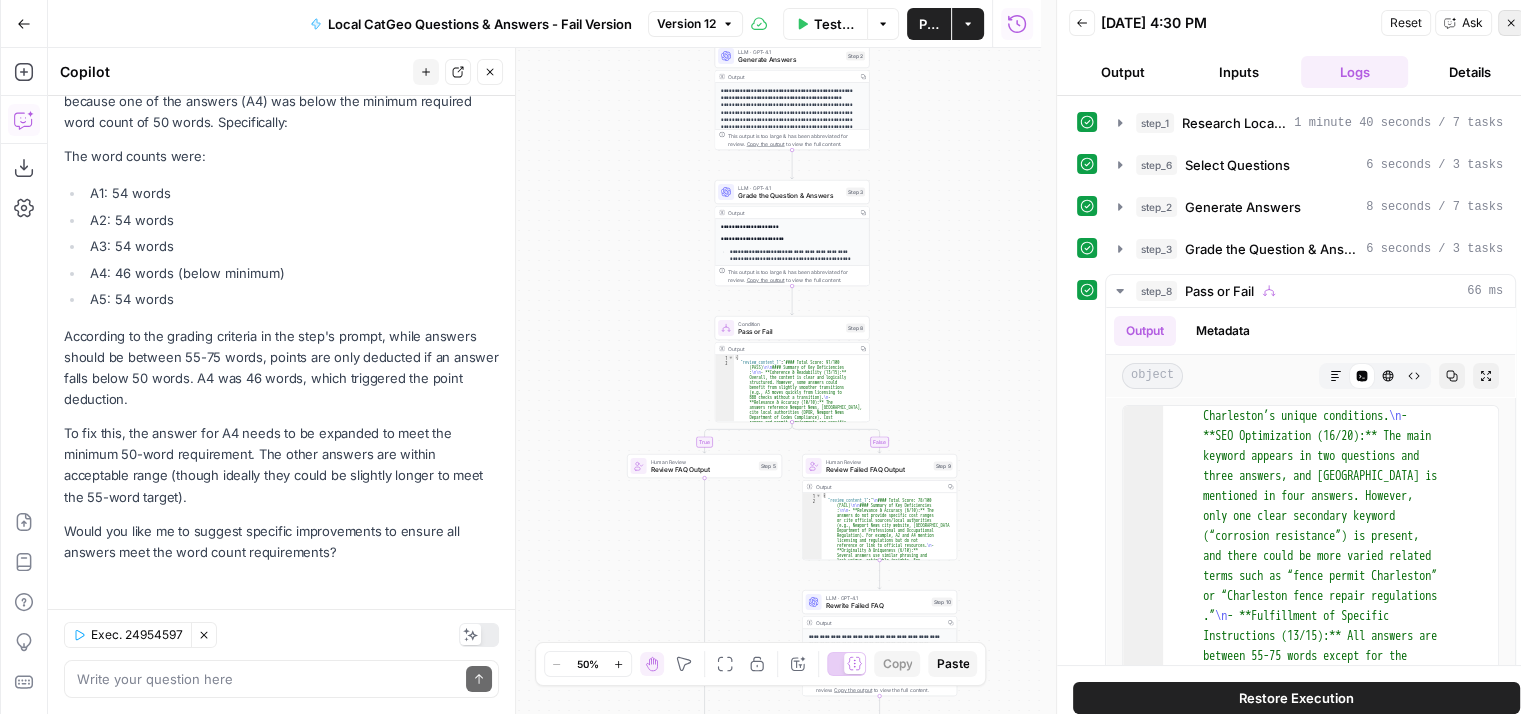click on "Close" at bounding box center [1511, 23] 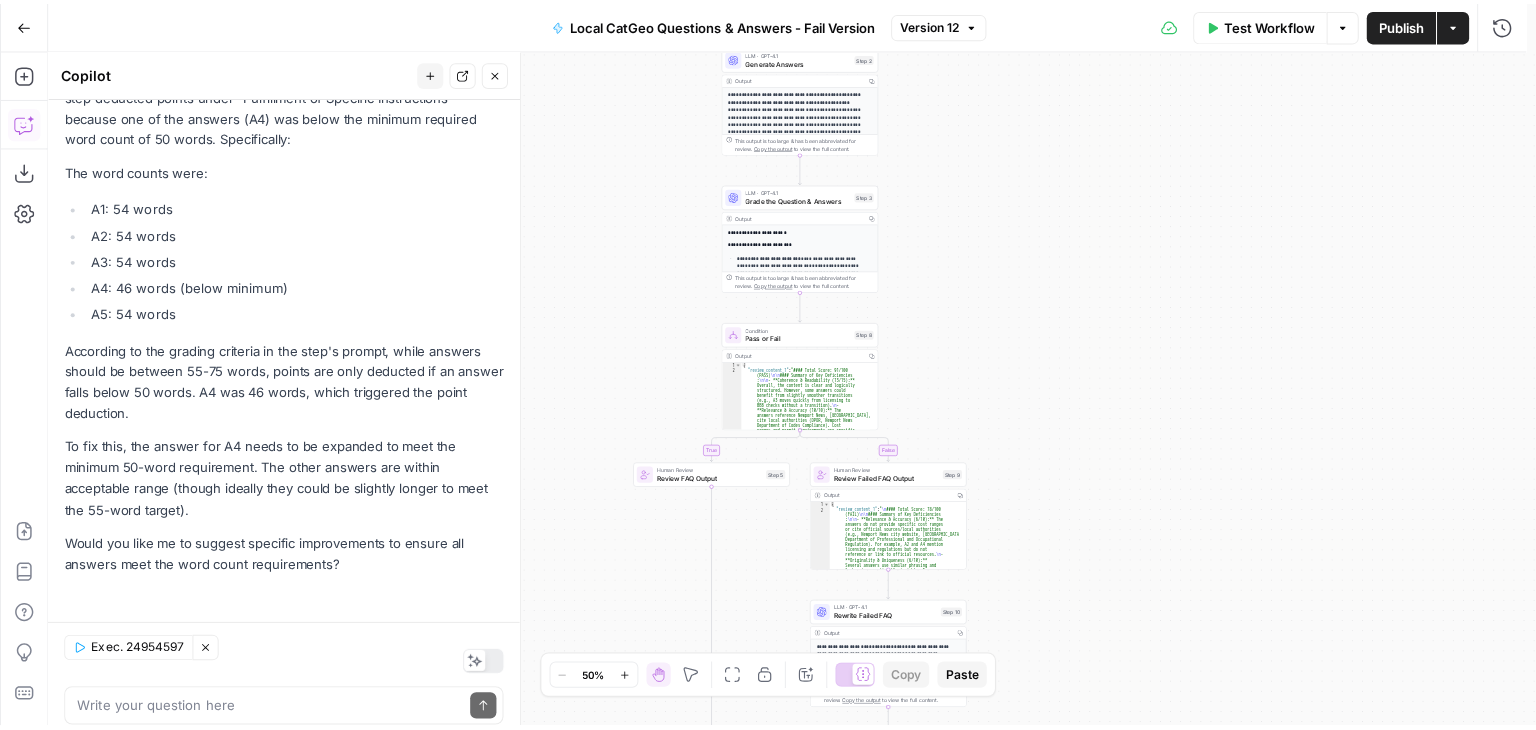 scroll, scrollTop: 215, scrollLeft: 0, axis: vertical 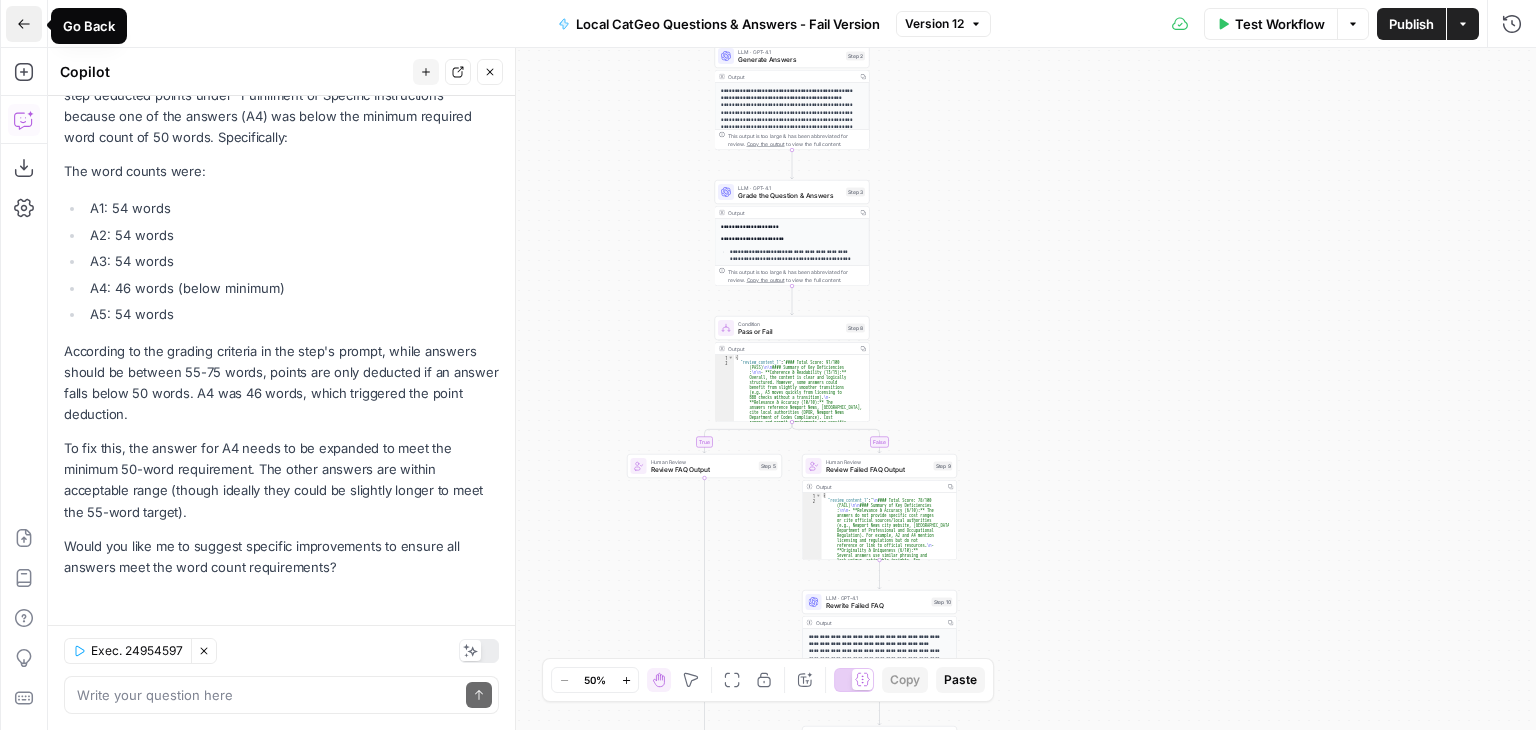 click on "Go Back" at bounding box center (24, 24) 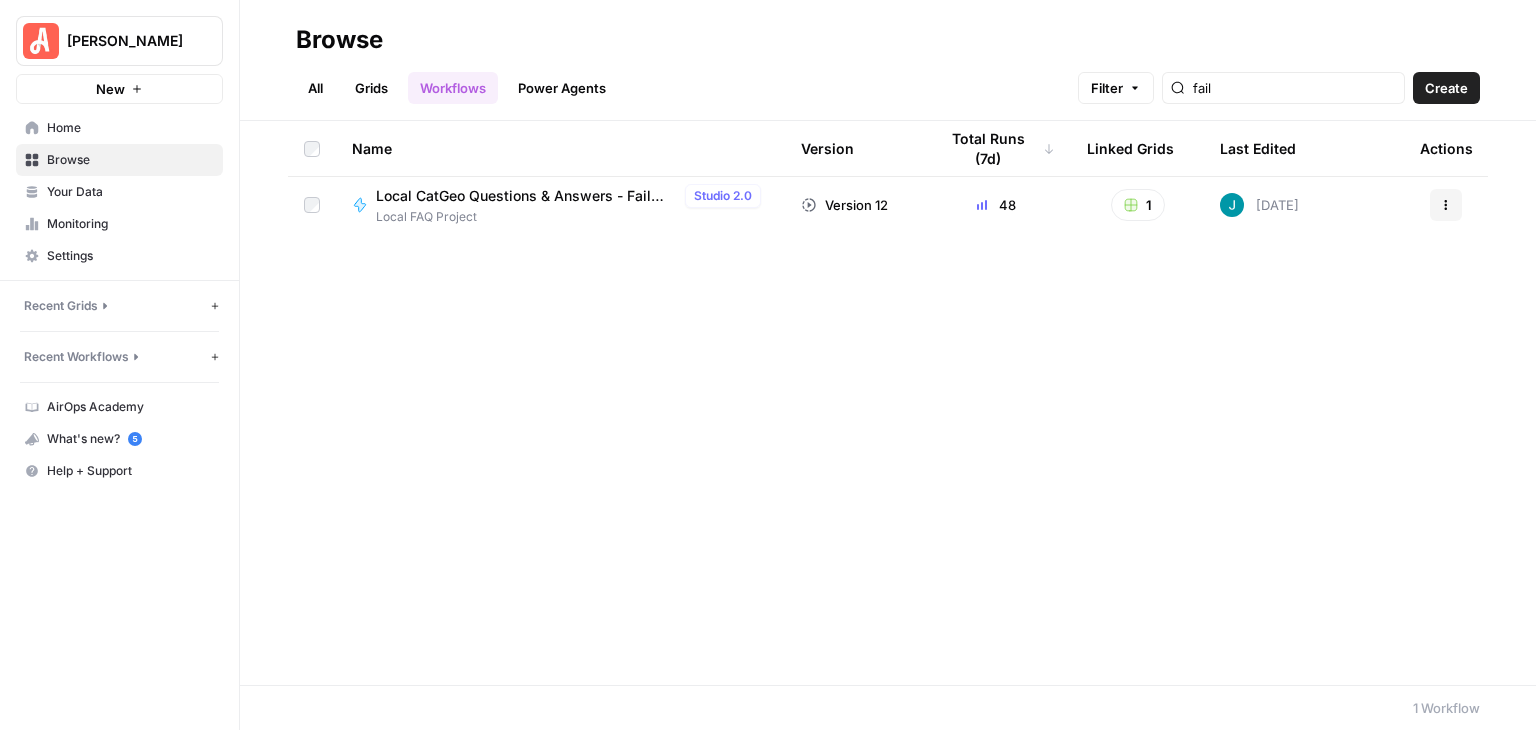 click on "[PERSON_NAME]" at bounding box center (127, 41) 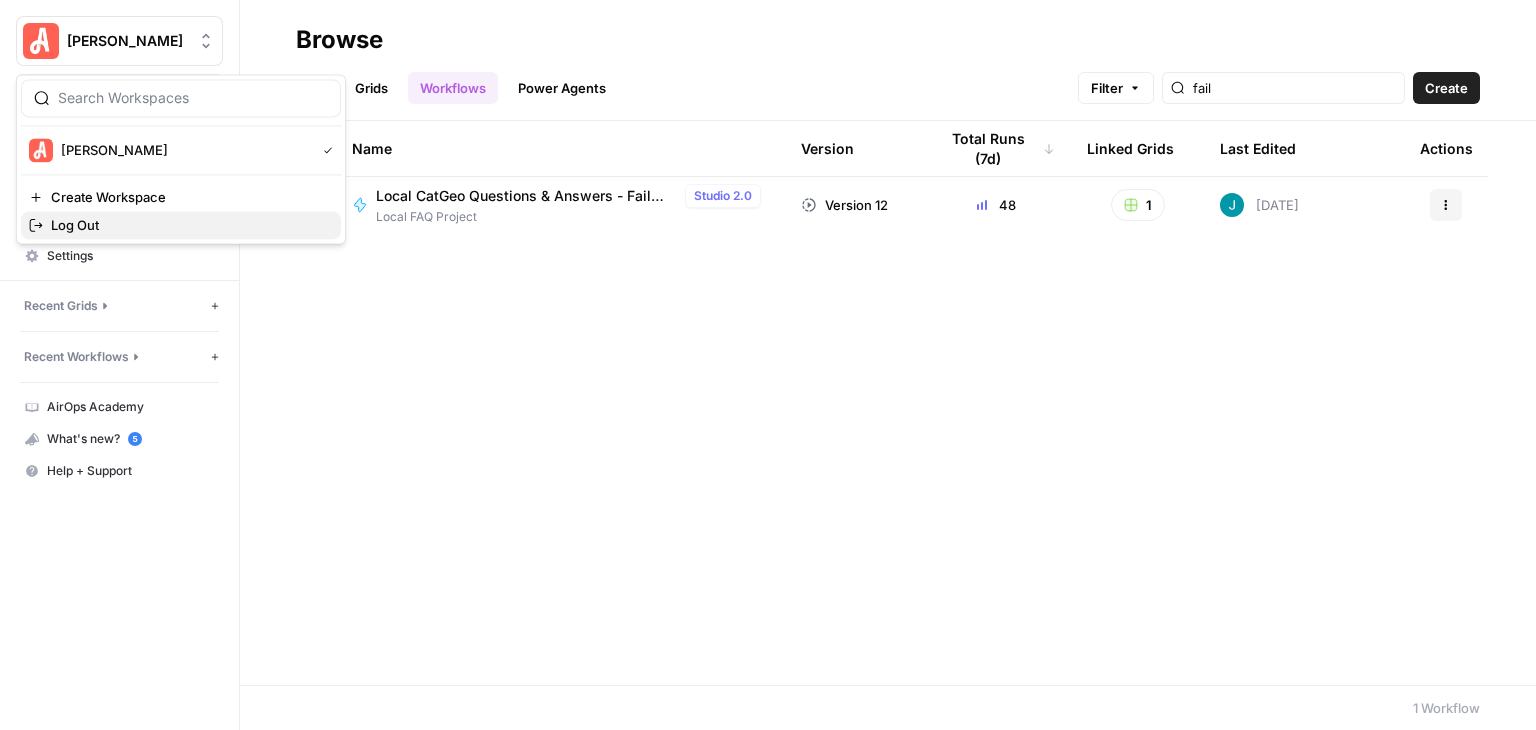 click on "Log Out" at bounding box center (181, 225) 